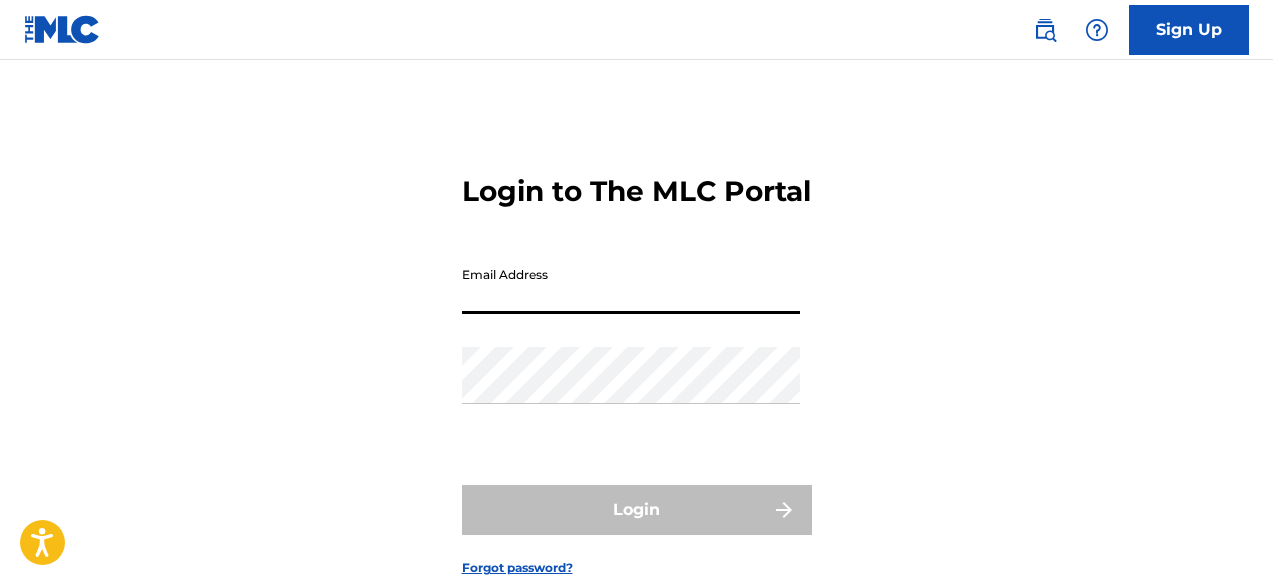 scroll, scrollTop: 0, scrollLeft: 0, axis: both 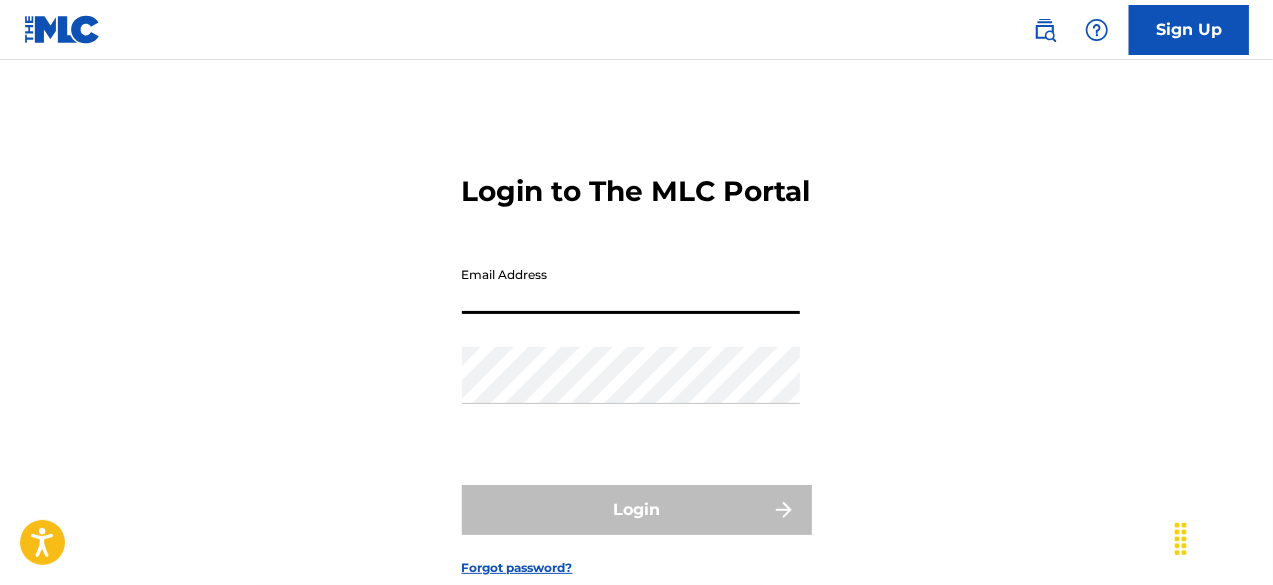click on "Email Address" at bounding box center (631, 285) 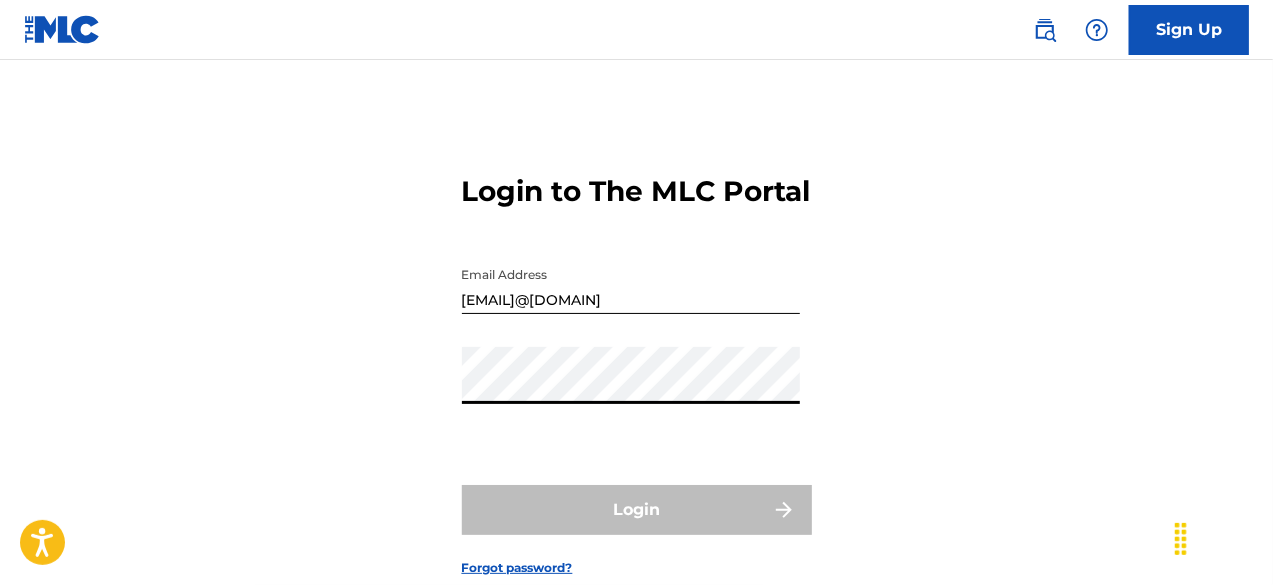 type on "[EMAIL]@[DOMAIN]" 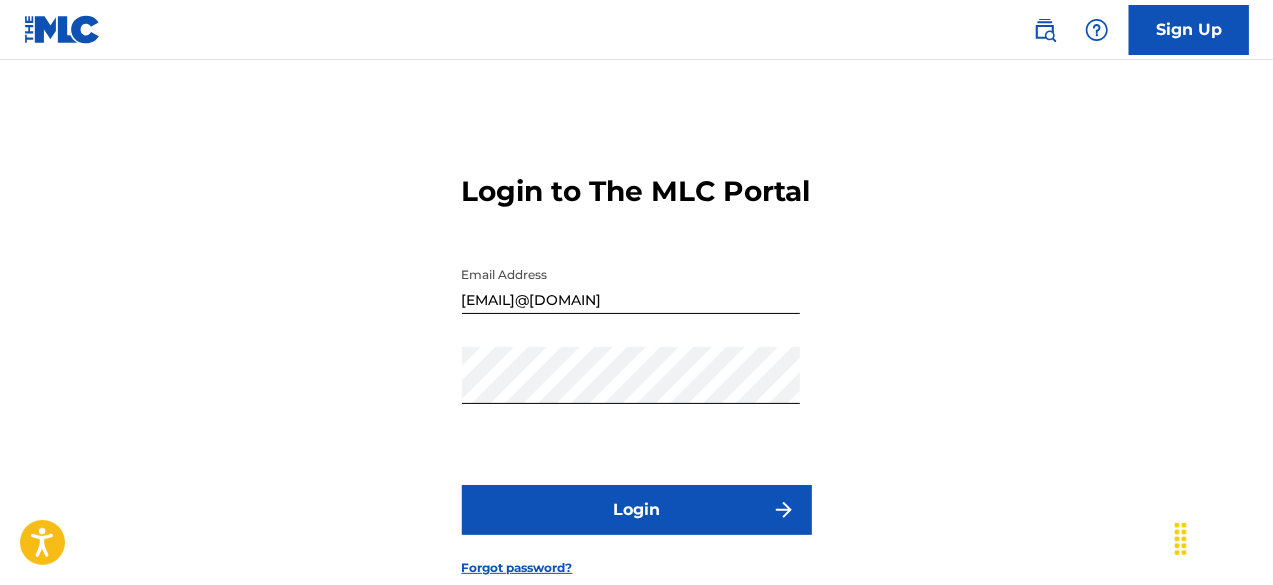 click on "Login" at bounding box center (637, 510) 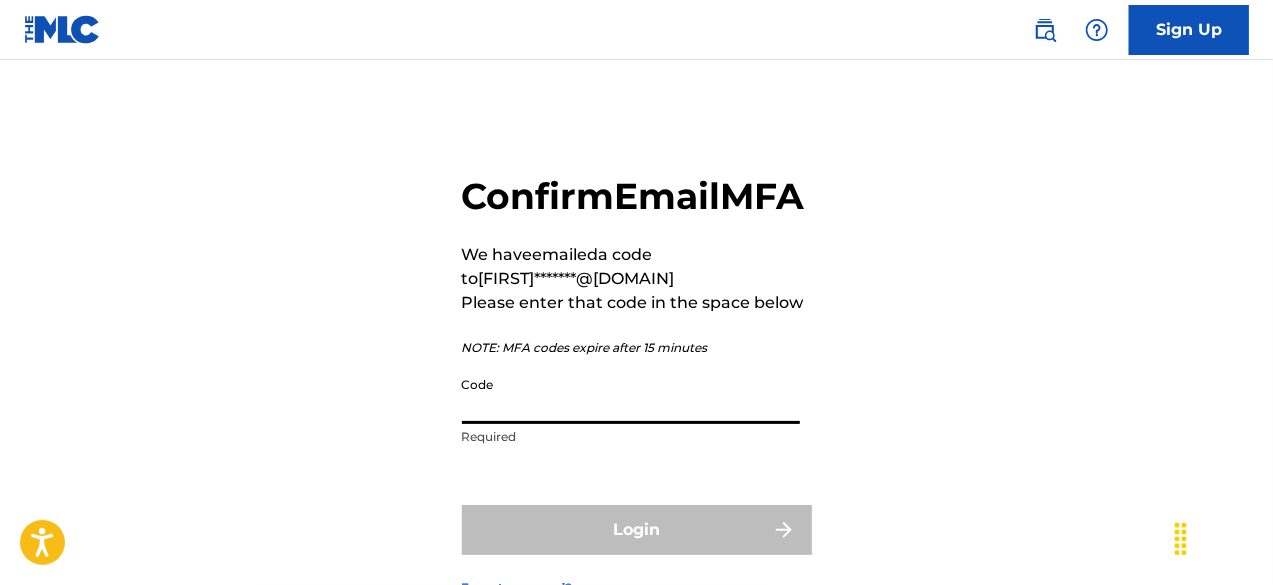 click on "Code" at bounding box center [631, 395] 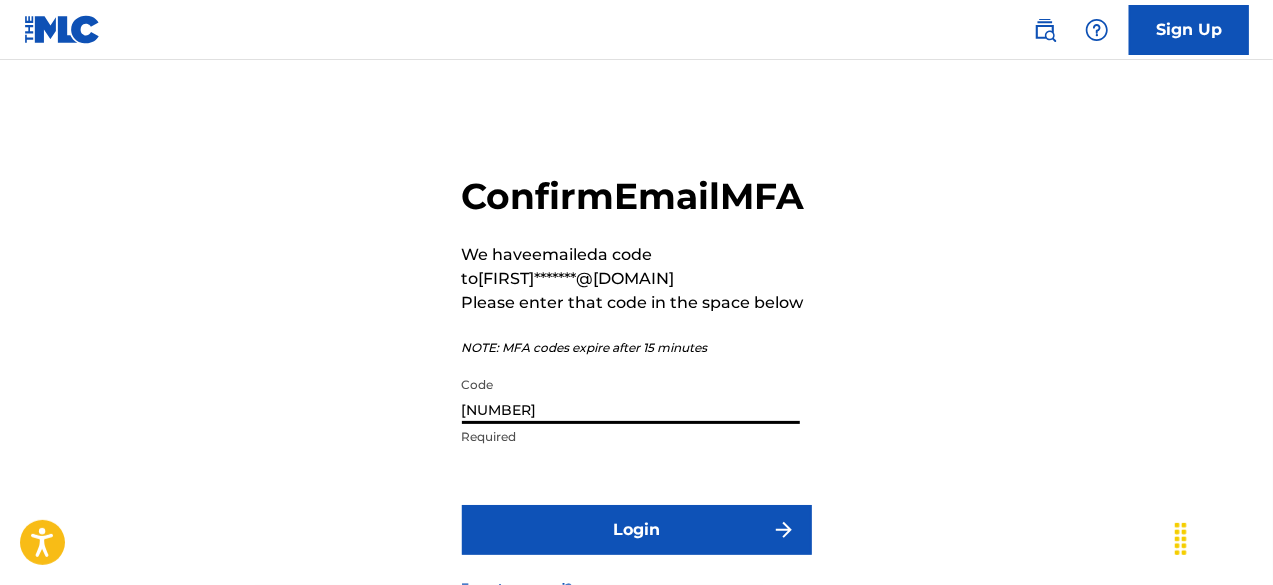 type on "[NUMBER]" 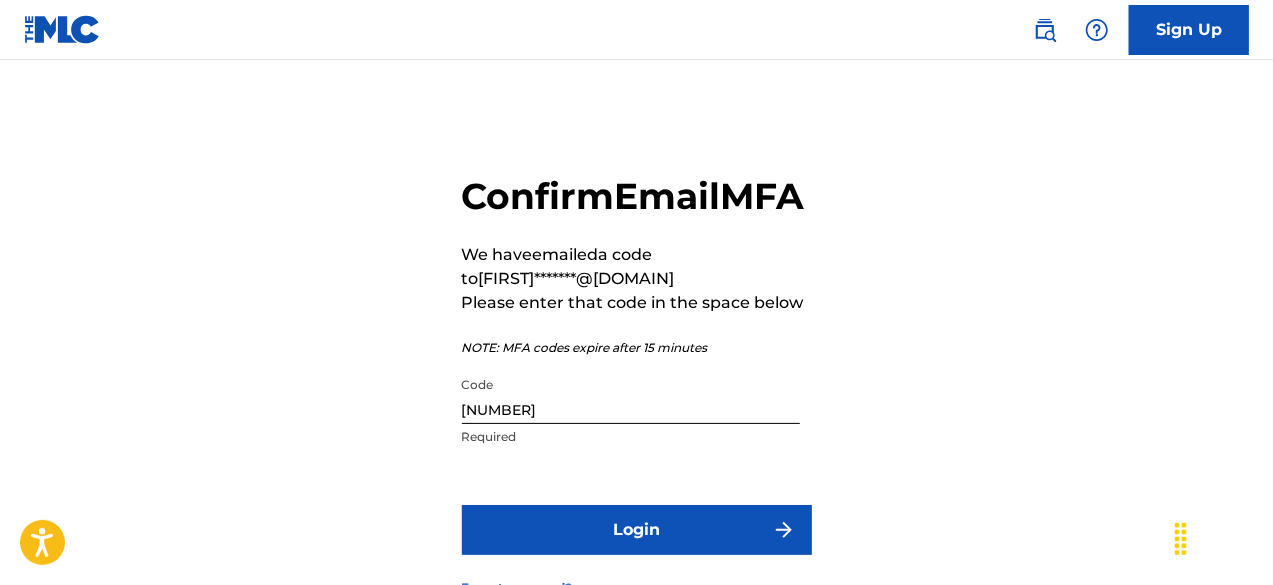 click on "Login" at bounding box center [637, 530] 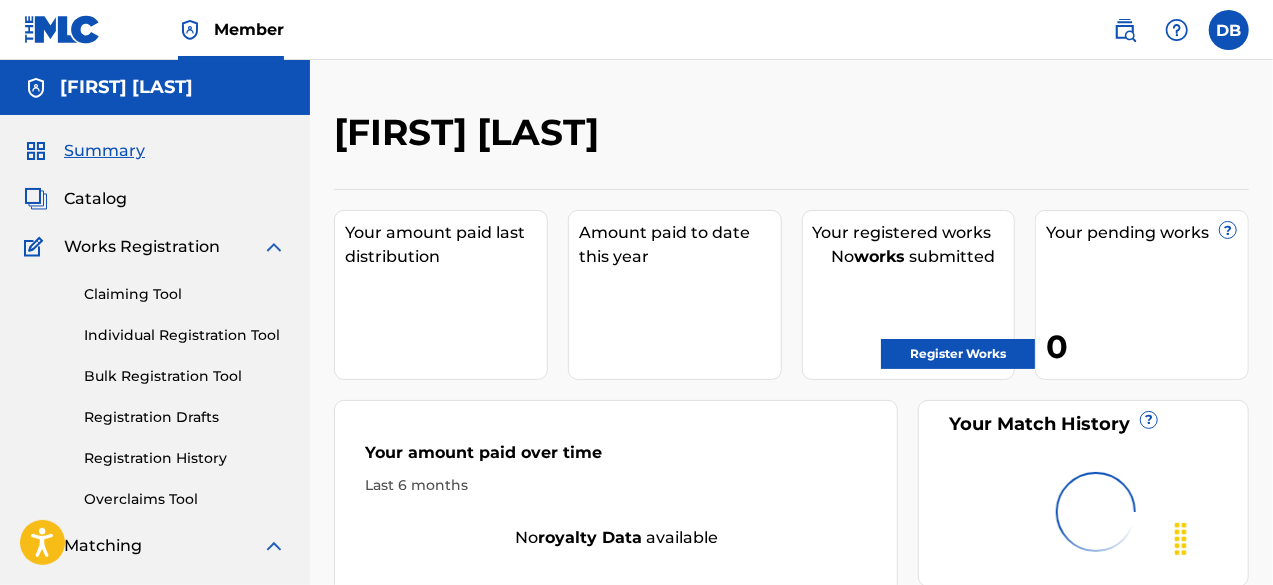 scroll, scrollTop: 0, scrollLeft: 0, axis: both 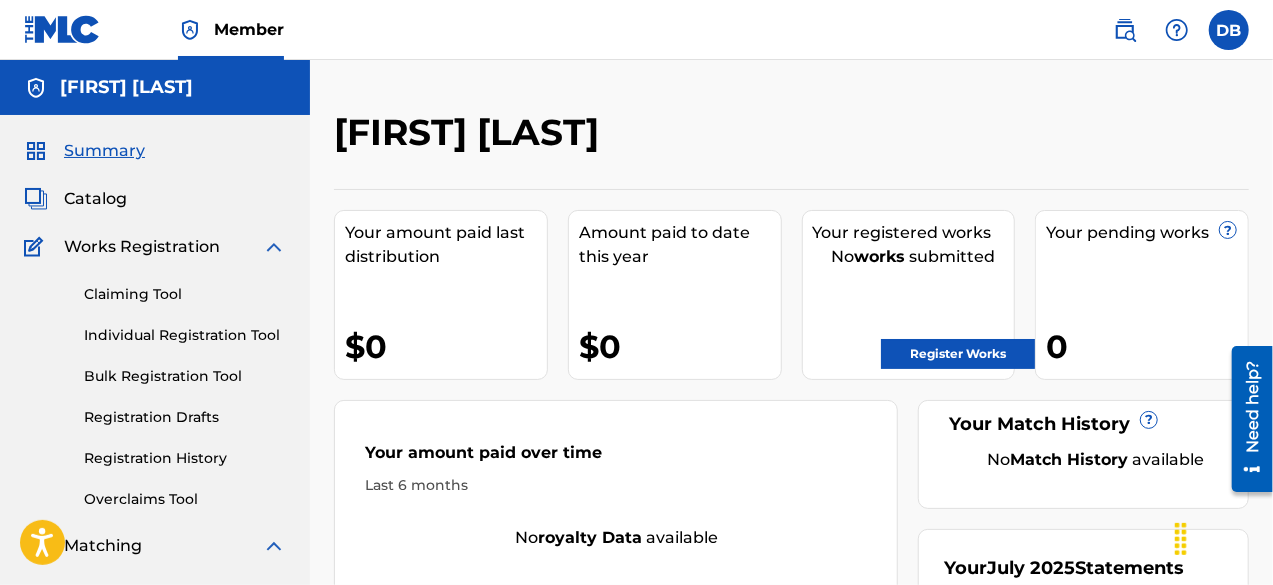 click on "Register Works" at bounding box center (958, 354) 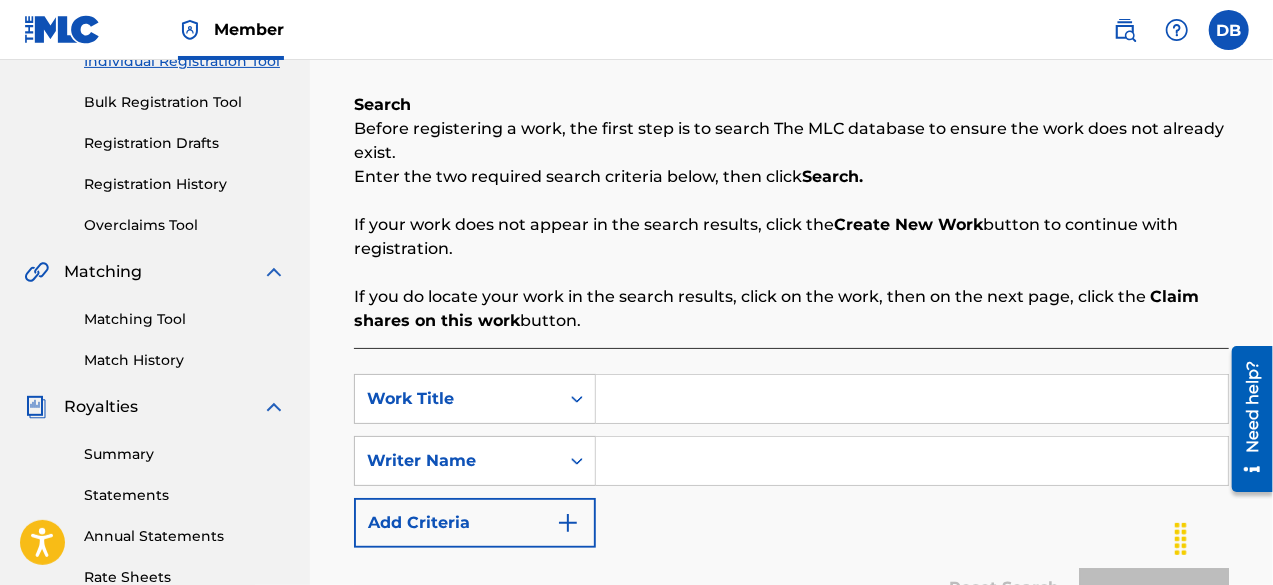 scroll, scrollTop: 77, scrollLeft: 0, axis: vertical 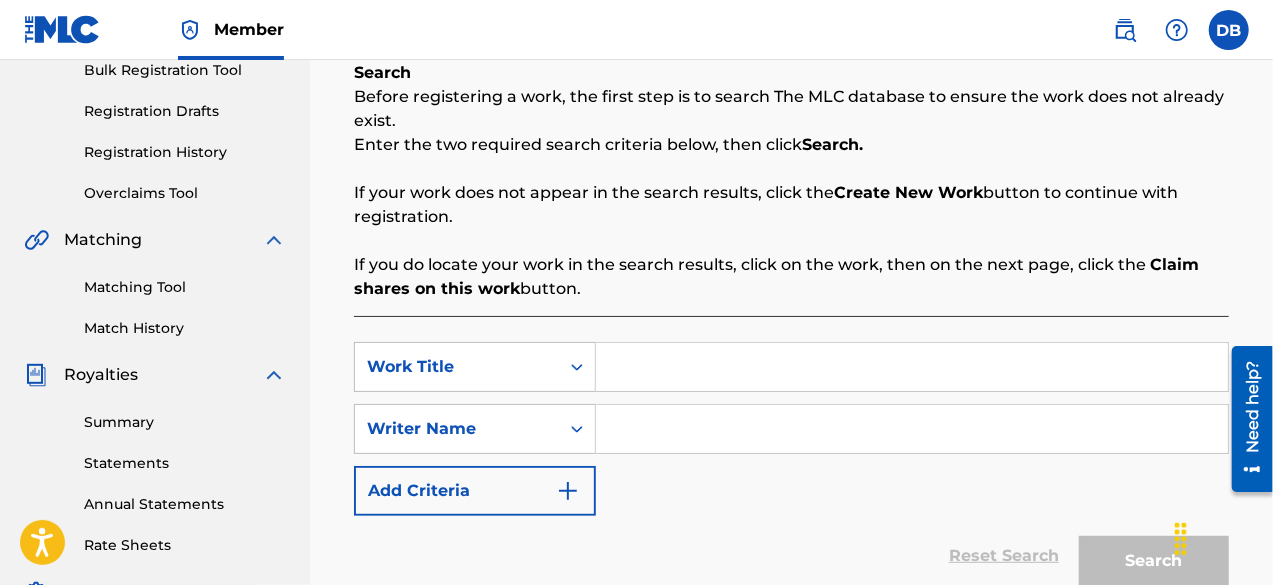 click at bounding box center (912, 367) 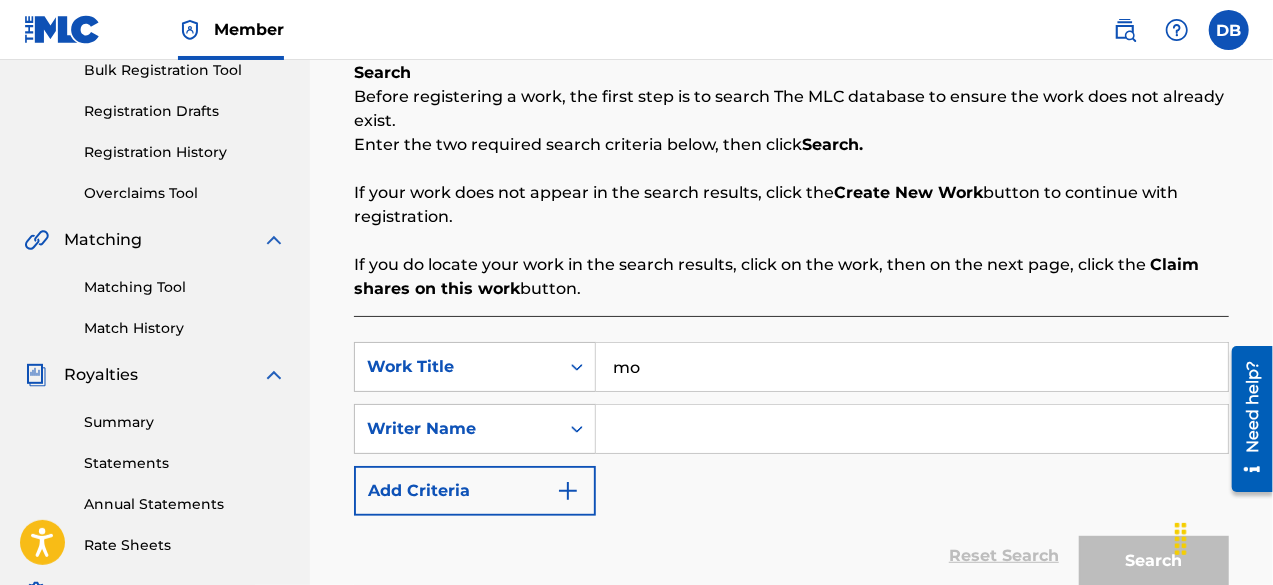 type on "m" 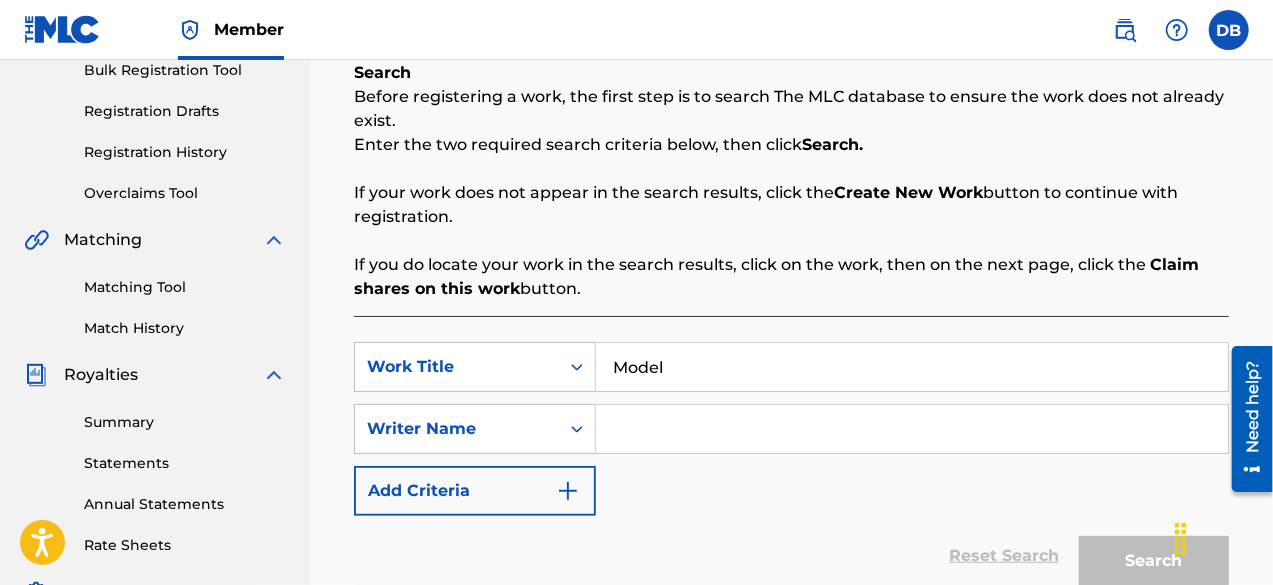 type on "Model" 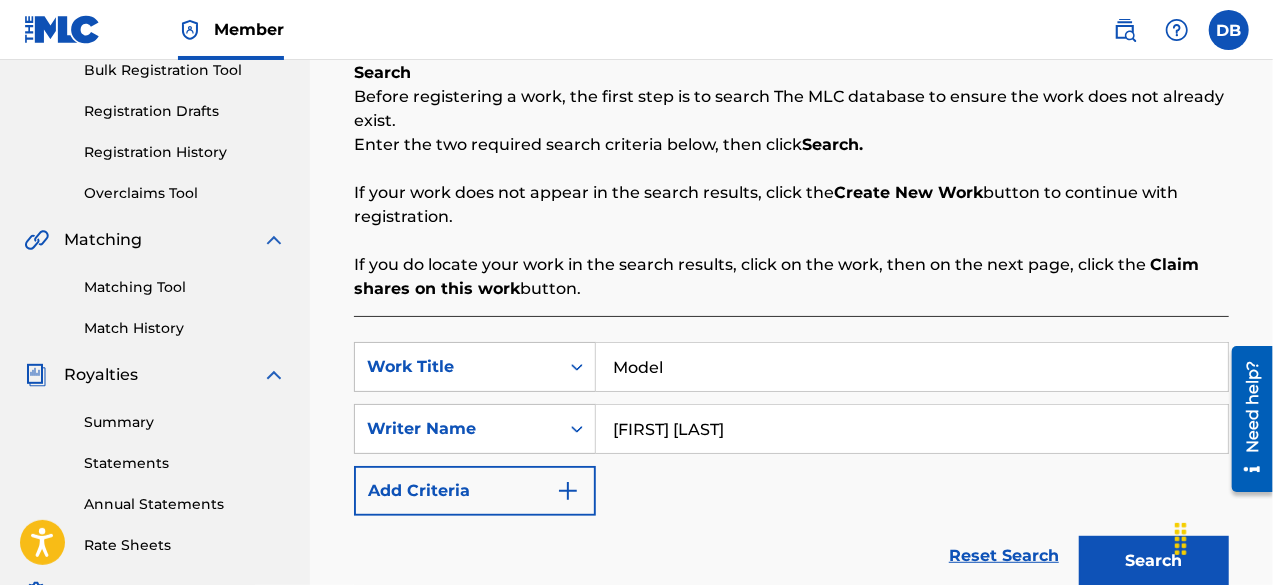 click on "Search" at bounding box center (1154, 561) 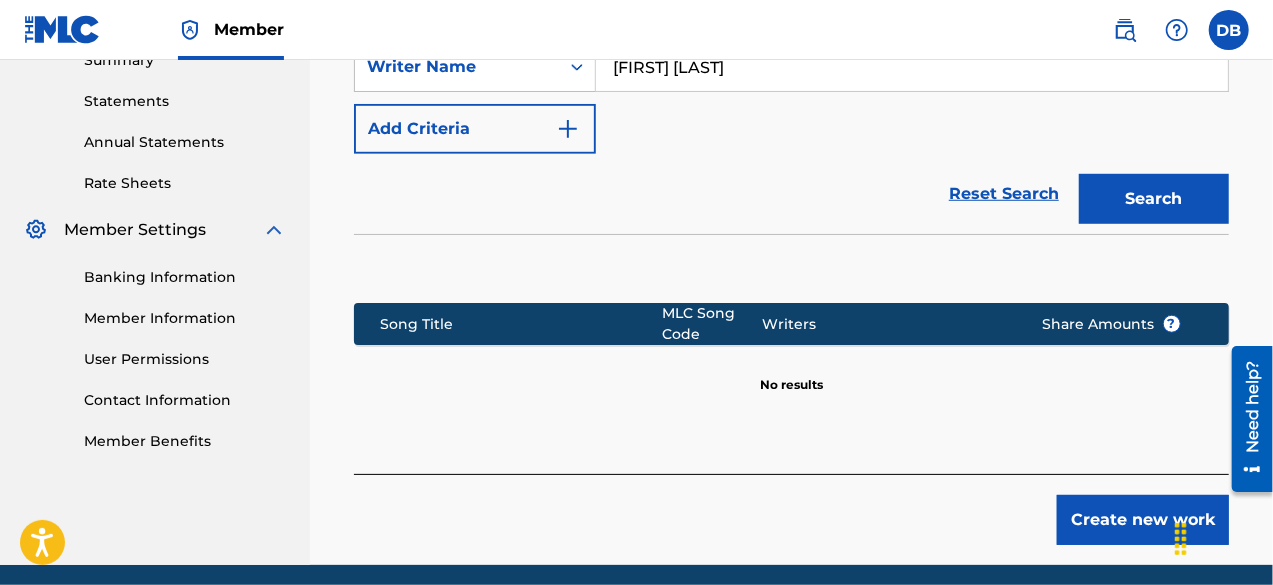 scroll, scrollTop: 688, scrollLeft: 0, axis: vertical 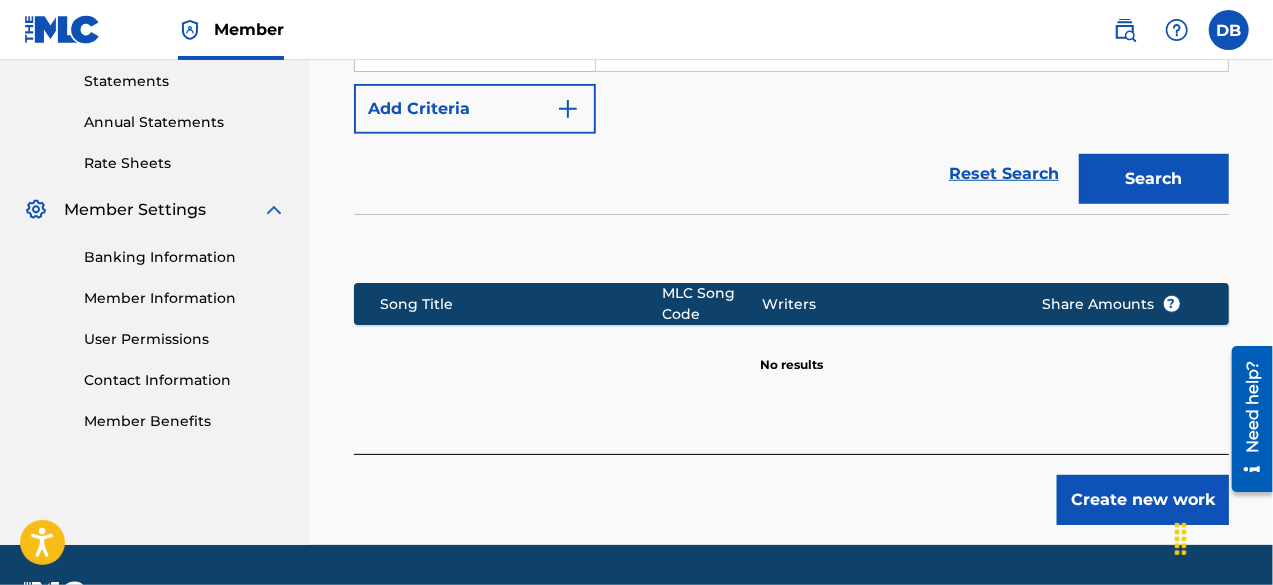 click on "Create new work" at bounding box center (1143, 500) 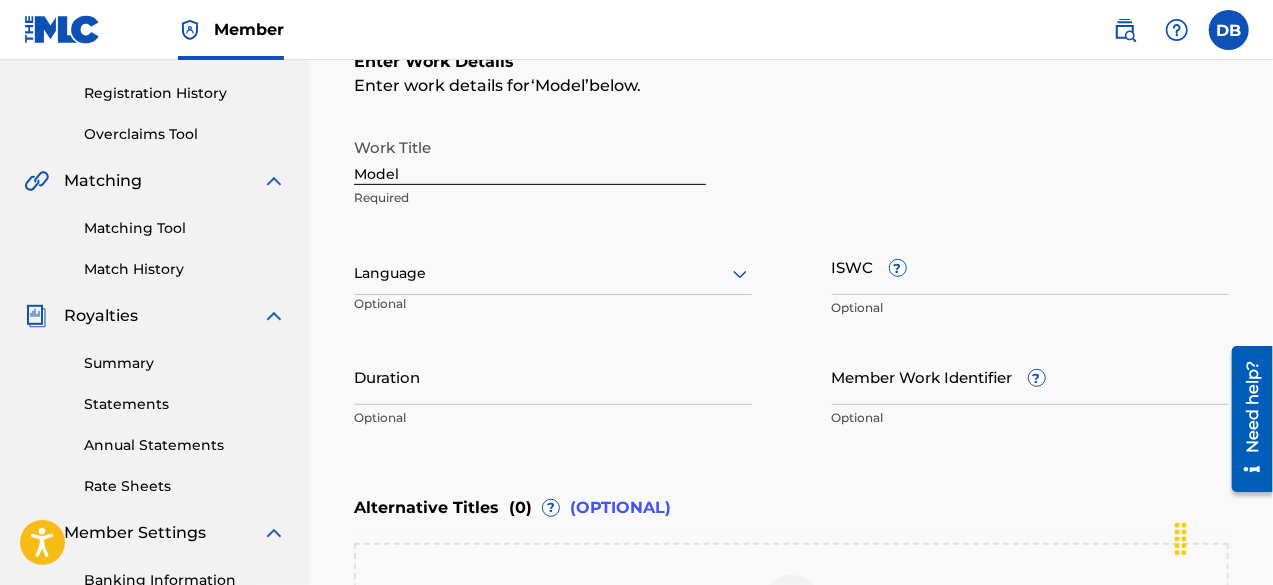 scroll, scrollTop: 354, scrollLeft: 0, axis: vertical 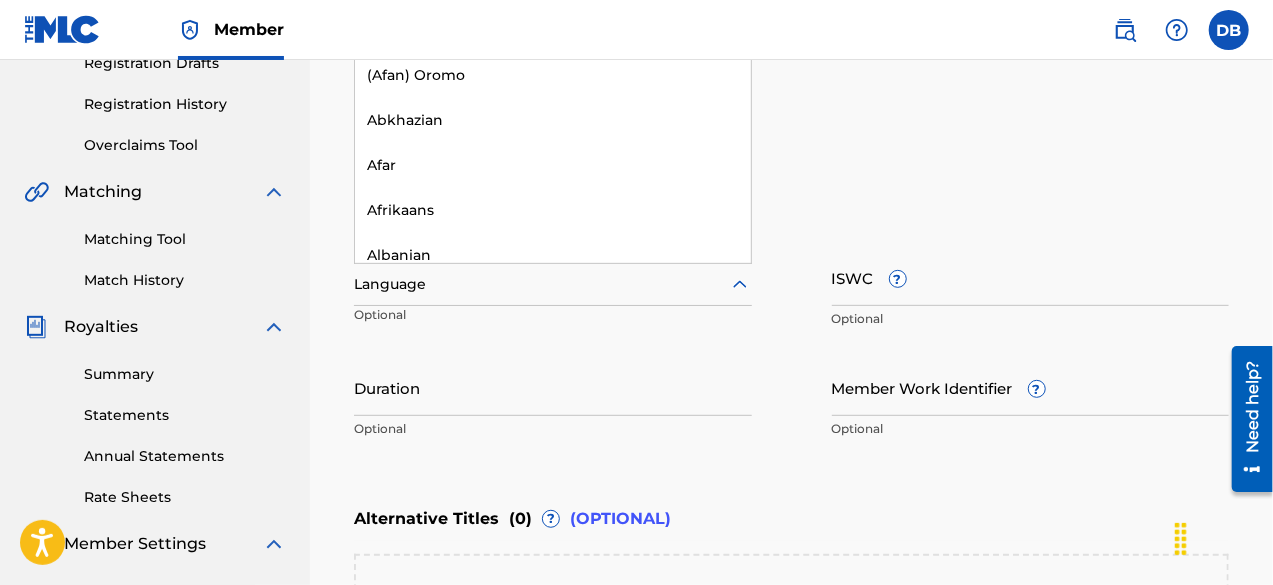 click at bounding box center [553, 284] 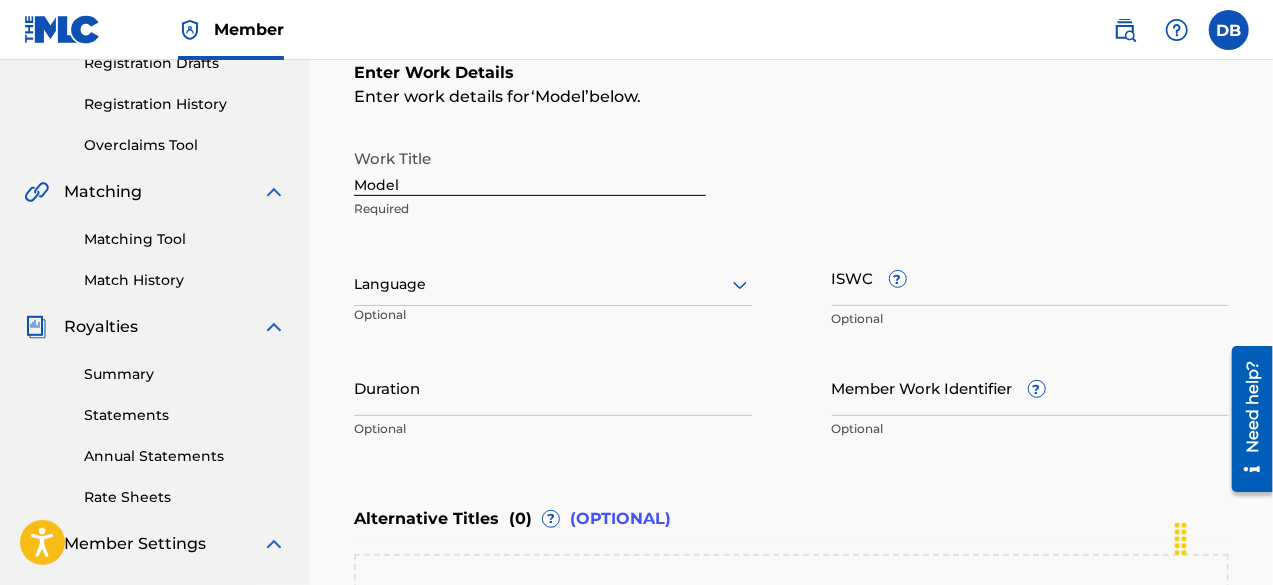 click on "Enter work details for  ‘ Model ’  below." at bounding box center [791, 97] 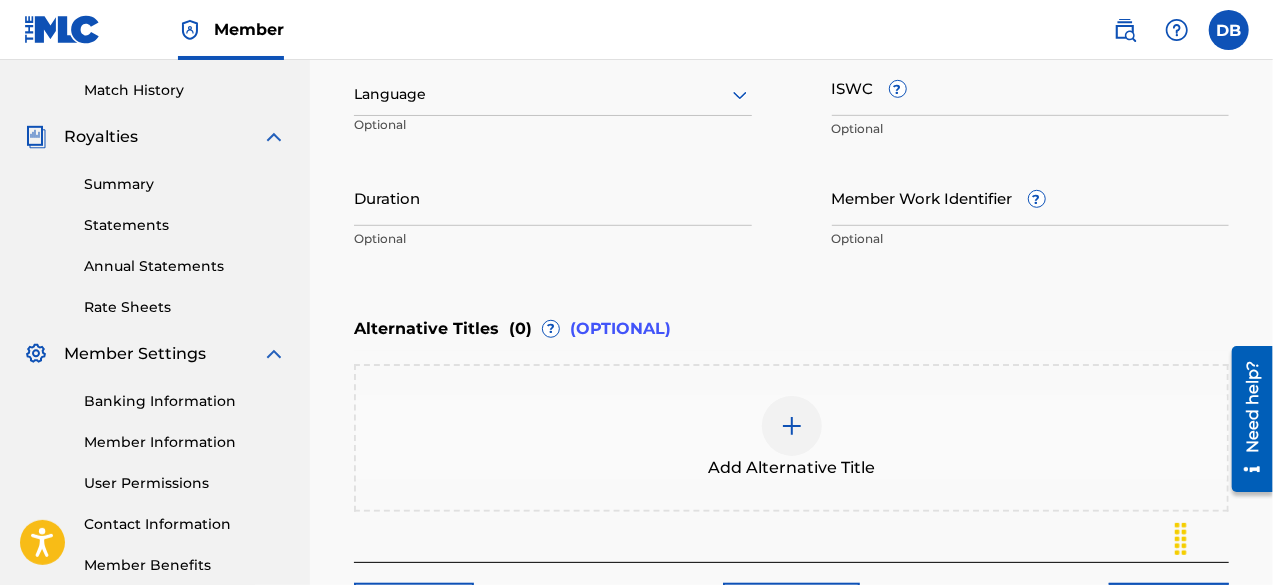 scroll, scrollTop: 706, scrollLeft: 0, axis: vertical 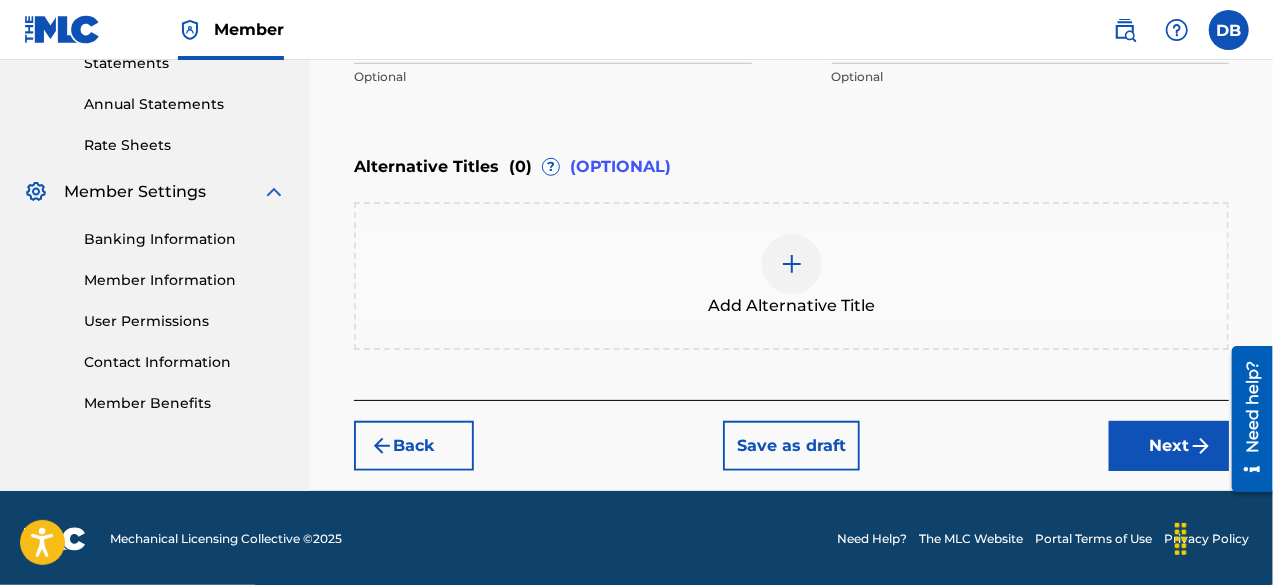click on "Next" at bounding box center [1169, 446] 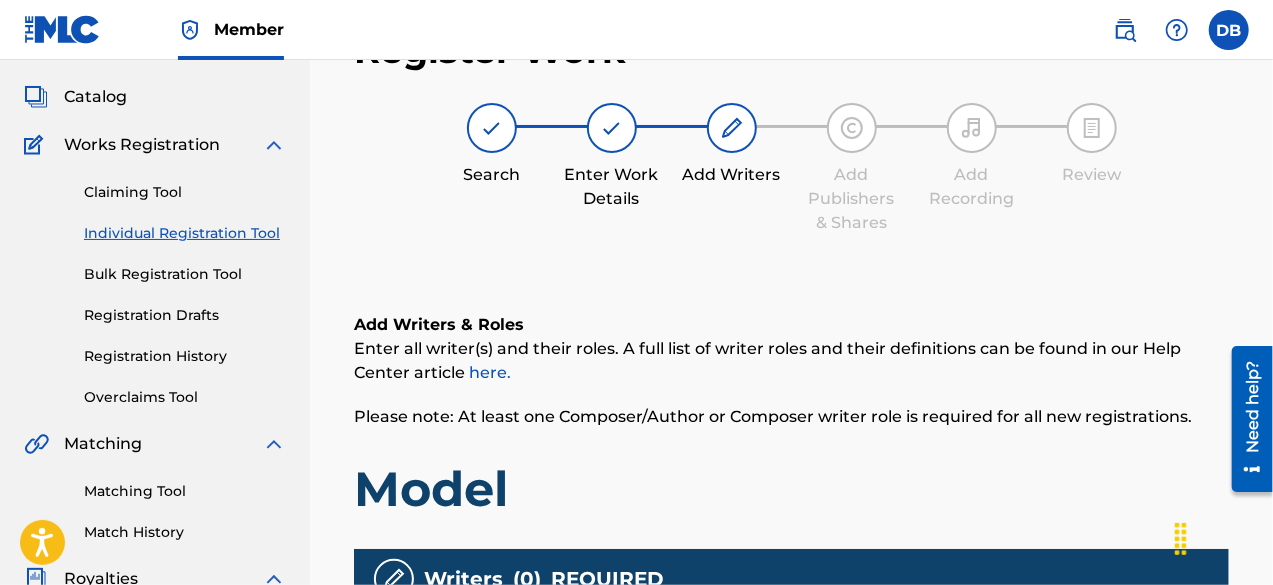 scroll, scrollTop: 90, scrollLeft: 0, axis: vertical 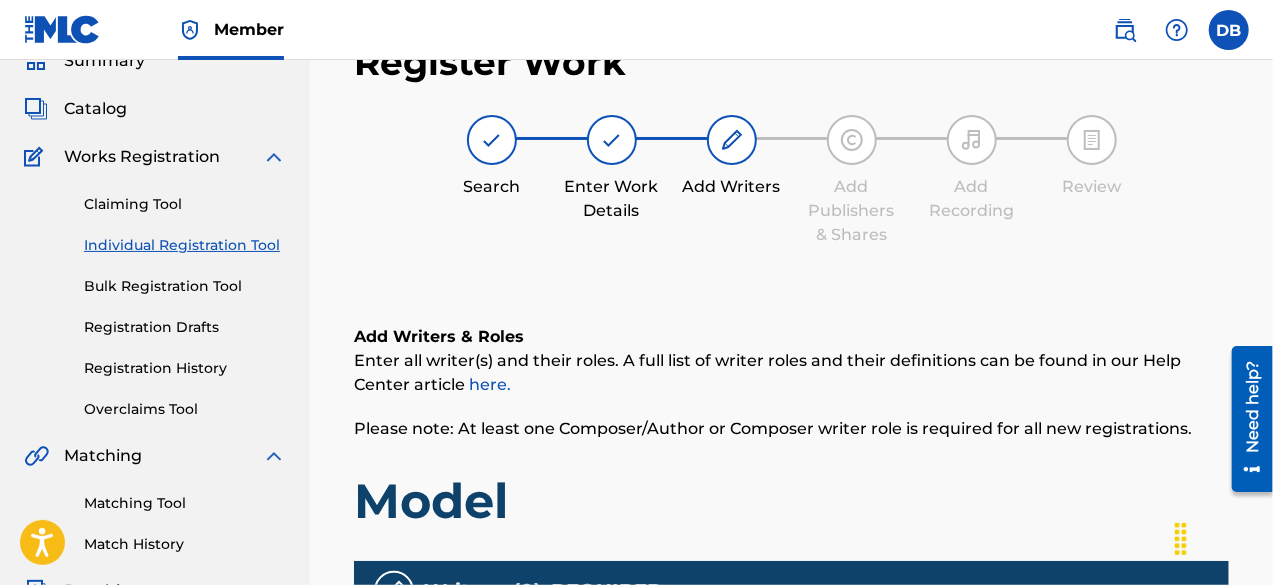 drag, startPoint x: 1272, startPoint y: 205, endPoint x: 1279, endPoint y: 178, distance: 27.89265 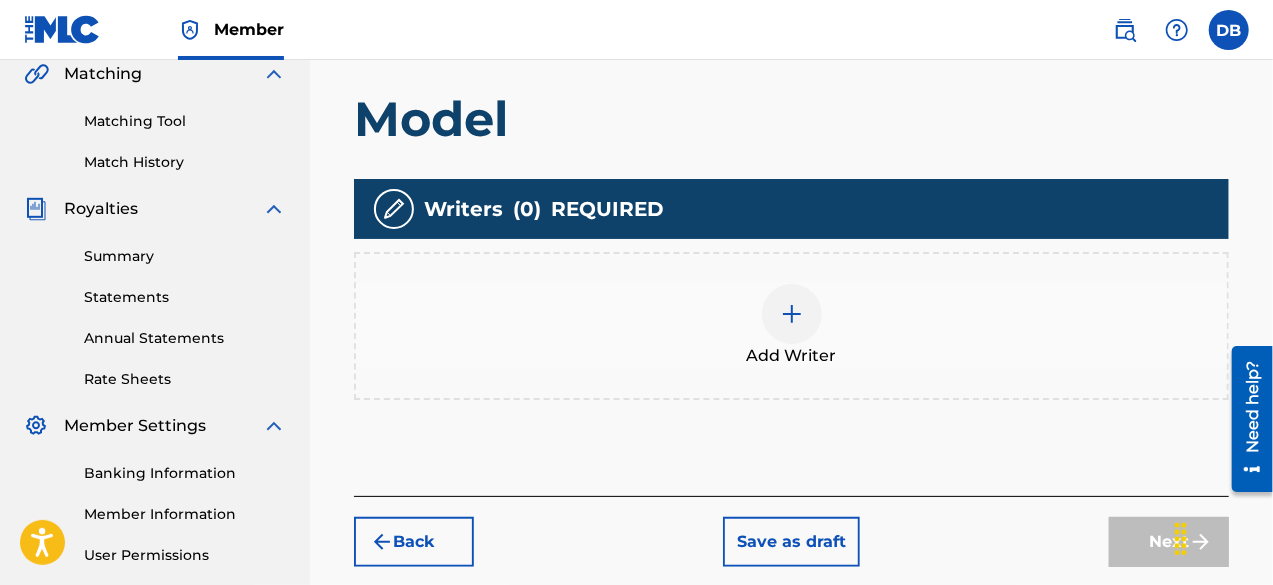 scroll, scrollTop: 490, scrollLeft: 0, axis: vertical 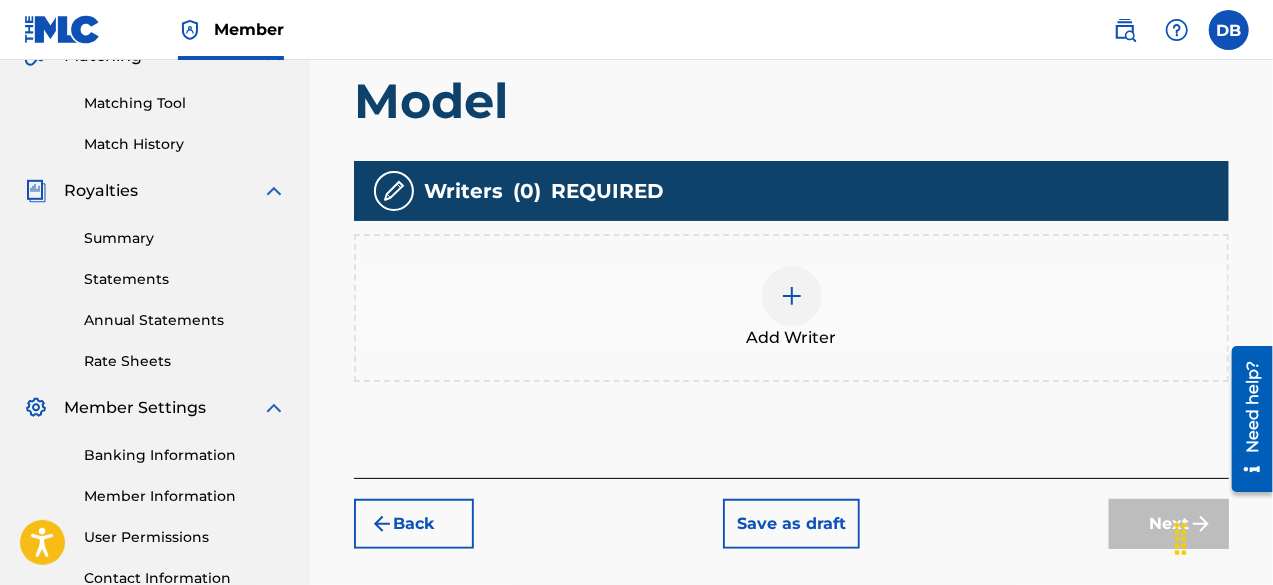 click on "Add Writer" at bounding box center [791, 308] 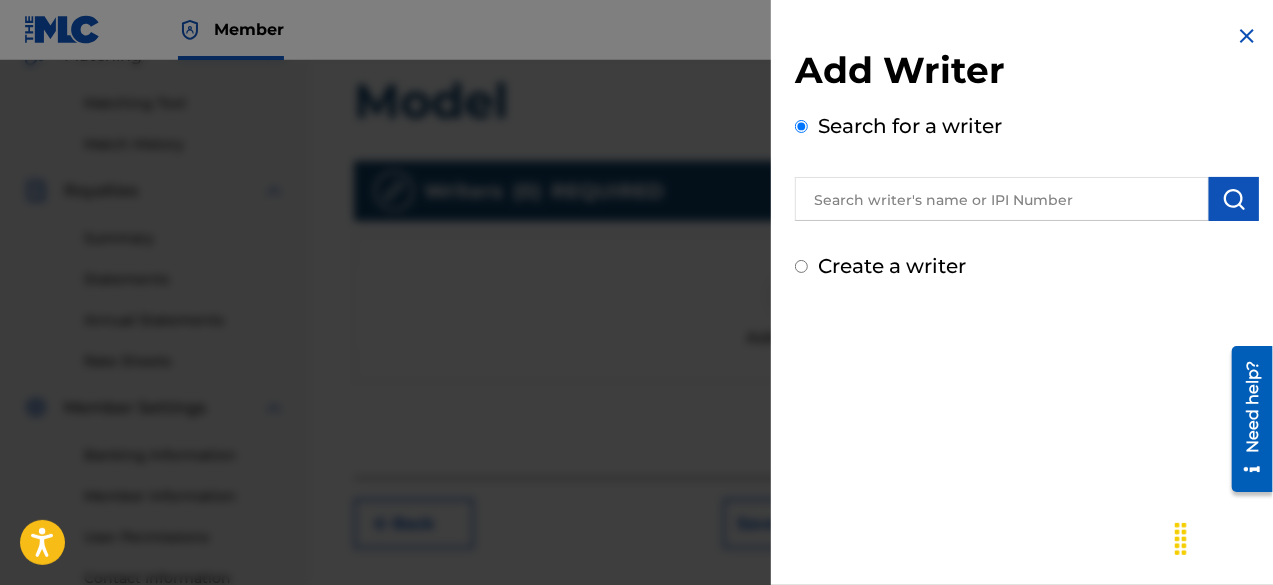 click at bounding box center [1002, 199] 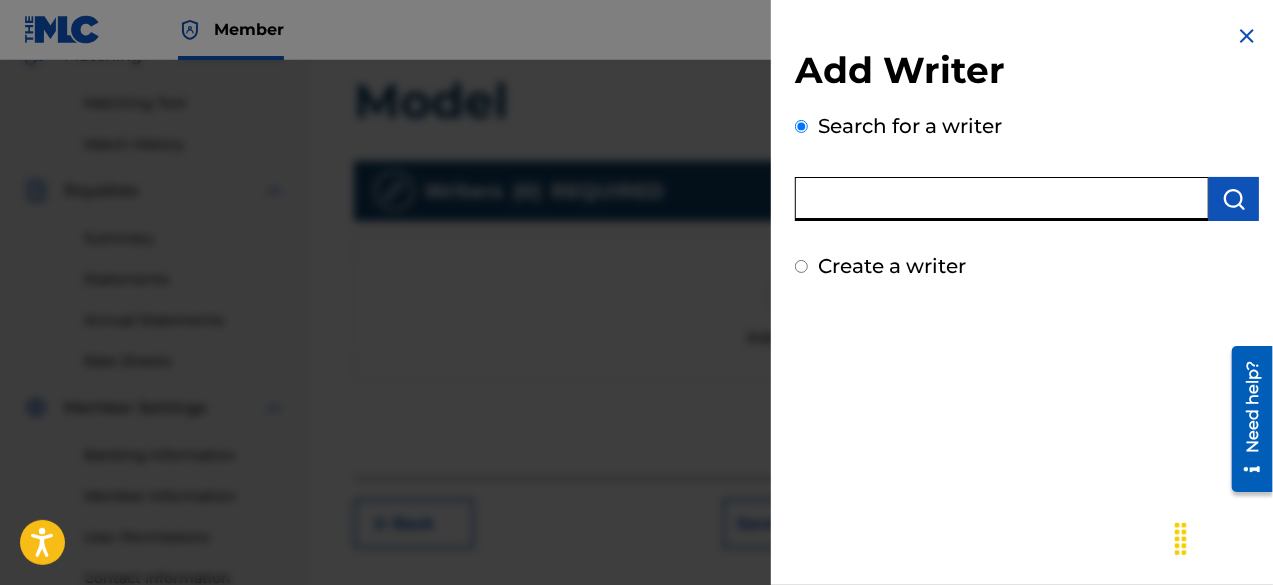 click at bounding box center (1002, 199) 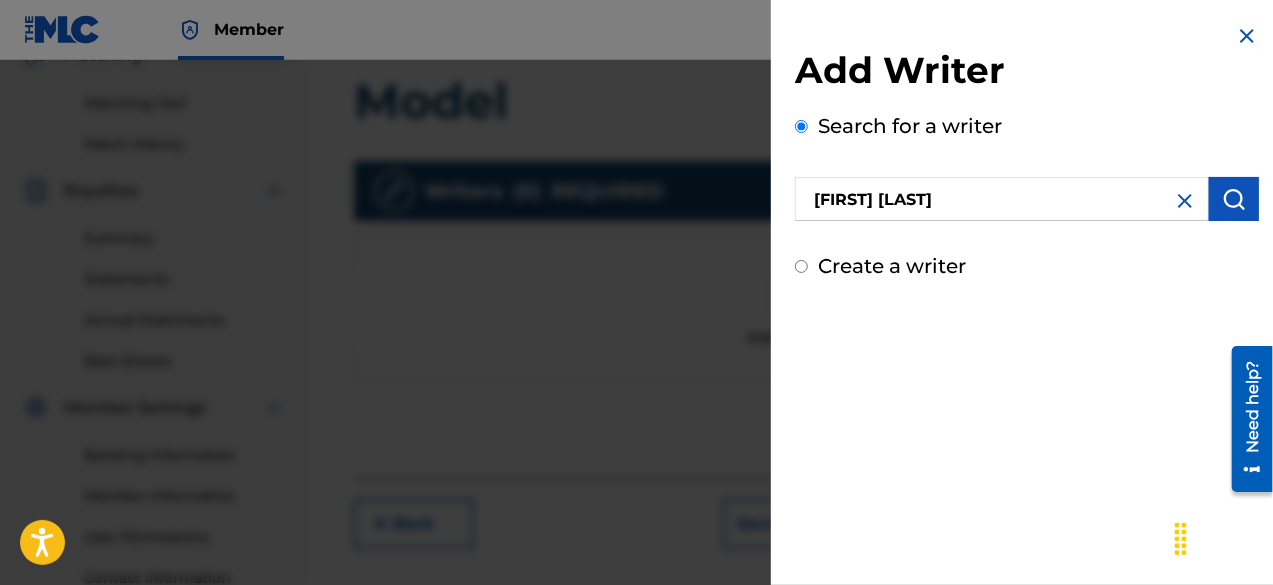 click at bounding box center [1234, 199] 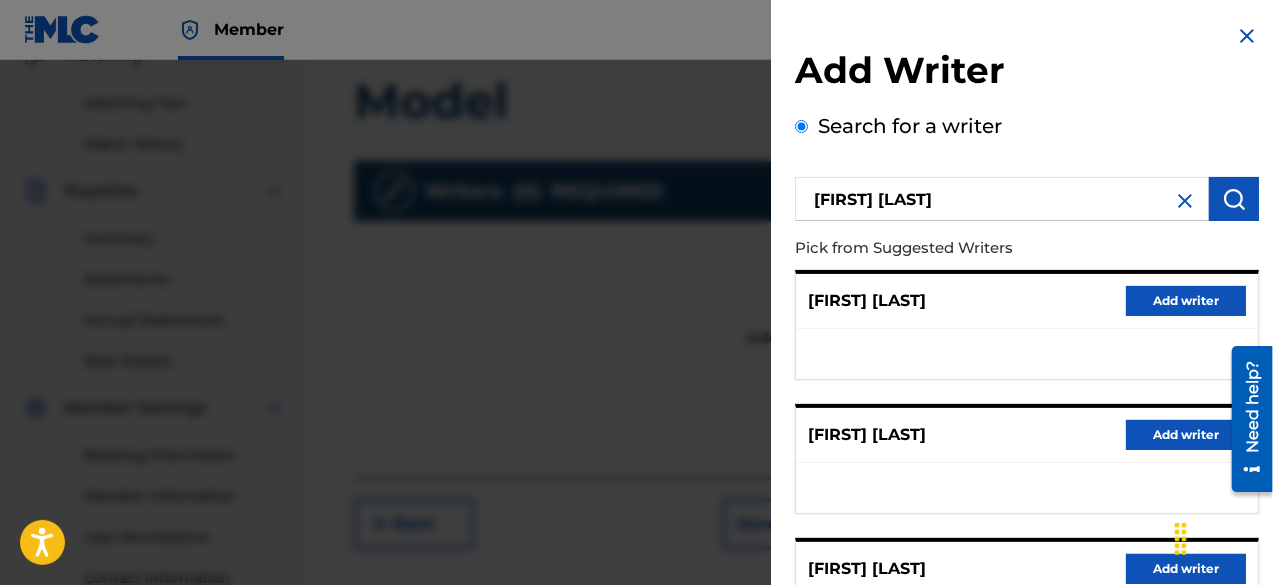 click on "Add writer" at bounding box center (1186, 301) 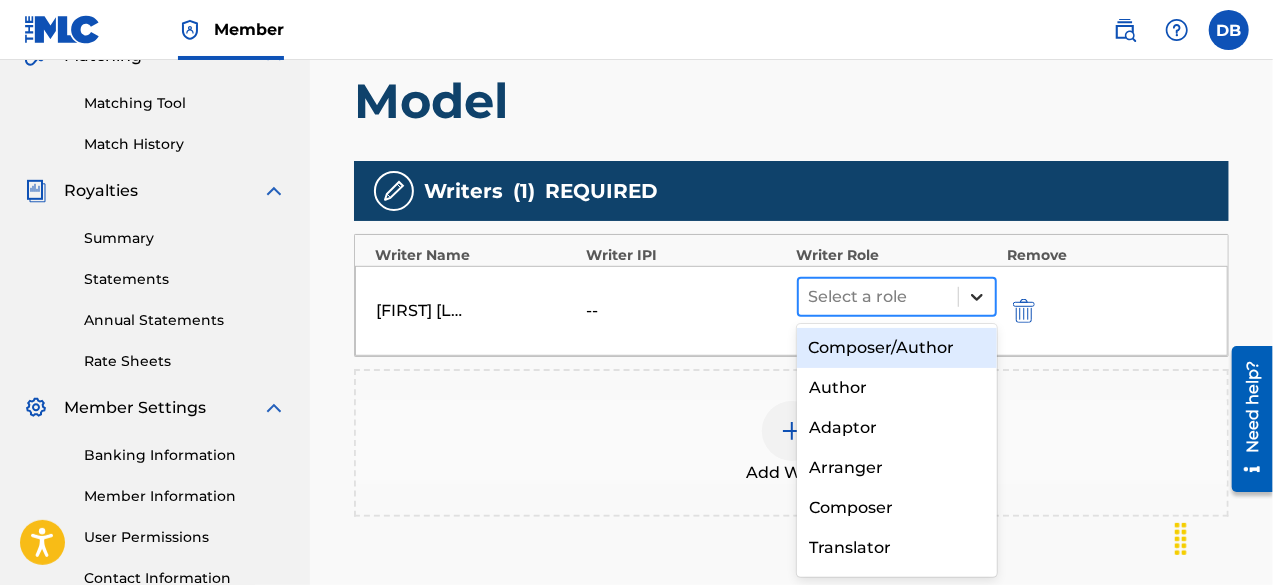 click 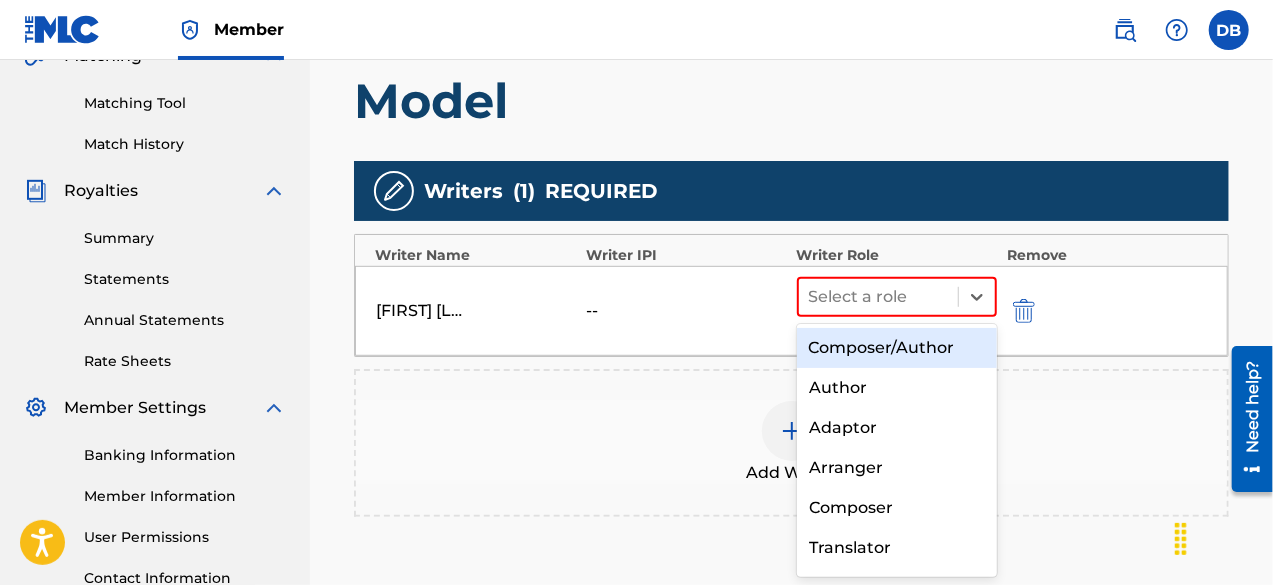 click on "Composer/Author" at bounding box center (897, 348) 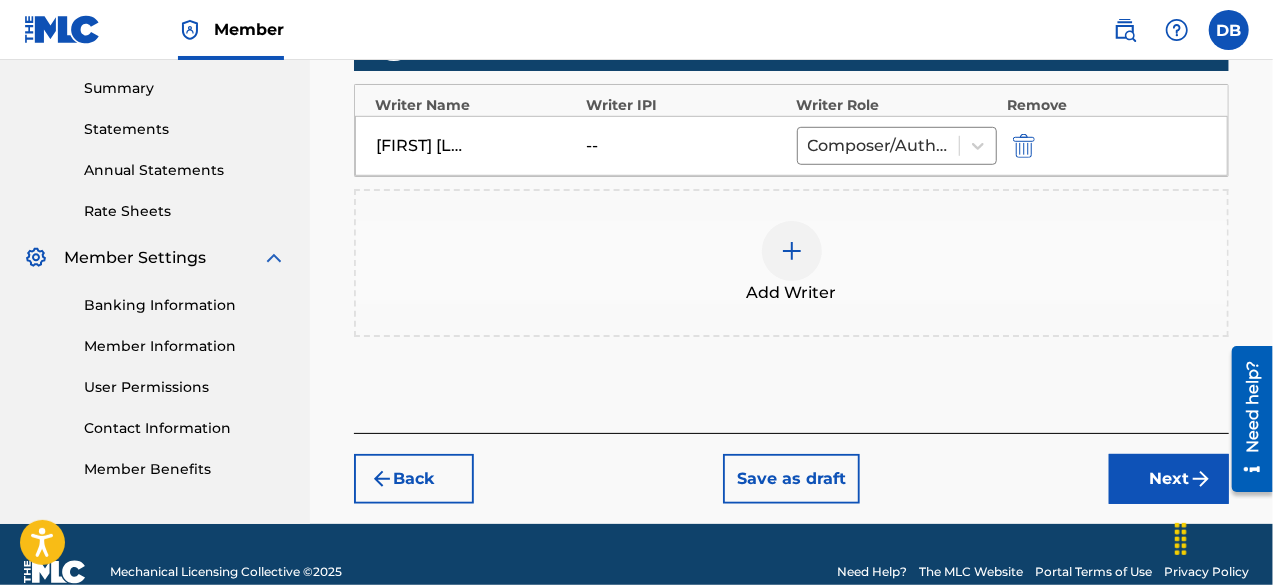 scroll, scrollTop: 641, scrollLeft: 0, axis: vertical 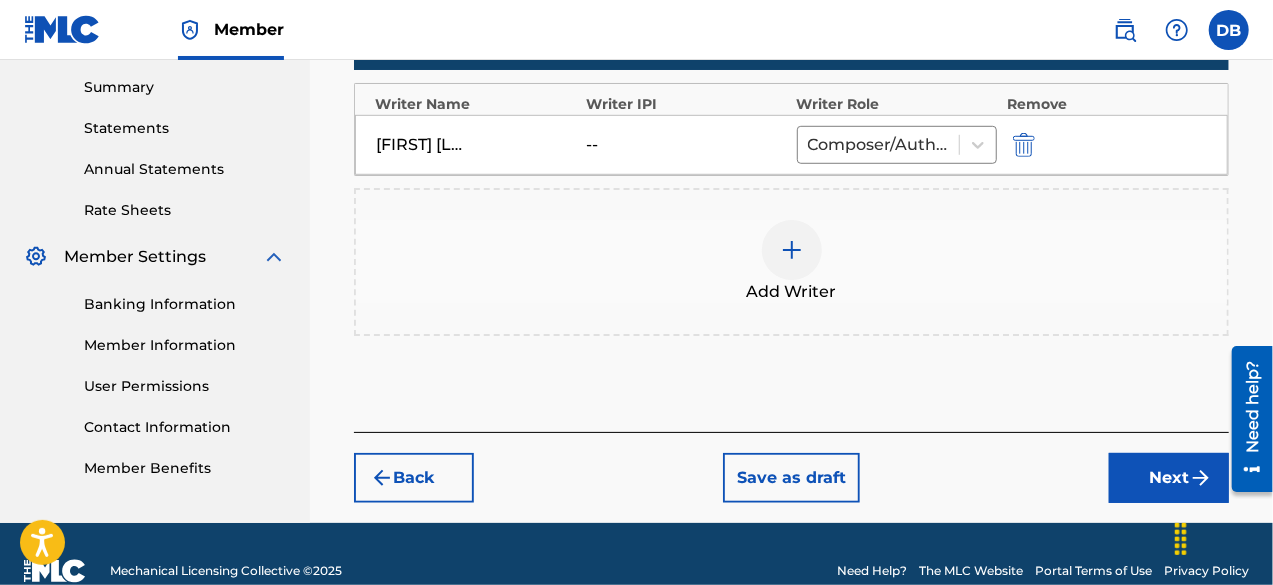 click on "Next" at bounding box center [1169, 478] 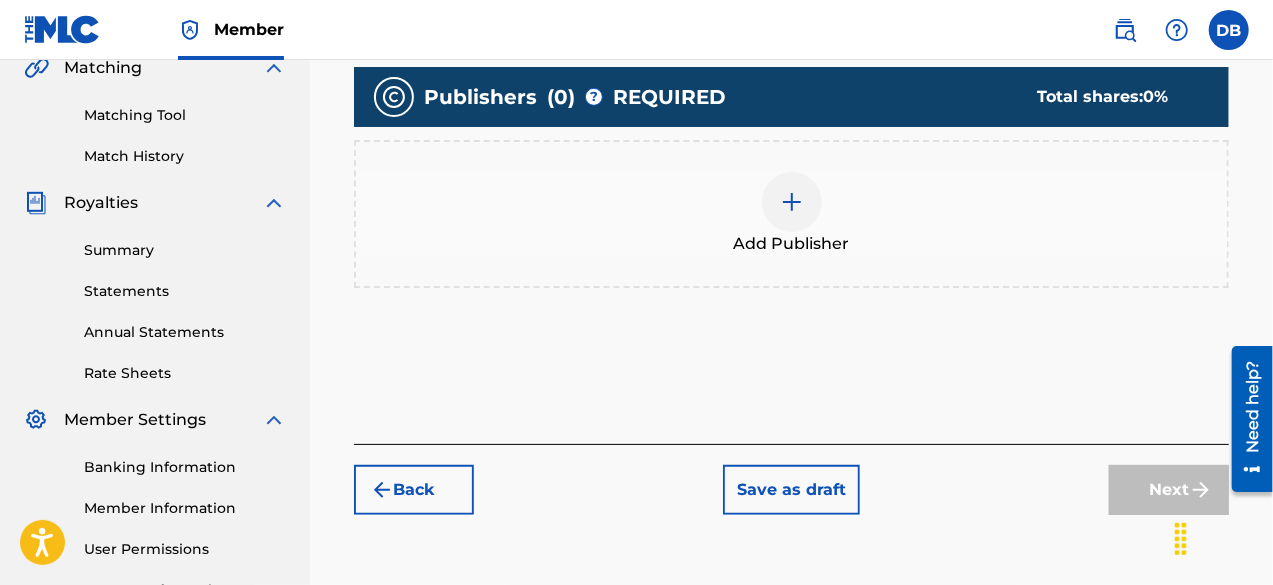 scroll, scrollTop: 492, scrollLeft: 0, axis: vertical 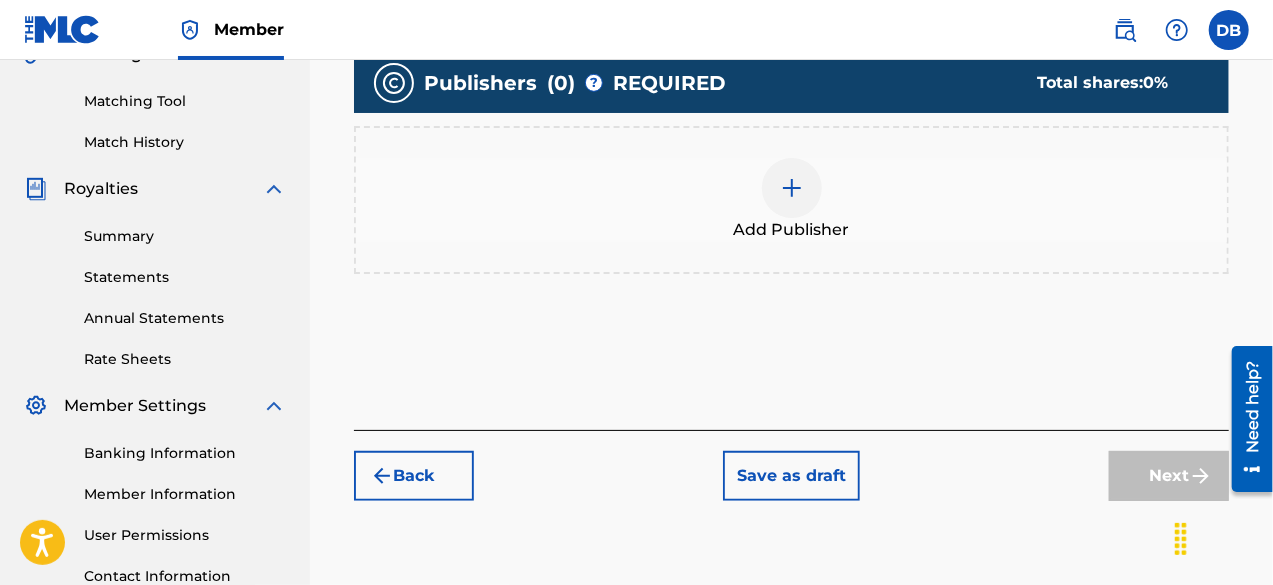 click at bounding box center (792, 188) 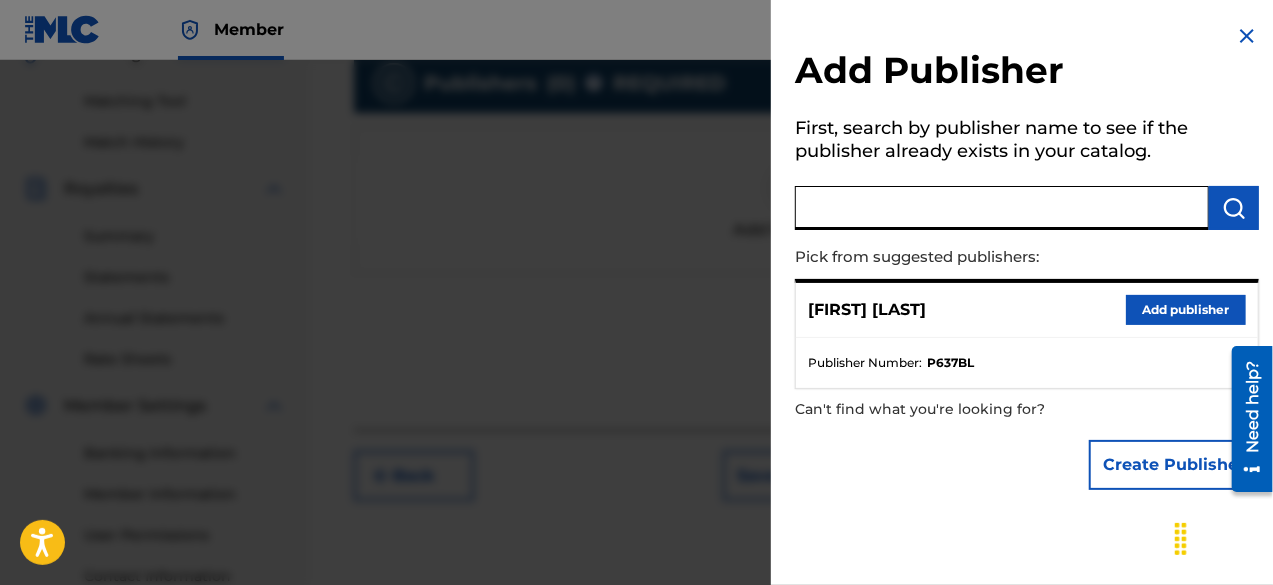 click at bounding box center [1002, 208] 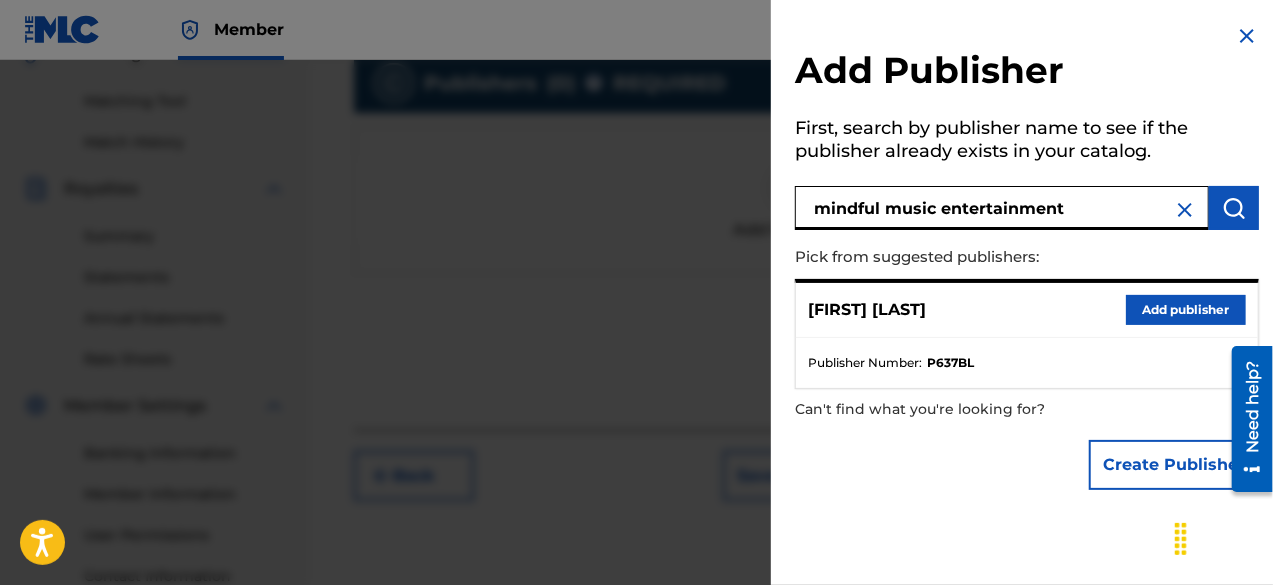 type on "mindful music entertainment" 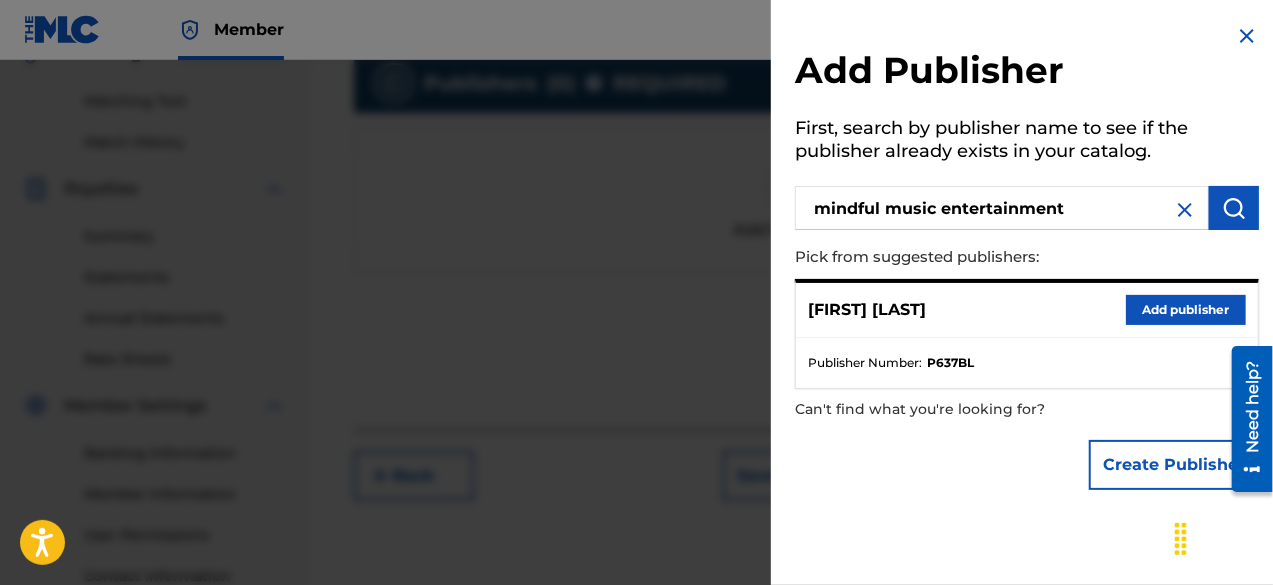 click at bounding box center [1234, 208] 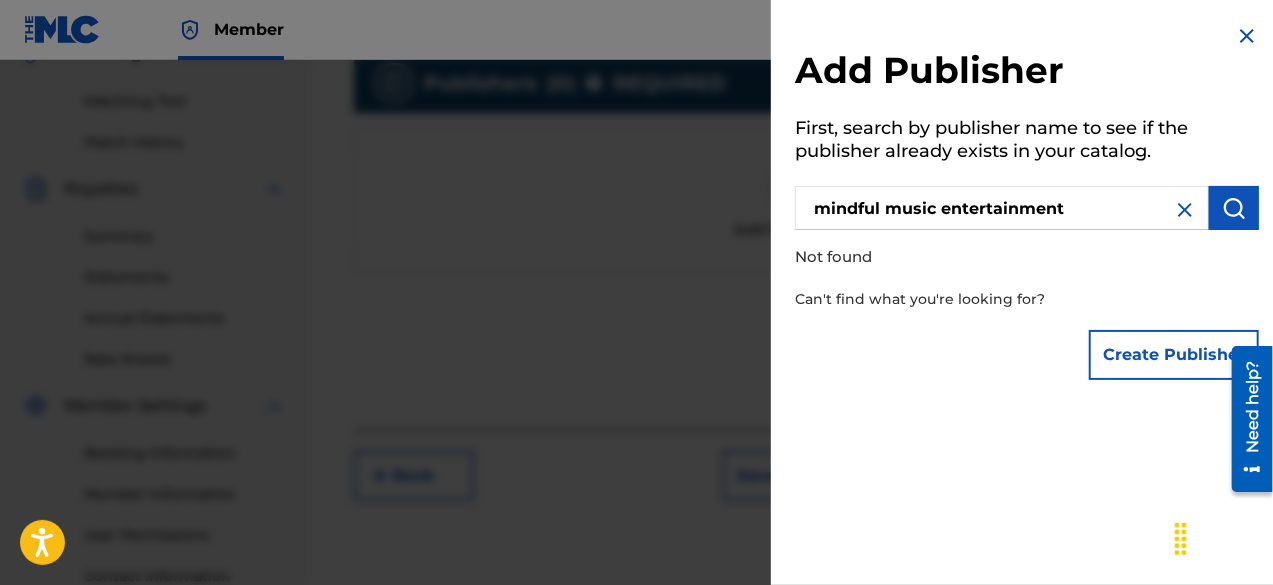 click at bounding box center [1185, 210] 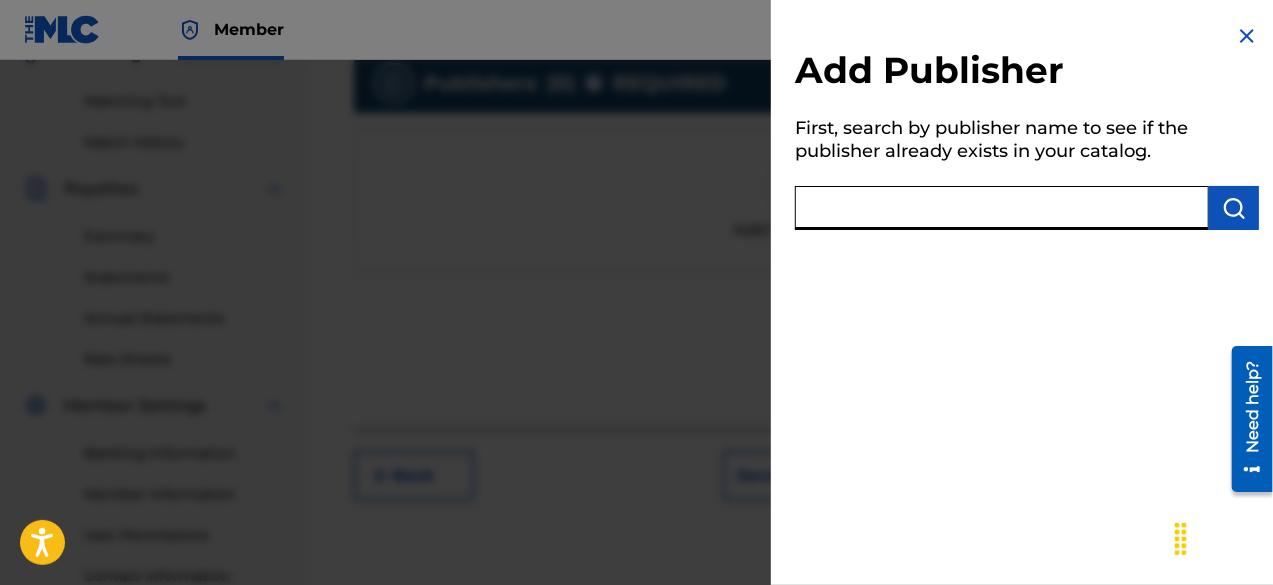 click at bounding box center [1002, 208] 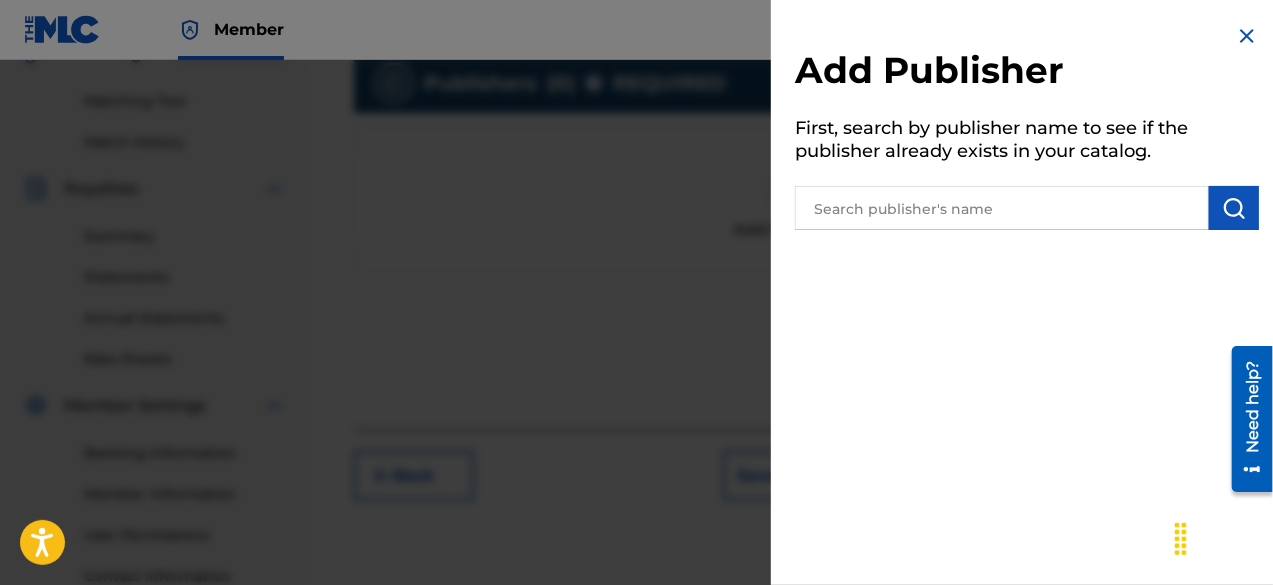 click at bounding box center [1247, 36] 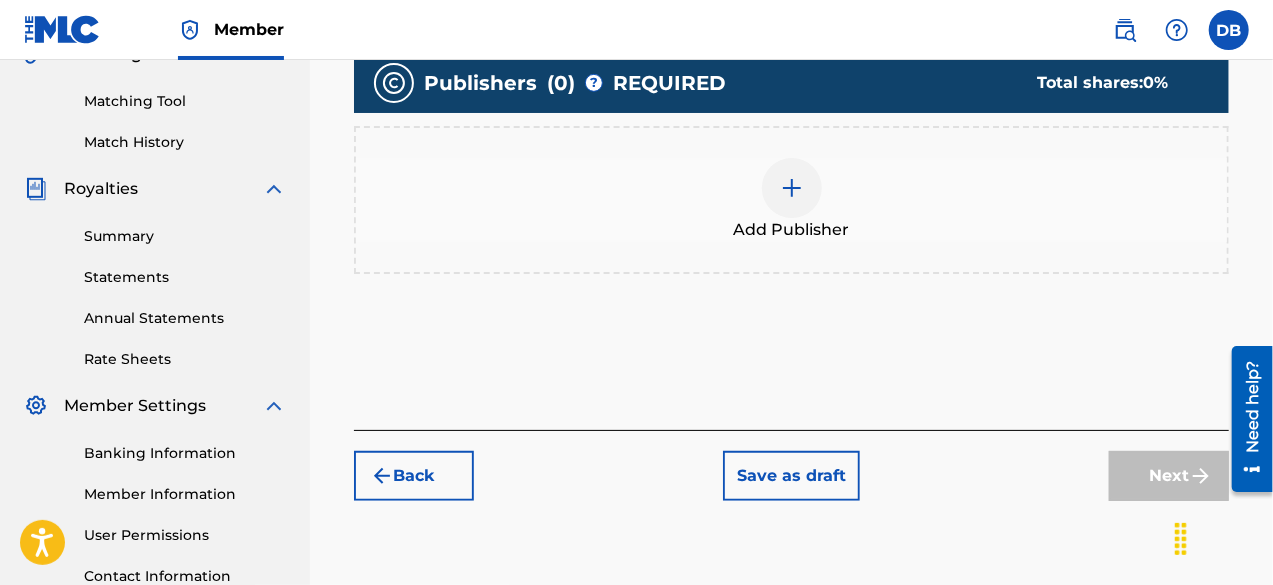 click at bounding box center [792, 188] 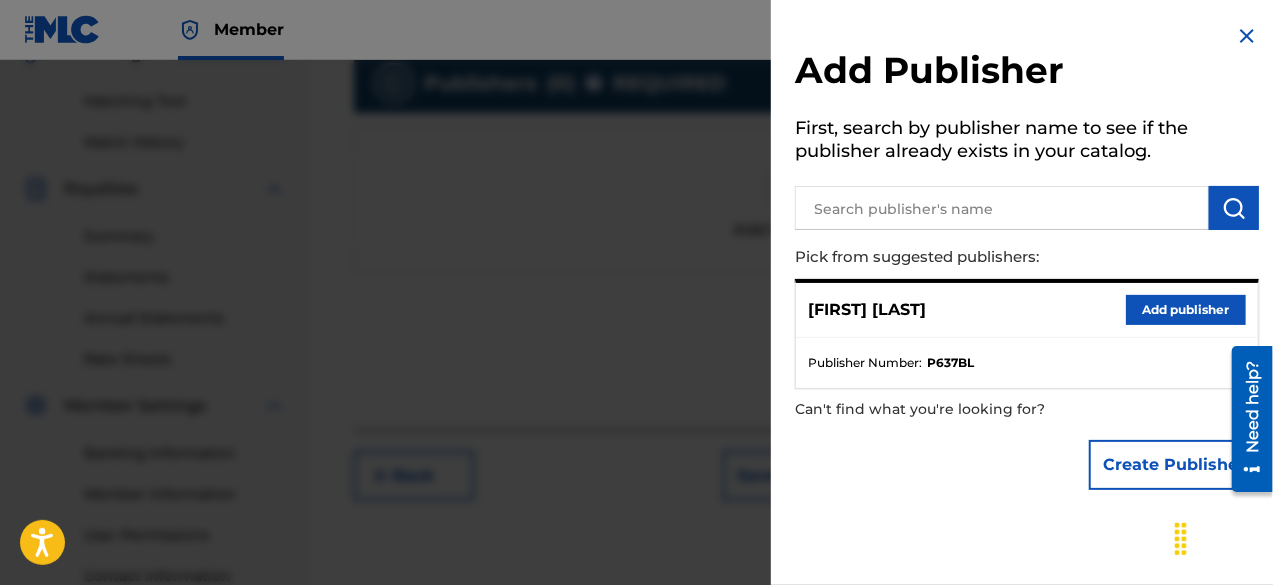click on "Add publisher" at bounding box center (1186, 310) 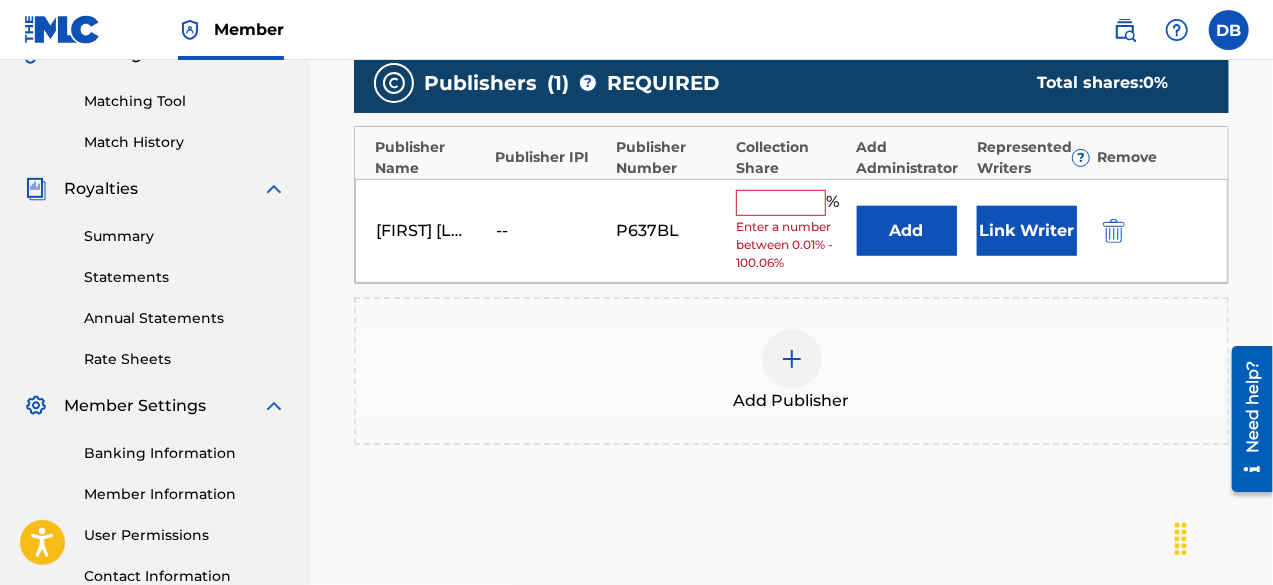 click at bounding box center (781, 203) 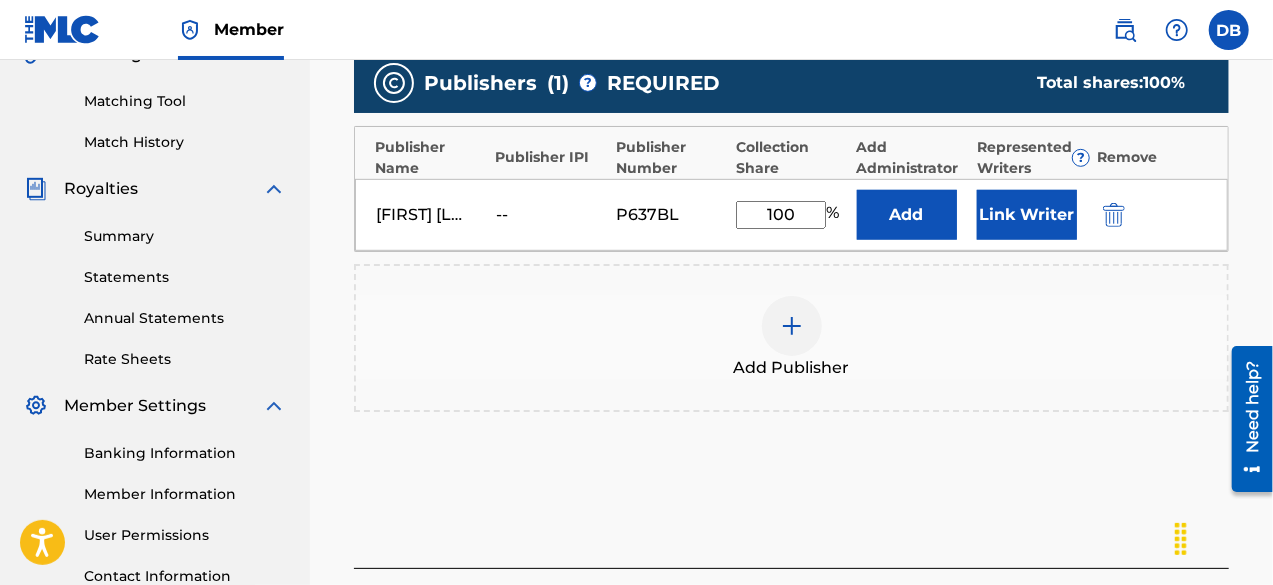 click on "Publishers ( 1 ) ? REQUIRED Total shares:  100 % Publisher Name Publisher IPI Publisher Number Collection Share Add Administrator Represented Writers ? Remove Demarcus Bailey -- P637BL 100 % Add Link Writer Add Publisher" at bounding box center (791, 261) 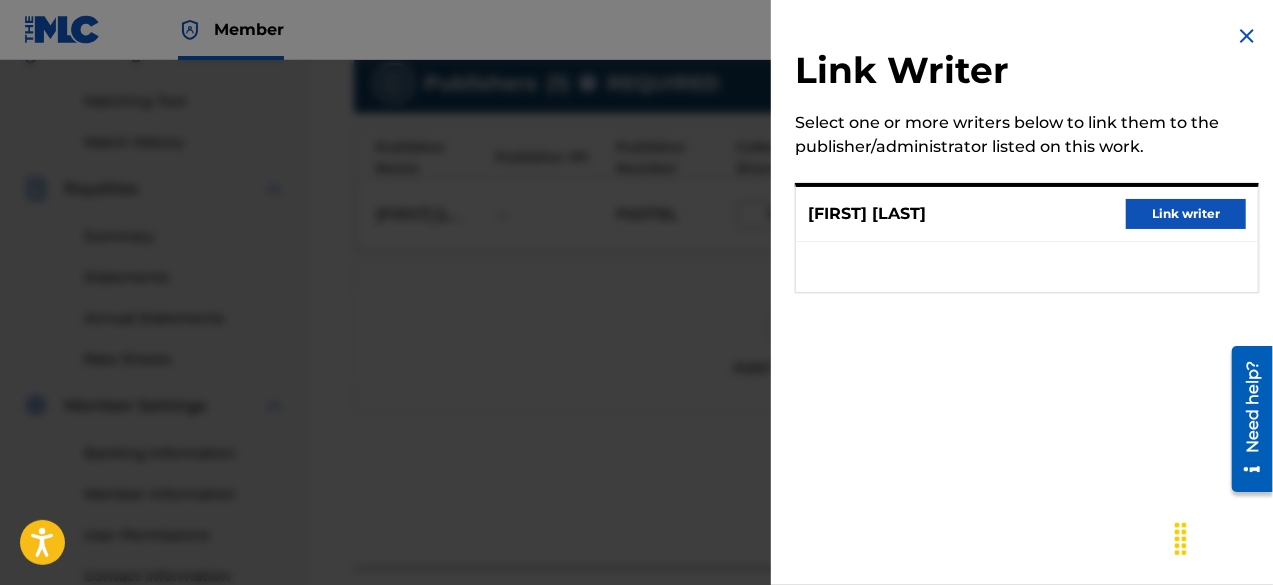 click on "Link writer" at bounding box center (1186, 214) 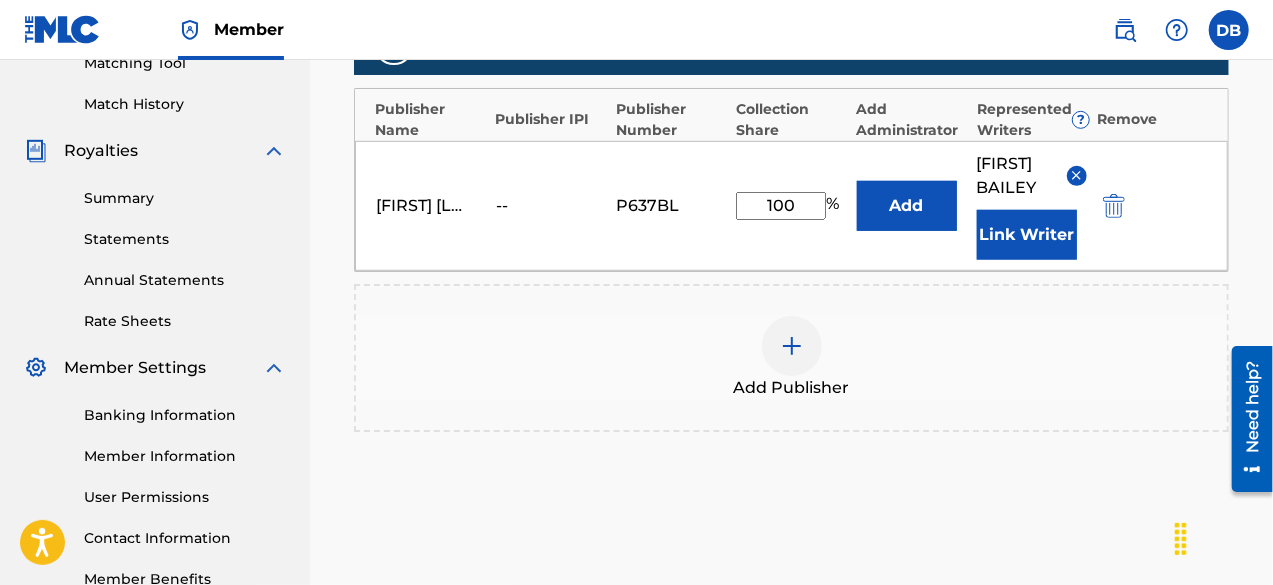 scroll, scrollTop: 524, scrollLeft: 0, axis: vertical 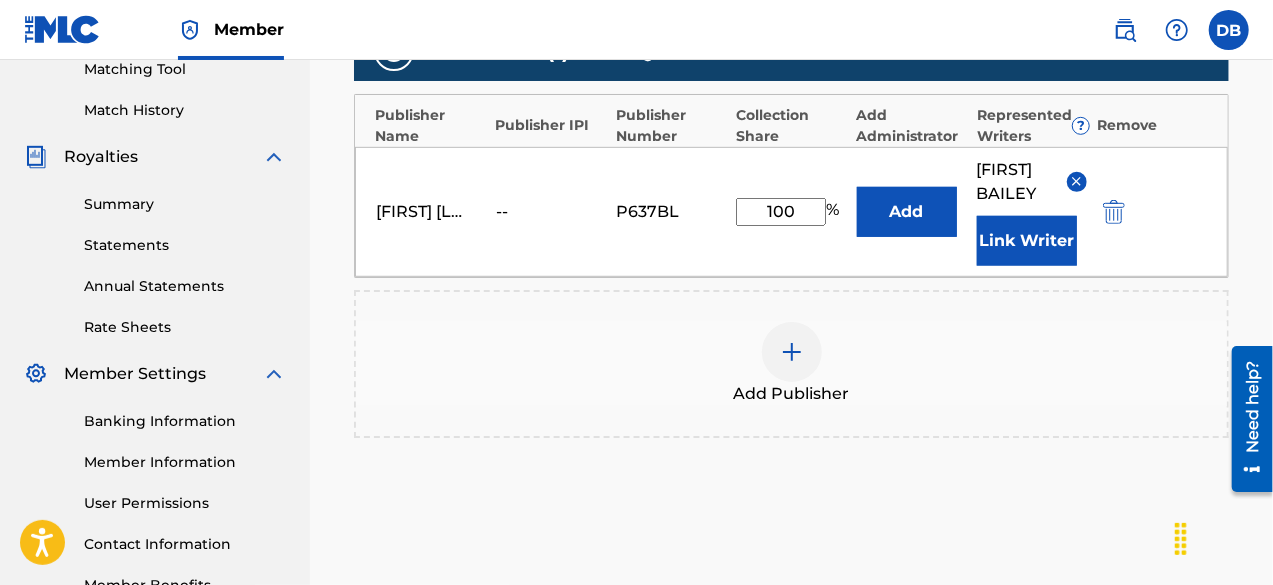 click on "Add" at bounding box center (907, 212) 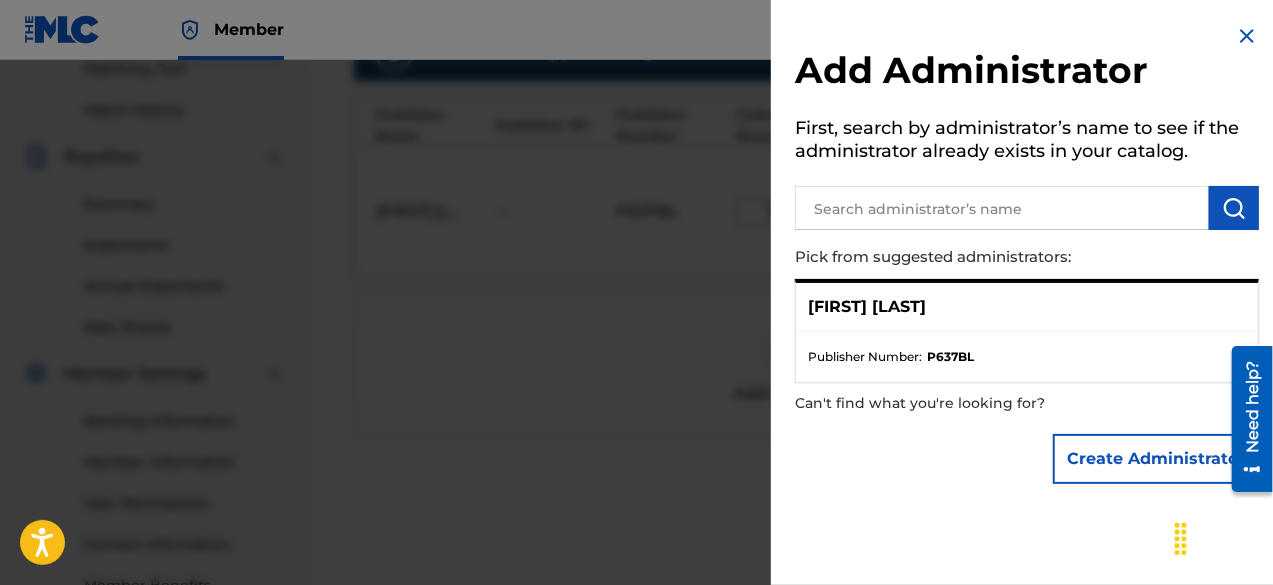 click at bounding box center (1247, 36) 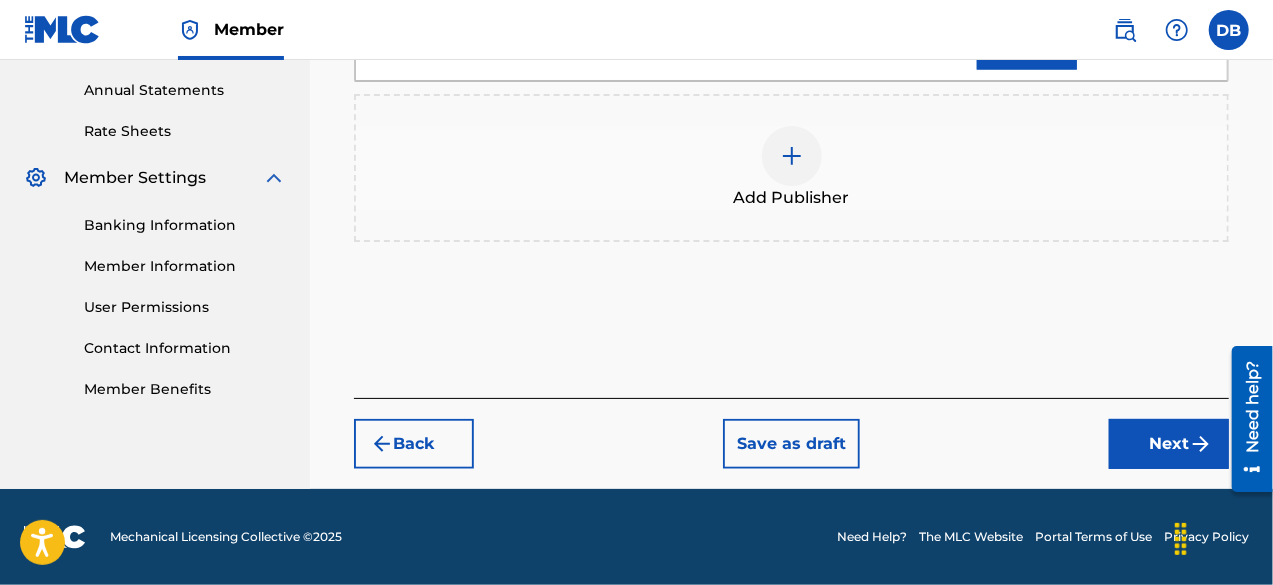 scroll, scrollTop: 732, scrollLeft: 0, axis: vertical 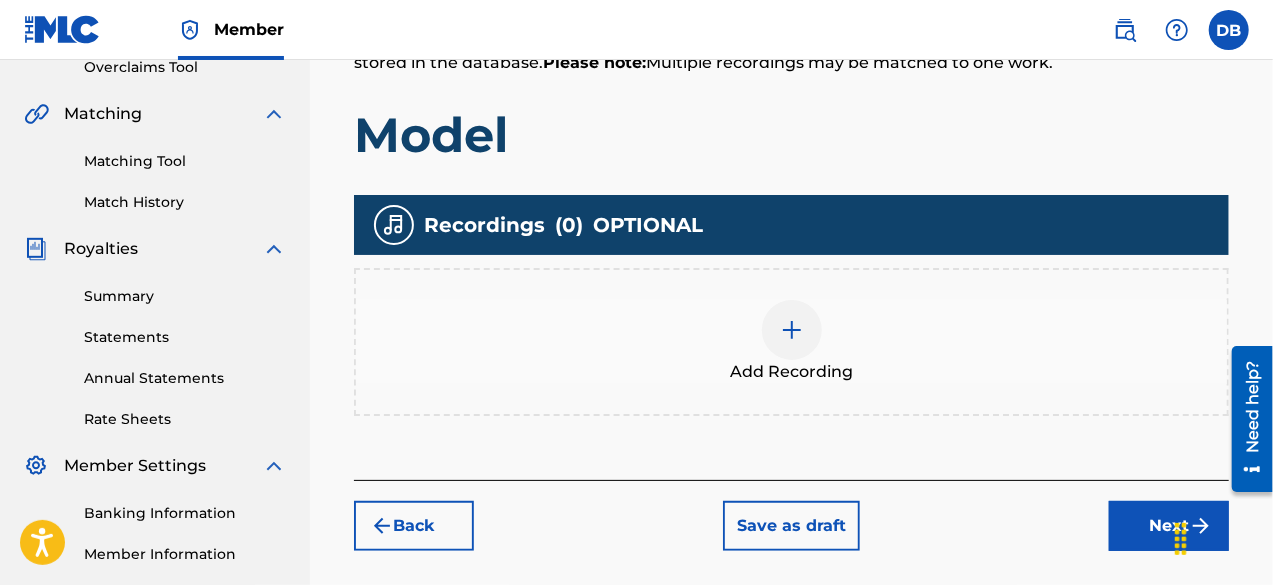 click at bounding box center [792, 330] 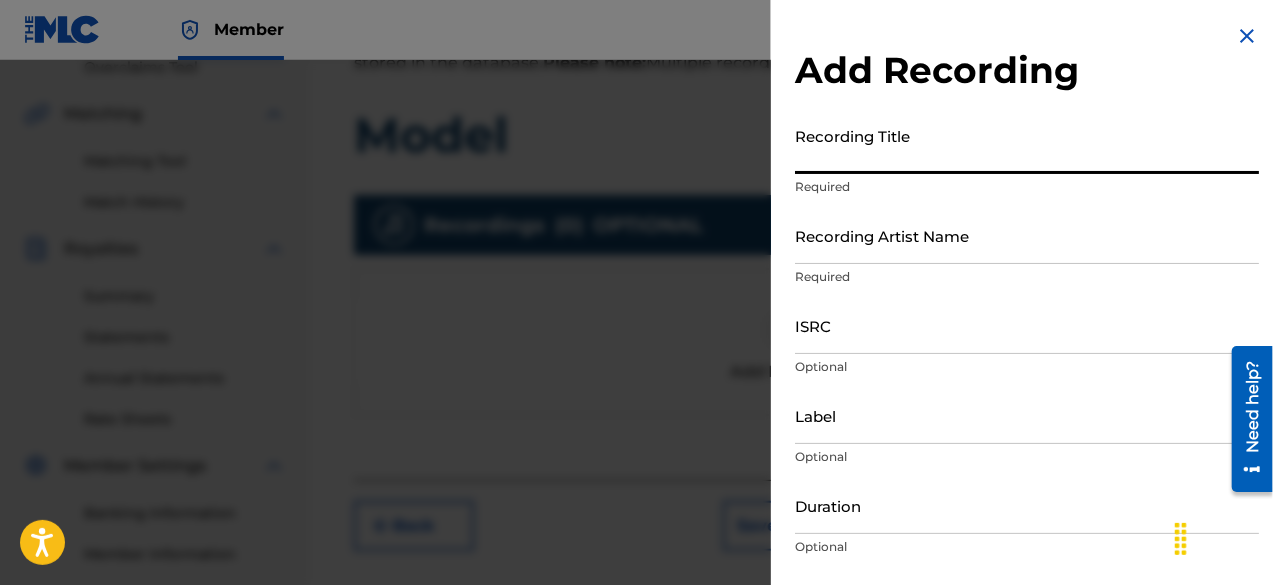 click on "Recording Title" at bounding box center (1027, 145) 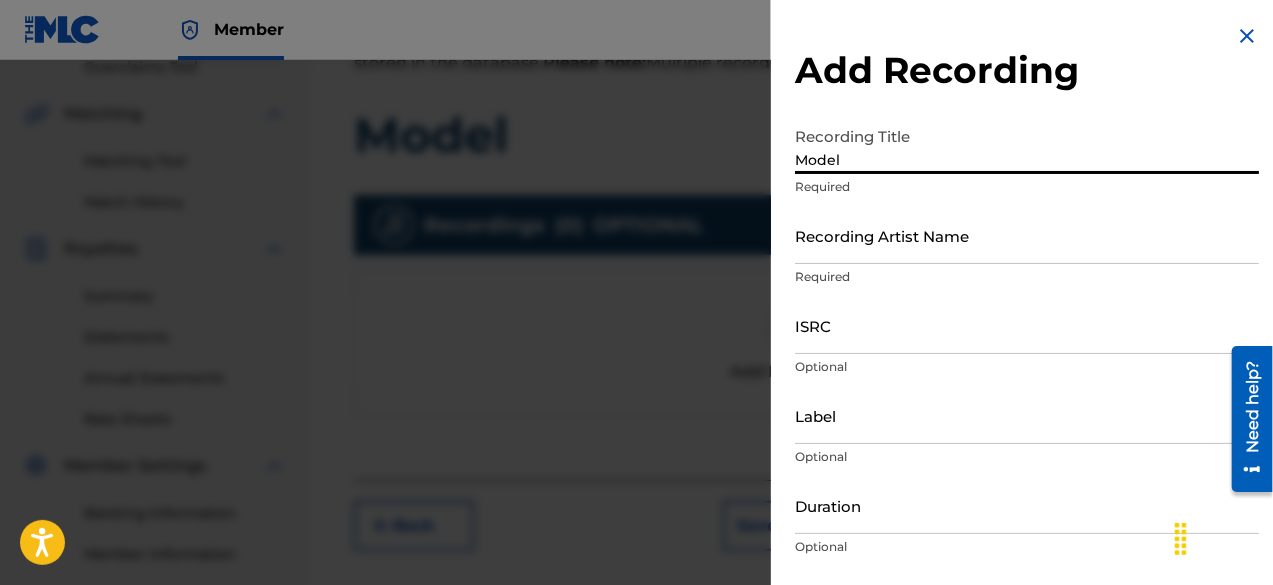 type on "Model" 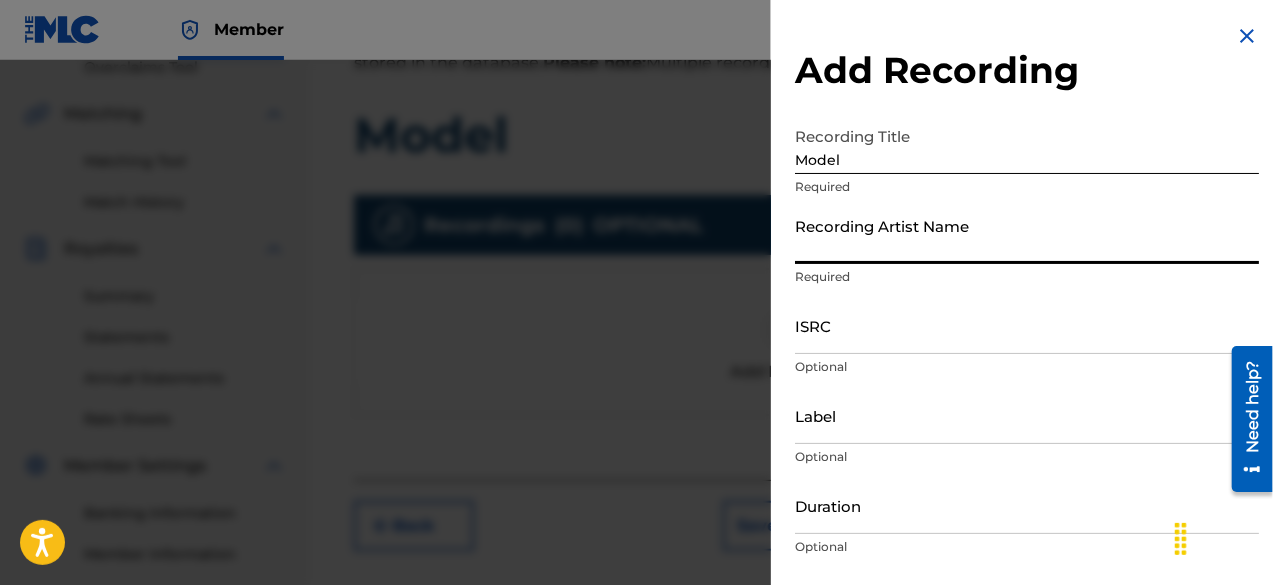 click on "Recording Artist Name" at bounding box center (1027, 235) 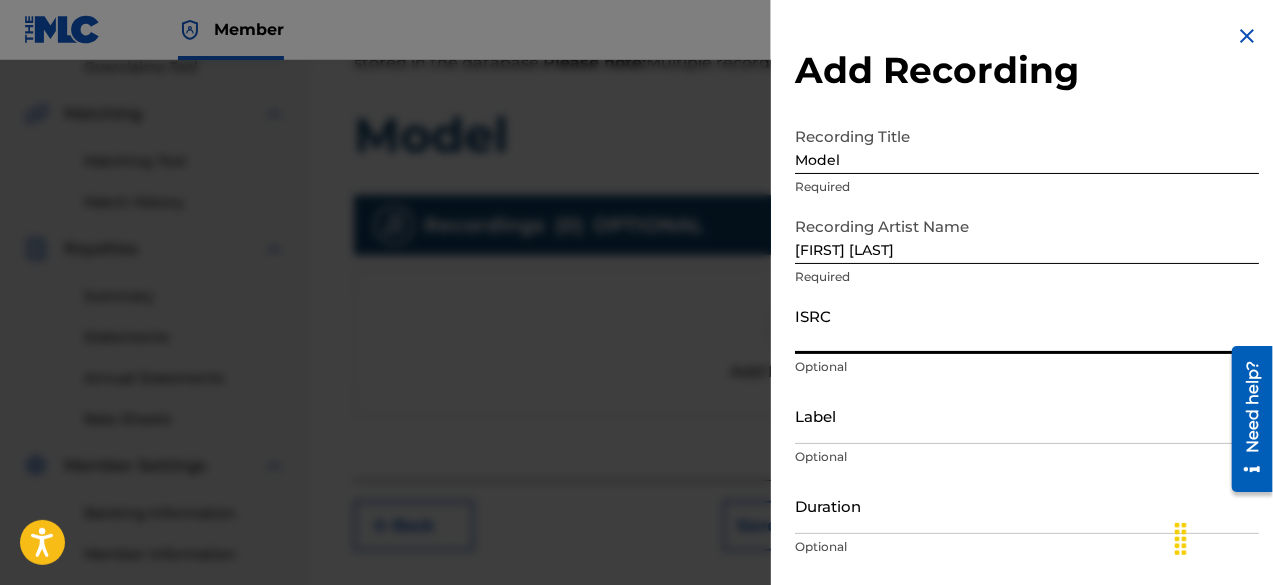 click on "ISRC" at bounding box center [1027, 325] 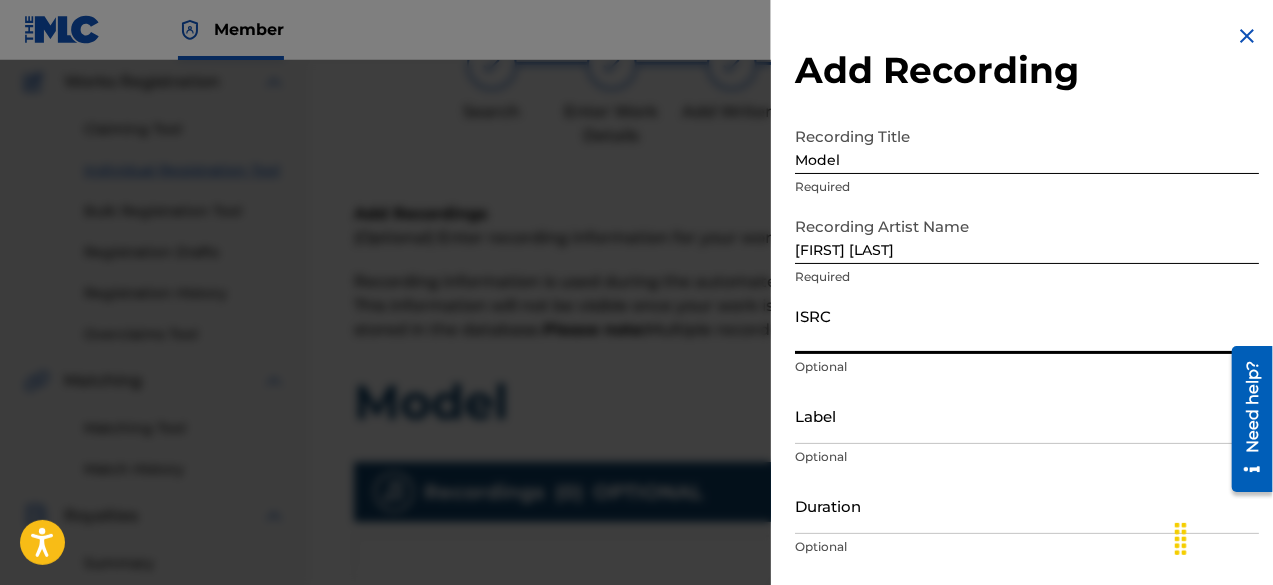scroll, scrollTop: 177, scrollLeft: 0, axis: vertical 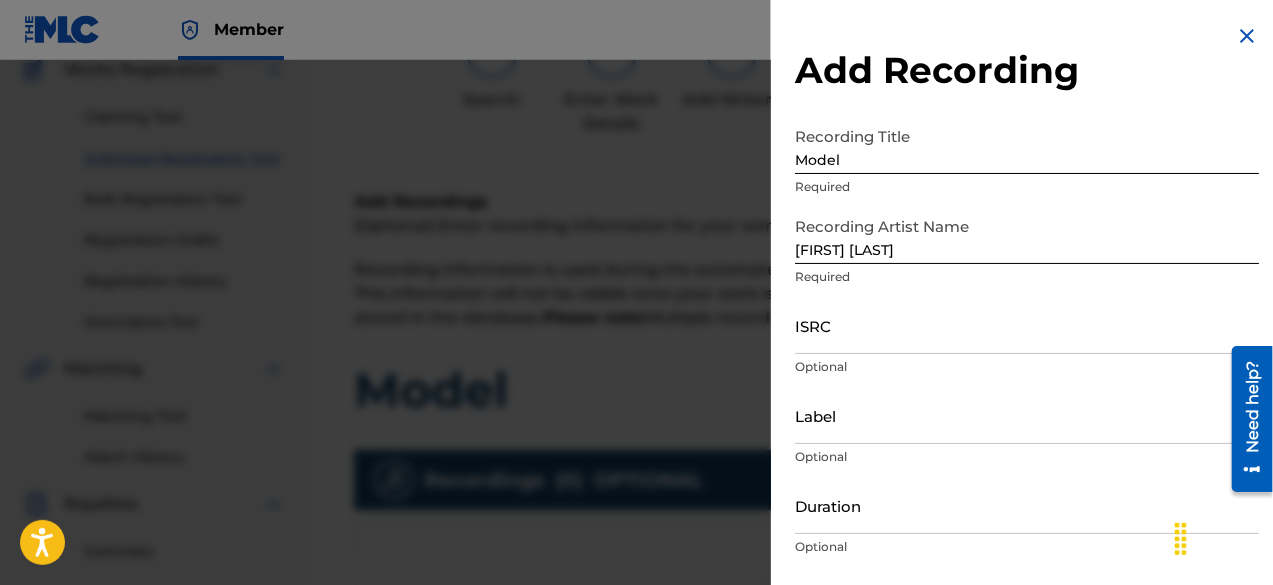 click on "Required" at bounding box center (1027, 187) 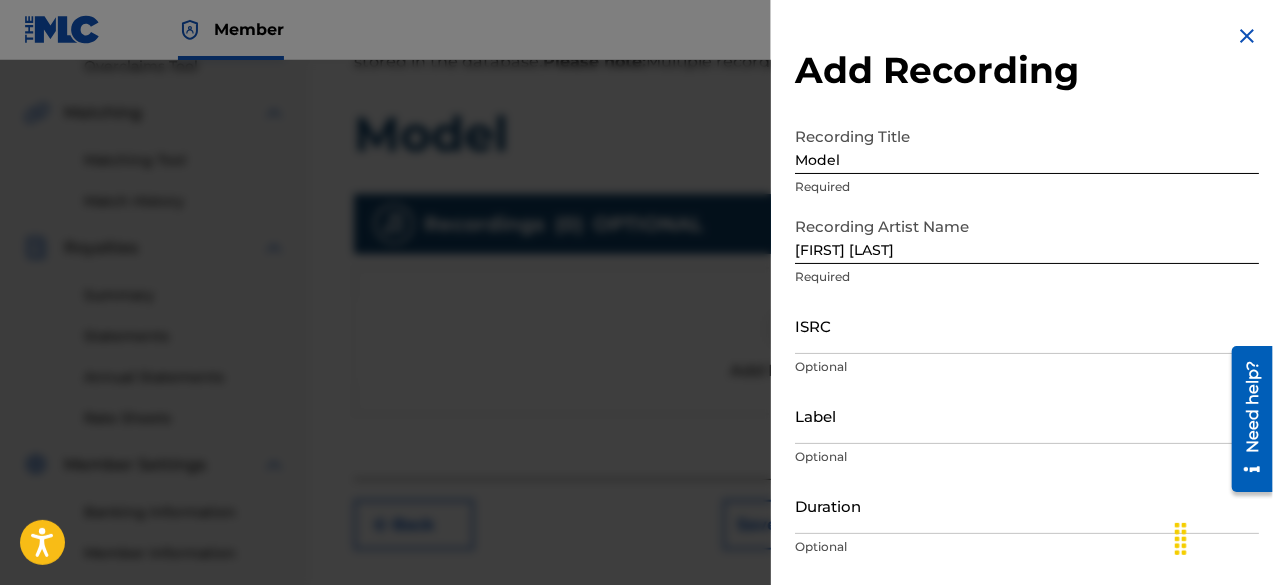 scroll, scrollTop: 654, scrollLeft: 0, axis: vertical 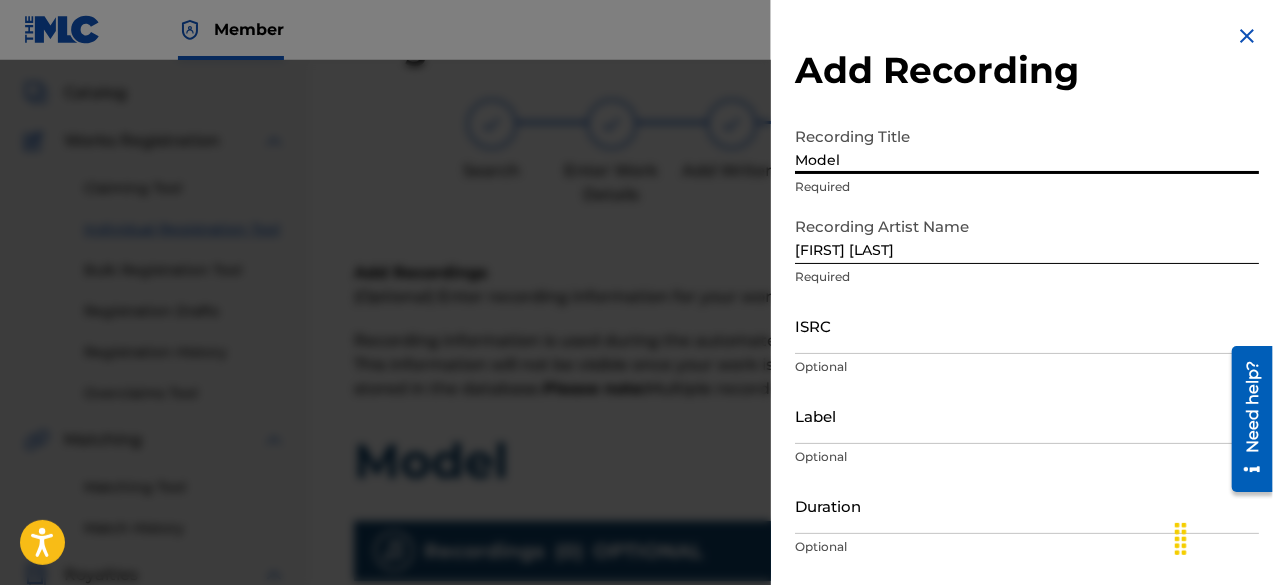 click on "Model" at bounding box center (1027, 145) 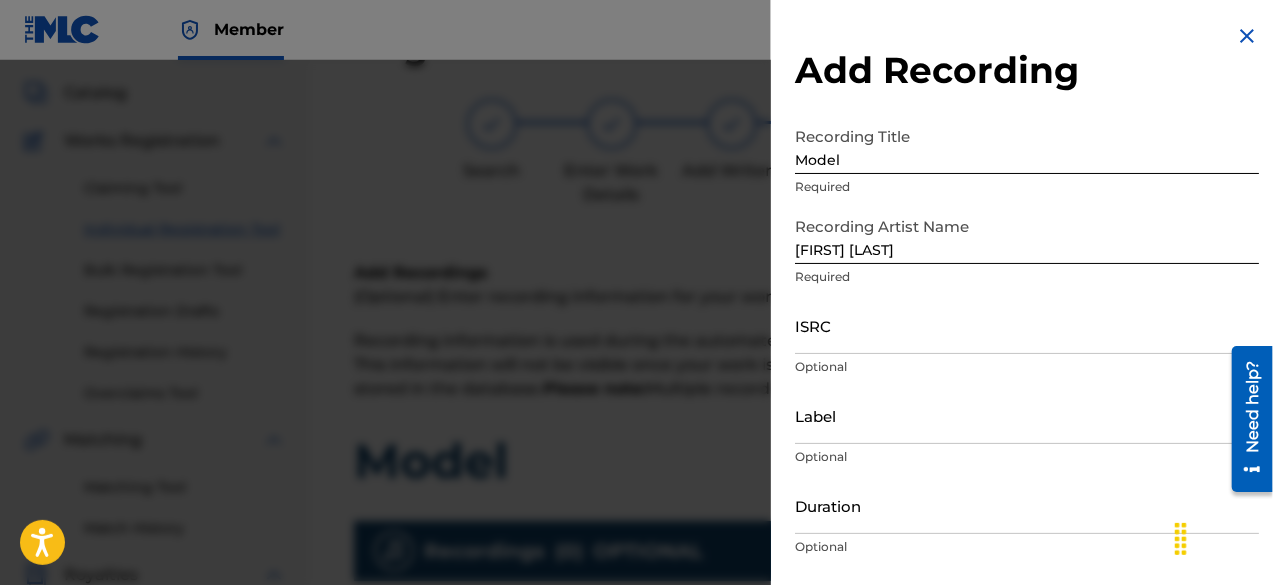 click on "Required" at bounding box center (1027, 187) 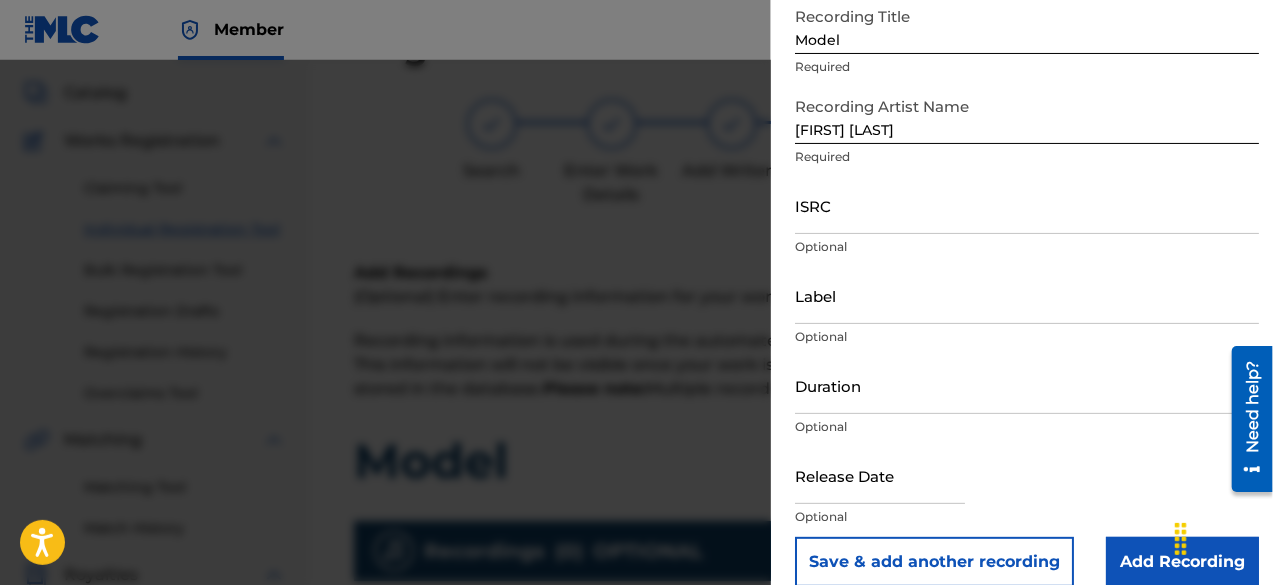 scroll, scrollTop: 144, scrollLeft: 0, axis: vertical 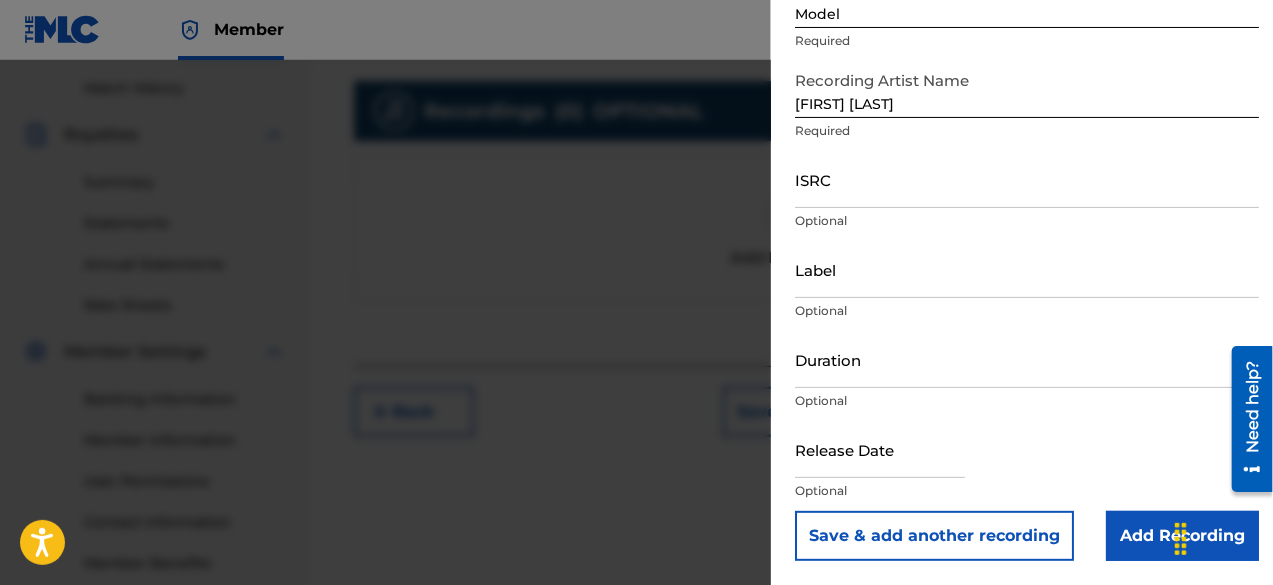 click on "Add Recording" at bounding box center (1182, 536) 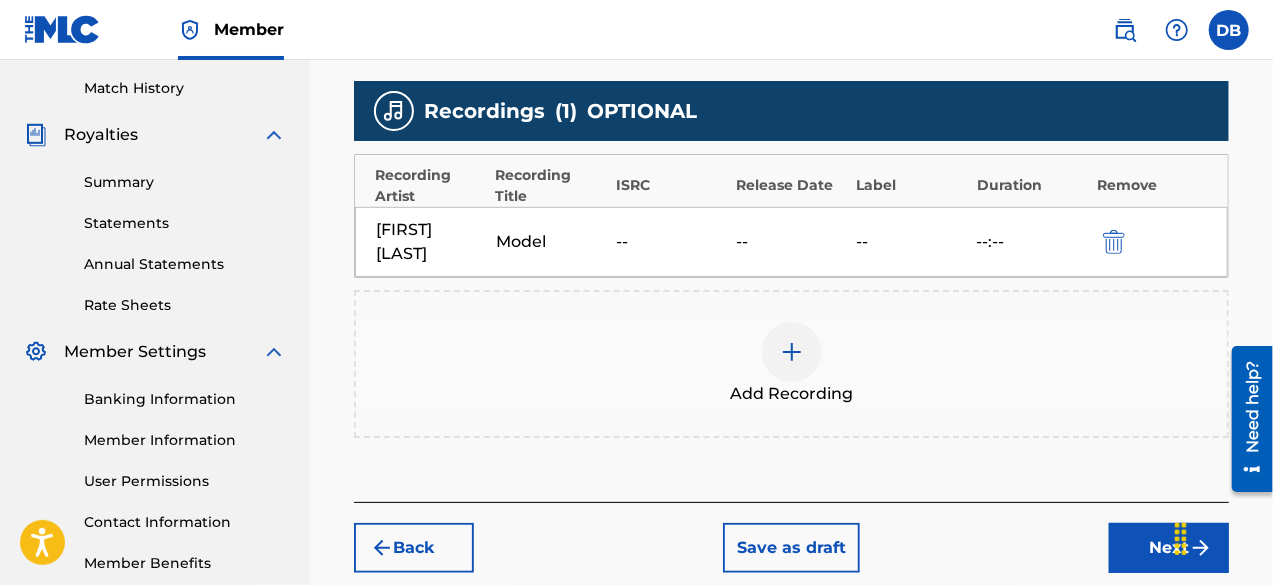 click on "Next" at bounding box center (1169, 548) 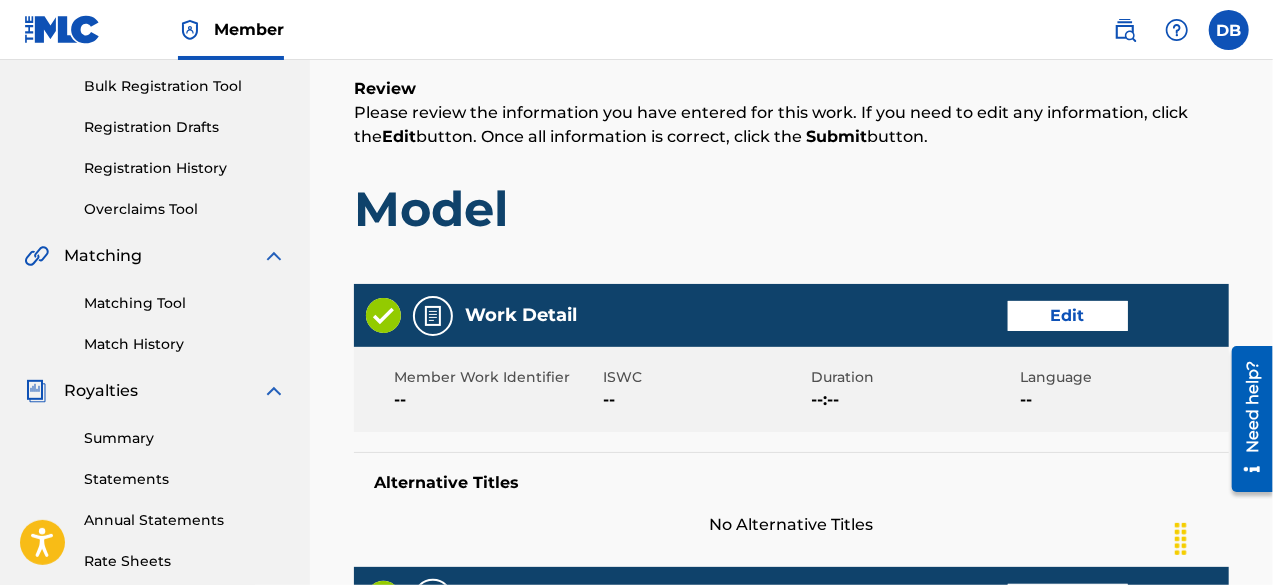 scroll, scrollTop: 90, scrollLeft: 0, axis: vertical 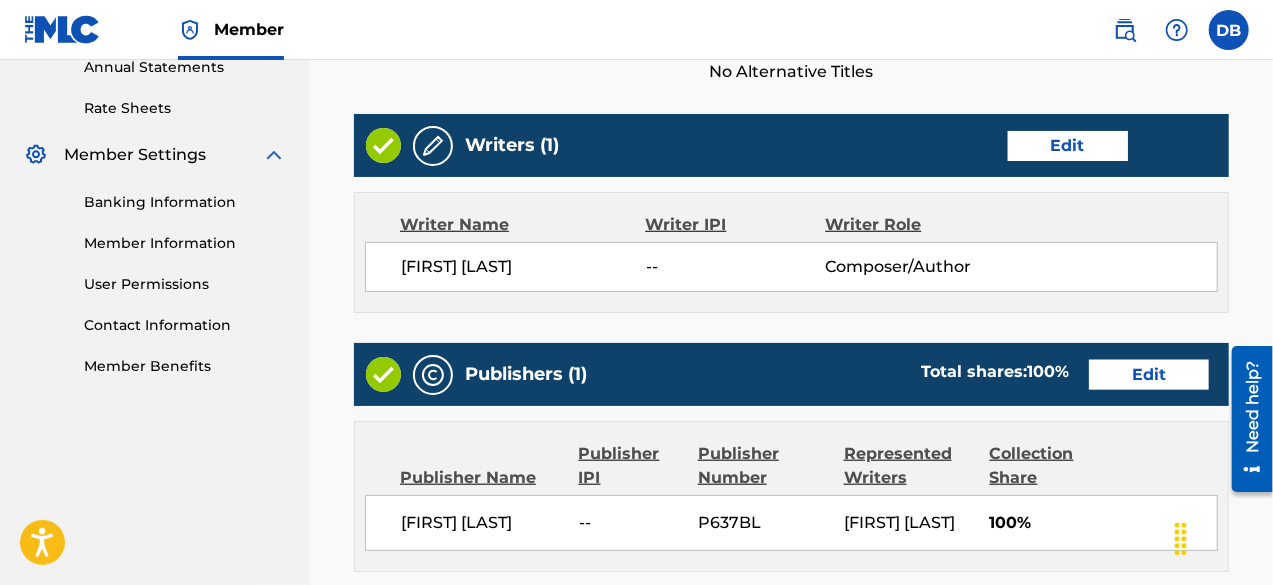 click on "Edit" at bounding box center (1068, 146) 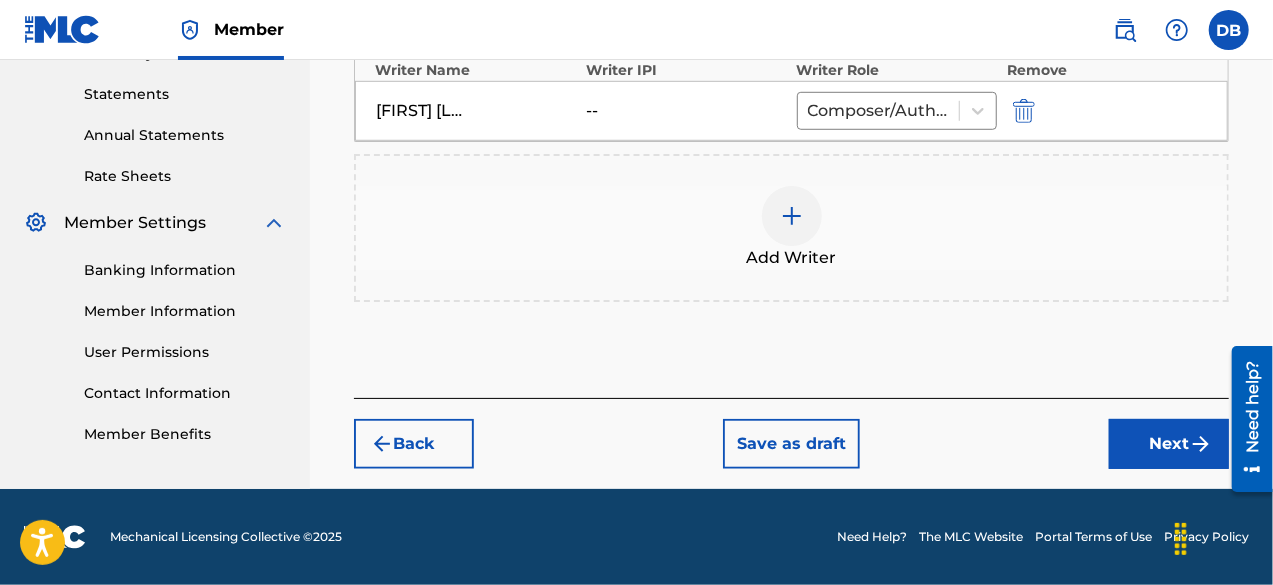 scroll, scrollTop: 673, scrollLeft: 0, axis: vertical 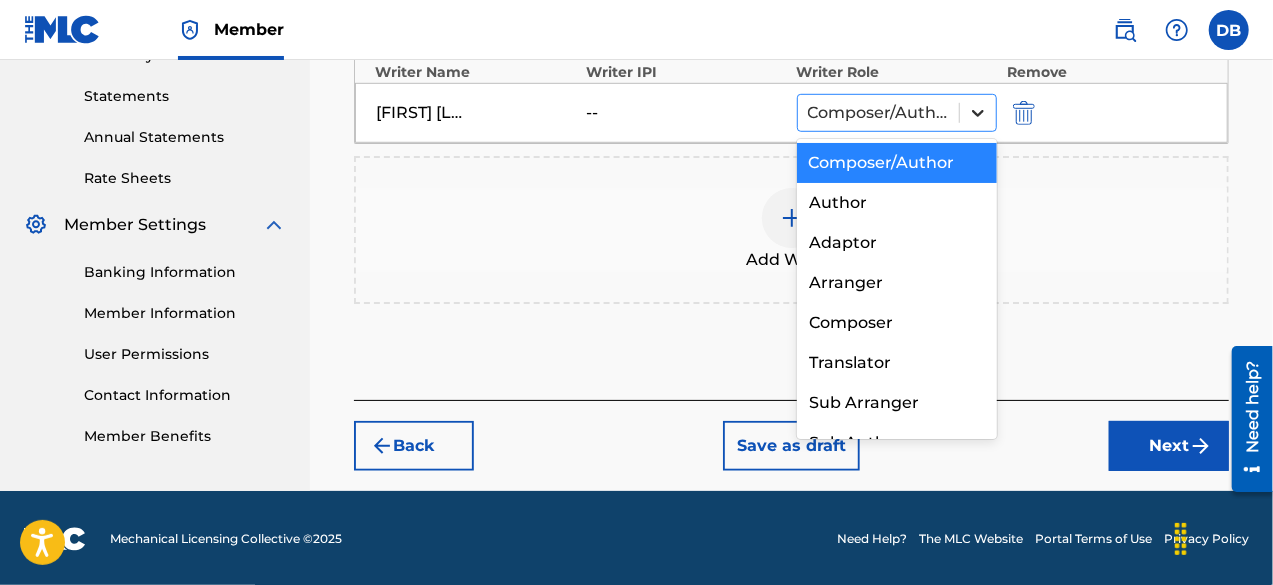 click 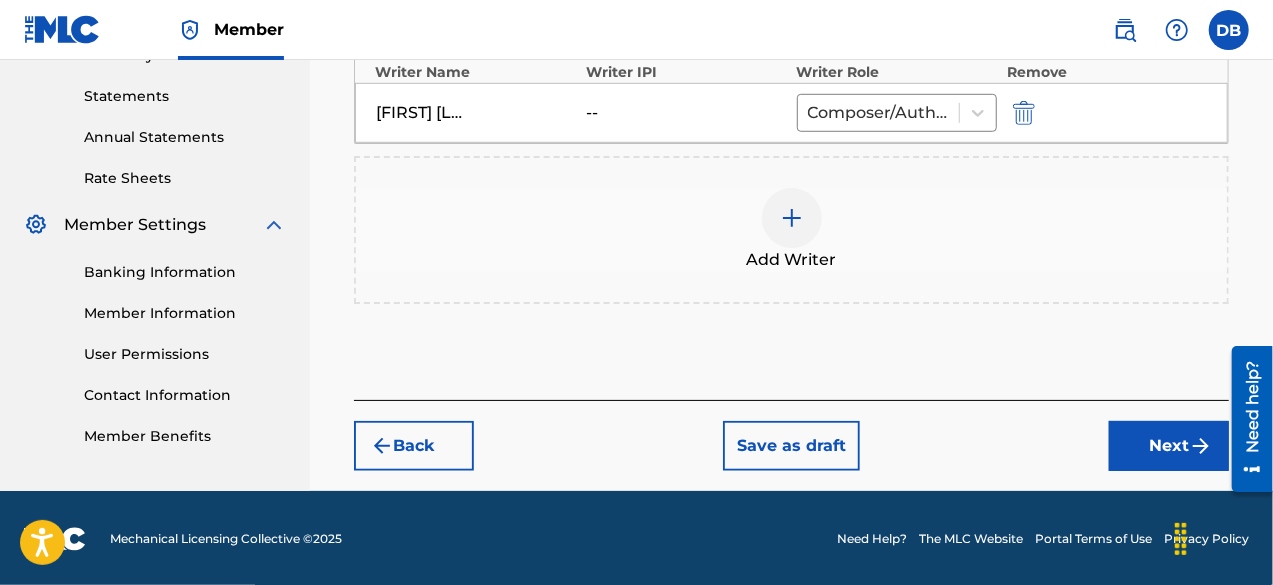 click on "Remove" at bounding box center (1107, 72) 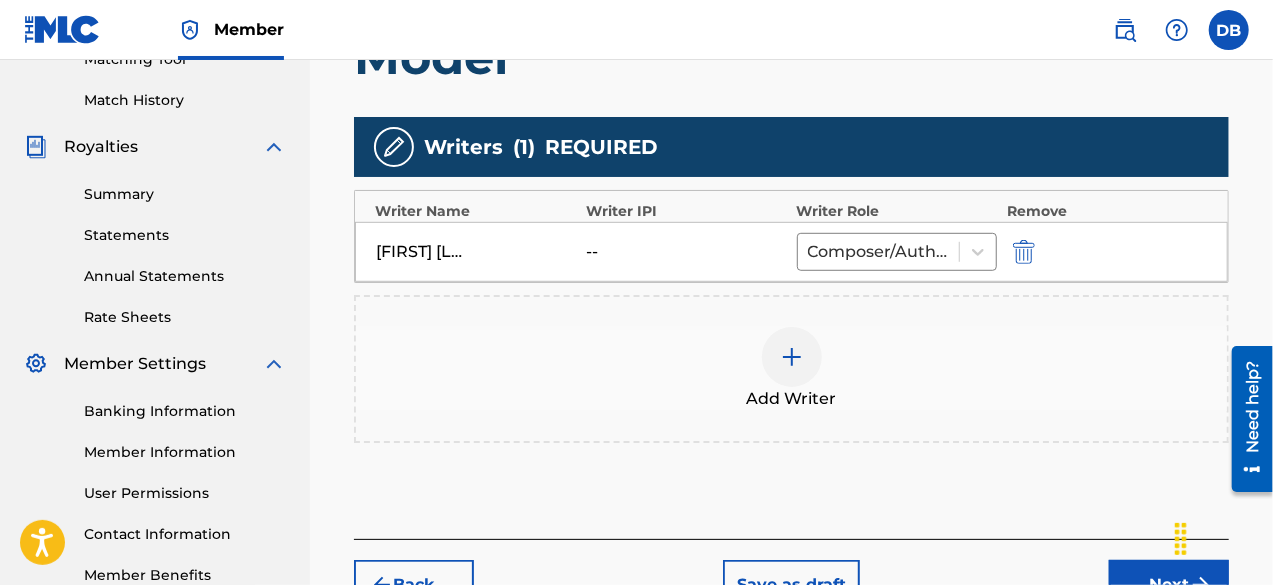 scroll, scrollTop: 527, scrollLeft: 0, axis: vertical 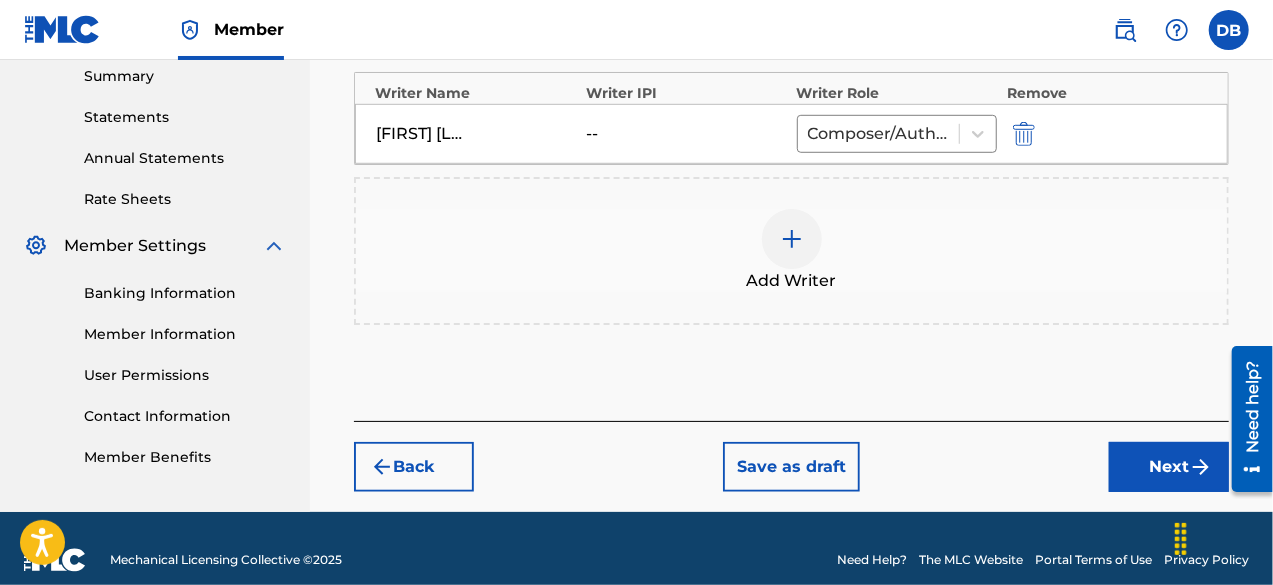 click on "Next" at bounding box center (1169, 467) 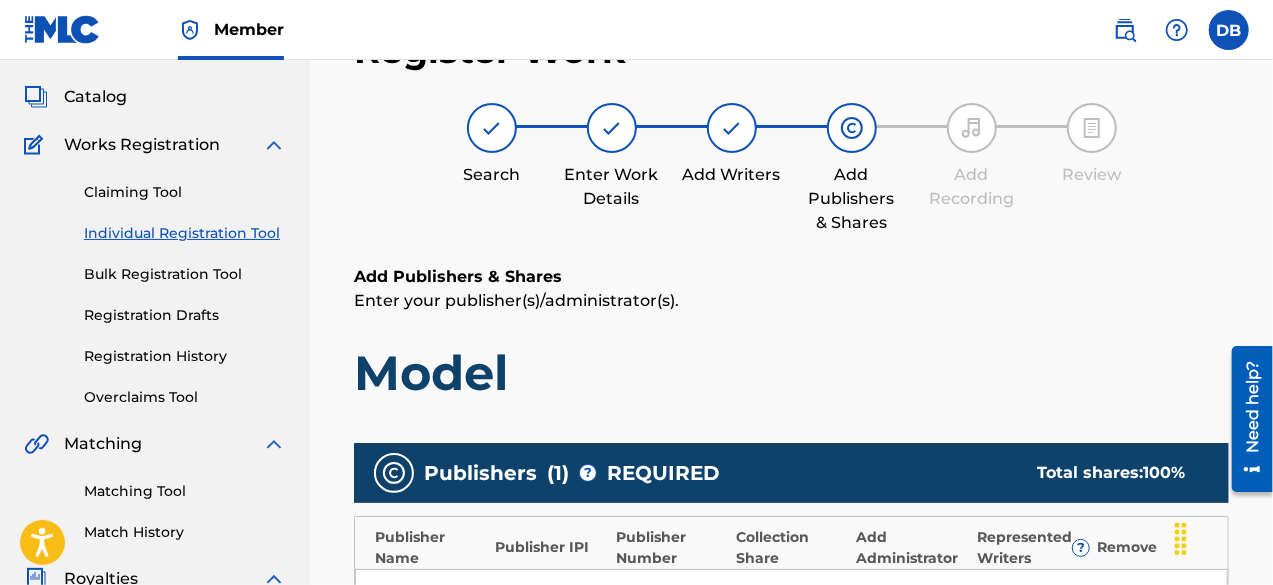 scroll, scrollTop: 90, scrollLeft: 0, axis: vertical 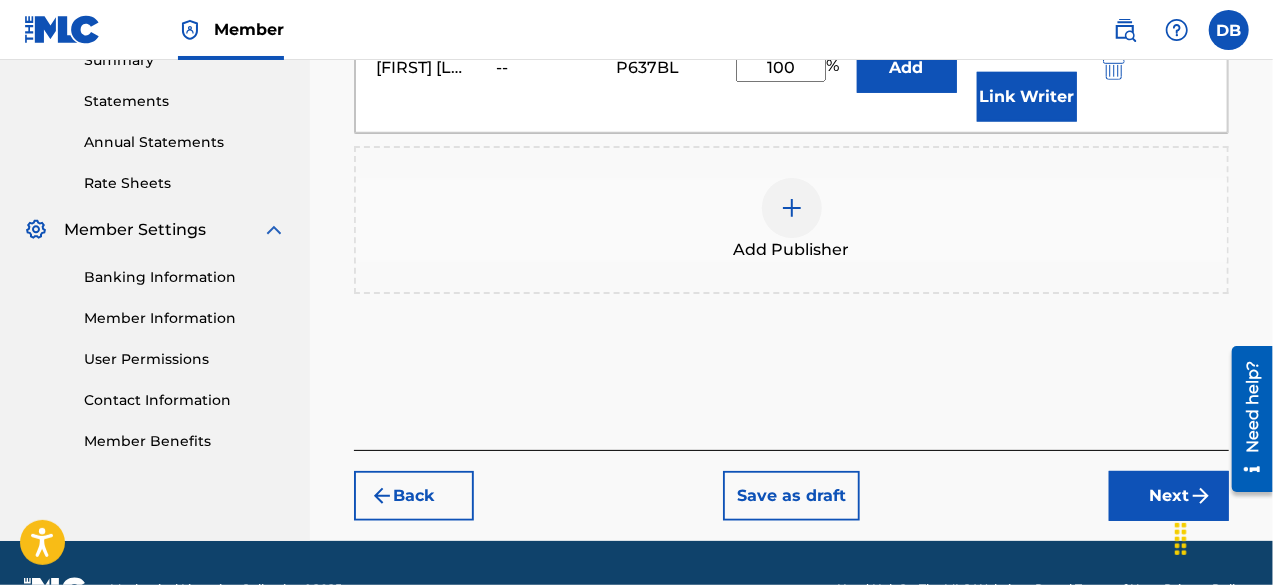 click on "Next" at bounding box center [1169, 496] 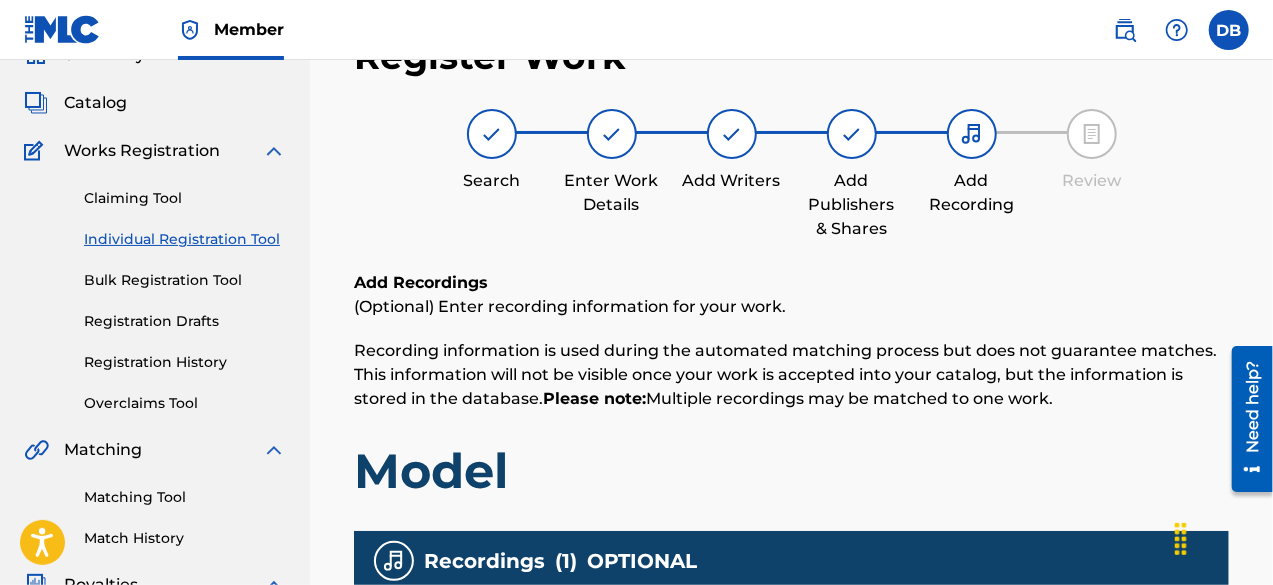 scroll, scrollTop: 90, scrollLeft: 0, axis: vertical 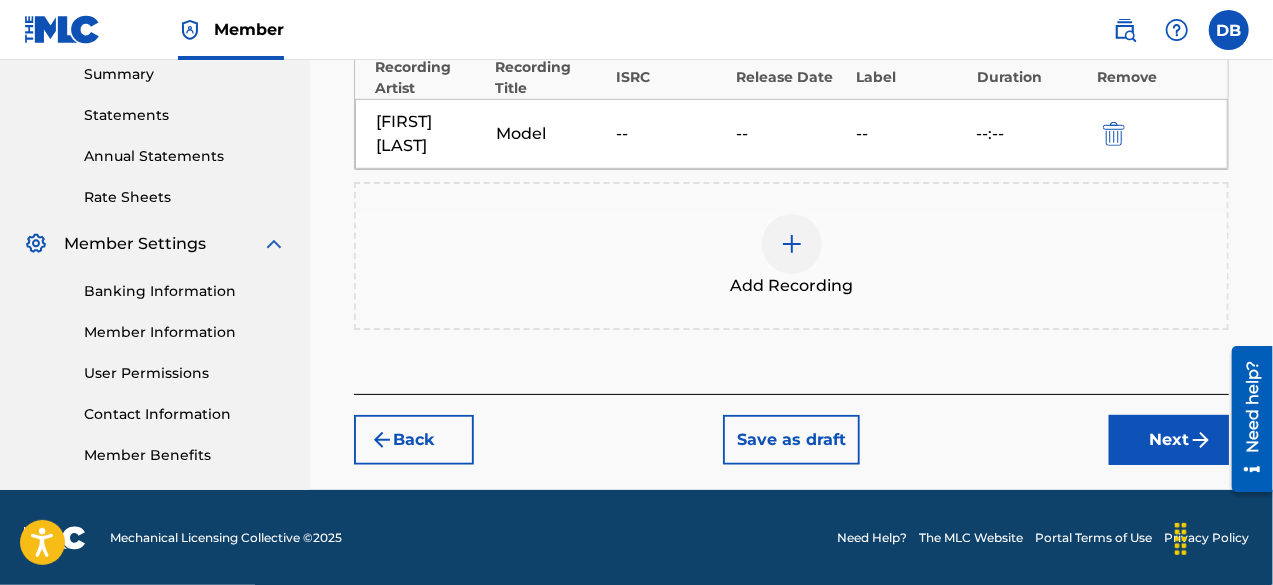 click on "Next" at bounding box center (1169, 440) 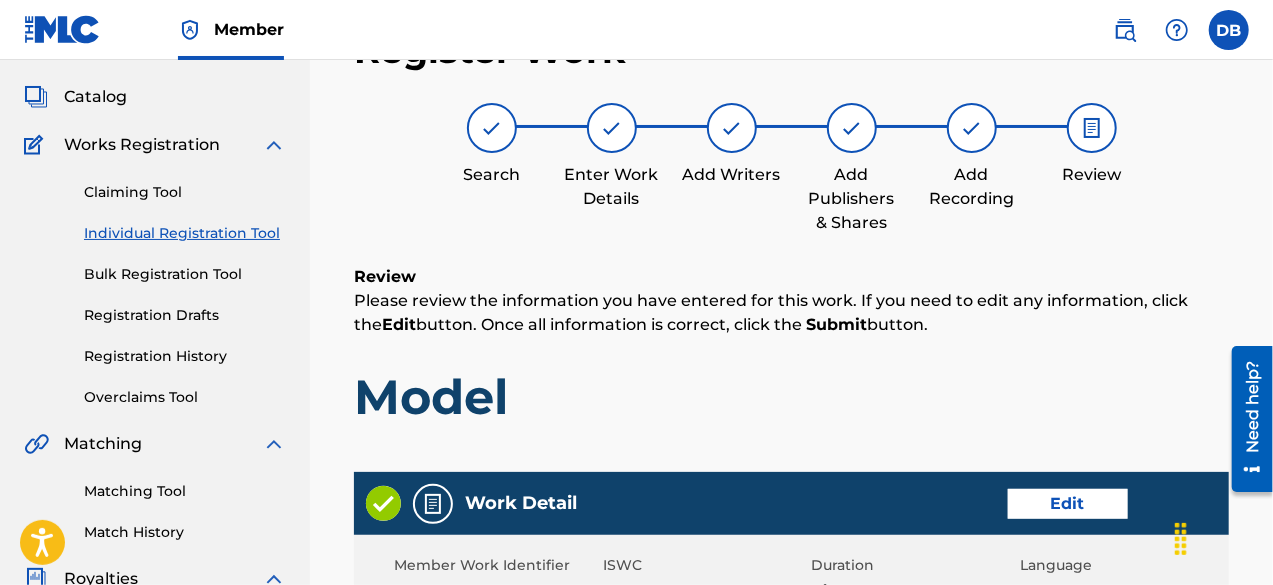 scroll, scrollTop: 90, scrollLeft: 0, axis: vertical 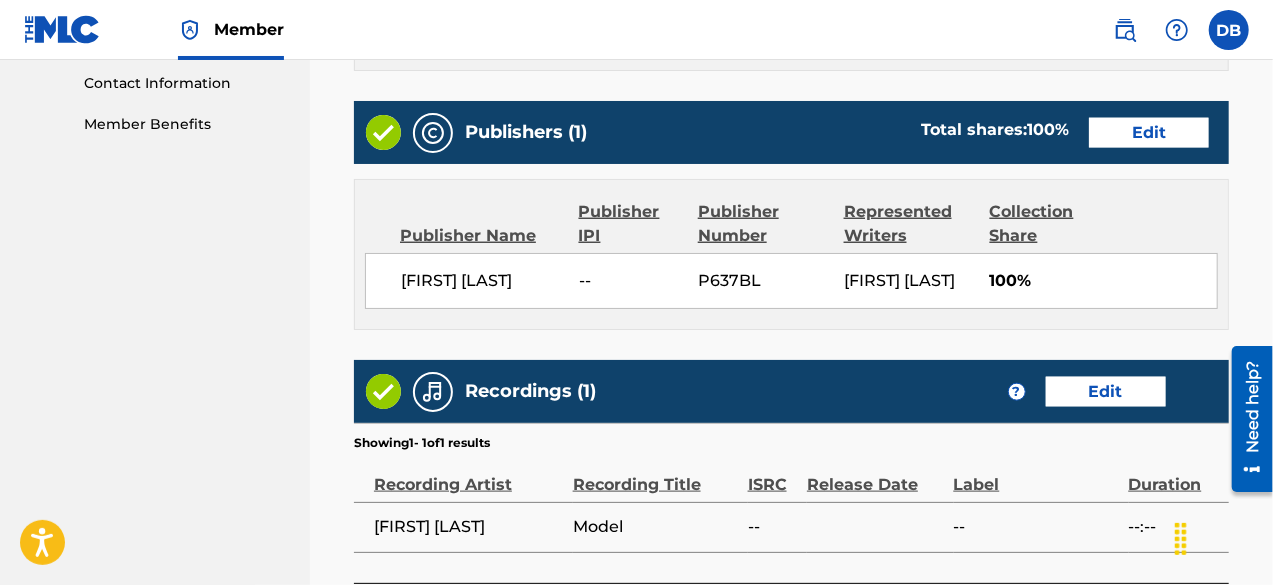 drag, startPoint x: 1279, startPoint y: 327, endPoint x: 37, endPoint y: 7, distance: 1282.5615 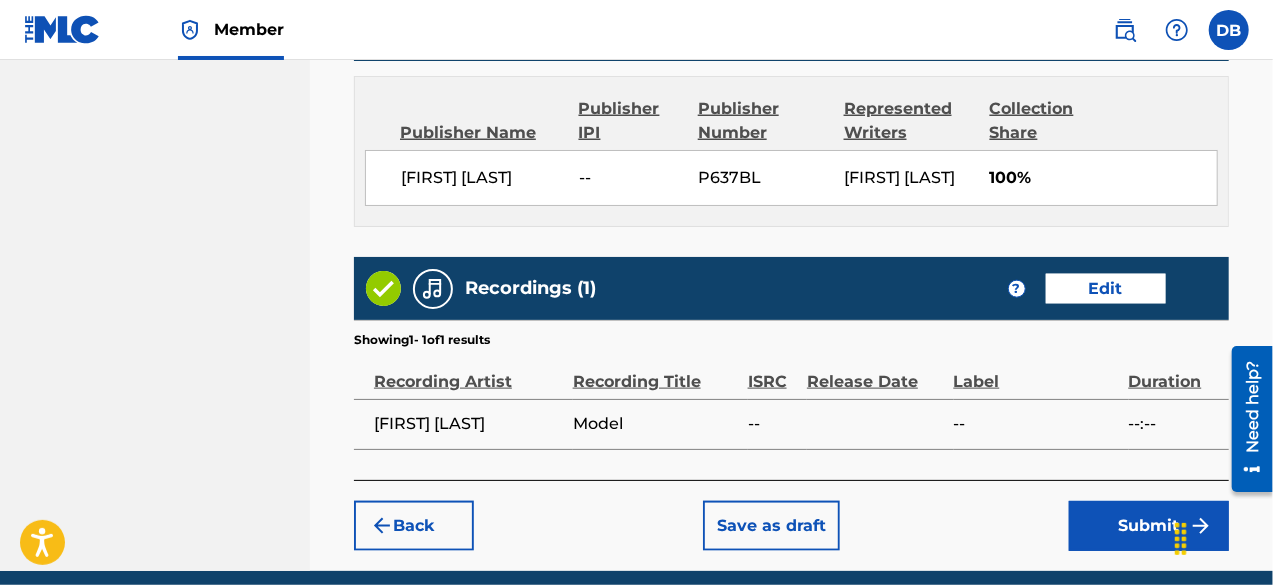 scroll, scrollTop: 1098, scrollLeft: 0, axis: vertical 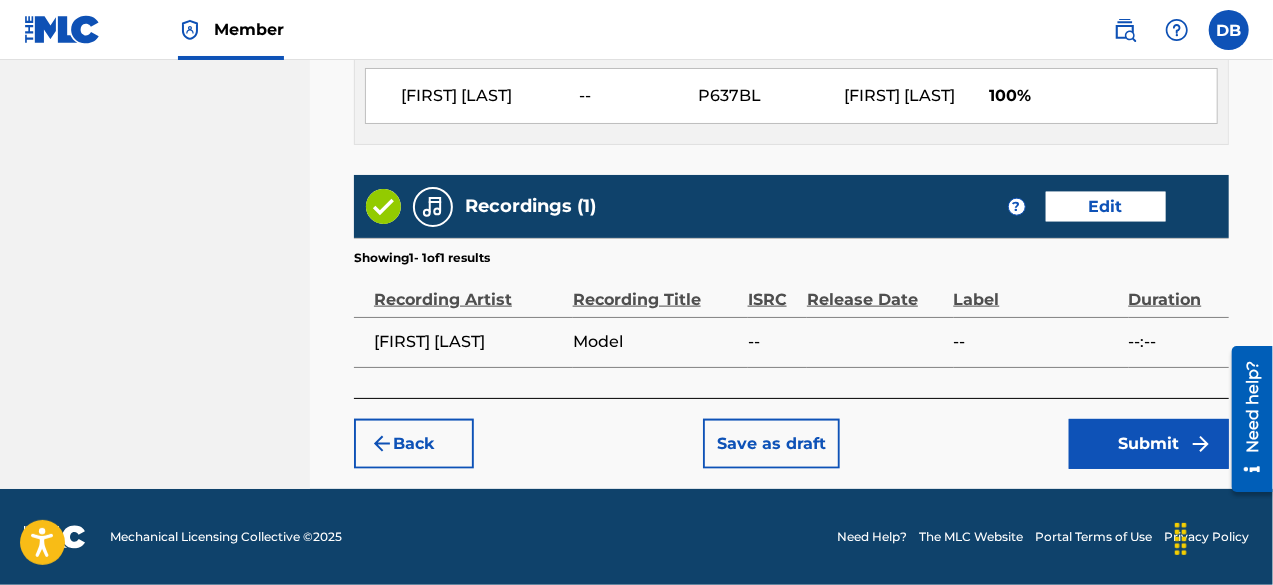 click on "Submit" at bounding box center [1149, 444] 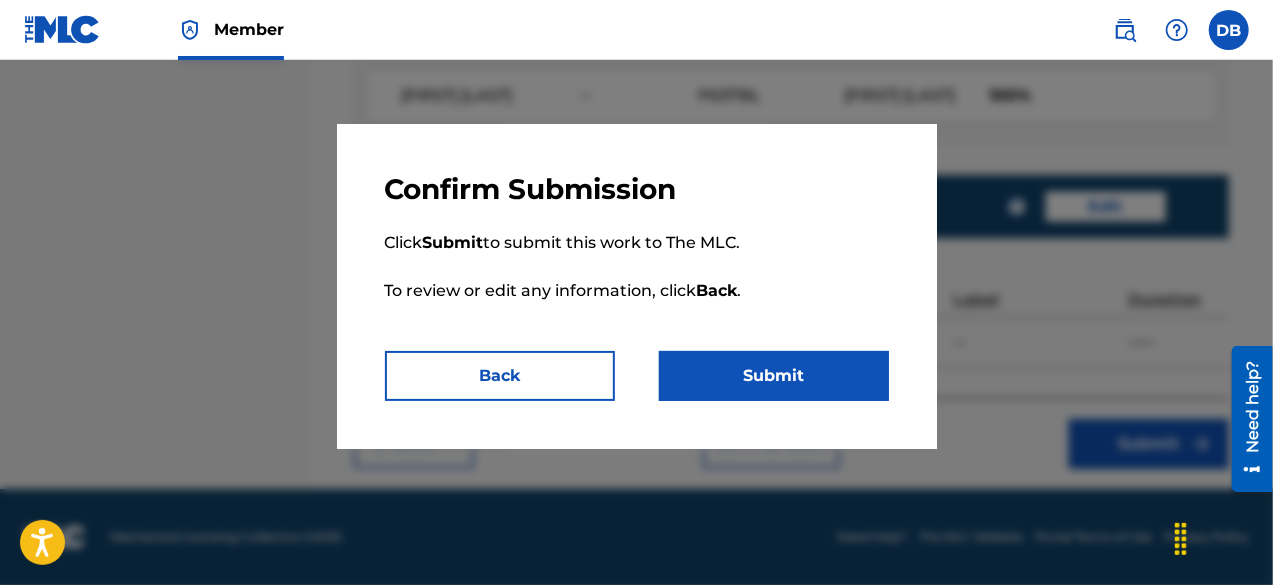 click on "Submit" at bounding box center (774, 376) 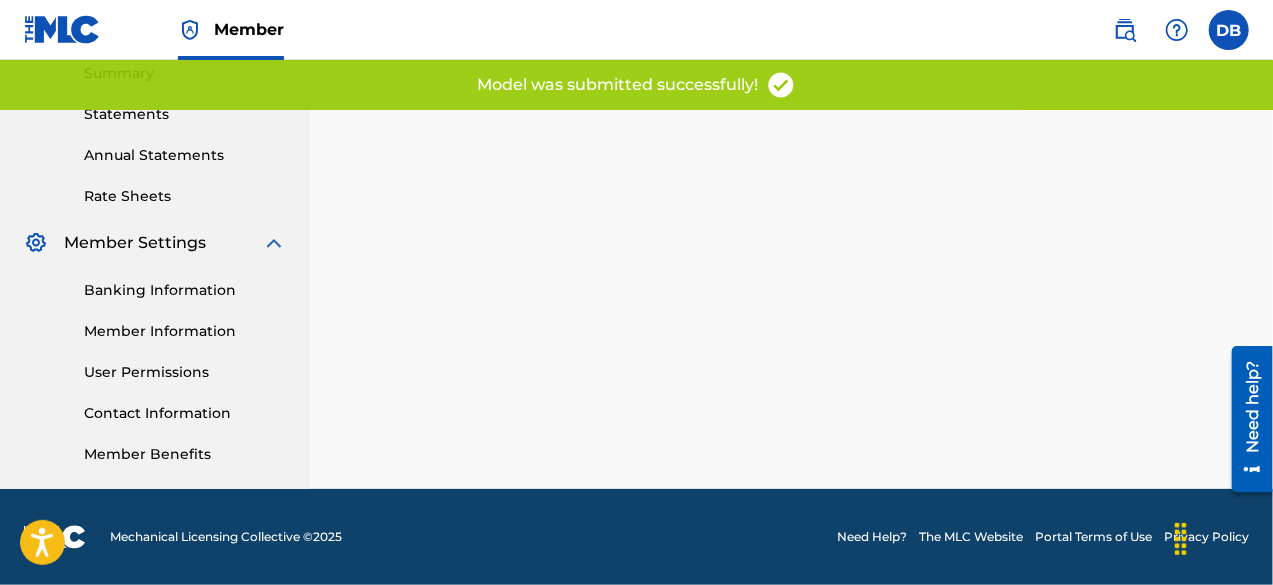 scroll, scrollTop: 0, scrollLeft: 0, axis: both 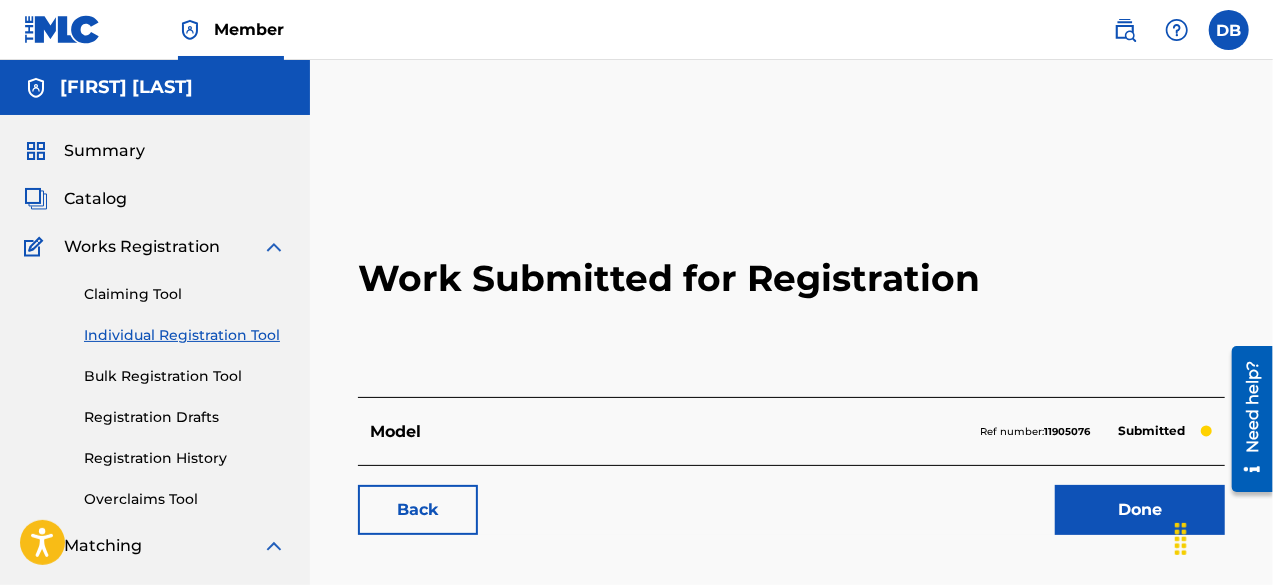 click on "Registration History" at bounding box center (185, 458) 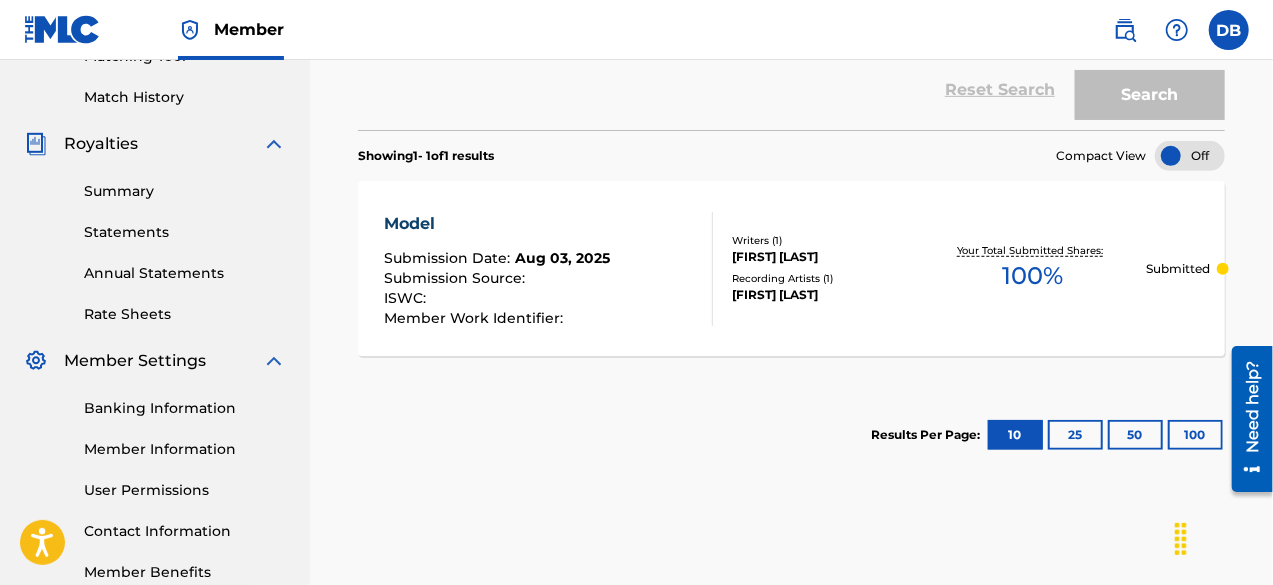 scroll, scrollTop: 494, scrollLeft: 0, axis: vertical 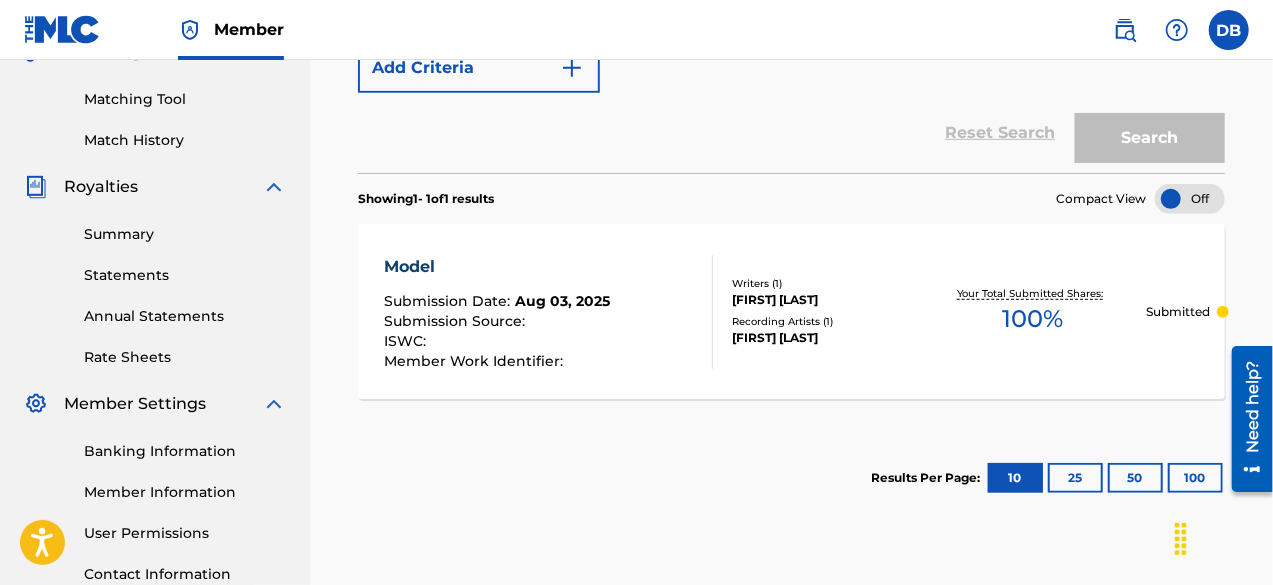 drag, startPoint x: 1279, startPoint y: 141, endPoint x: 55, endPoint y: 35, distance: 1228.5813 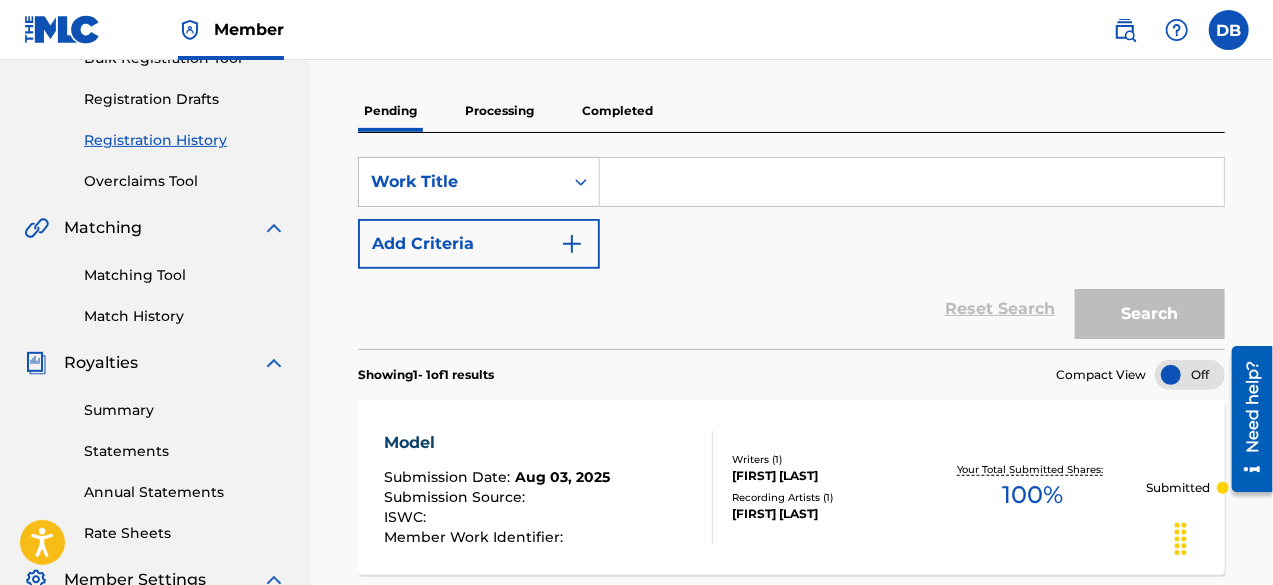 scroll, scrollTop: 316, scrollLeft: 0, axis: vertical 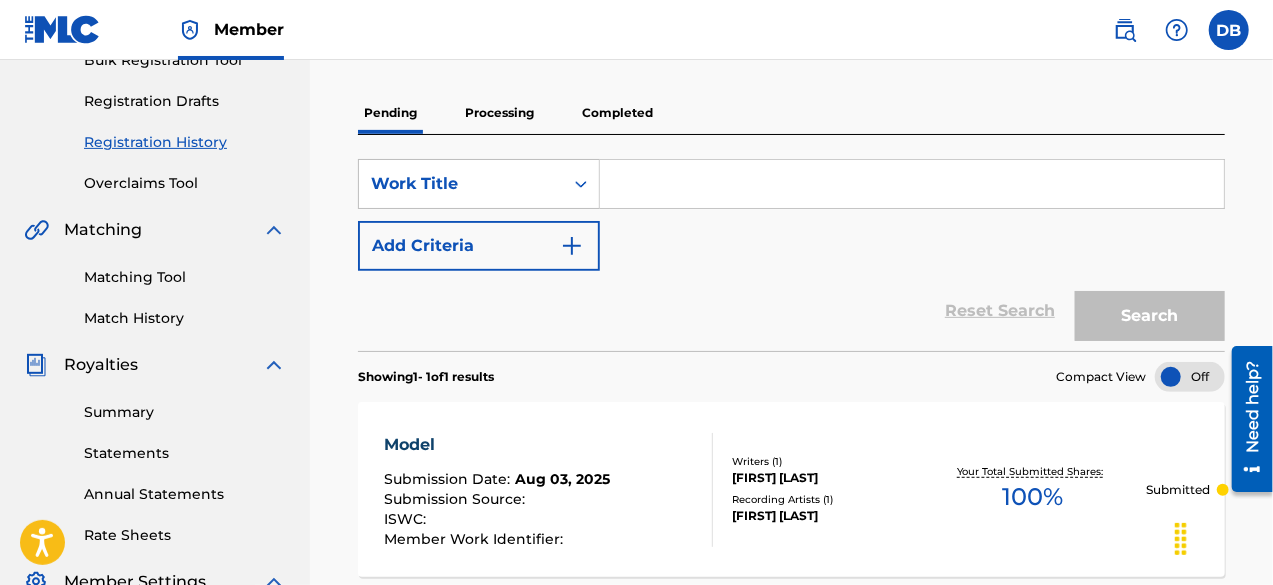 click on "Statements" at bounding box center (185, 453) 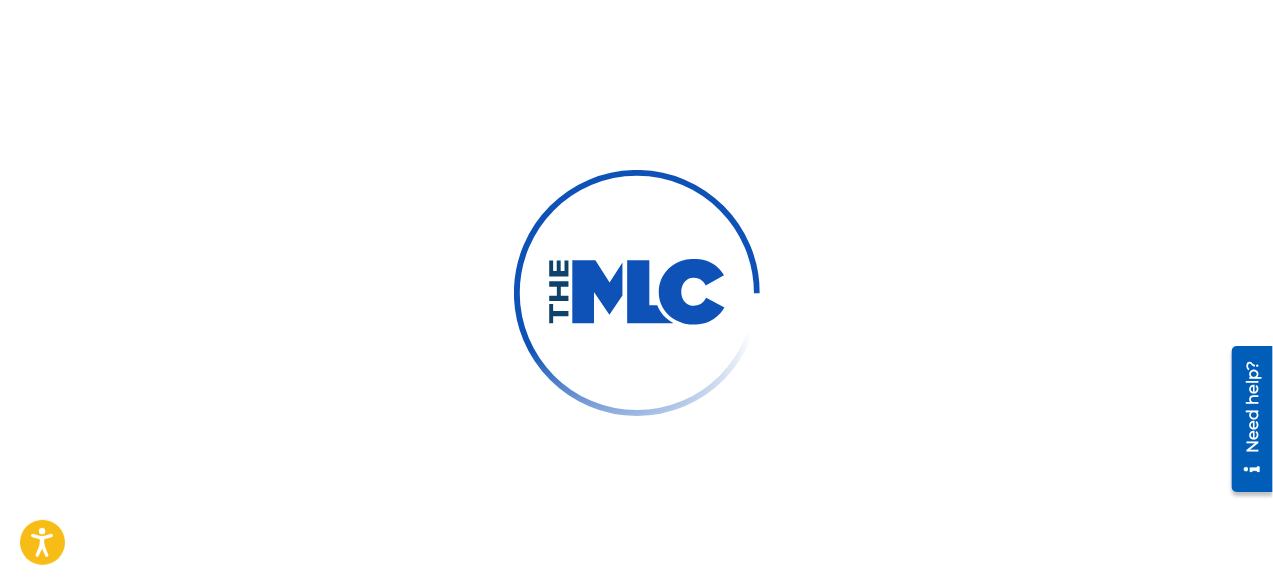 scroll, scrollTop: 0, scrollLeft: 0, axis: both 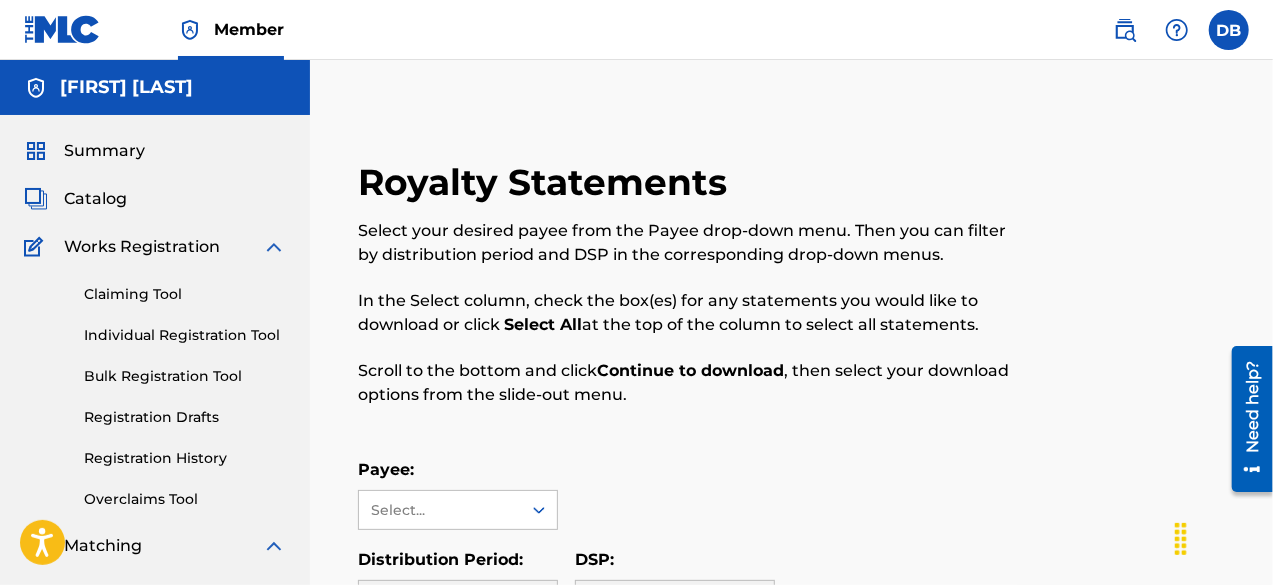 drag, startPoint x: 1272, startPoint y: 151, endPoint x: 1279, endPoint y: 200, distance: 49.497475 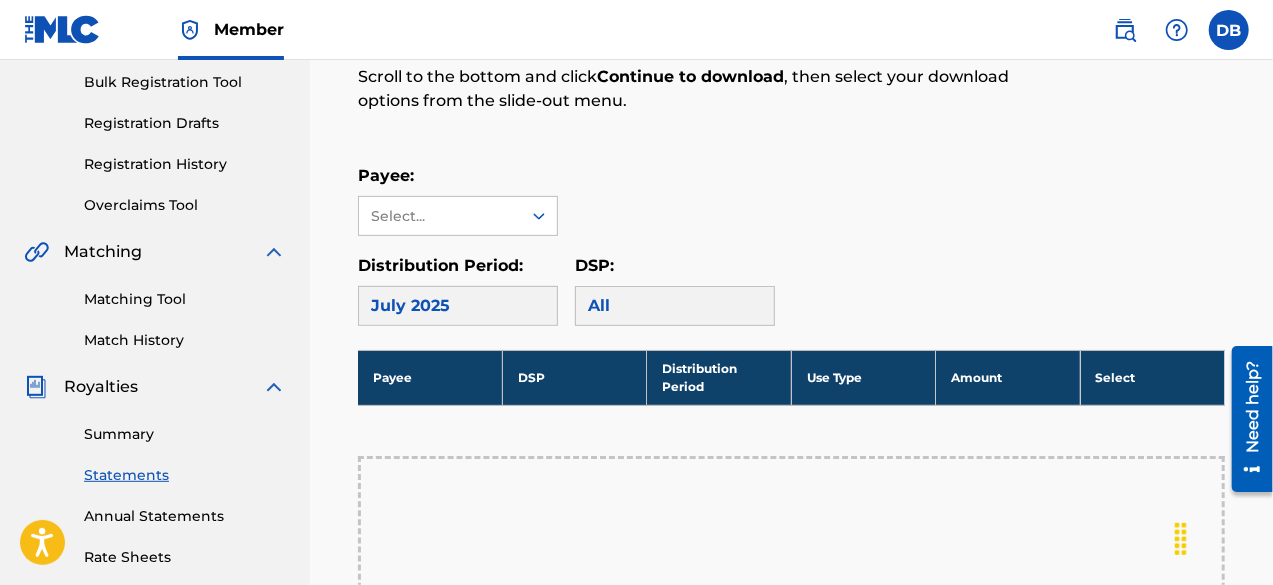 scroll, scrollTop: 335, scrollLeft: 0, axis: vertical 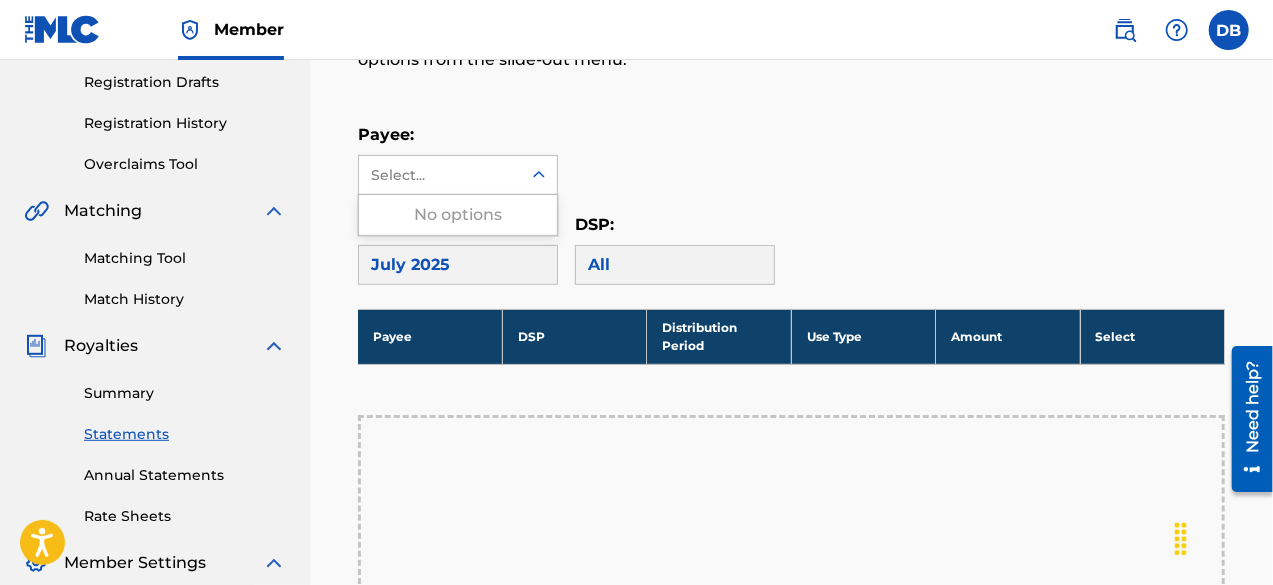 click on "Select..." at bounding box center (439, 175) 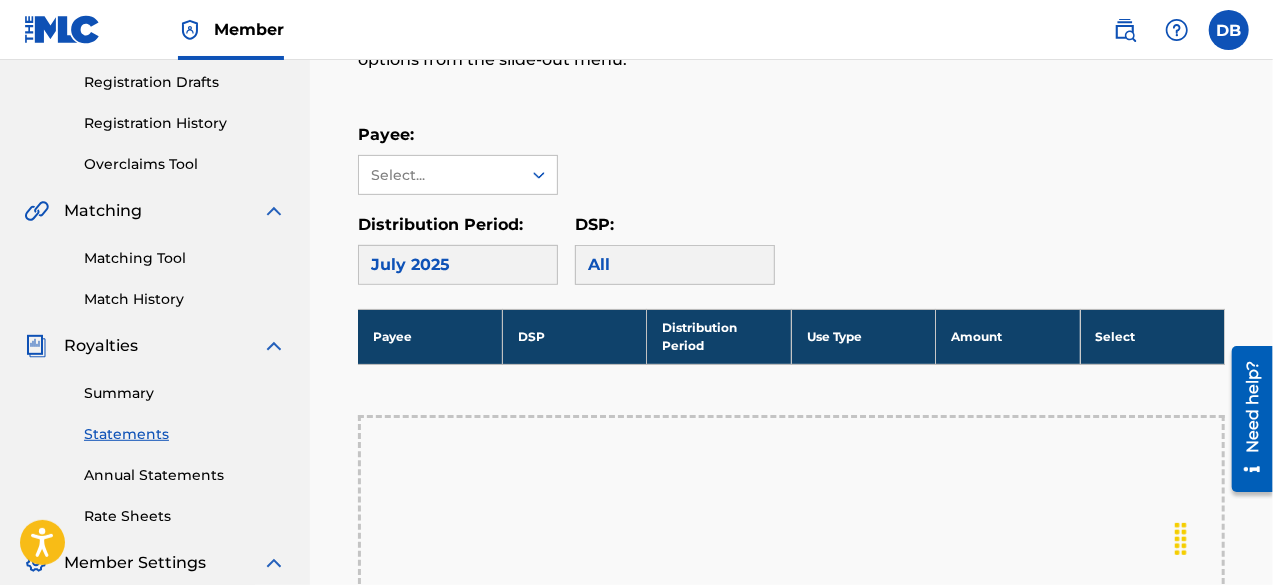 click on "Payee:" at bounding box center (458, 135) 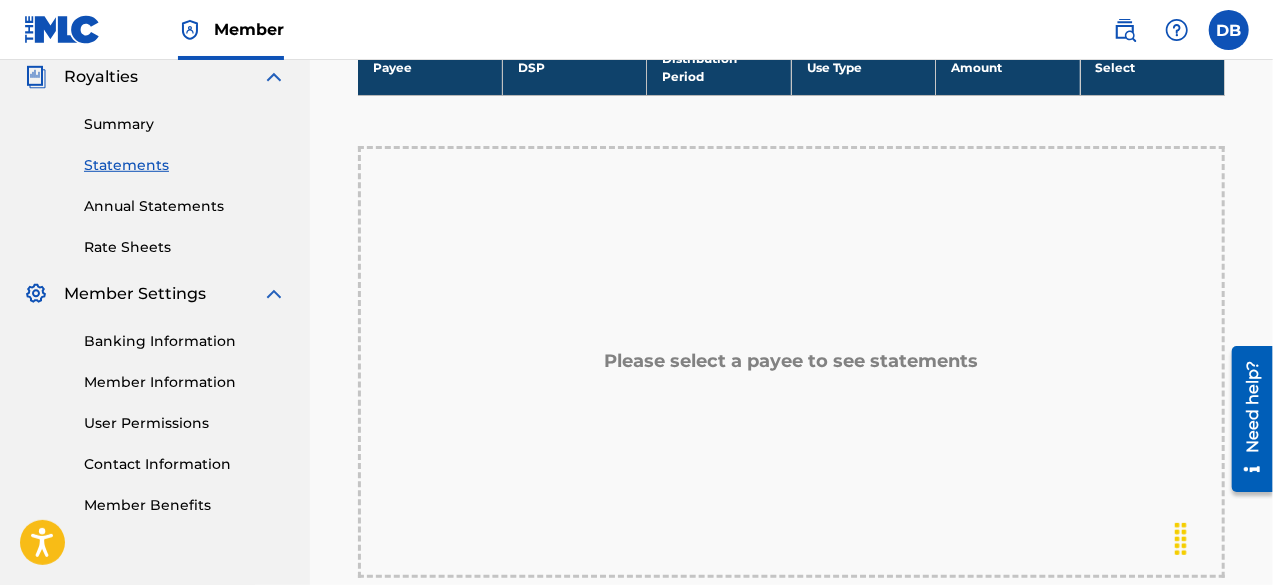 scroll, scrollTop: 631, scrollLeft: 0, axis: vertical 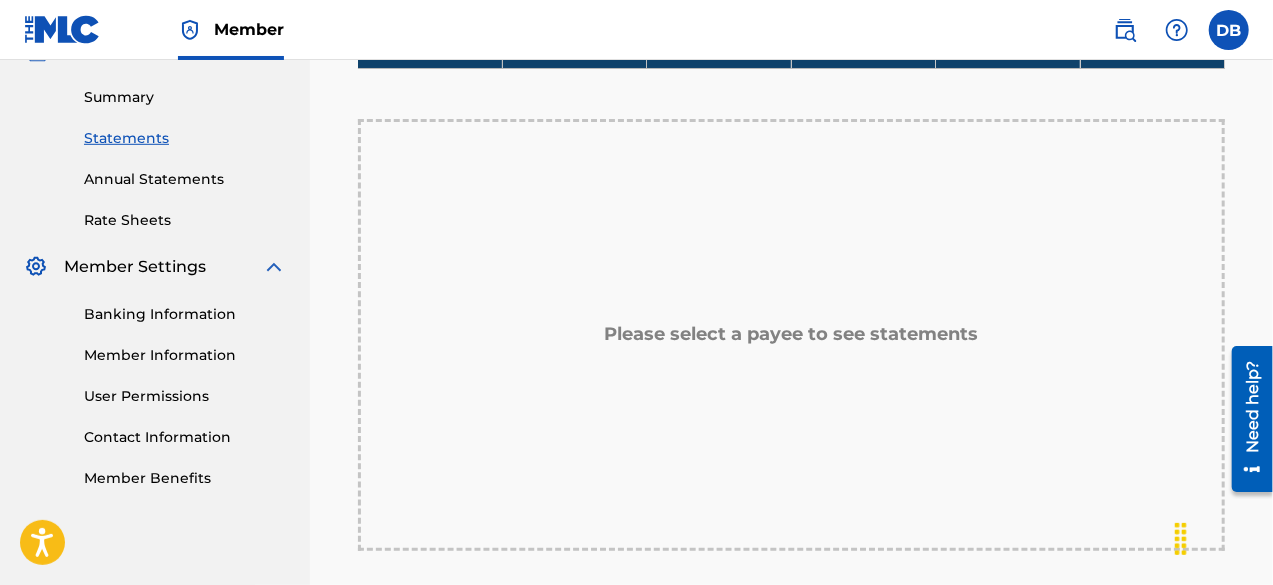 click on "Member Information" at bounding box center [185, 355] 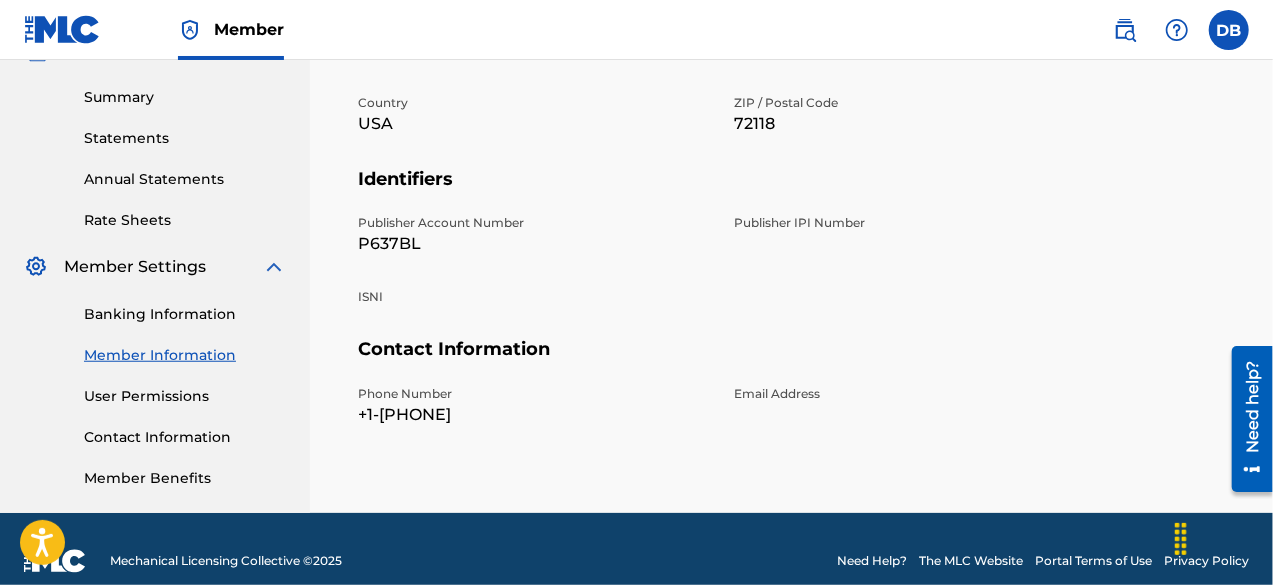 scroll, scrollTop: 0, scrollLeft: 0, axis: both 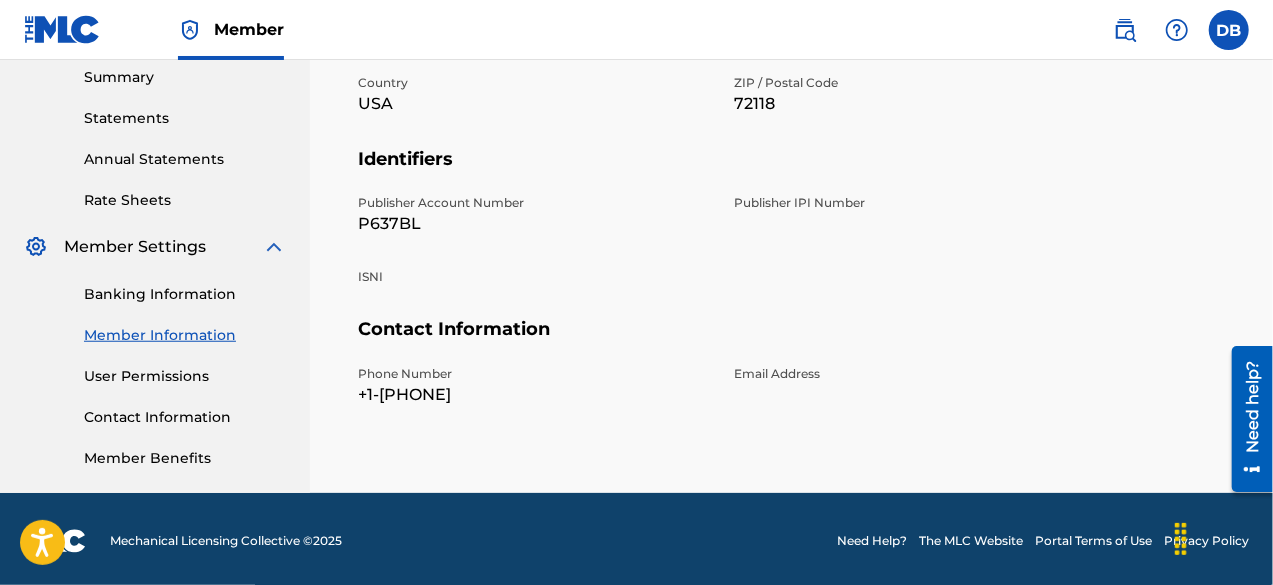 drag, startPoint x: 1279, startPoint y: 133, endPoint x: 46, endPoint y: 102, distance: 1233.3896 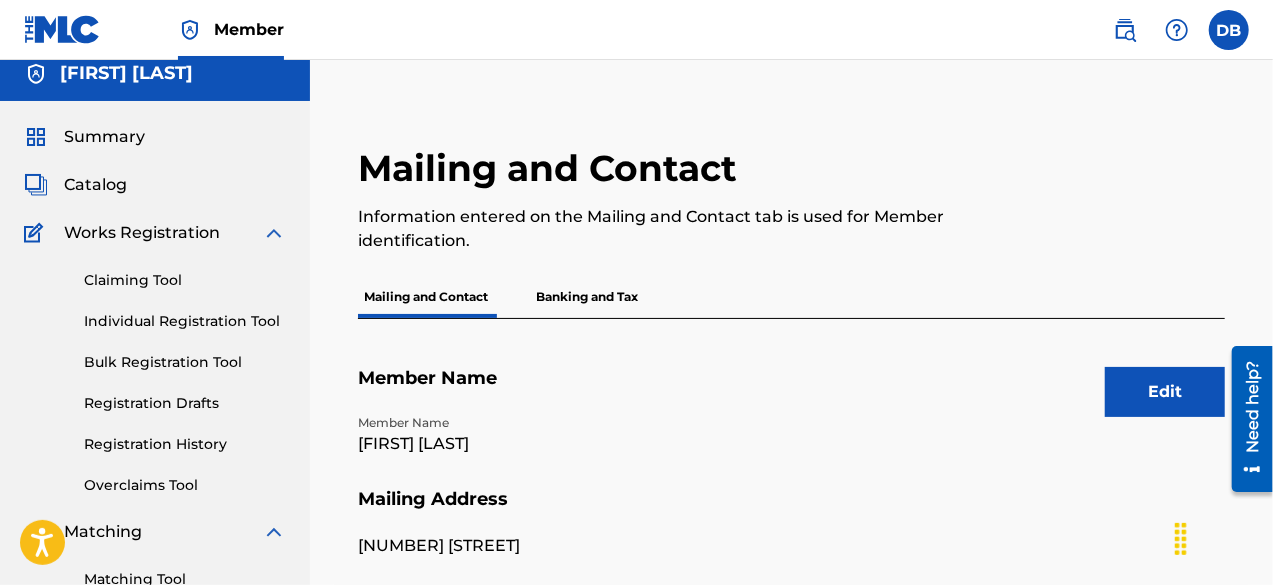scroll, scrollTop: 0, scrollLeft: 0, axis: both 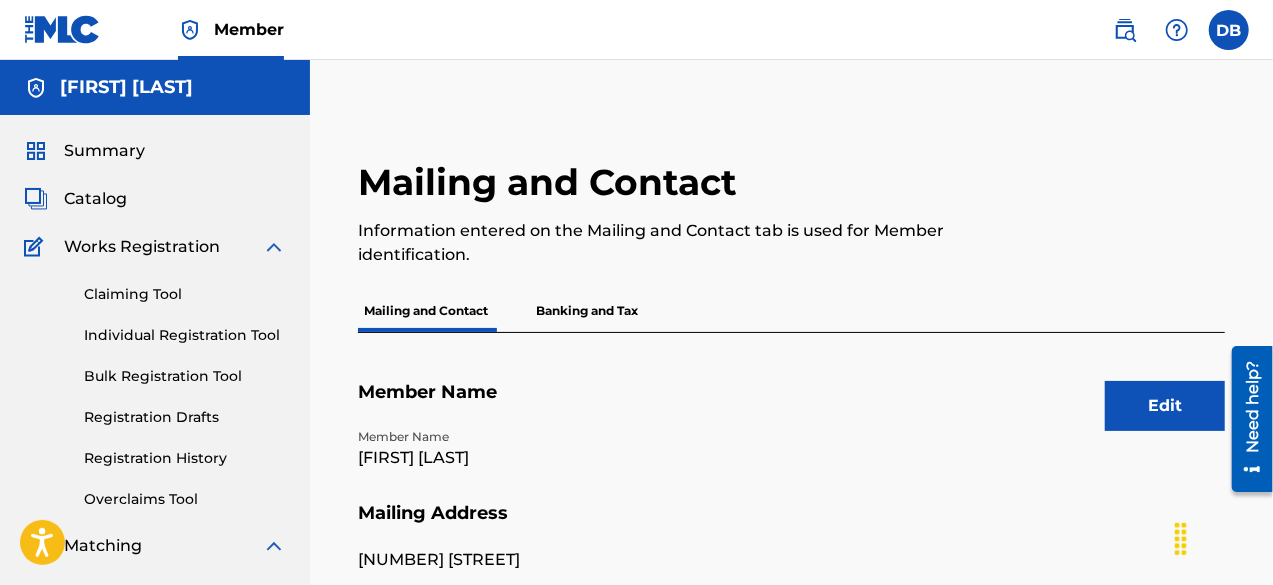 click on "Catalog" at bounding box center [95, 199] 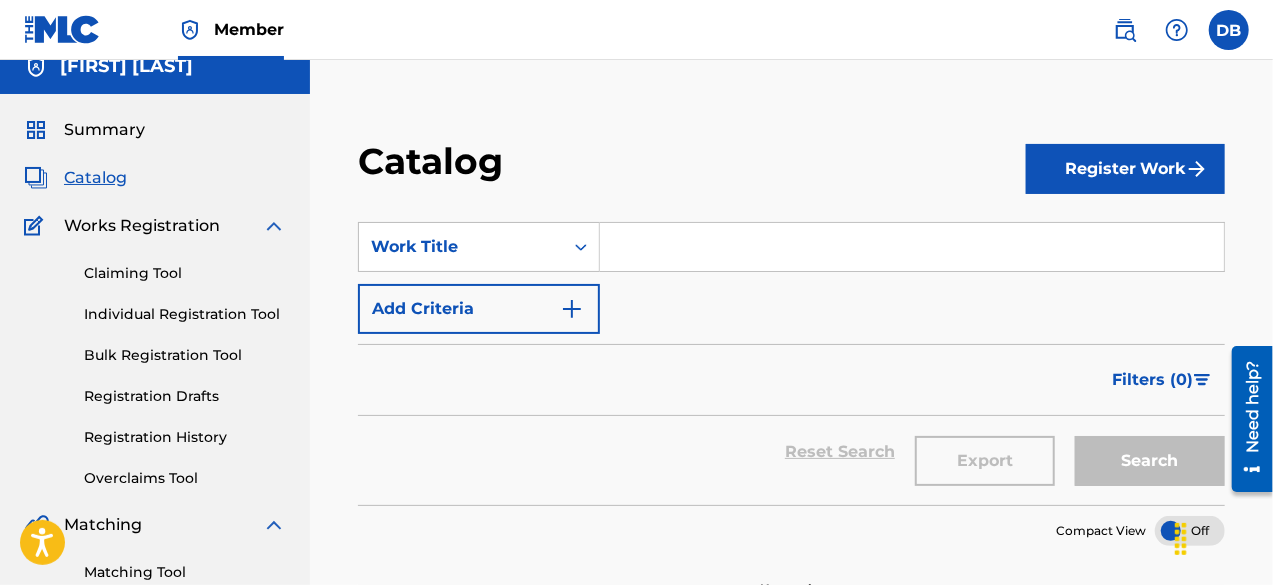 scroll, scrollTop: 19, scrollLeft: 0, axis: vertical 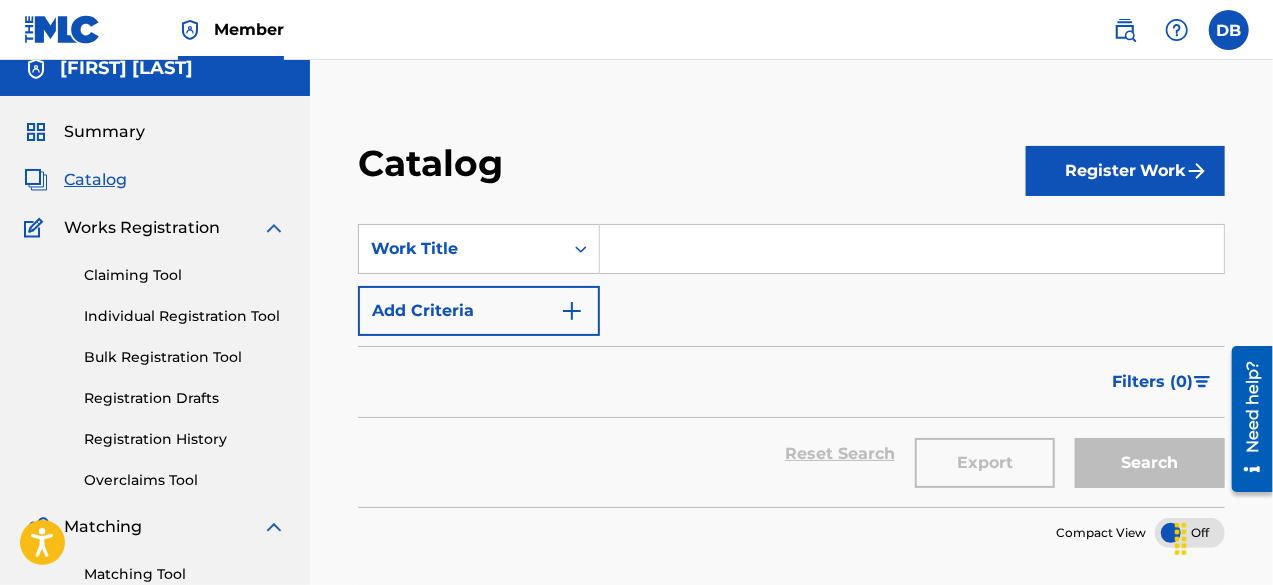 click at bounding box center (912, 249) 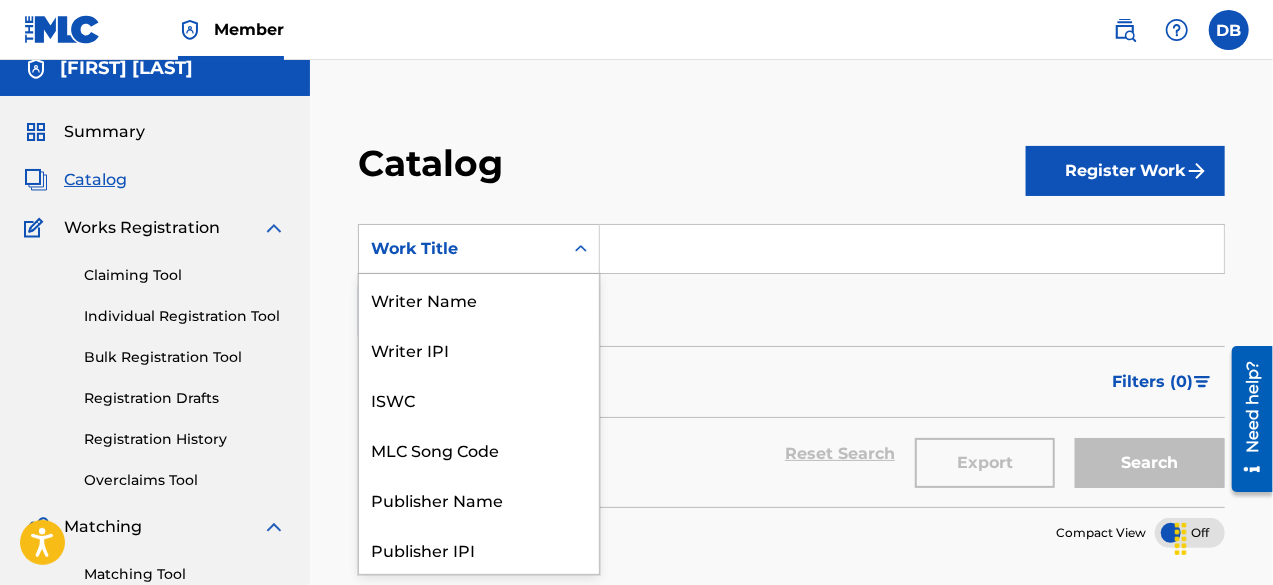 click at bounding box center [581, 249] 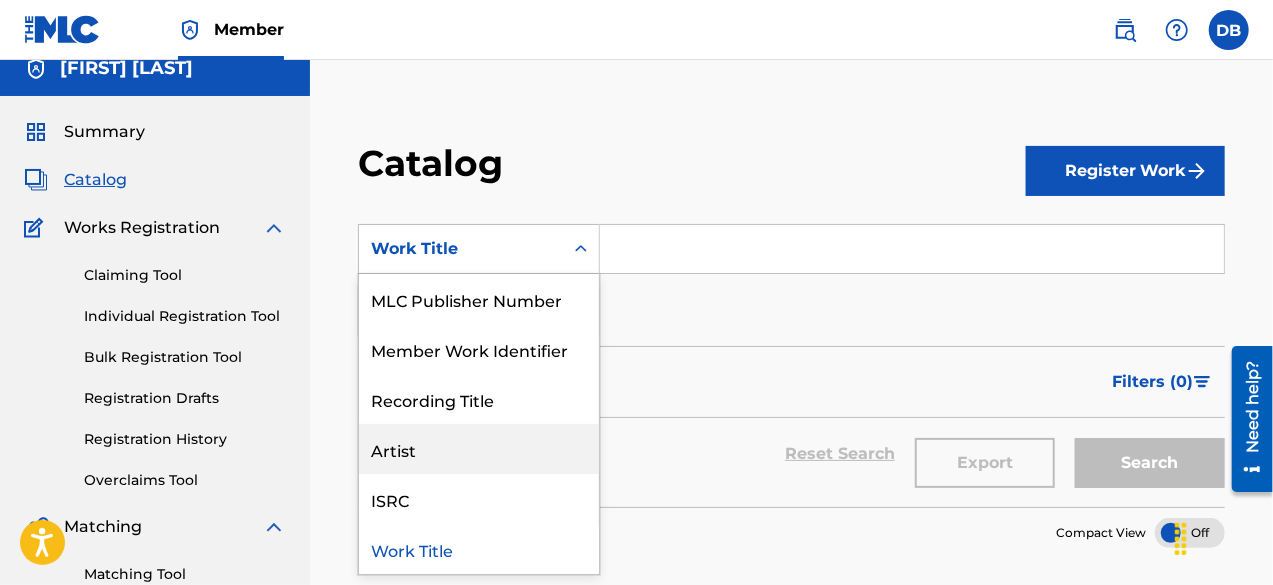 click on "Artist" at bounding box center (479, 449) 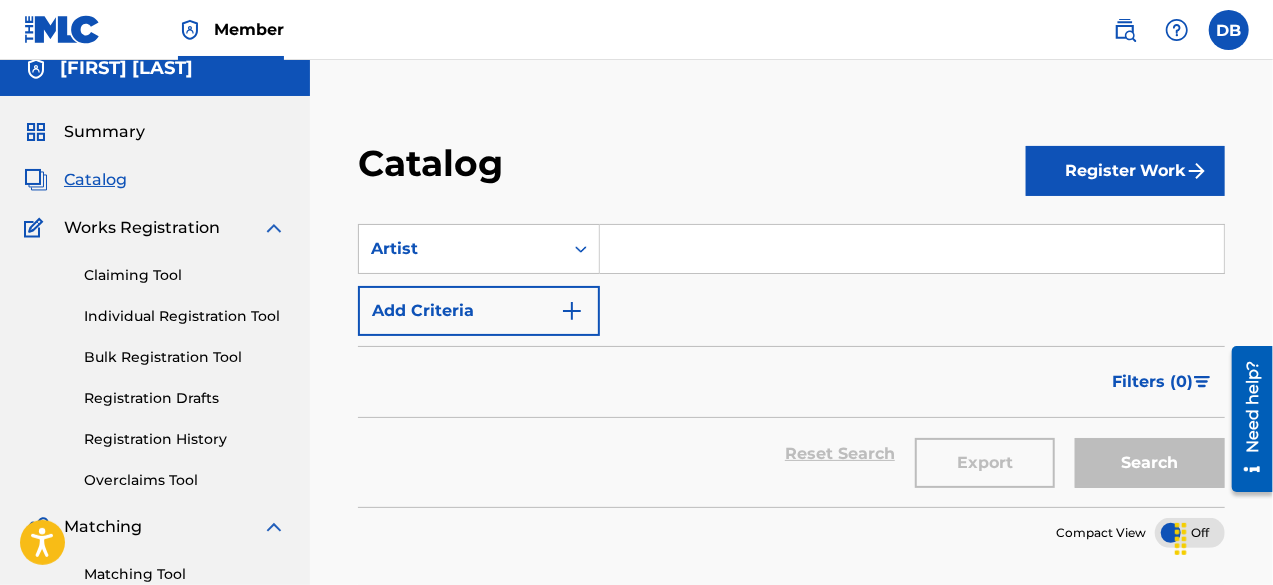 click at bounding box center (912, 249) 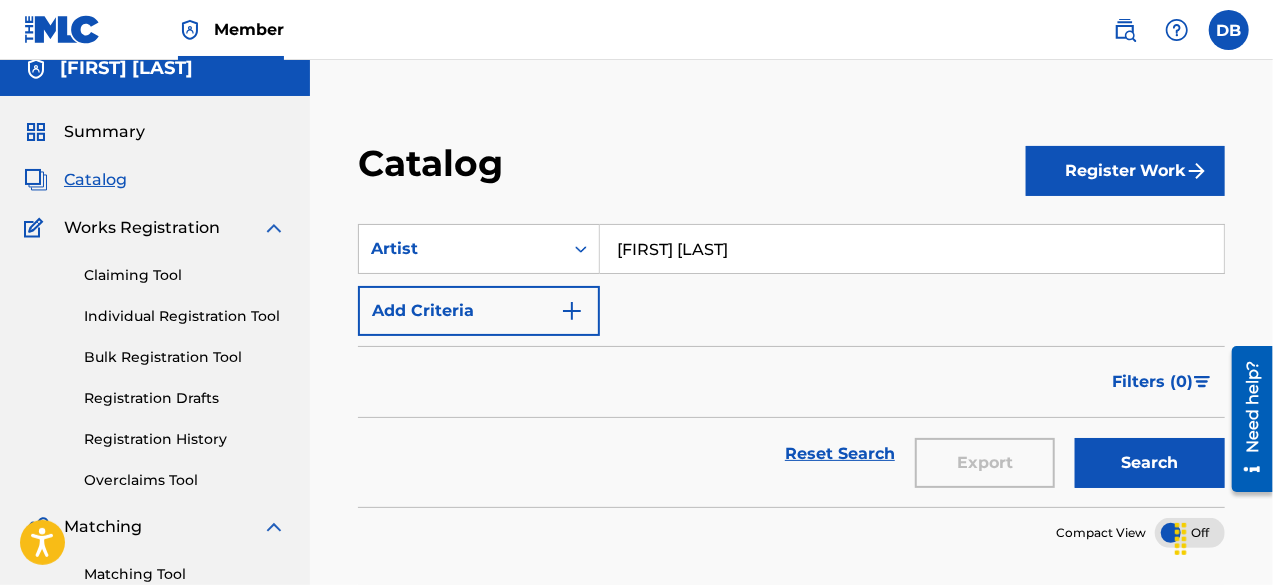 click on "Search" at bounding box center (1150, 463) 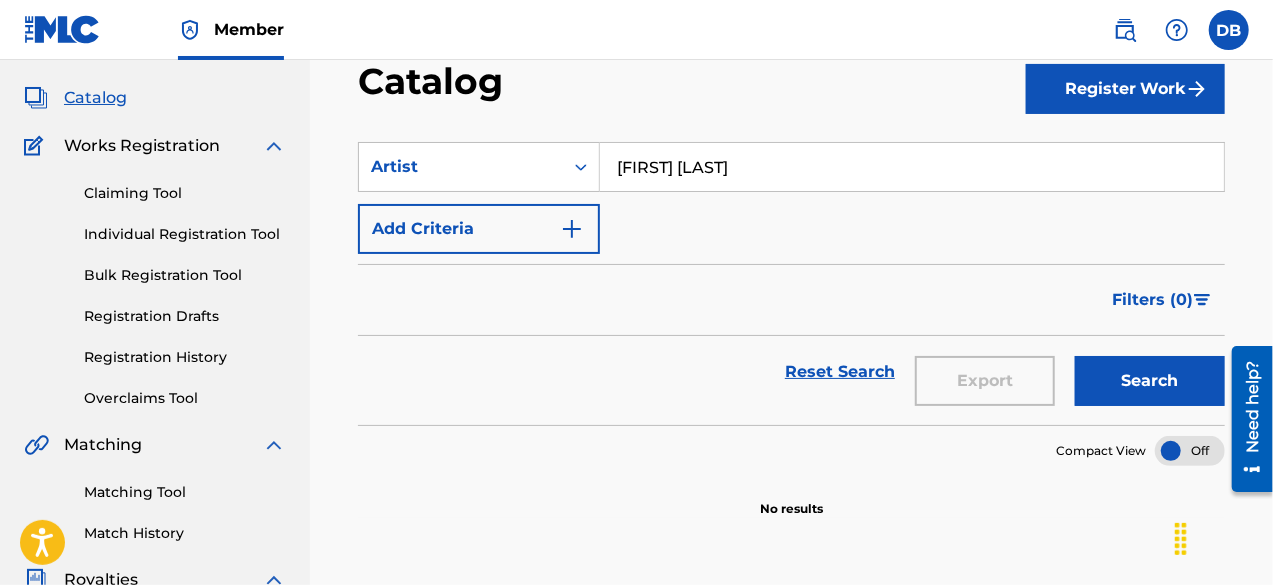 scroll, scrollTop: 76, scrollLeft: 0, axis: vertical 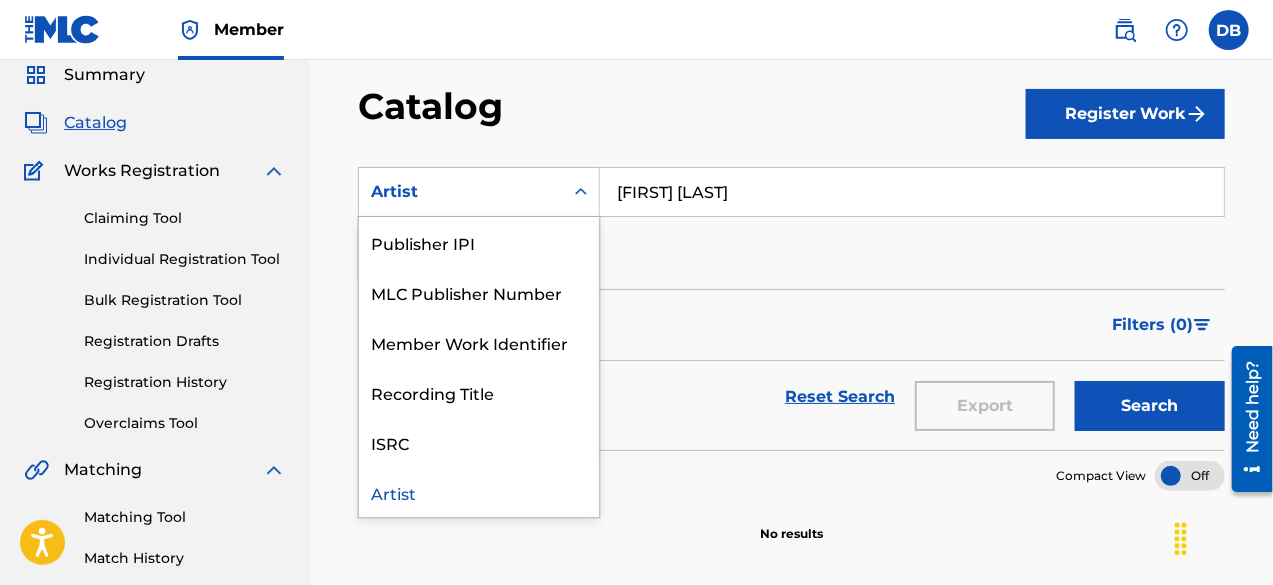 click 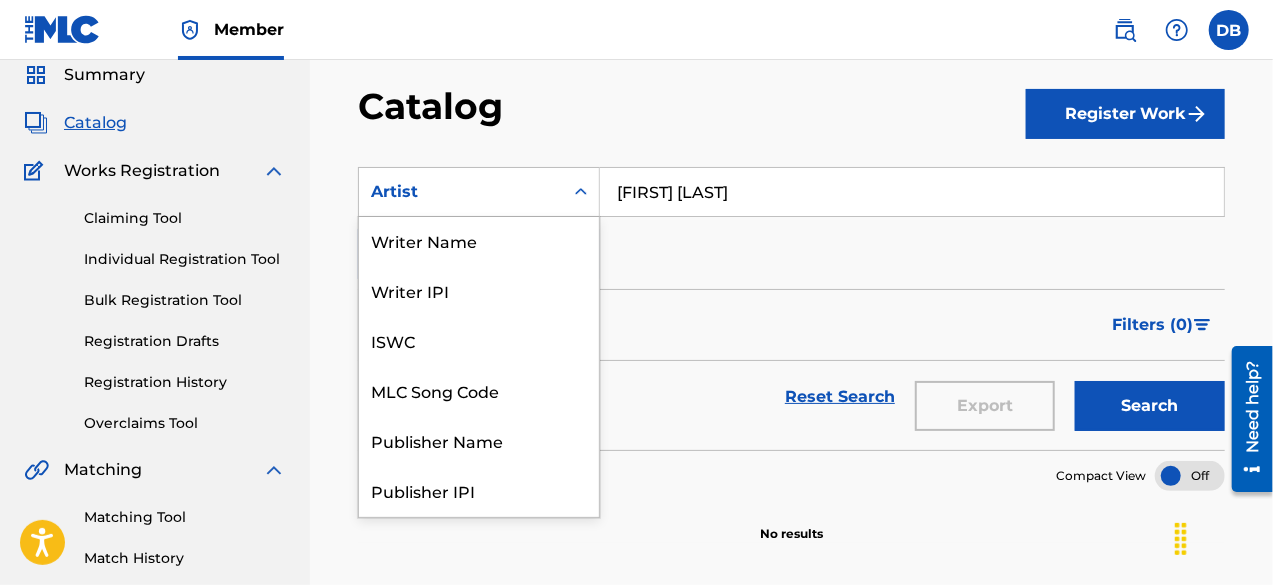 scroll, scrollTop: 0, scrollLeft: 0, axis: both 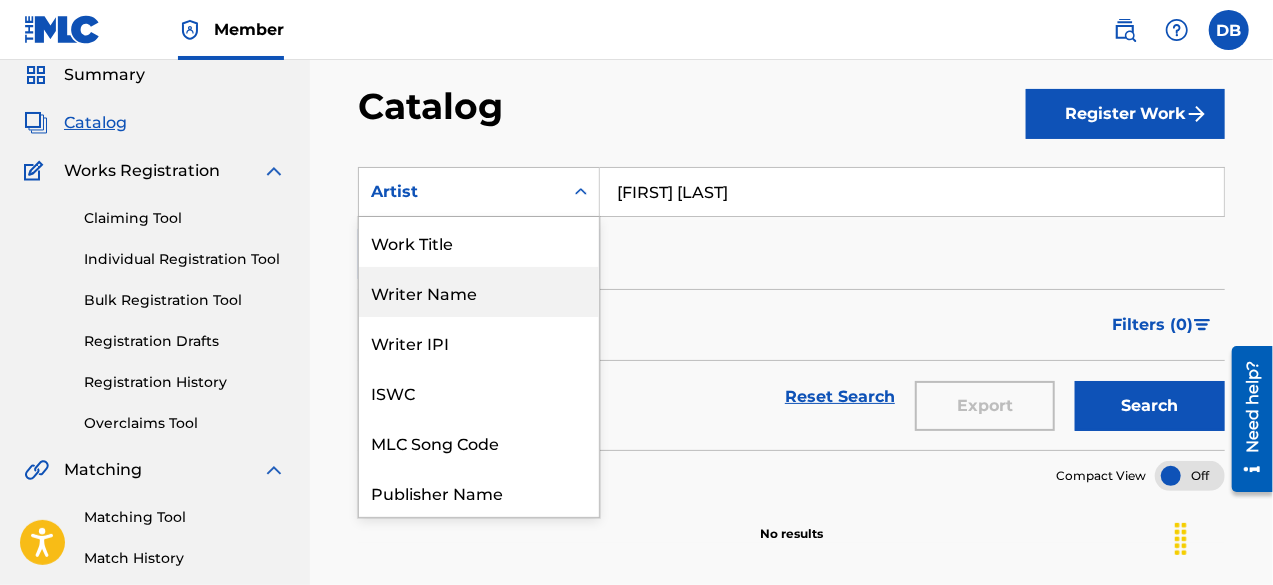 click on "Writer Name" at bounding box center (479, 292) 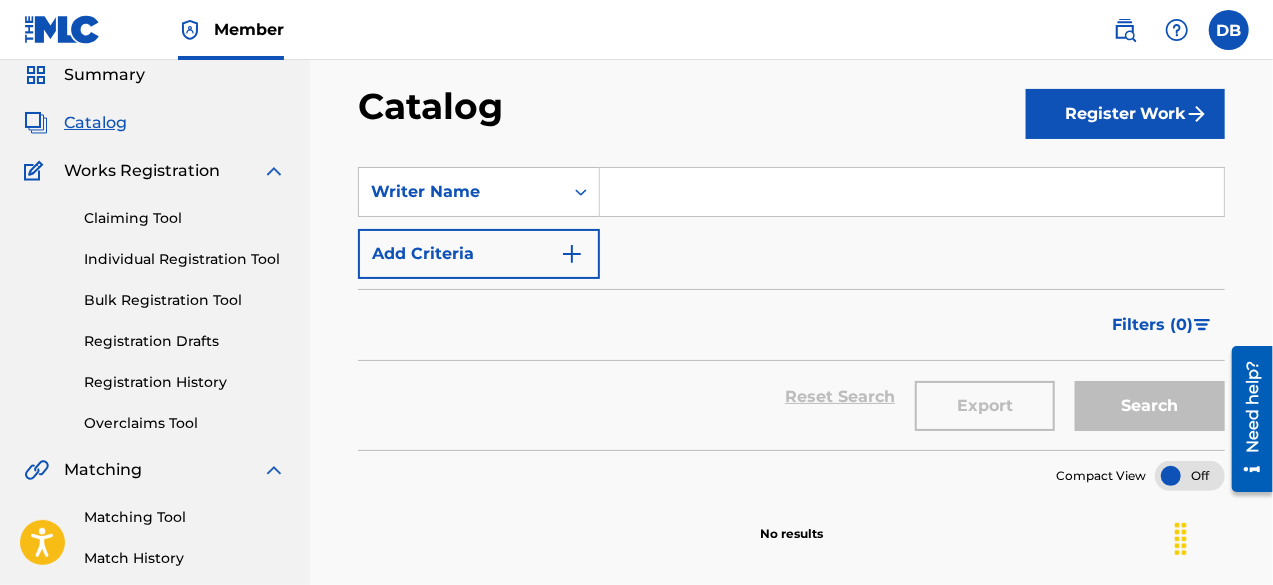 click at bounding box center (912, 192) 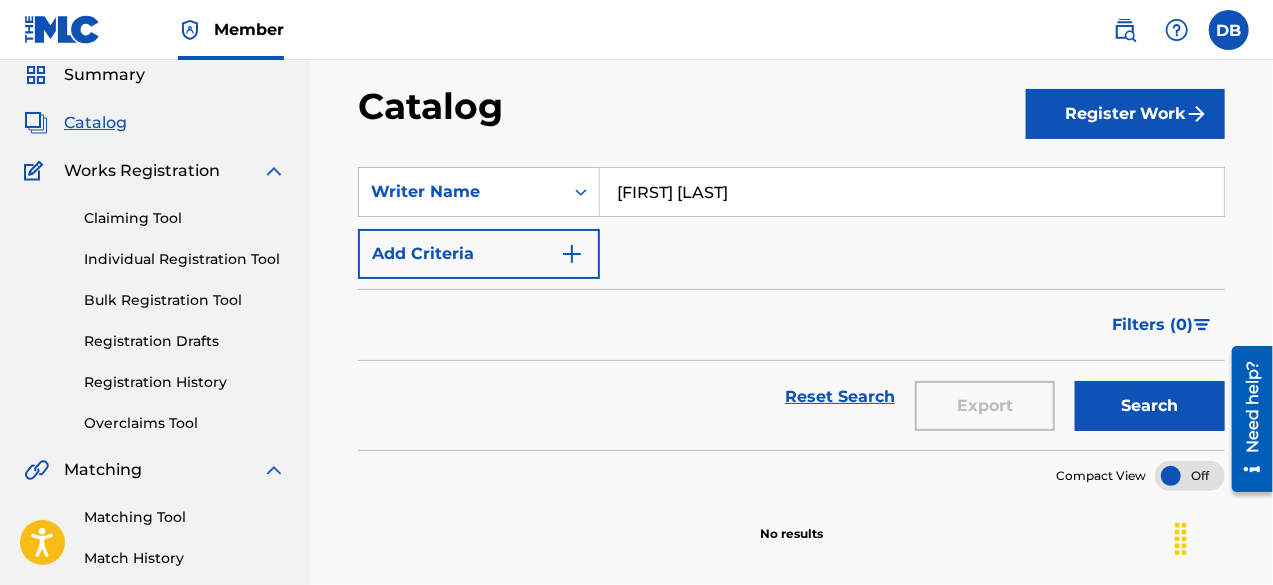 type on "demarcus bailey" 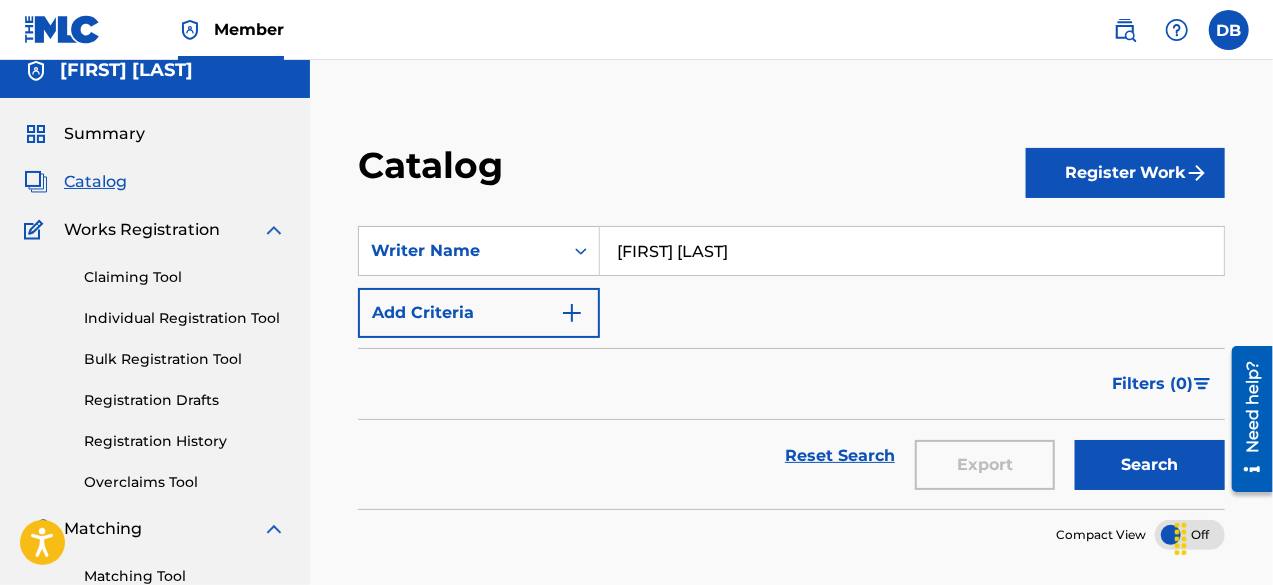scroll, scrollTop: 4, scrollLeft: 0, axis: vertical 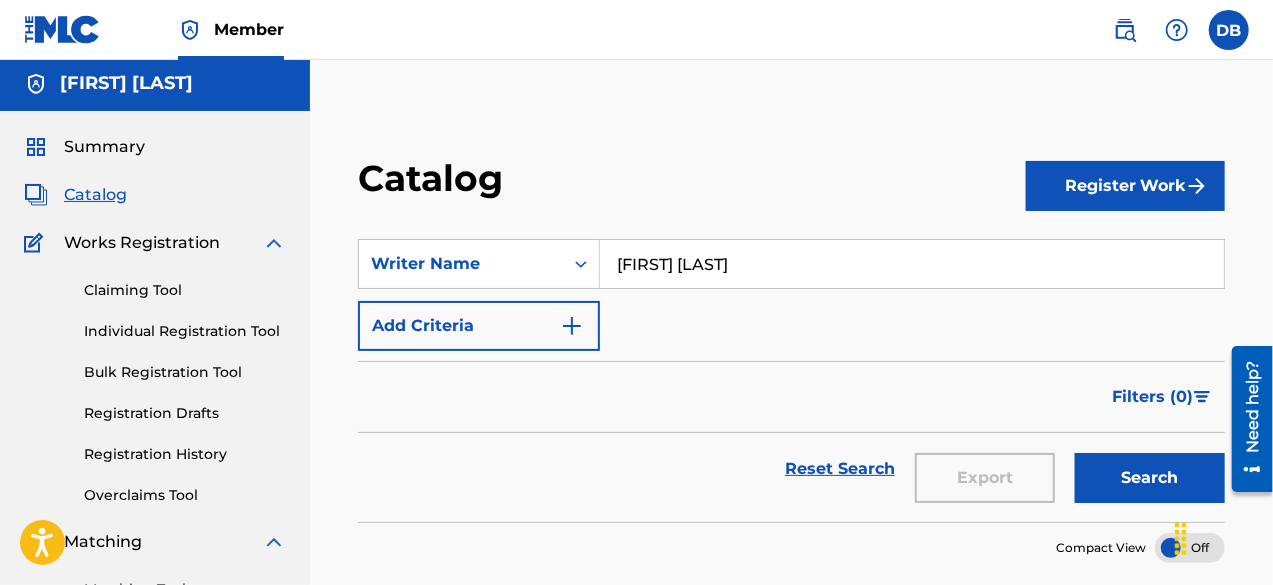 click on "Registration History" at bounding box center [185, 454] 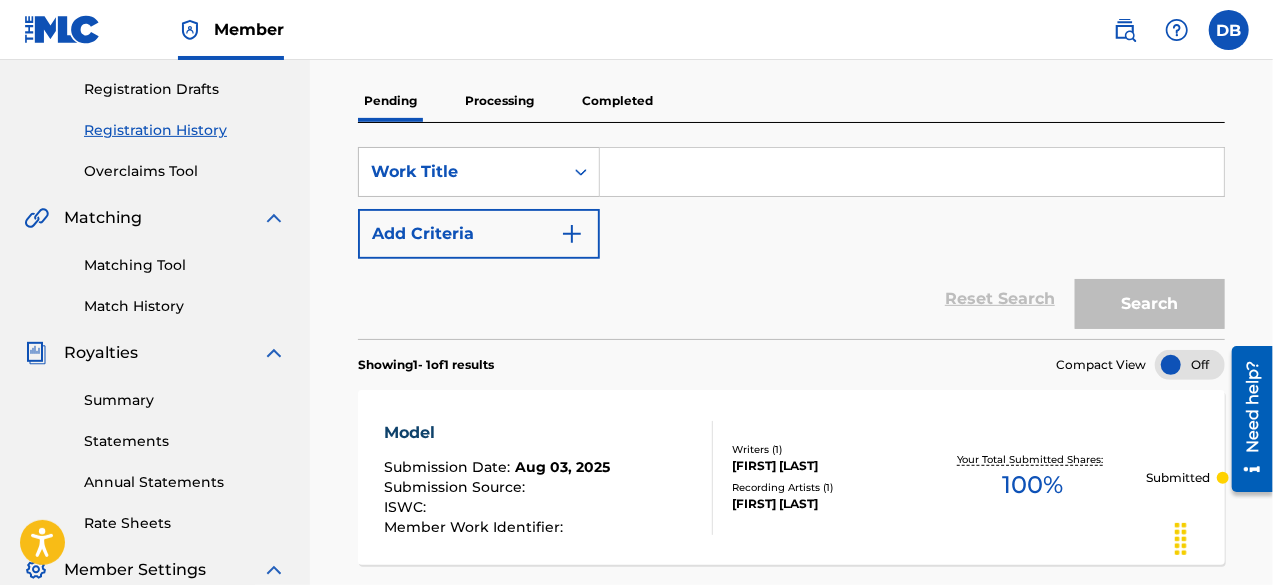 scroll, scrollTop: 317, scrollLeft: 0, axis: vertical 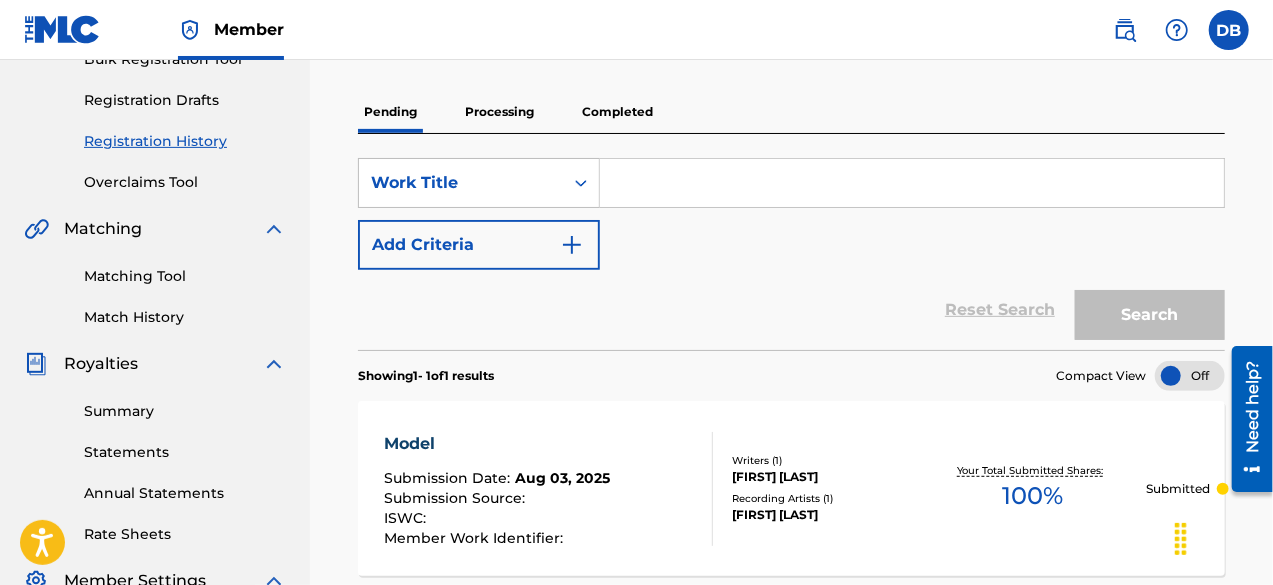 click on "Processing" at bounding box center (499, 112) 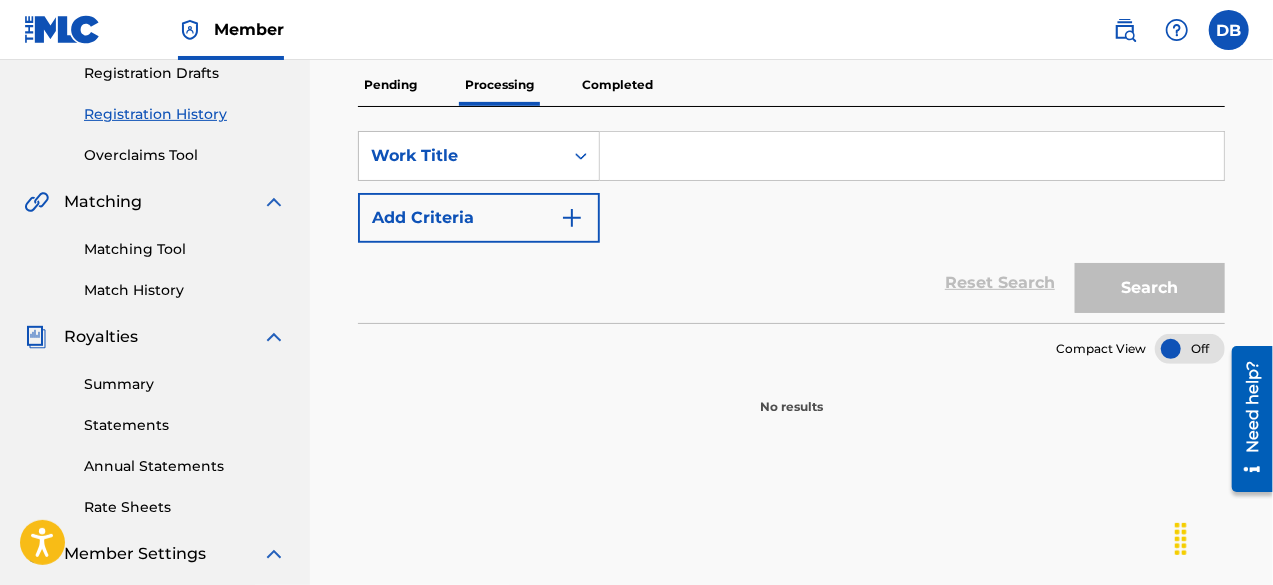 scroll, scrollTop: 334, scrollLeft: 0, axis: vertical 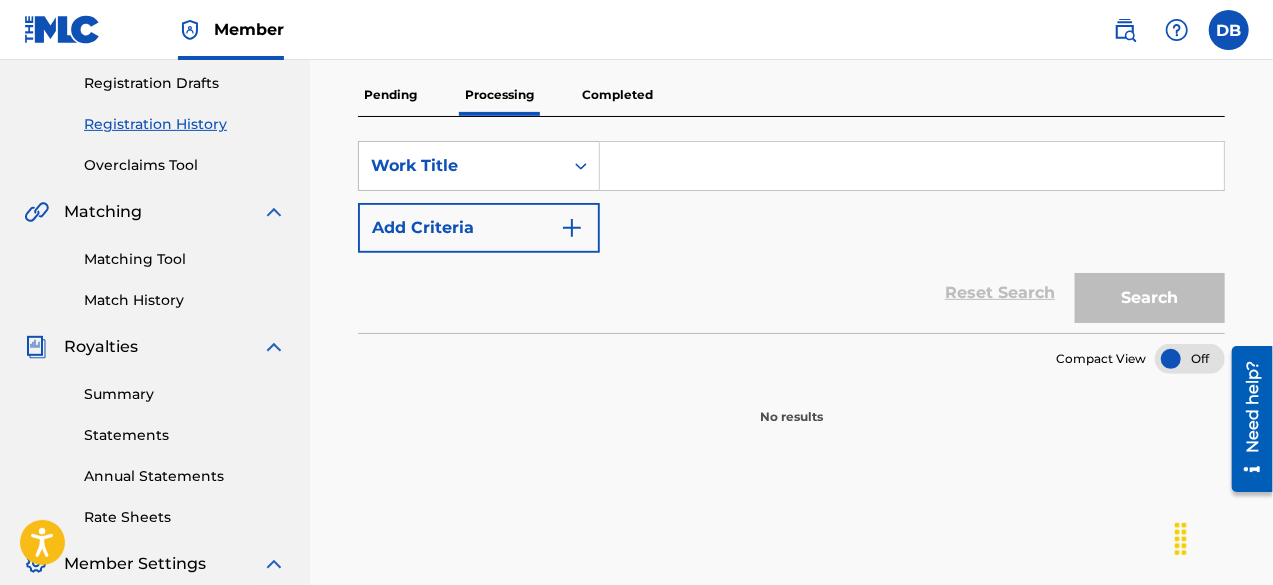 click on "Completed" at bounding box center (617, 95) 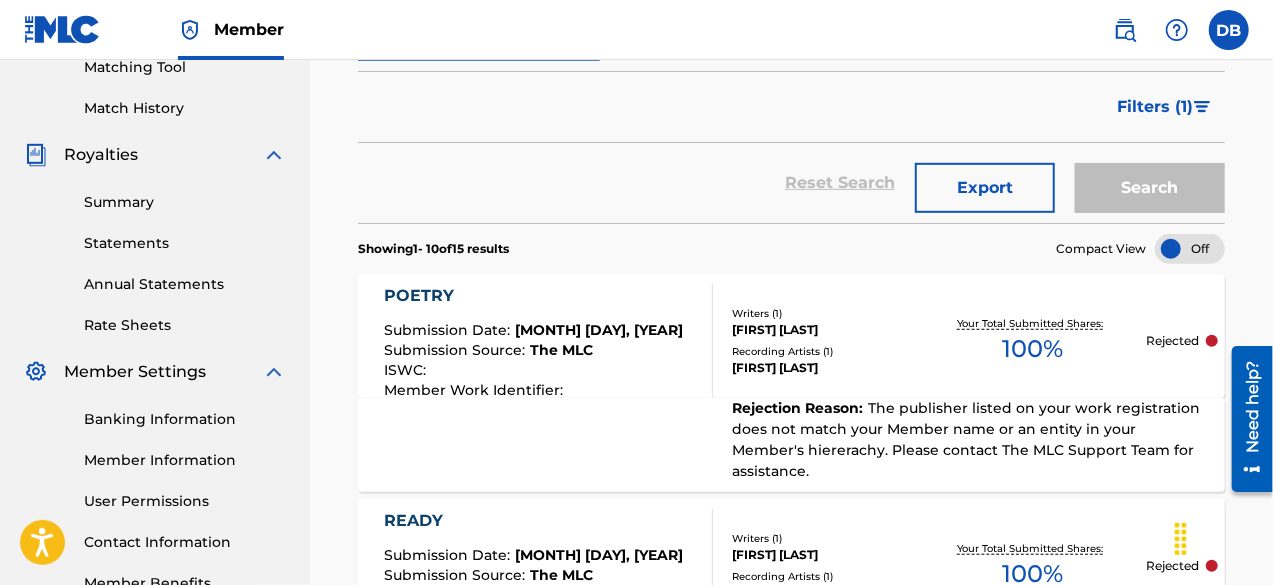 scroll, scrollTop: 572, scrollLeft: 0, axis: vertical 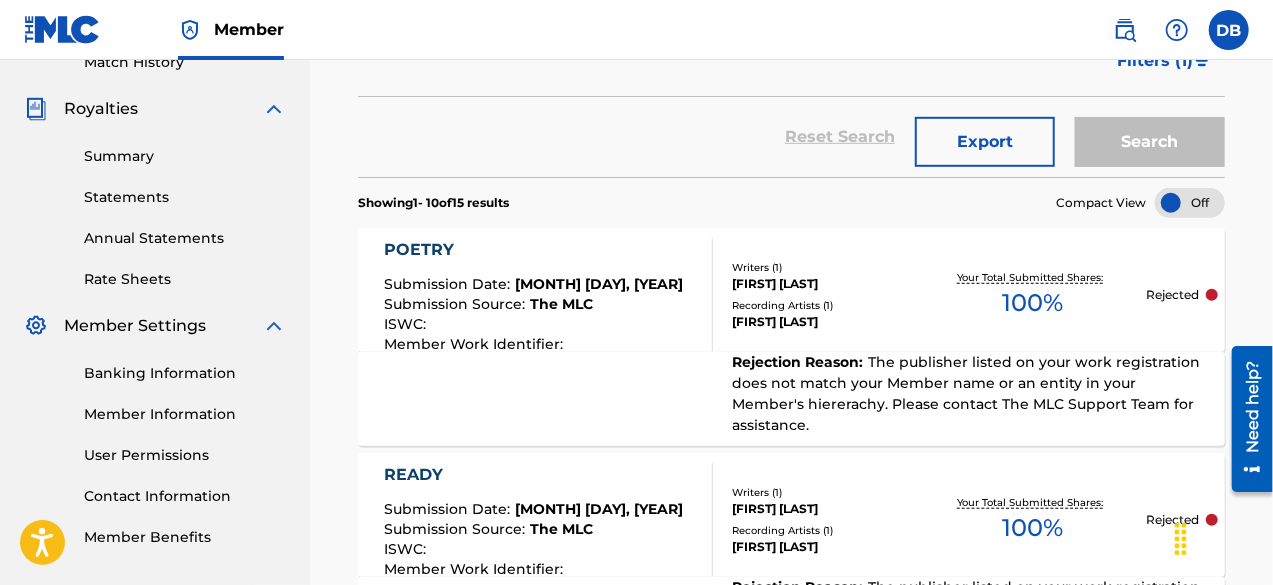 click on "[FIRST] [LAST]" at bounding box center [825, 322] 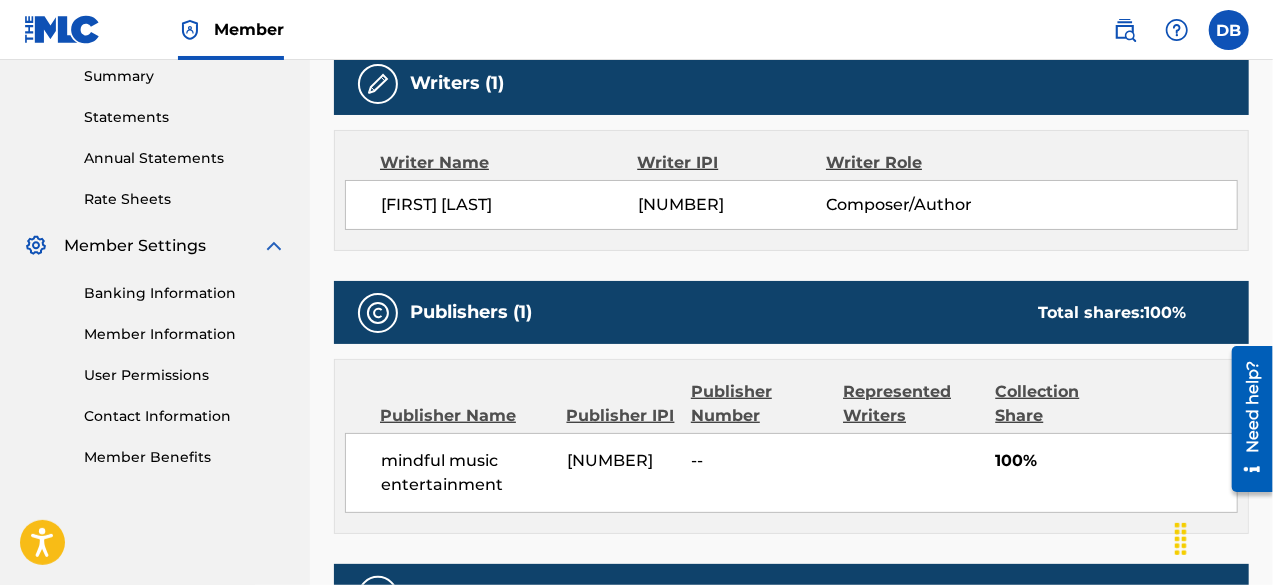 scroll, scrollTop: 659, scrollLeft: 0, axis: vertical 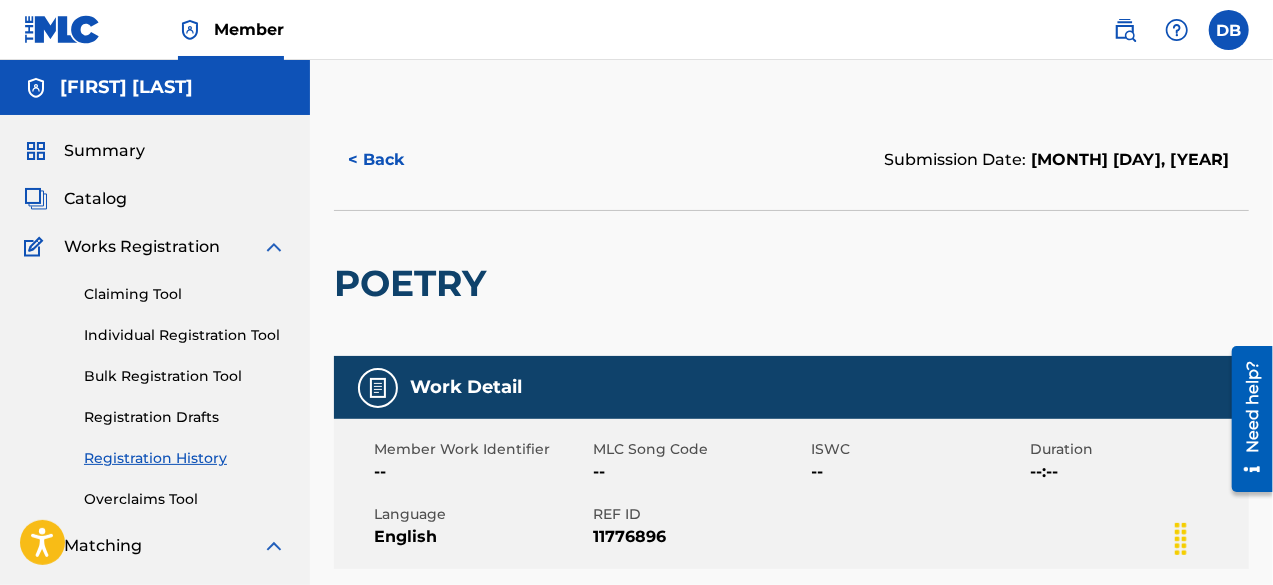 click on "Works Registration" at bounding box center [142, 247] 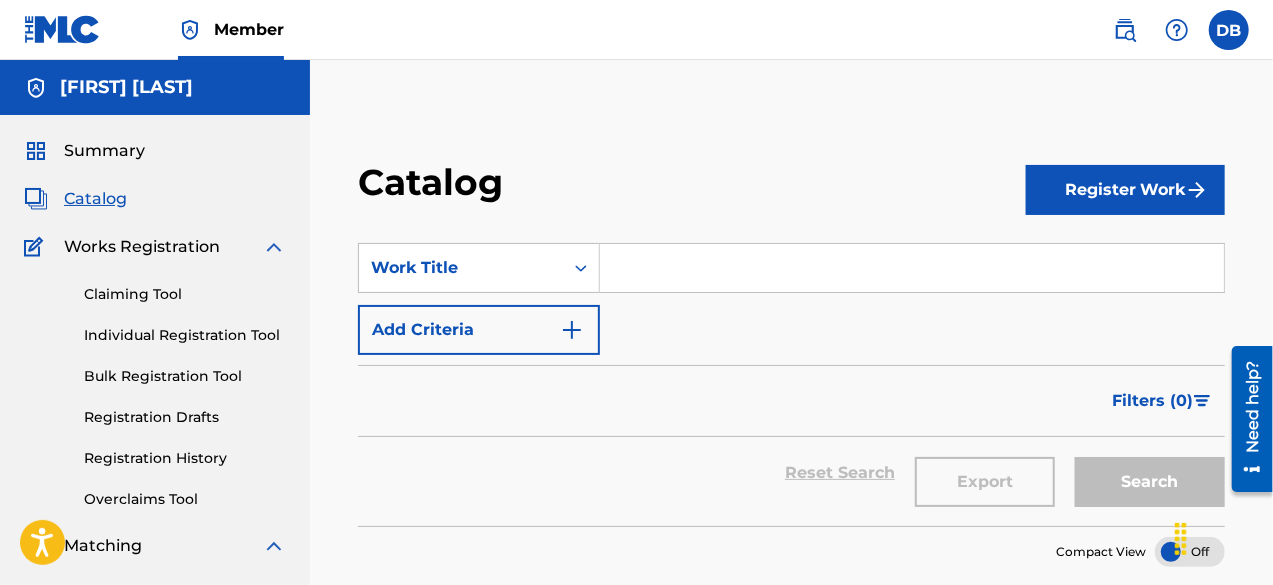 click on "Register Work" at bounding box center (1125, 190) 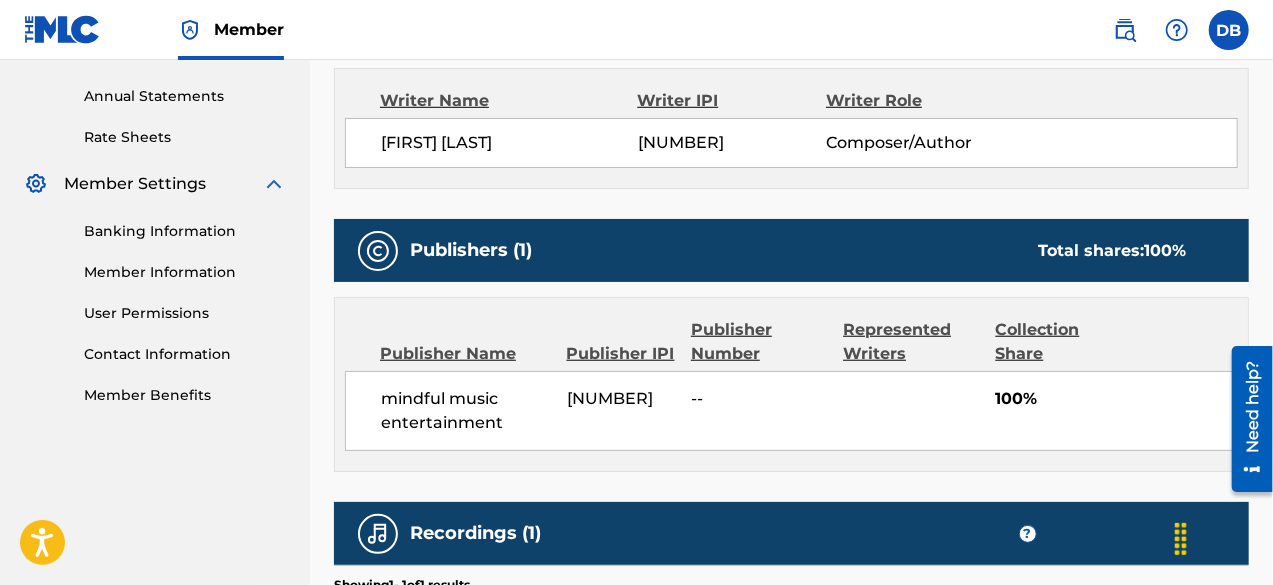 scroll, scrollTop: 736, scrollLeft: 0, axis: vertical 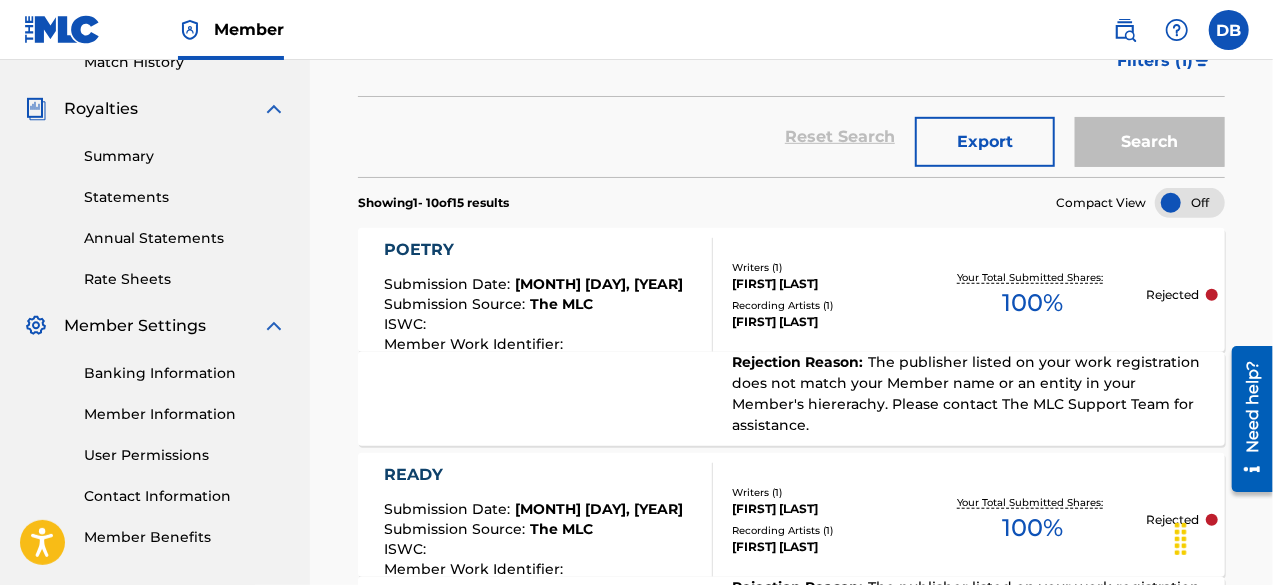 click on "The publisher listed on your work registration does not match your Member name or an entity in your Member's hiererachy. Please contact The MLC Support Team for assistance." at bounding box center (966, 393) 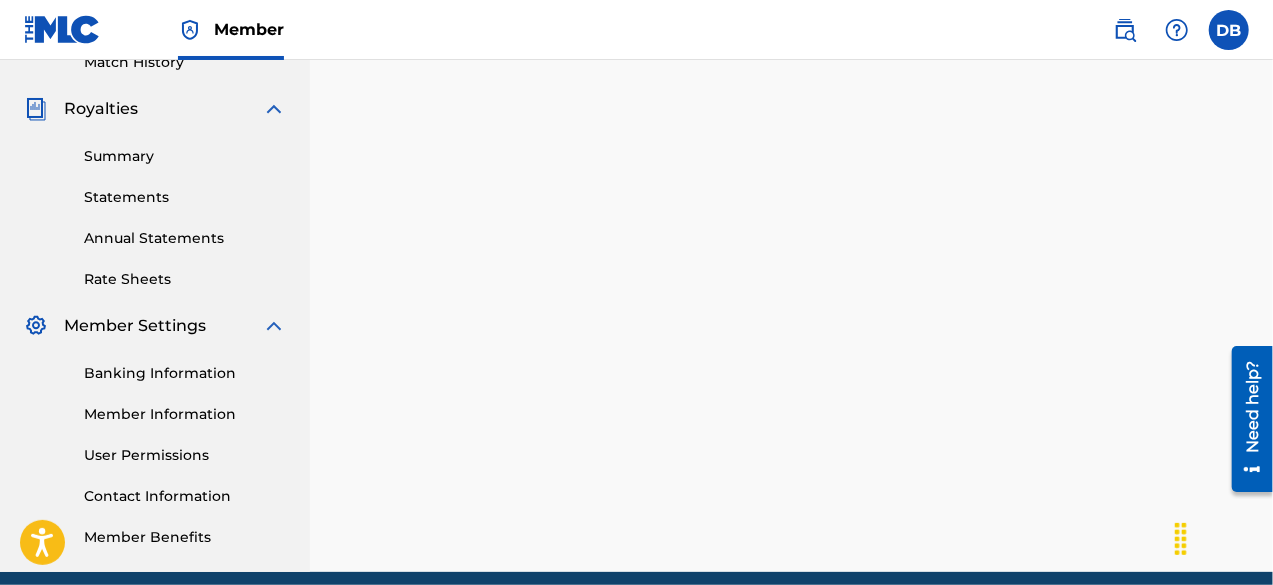 scroll, scrollTop: 0, scrollLeft: 0, axis: both 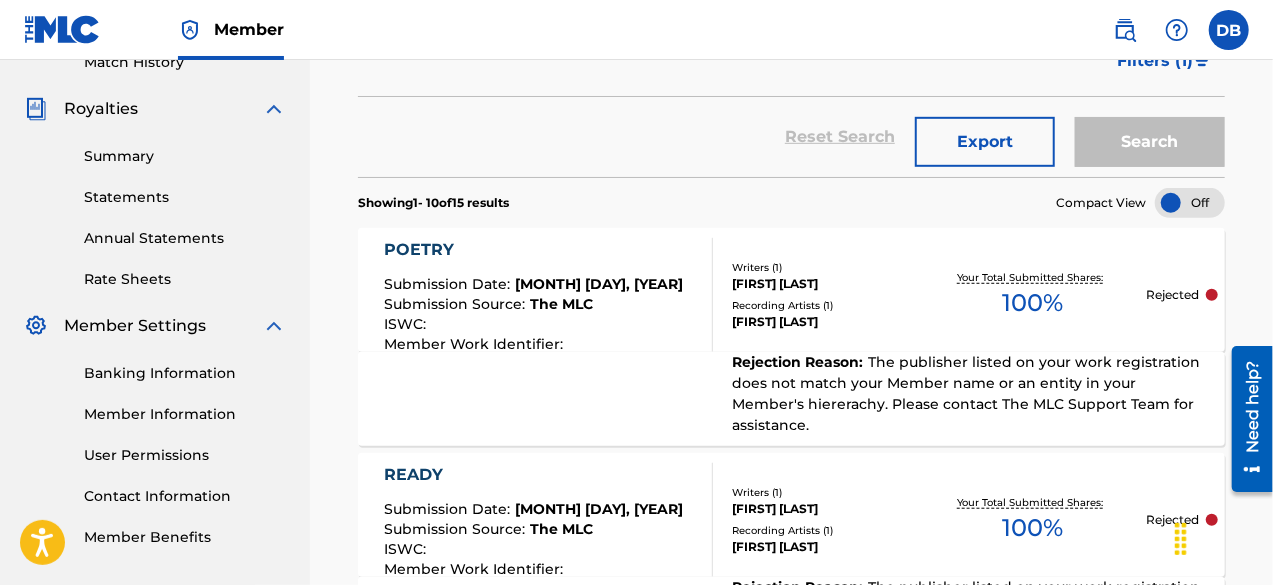 click on "DB DB Demarcus   Bailey dbailey1997@yahoo.com Profile Log out" at bounding box center [1171, 30] 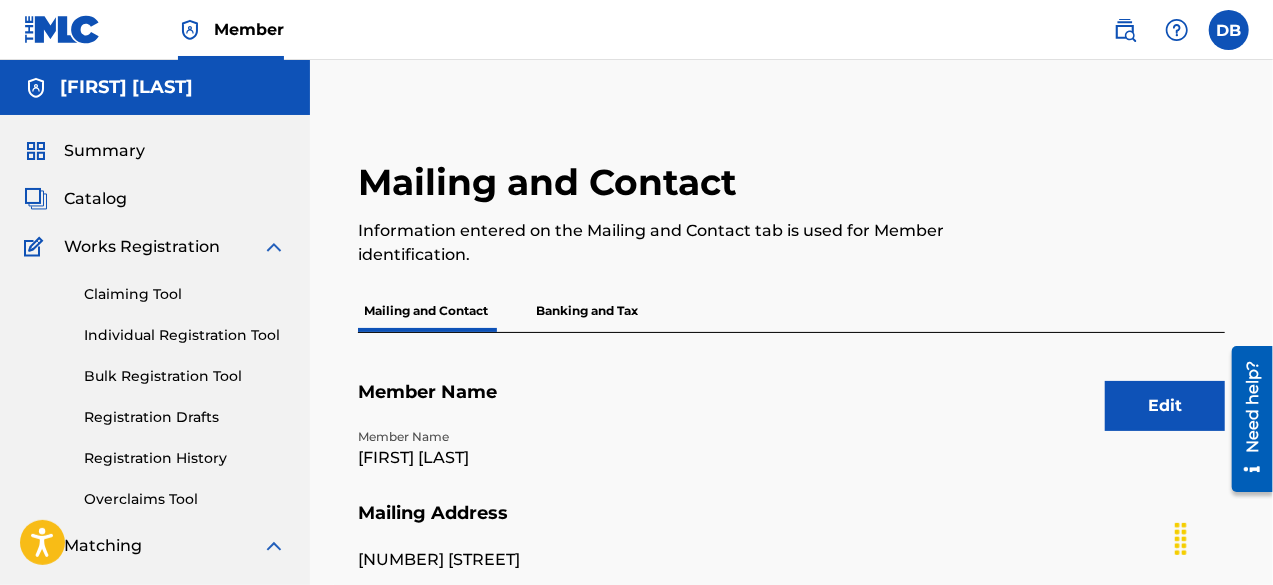 scroll, scrollTop: 93, scrollLeft: 0, axis: vertical 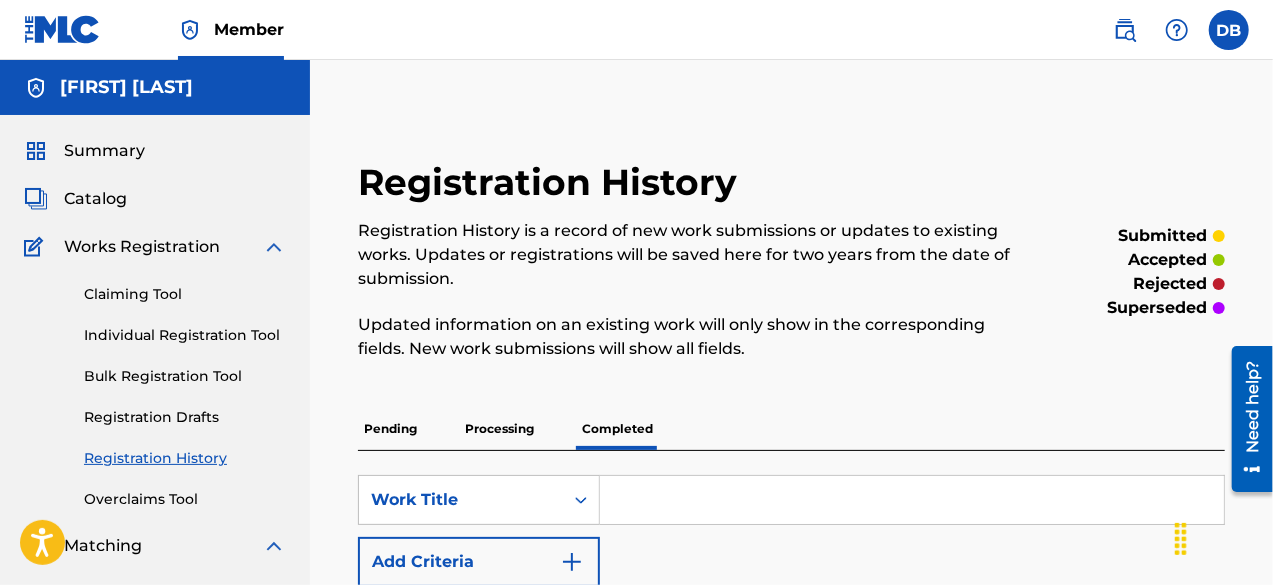 click on "Catalog" at bounding box center (95, 199) 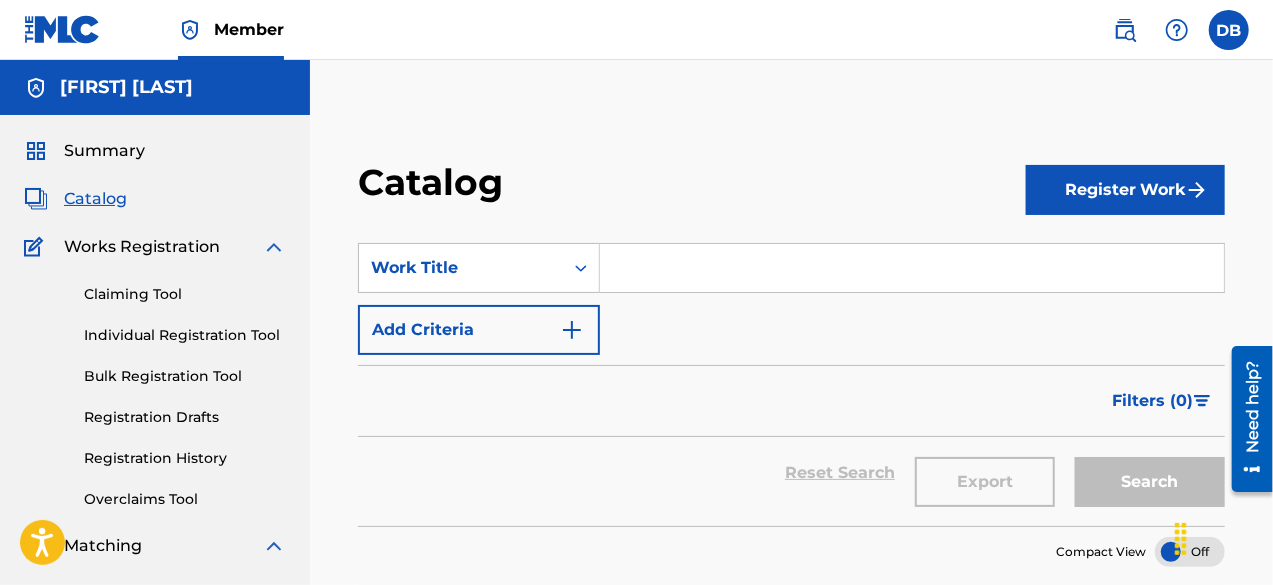 click on "Register Work" at bounding box center [1125, 190] 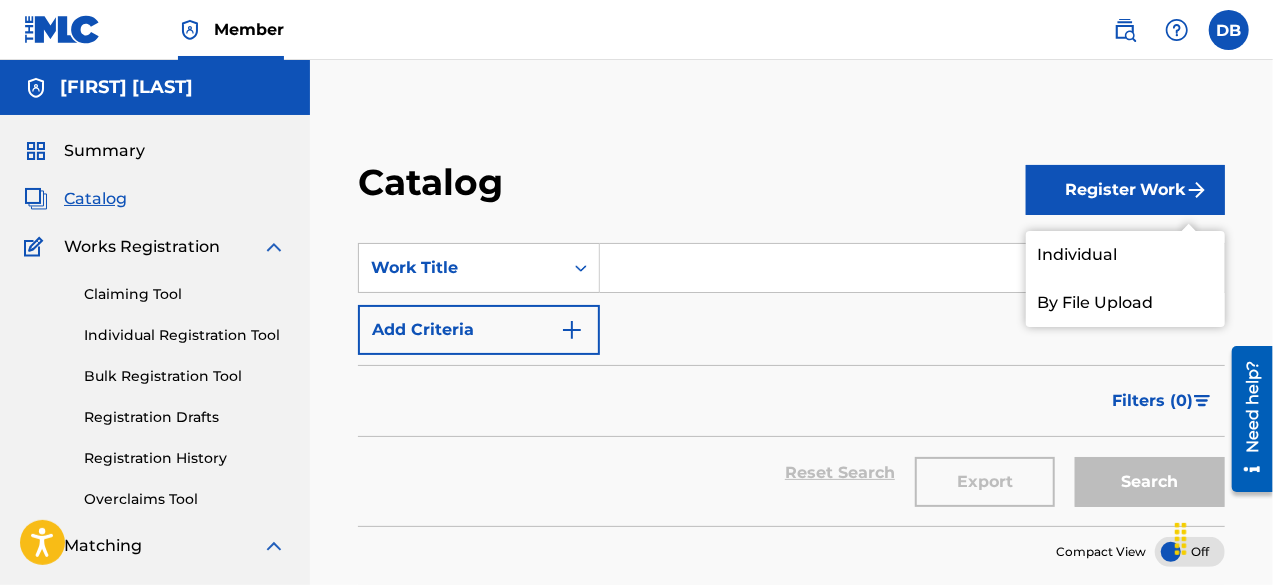 click on "Individual" at bounding box center (1125, 255) 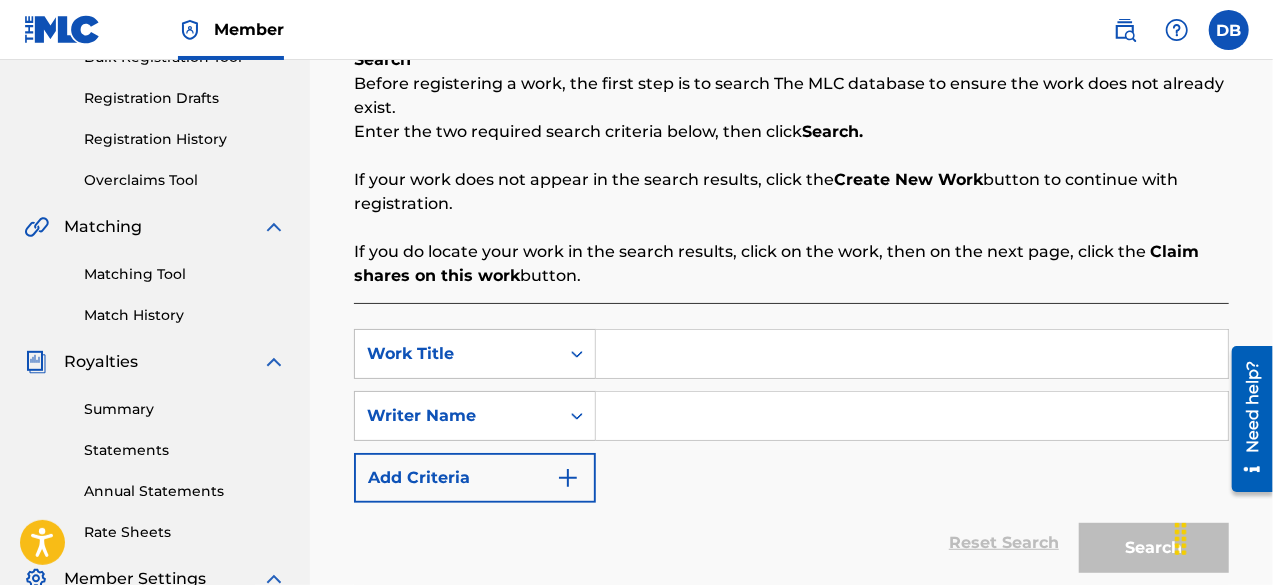 scroll, scrollTop: 380, scrollLeft: 0, axis: vertical 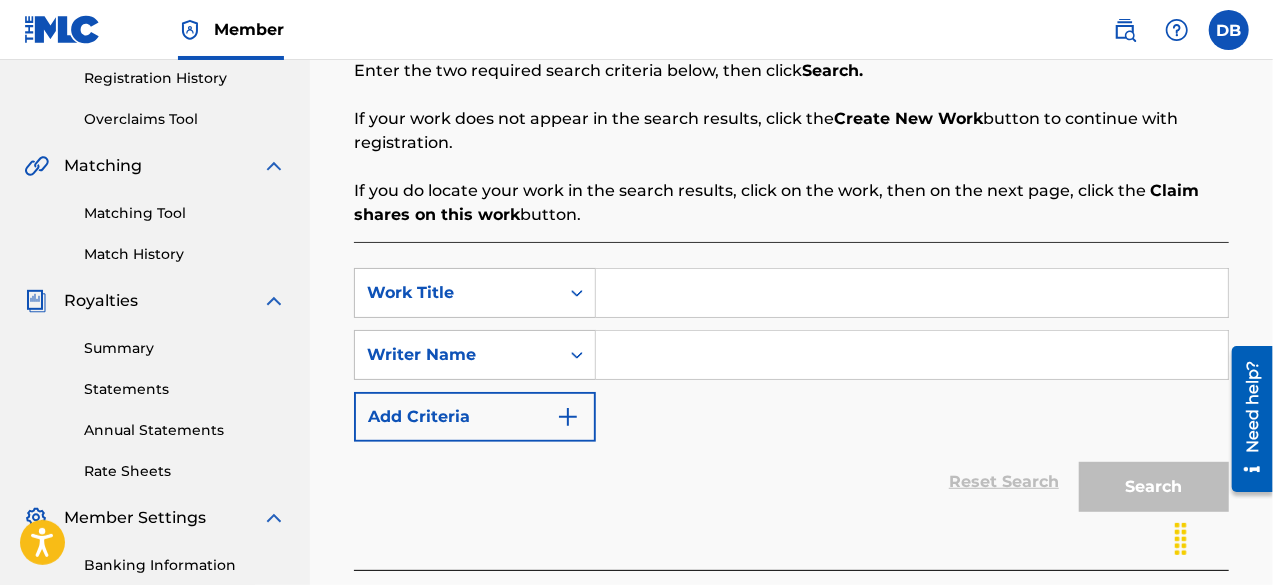 click at bounding box center [912, 293] 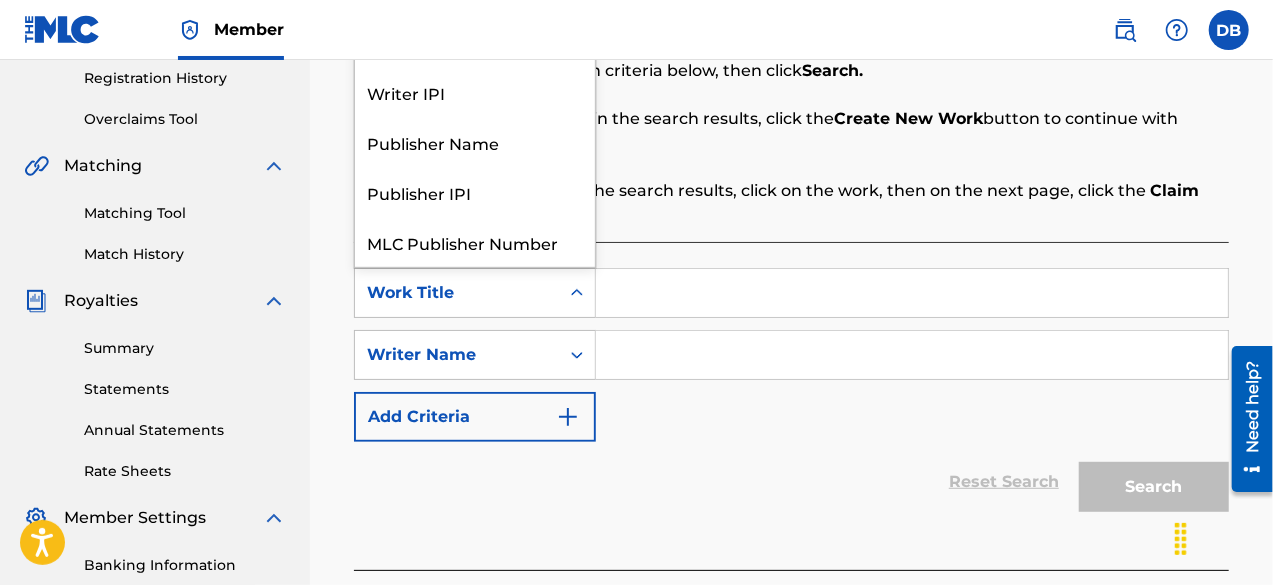 click on "Work Title" at bounding box center (457, 293) 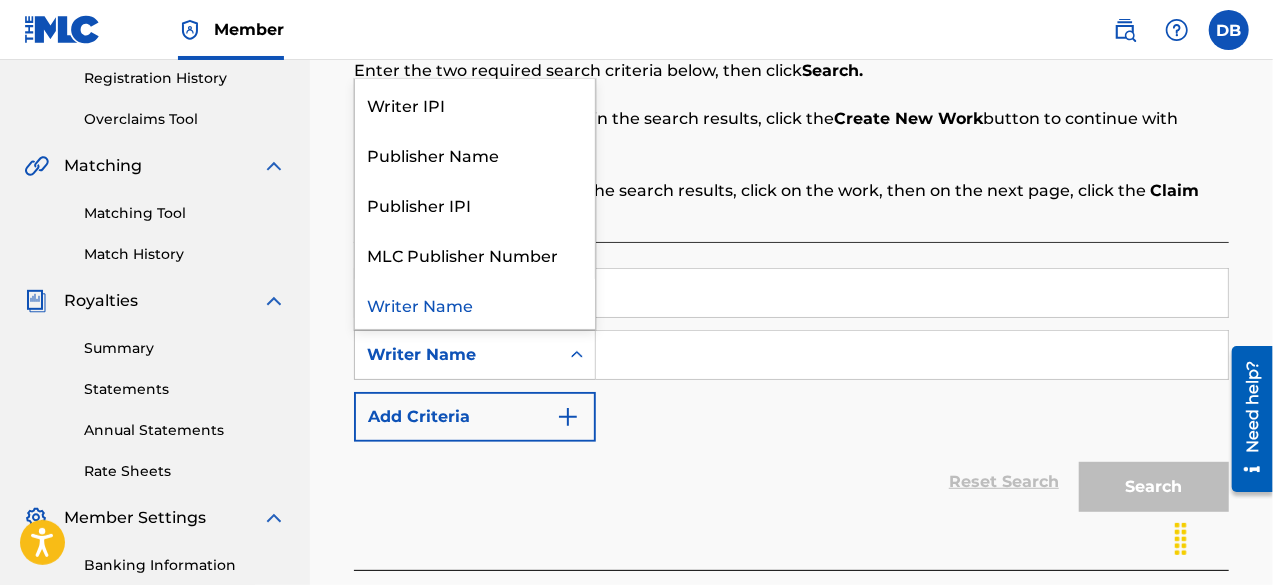 click at bounding box center [577, 355] 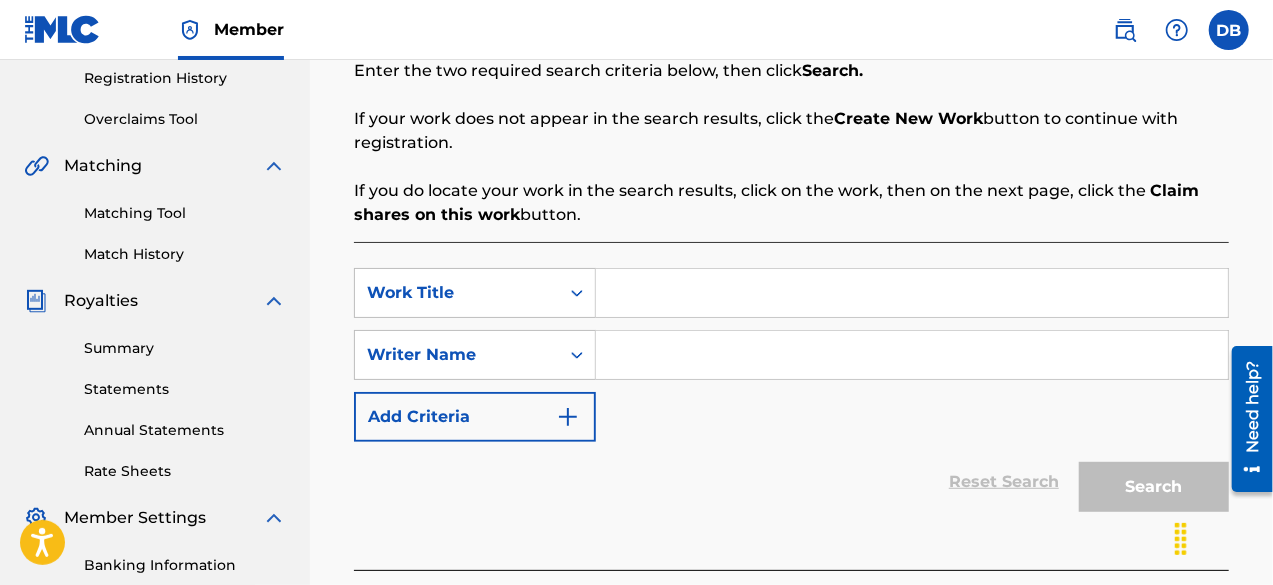 click at bounding box center [912, 355] 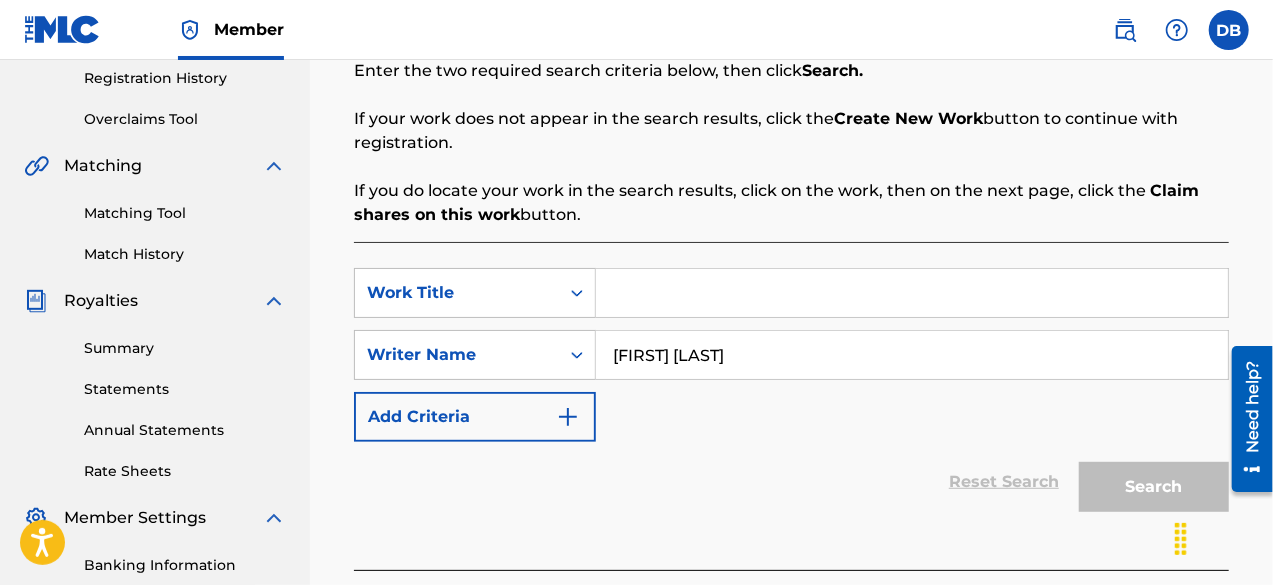 click at bounding box center [912, 293] 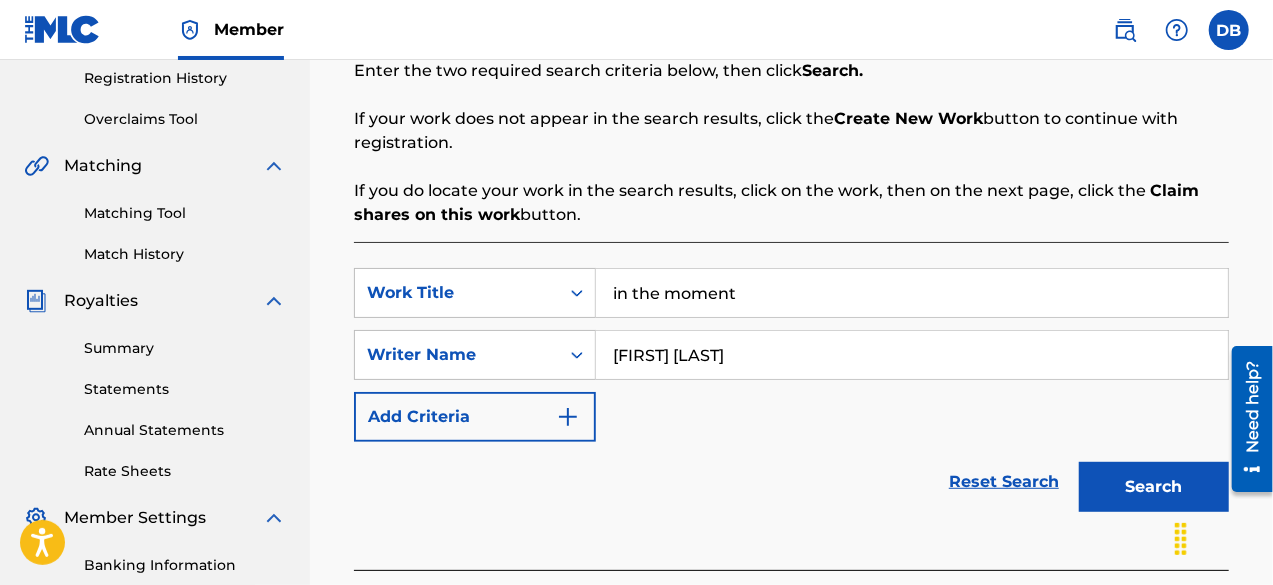 type on "in the moment" 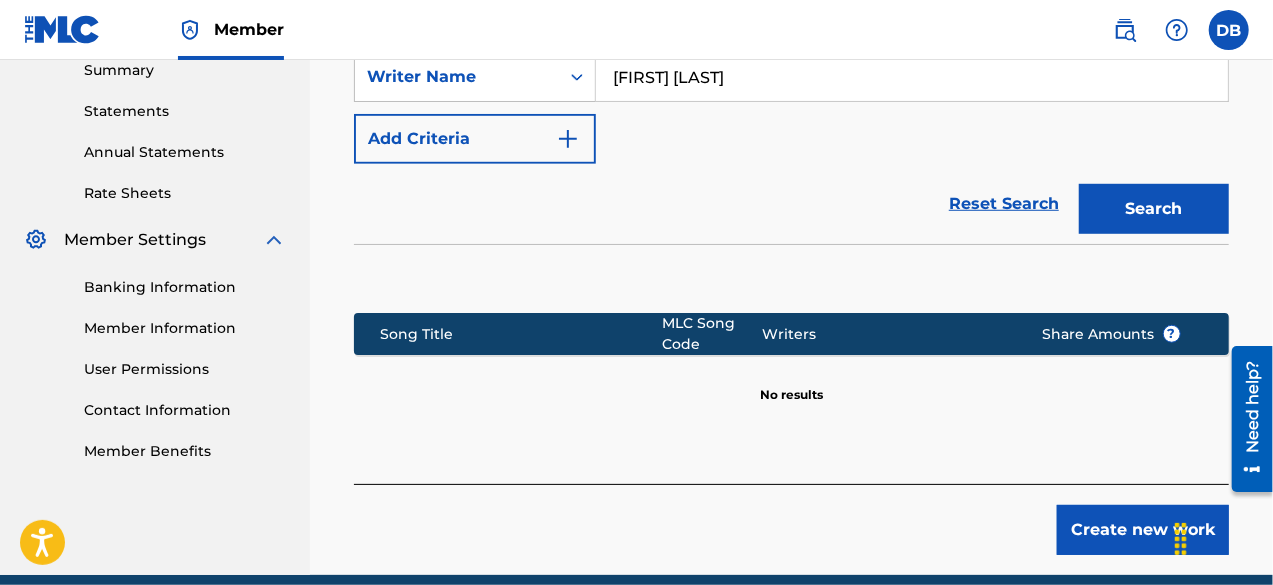 scroll, scrollTop: 671, scrollLeft: 0, axis: vertical 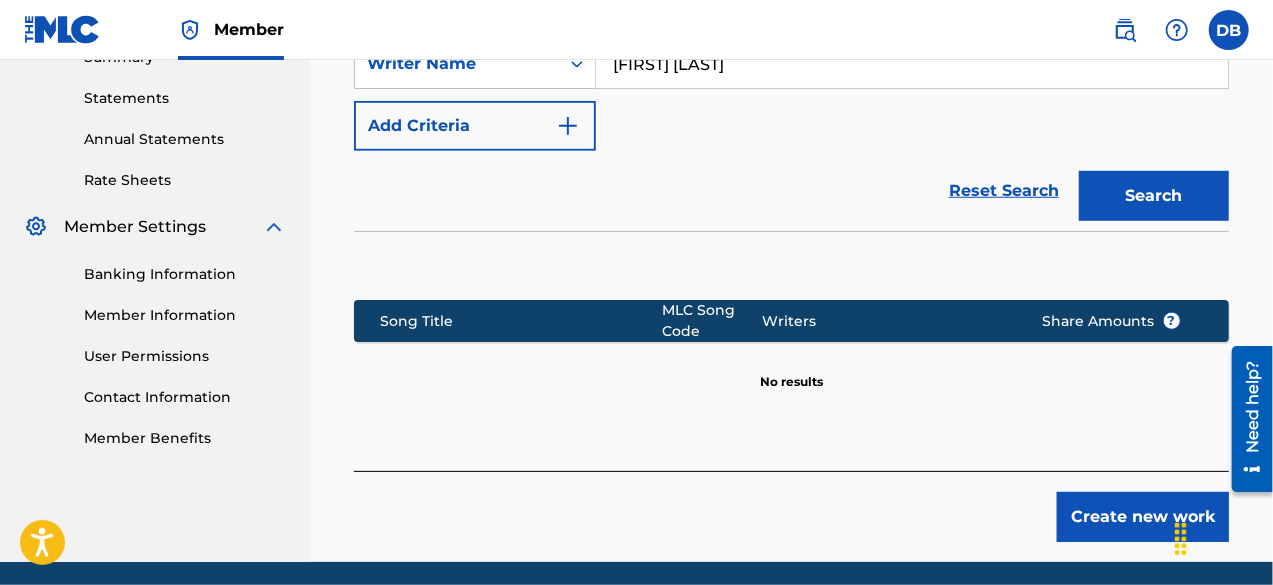 click on "Create new work" at bounding box center (1143, 517) 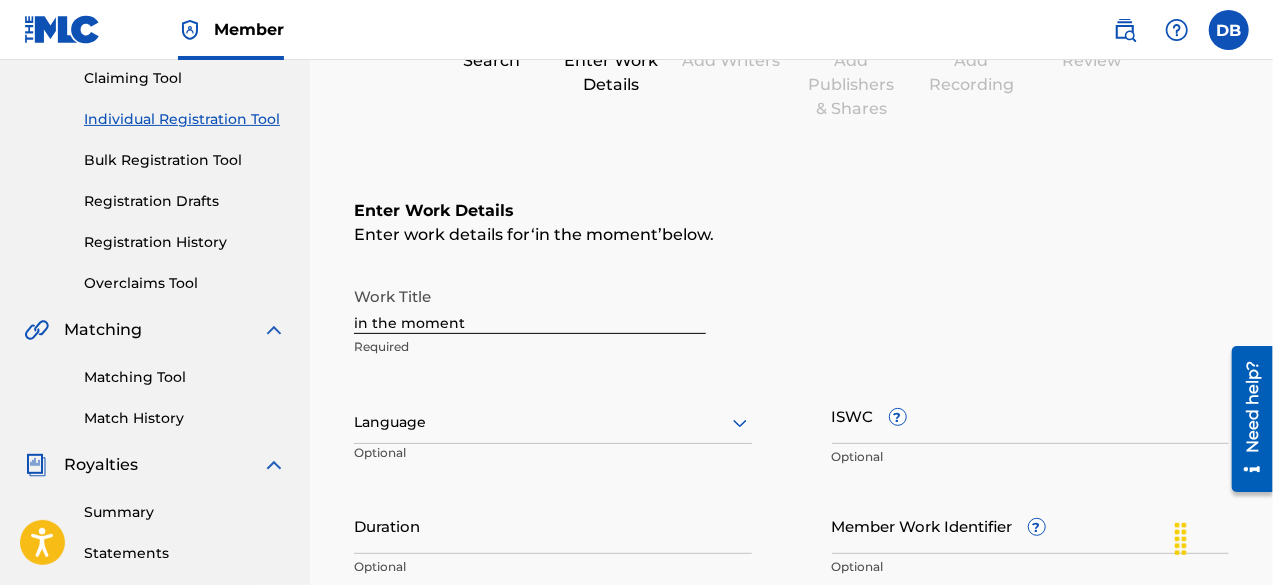 scroll, scrollTop: 217, scrollLeft: 0, axis: vertical 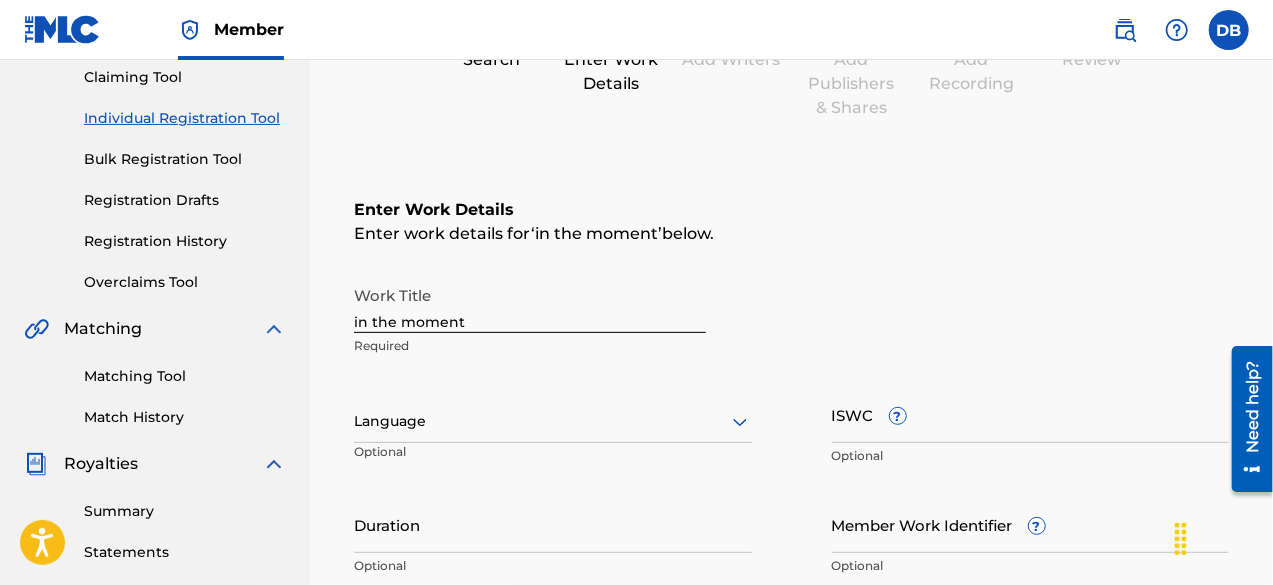 click on "in the moment" at bounding box center [530, 304] 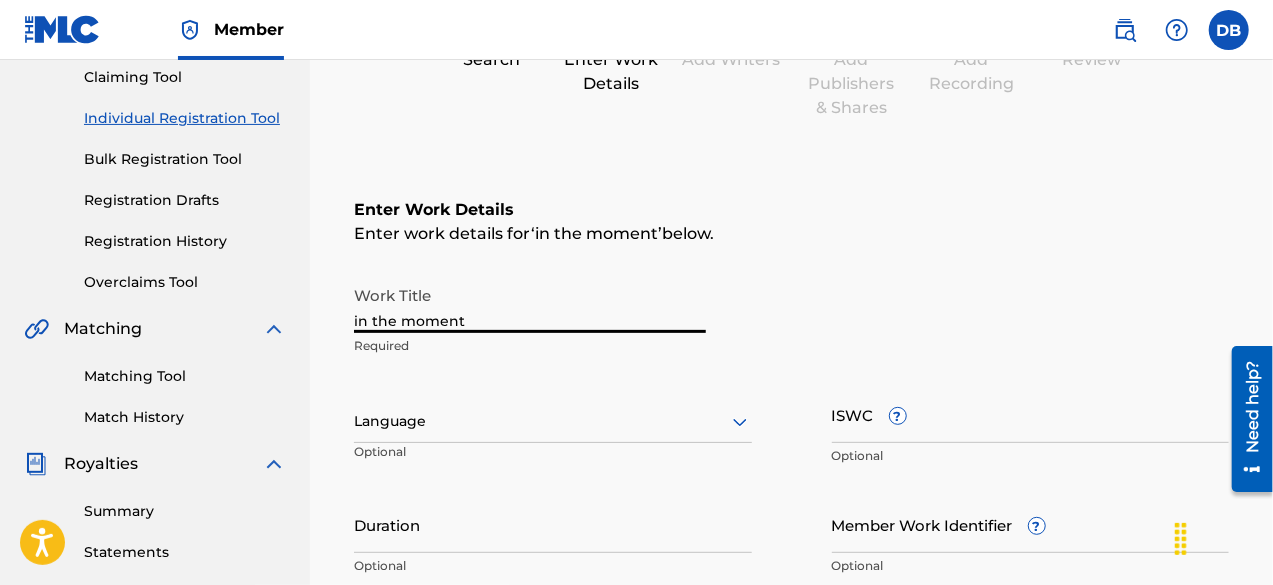 click on "in the moment" at bounding box center [530, 304] 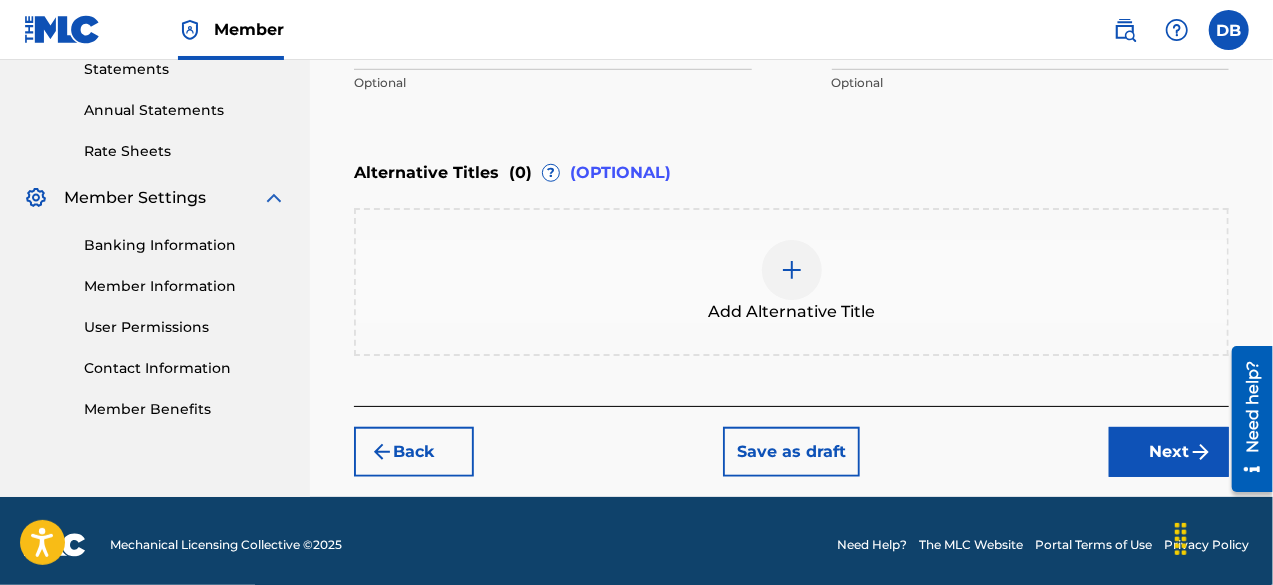 scroll, scrollTop: 706, scrollLeft: 0, axis: vertical 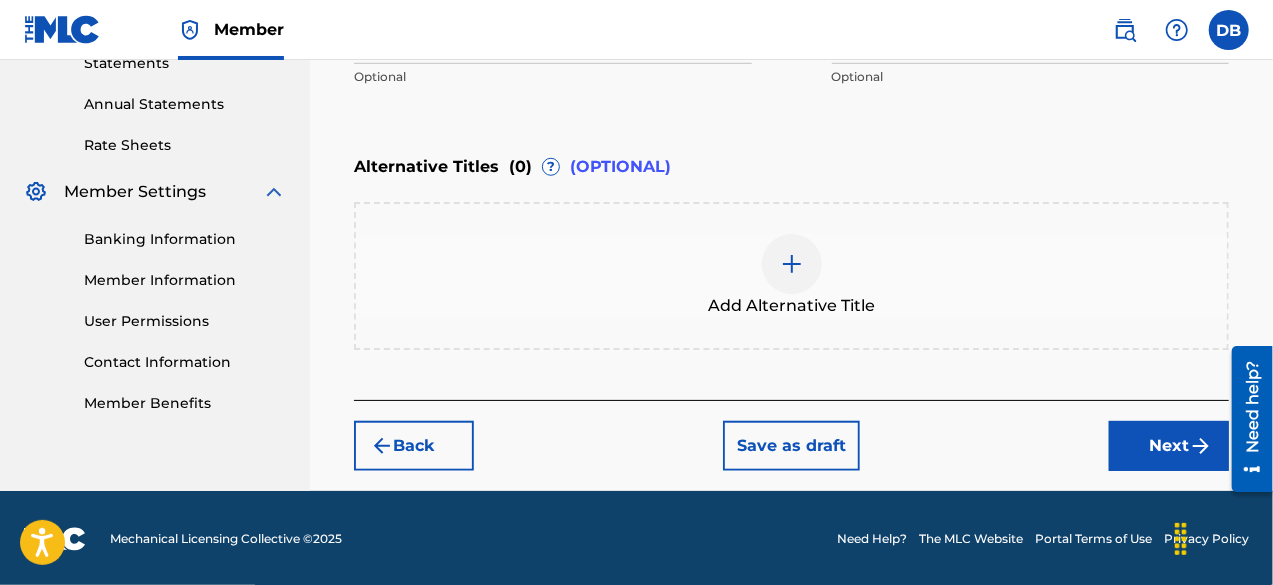 type on "In The Moment" 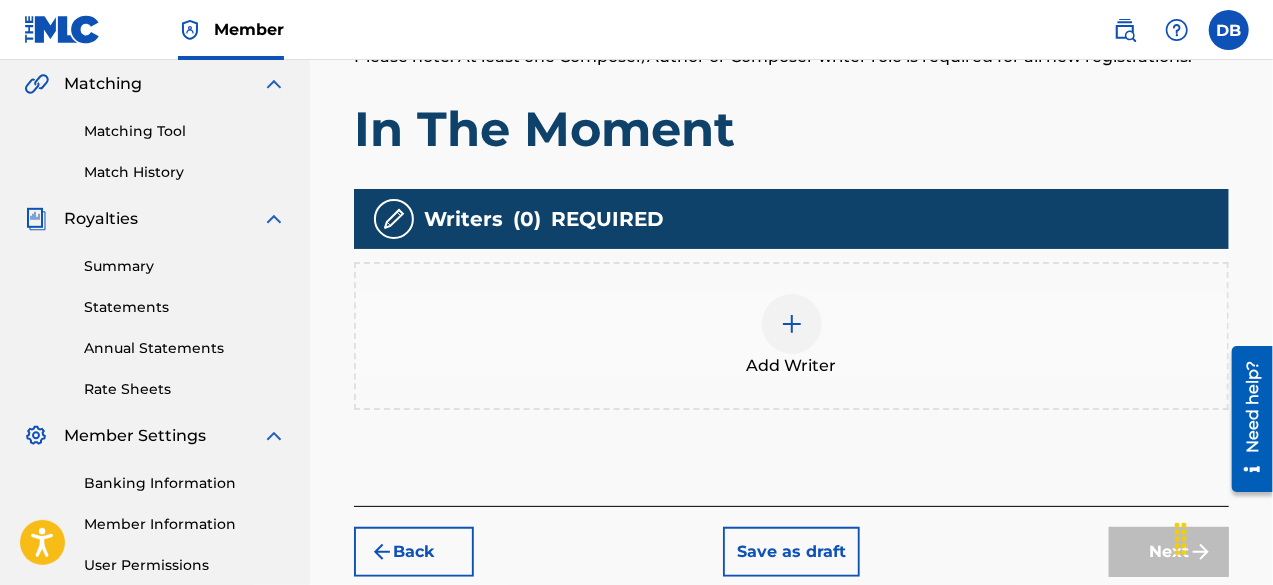 scroll, scrollTop: 490, scrollLeft: 0, axis: vertical 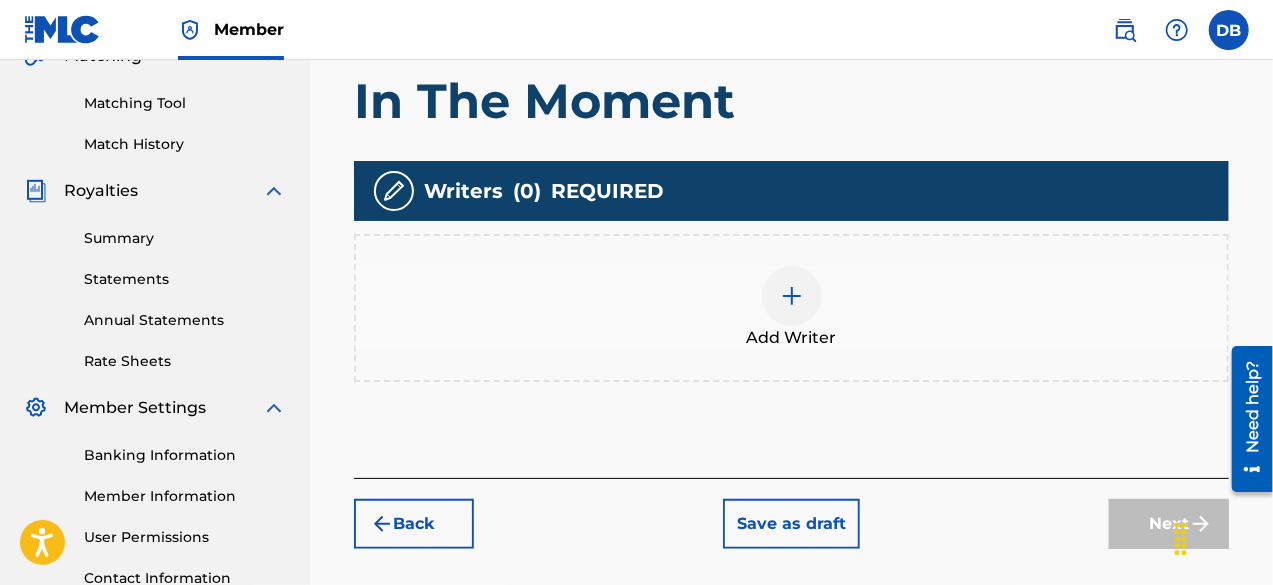 click at bounding box center [792, 296] 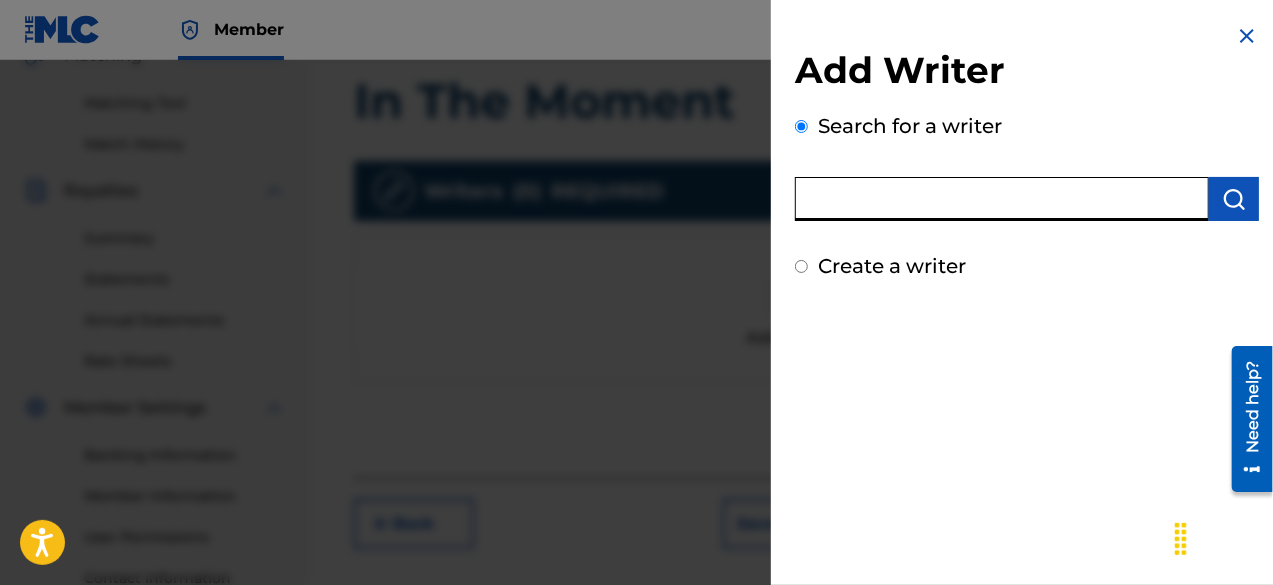 click at bounding box center [1002, 199] 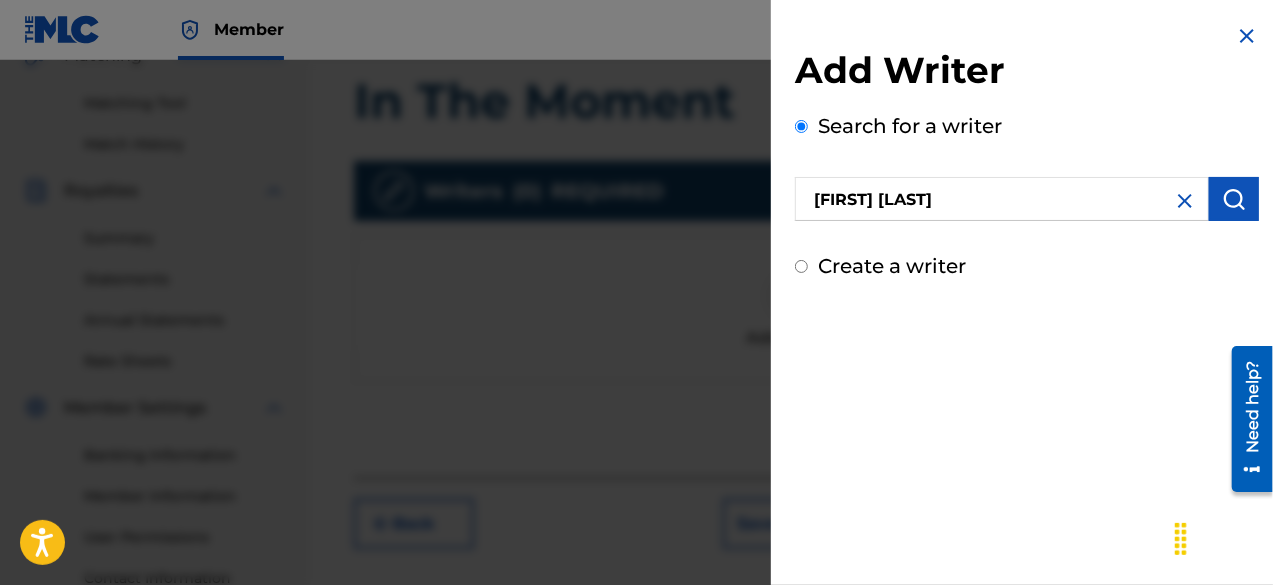 click at bounding box center (1234, 199) 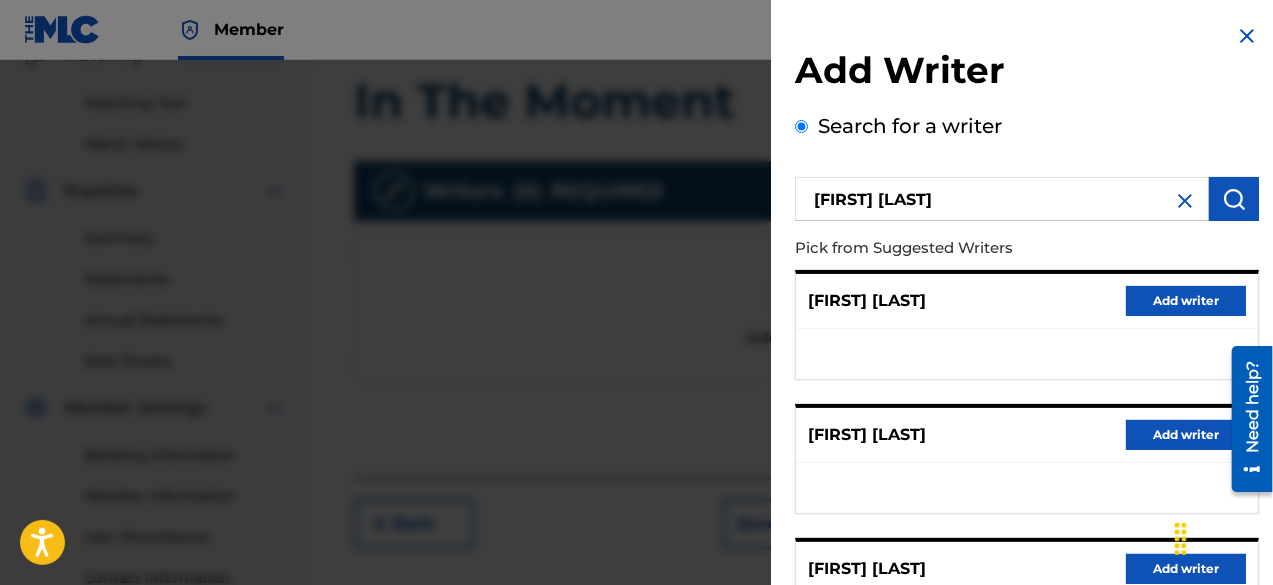 click on "Add writer" at bounding box center (1186, 301) 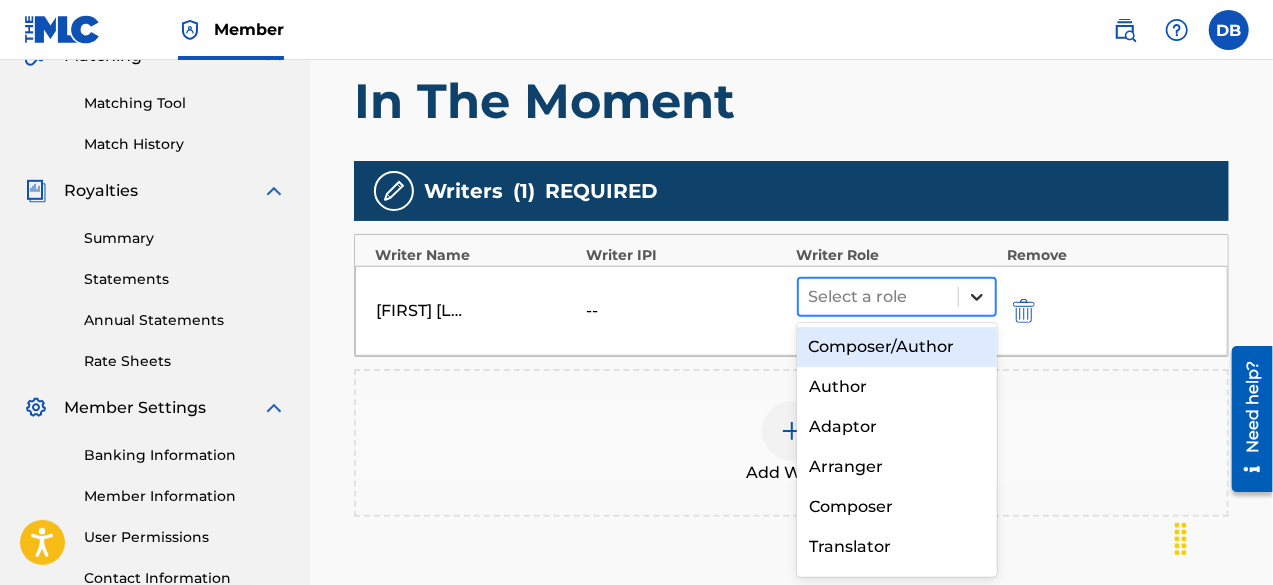 click at bounding box center (977, 297) 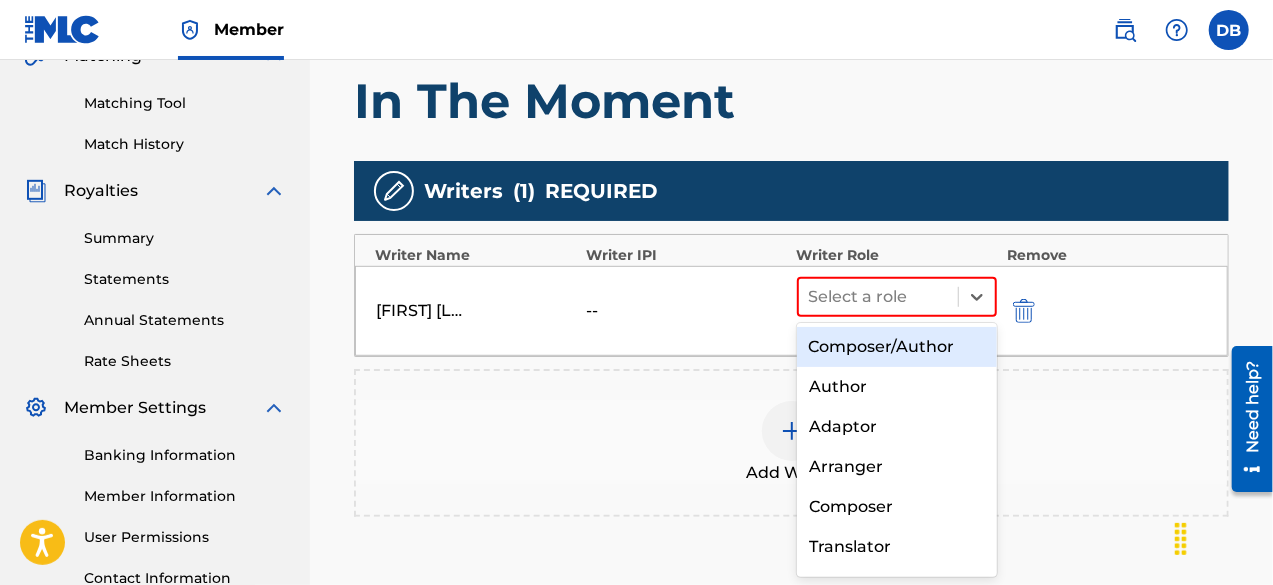 click on "Composer/Author" at bounding box center [897, 347] 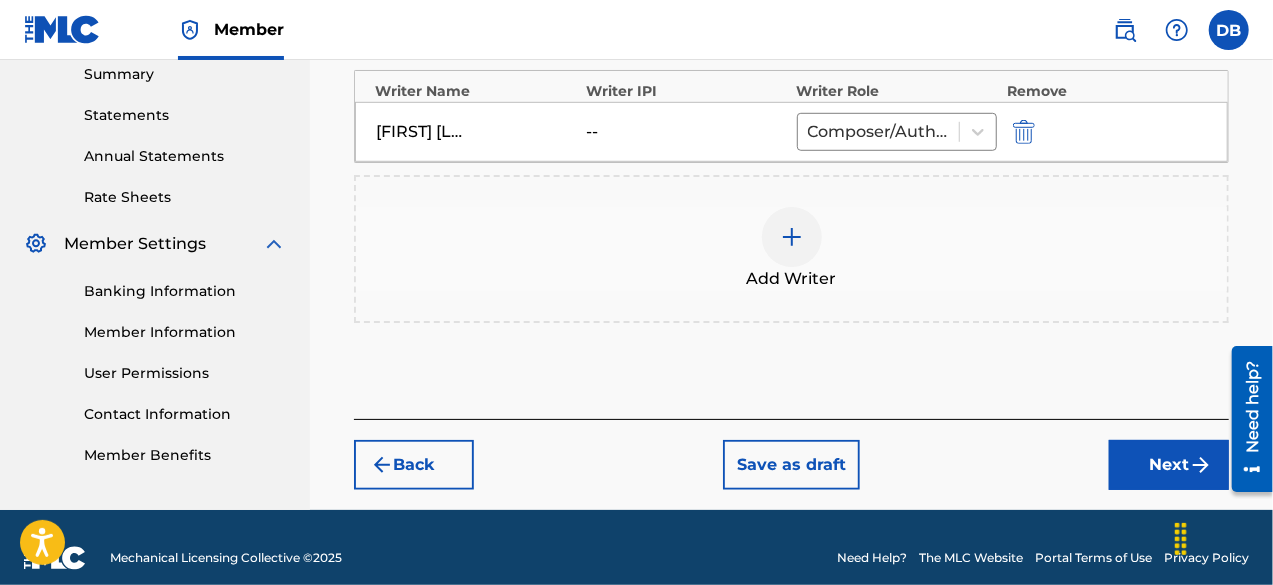 scroll, scrollTop: 667, scrollLeft: 0, axis: vertical 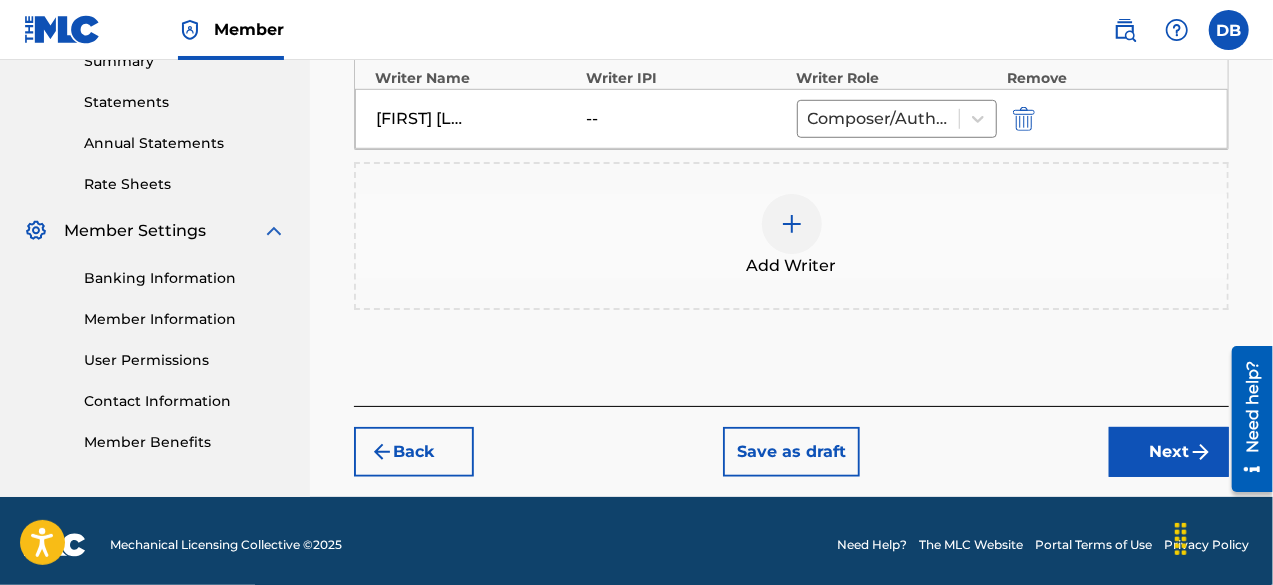click on "Next" at bounding box center [1169, 452] 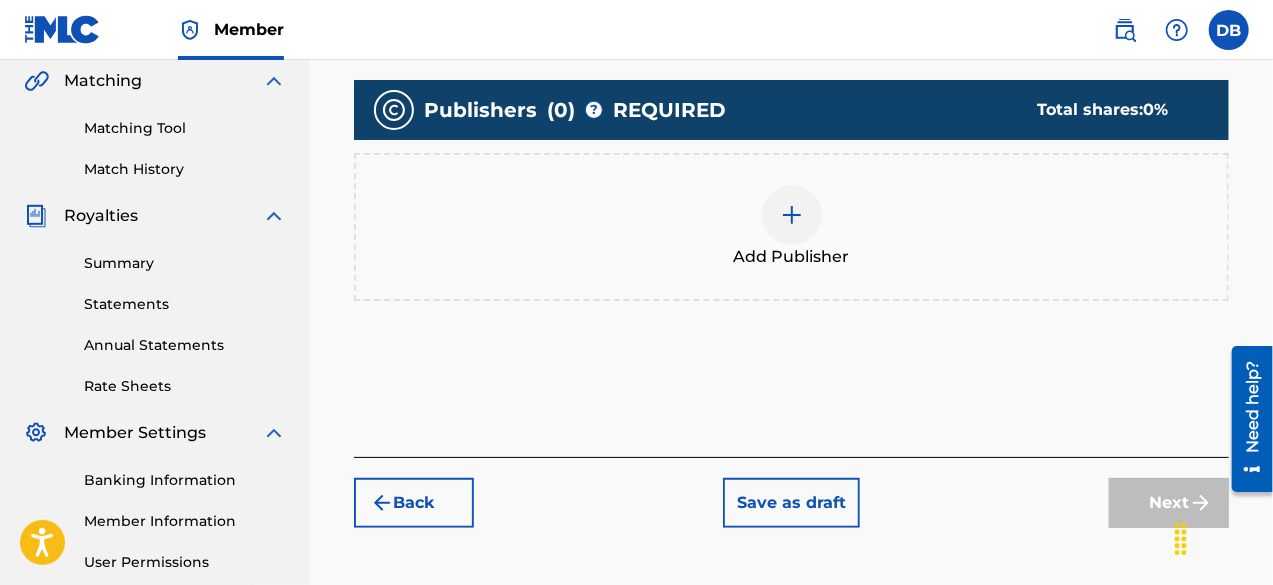 scroll, scrollTop: 440, scrollLeft: 0, axis: vertical 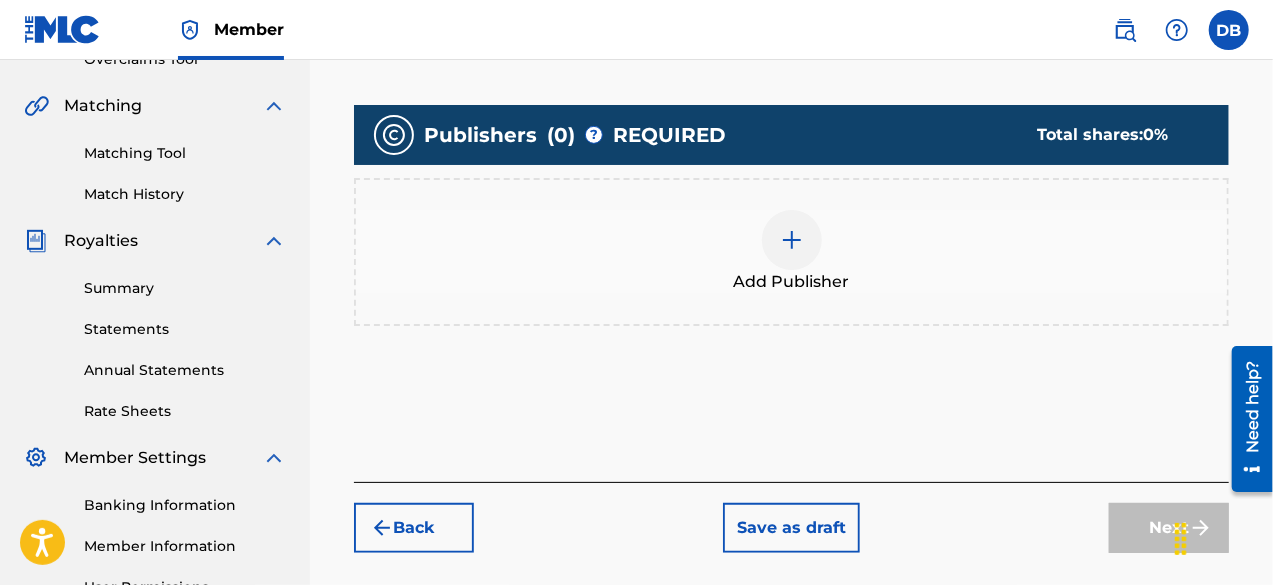 click at bounding box center [792, 240] 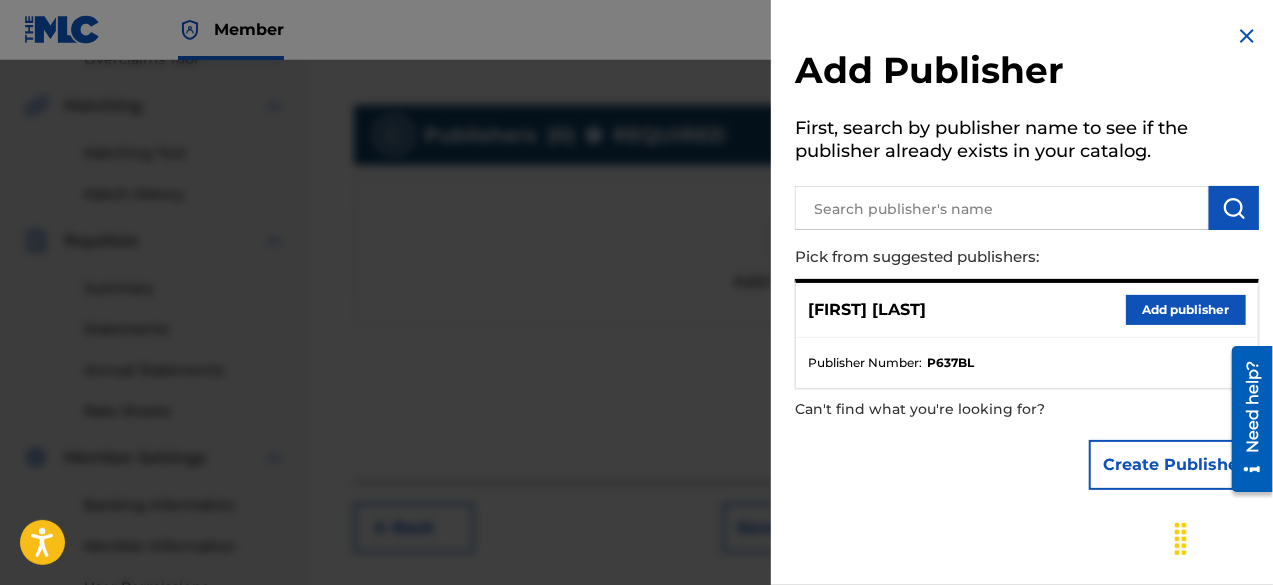 click at bounding box center (1247, 36) 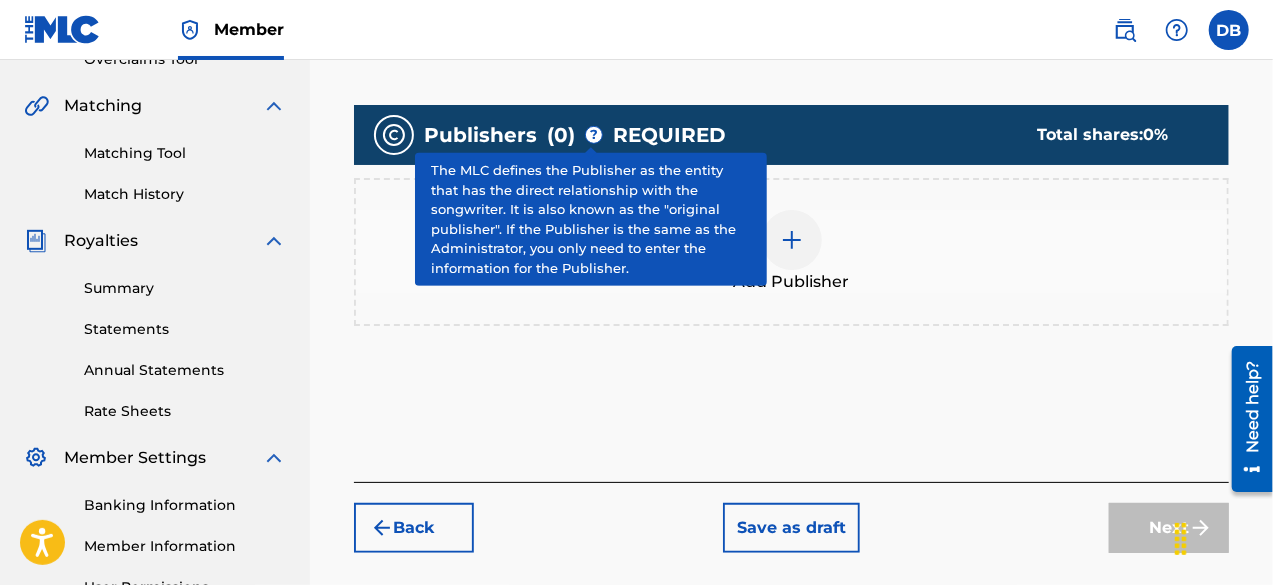 click on "?" at bounding box center [594, 135] 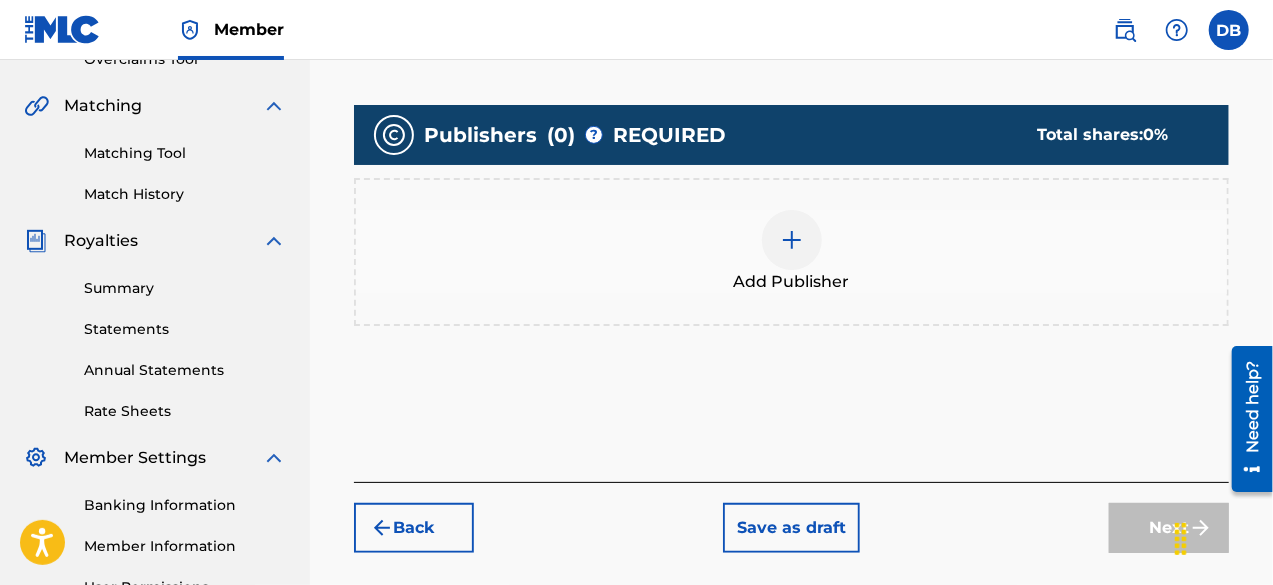 click at bounding box center [792, 240] 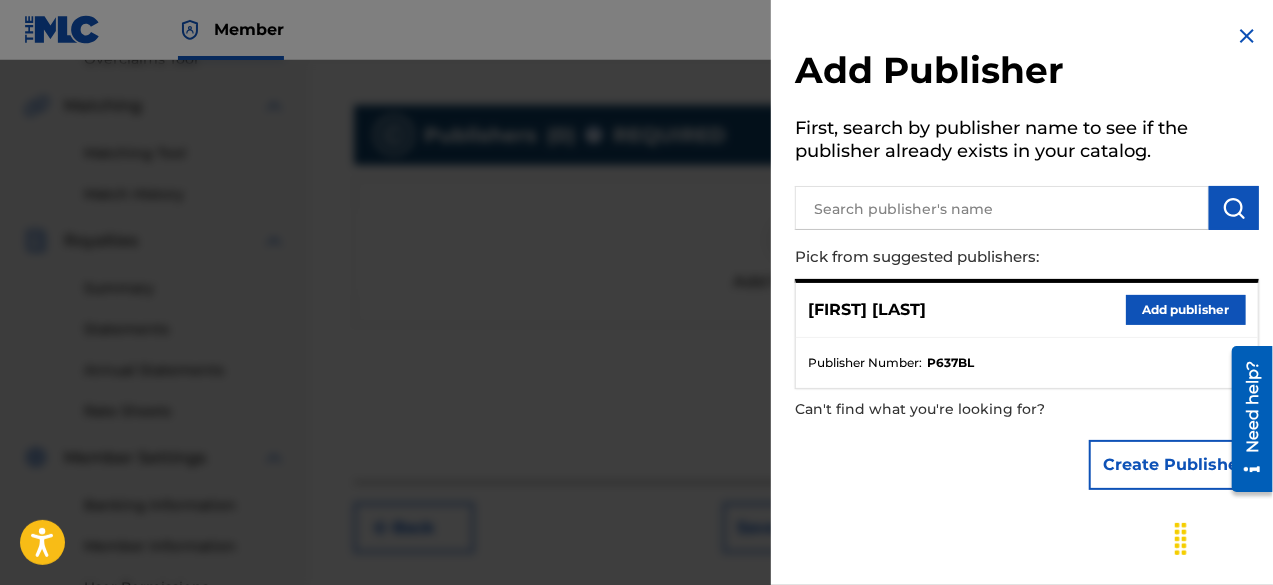 click on "Add publisher" at bounding box center [1186, 310] 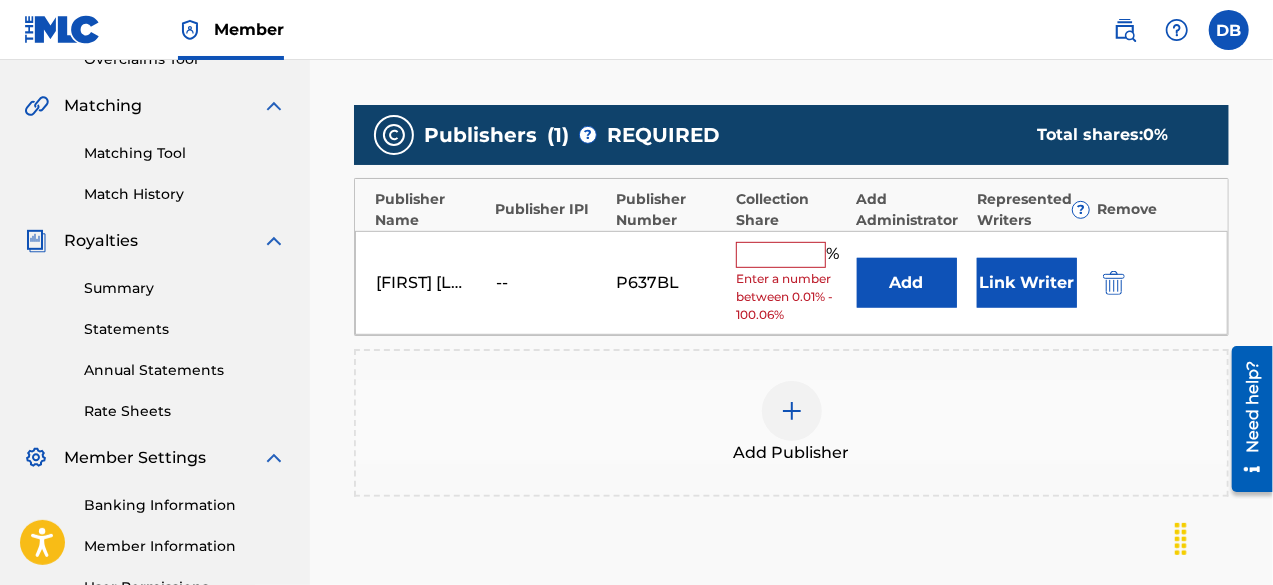 click at bounding box center (781, 255) 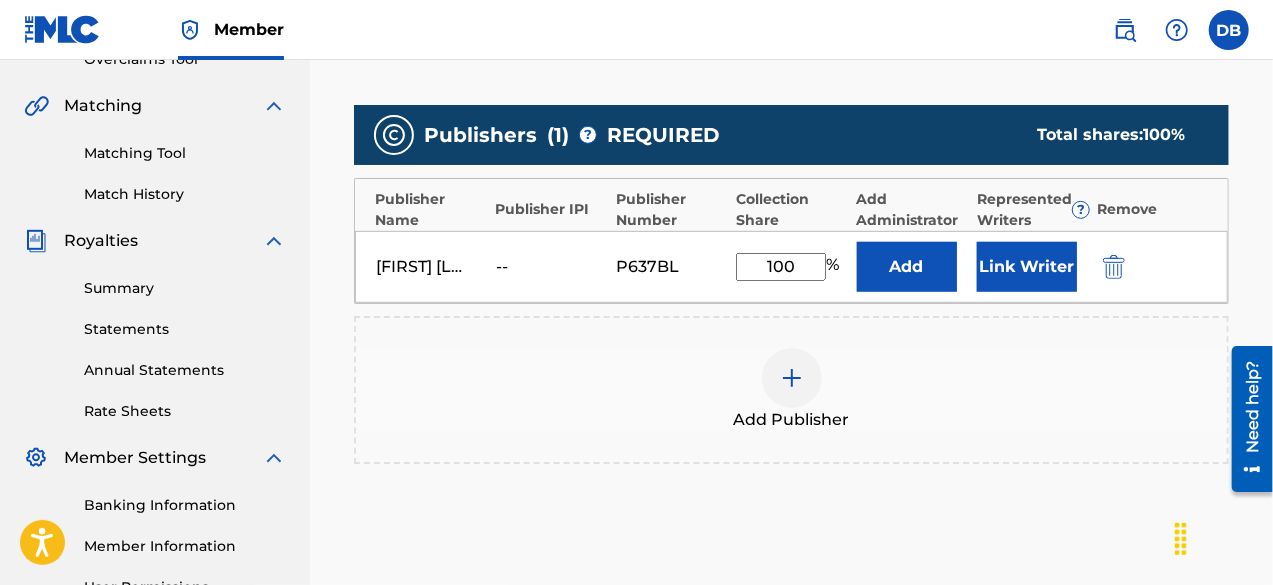 type on "100" 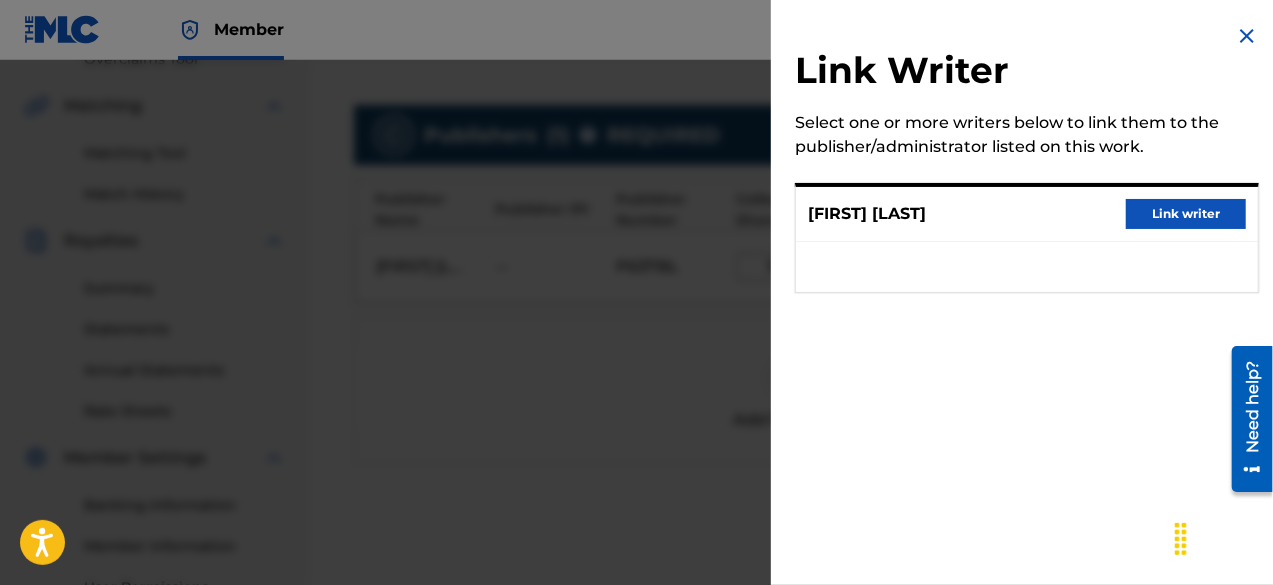 click on "Link writer" at bounding box center [1186, 214] 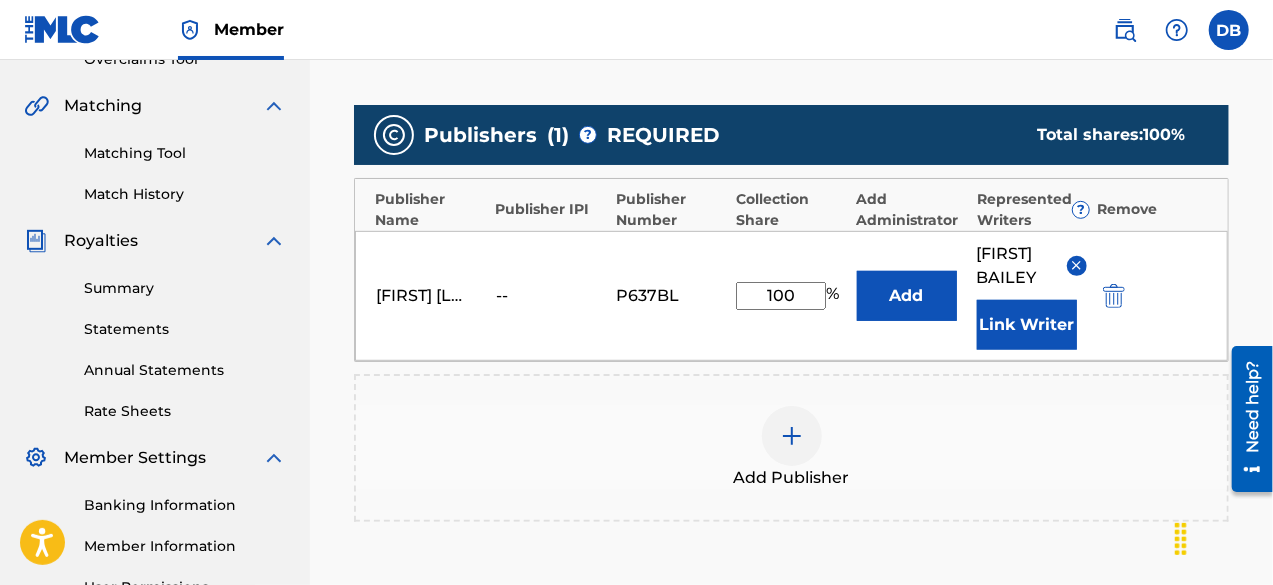 drag, startPoint x: 1226, startPoint y: 245, endPoint x: 1278, endPoint y: 277, distance: 61.05735 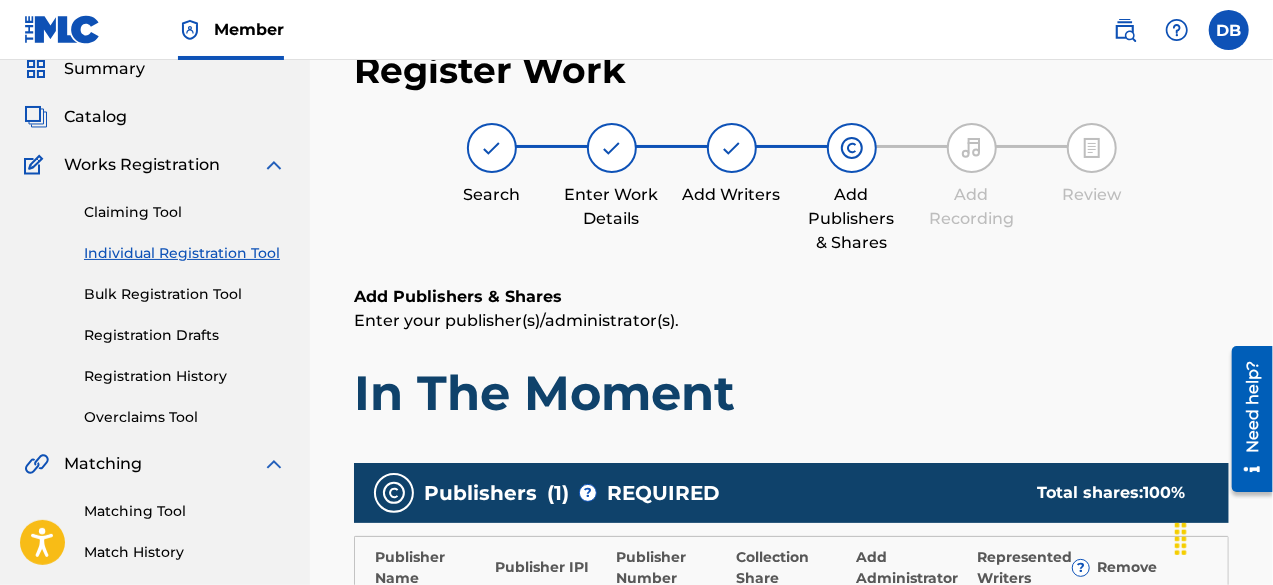 scroll, scrollTop: 80, scrollLeft: 0, axis: vertical 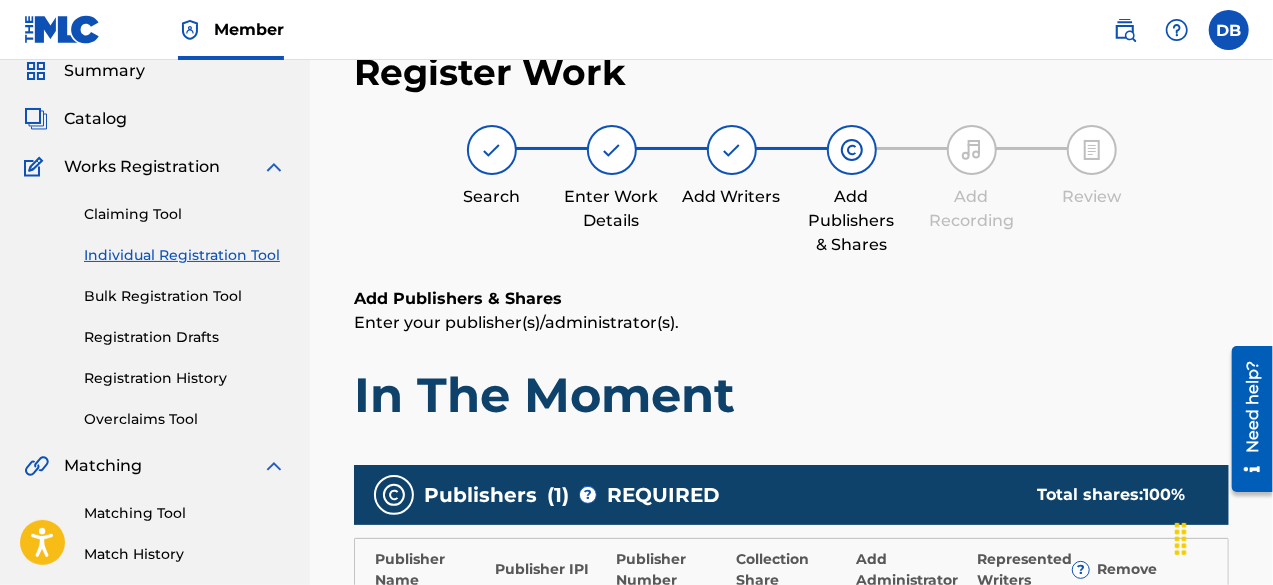 click on "Registration History" at bounding box center [185, 378] 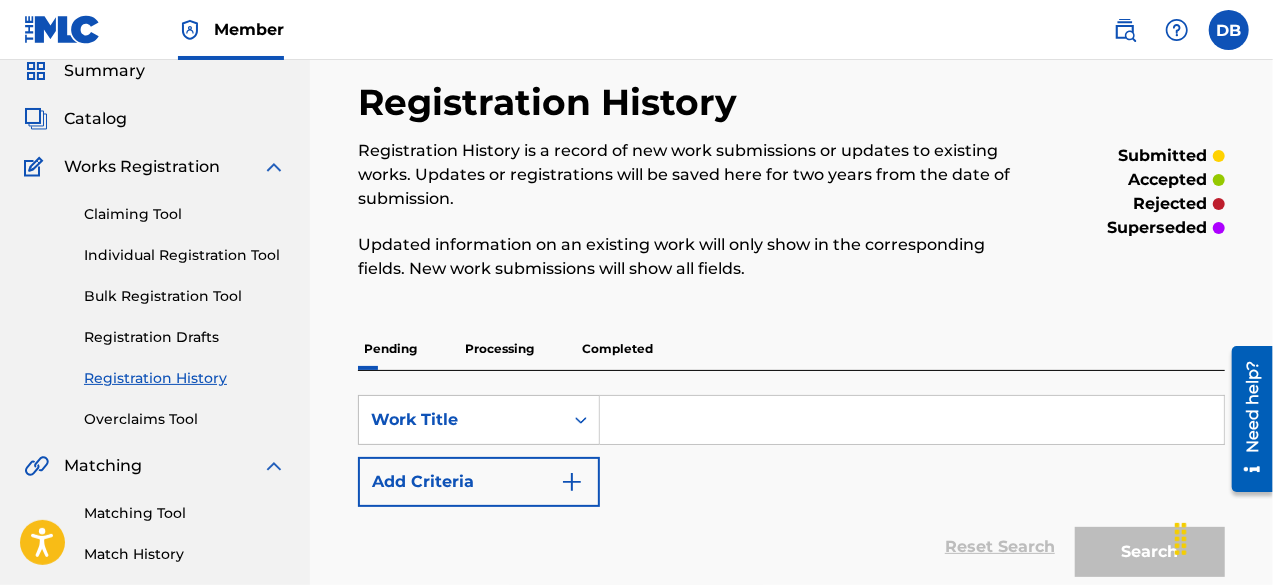 scroll, scrollTop: 0, scrollLeft: 0, axis: both 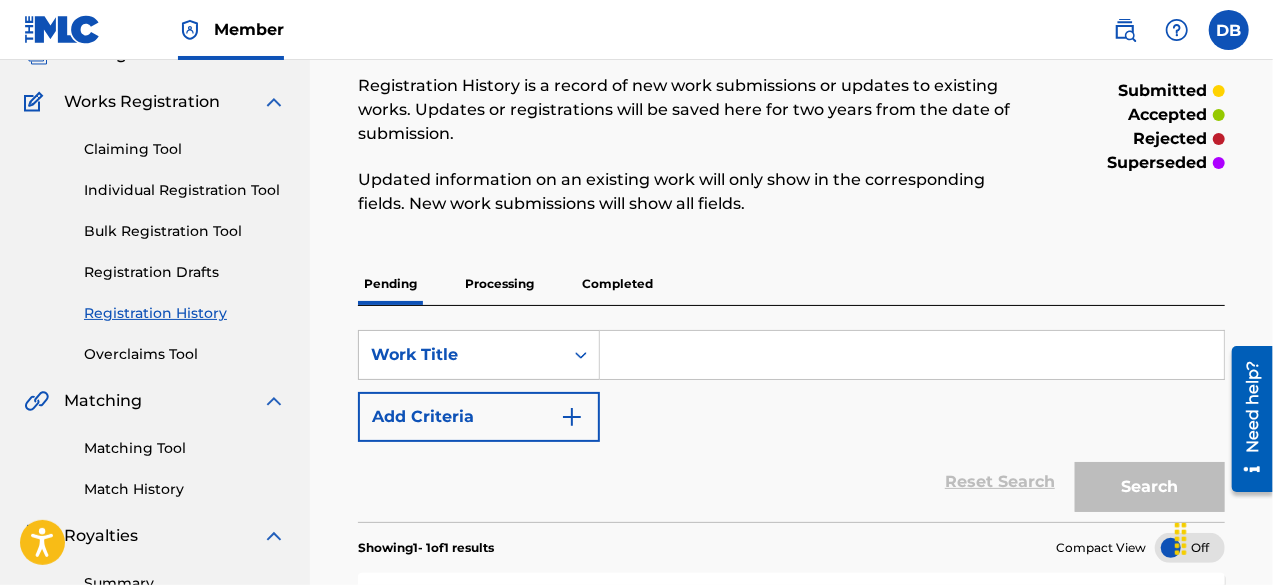 click on "Completed" at bounding box center [617, 284] 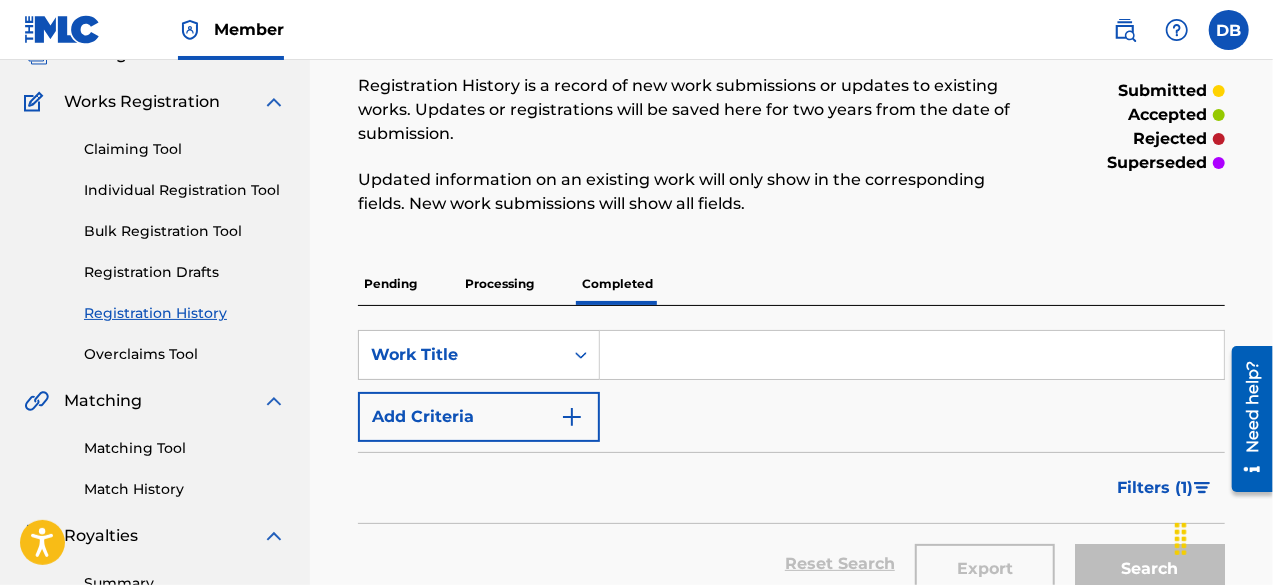 scroll, scrollTop: 0, scrollLeft: 0, axis: both 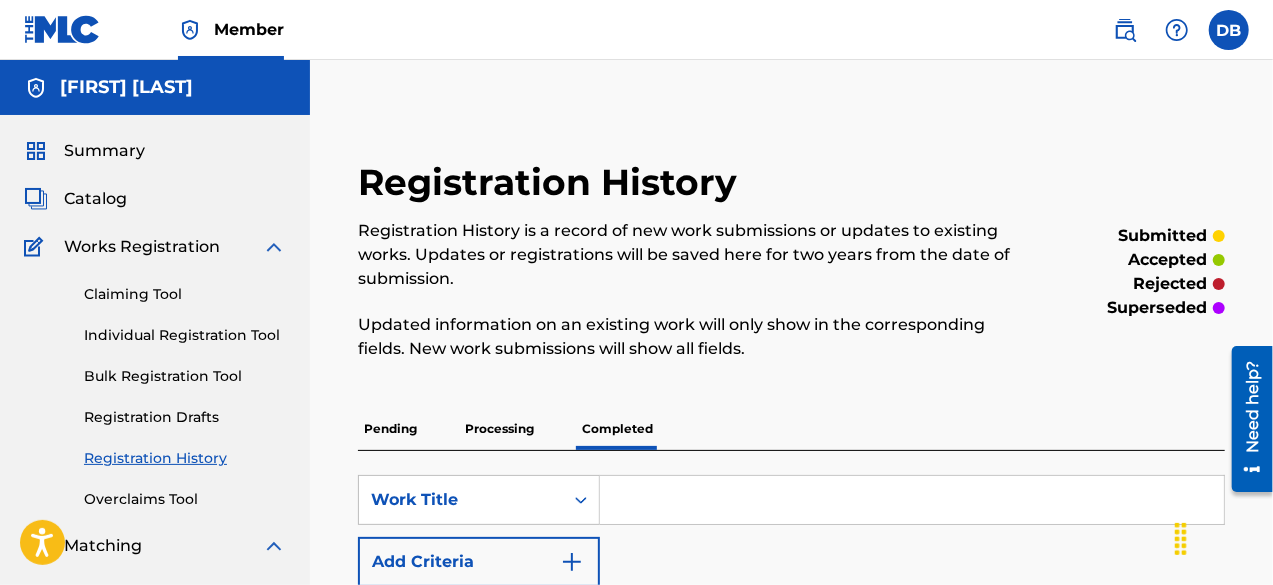 click on "Works Registration" at bounding box center [142, 247] 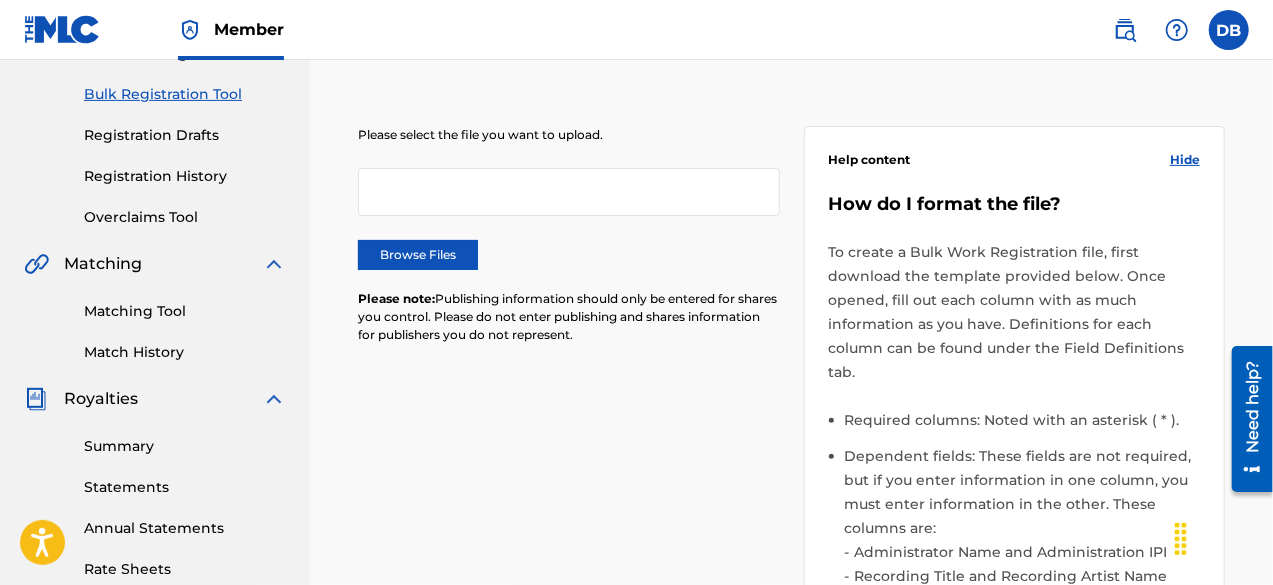 scroll, scrollTop: 288, scrollLeft: 0, axis: vertical 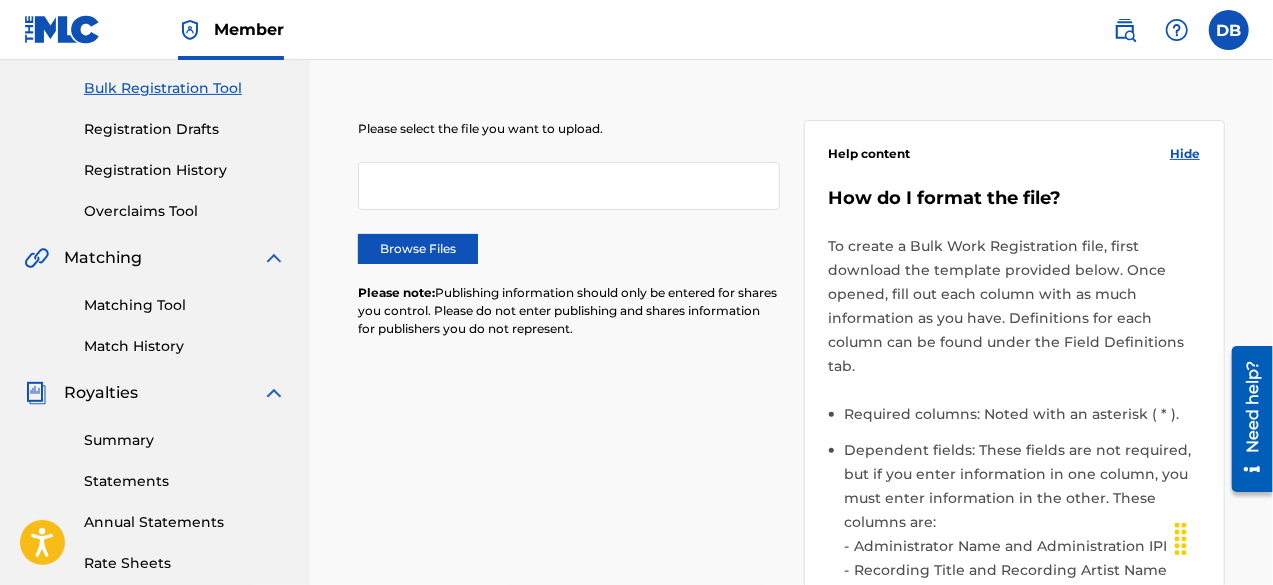 click on "Browse Files" at bounding box center (418, 249) 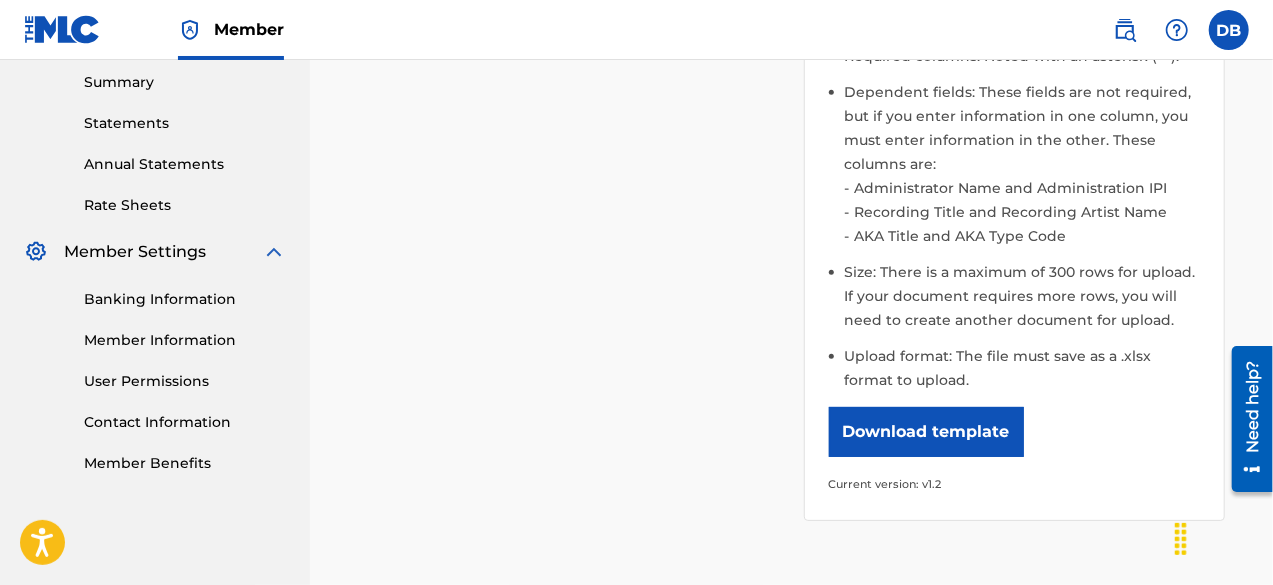 scroll, scrollTop: 648, scrollLeft: 0, axis: vertical 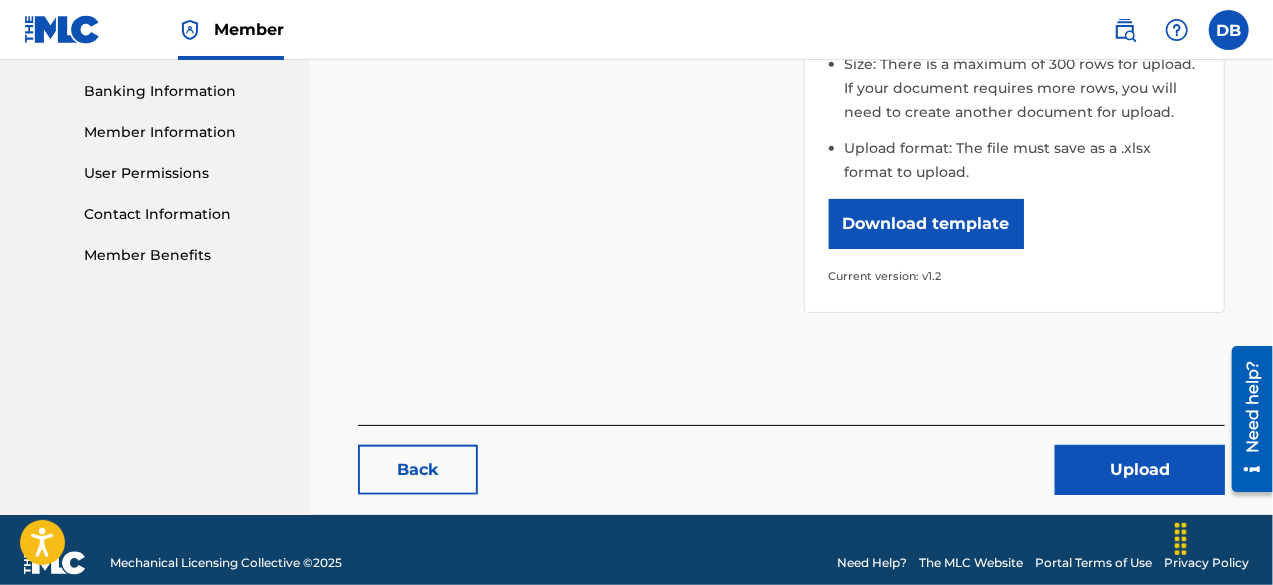 click on "Upload" at bounding box center (1140, 470) 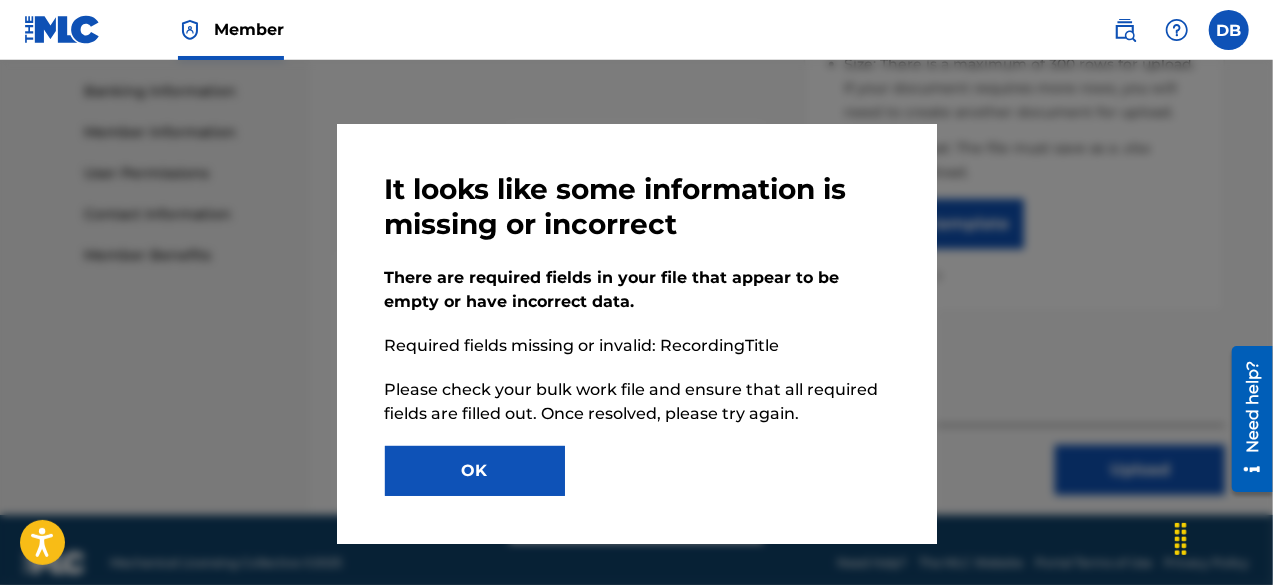 click on "OK" at bounding box center [475, 471] 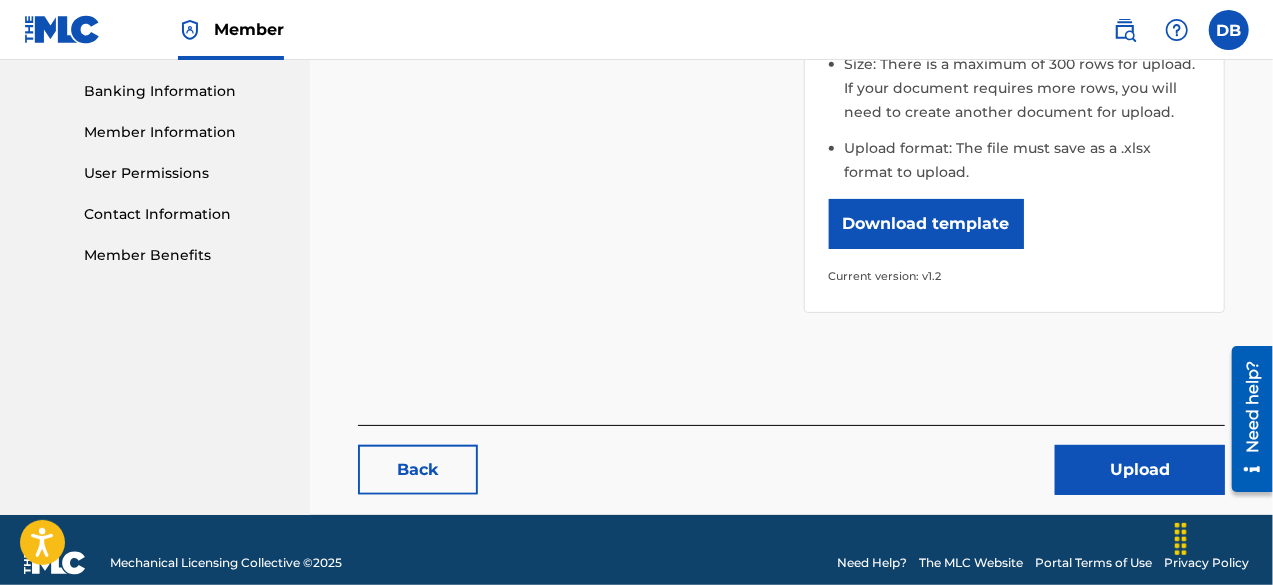 scroll, scrollTop: 342, scrollLeft: 0, axis: vertical 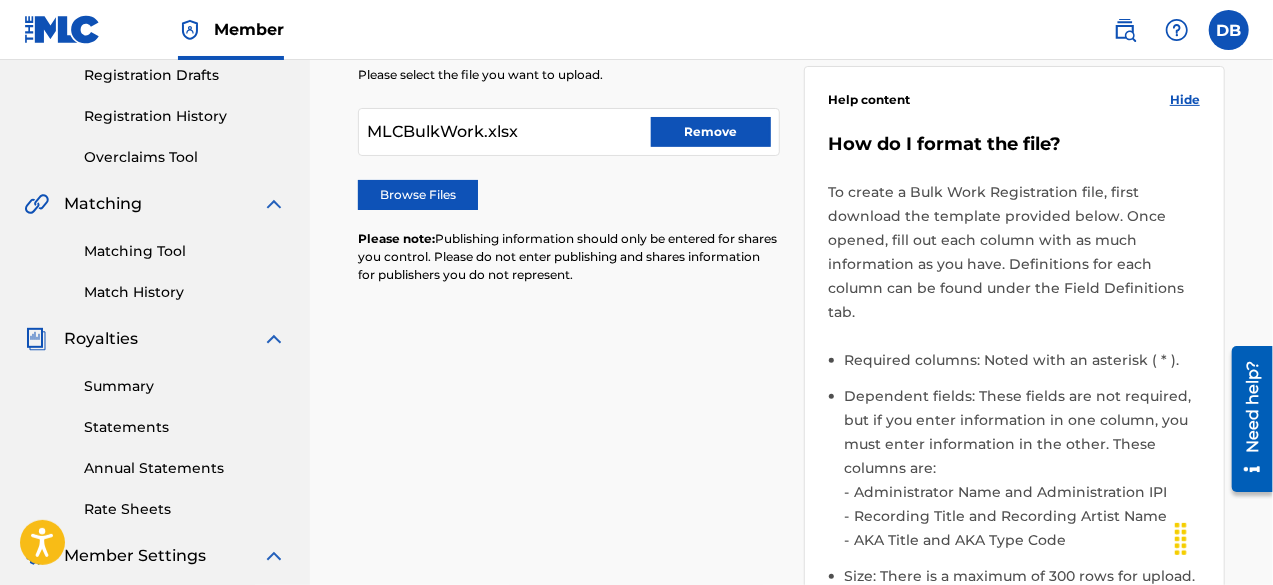 click on "Remove" at bounding box center [711, 132] 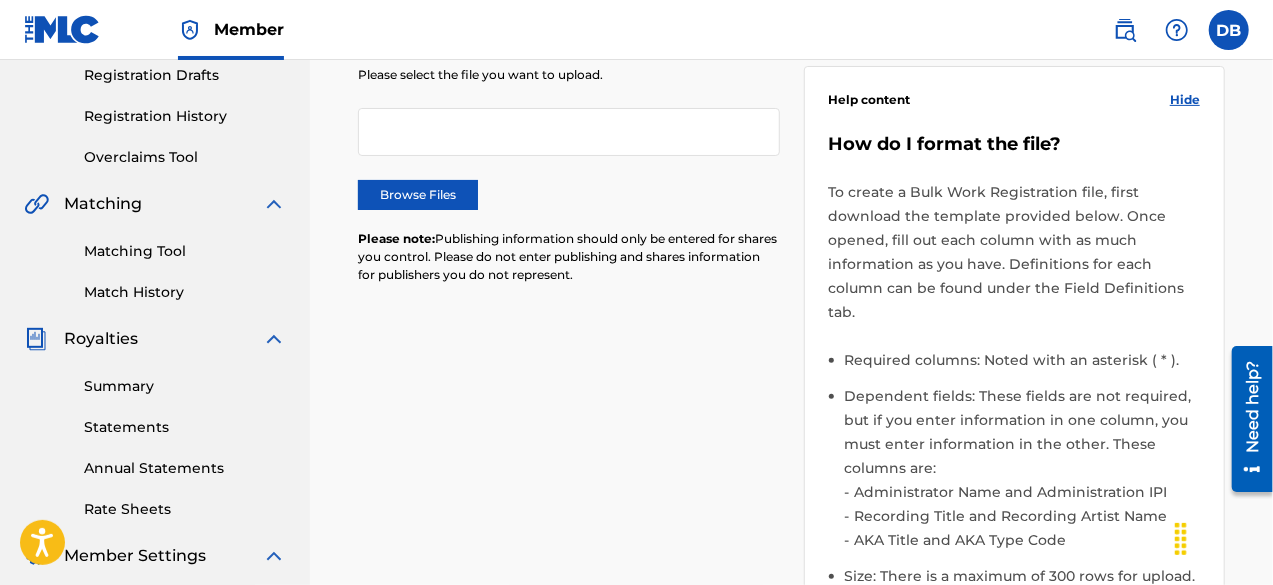 click on "Browse Files" at bounding box center [418, 195] 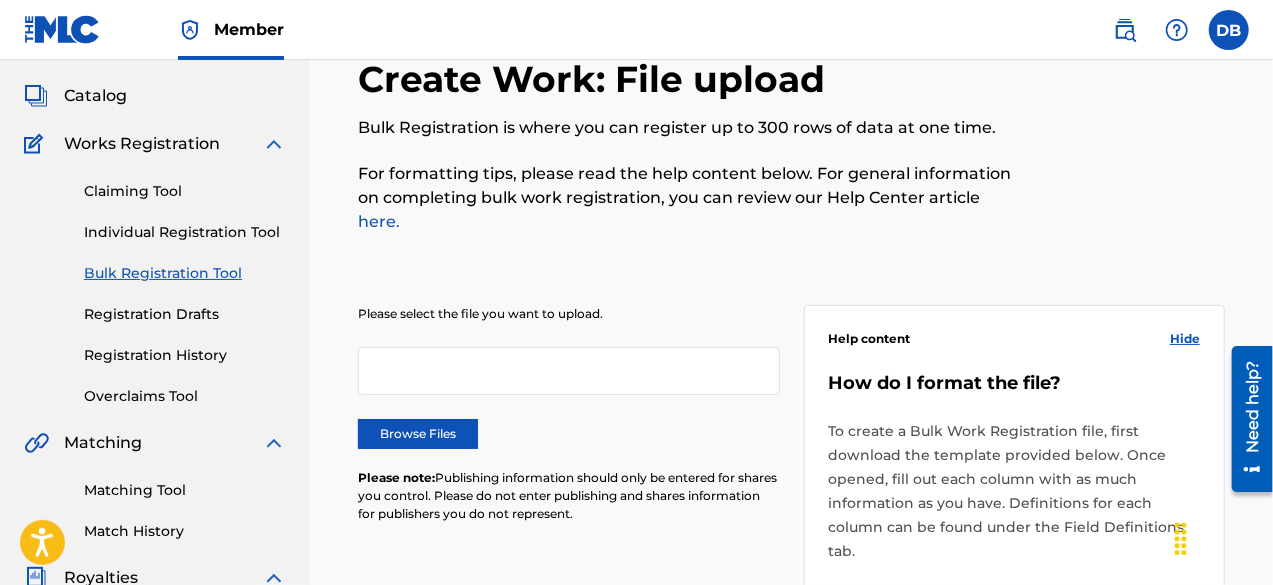 scroll, scrollTop: 82, scrollLeft: 0, axis: vertical 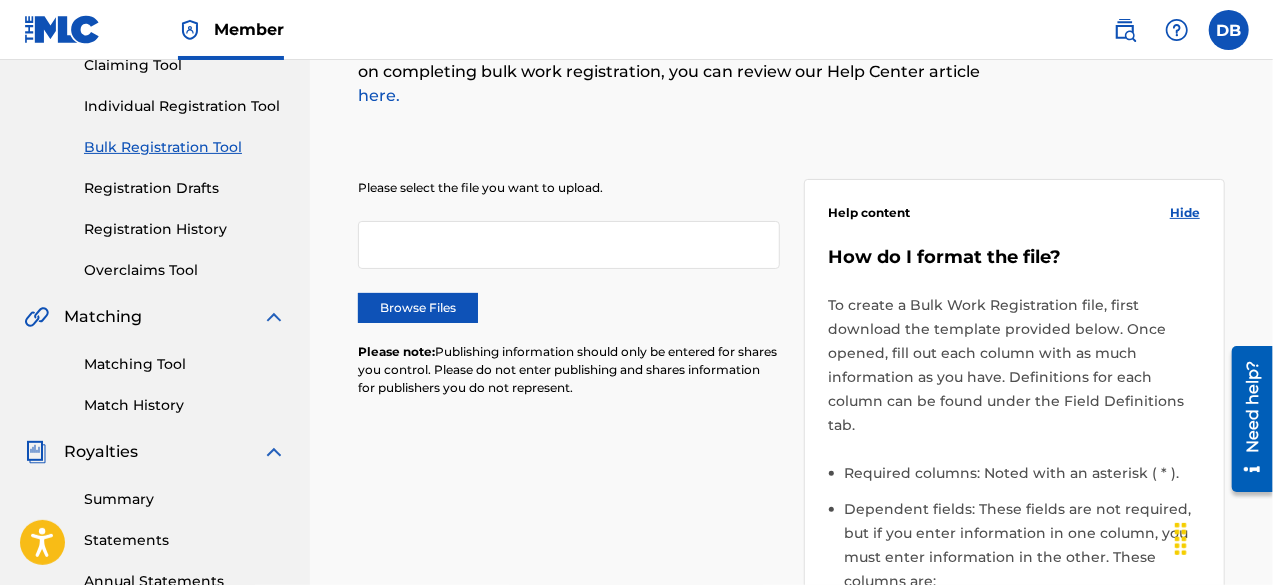 click at bounding box center (569, 245) 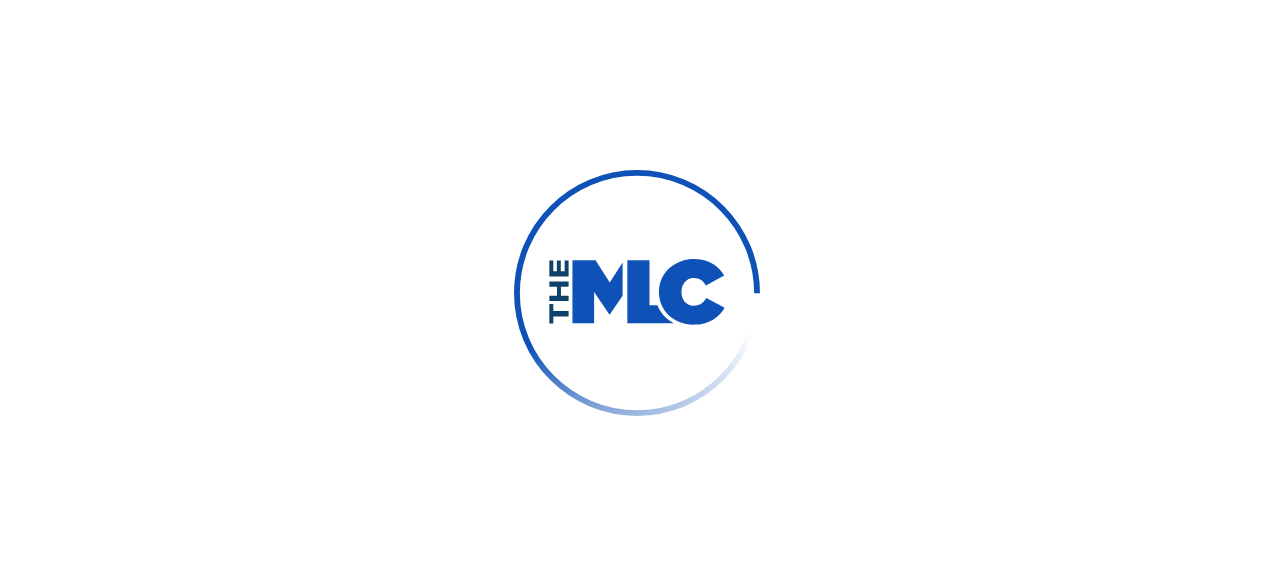 scroll, scrollTop: 0, scrollLeft: 0, axis: both 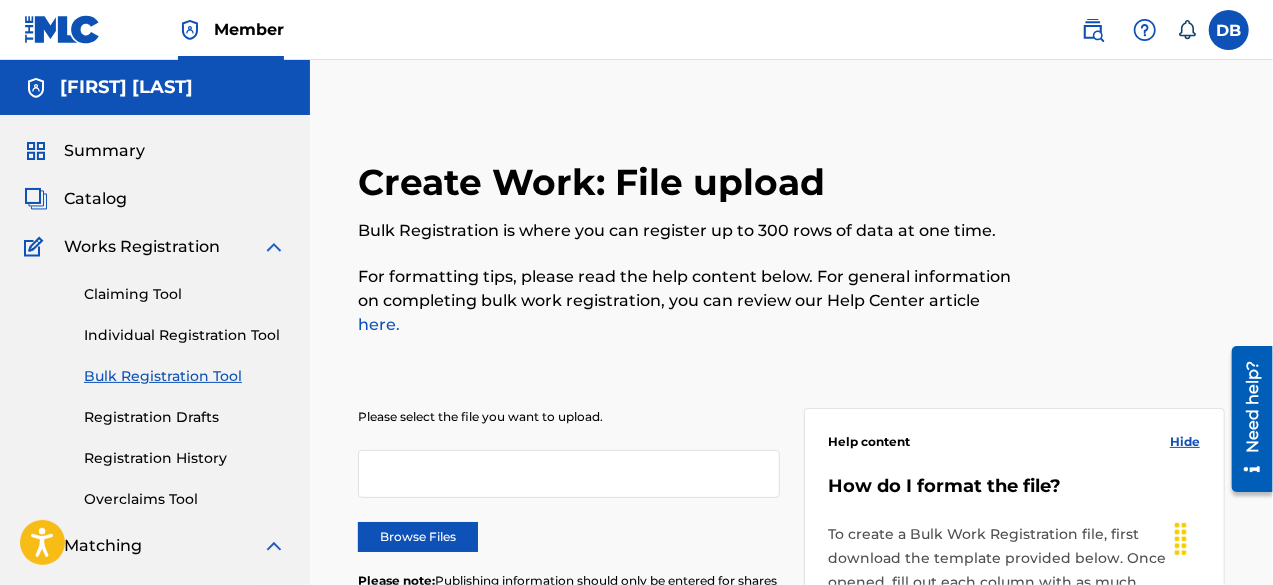 click on "Browse Files" at bounding box center [418, 537] 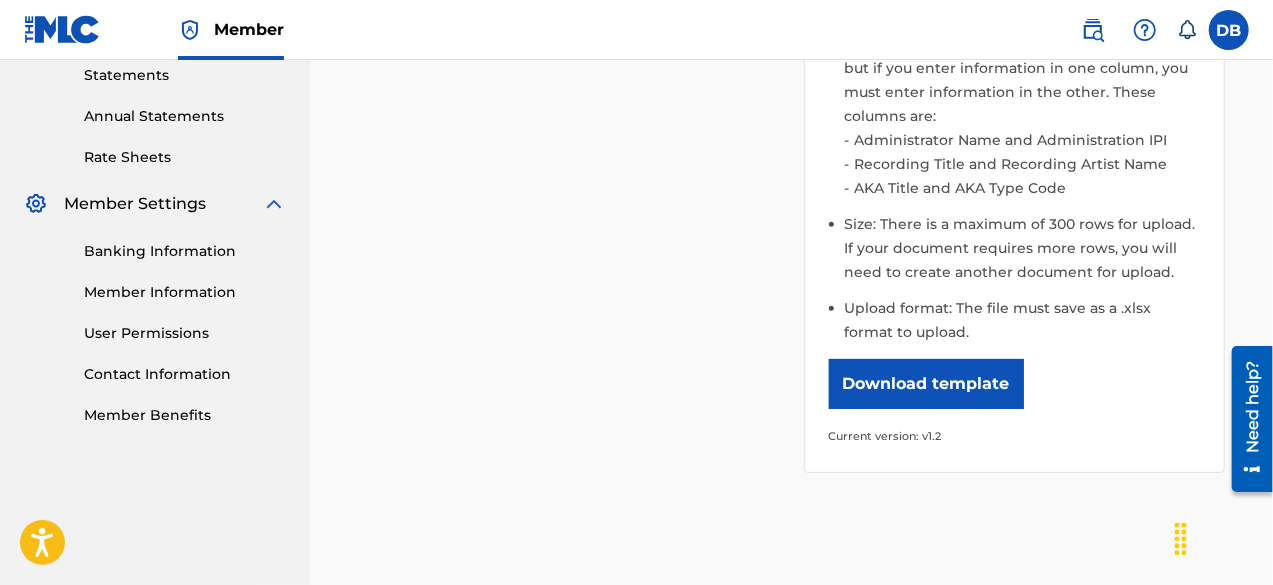 scroll, scrollTop: 850, scrollLeft: 0, axis: vertical 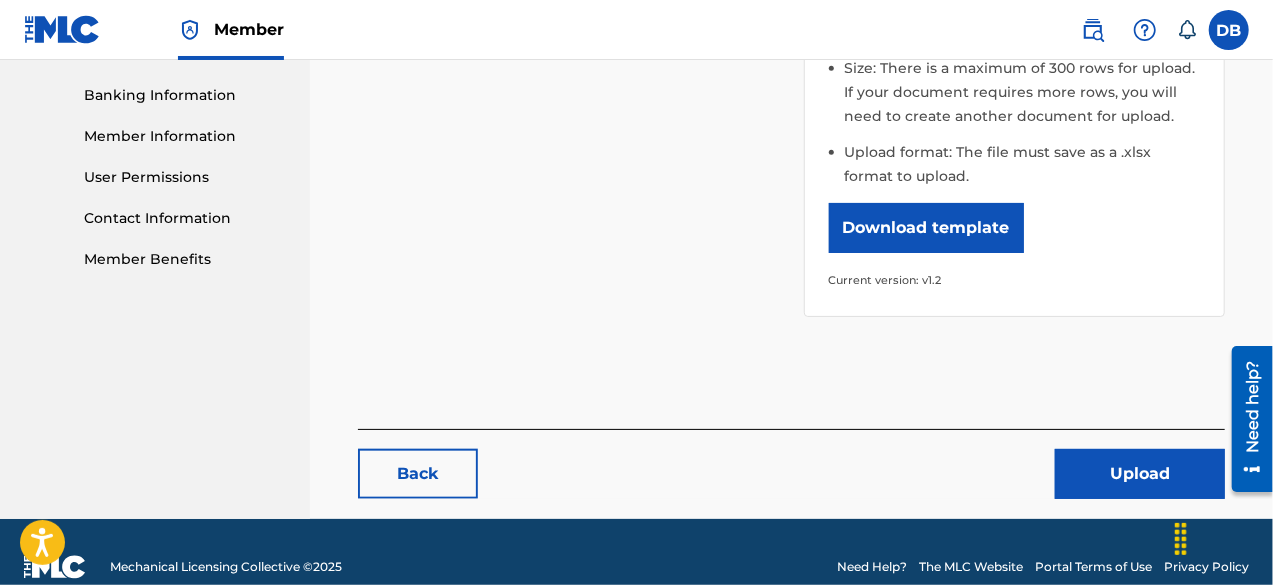 click on "Upload" at bounding box center (1140, 474) 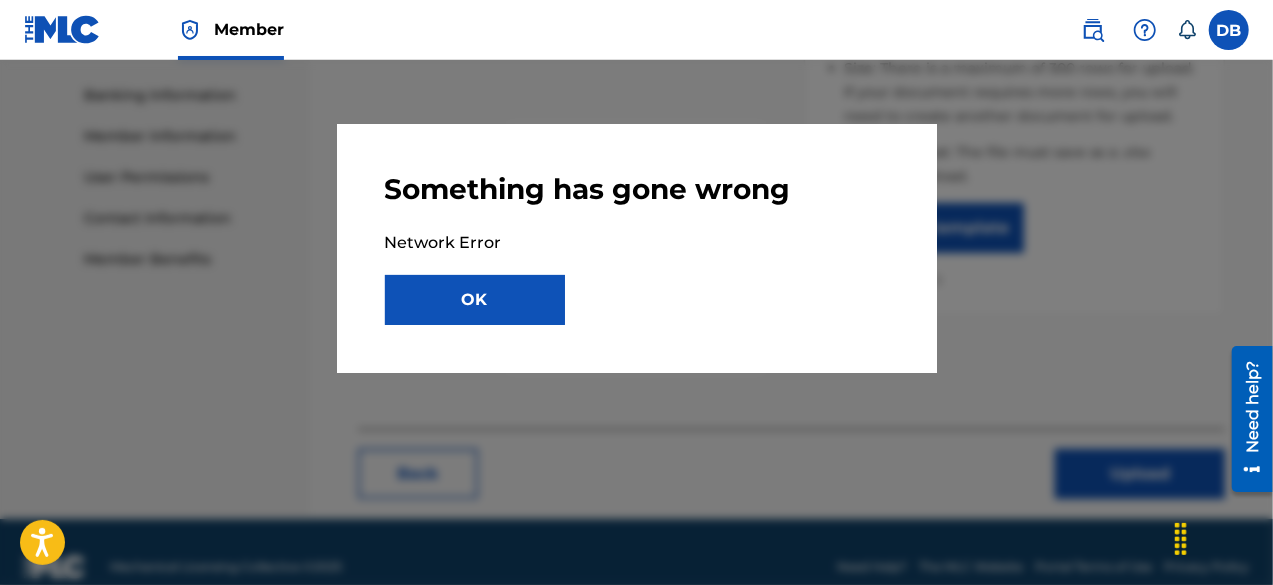 click on "OK" at bounding box center (475, 300) 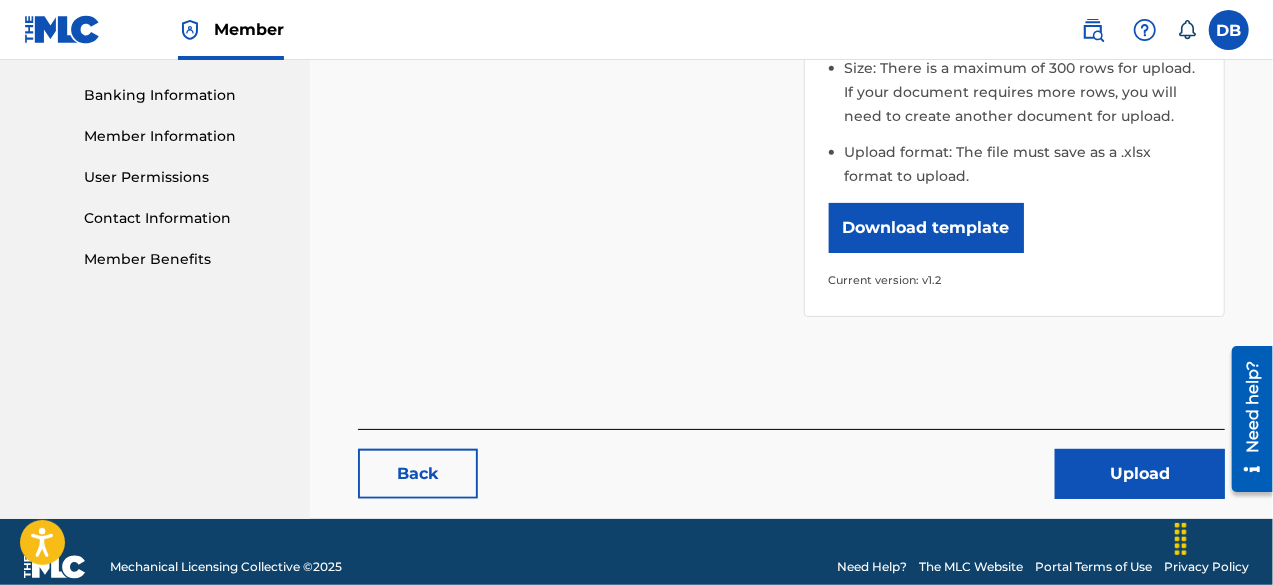 click on "Upload" at bounding box center [1140, 474] 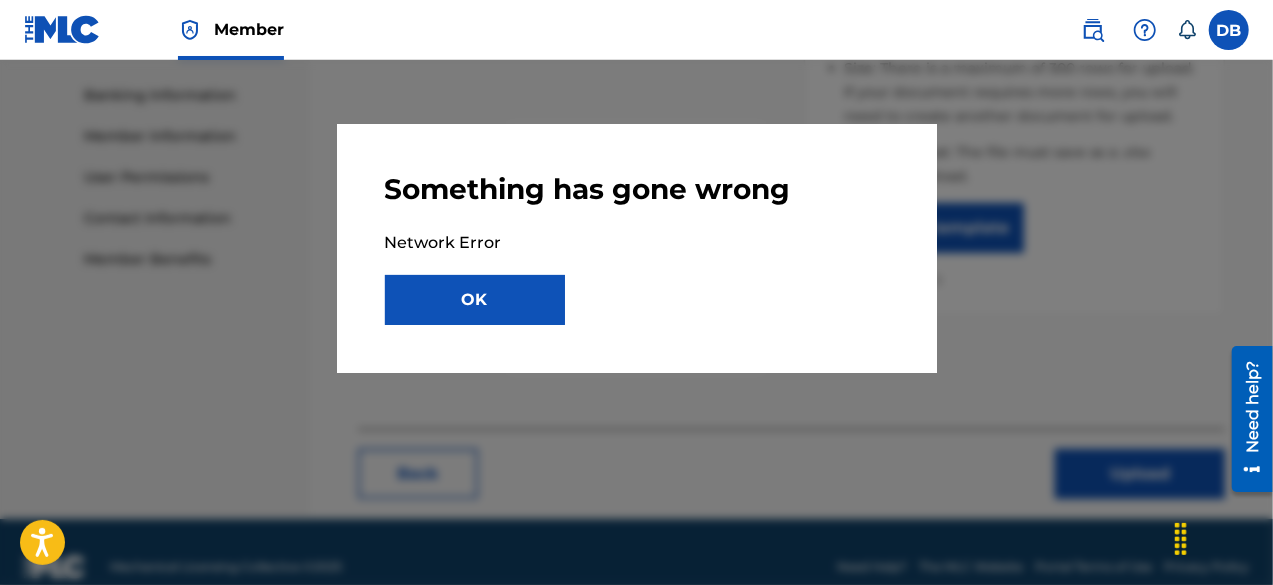 click on "OK" at bounding box center (475, 300) 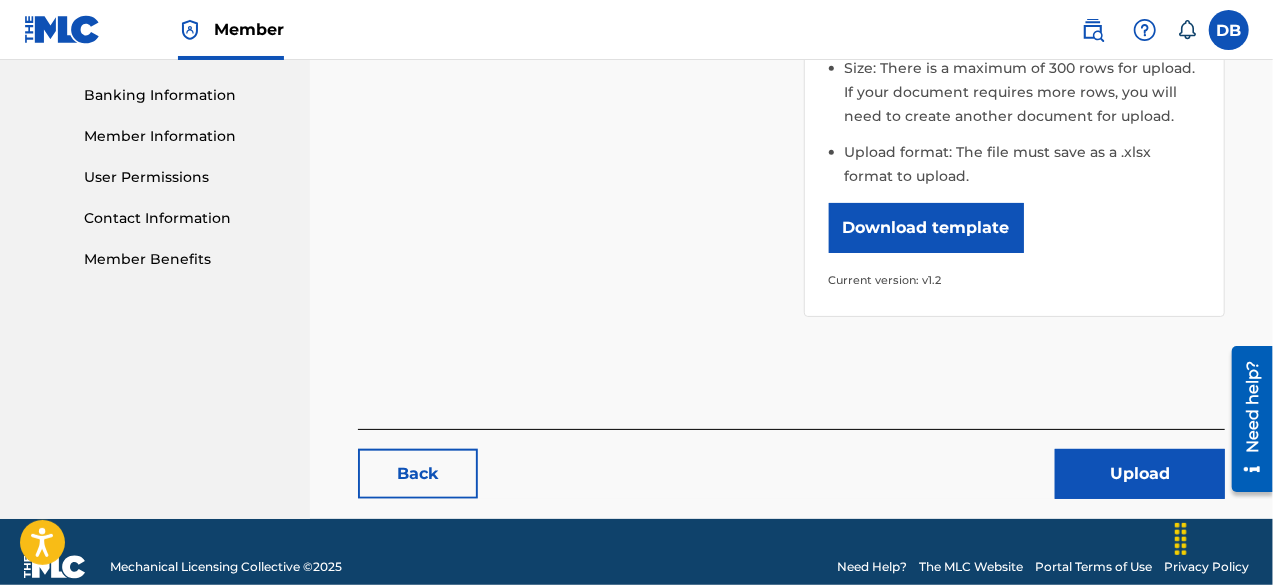 scroll, scrollTop: 338, scrollLeft: 0, axis: vertical 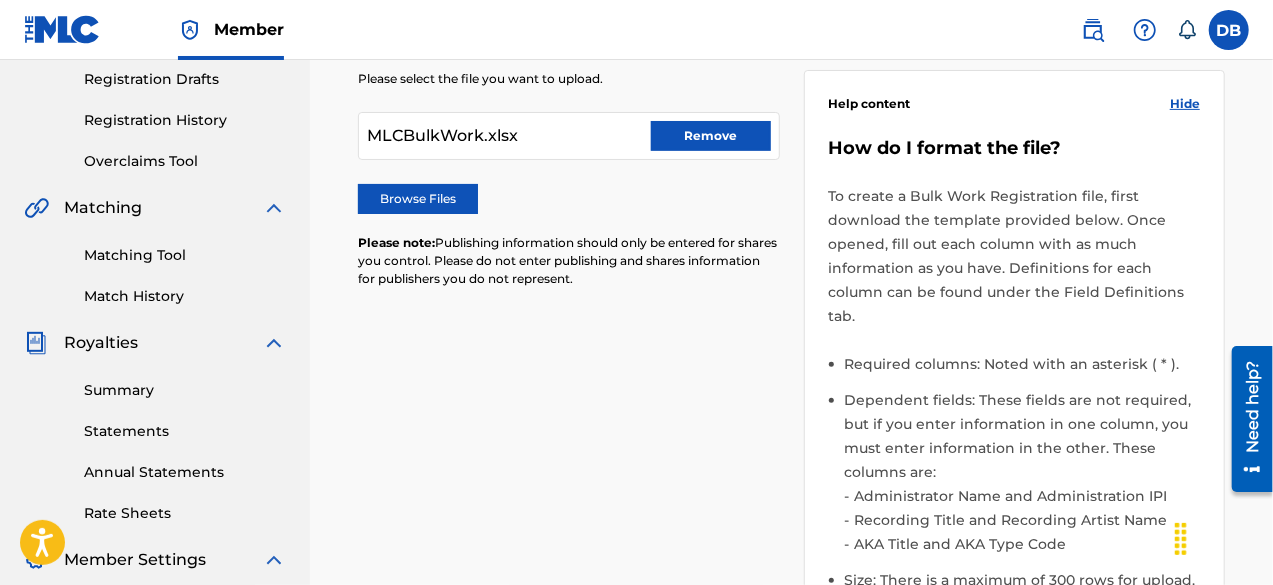 click on "Remove" at bounding box center [711, 136] 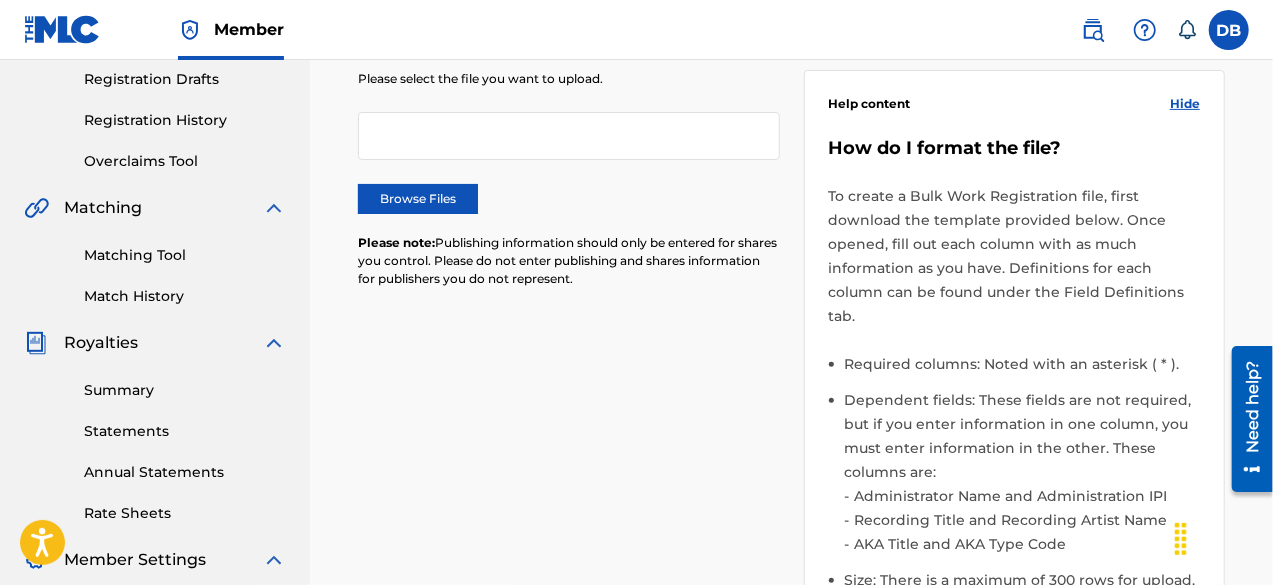 click on "Browse Files" at bounding box center (418, 199) 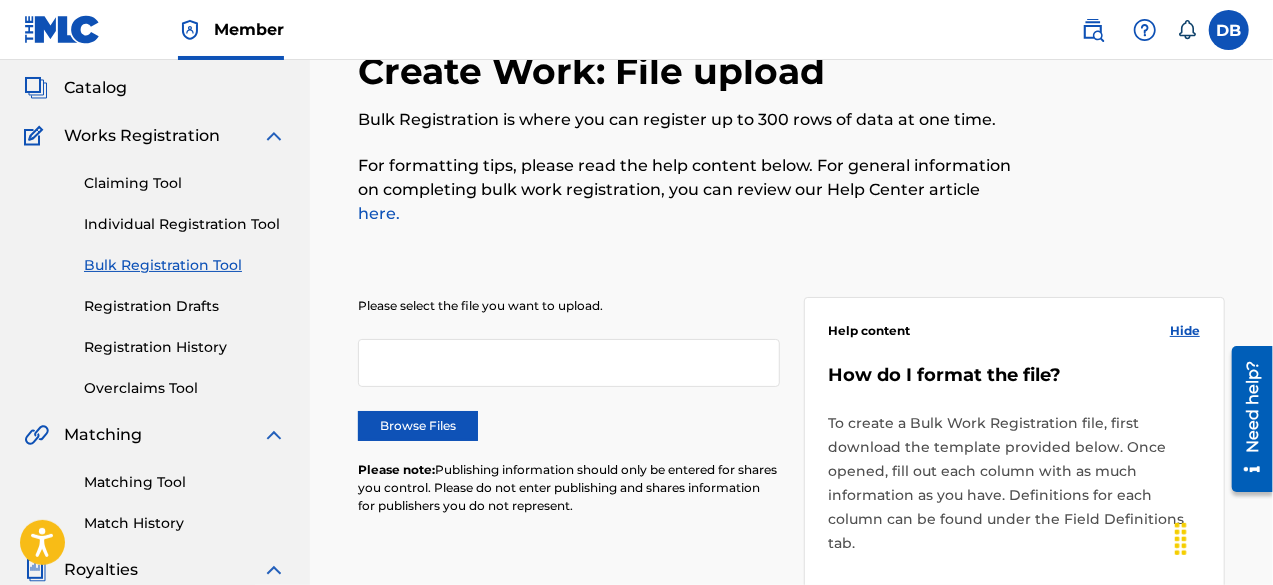 scroll, scrollTop: 66, scrollLeft: 0, axis: vertical 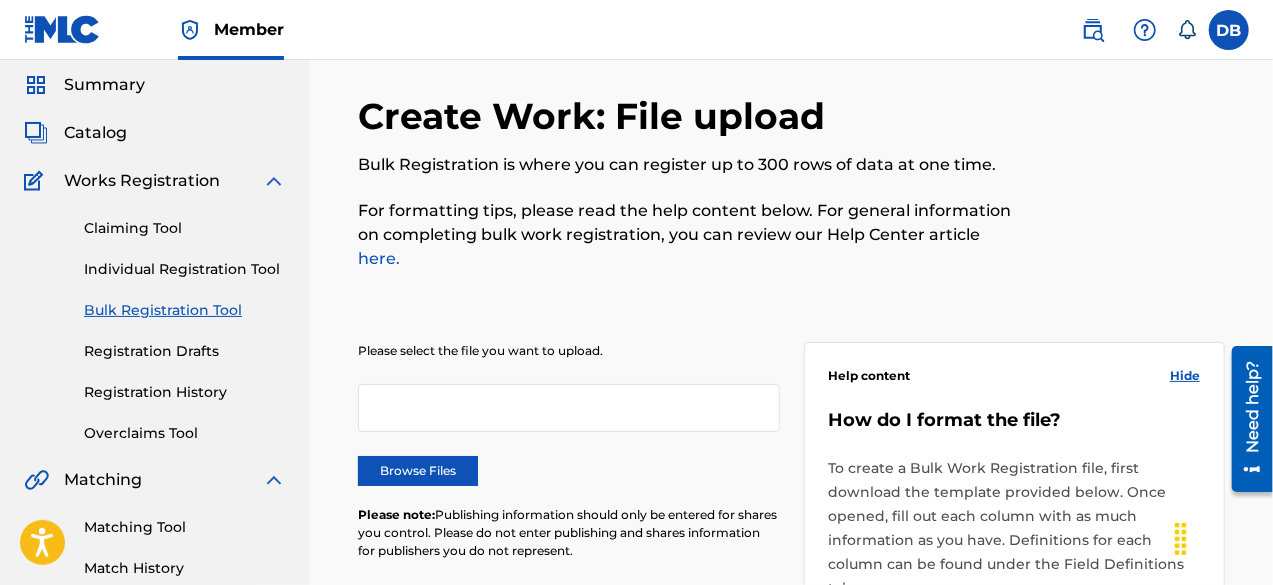 click on "Bulk Registration Tool" at bounding box center [185, 310] 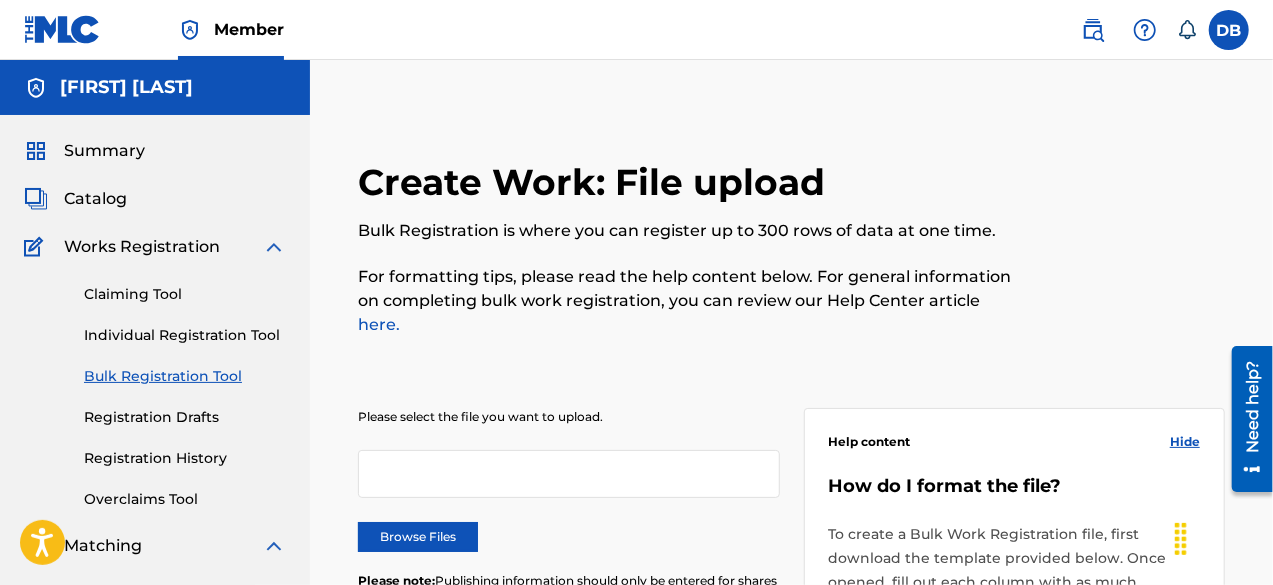 click on "Browse Files" at bounding box center [418, 537] 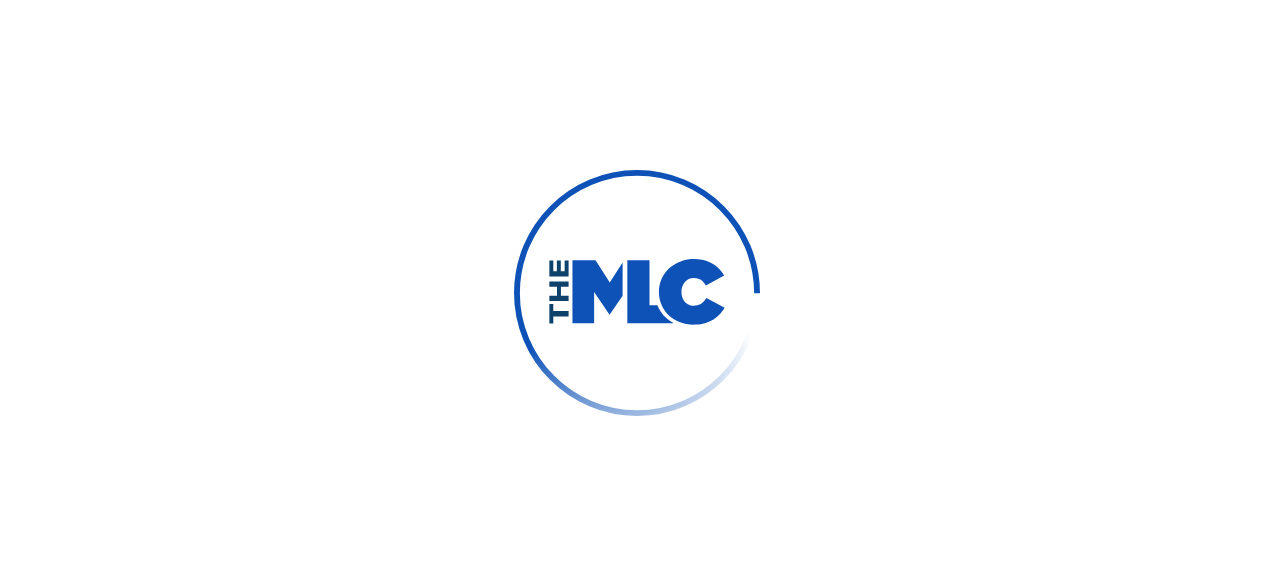 scroll, scrollTop: 0, scrollLeft: 0, axis: both 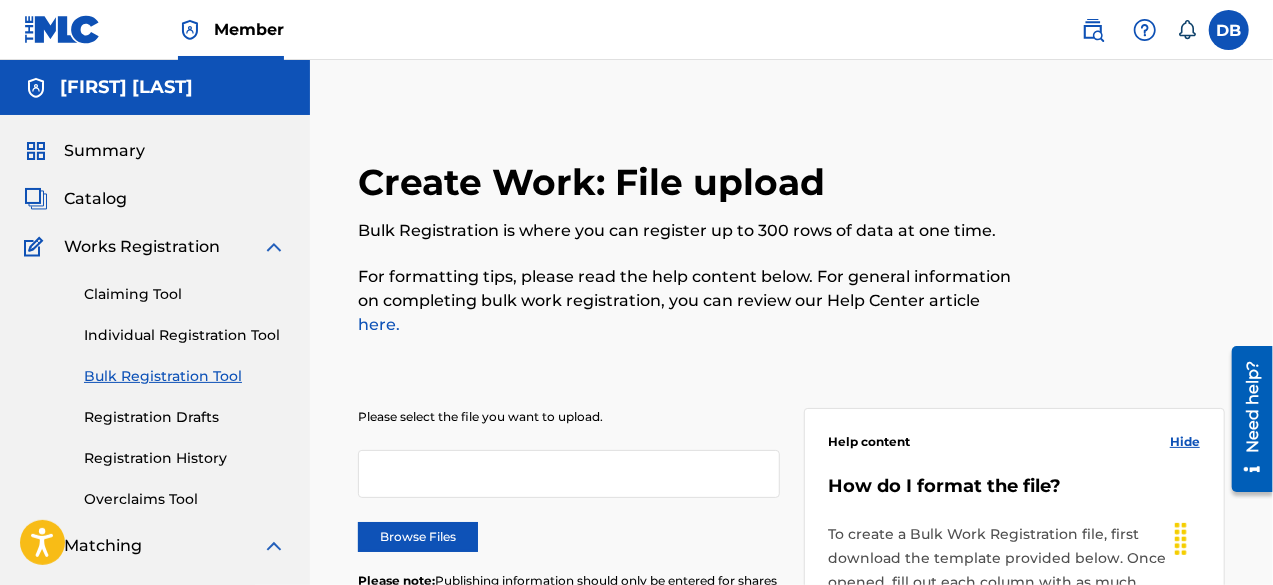 click on "Browse Files" at bounding box center [418, 537] 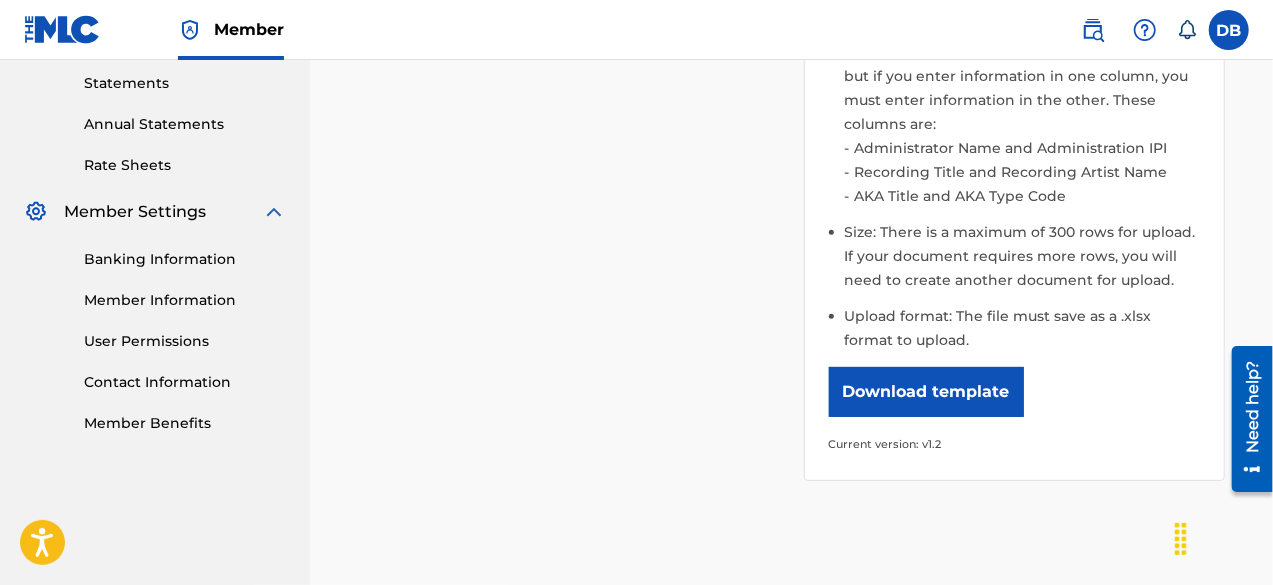 scroll, scrollTop: 710, scrollLeft: 0, axis: vertical 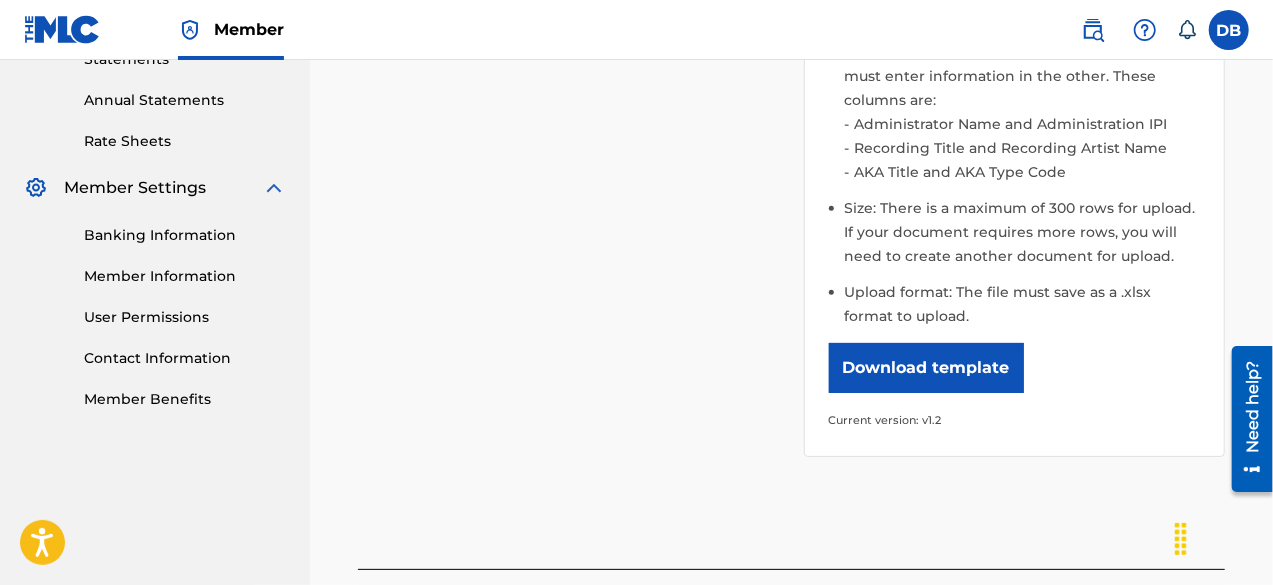 click on "Upload" at bounding box center (1140, 614) 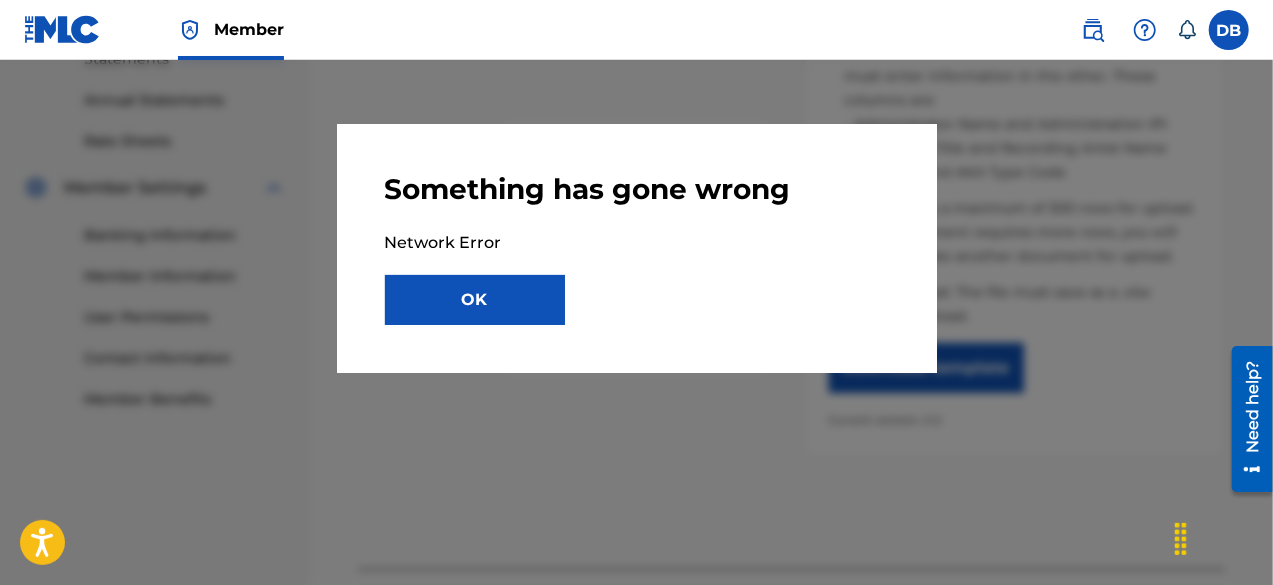 click on "OK" at bounding box center [475, 300] 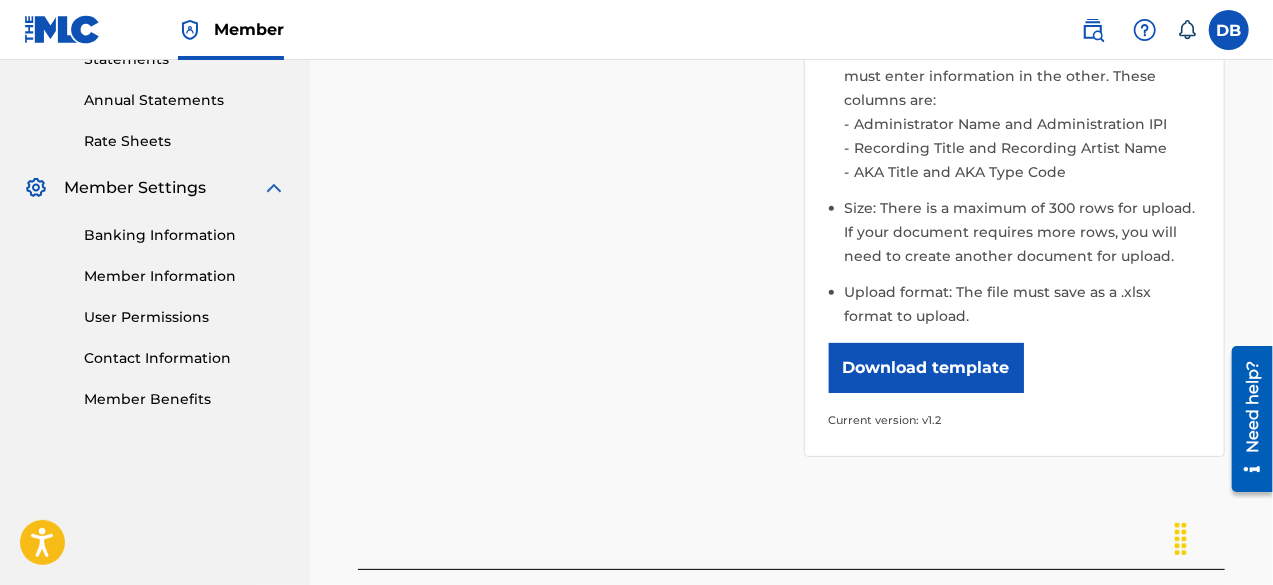 click on "Banking Information" at bounding box center [185, 235] 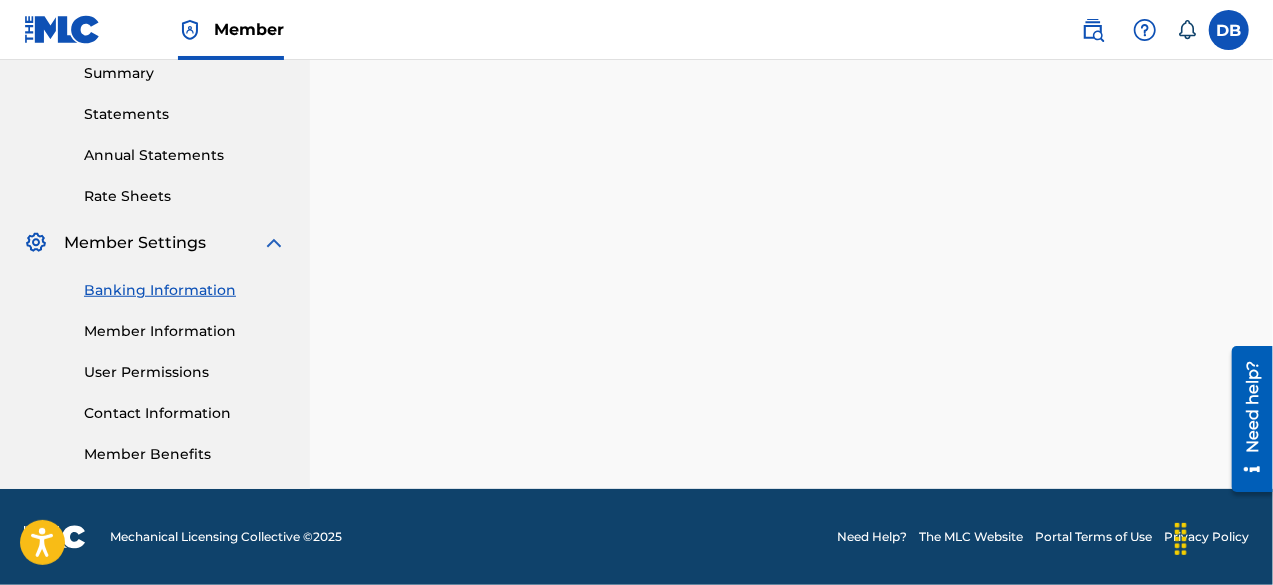 scroll, scrollTop: 0, scrollLeft: 0, axis: both 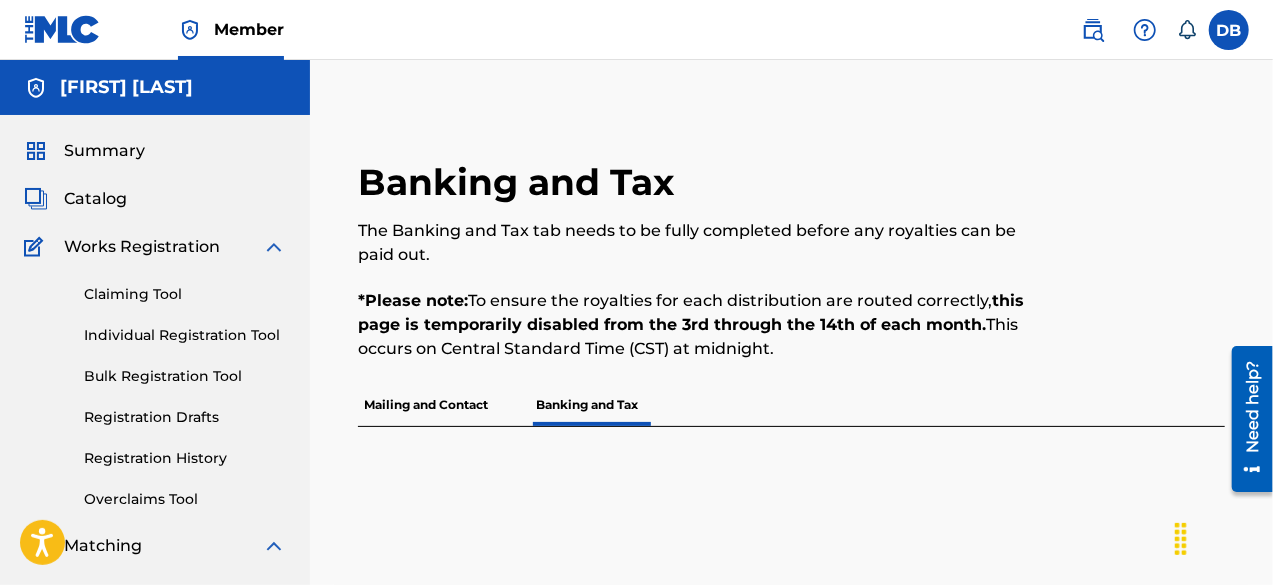 click on "Claiming Tool" at bounding box center (185, 294) 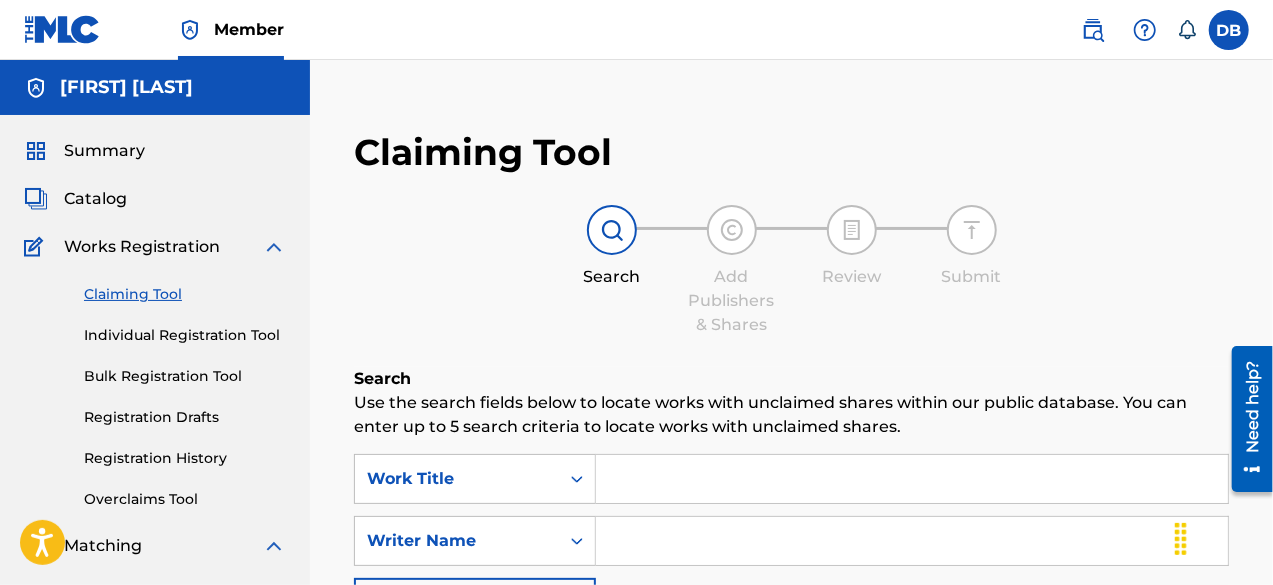 click on "Individual Registration Tool" at bounding box center (185, 335) 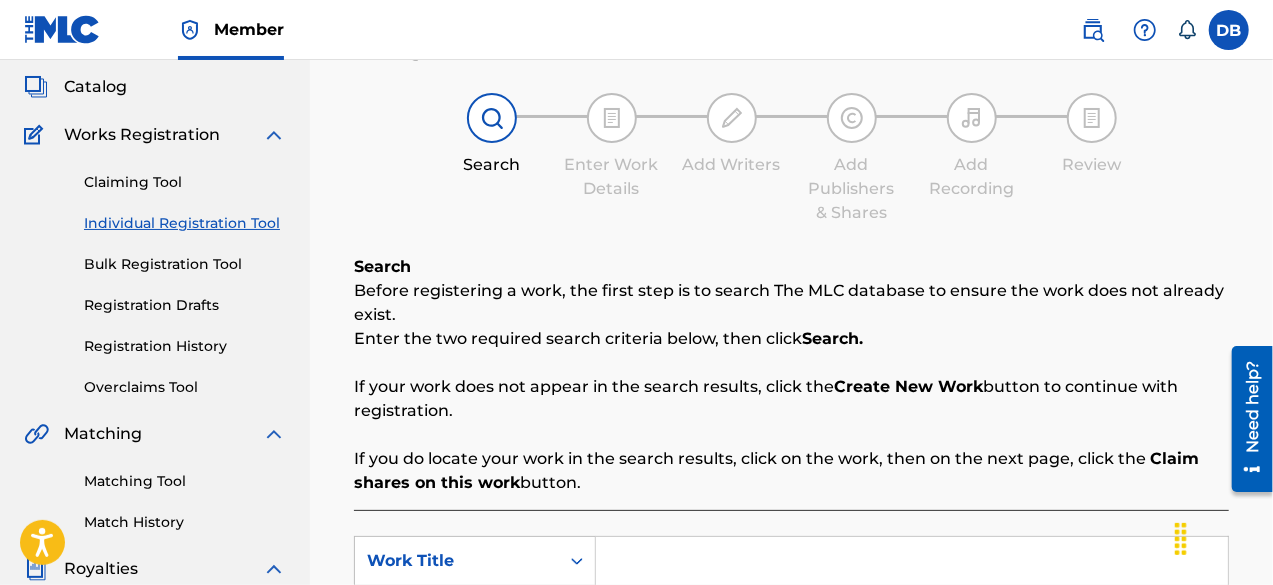 scroll, scrollTop: 28, scrollLeft: 0, axis: vertical 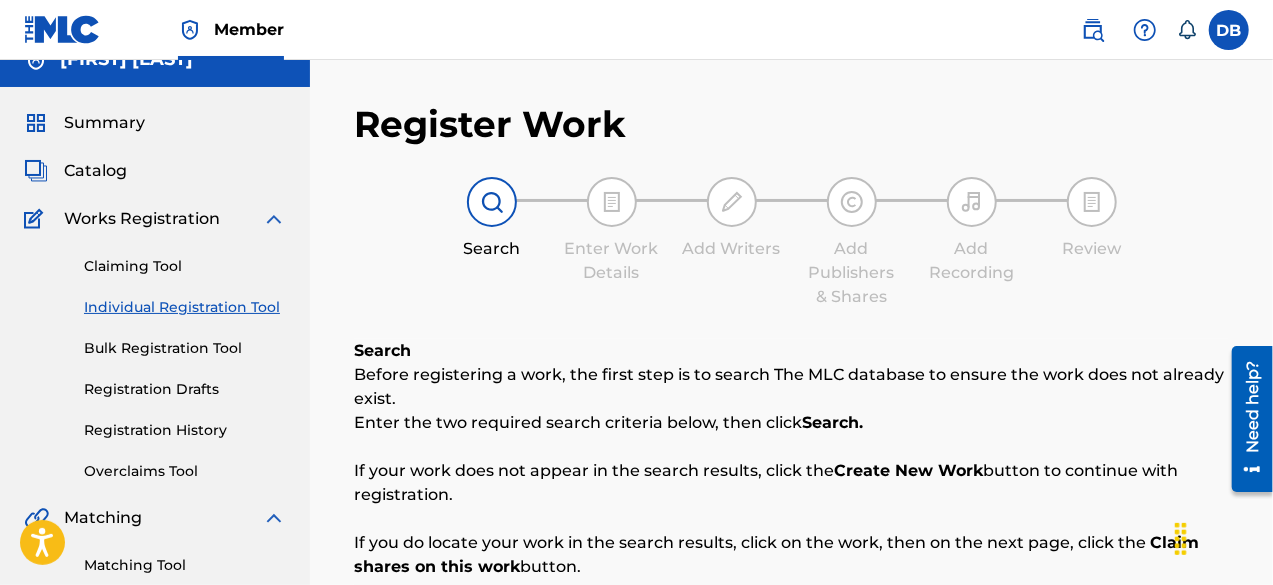 click on "Registration History" at bounding box center (185, 430) 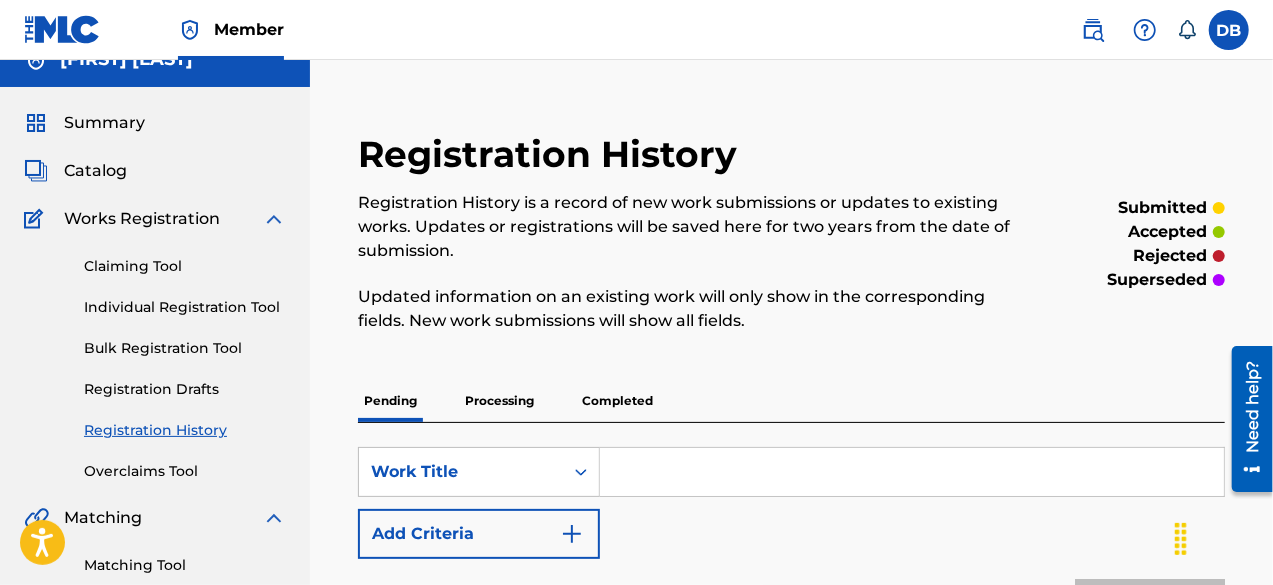 scroll, scrollTop: 0, scrollLeft: 0, axis: both 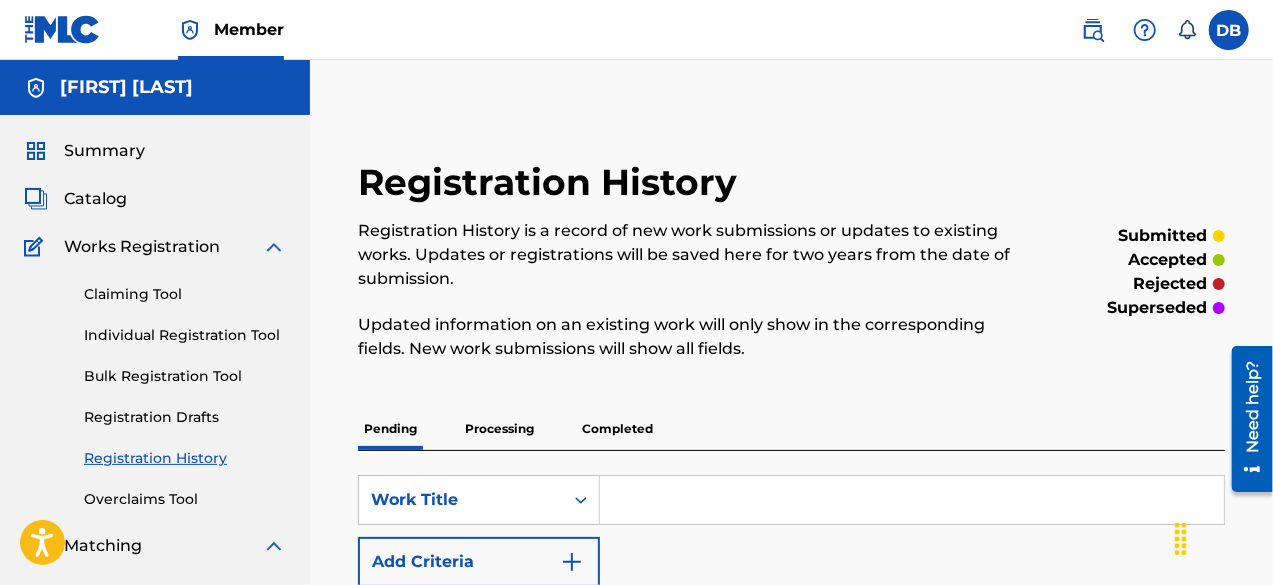 click on "Registration Drafts" at bounding box center [185, 417] 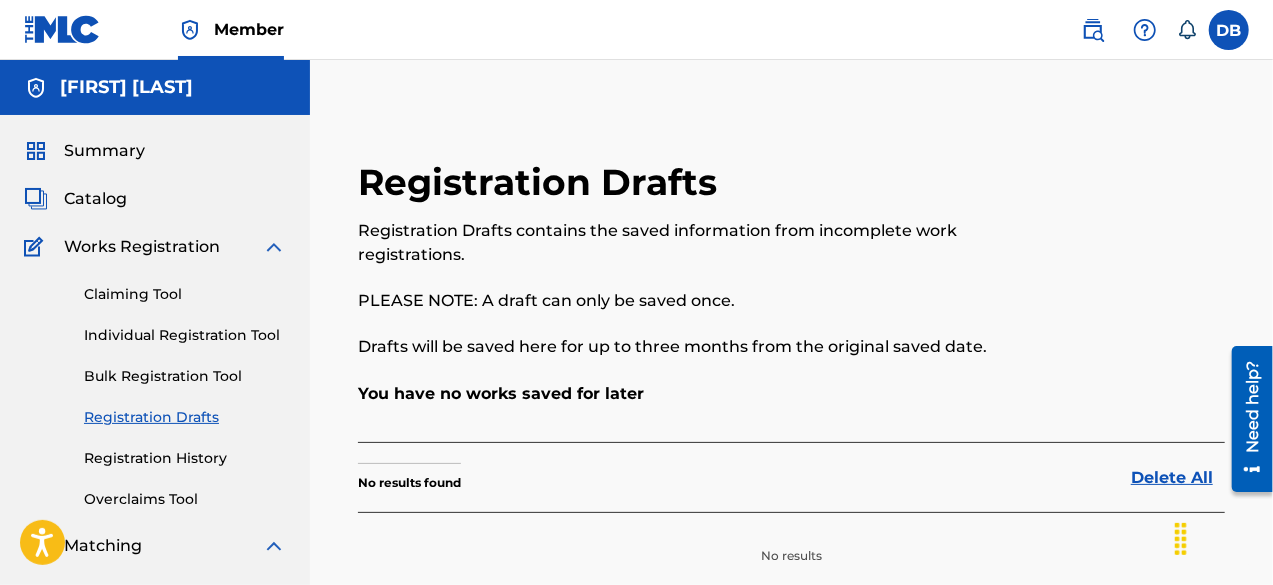 click on "Registration History" at bounding box center [185, 458] 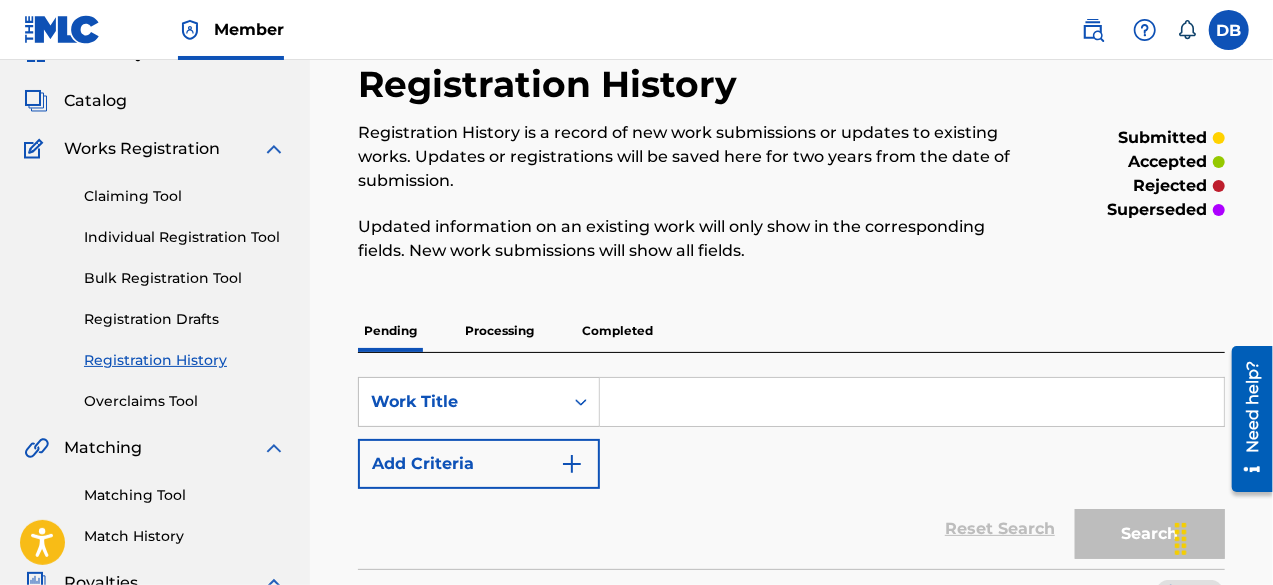 scroll, scrollTop: 58, scrollLeft: 0, axis: vertical 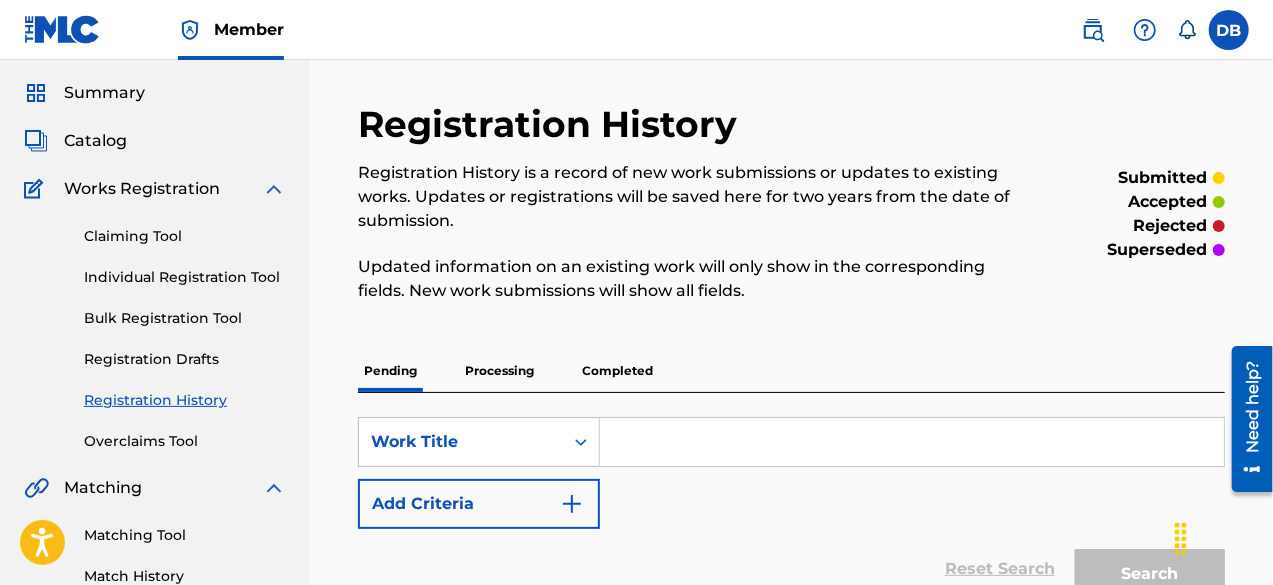 click on "Claiming Tool" at bounding box center [185, 236] 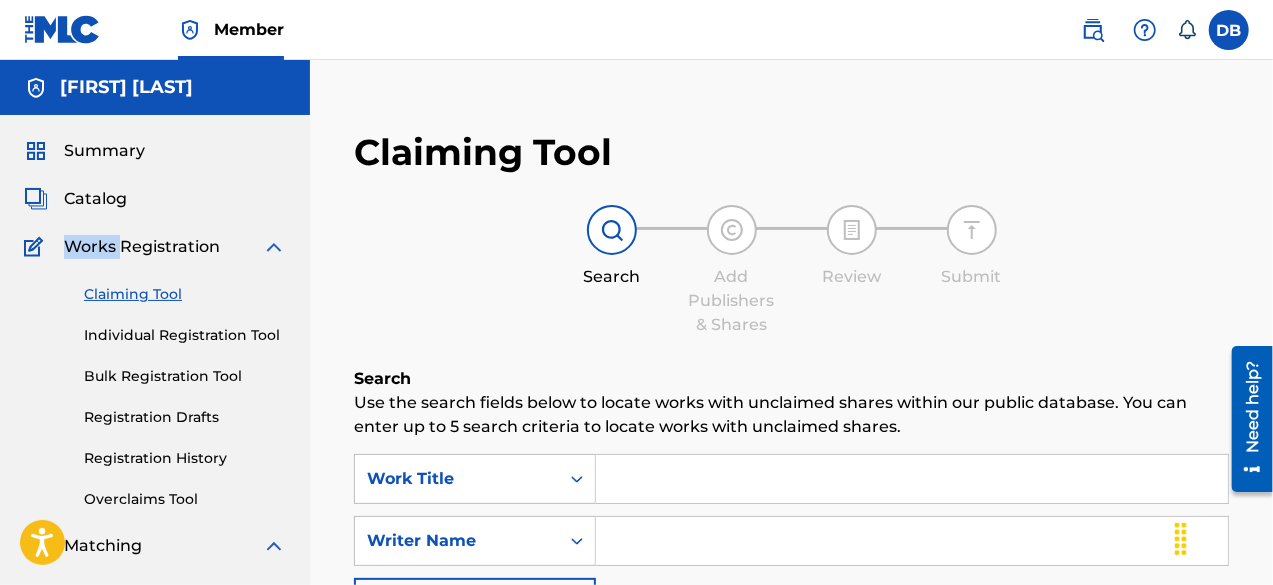 click on "Works Registration" at bounding box center (142, 247) 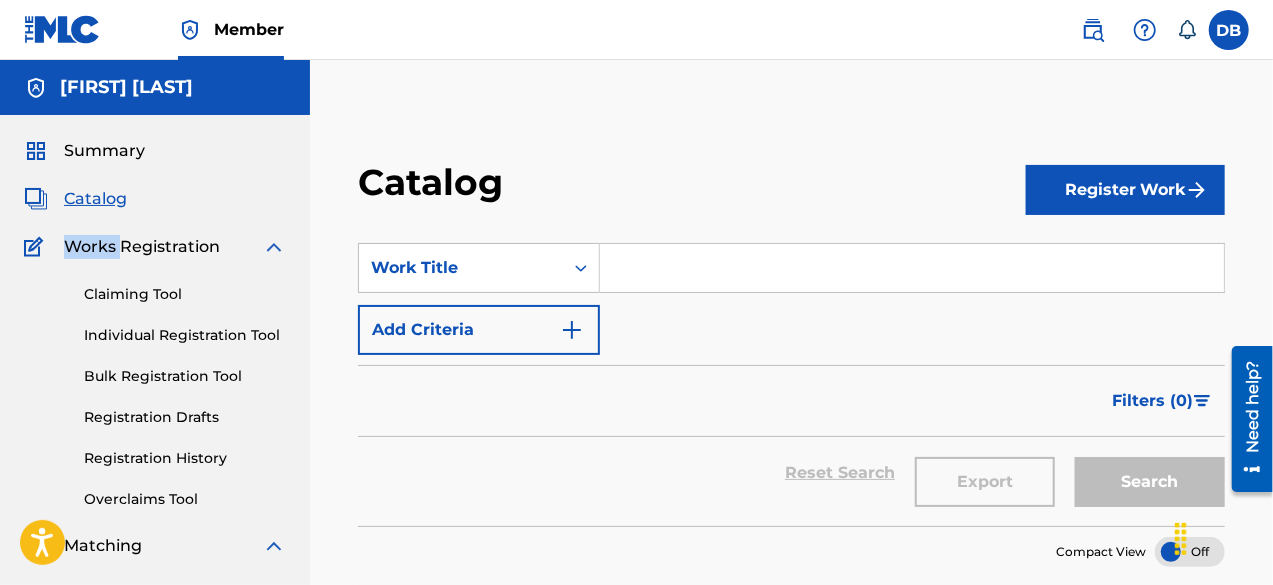 click on "Register Work" at bounding box center (1125, 190) 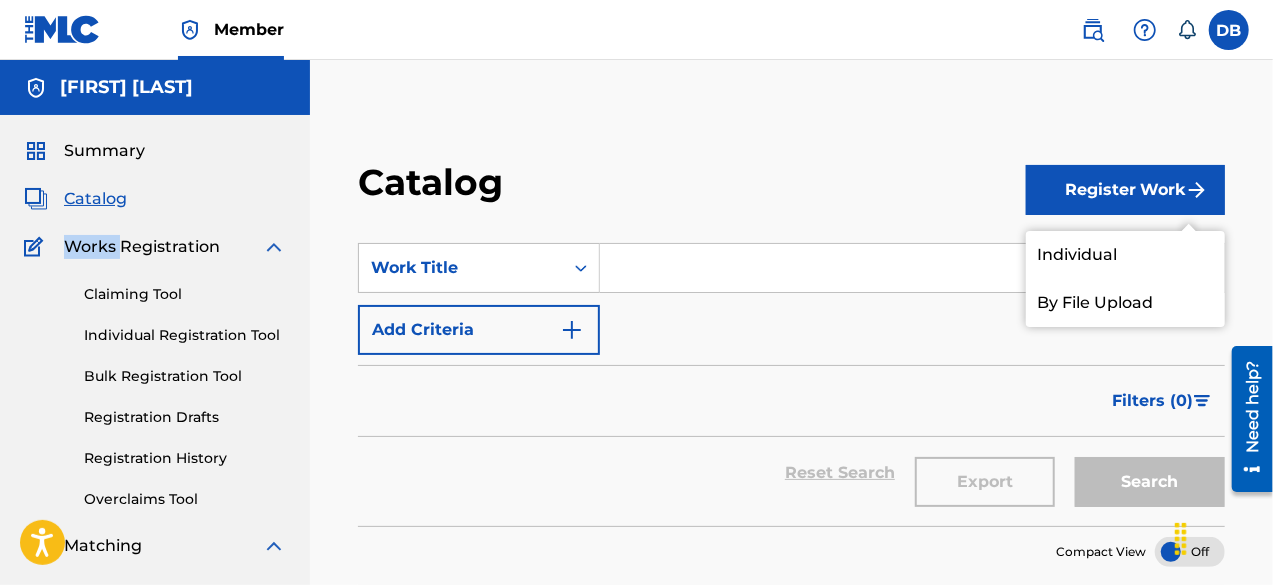 click on "By File Upload" at bounding box center [1125, 303] 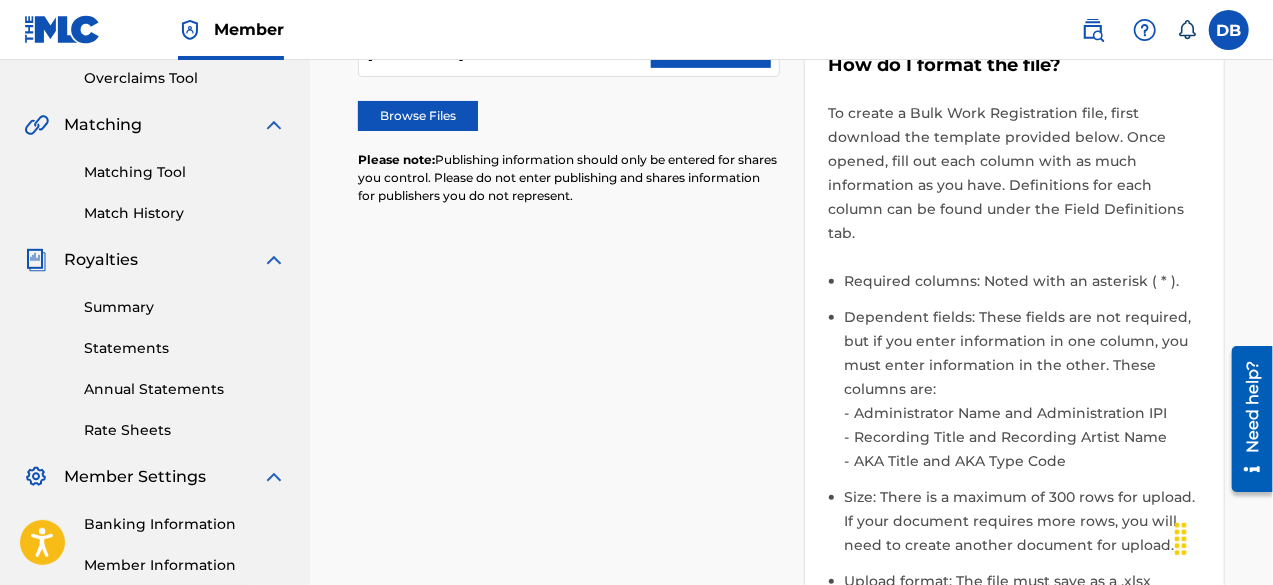 scroll, scrollTop: 318, scrollLeft: 0, axis: vertical 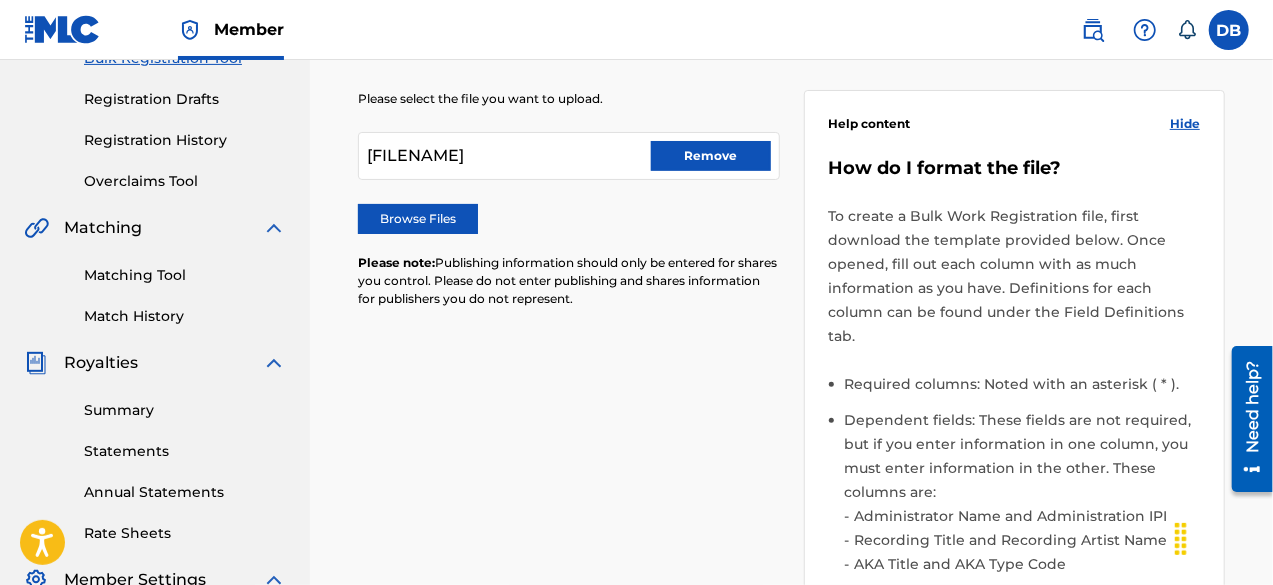click on "Remove" at bounding box center [711, 156] 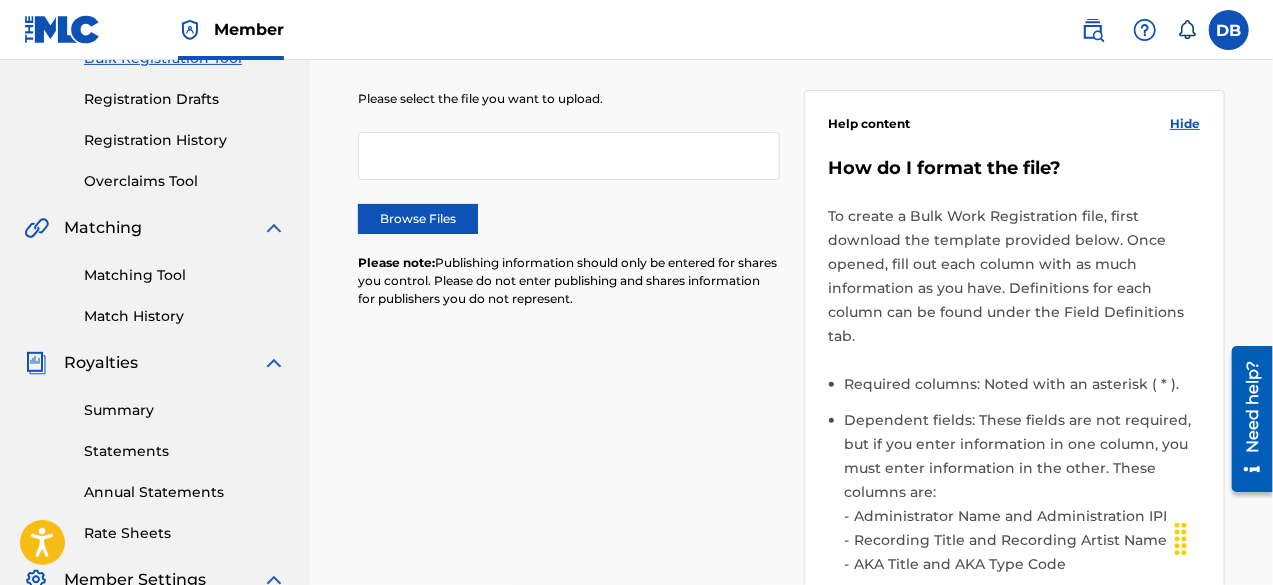 click on "Browse Files" at bounding box center [418, 219] 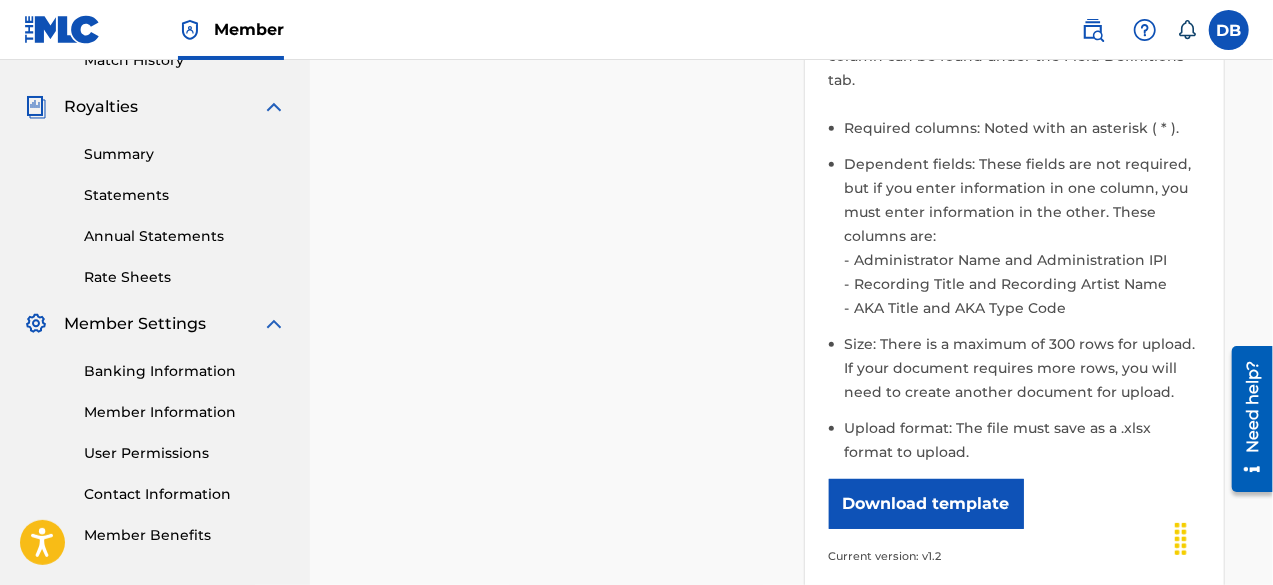 scroll, scrollTop: 823, scrollLeft: 0, axis: vertical 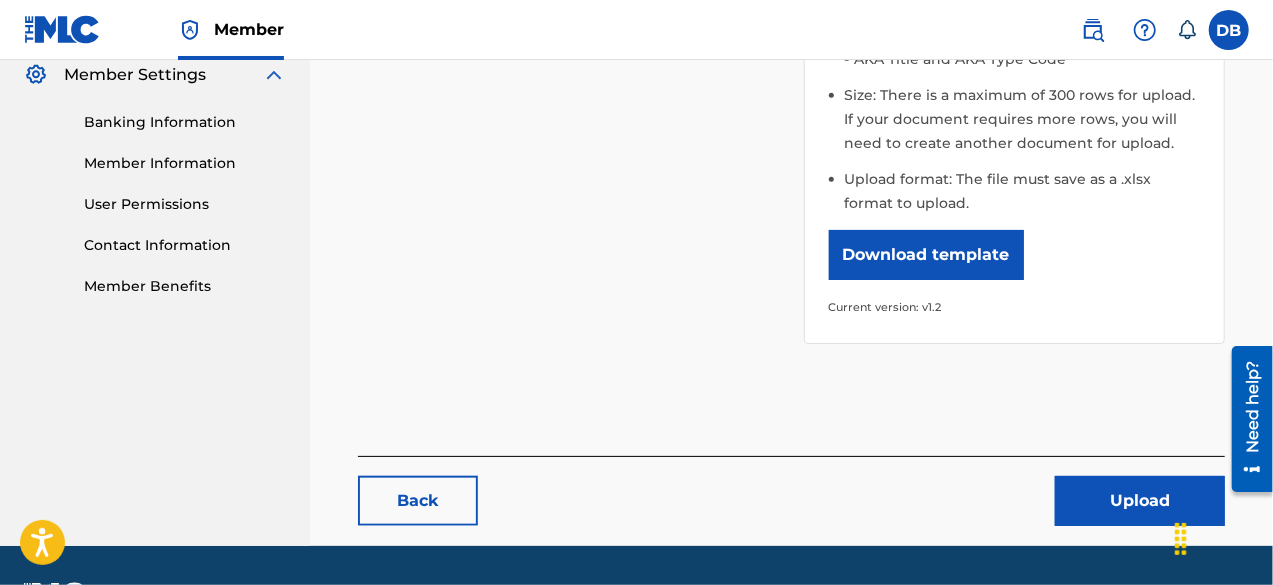 click on "Upload" at bounding box center [1140, 501] 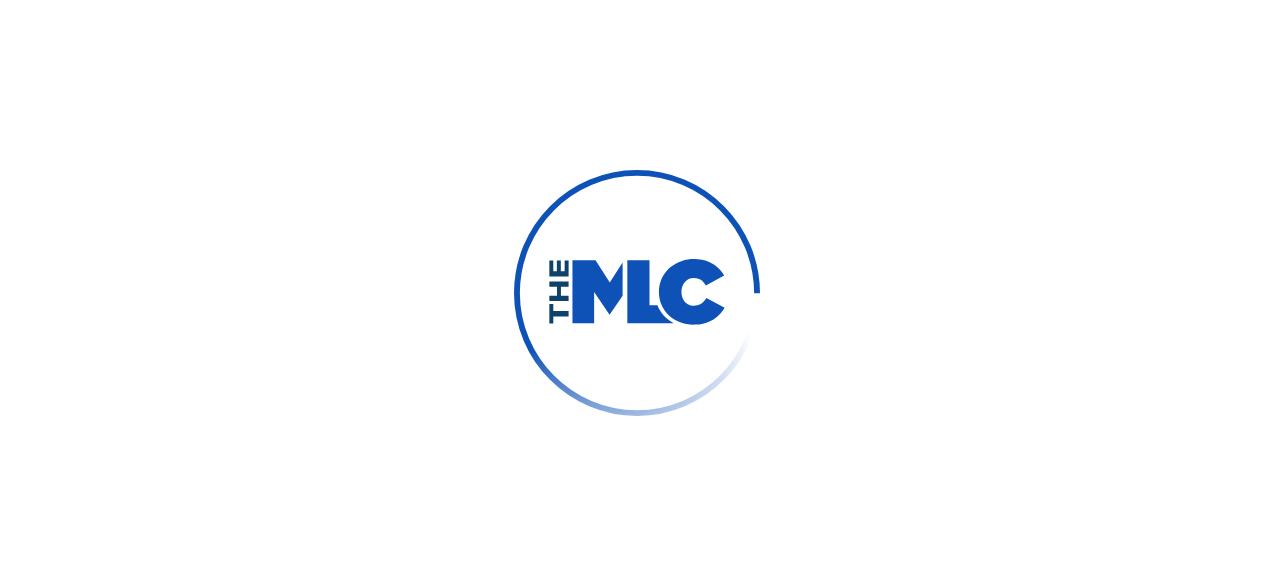 scroll, scrollTop: 0, scrollLeft: 0, axis: both 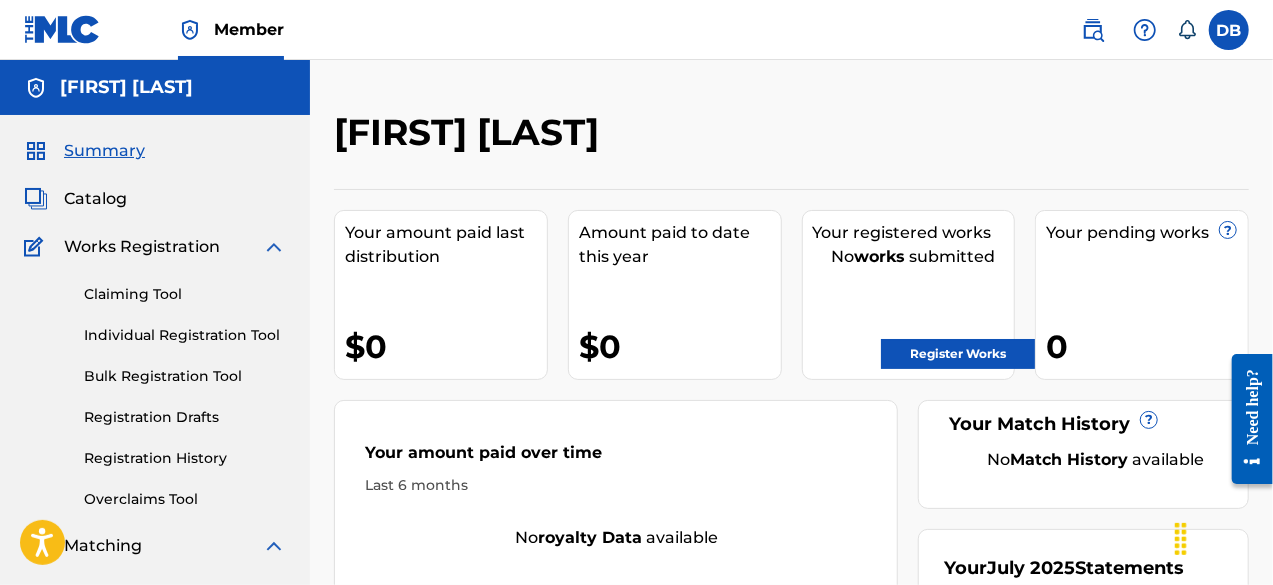 click on "Bulk Registration Tool" at bounding box center [185, 376] 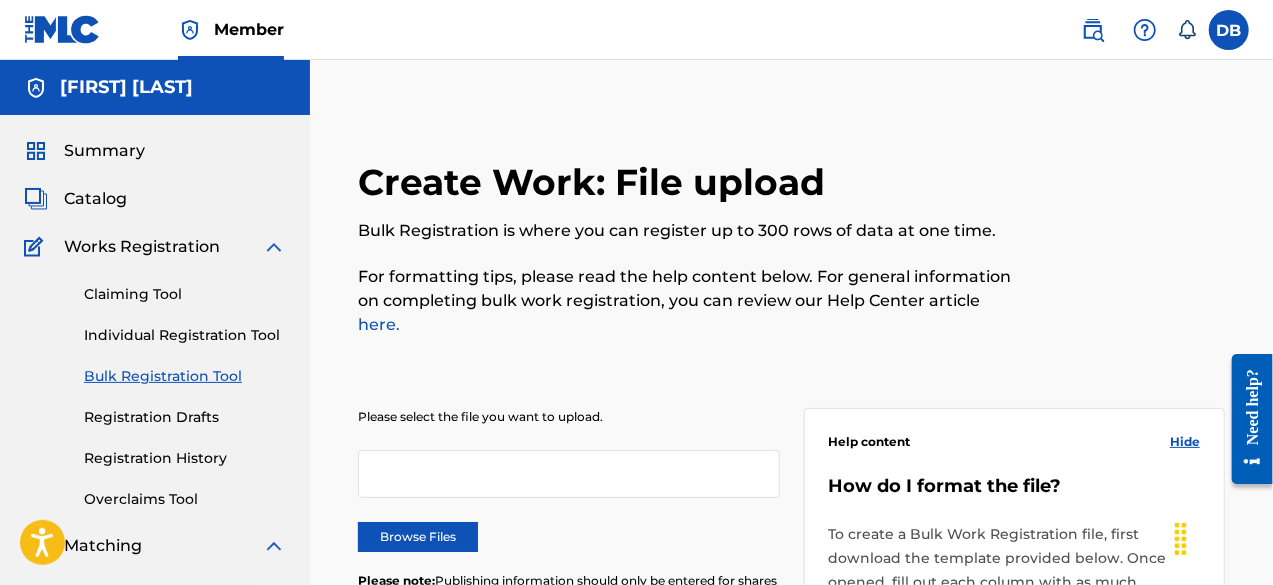 click on "Browse Files" at bounding box center [418, 537] 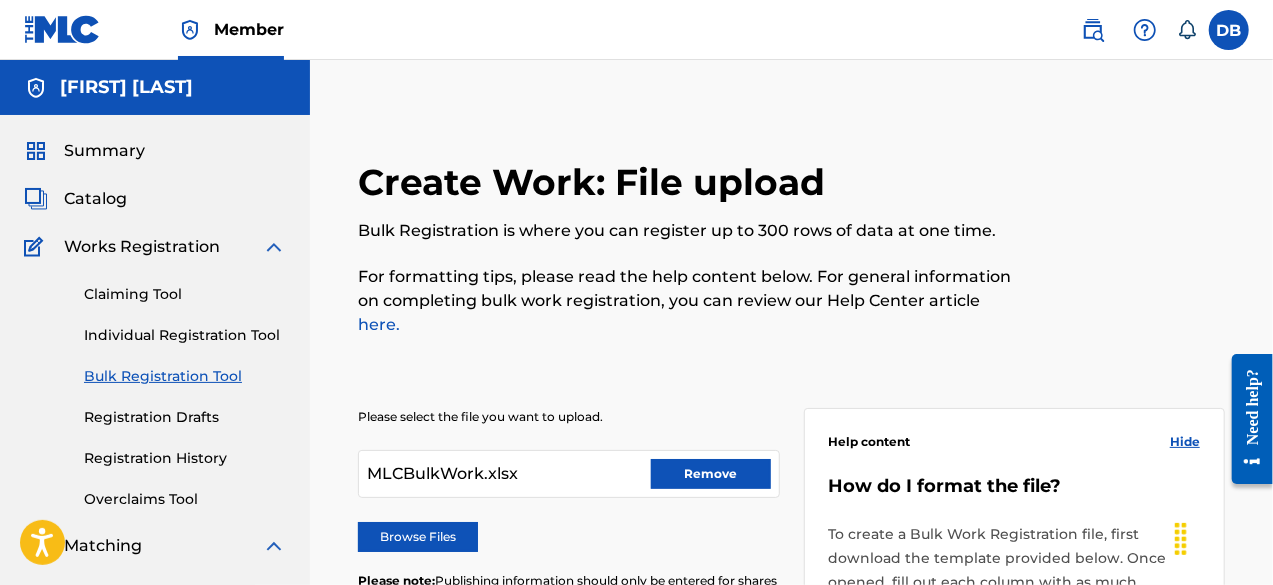 drag, startPoint x: 1272, startPoint y: 196, endPoint x: 1279, endPoint y: 224, distance: 28.86174 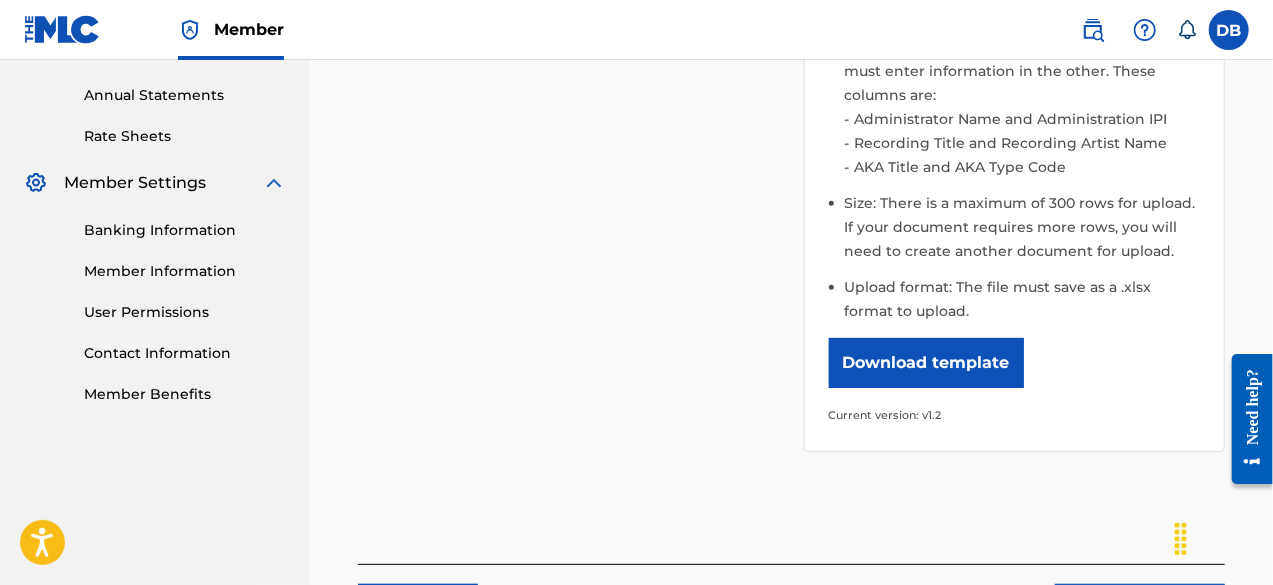 scroll, scrollTop: 748, scrollLeft: 0, axis: vertical 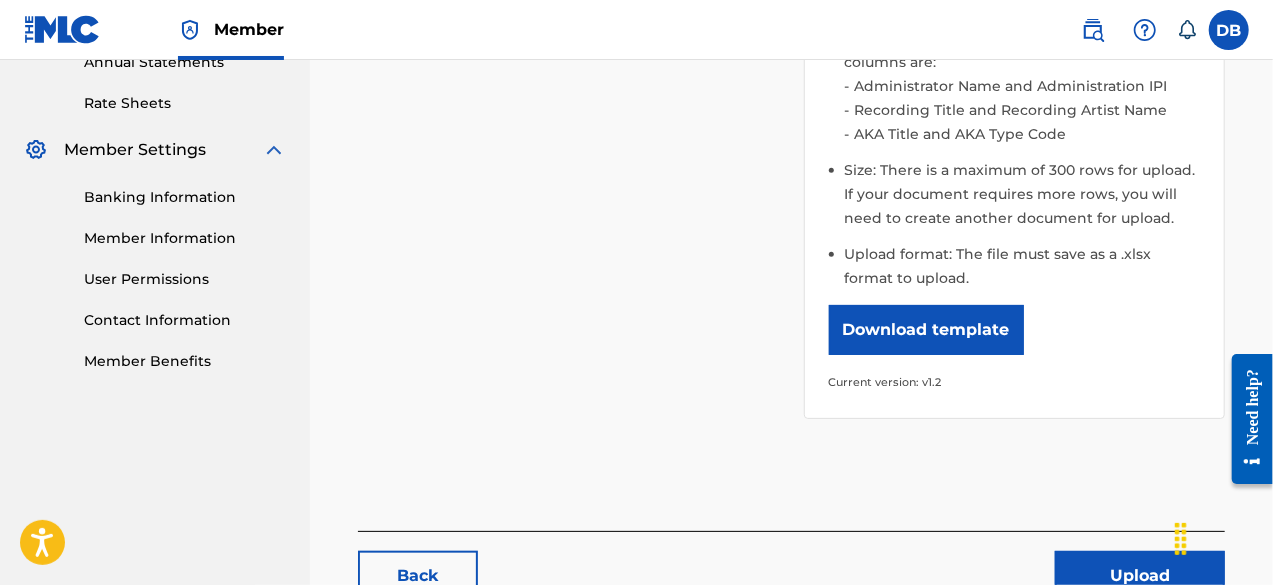 click on "Upload" at bounding box center (1140, 576) 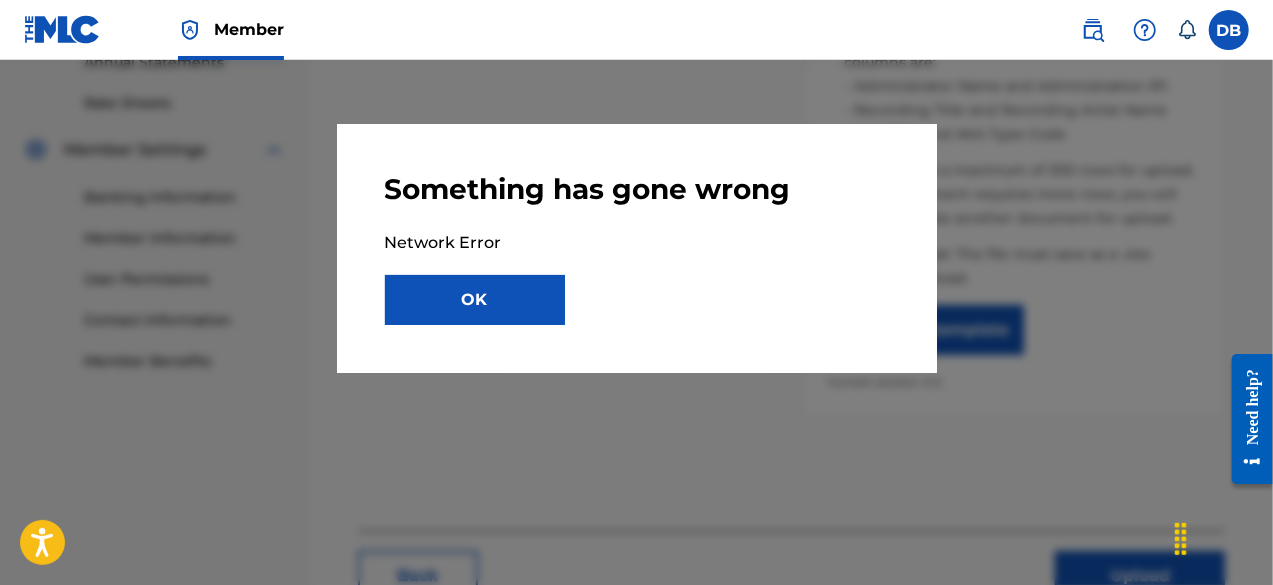click on "OK" at bounding box center [475, 300] 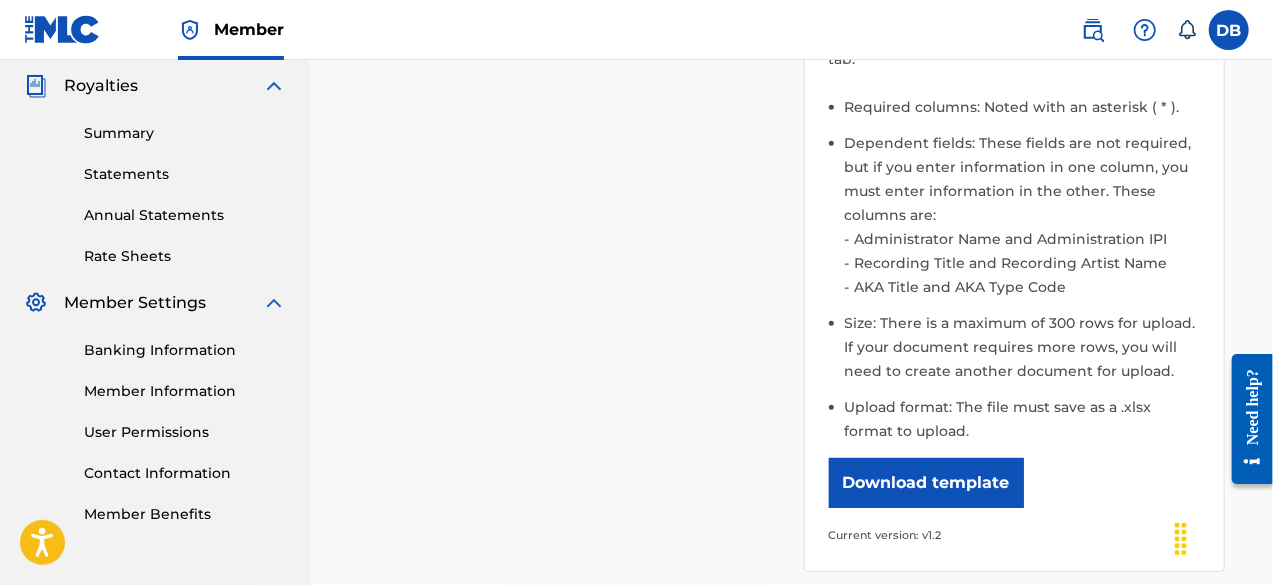 scroll, scrollTop: 854, scrollLeft: 0, axis: vertical 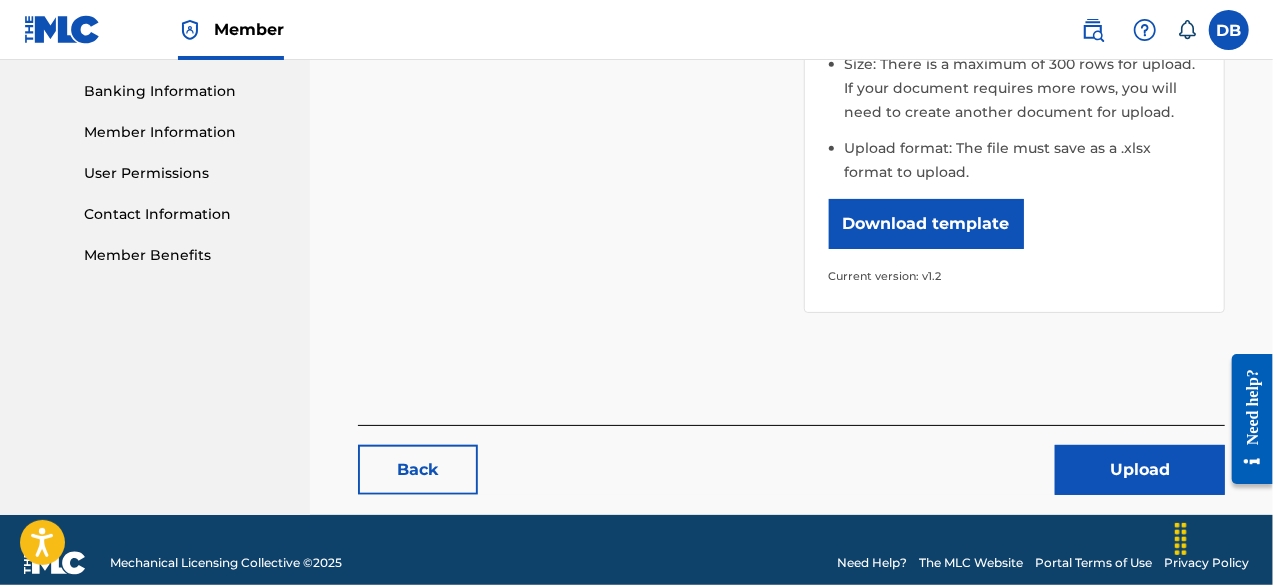 click on "Upload" at bounding box center (1140, 470) 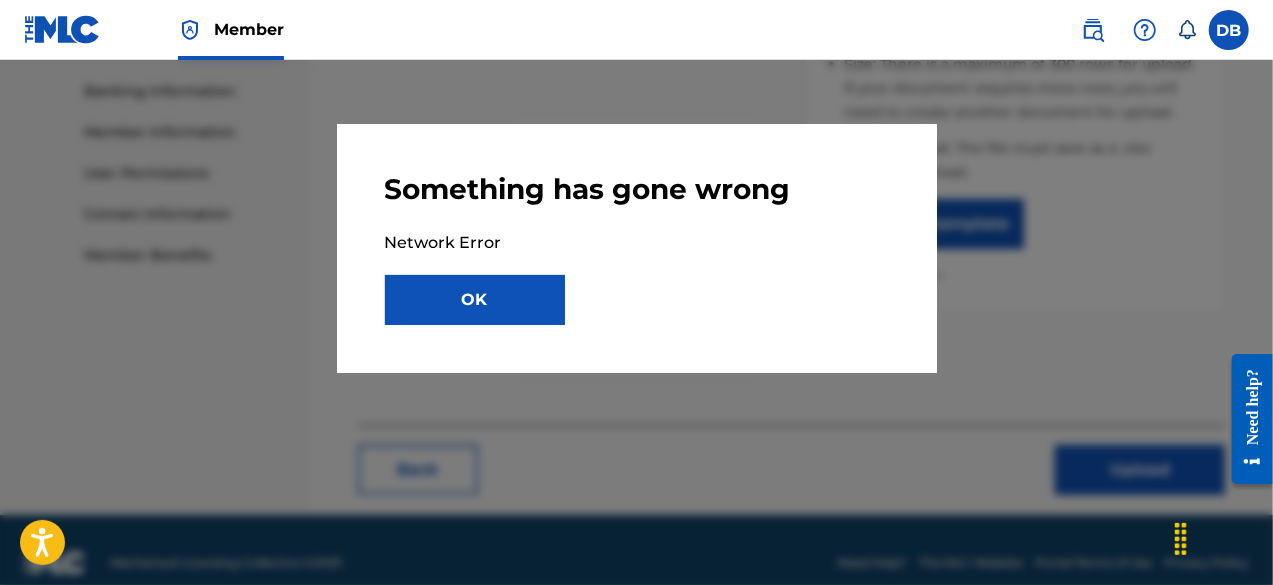click on "OK" at bounding box center [475, 300] 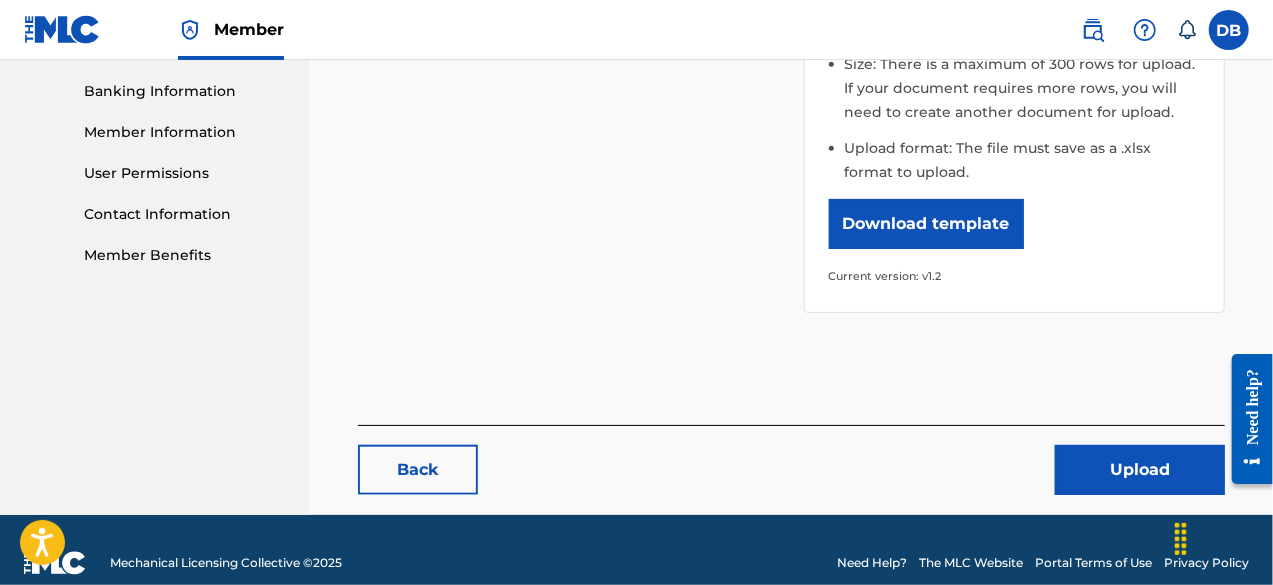 click on "Upload" at bounding box center [1140, 470] 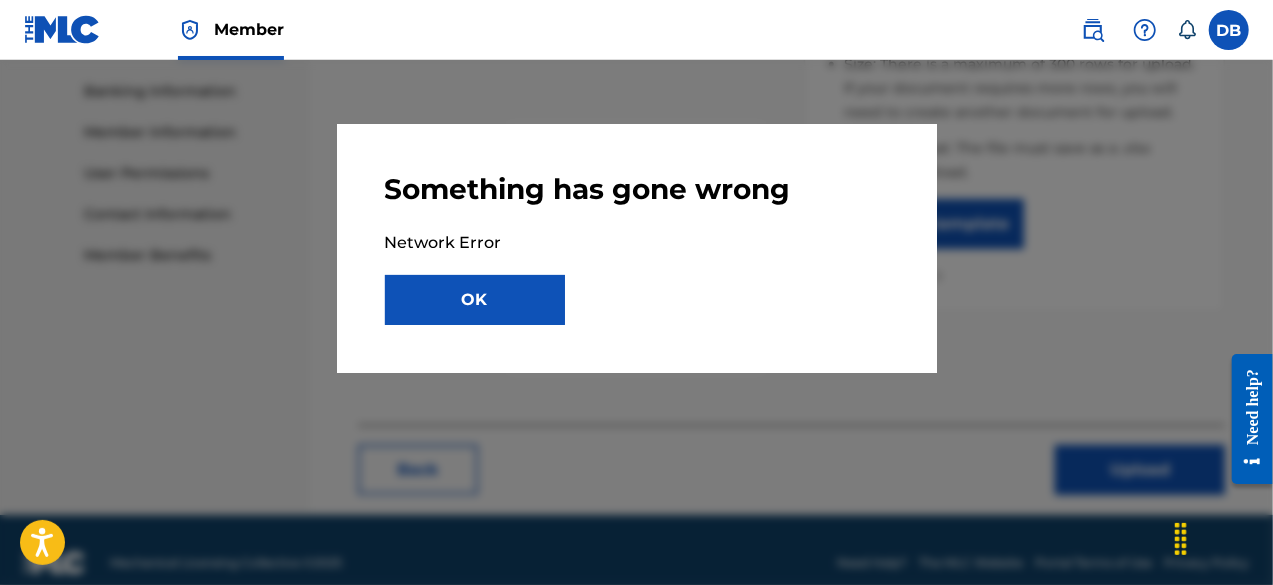 click on "OK" at bounding box center (475, 300) 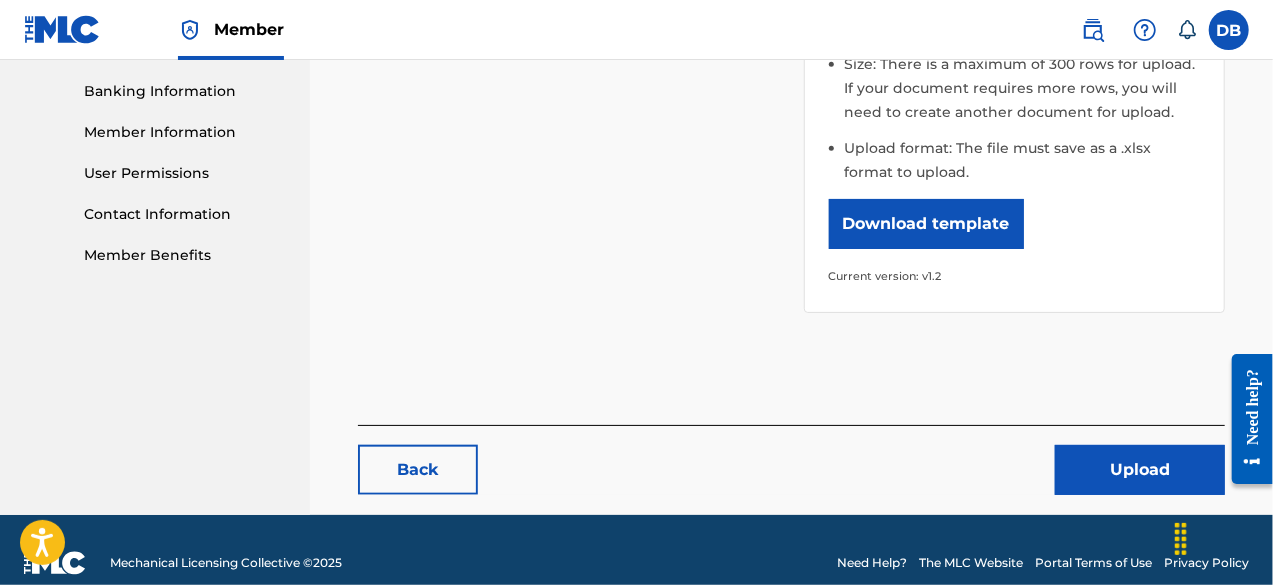 click on "Upload" at bounding box center (1140, 470) 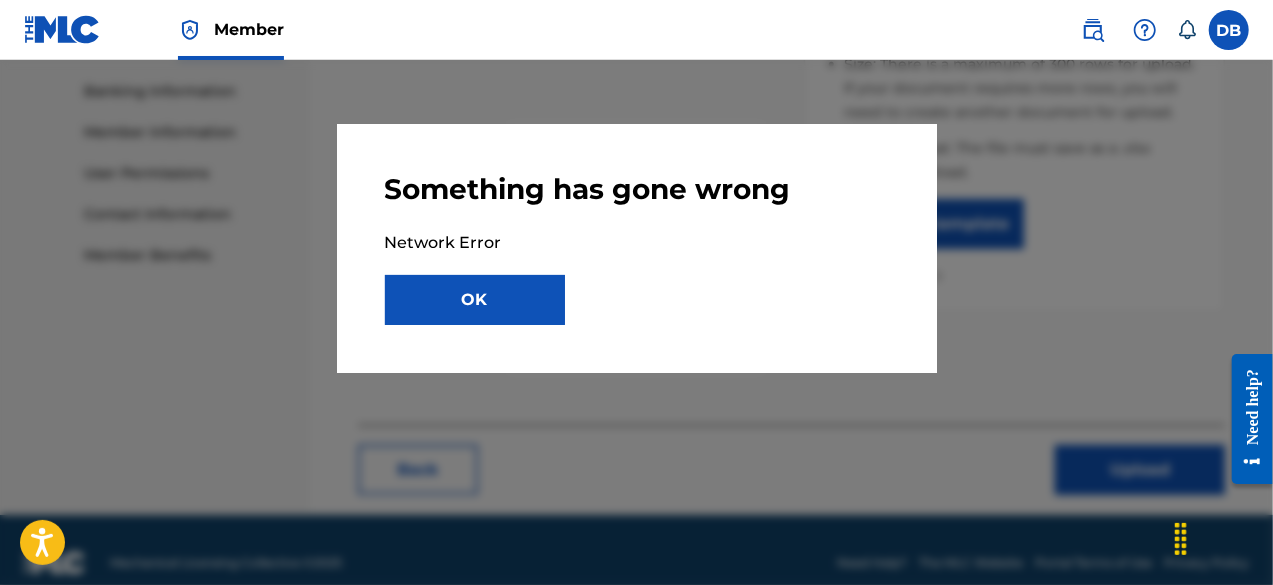 type 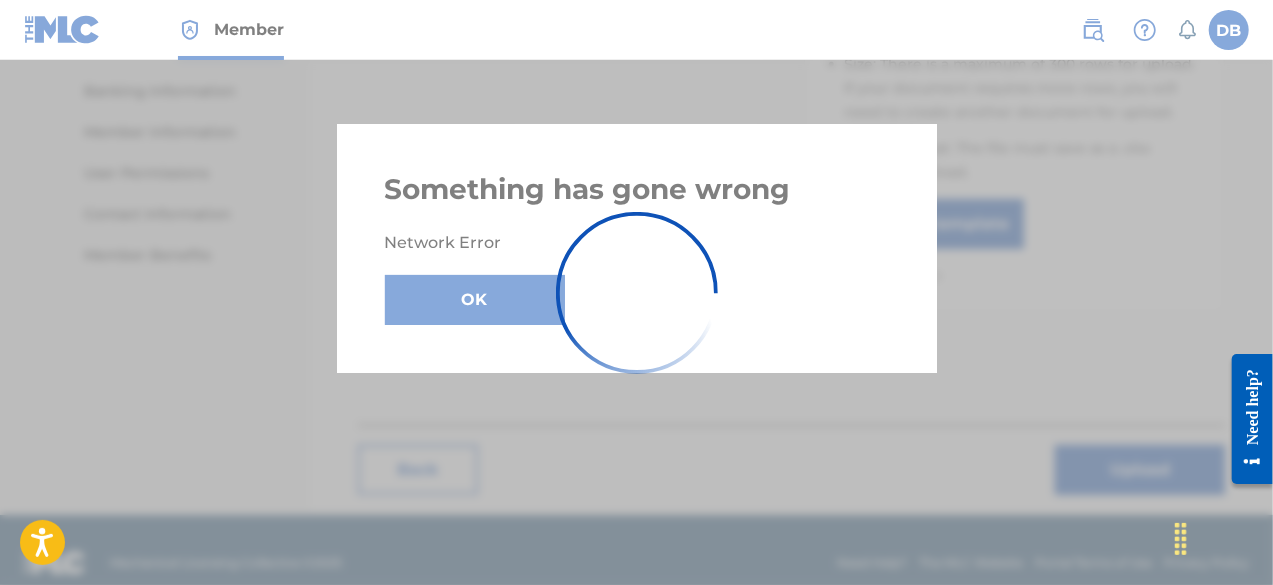 click on "Upload" at bounding box center (1140, 470) 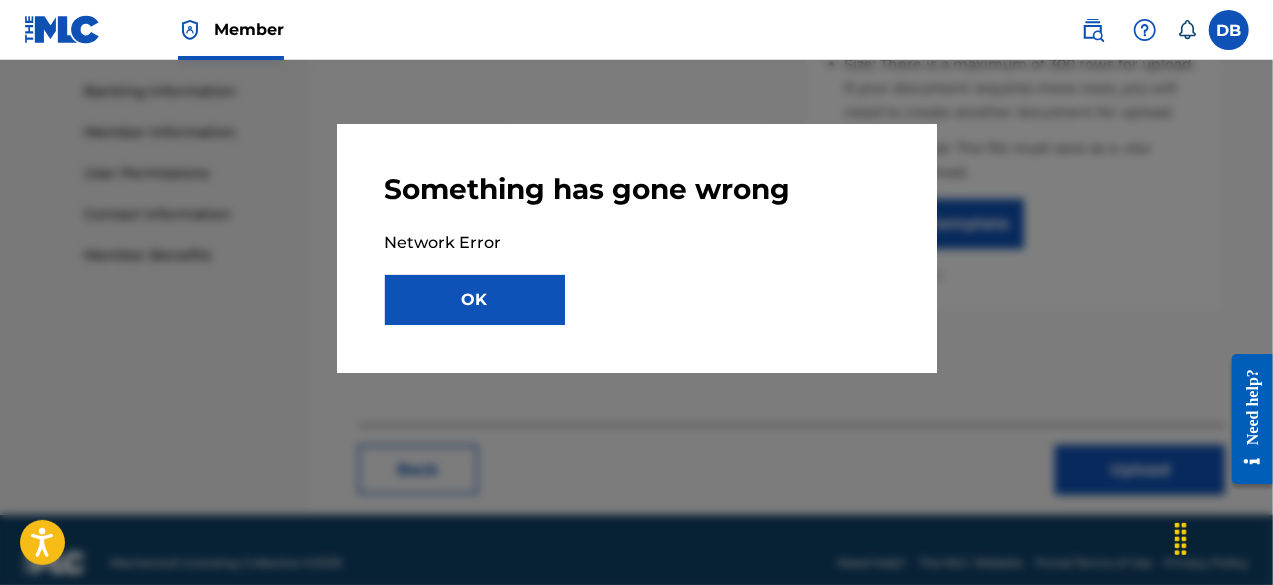 click on "Upload" at bounding box center (1140, 470) 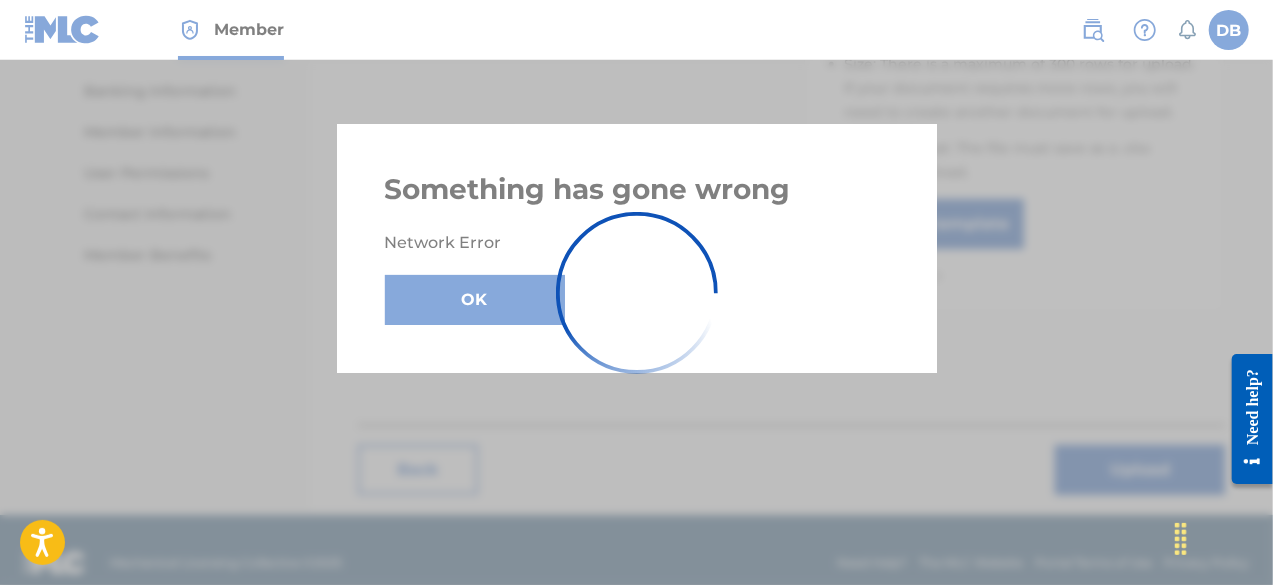 click on "Upload" at bounding box center [1140, 470] 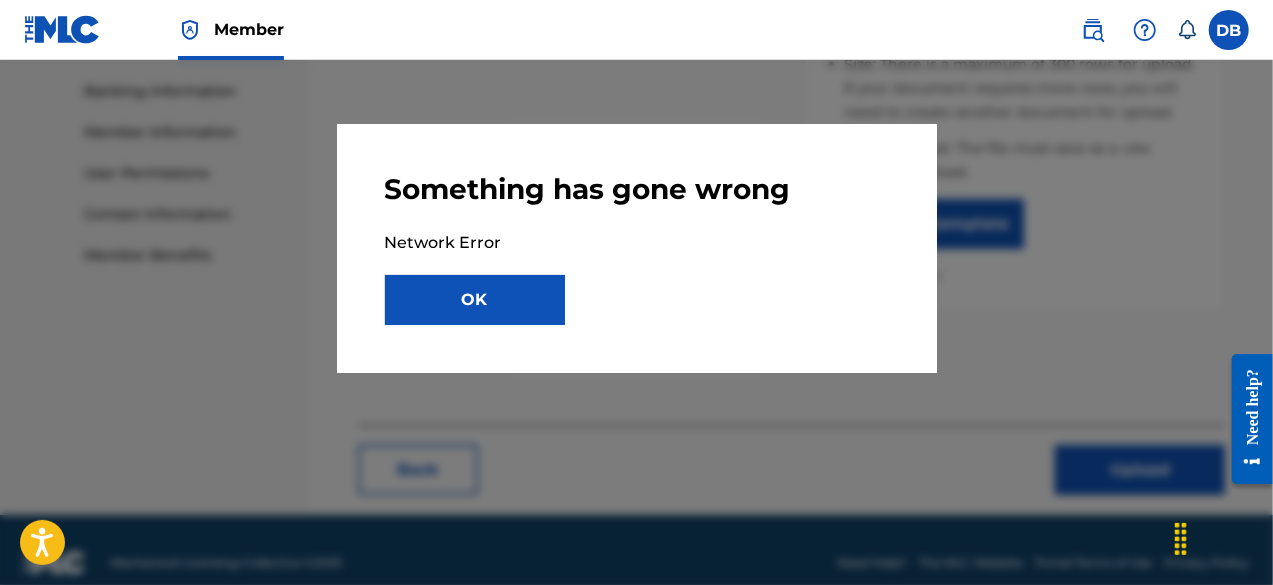click on "Upload" at bounding box center (1140, 470) 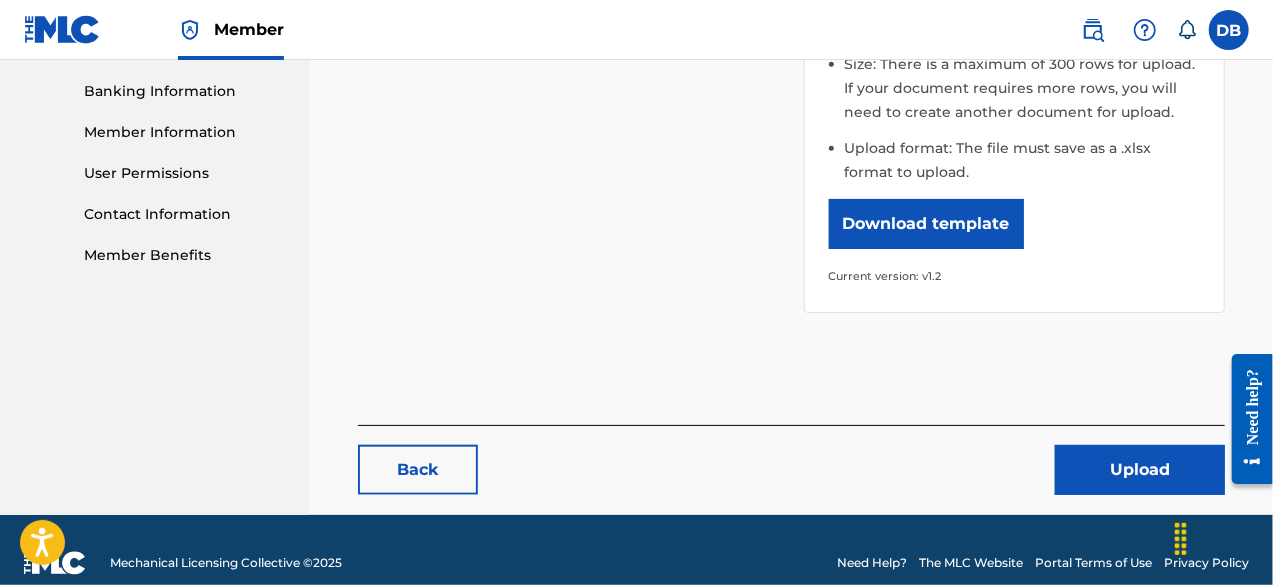 drag, startPoint x: 1110, startPoint y: 418, endPoint x: 1102, endPoint y: 452, distance: 34.928497 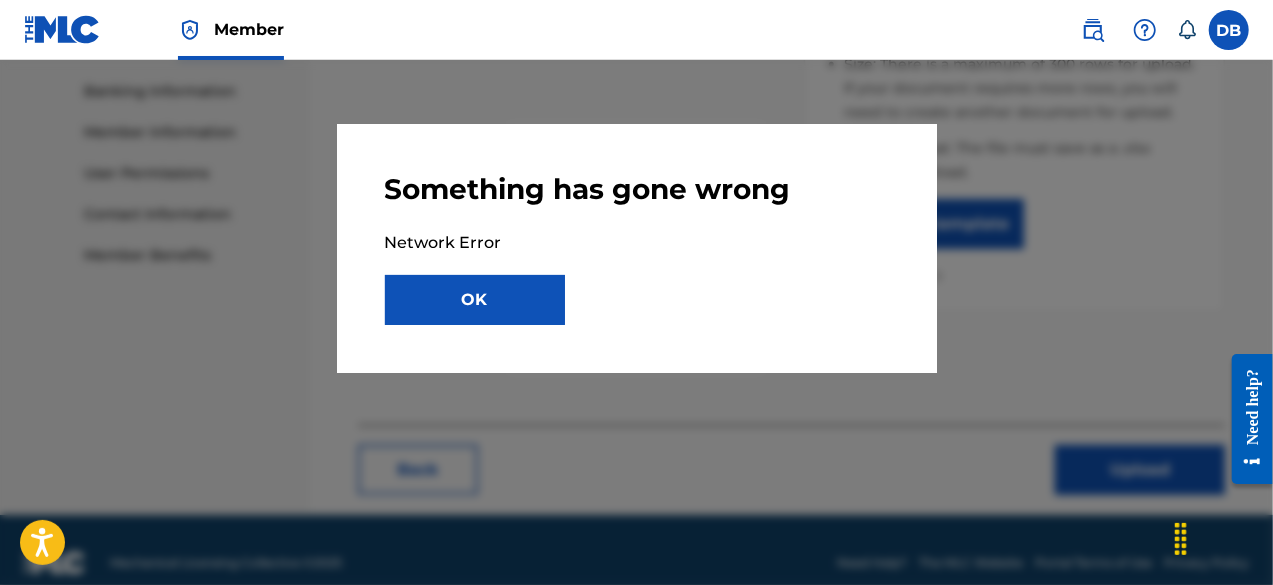 click on "OK" at bounding box center (475, 300) 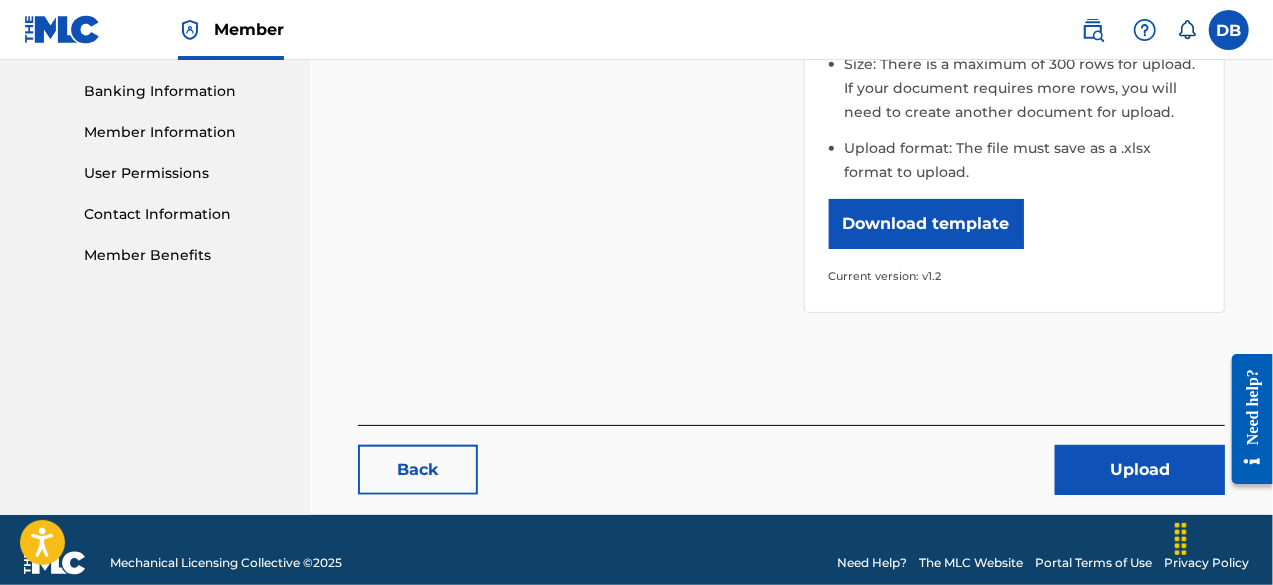 click on "Upload" at bounding box center (1140, 470) 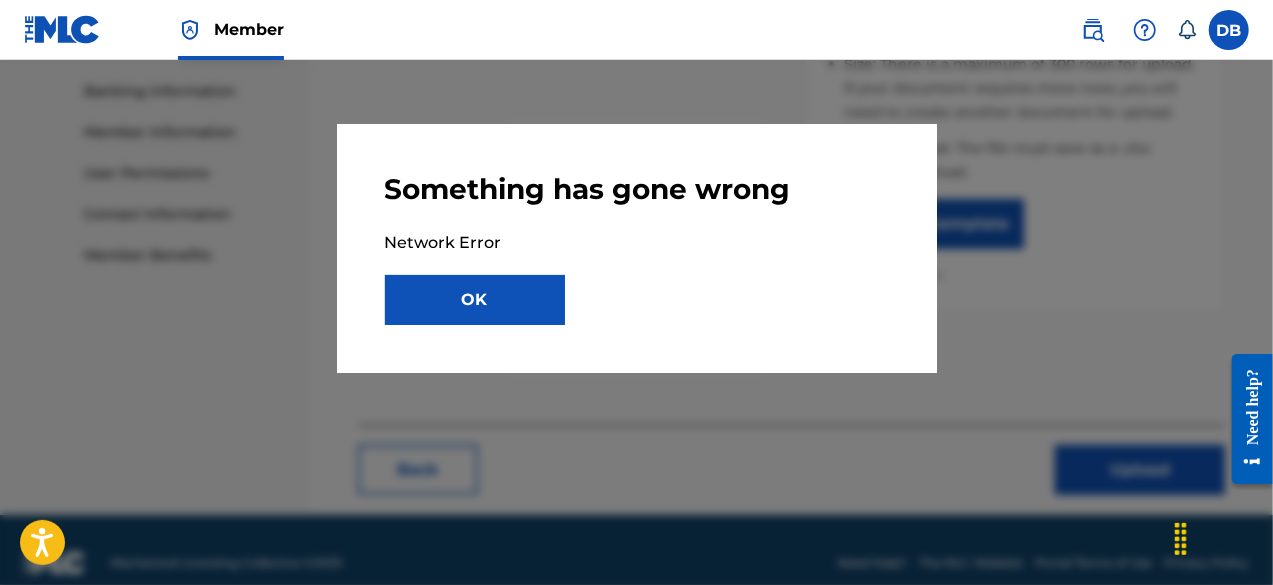 click on "OK" at bounding box center (475, 300) 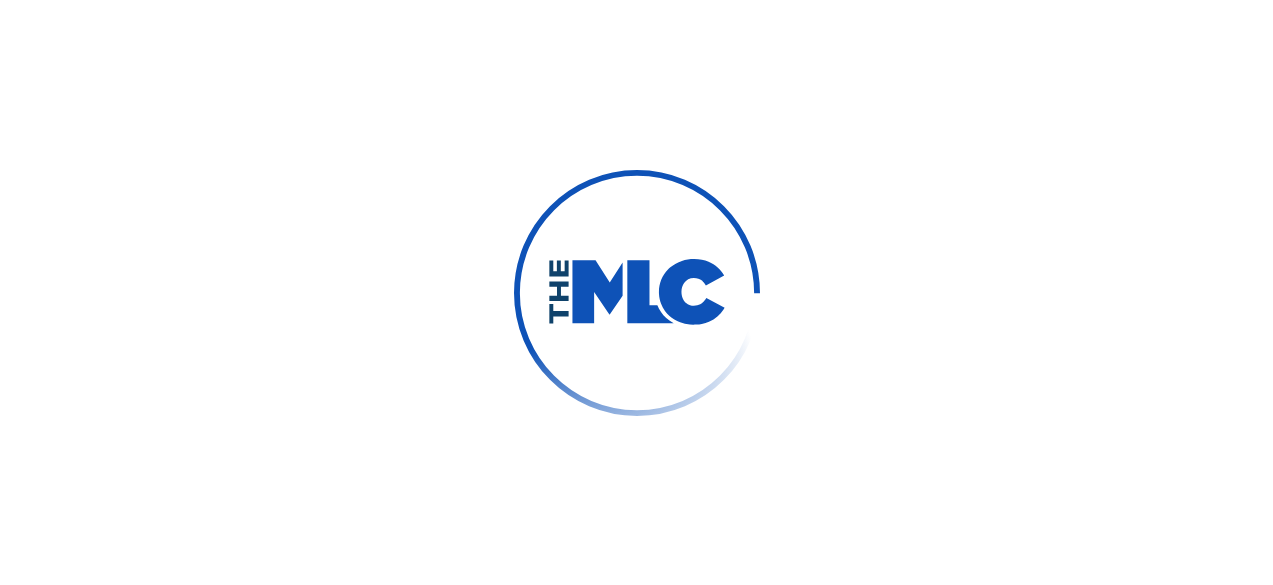scroll, scrollTop: 0, scrollLeft: 0, axis: both 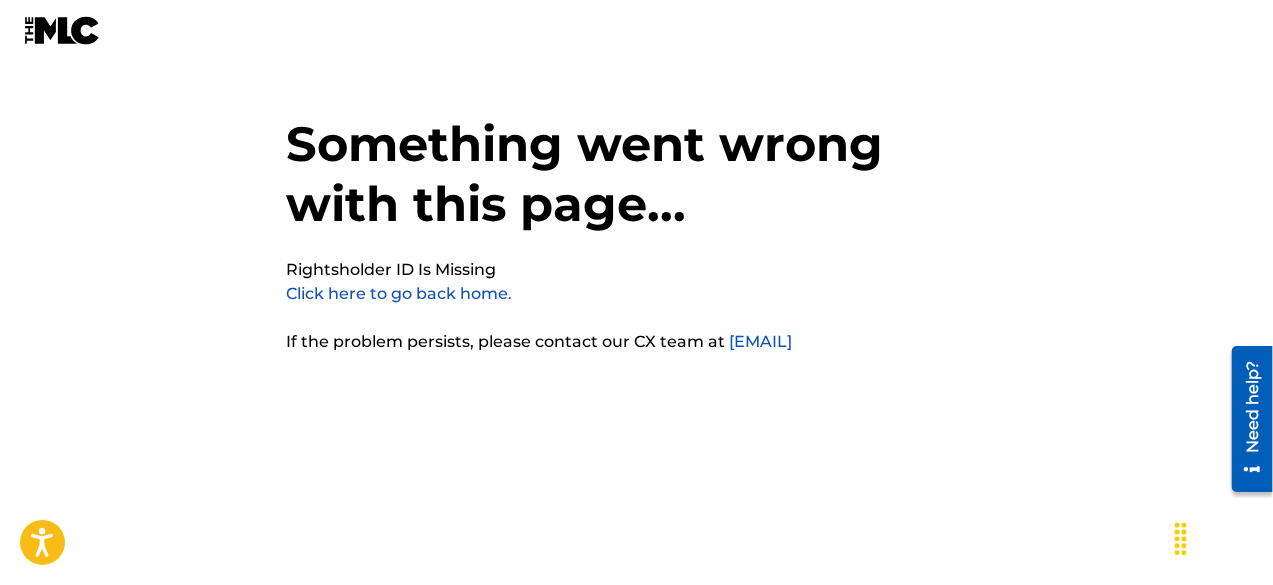click on "Click here to go back home." at bounding box center (400, 293) 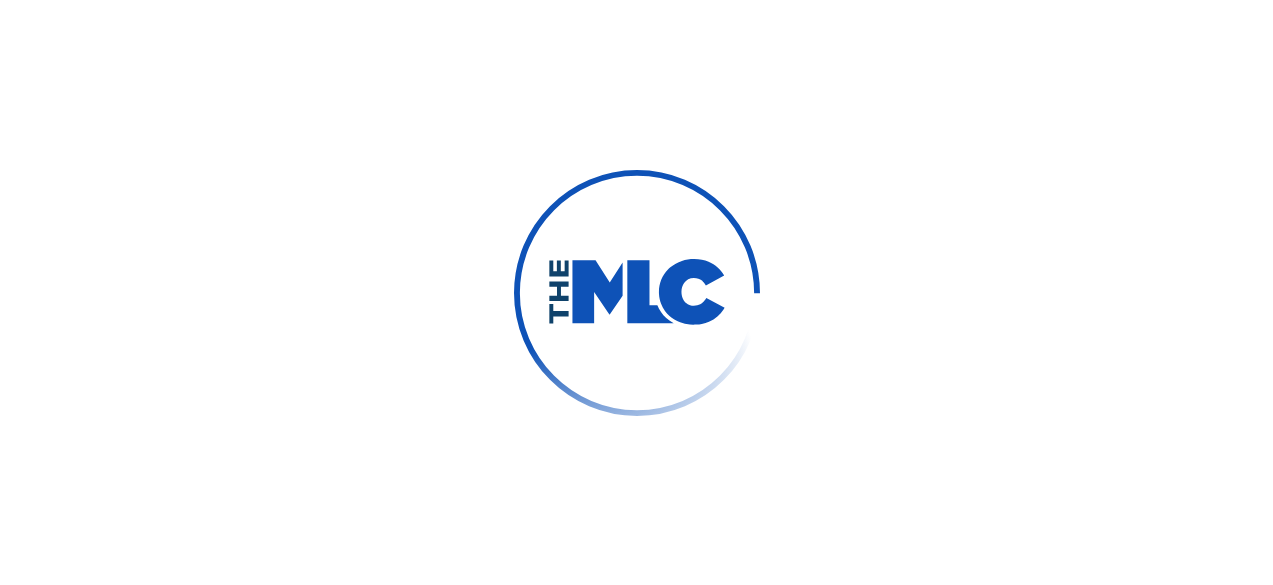 scroll, scrollTop: 0, scrollLeft: 0, axis: both 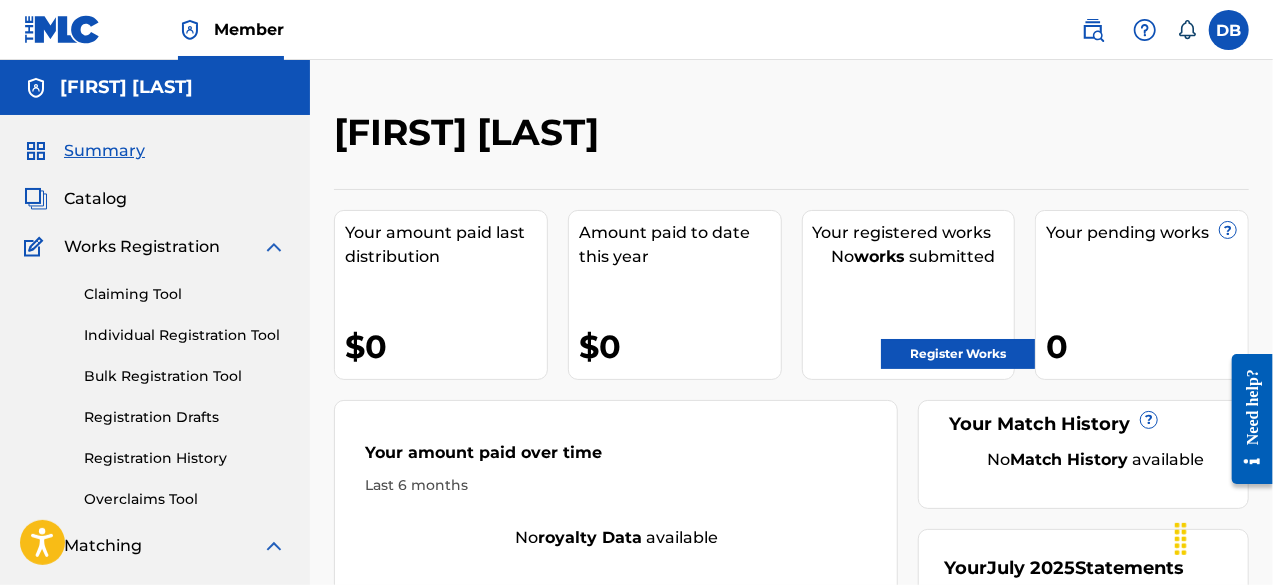 click on "Bulk Registration Tool" at bounding box center [185, 376] 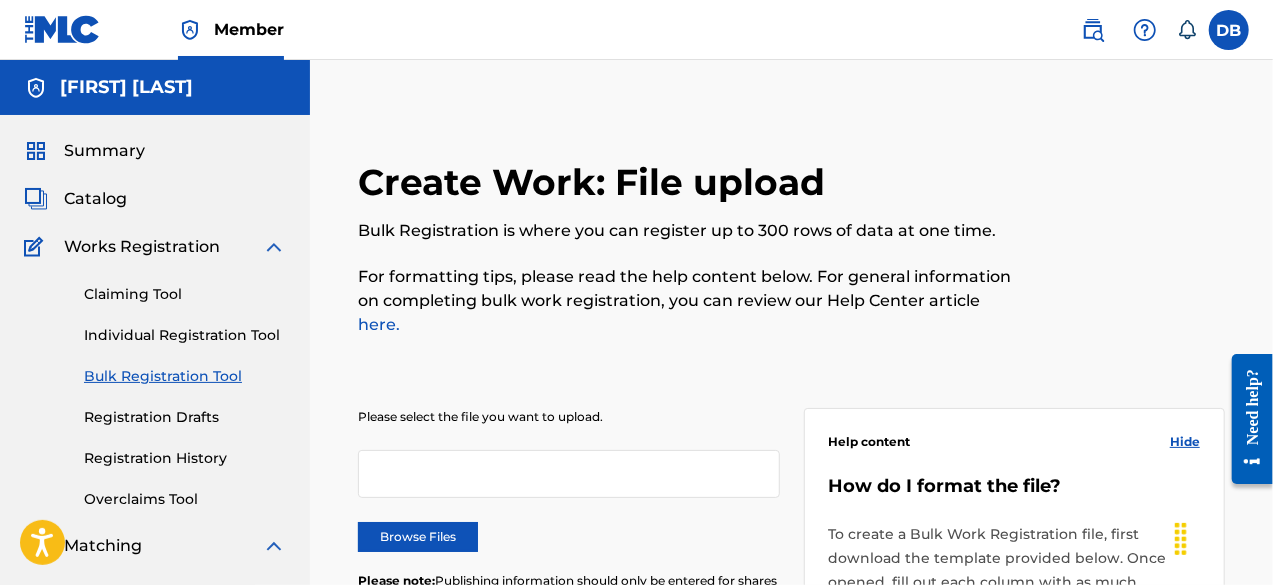 click on "Browse Files" at bounding box center (418, 537) 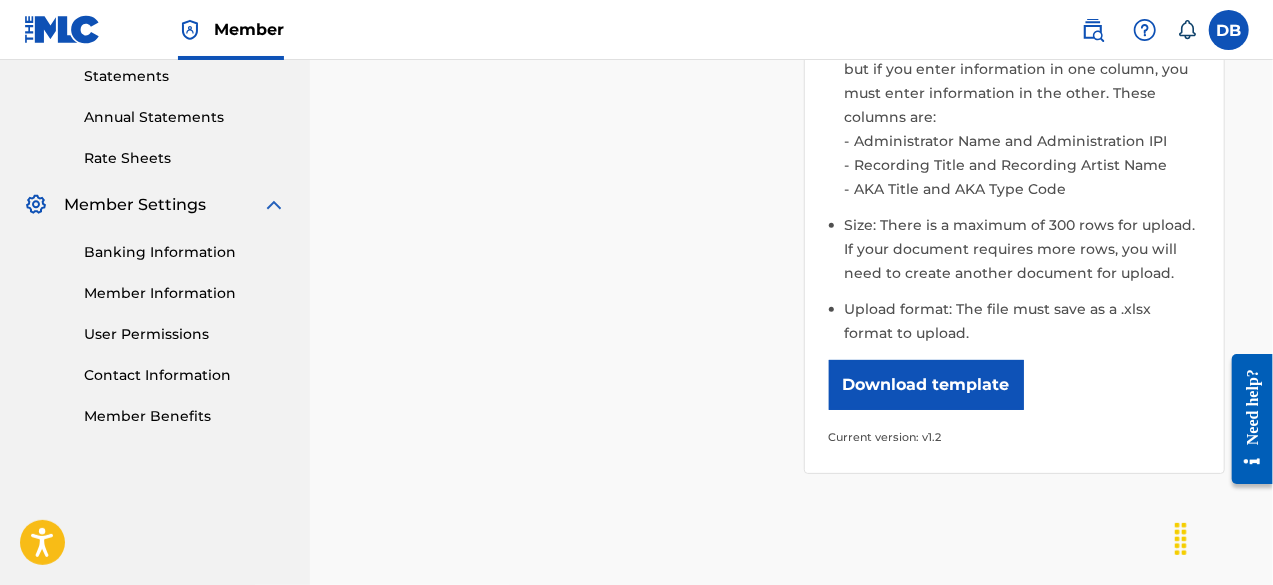 scroll, scrollTop: 694, scrollLeft: 0, axis: vertical 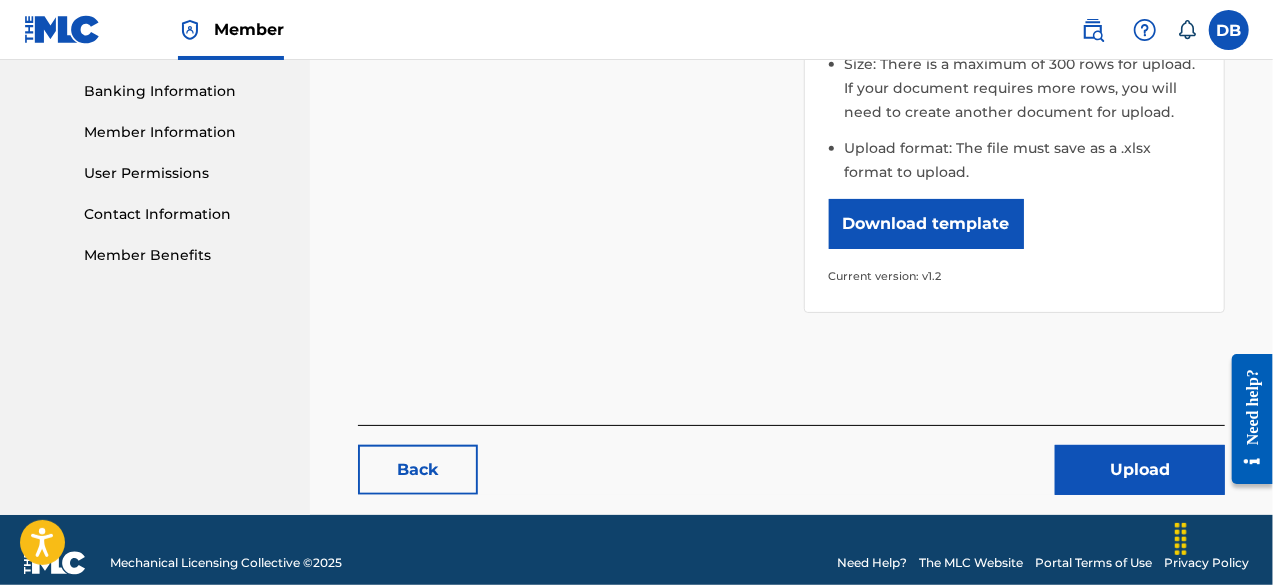click on "Upload" at bounding box center (1140, 470) 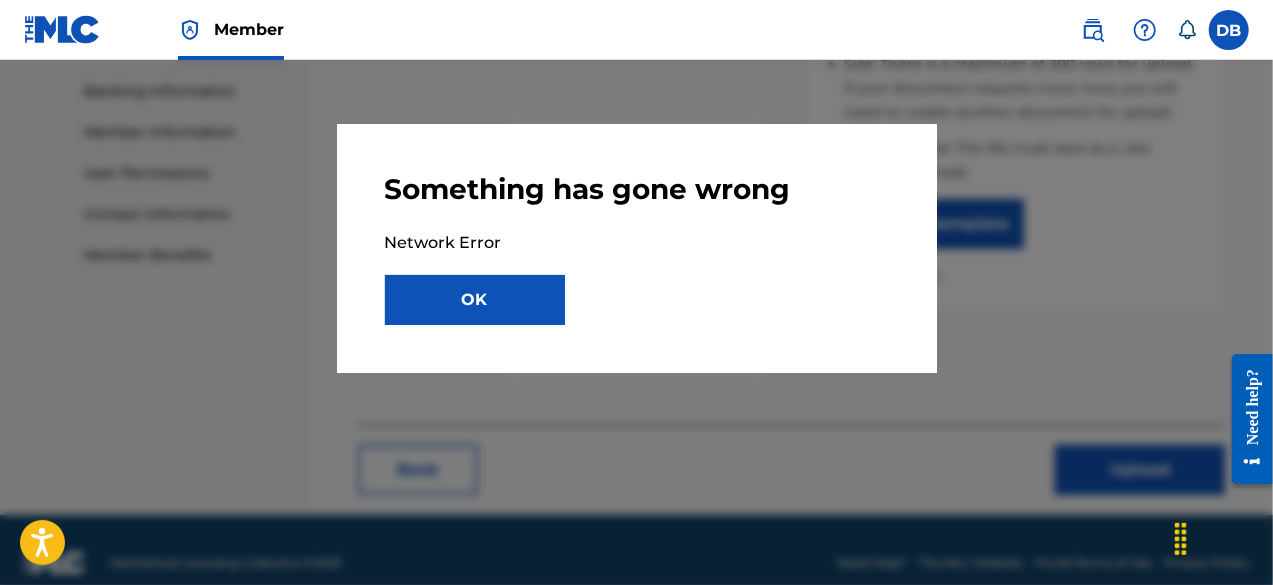 click on "OK" at bounding box center (475, 300) 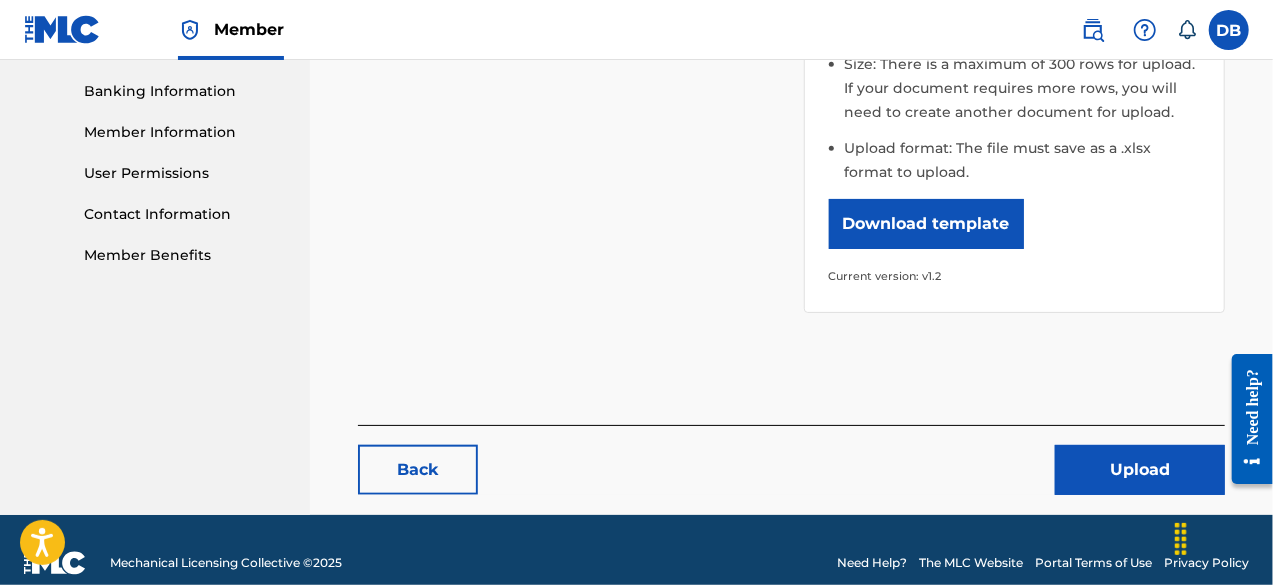 click on "Upload" at bounding box center (1140, 470) 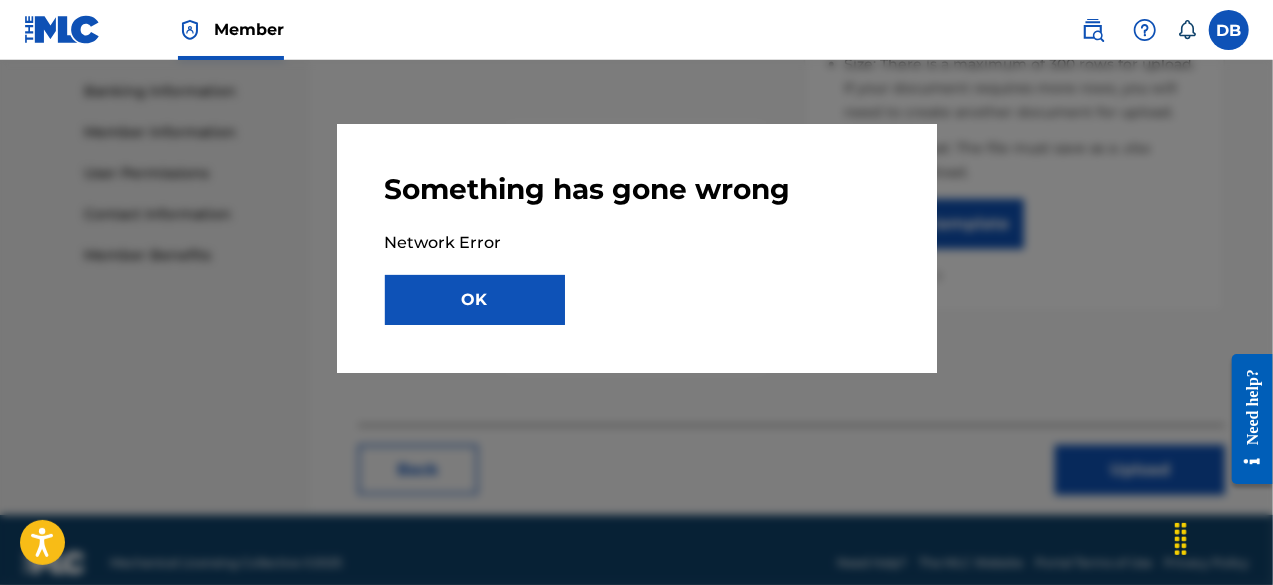 type 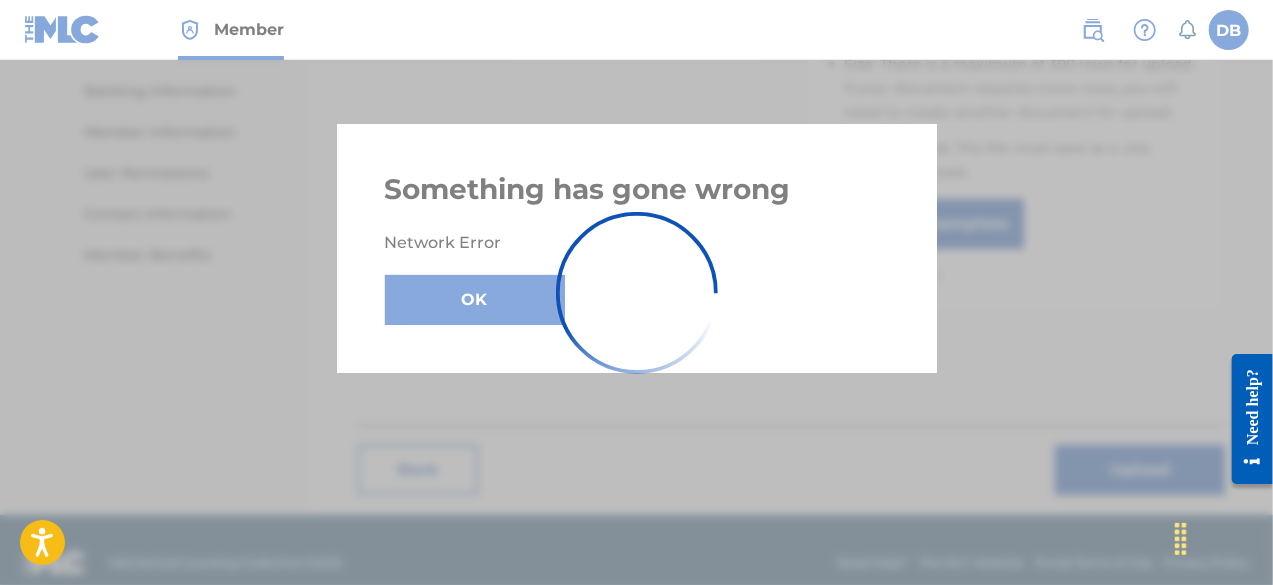 click on "Upload" at bounding box center [1140, 470] 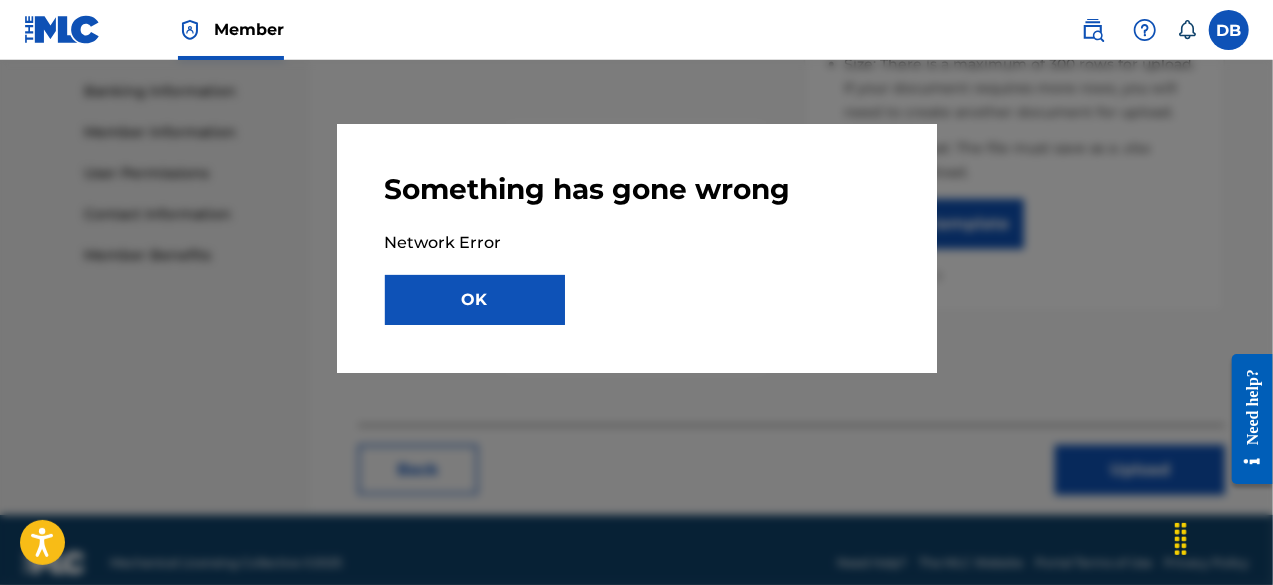 click on "Upload" at bounding box center [1140, 470] 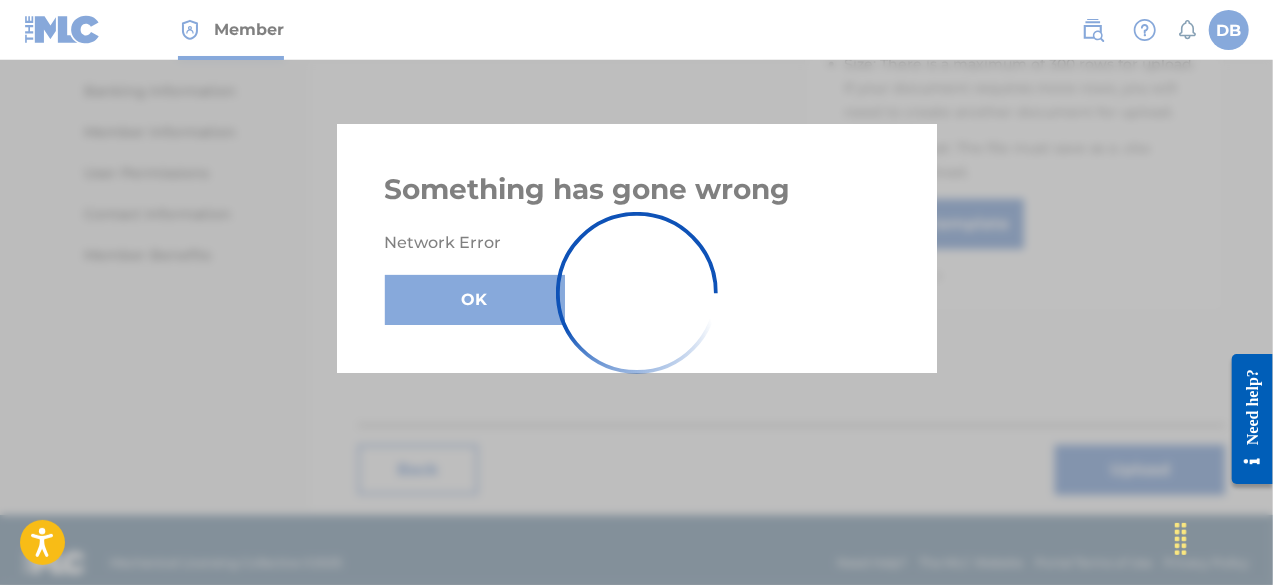 click on "Upload" at bounding box center [1140, 470] 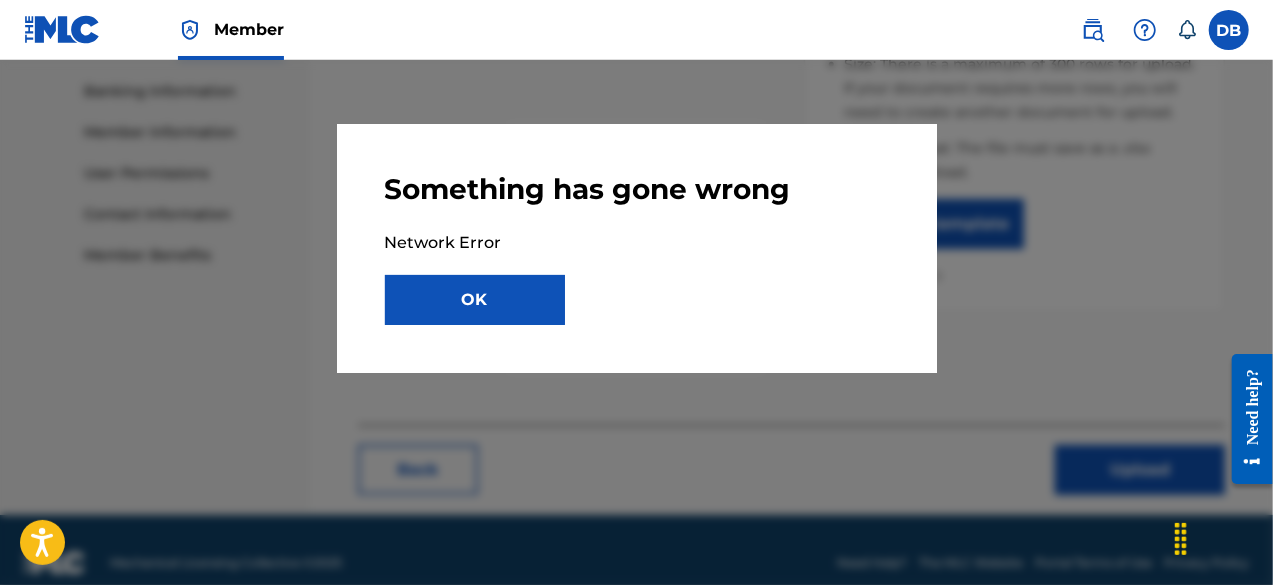 click on "Upload" at bounding box center [1140, 470] 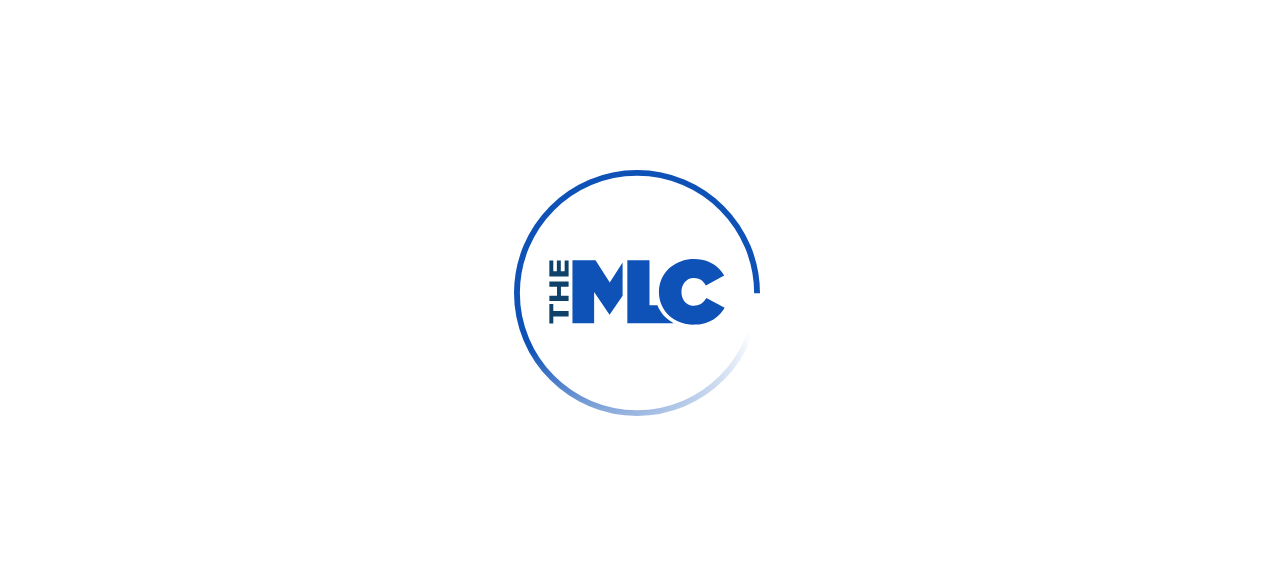 scroll, scrollTop: 0, scrollLeft: 0, axis: both 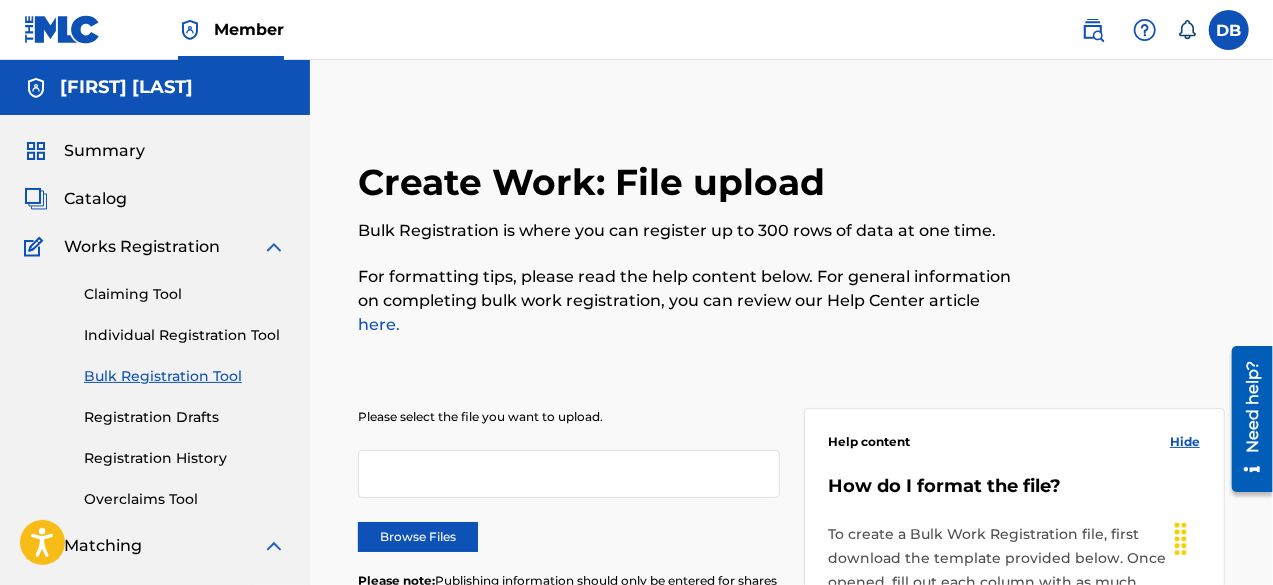click on "Browse Files" at bounding box center (418, 537) 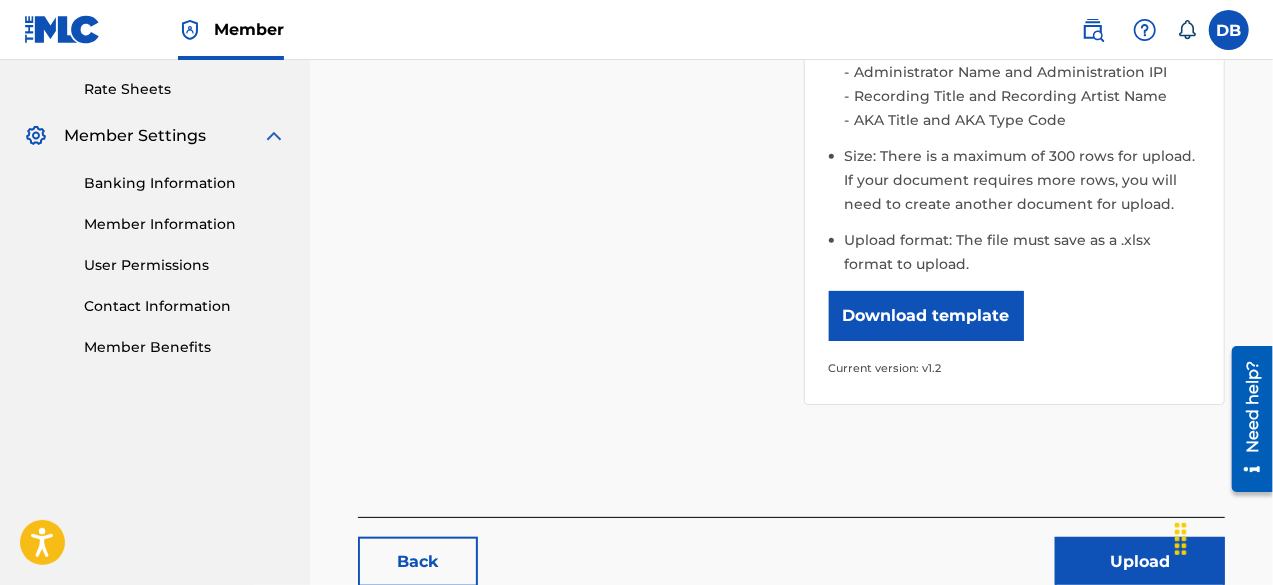 scroll, scrollTop: 854, scrollLeft: 0, axis: vertical 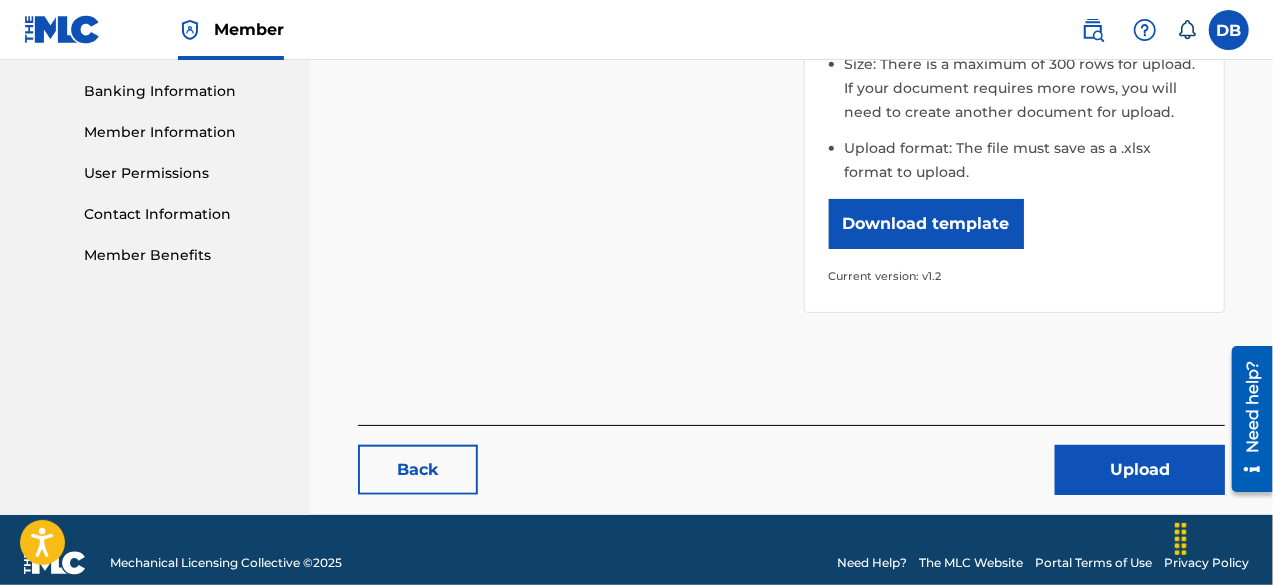 click on "Upload" at bounding box center (1140, 470) 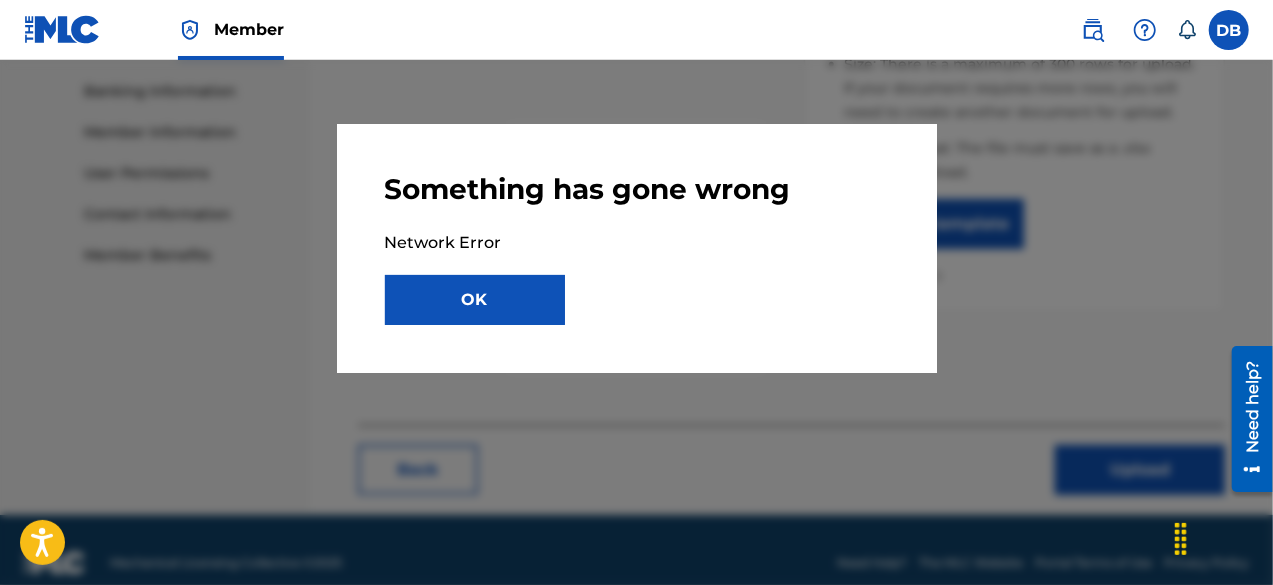 type 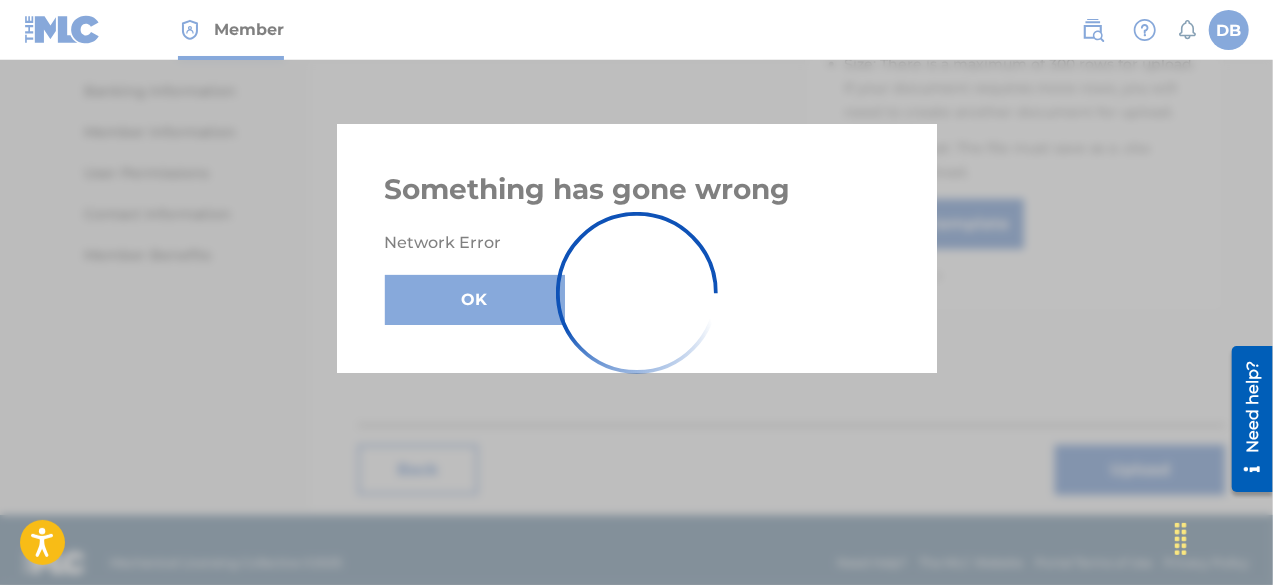 click on "Upload" at bounding box center (1140, 470) 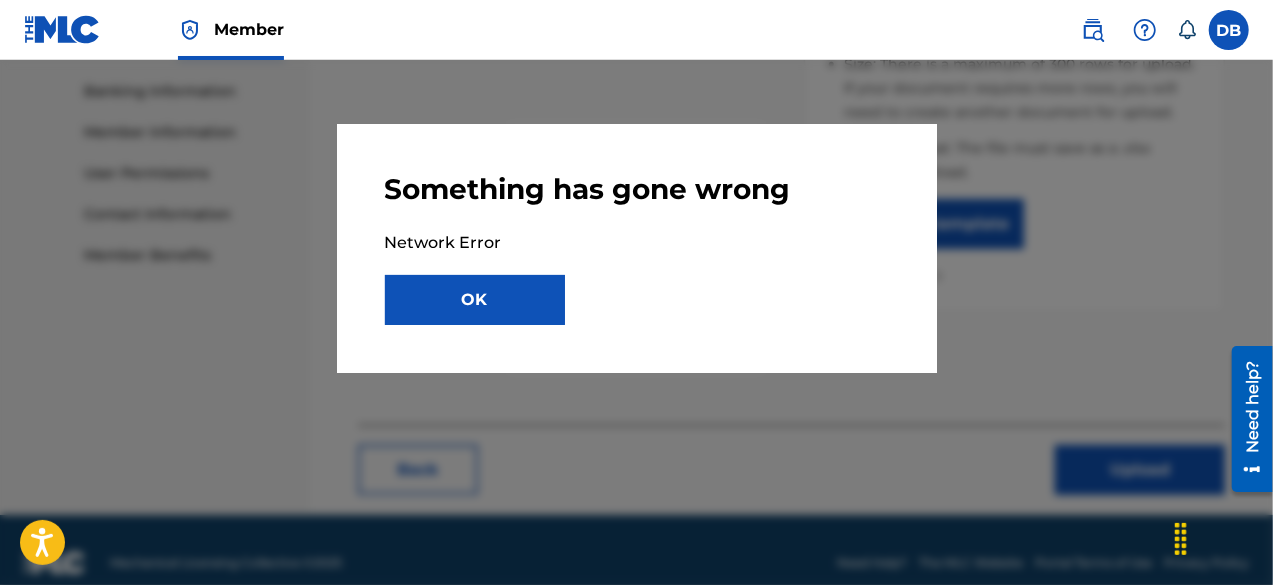 click on "Upload" at bounding box center [1140, 470] 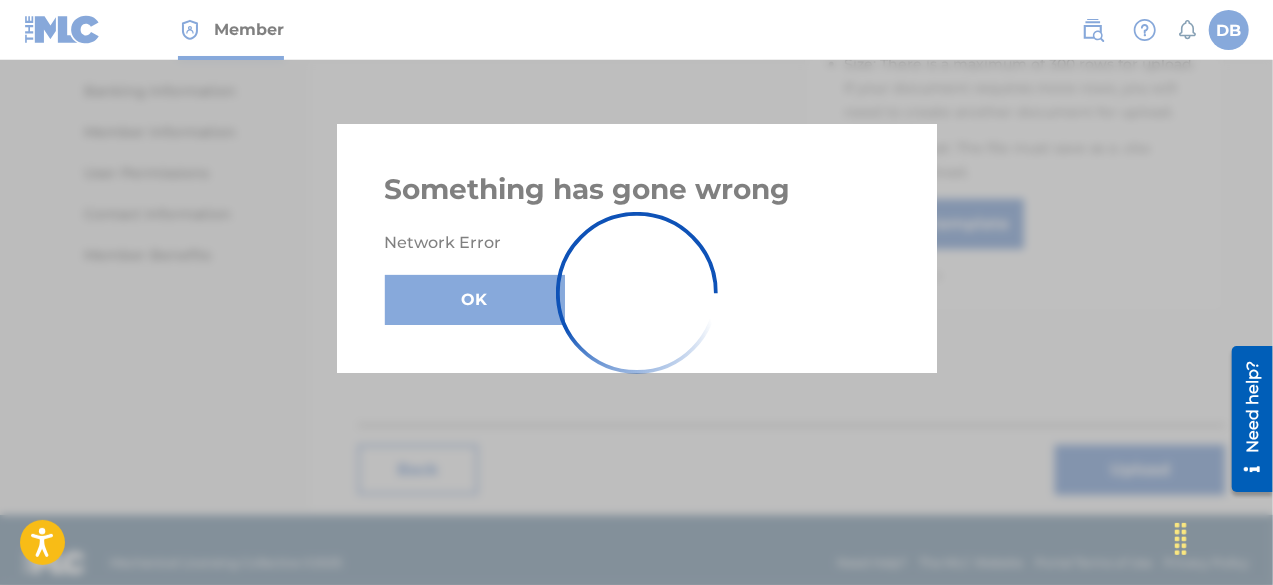 click on "Upload" at bounding box center (1140, 470) 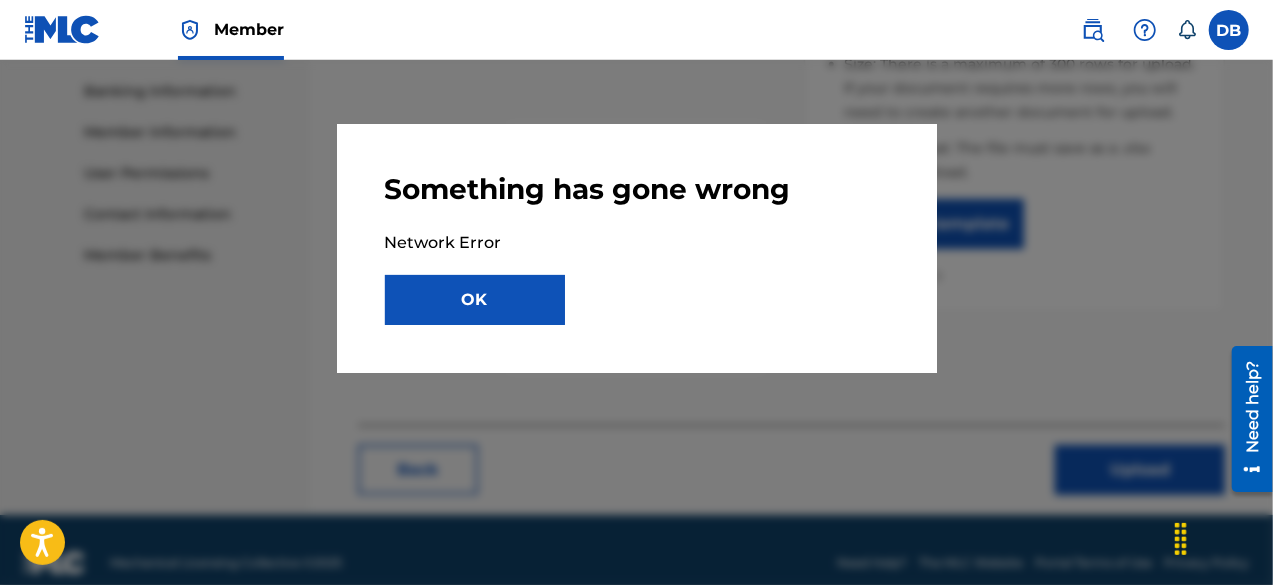 click on "Upload" at bounding box center [1140, 470] 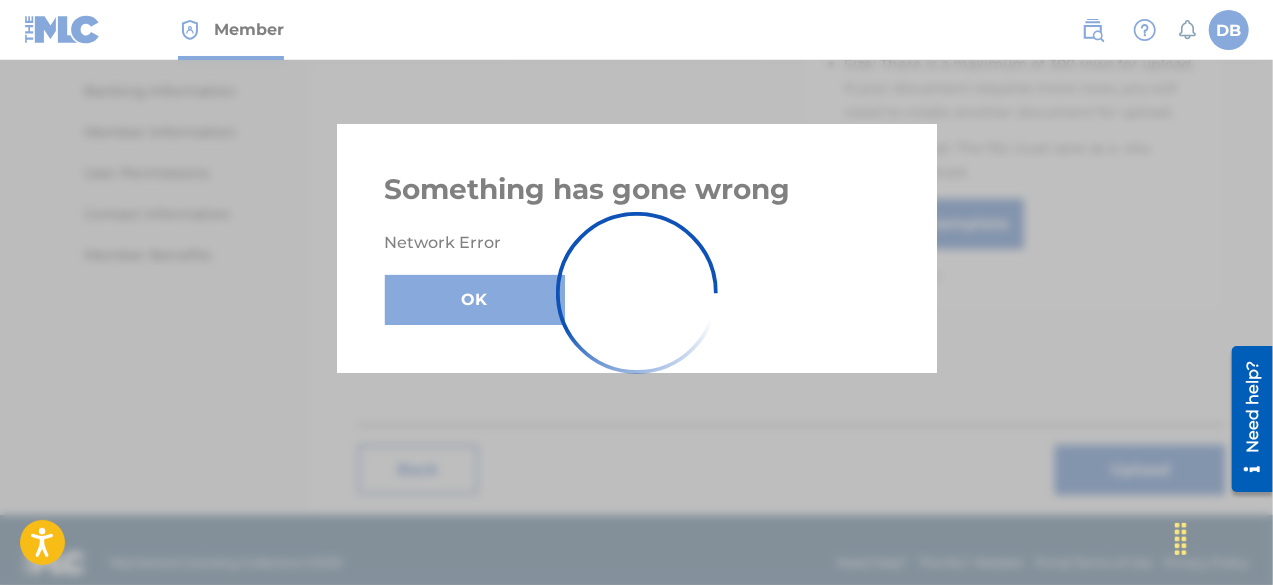 click on "Upload" at bounding box center (1140, 470) 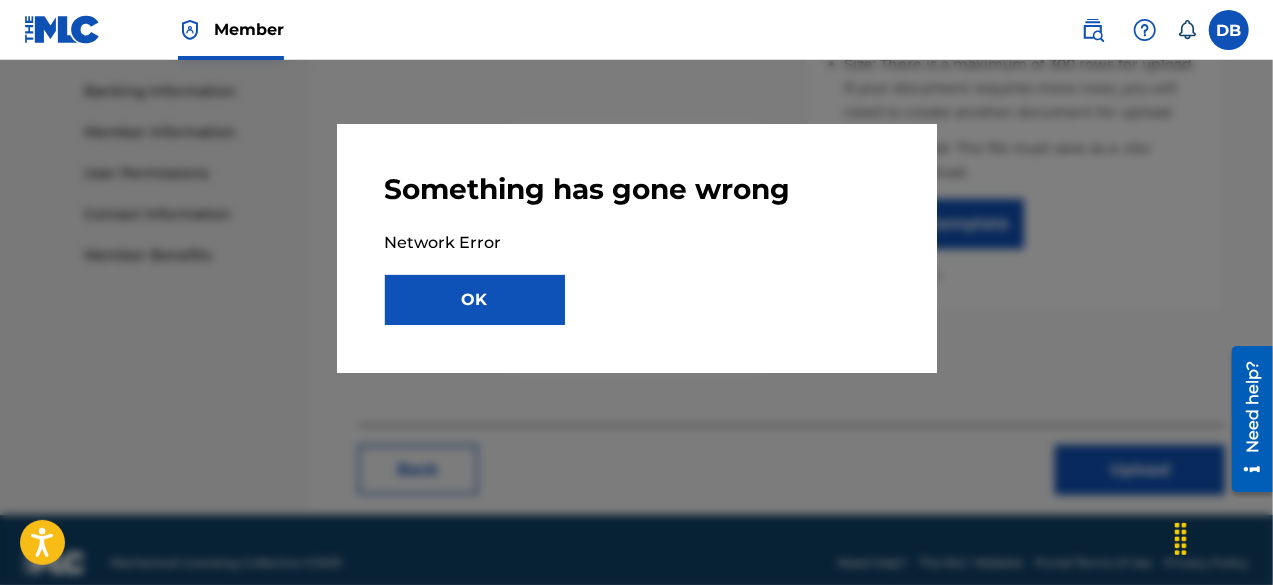 click on "Upload" at bounding box center [1140, 470] 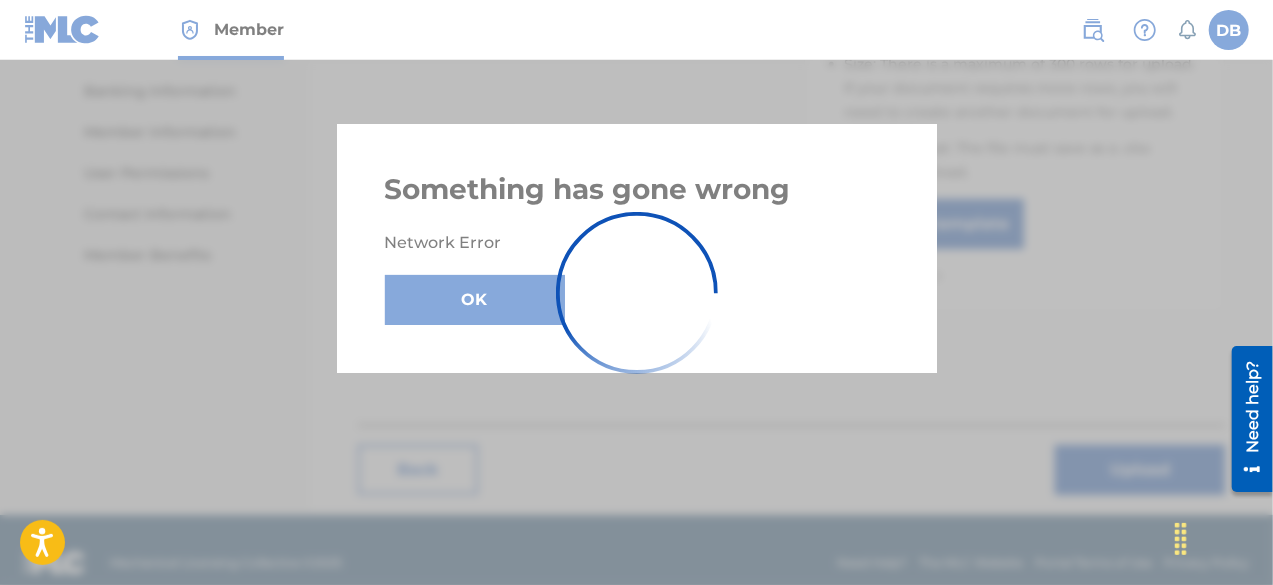 click on "Upload" at bounding box center (1140, 470) 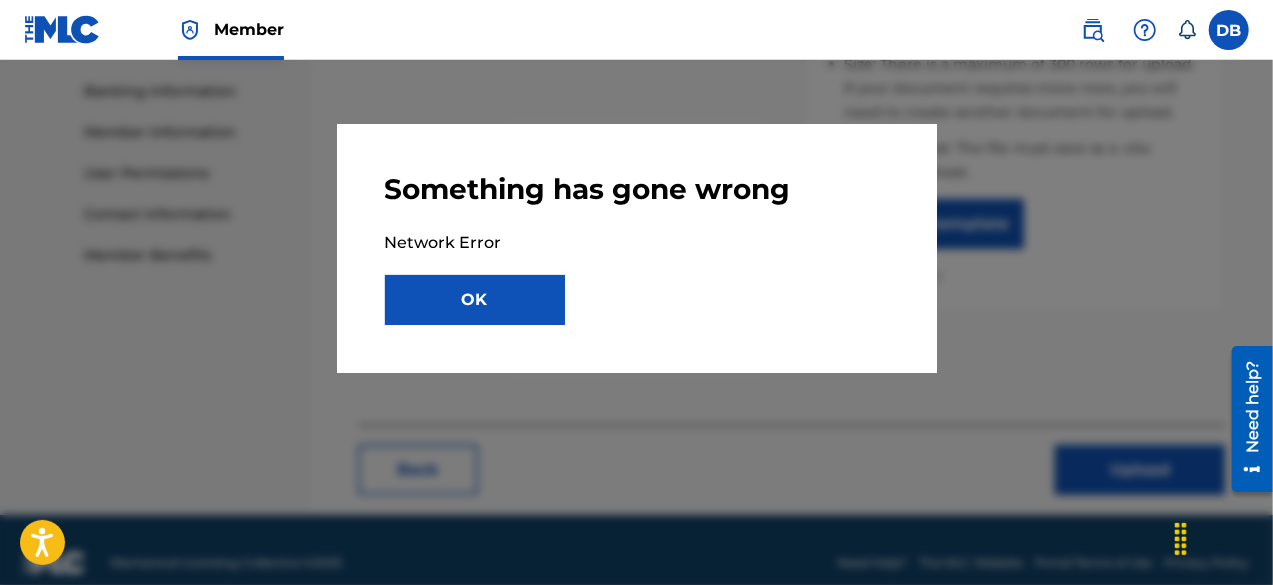 click on "Upload" at bounding box center [1140, 470] 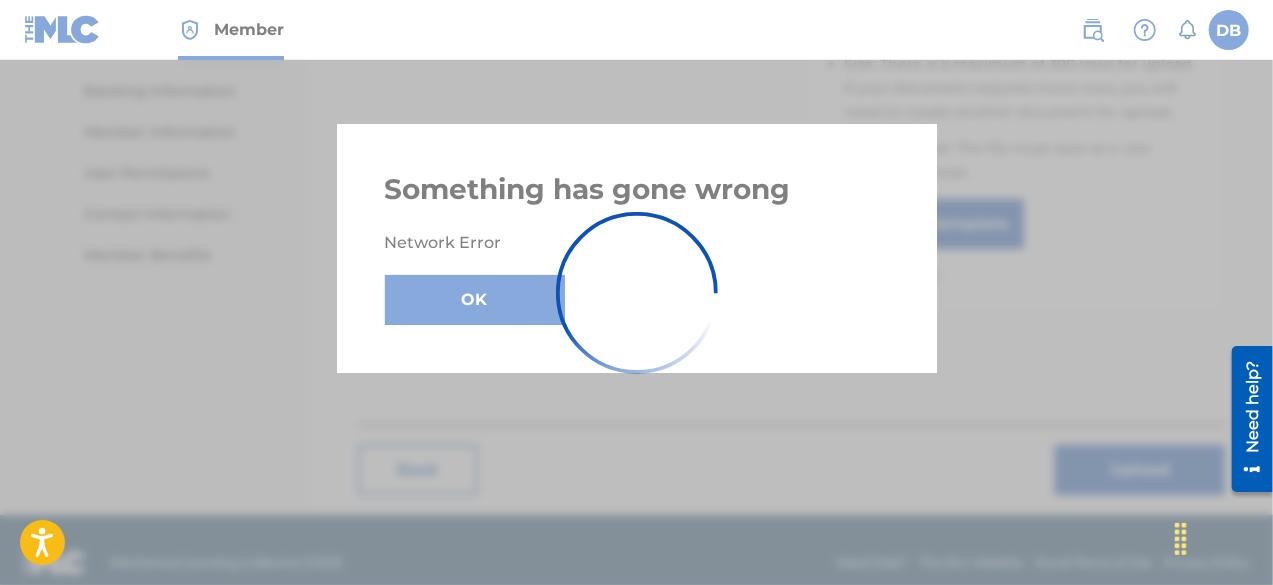 click on "Upload" at bounding box center [1140, 470] 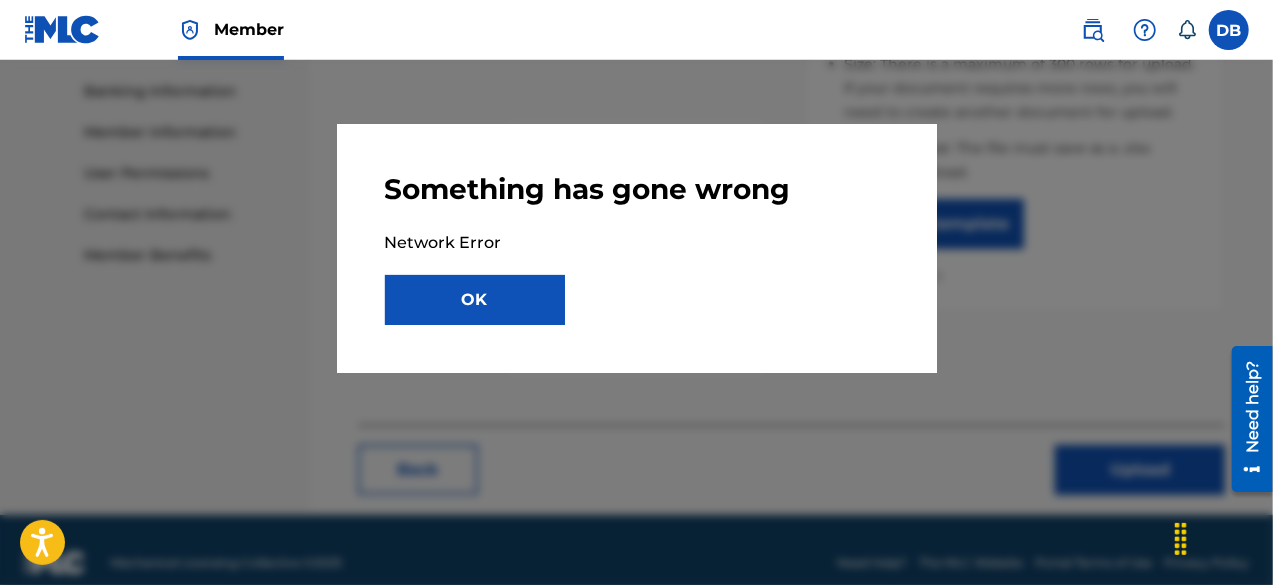 click on "Upload" at bounding box center [1140, 470] 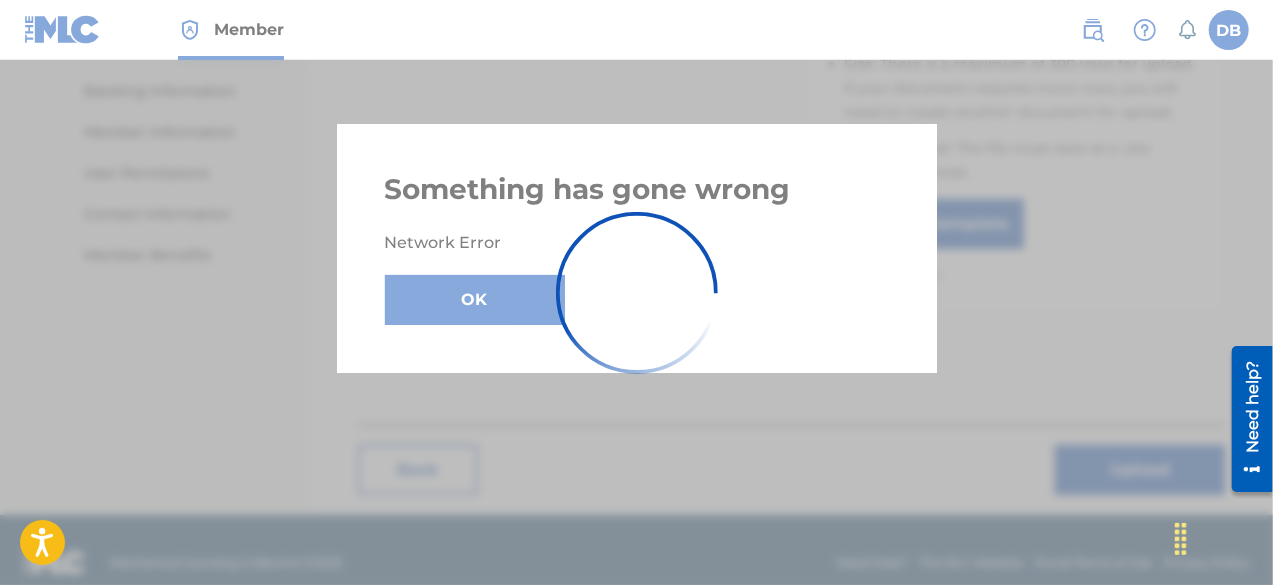 click on "Upload" at bounding box center (1140, 470) 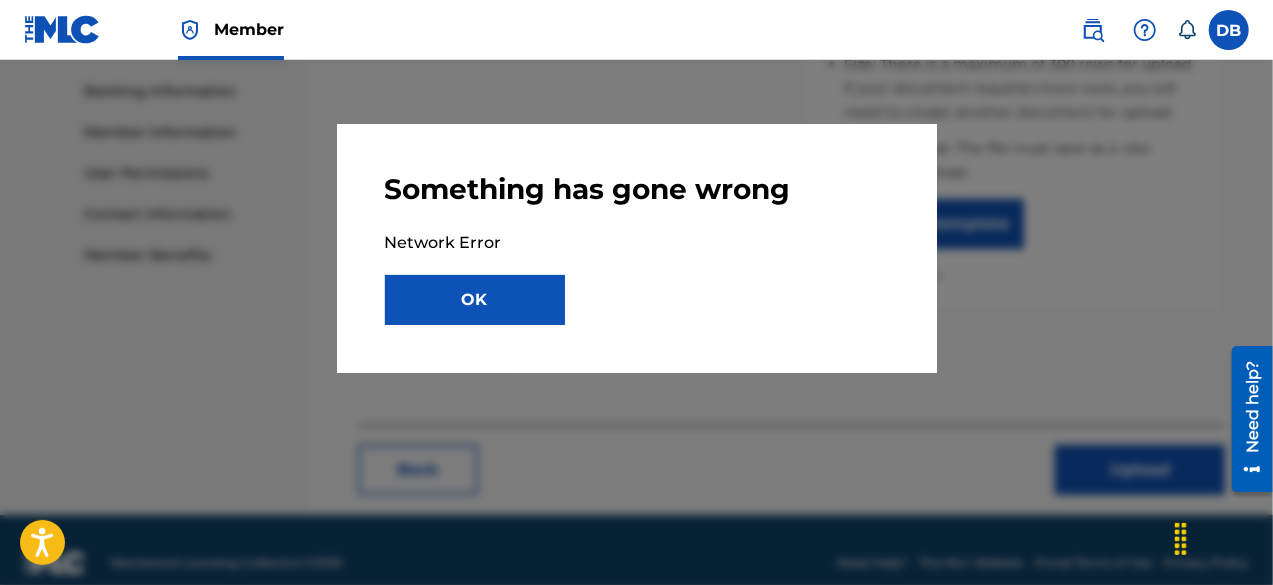 click on "Upload" at bounding box center [1140, 470] 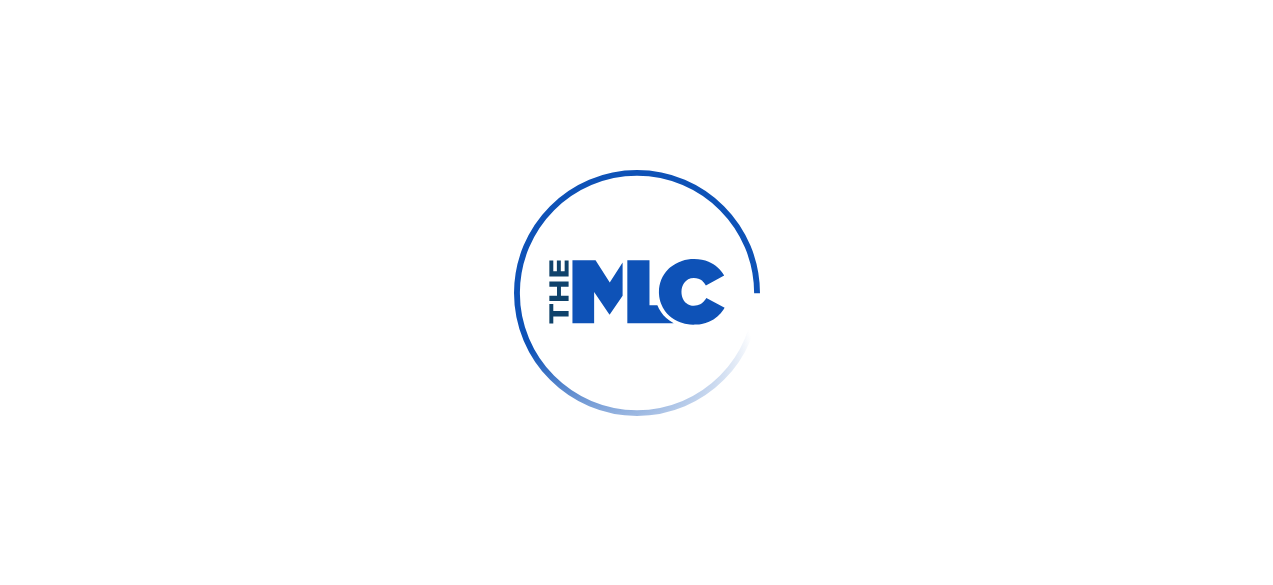 scroll, scrollTop: 0, scrollLeft: 0, axis: both 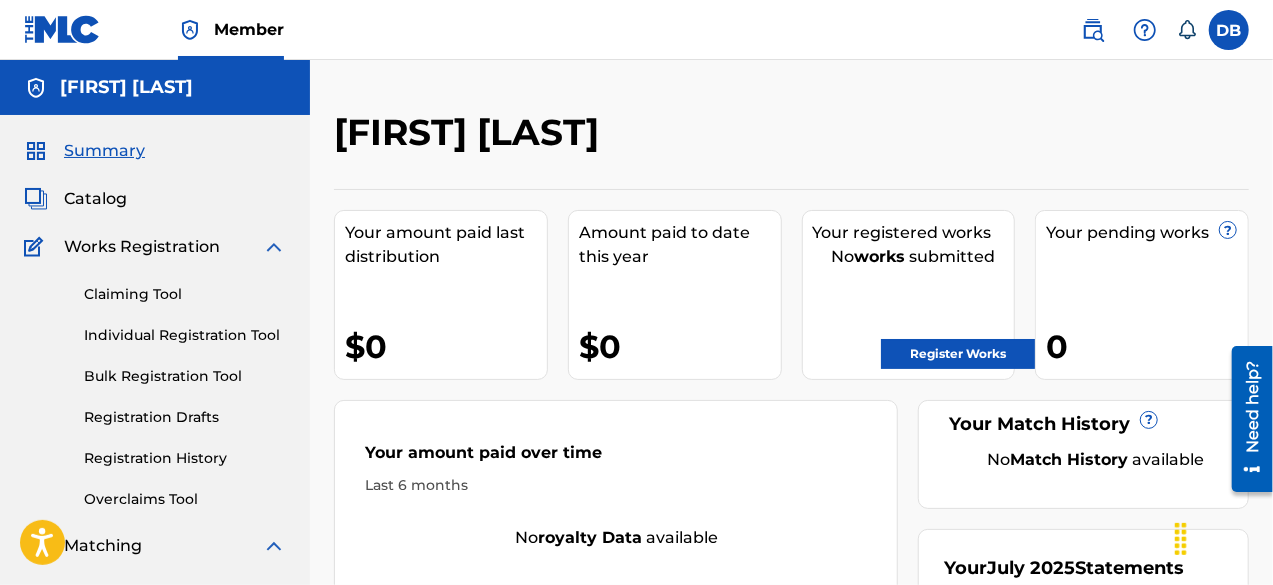 click on "Register Works" at bounding box center (958, 354) 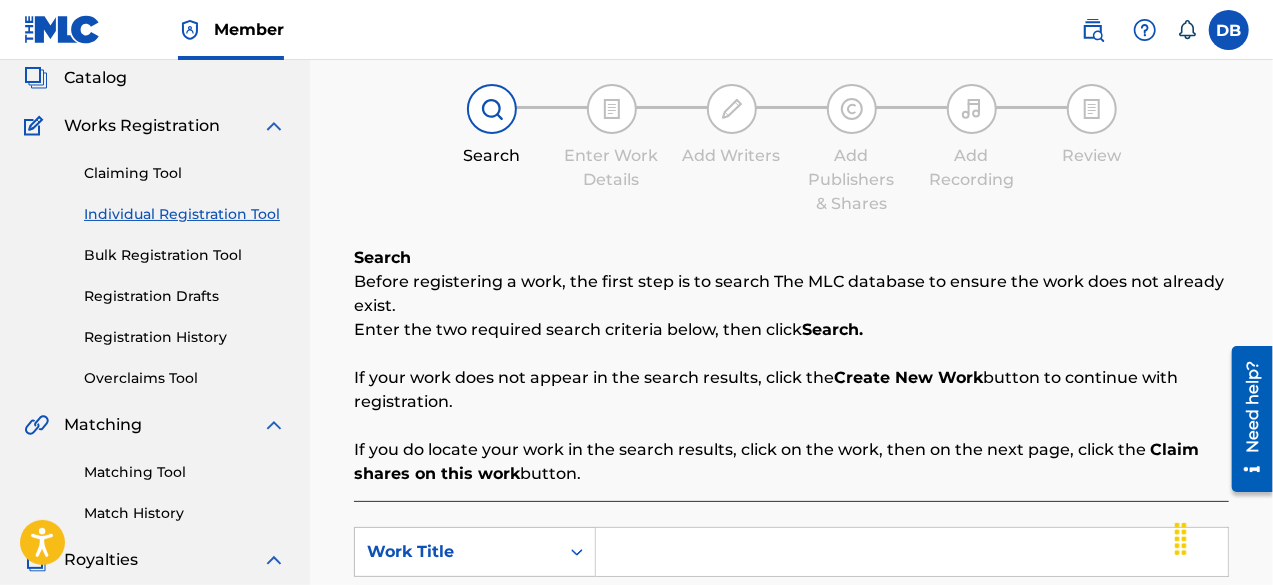 scroll, scrollTop: 12, scrollLeft: 0, axis: vertical 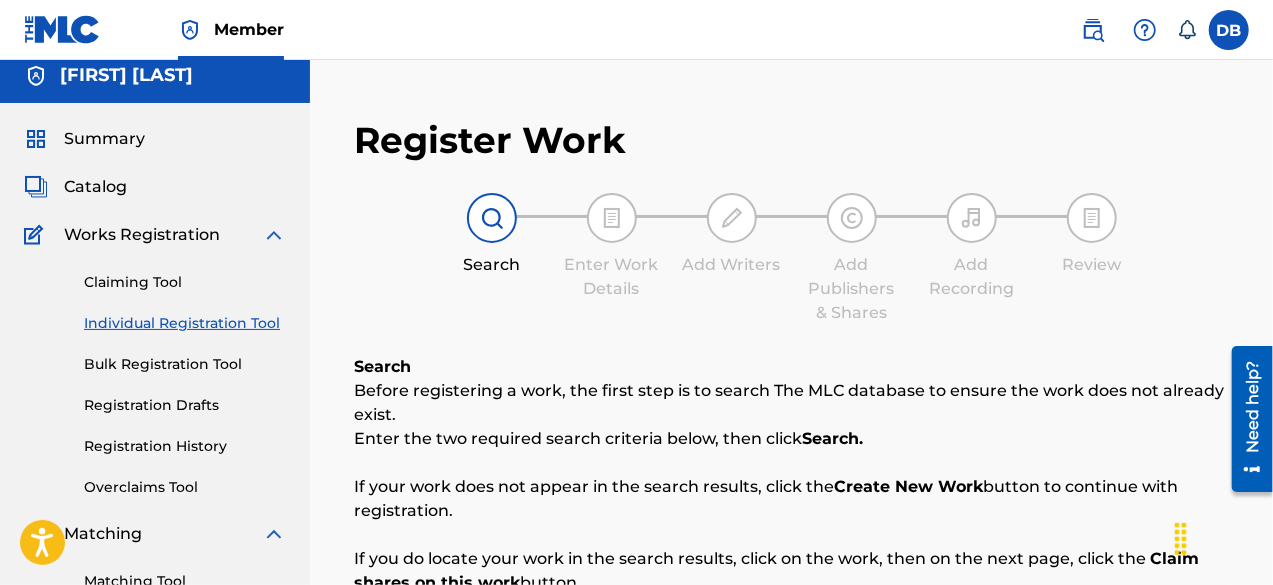 click on "Bulk Registration Tool" at bounding box center [185, 364] 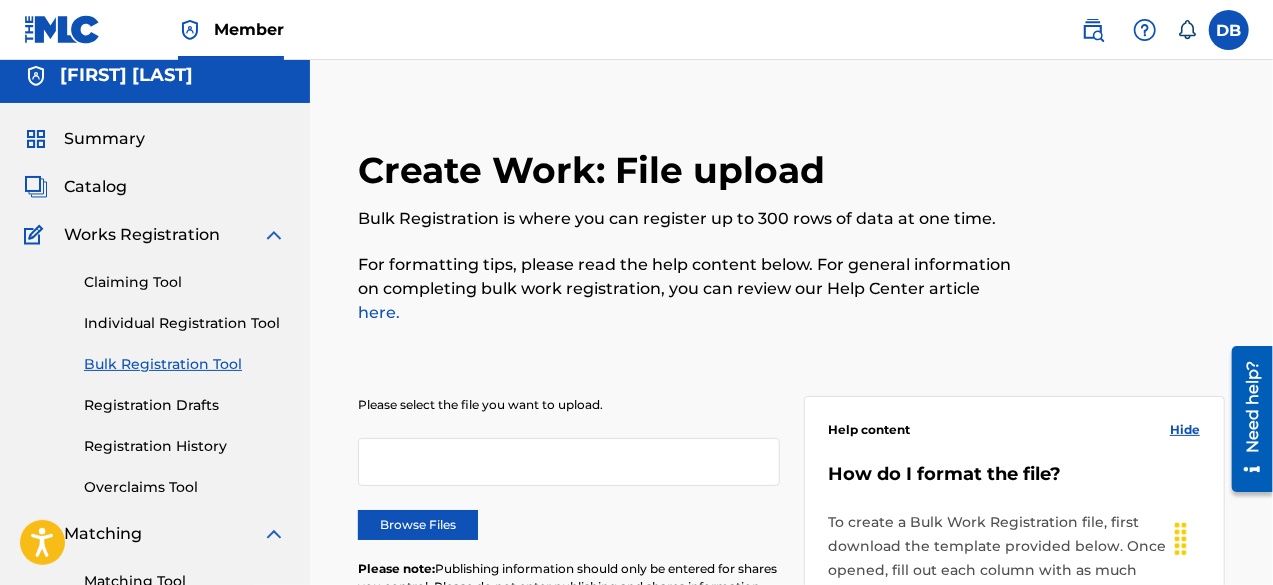 scroll, scrollTop: 0, scrollLeft: 0, axis: both 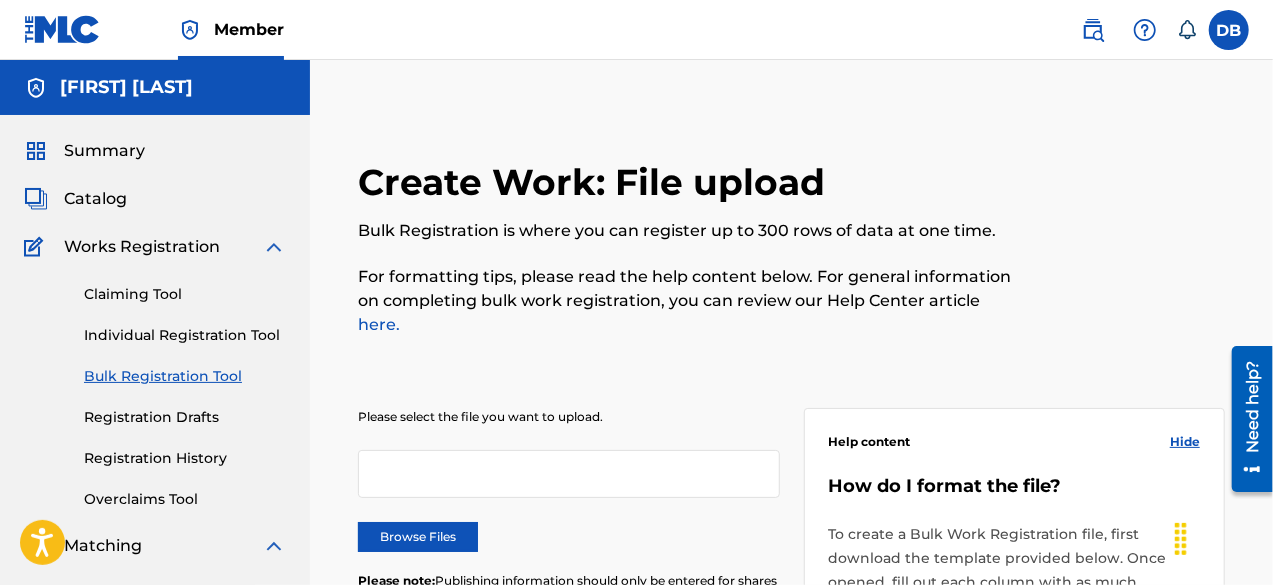 click on "Claiming Tool Individual Registration Tool Bulk Registration Tool Registration Drafts Registration History Overclaims Tool" at bounding box center (155, 384) 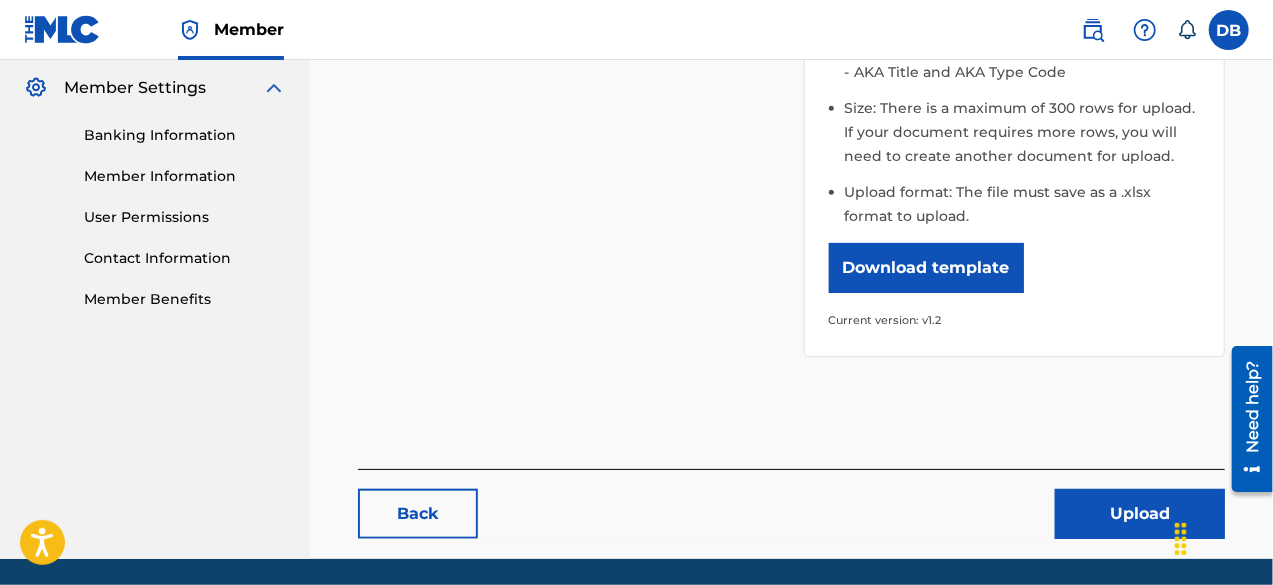 scroll, scrollTop: 854, scrollLeft: 0, axis: vertical 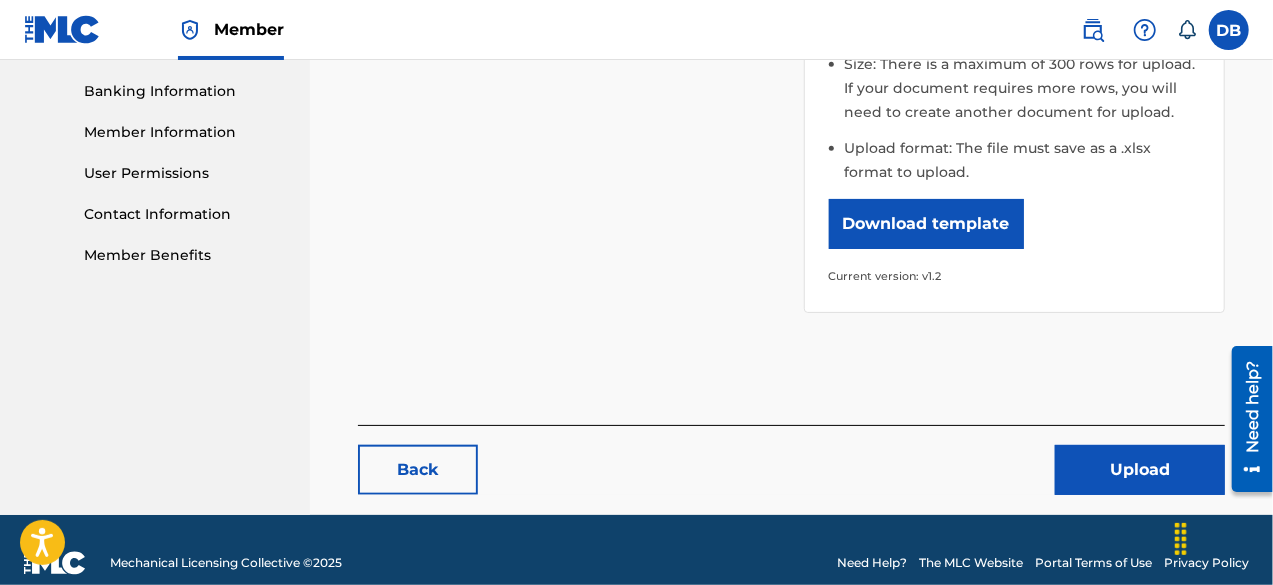click on "Upload" at bounding box center [1140, 470] 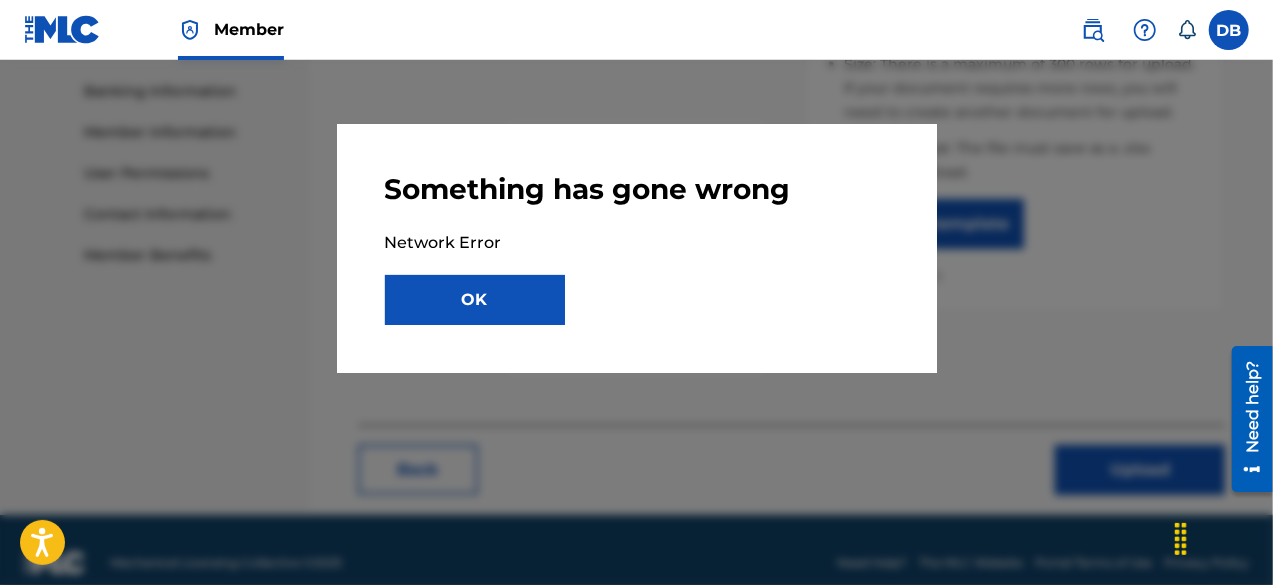 type 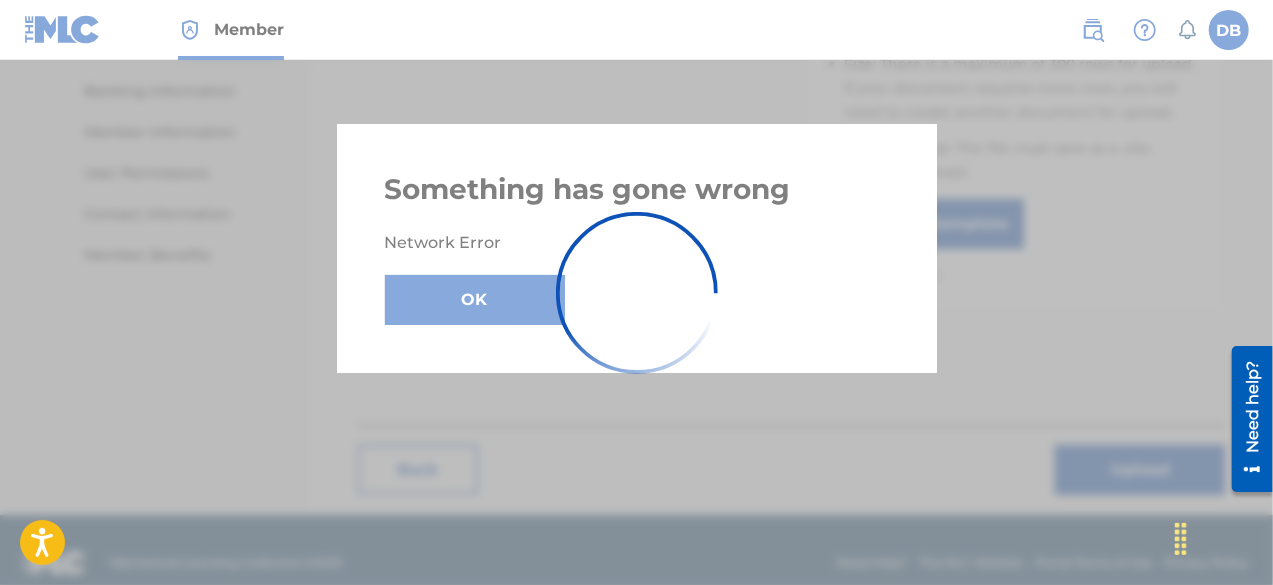 click on "Upload" at bounding box center (1140, 470) 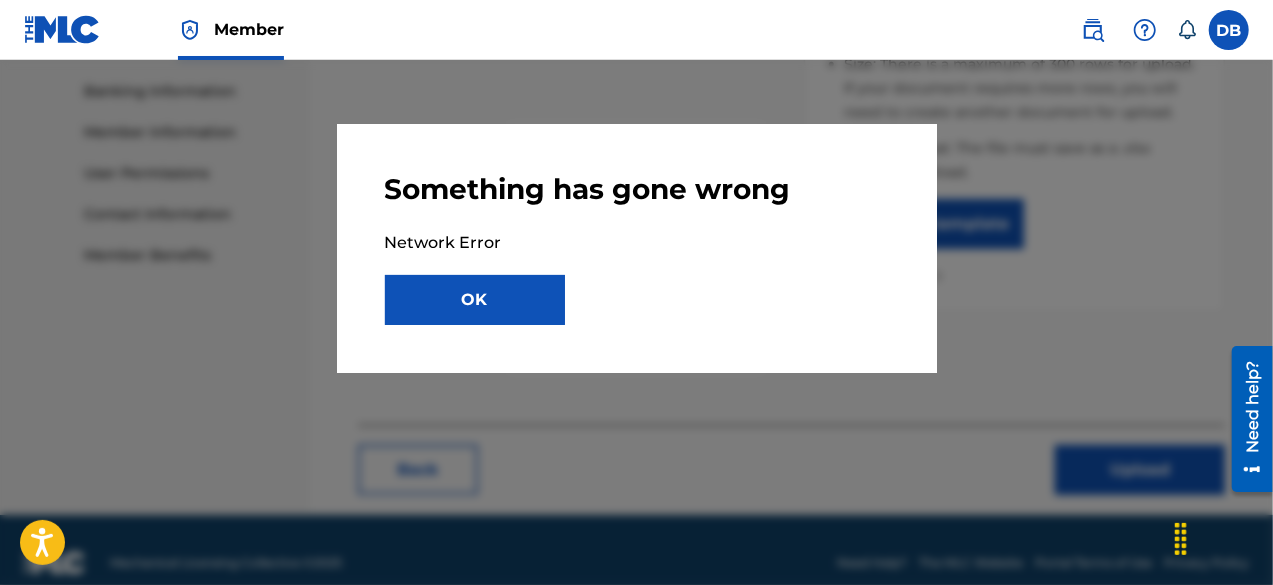 click on "Upload" at bounding box center (1140, 470) 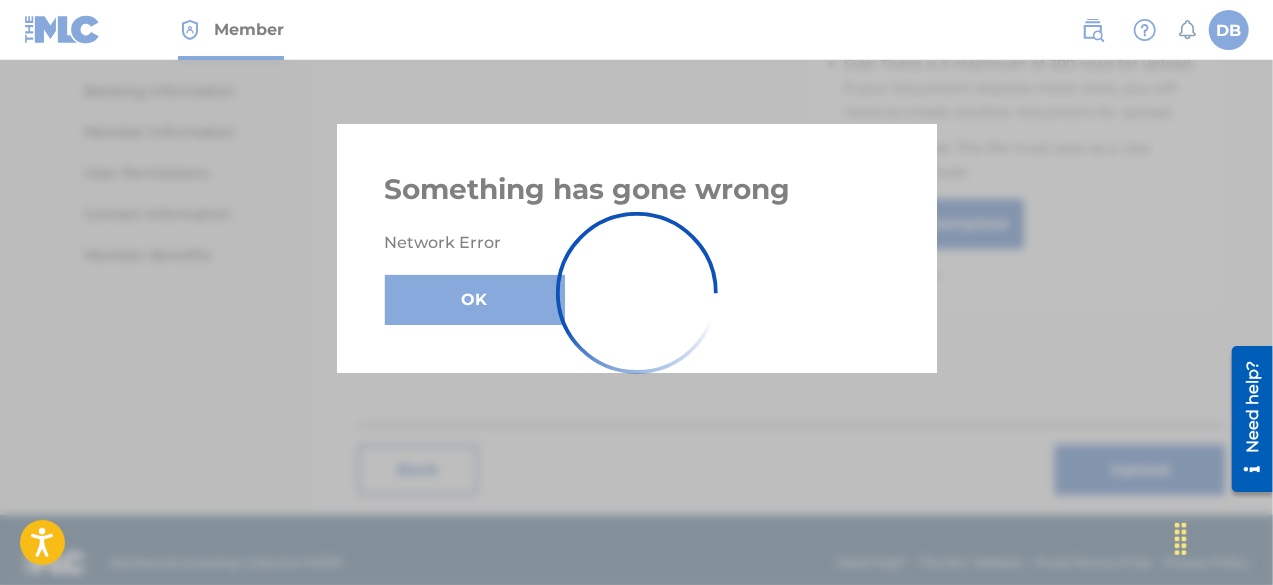 click on "Upload" at bounding box center (1140, 470) 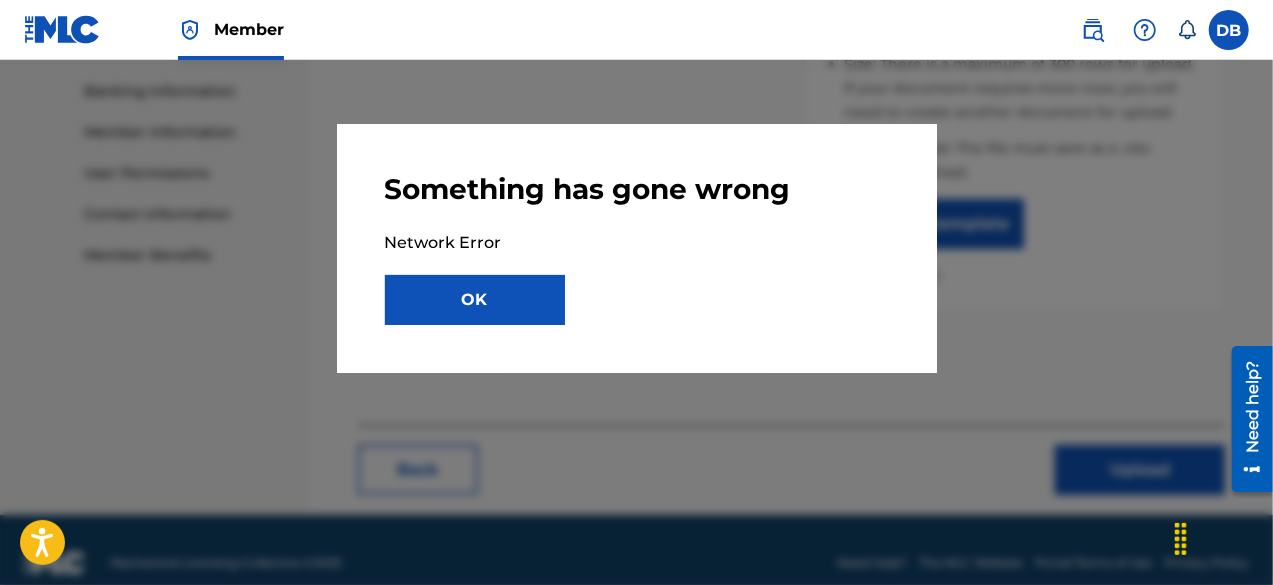 click on "OK" at bounding box center [475, 300] 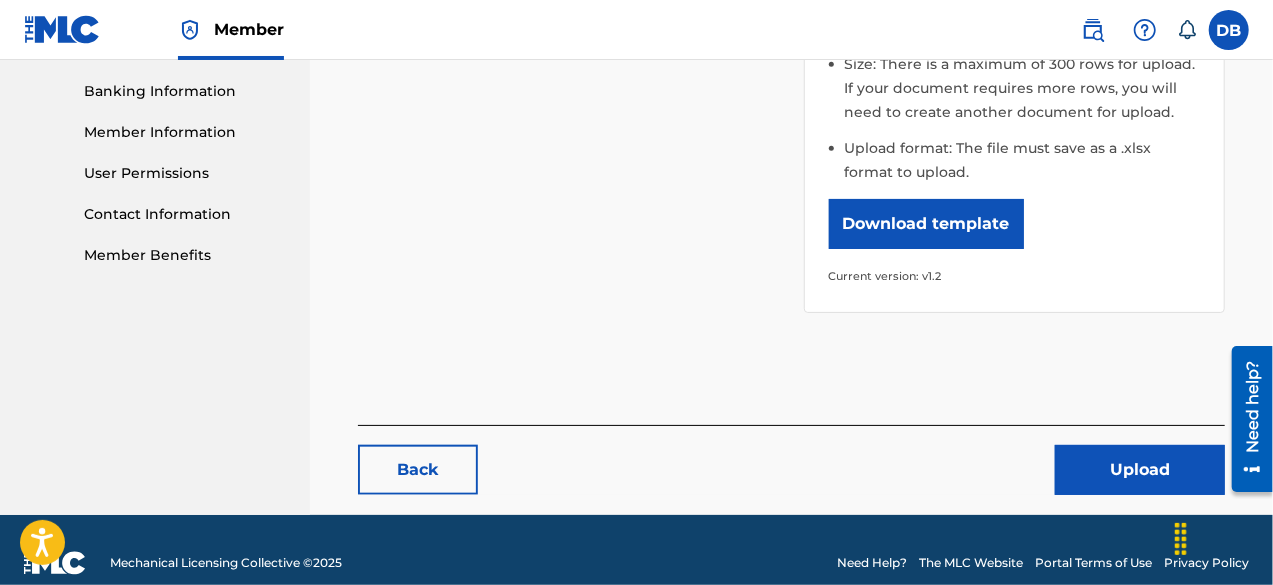 scroll, scrollTop: 0, scrollLeft: 0, axis: both 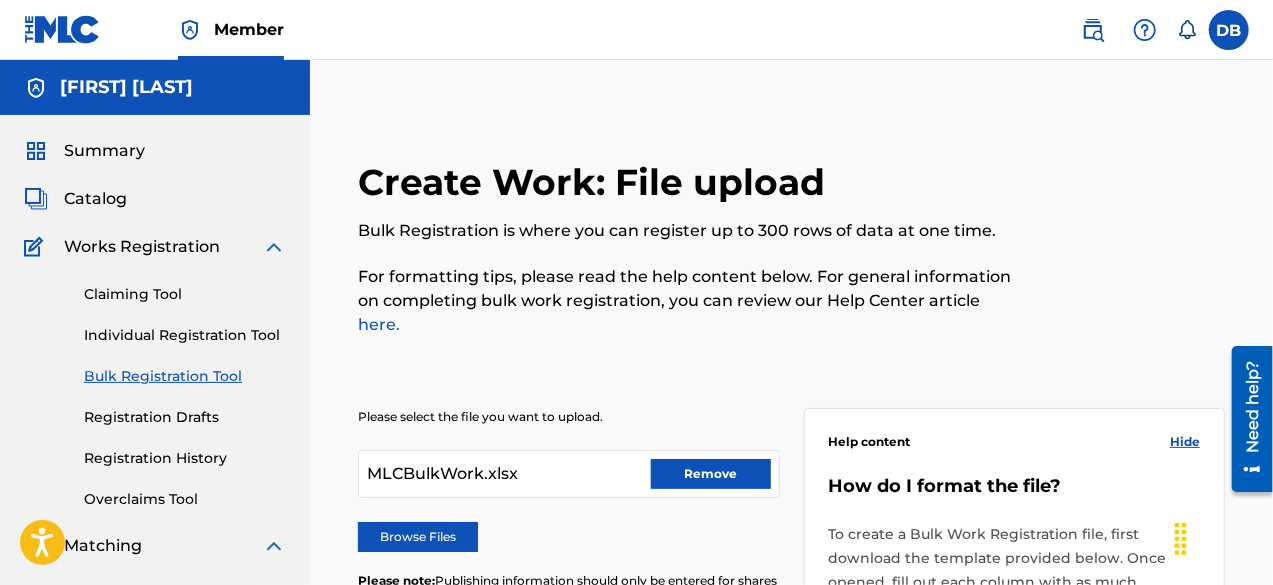 click at bounding box center [1229, 30] 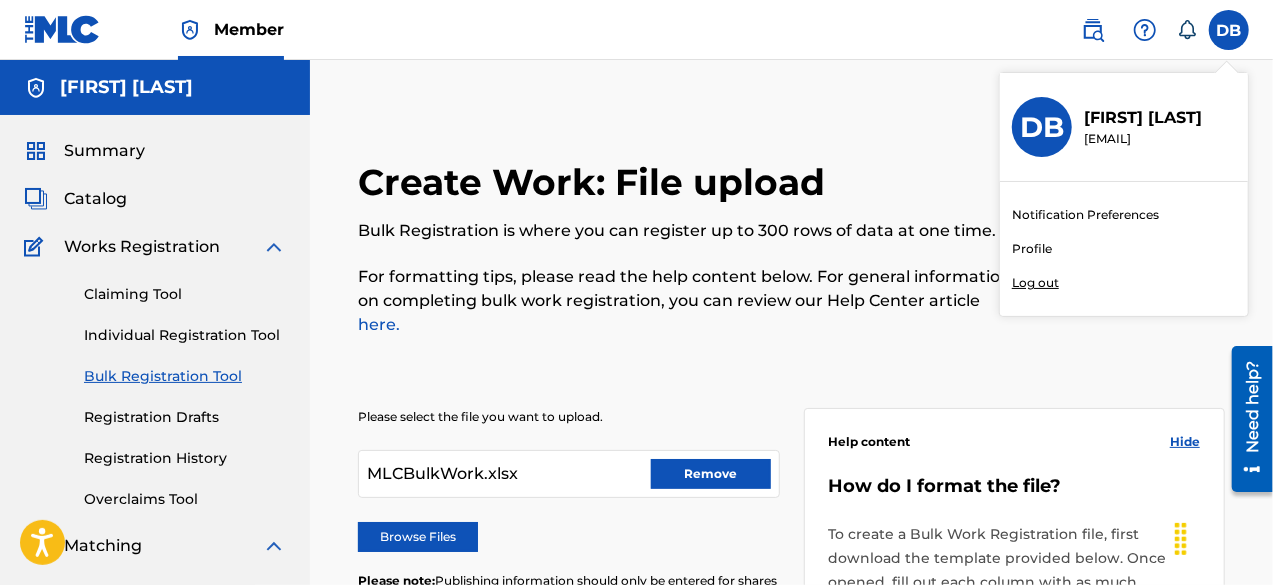 click on "Profile" at bounding box center (1032, 249) 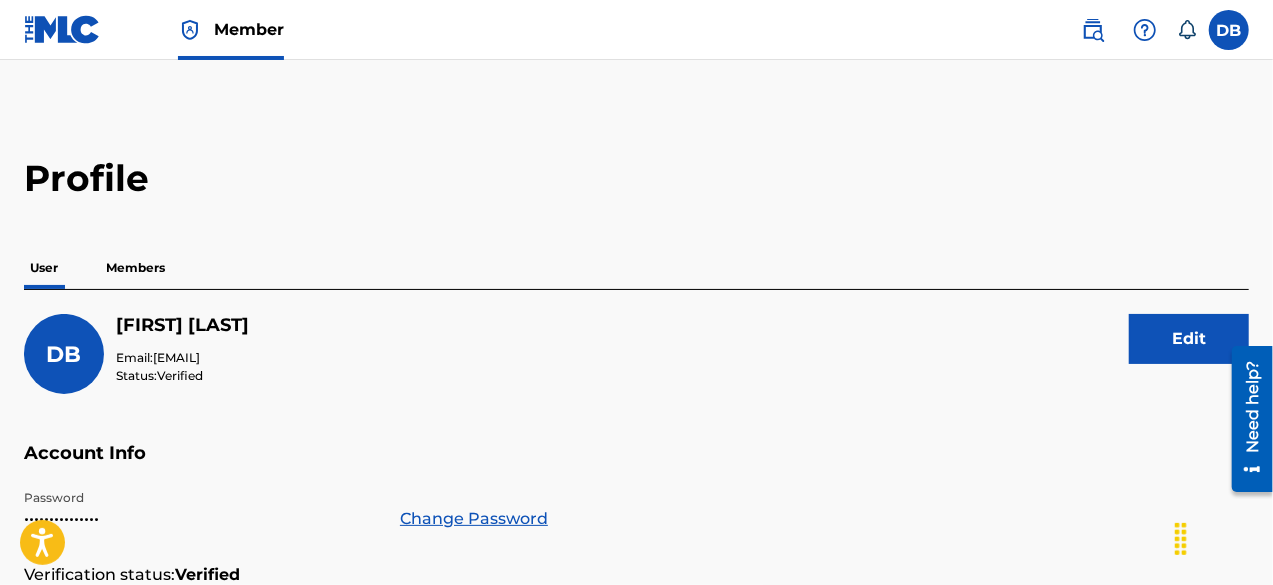 click on "Members" at bounding box center (135, 268) 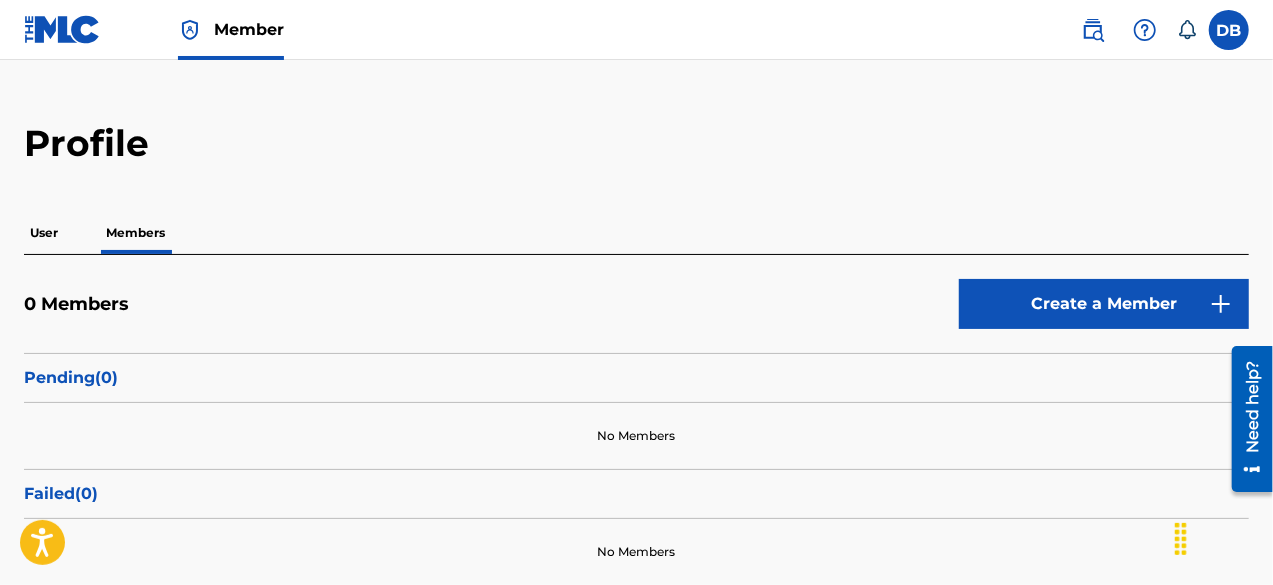 scroll, scrollTop: 10, scrollLeft: 0, axis: vertical 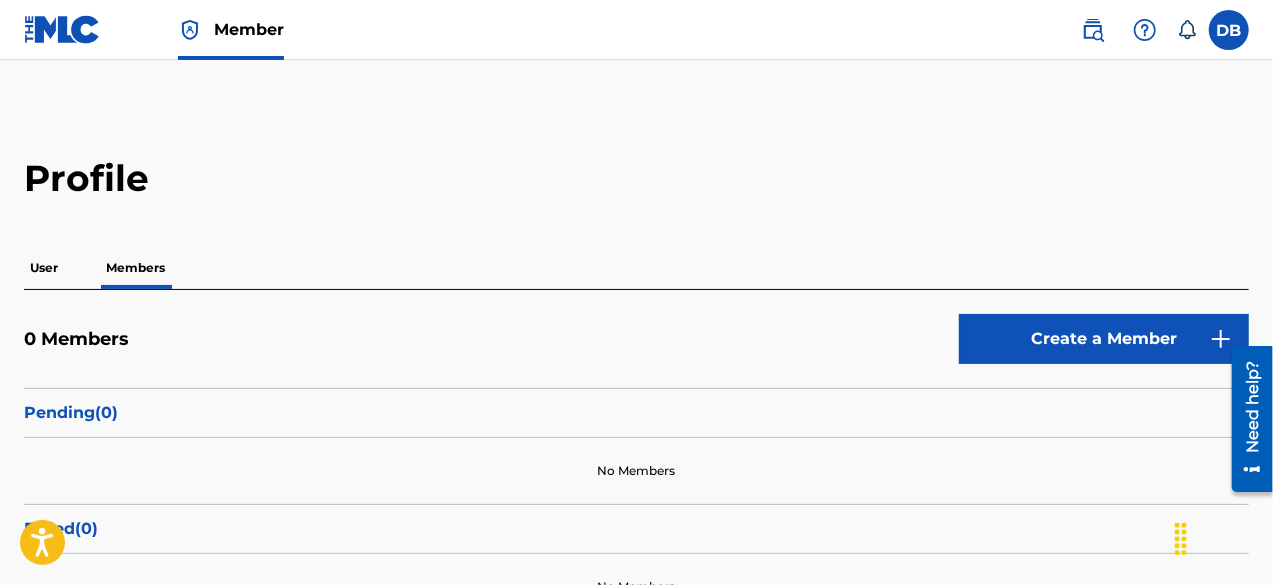 click at bounding box center [1229, 30] 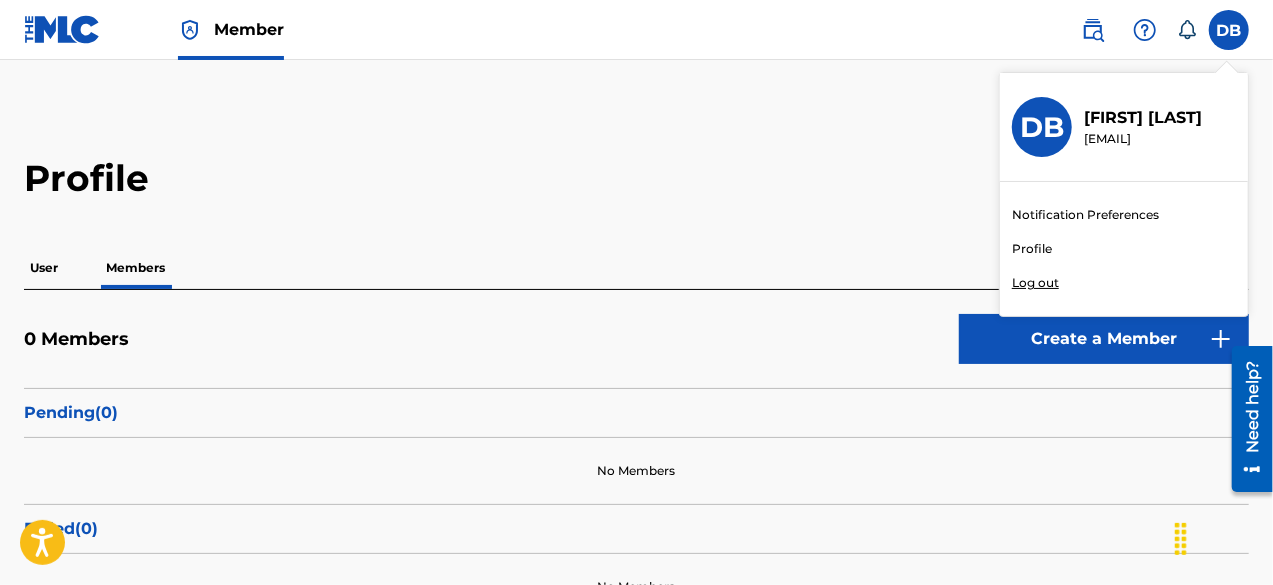 click on "Log out" at bounding box center (1035, 283) 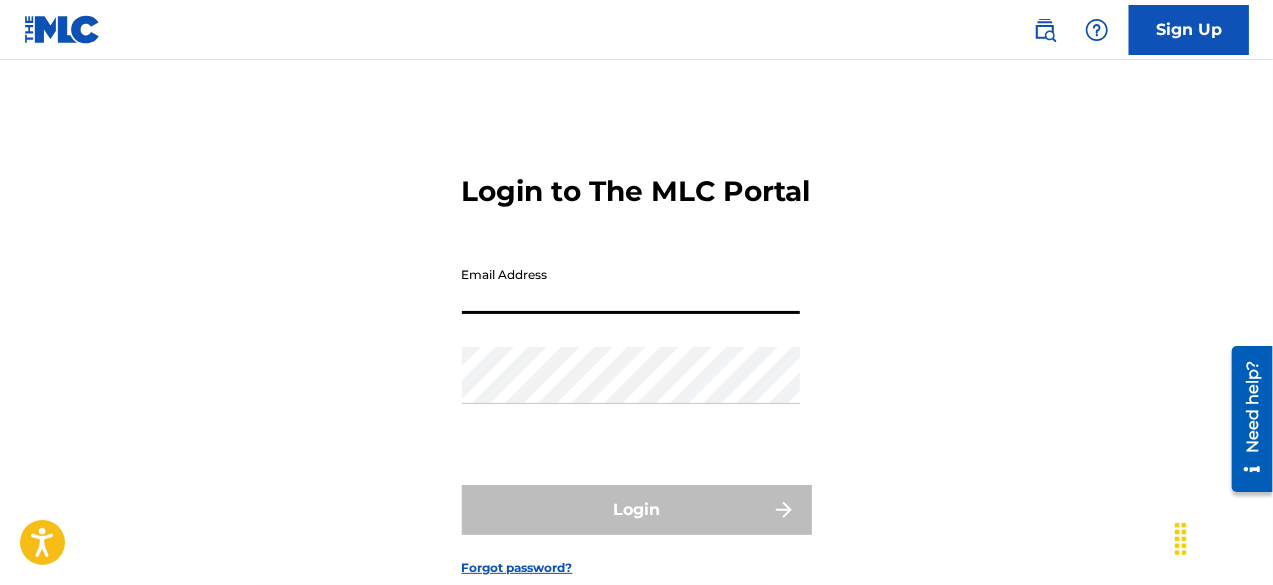 click on "Email Address" at bounding box center (631, 285) 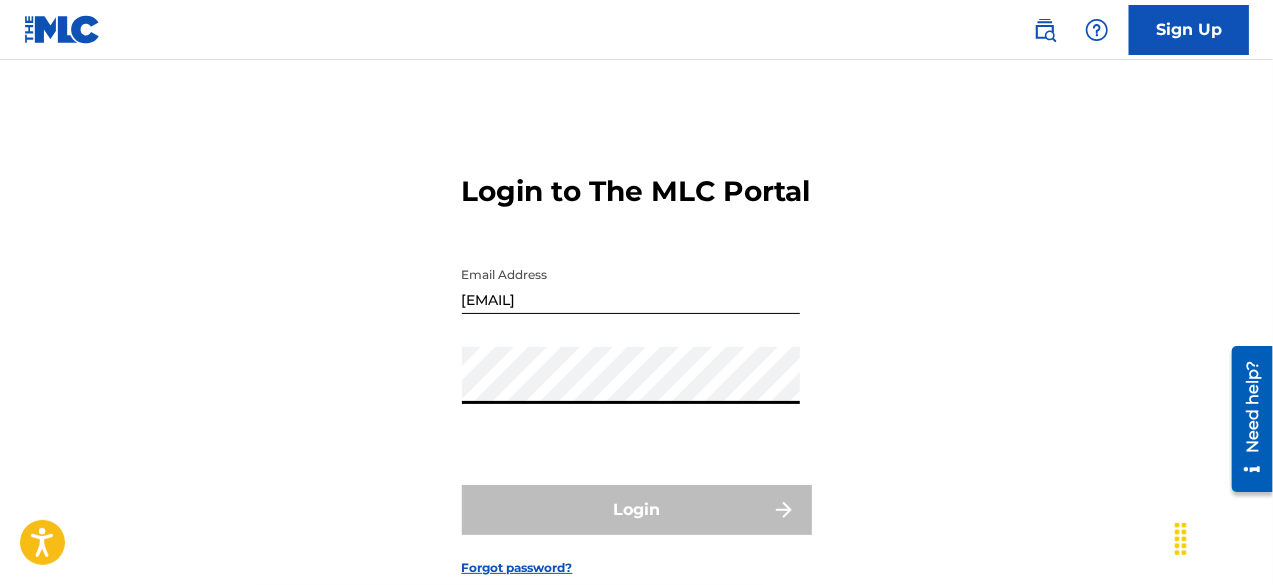 type on "[USERNAME]@[example.com]" 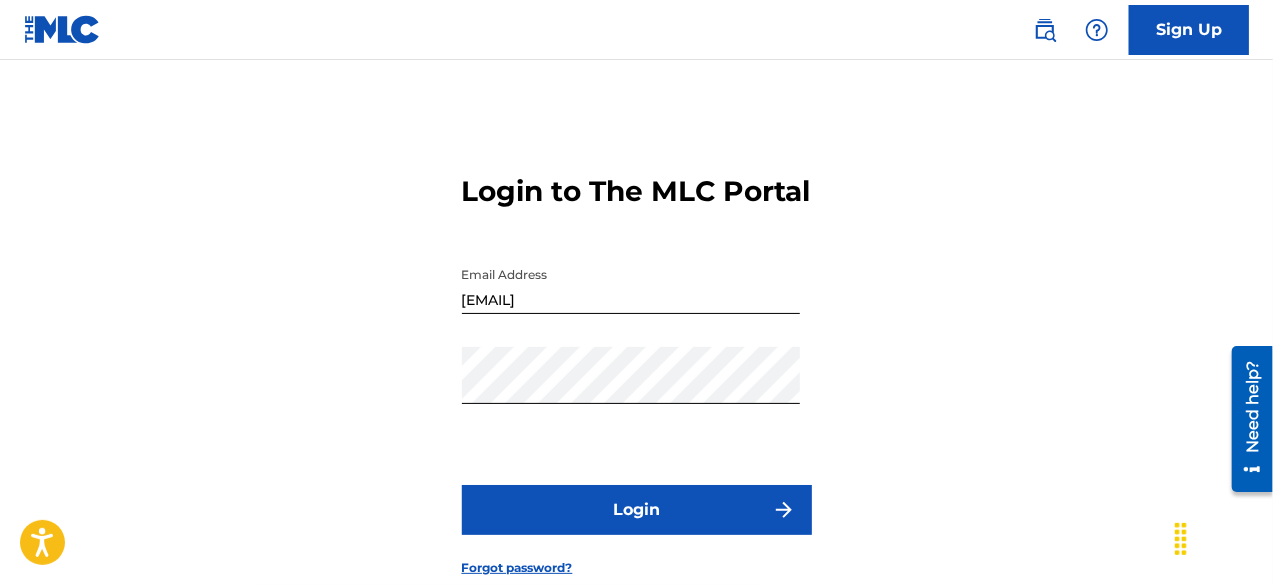 click on "Login" at bounding box center [637, 510] 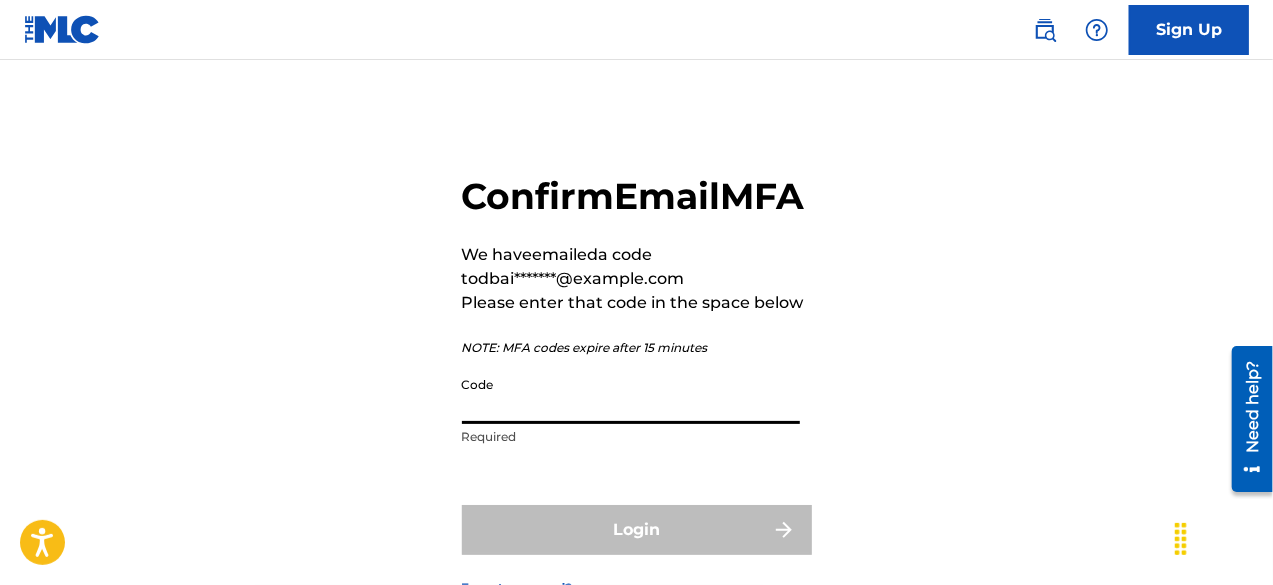 click on "Code" at bounding box center [631, 395] 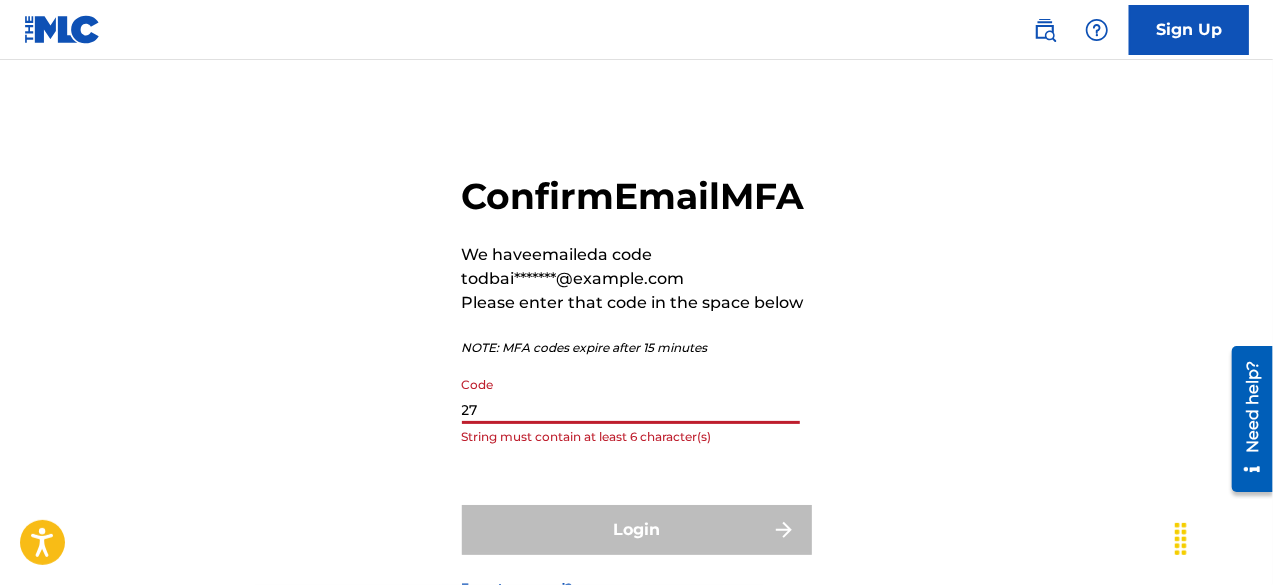 click on "27" at bounding box center [631, 395] 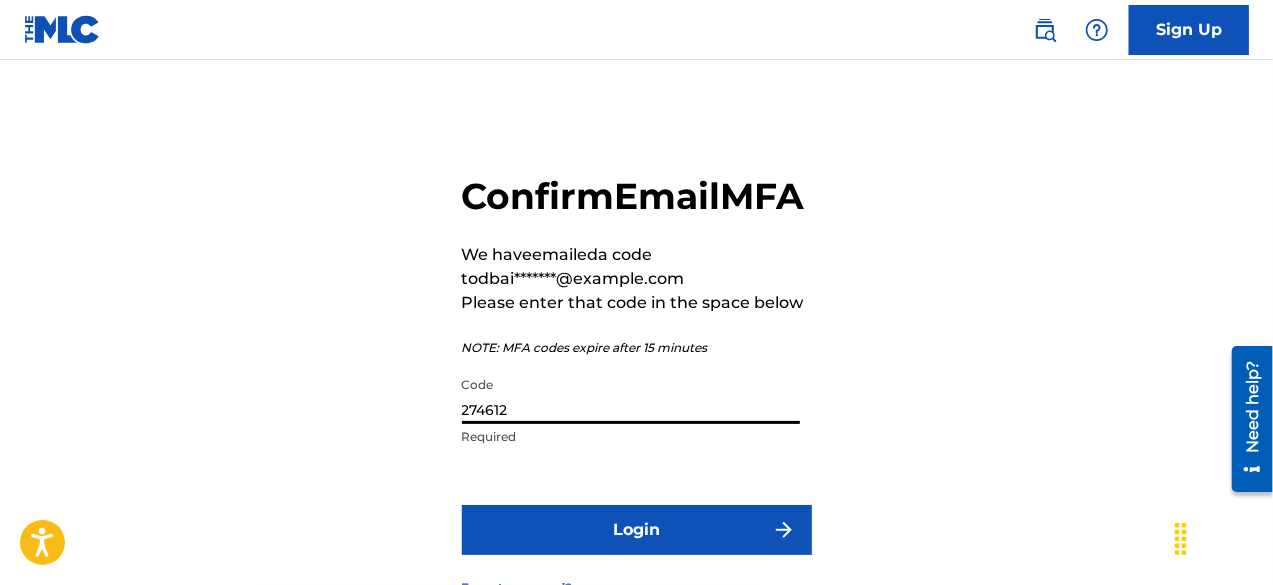 type on "274612" 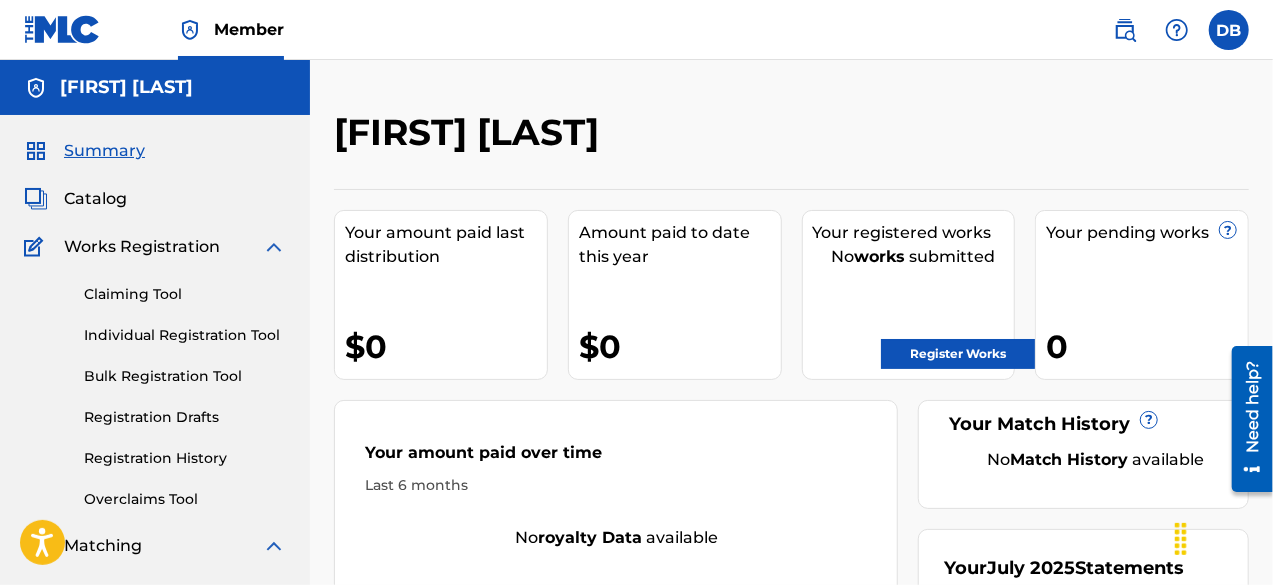 click on "Bulk Registration Tool" at bounding box center (185, 376) 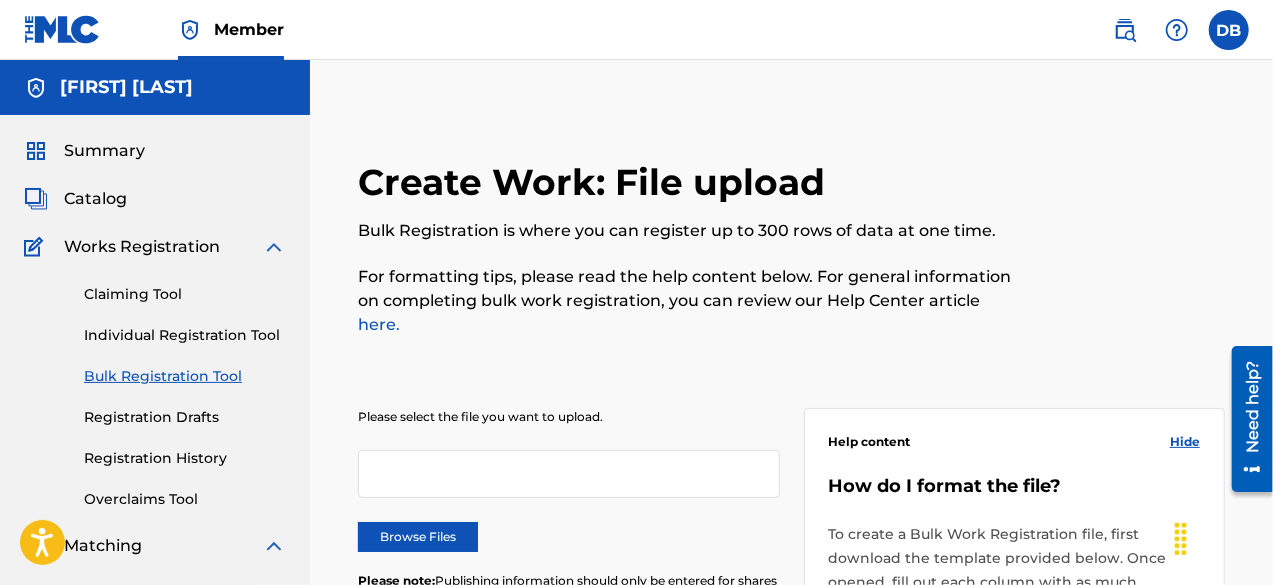 click on "Browse Files" at bounding box center (418, 537) 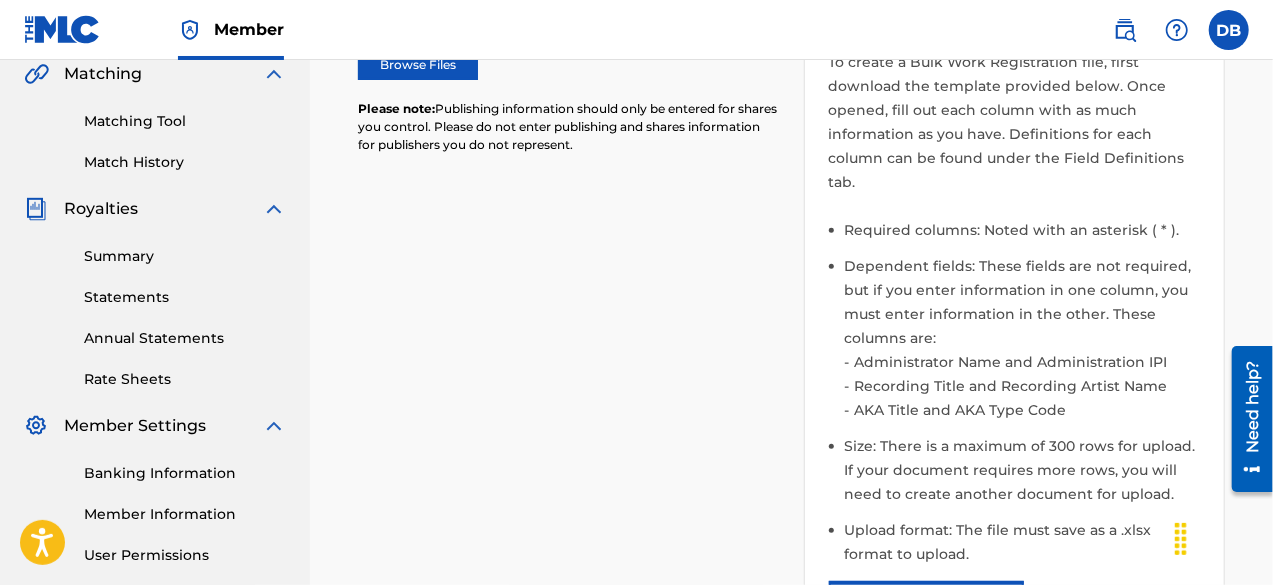 scroll, scrollTop: 480, scrollLeft: 0, axis: vertical 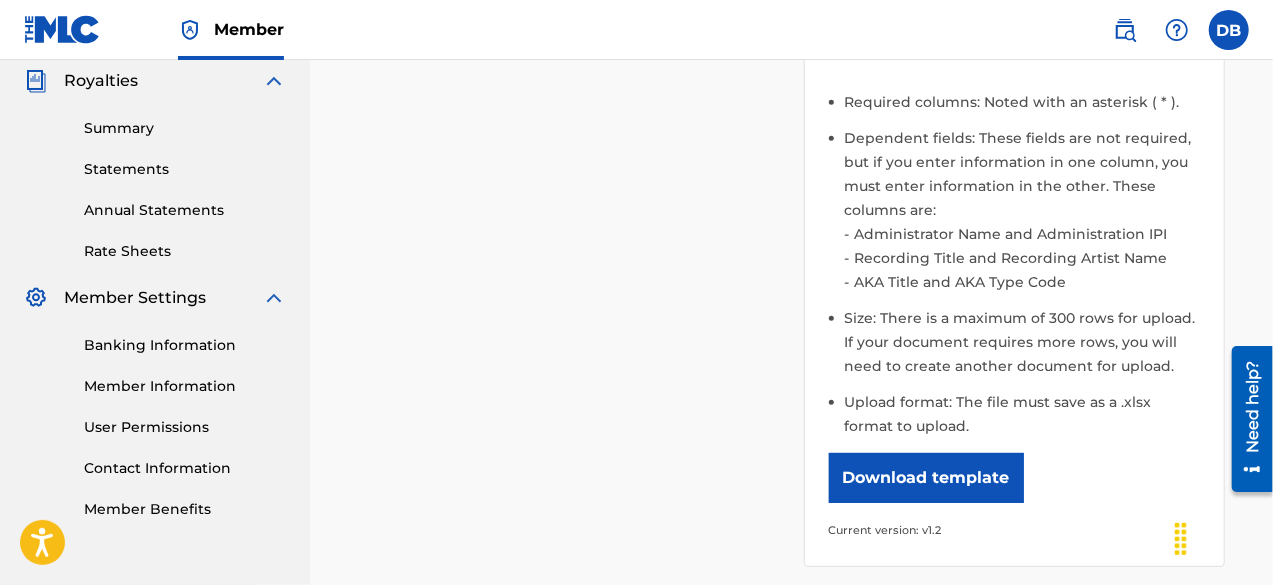 drag, startPoint x: 970, startPoint y: 439, endPoint x: 1238, endPoint y: 212, distance: 351.21646 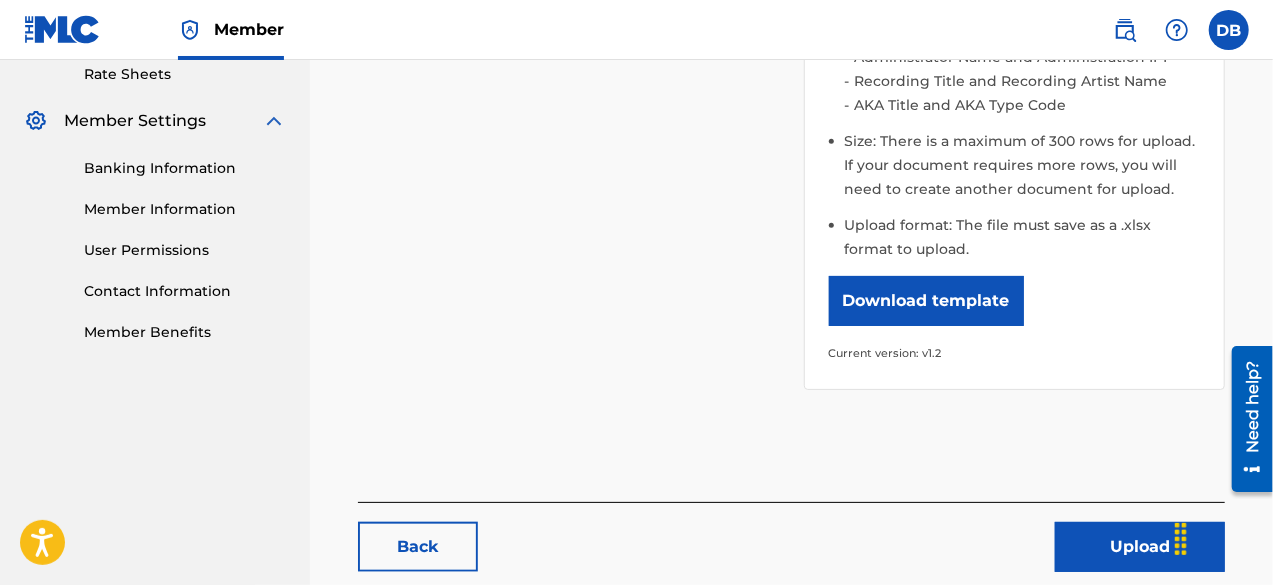 scroll, scrollTop: 854, scrollLeft: 0, axis: vertical 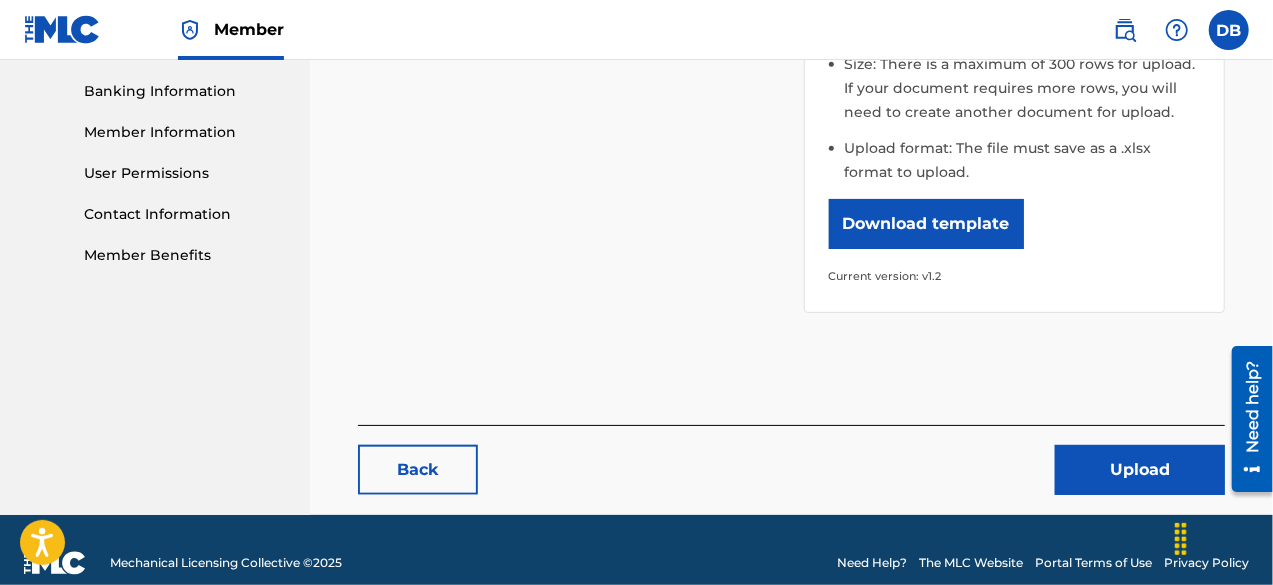 click on "Upload" at bounding box center [1140, 470] 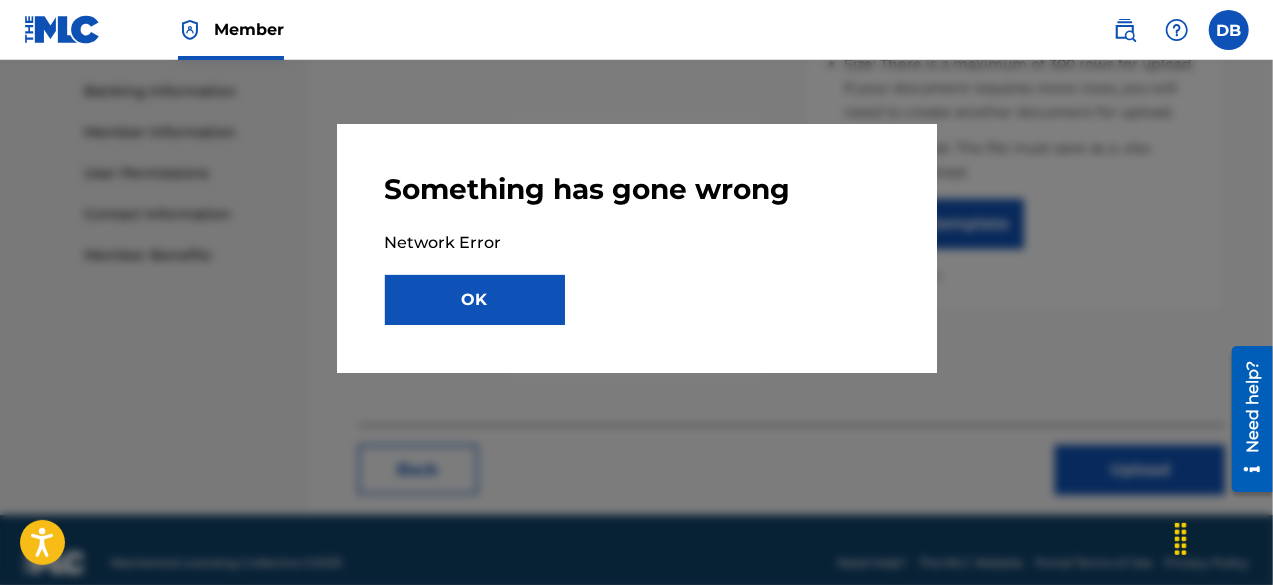 click on "OK" at bounding box center (475, 300) 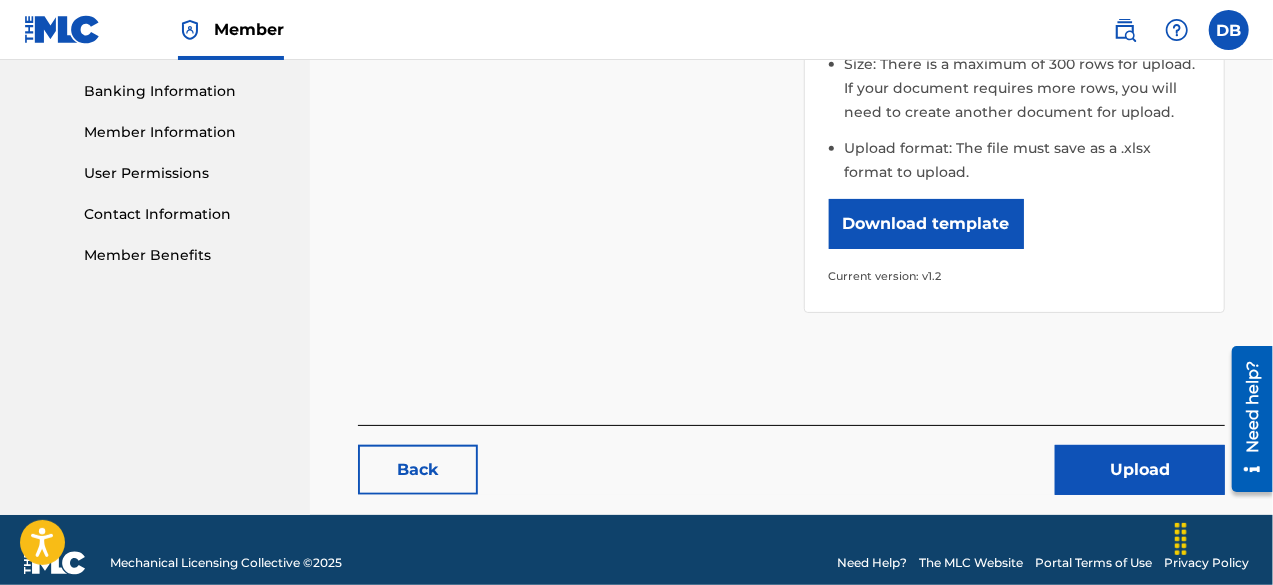 click on "Upload" at bounding box center [1140, 470] 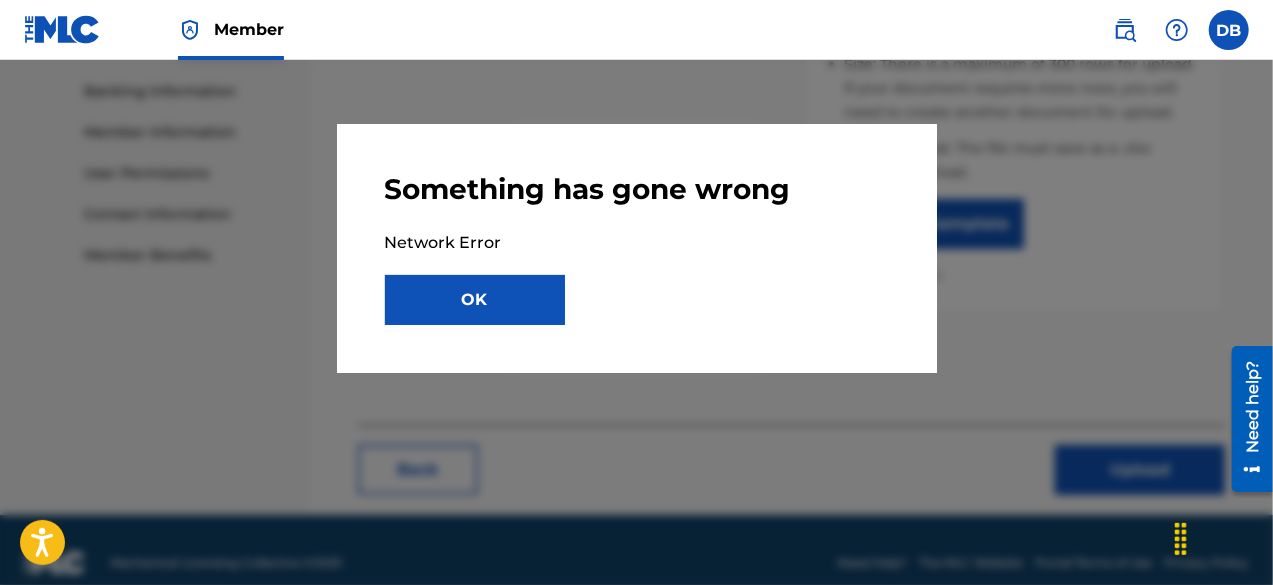 click on "OK" at bounding box center (475, 300) 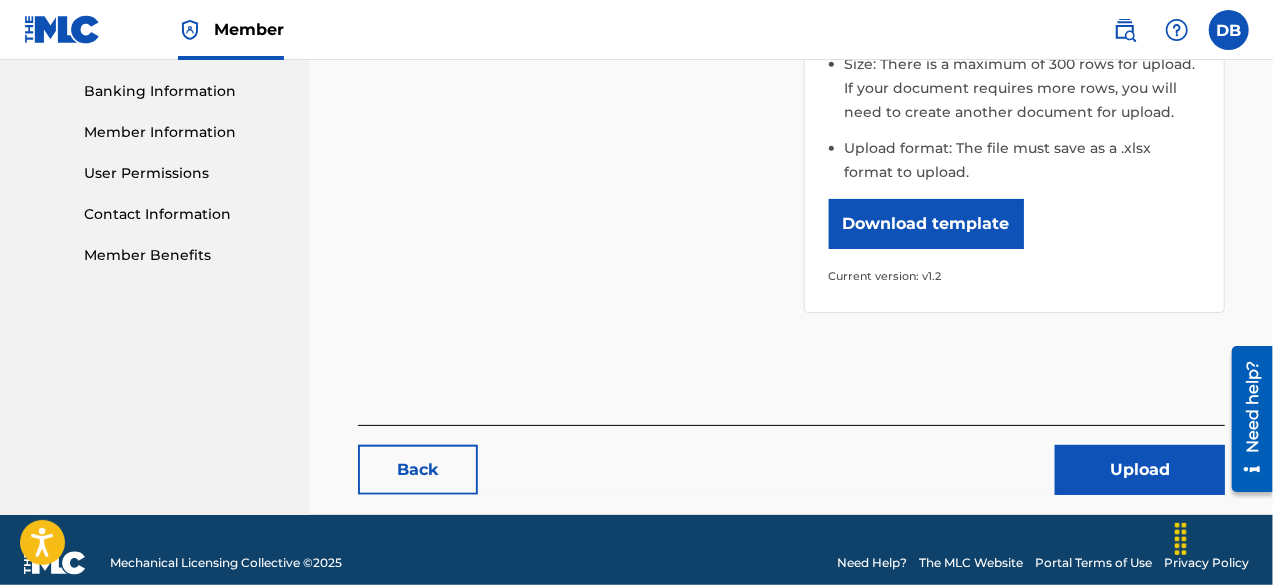 click on "Create Work: File upload Bulk Registration is where you can register up to 300 rows of data at one time. For formatting tips, please read the help content below. For general information on completing bulk work registration, you can review our Help Center article   here. Please select the file you want to upload. MLCBulkWork.xlsx Remove Browse Files Please note:  Publishing information should only be entered for shares you control. Please do not enter publishing and shares information for publishers you do not represent. Help content Hide   How do I format the file? To create a Bulk Work Registration file, first download the template provided below. Once opened, fill out each column with as much information as you have. Definitions for each column can be found under the Field Definitions tab. Required columns: Noted with an asterisk ( * ). Dependent fields: These fields are not required, but if you enter information in one column, you must enter information in the other. These columns are: Download template" at bounding box center (791, -90) 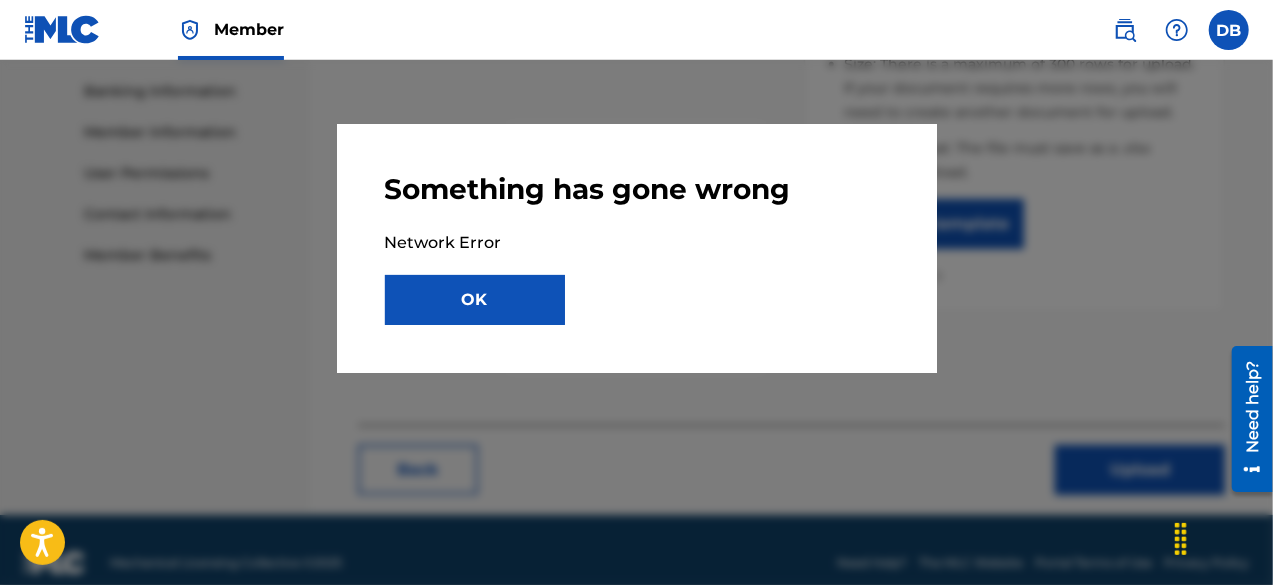 click at bounding box center [636, 352] 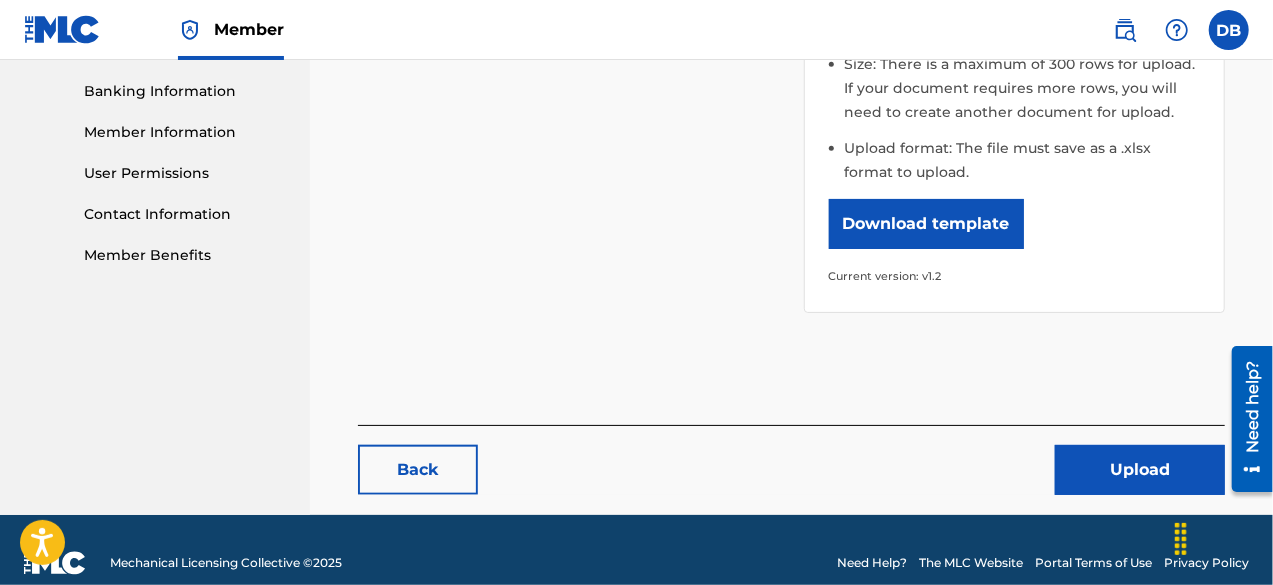 click on "Upload" at bounding box center [1140, 470] 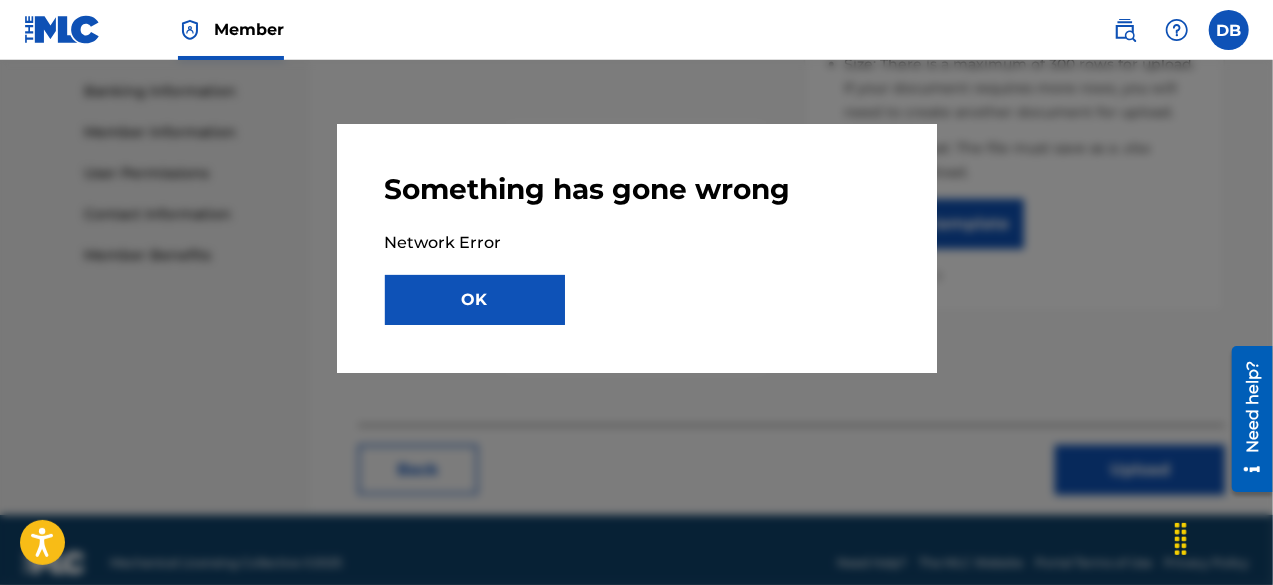 click at bounding box center [636, 352] 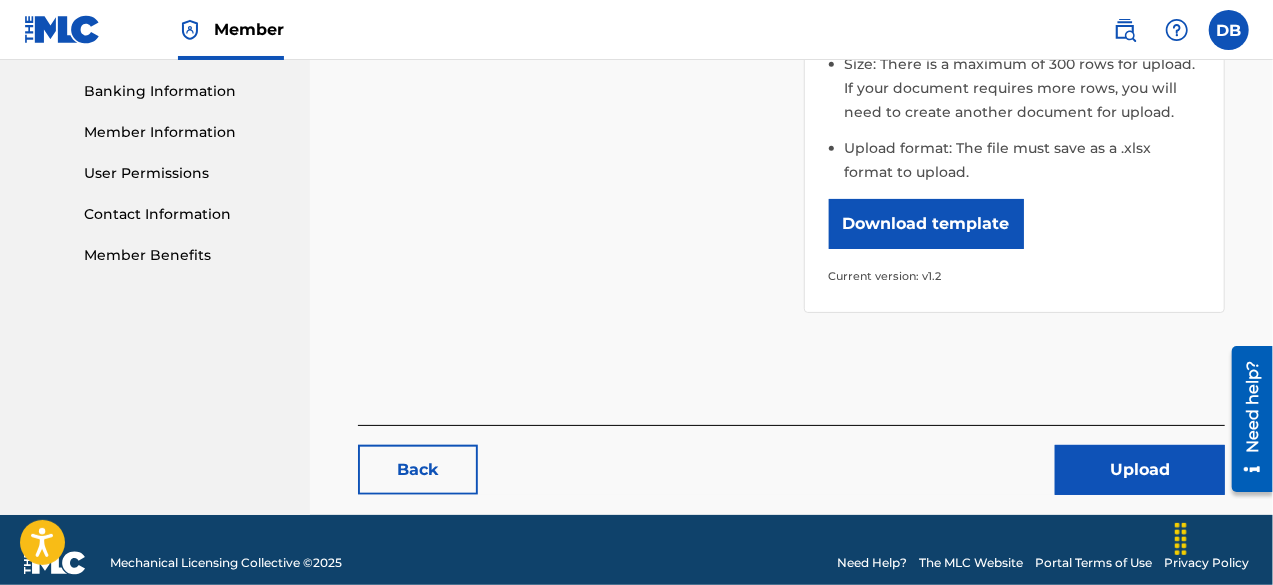 click on "Upload" at bounding box center [1140, 470] 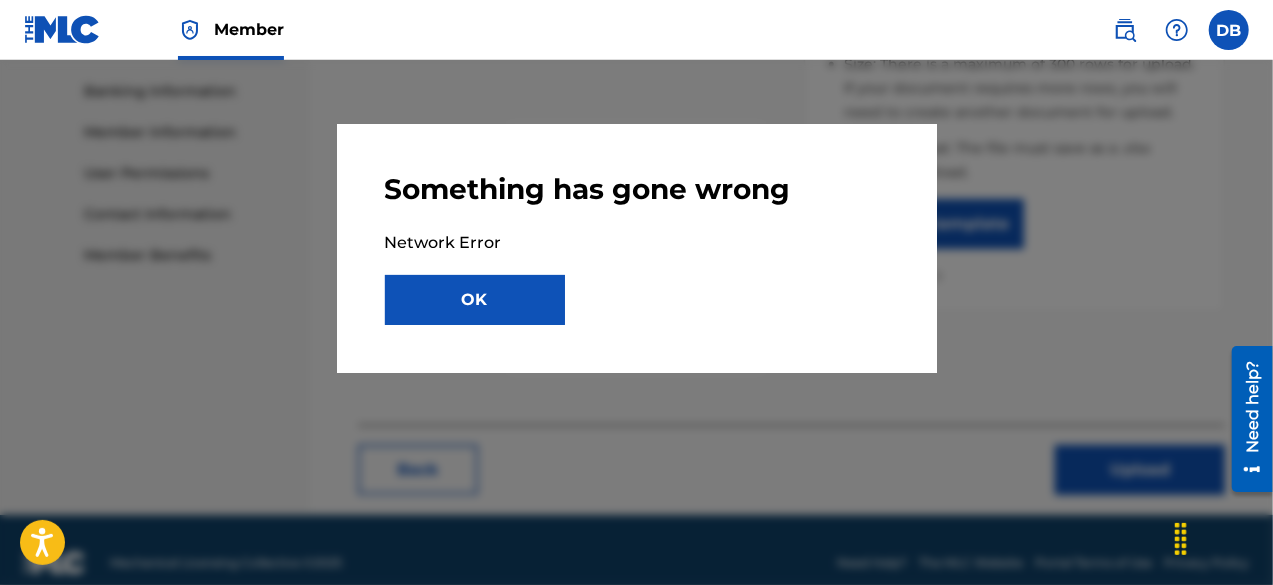 click at bounding box center [636, 352] 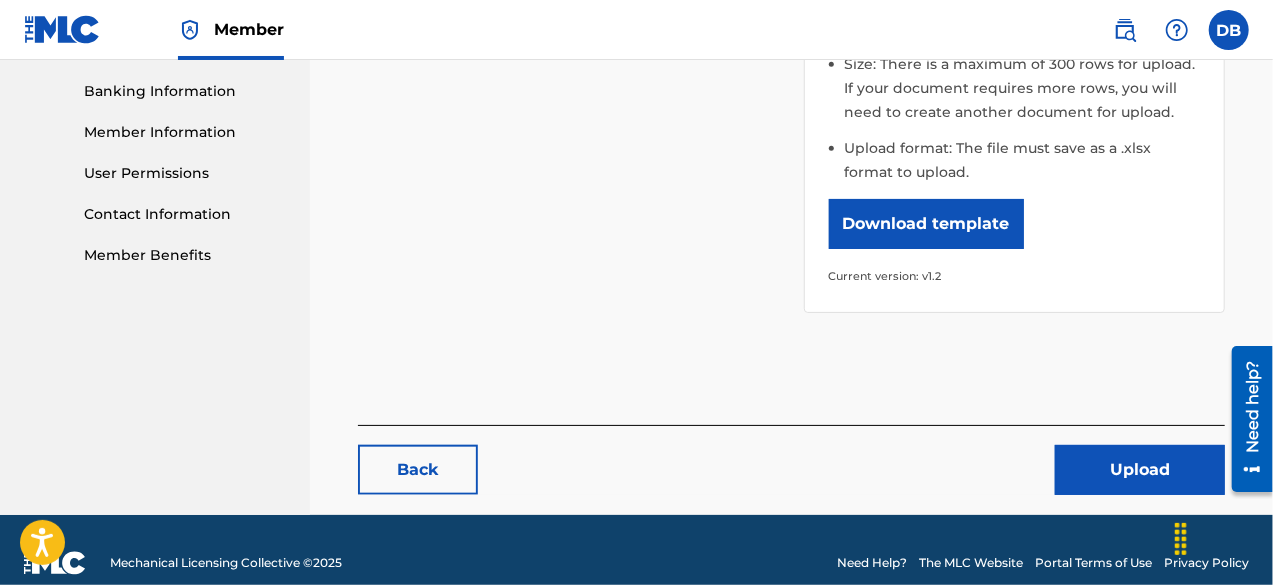 click on "Upload" at bounding box center (1140, 470) 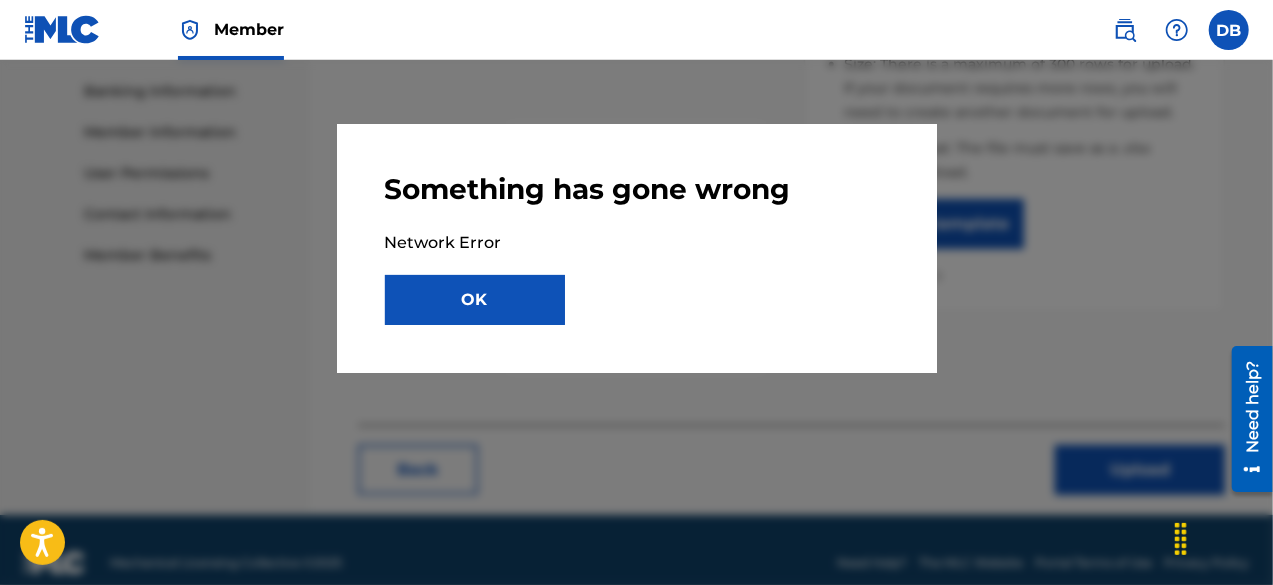 click at bounding box center (636, 352) 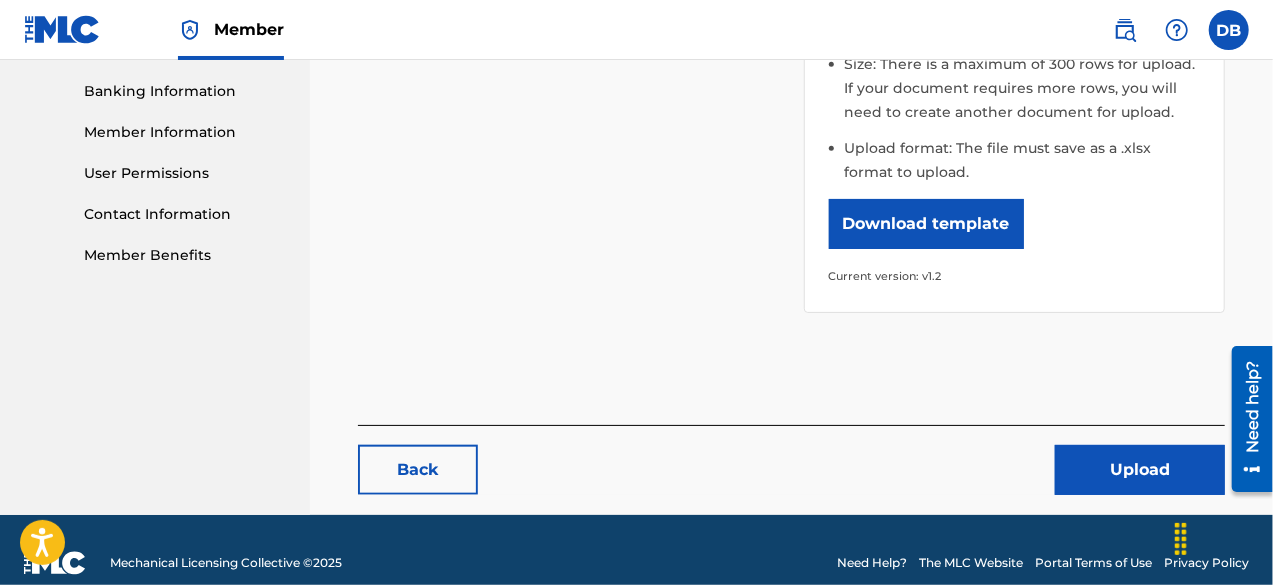 click on "Upload" at bounding box center (1140, 470) 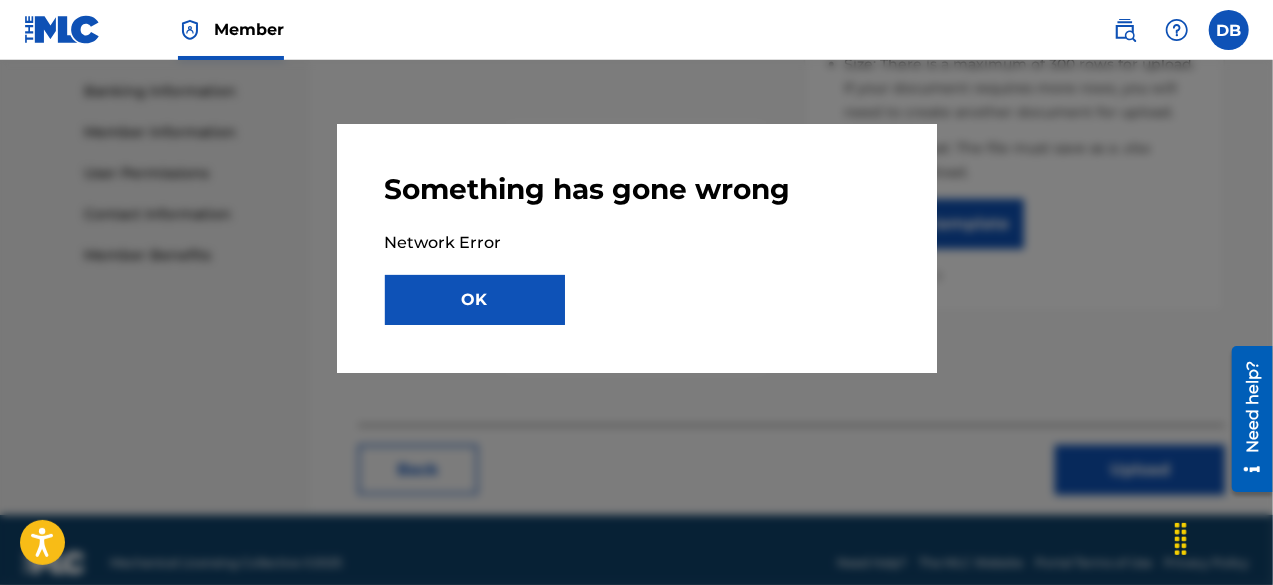 click at bounding box center (636, 352) 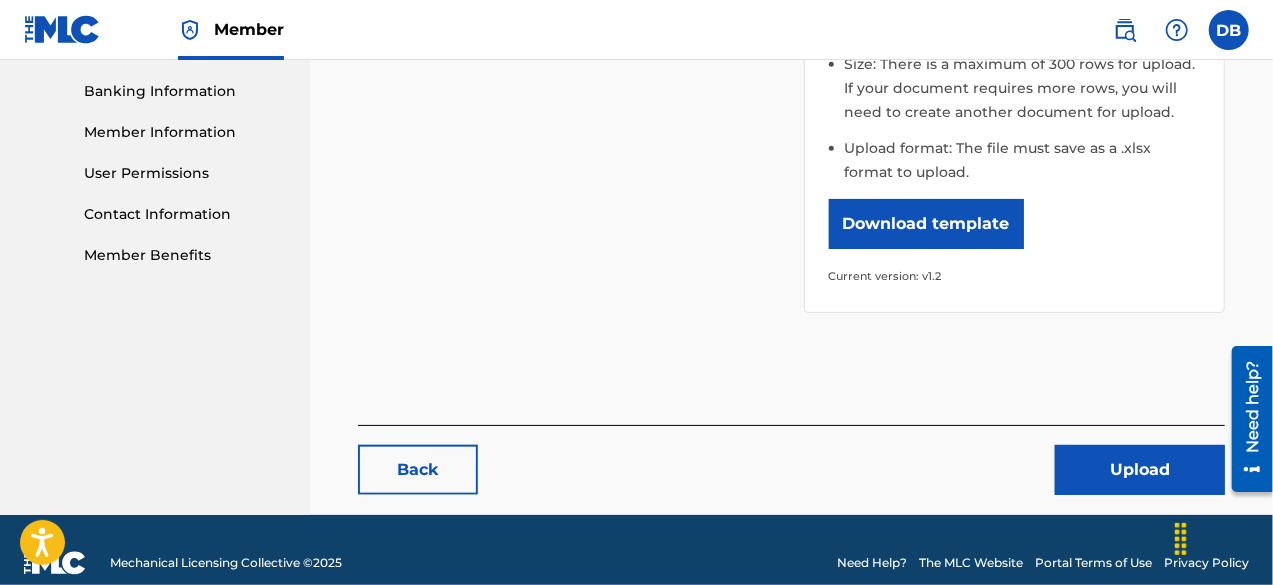 click on "Upload" at bounding box center (1140, 470) 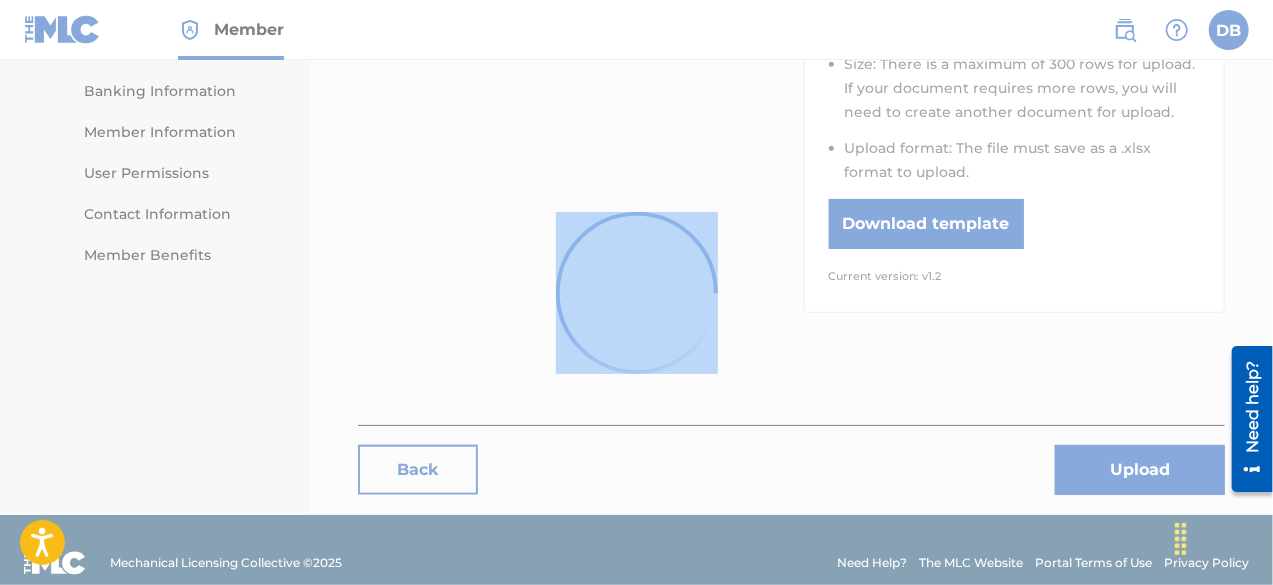 click at bounding box center (636, 292) 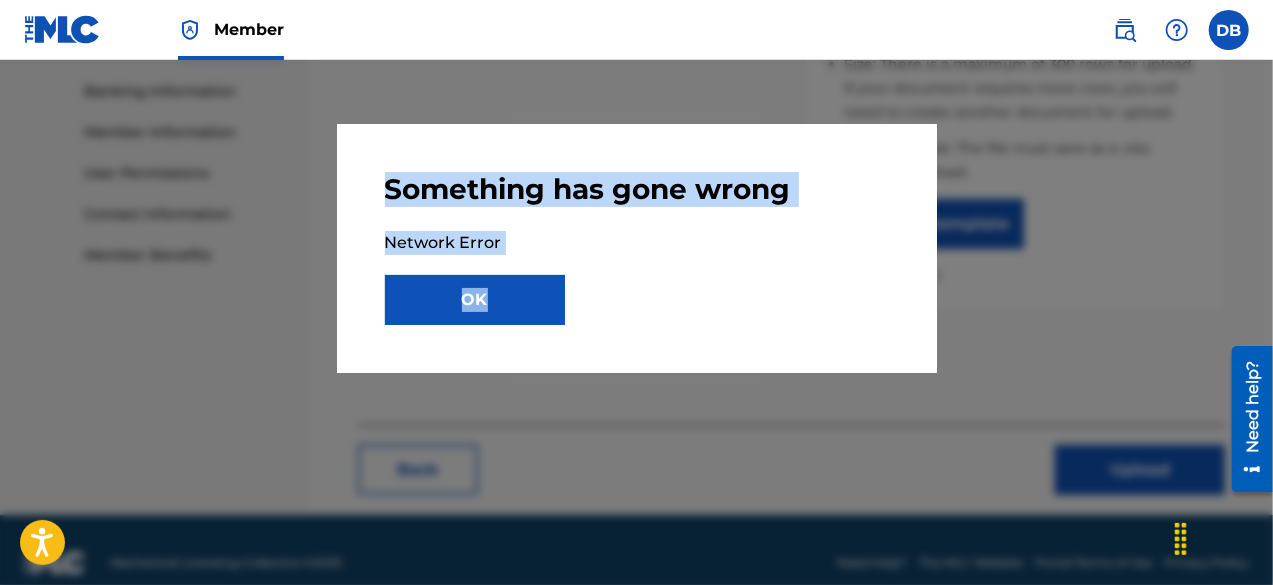 click at bounding box center [636, 352] 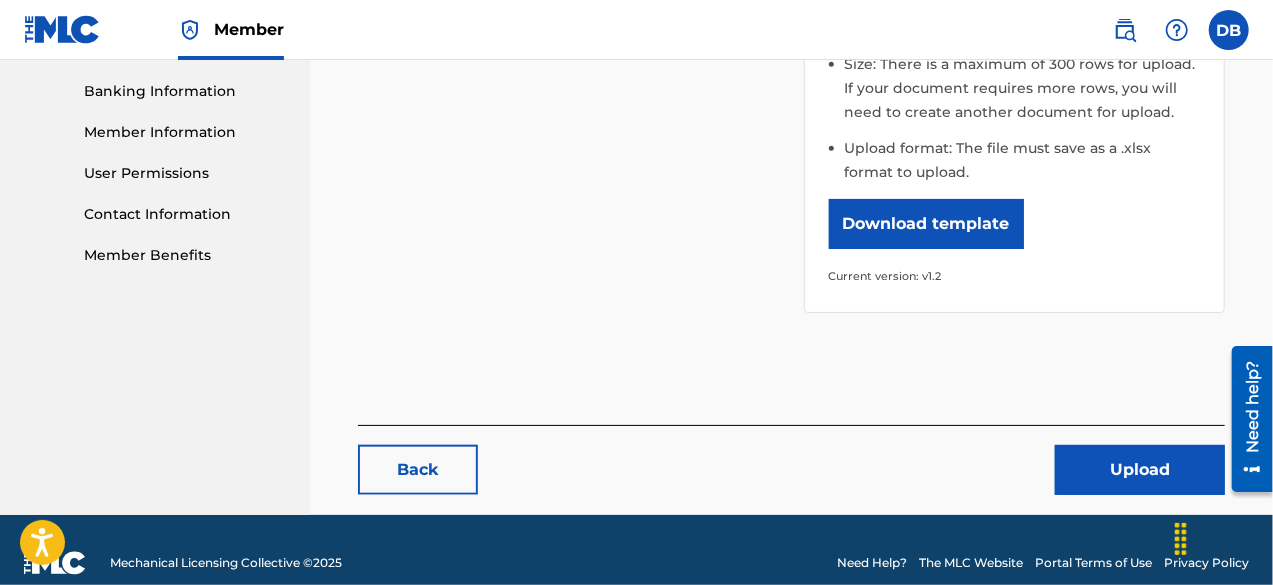 click on "Upload" at bounding box center [1140, 470] 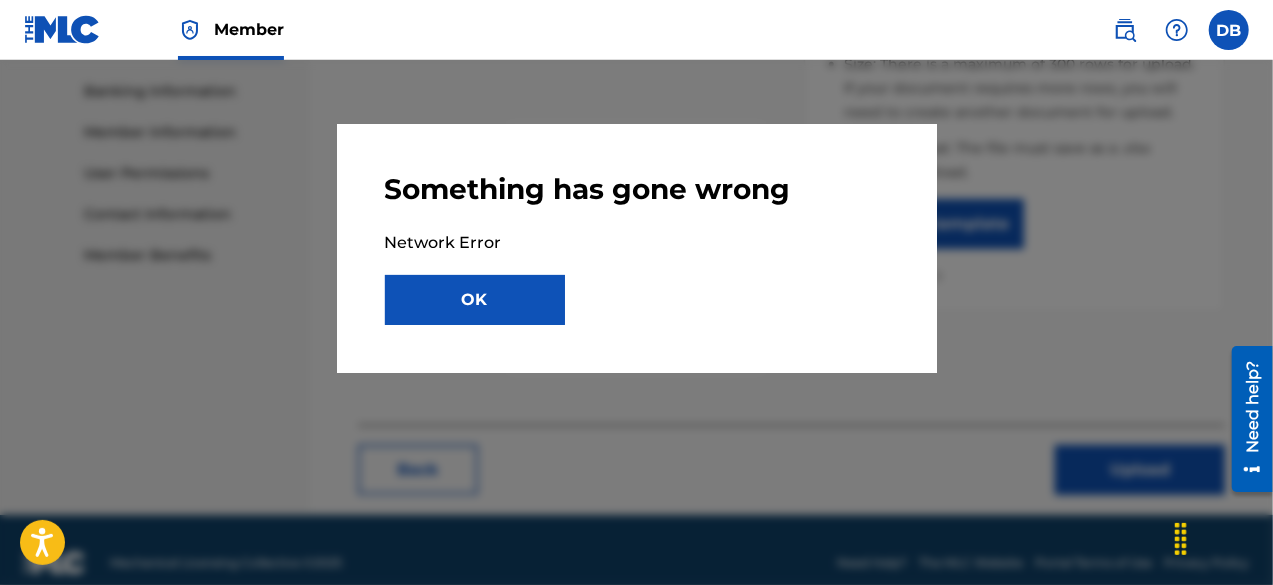 click at bounding box center [636, 352] 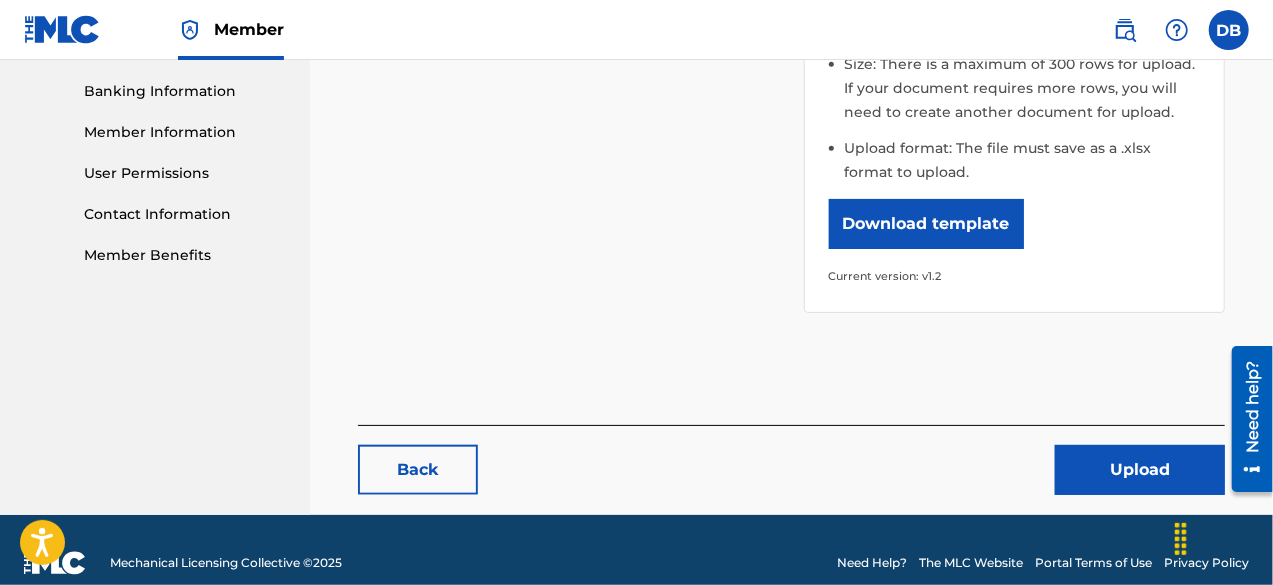 click on "Upload" at bounding box center [1140, 470] 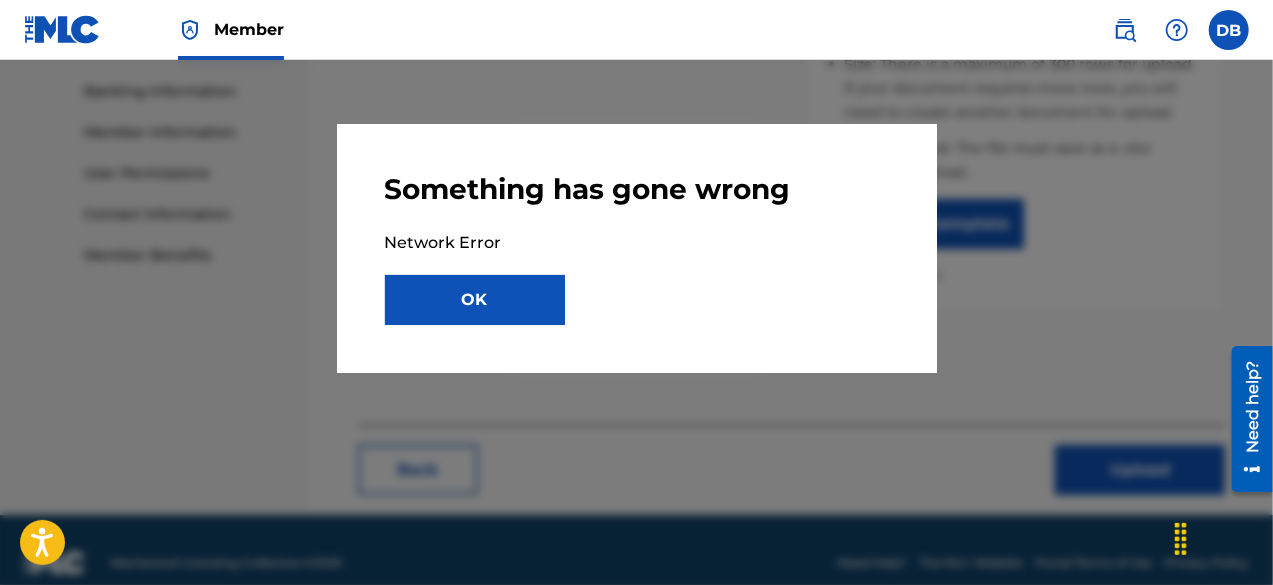 click at bounding box center (636, 352) 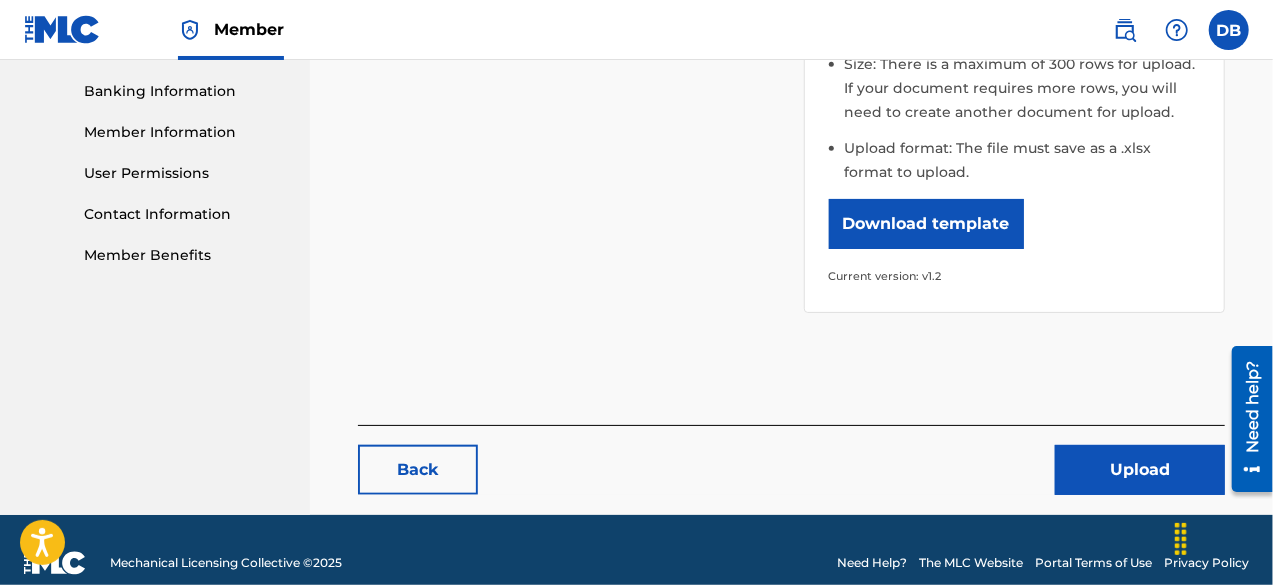 click on "Upload" at bounding box center [1140, 470] 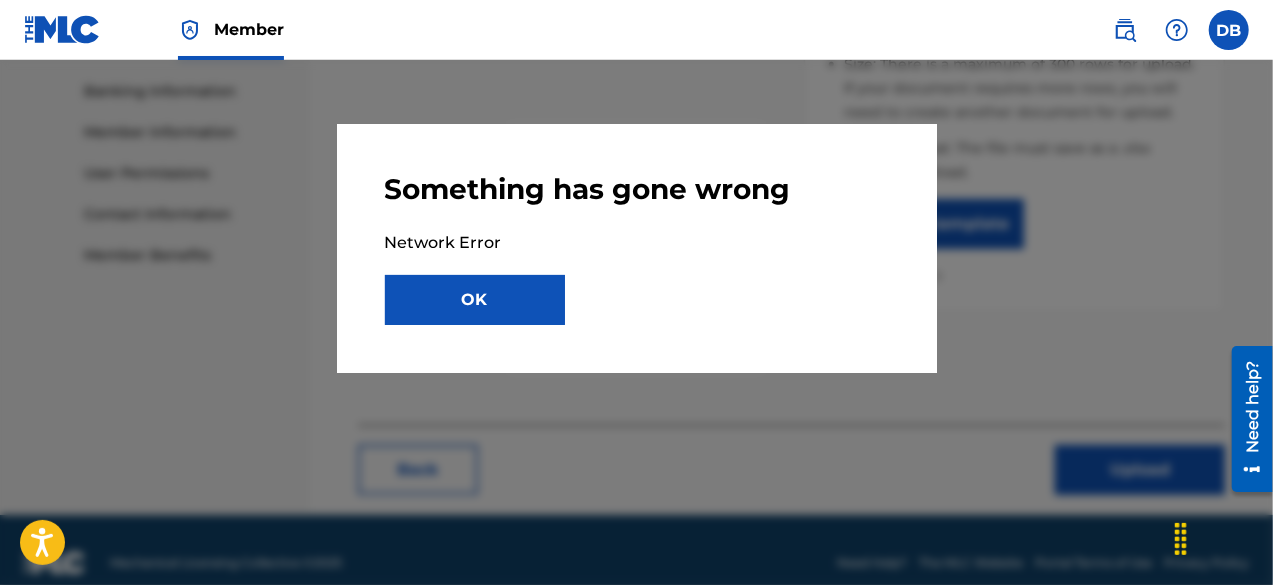 click at bounding box center (636, 352) 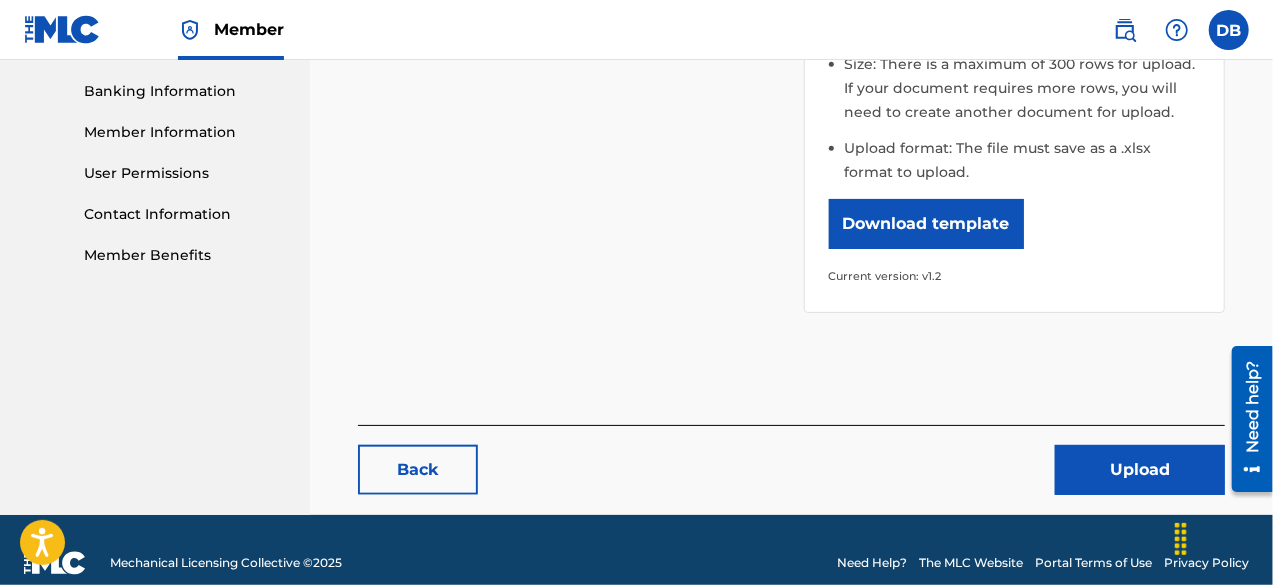 click on "Upload" at bounding box center [1140, 470] 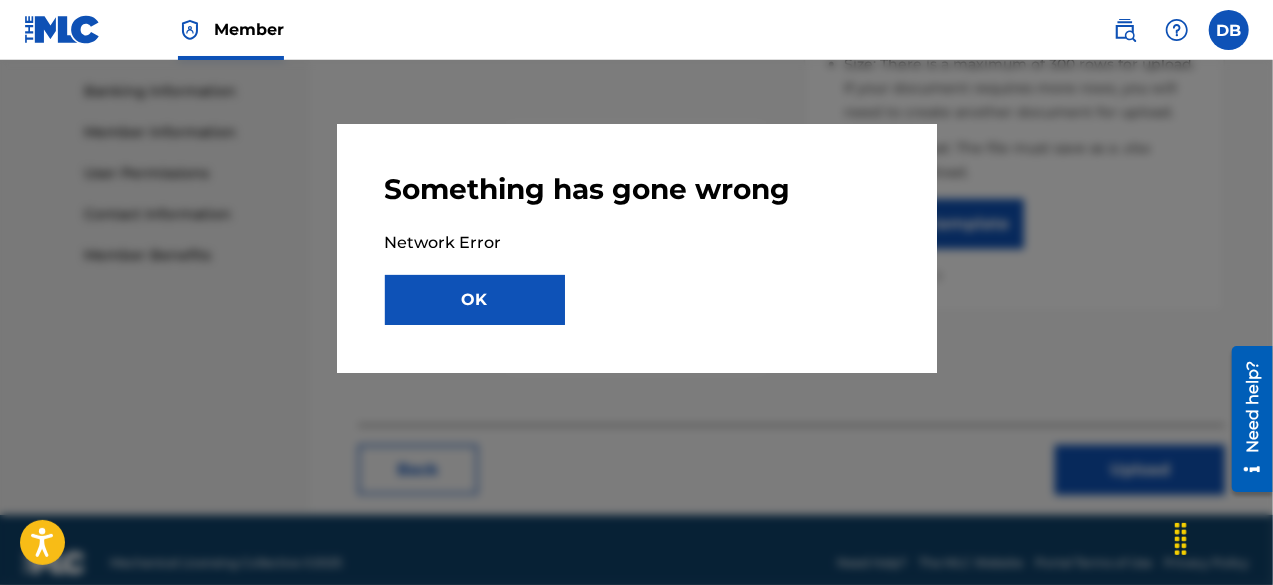 click at bounding box center [636, 352] 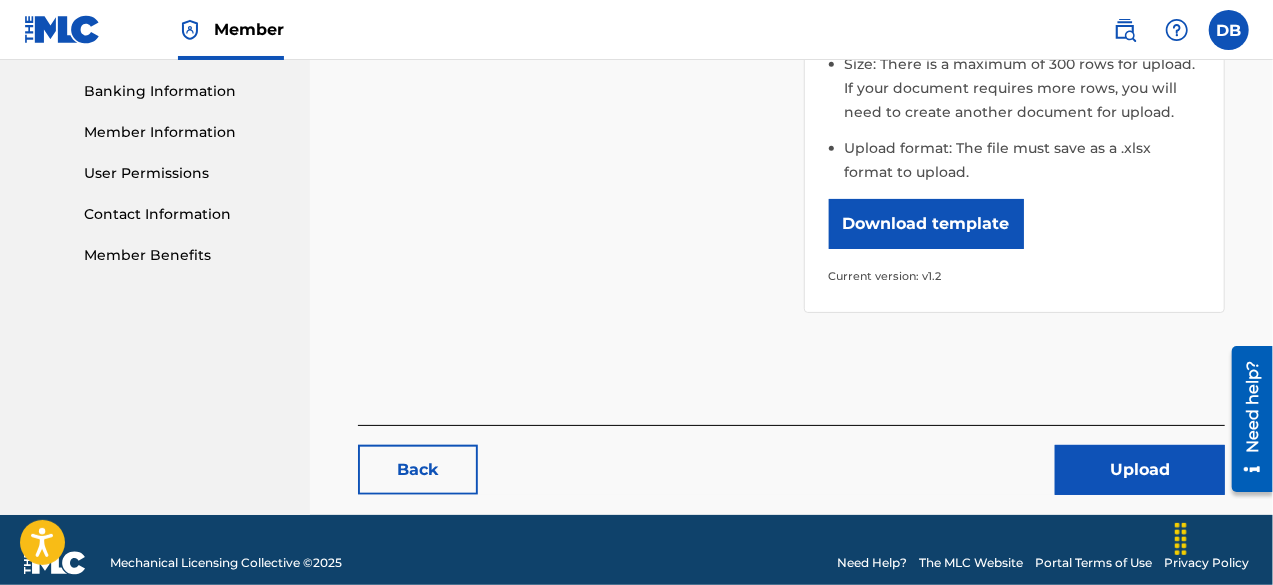 click on "Upload" at bounding box center (1140, 470) 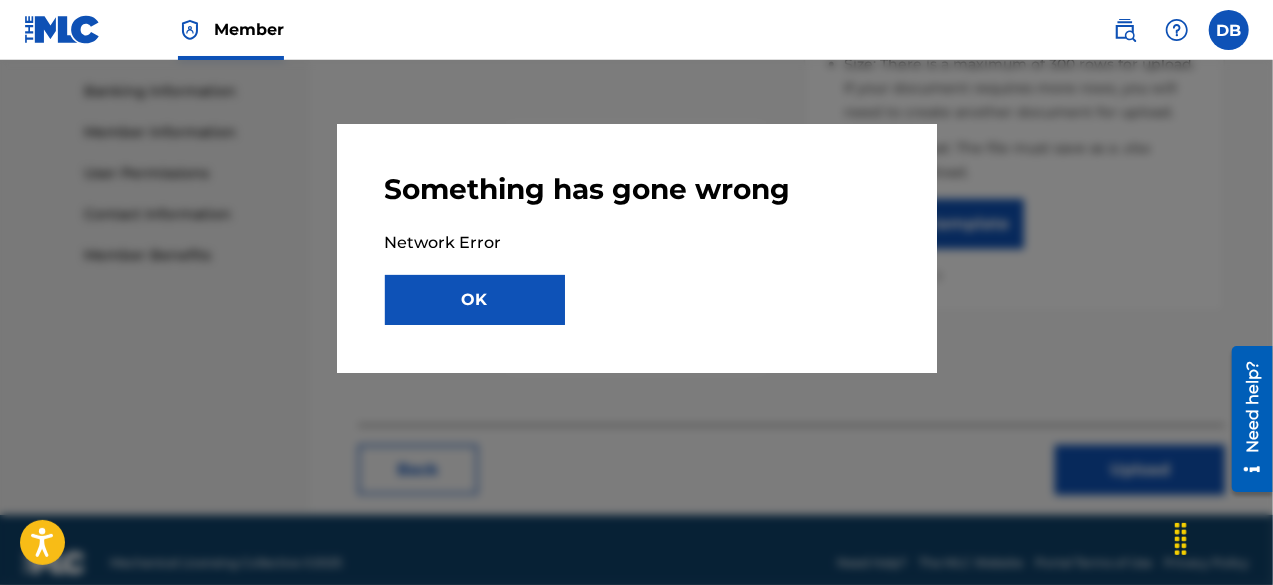 click at bounding box center [636, 352] 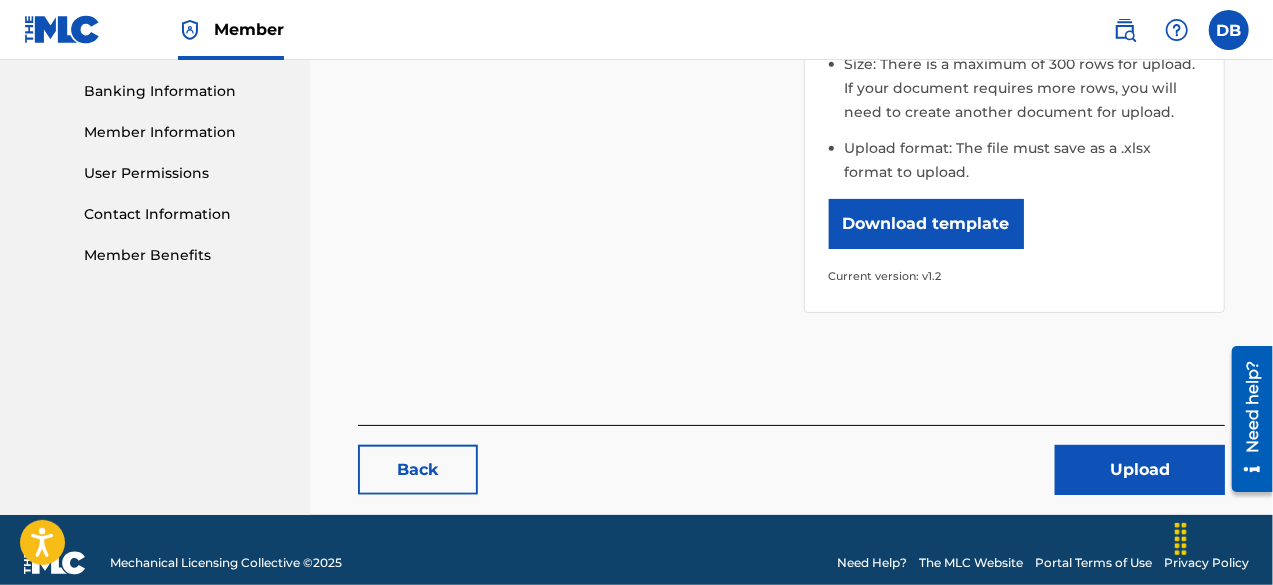 click on "Upload" at bounding box center (1140, 470) 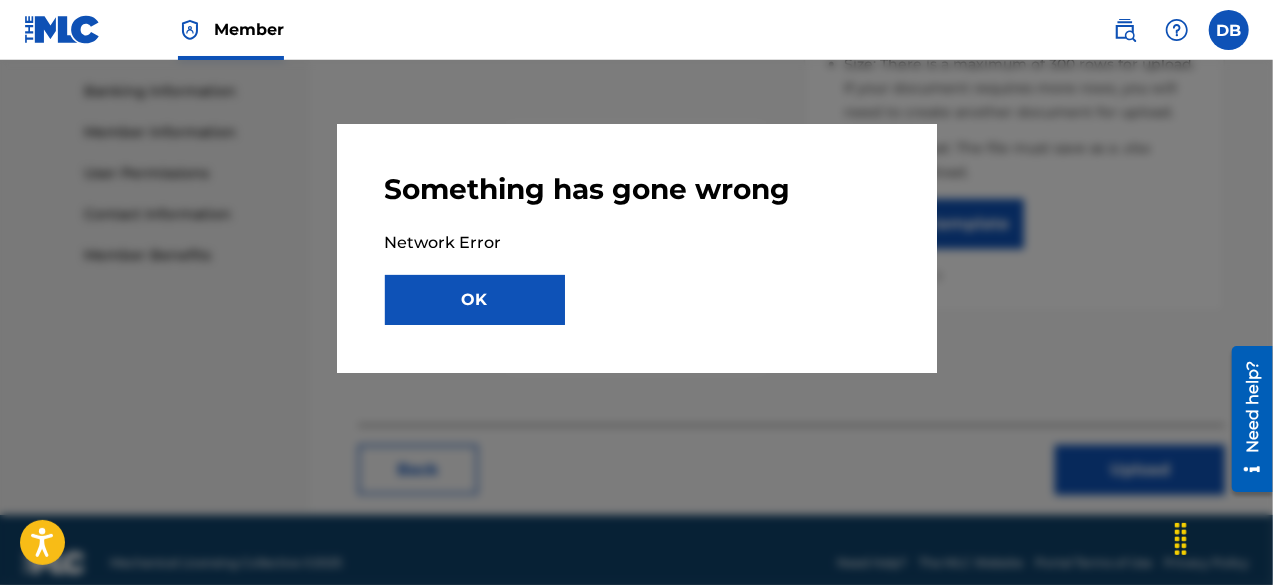 click at bounding box center [636, 352] 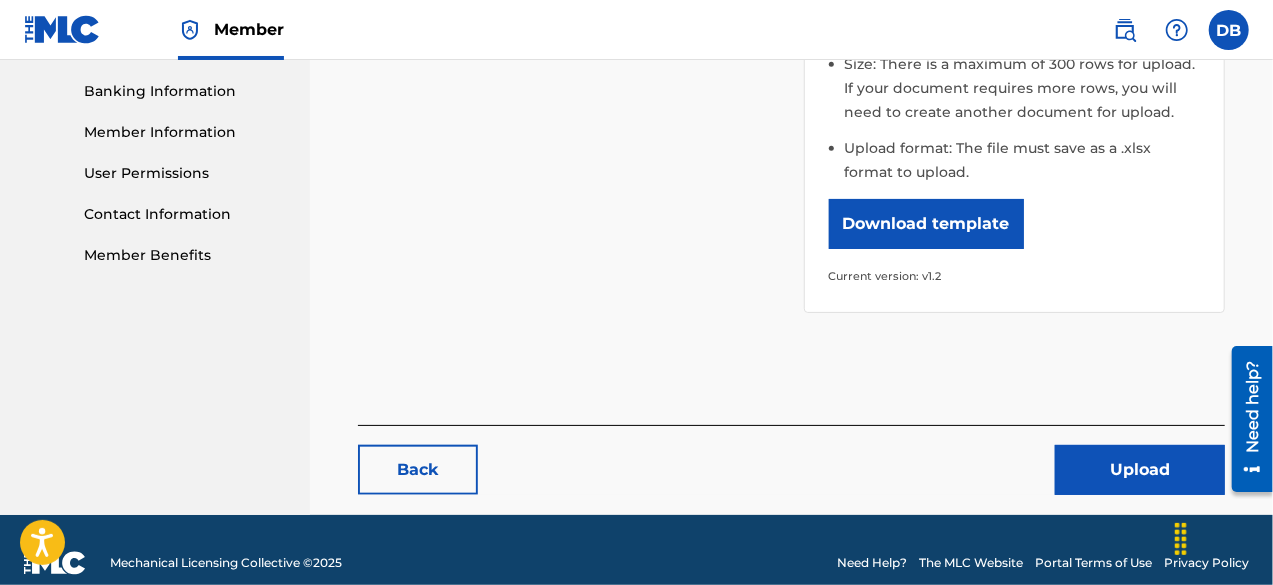 click on "Upload" at bounding box center (1140, 470) 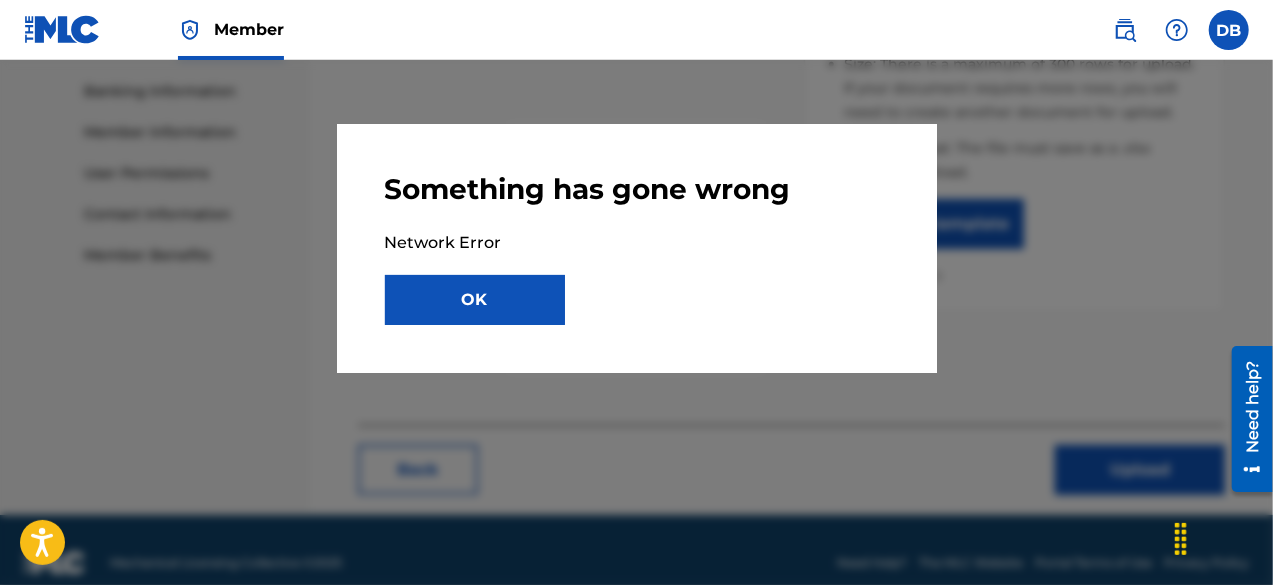 click at bounding box center [636, 352] 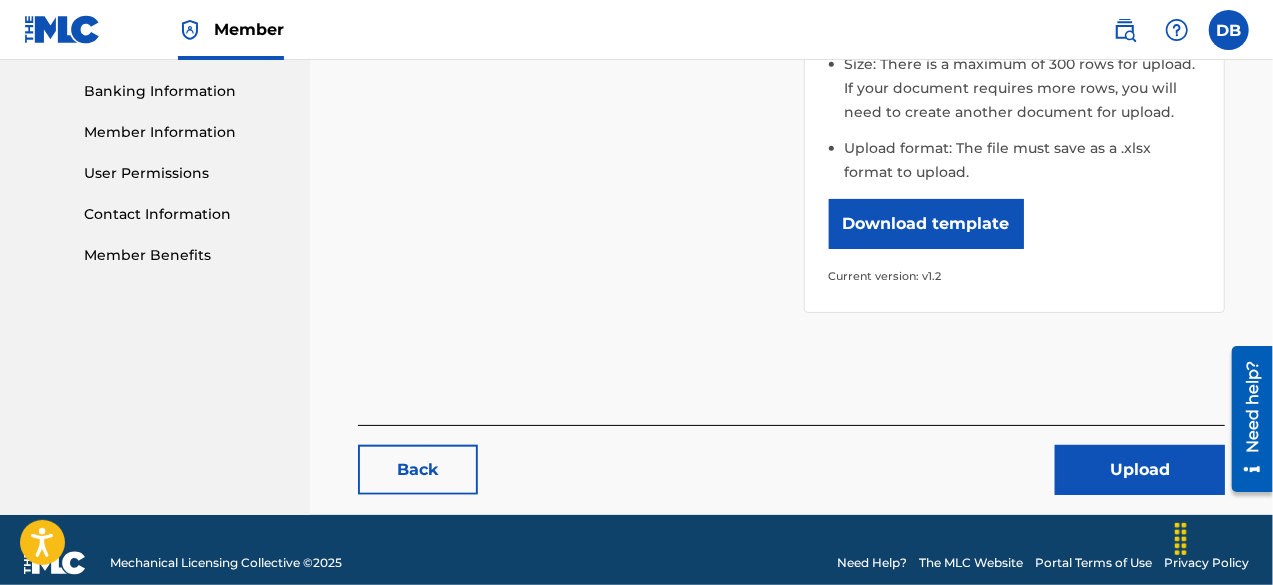 click on "Upload" at bounding box center [1140, 470] 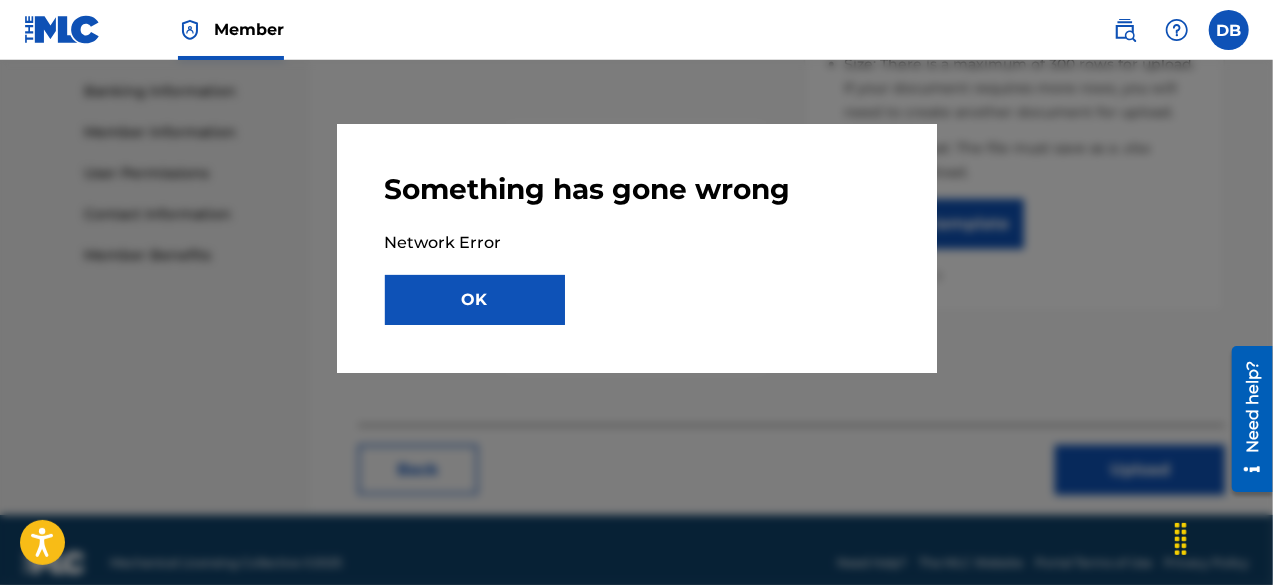 click at bounding box center [636, 352] 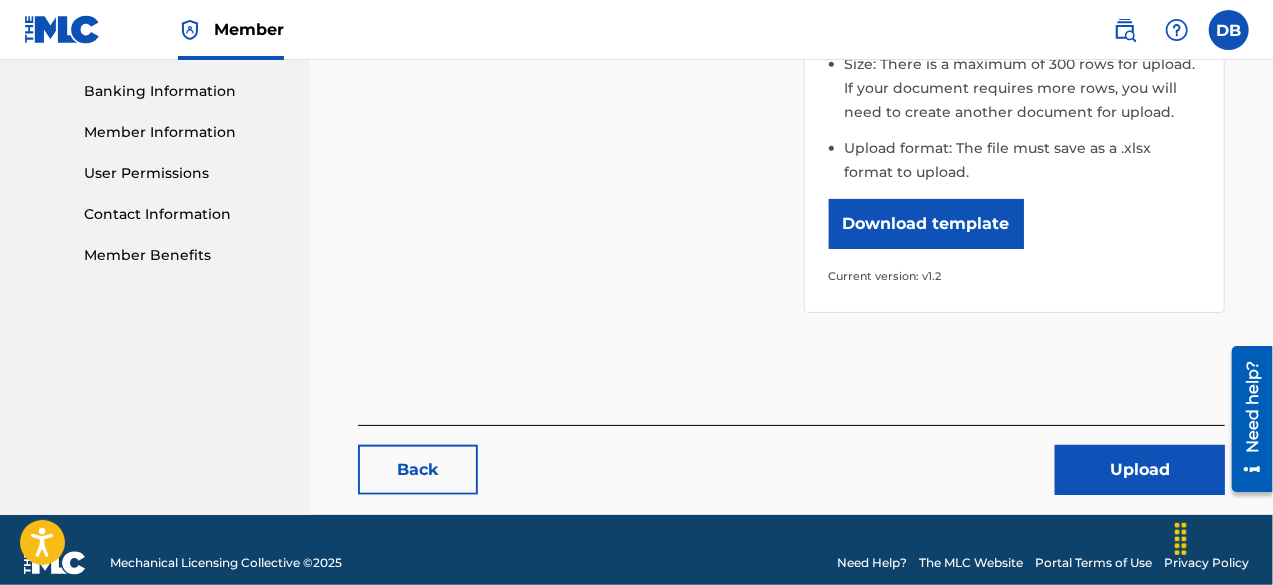 click on "Upload" at bounding box center (1140, 470) 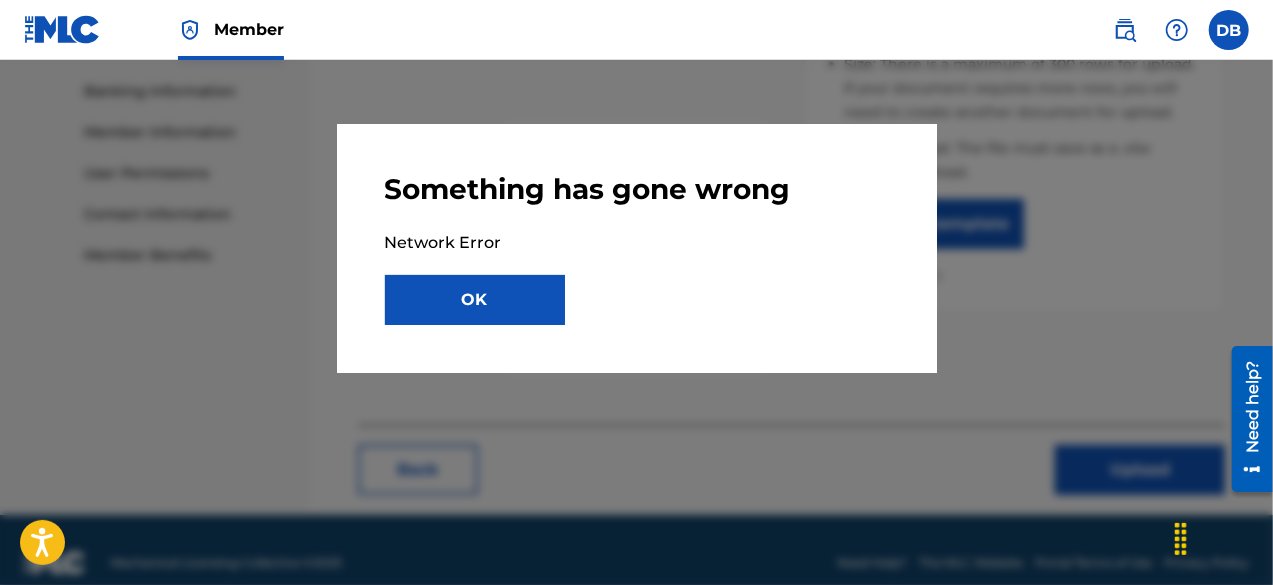 click at bounding box center (636, 352) 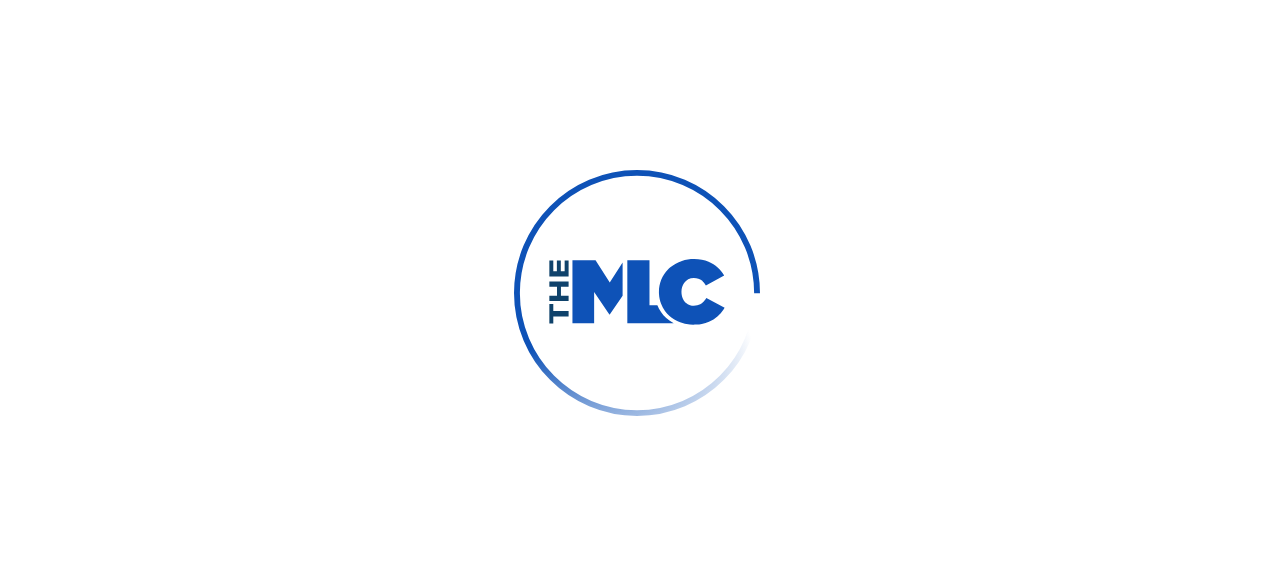 scroll, scrollTop: 0, scrollLeft: 0, axis: both 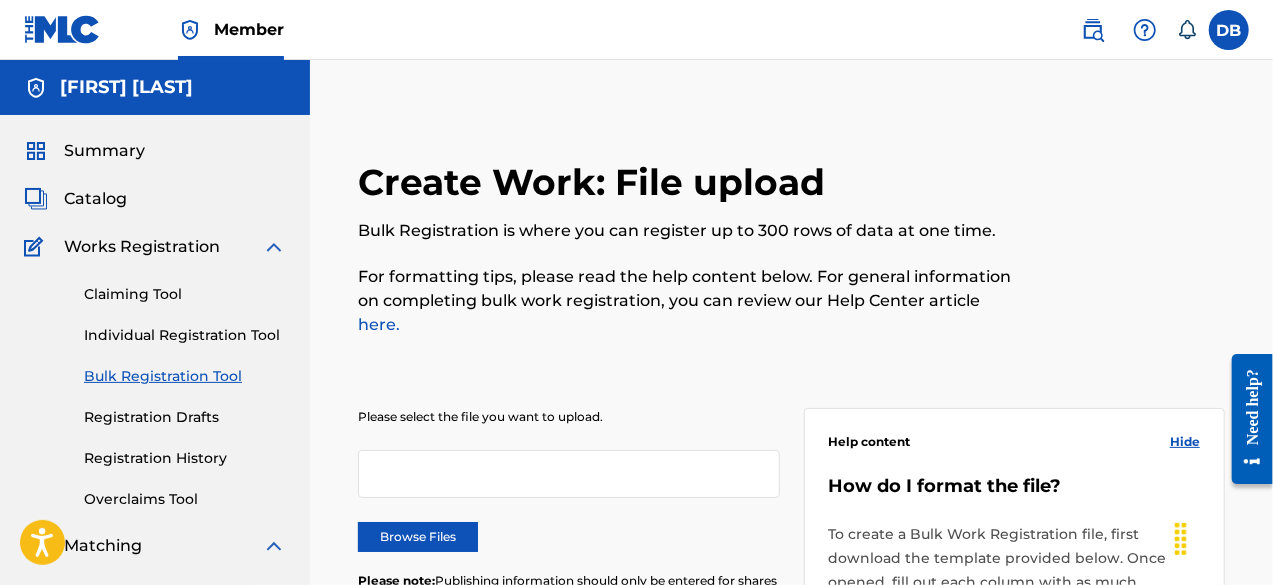 click on "Registration History" at bounding box center [185, 458] 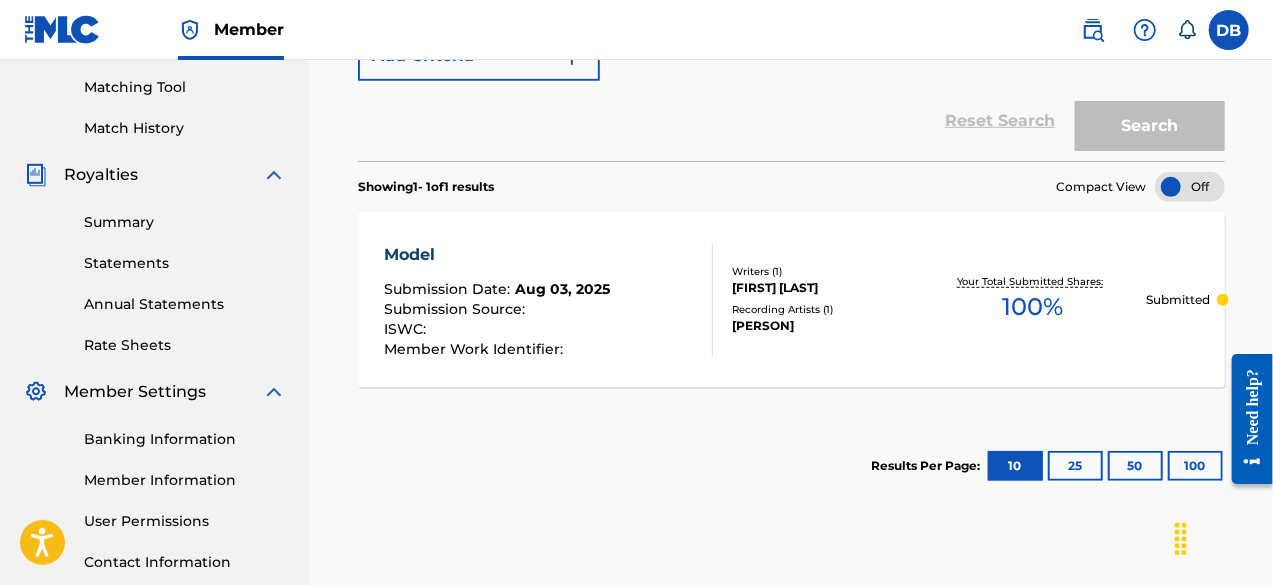 drag, startPoint x: 1279, startPoint y: 117, endPoint x: 54, endPoint y: 32, distance: 1227.9454 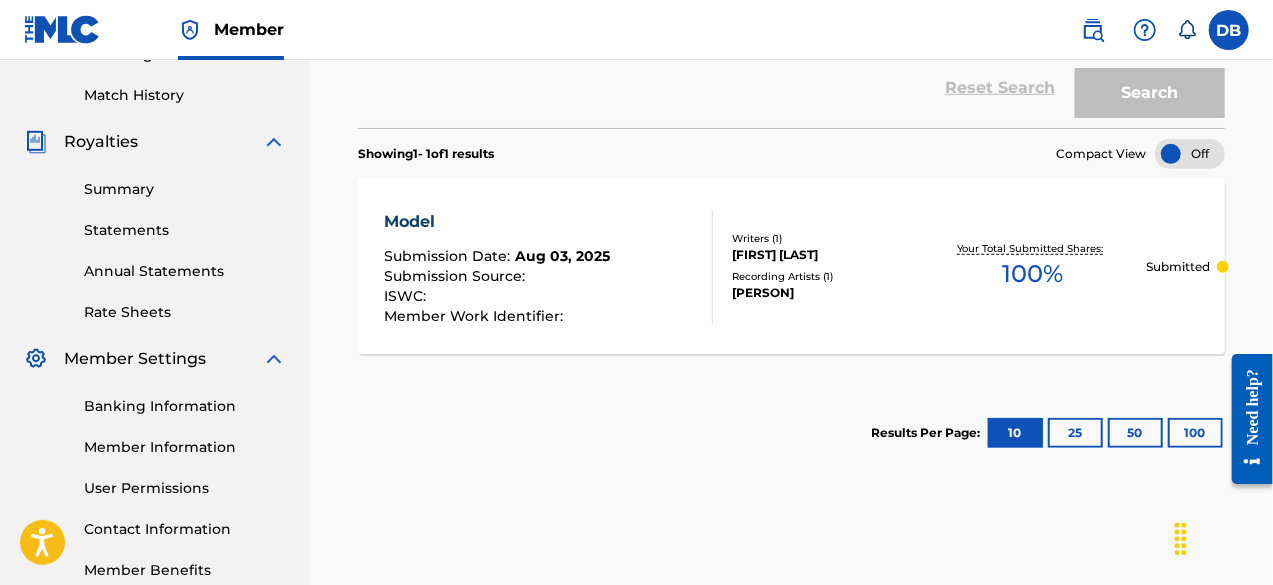 click on "Model Submission Date : [DATE] Submission Source : ISWC : Member Work Identifier : Writers ( 1 ) [FIRST] [LAST] Recording Artists ( 1 ) [PERSON] Your Total Submitted Shares: 100 % Submitted" at bounding box center (791, 266) 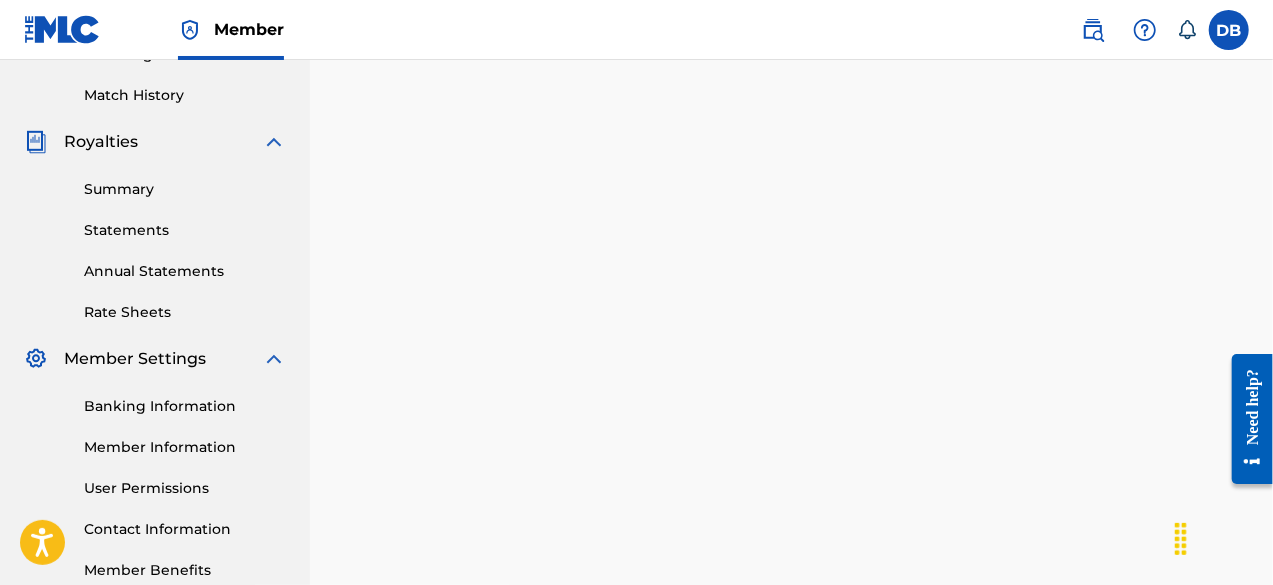 scroll, scrollTop: 0, scrollLeft: 0, axis: both 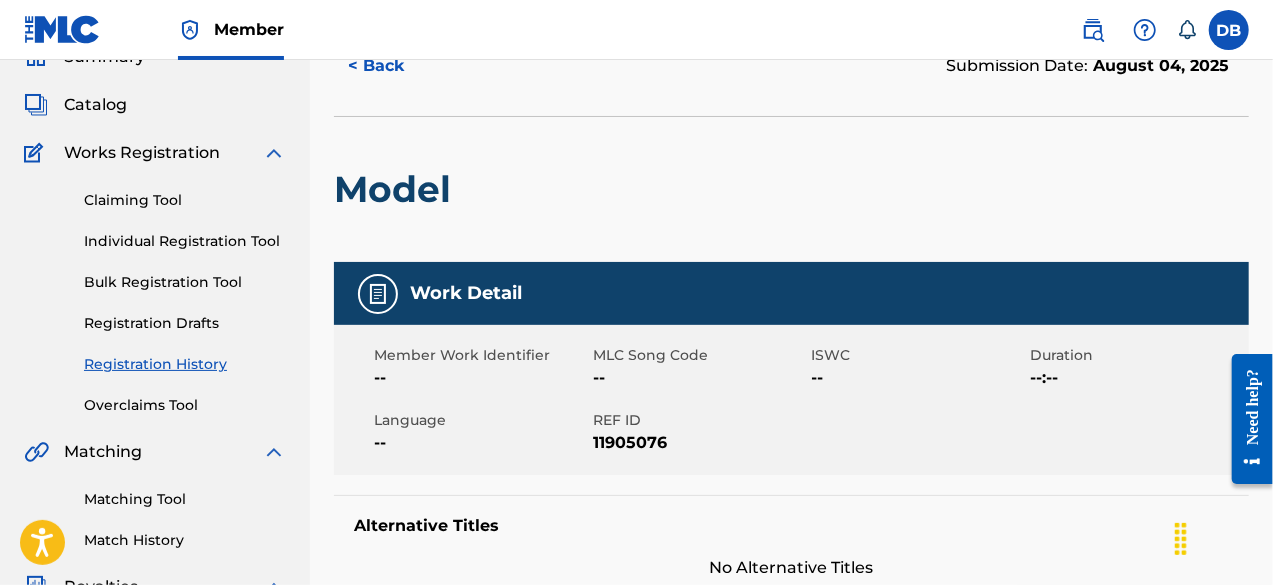 click on "Bulk Registration Tool" at bounding box center (185, 282) 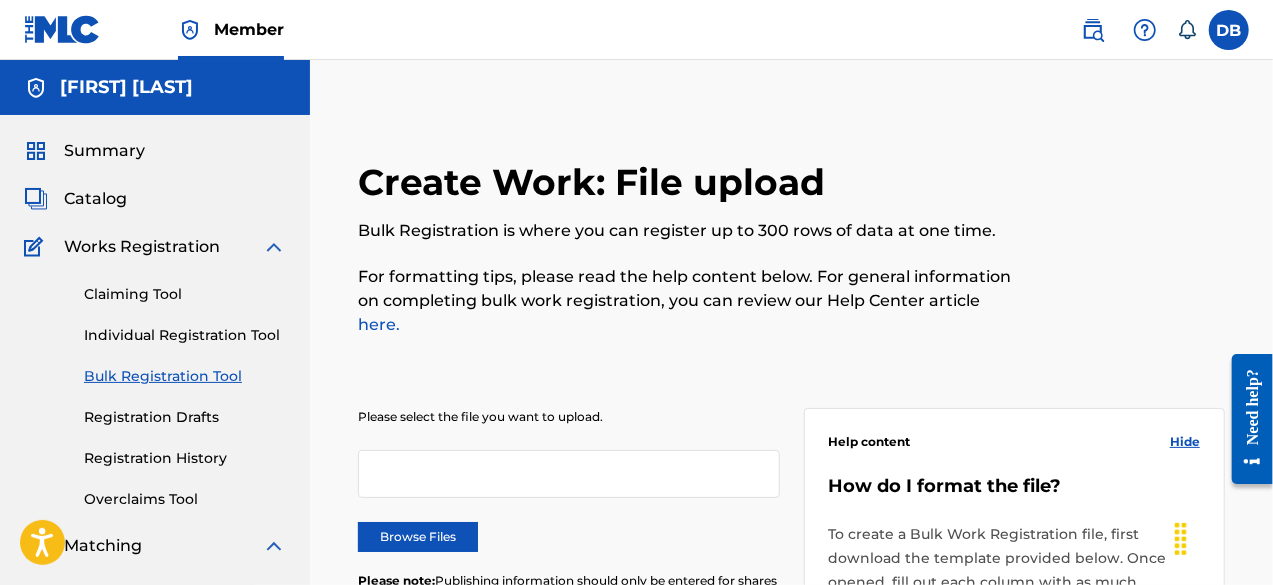 click on "Browse Files" at bounding box center [418, 537] 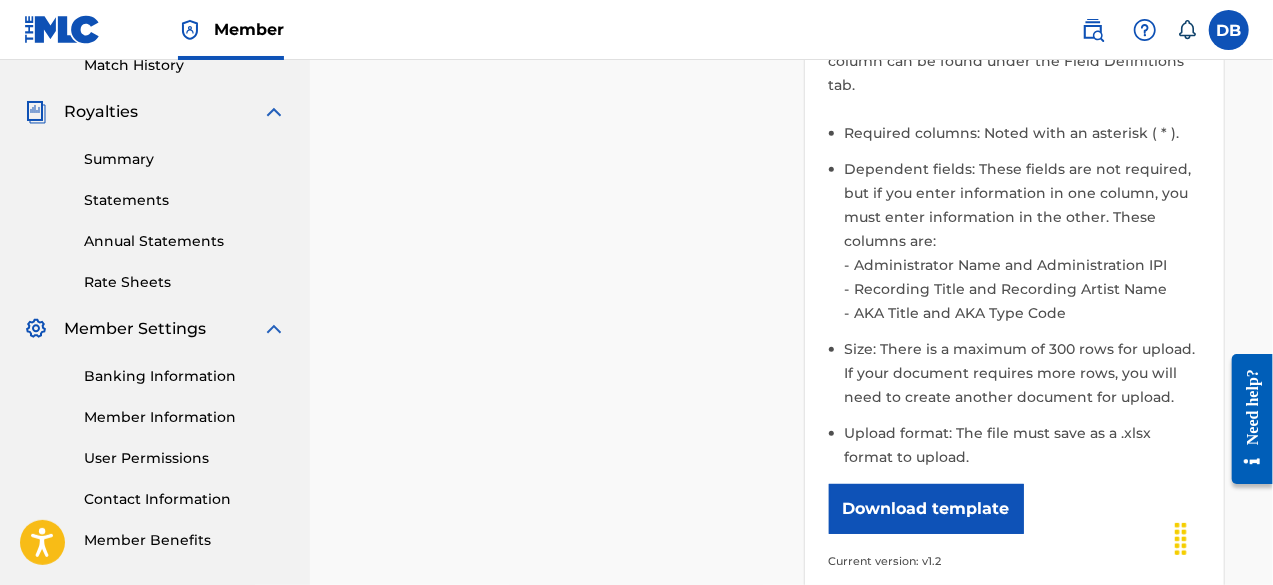 scroll, scrollTop: 674, scrollLeft: 0, axis: vertical 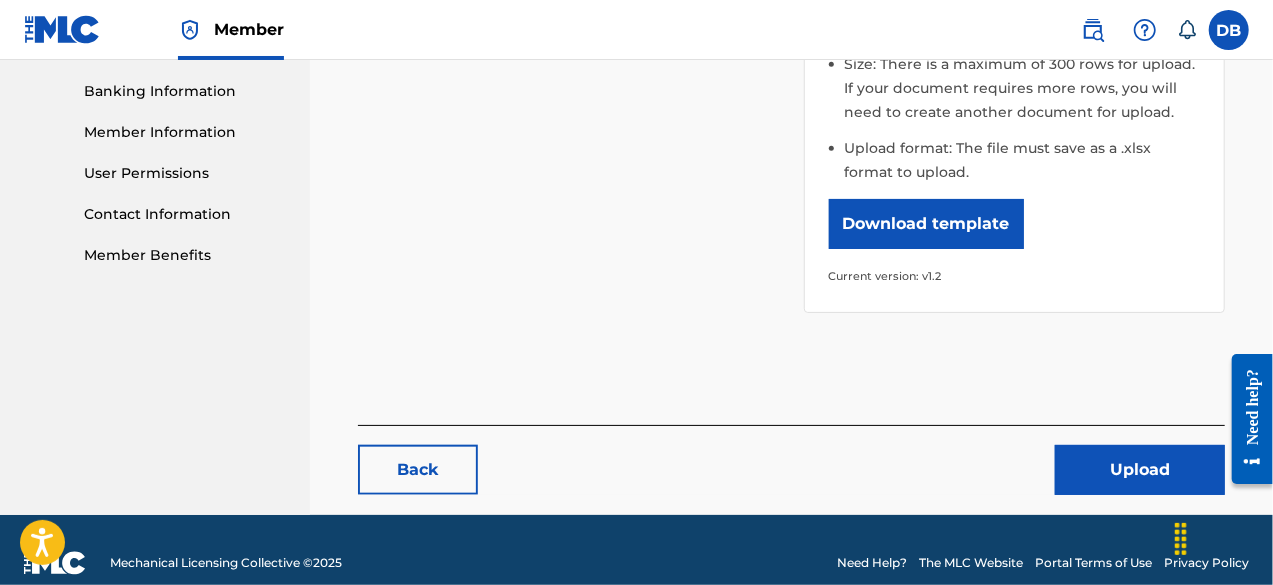 click on "Upload" at bounding box center [1140, 470] 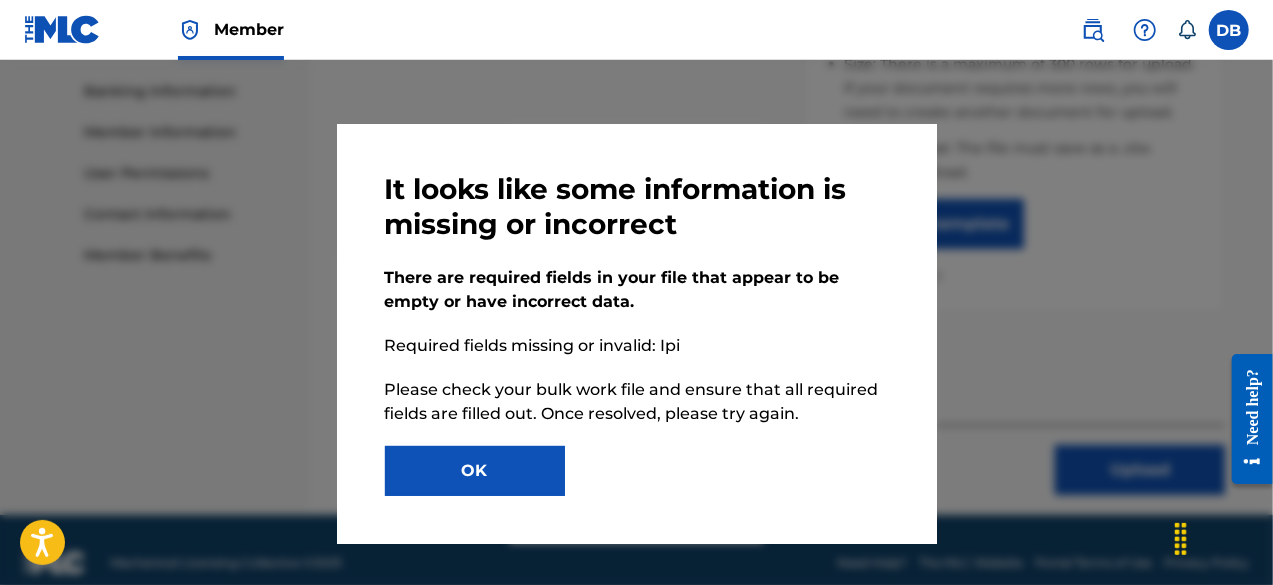 click on "OK" at bounding box center (475, 471) 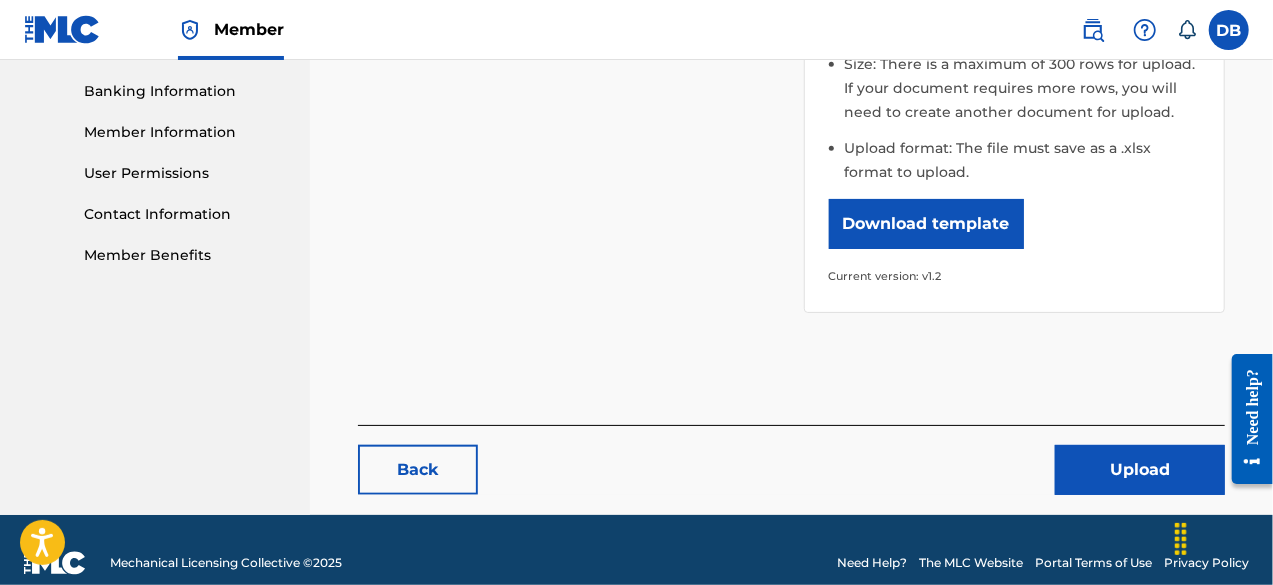 scroll, scrollTop: 342, scrollLeft: 0, axis: vertical 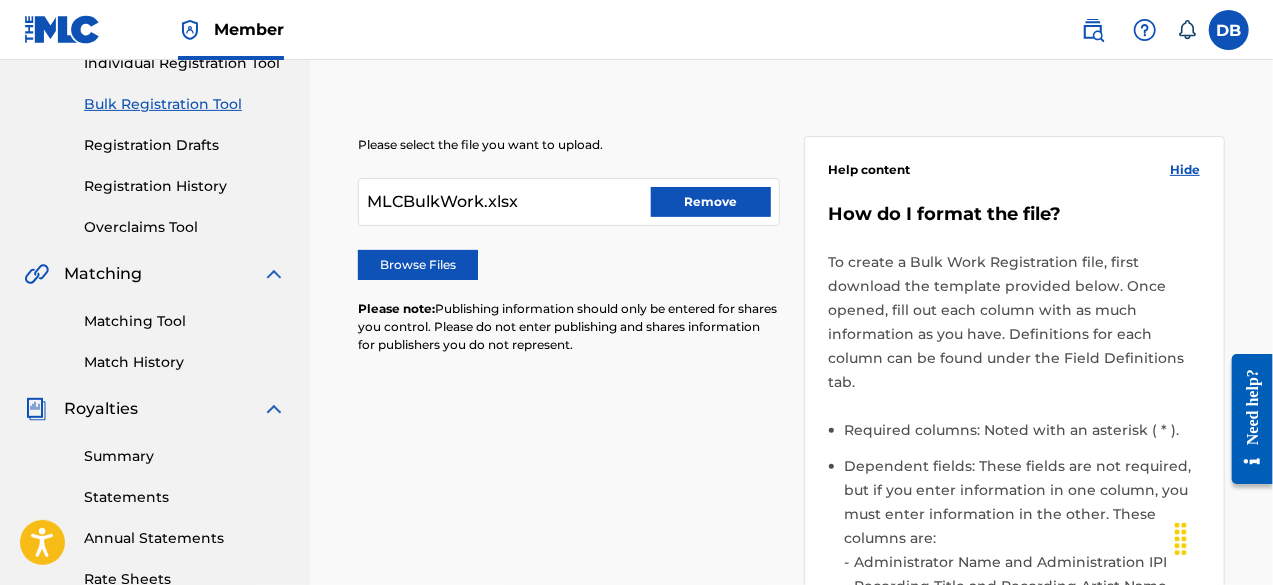 click on "Remove" at bounding box center [711, 202] 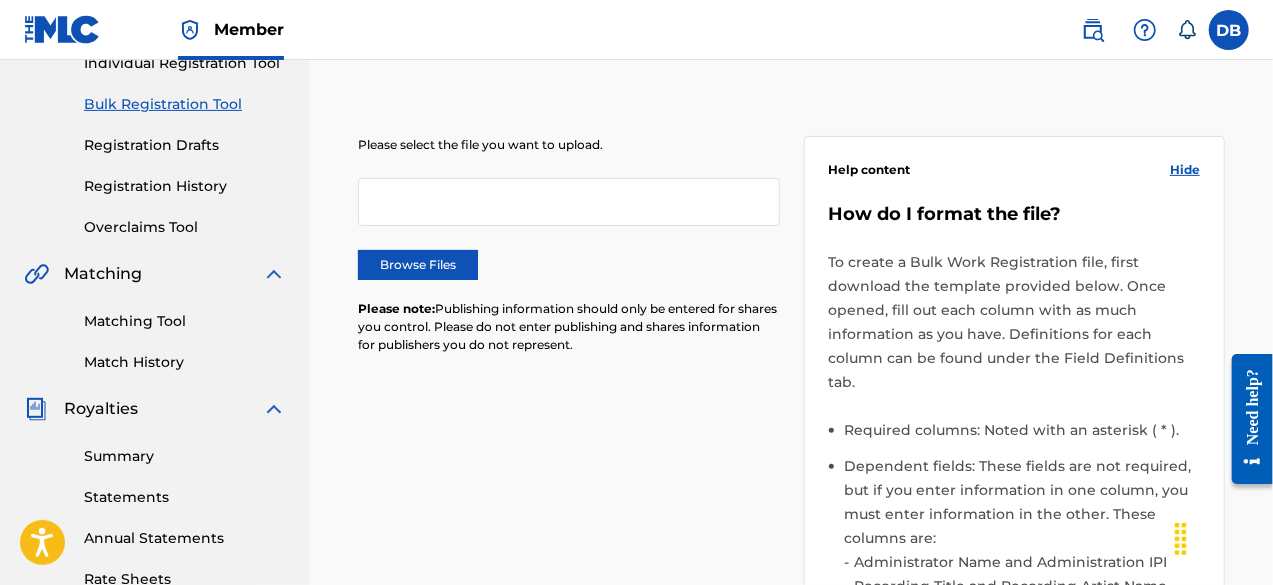 click on "Browse Files" at bounding box center [418, 265] 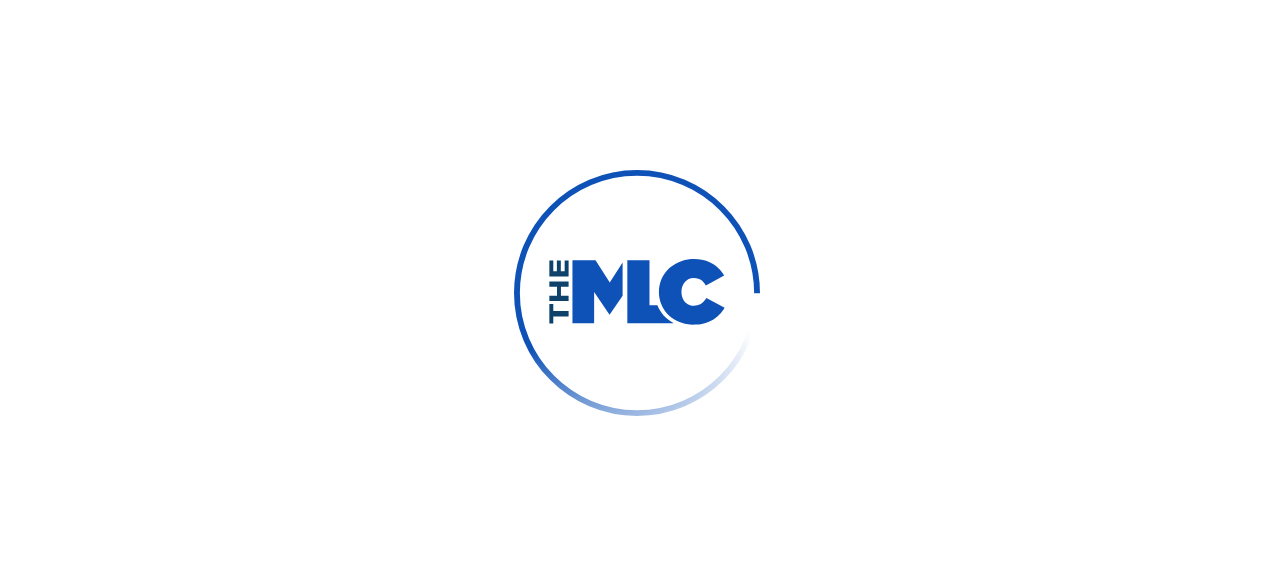 scroll, scrollTop: 0, scrollLeft: 0, axis: both 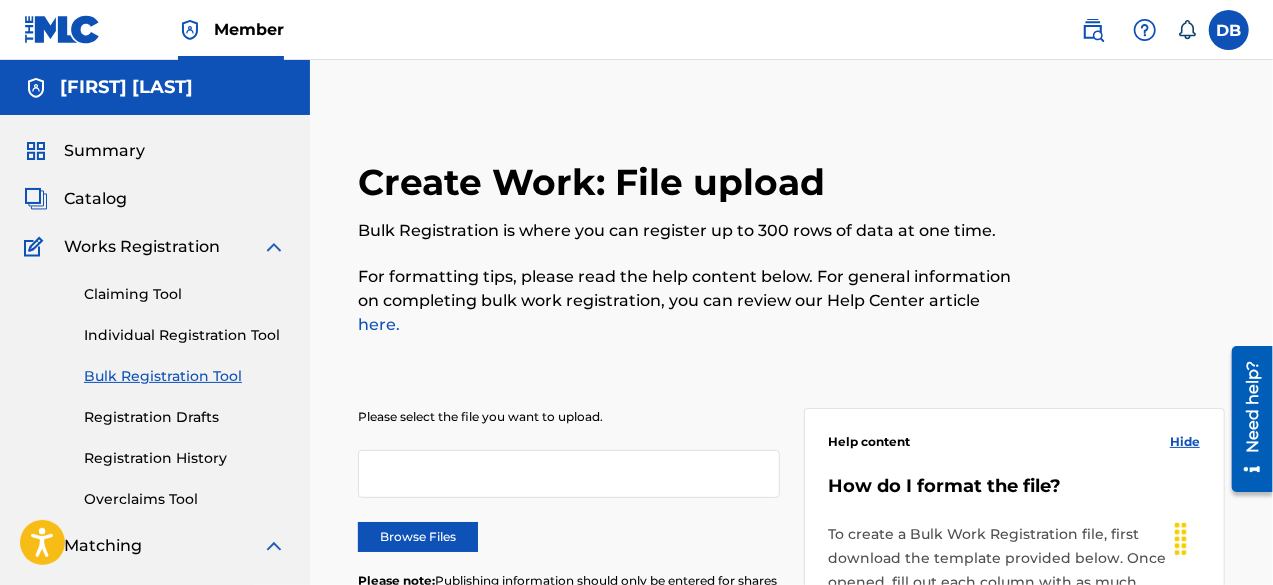 click on "Browse Files" at bounding box center (418, 537) 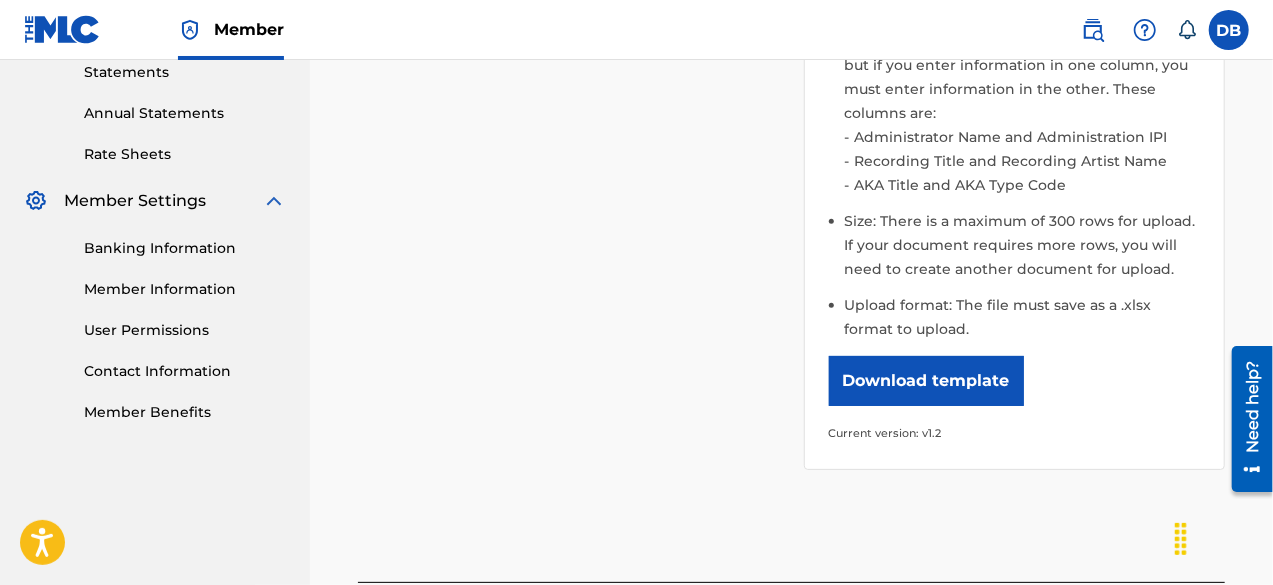 scroll, scrollTop: 851, scrollLeft: 0, axis: vertical 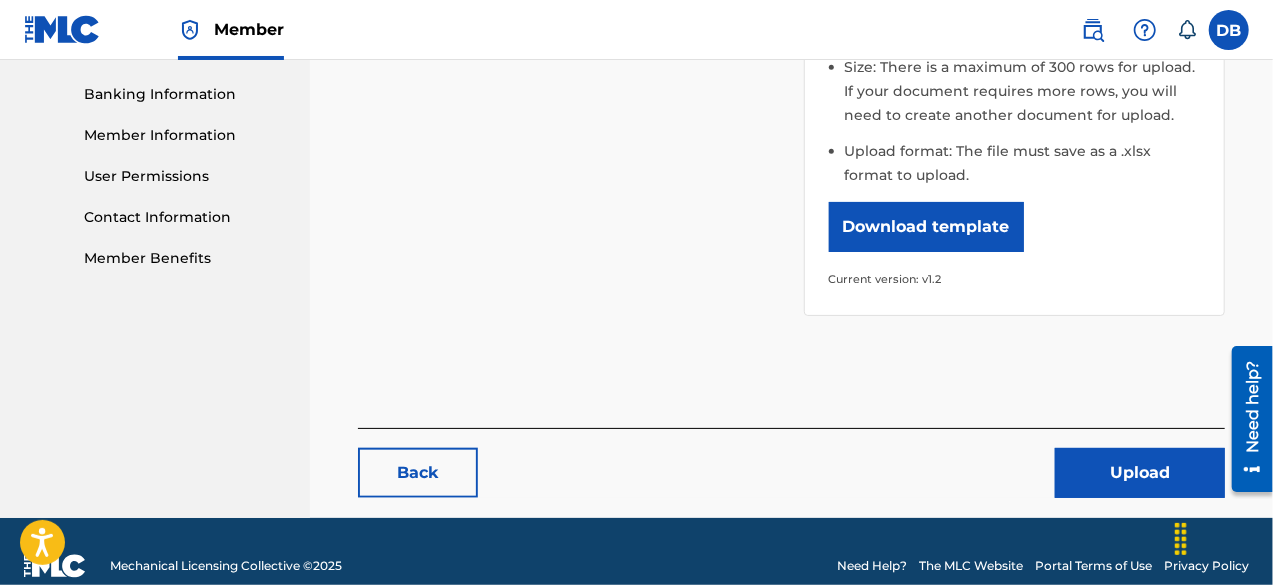 click on "Upload" at bounding box center [1140, 473] 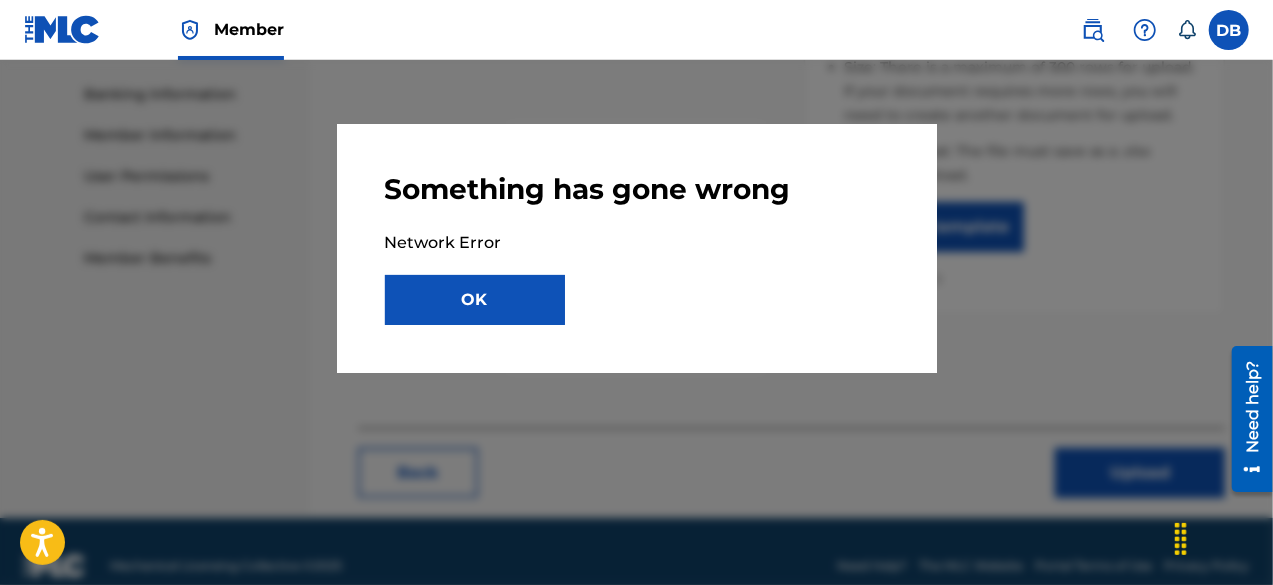 click on "OK" at bounding box center [475, 300] 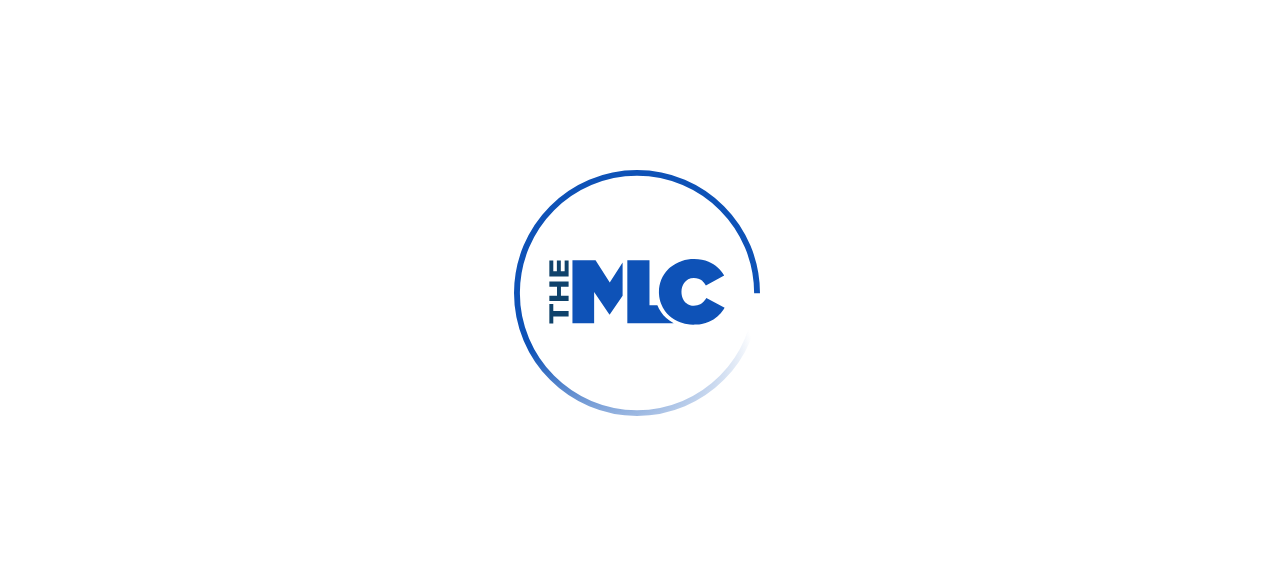 scroll, scrollTop: 0, scrollLeft: 0, axis: both 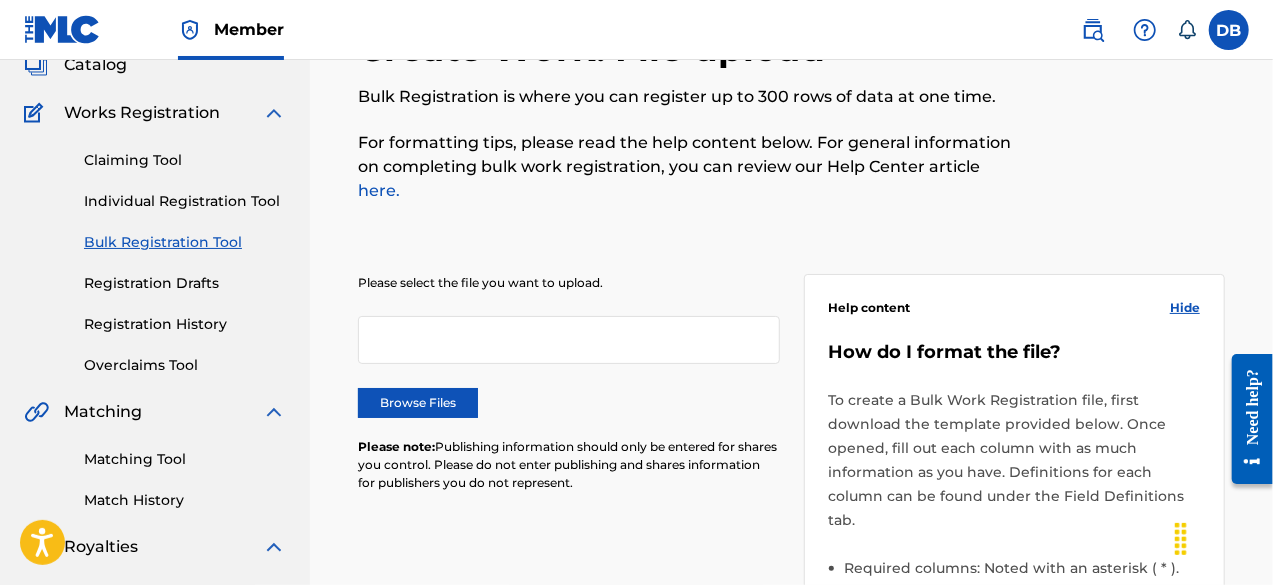 click on "Browse Files" at bounding box center [418, 403] 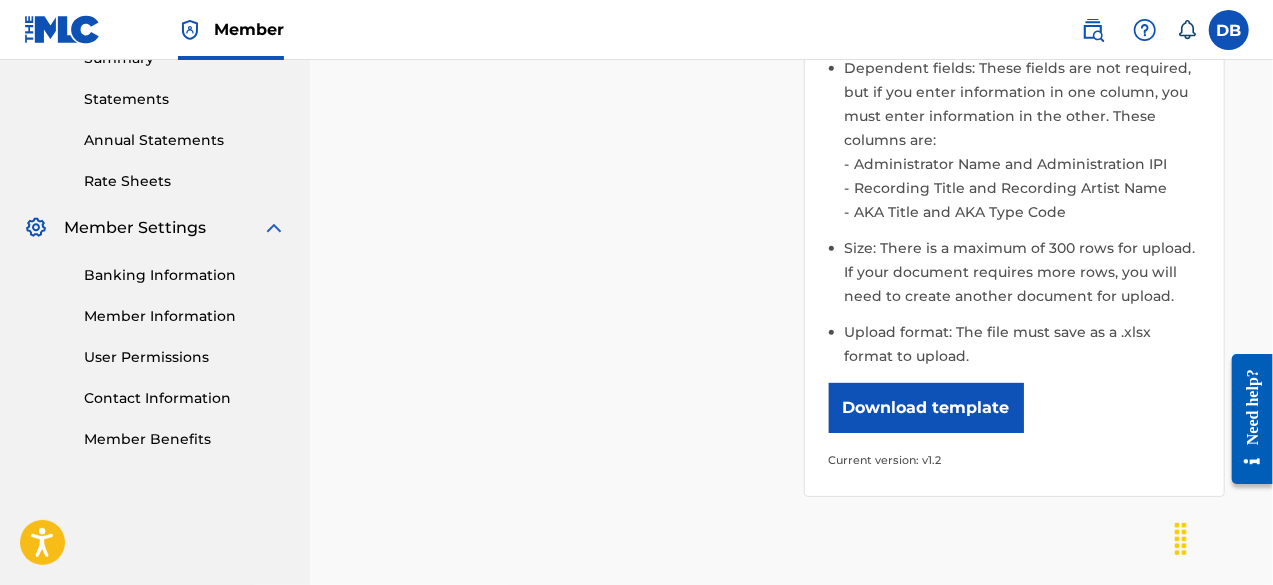 scroll, scrollTop: 777, scrollLeft: 0, axis: vertical 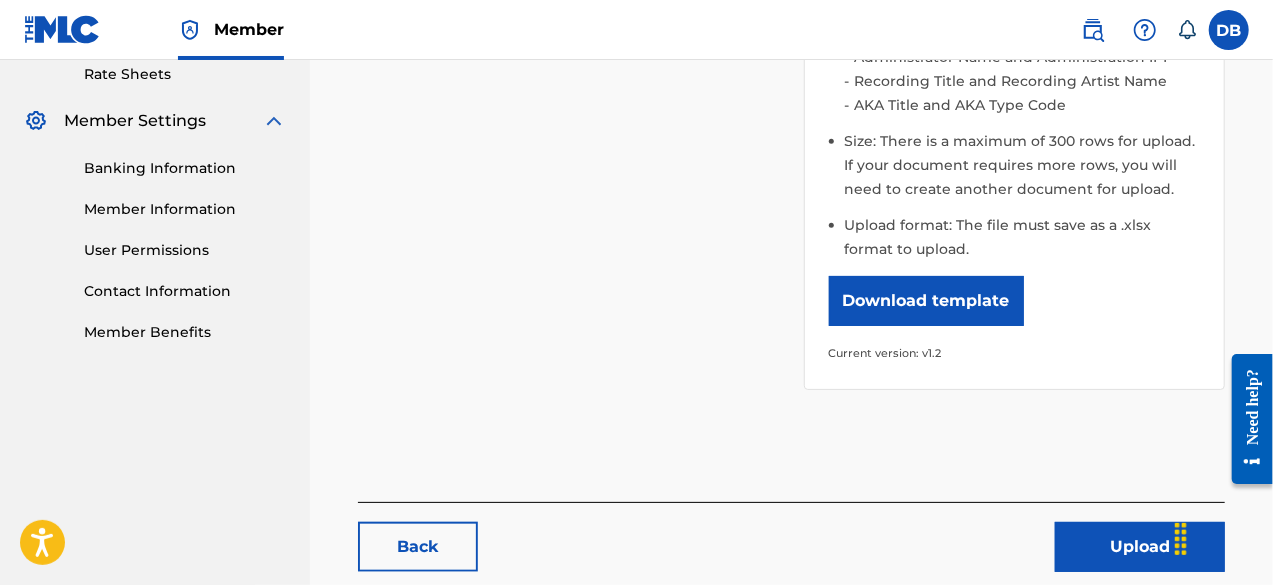 click on "Upload" at bounding box center (1140, 547) 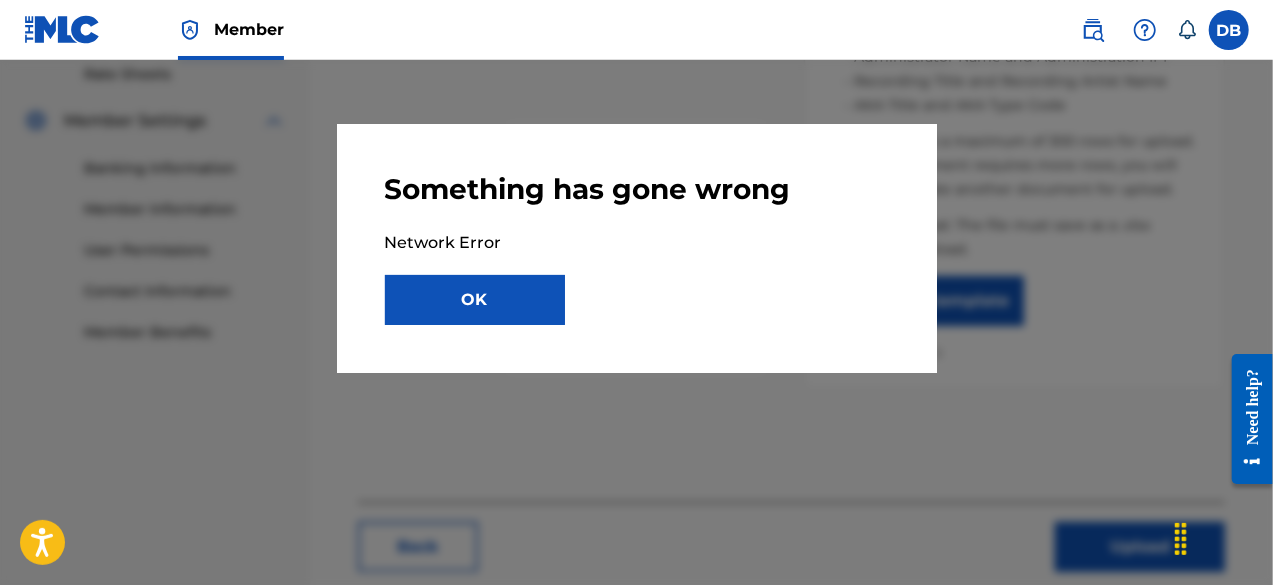 click on "OK" at bounding box center [475, 300] 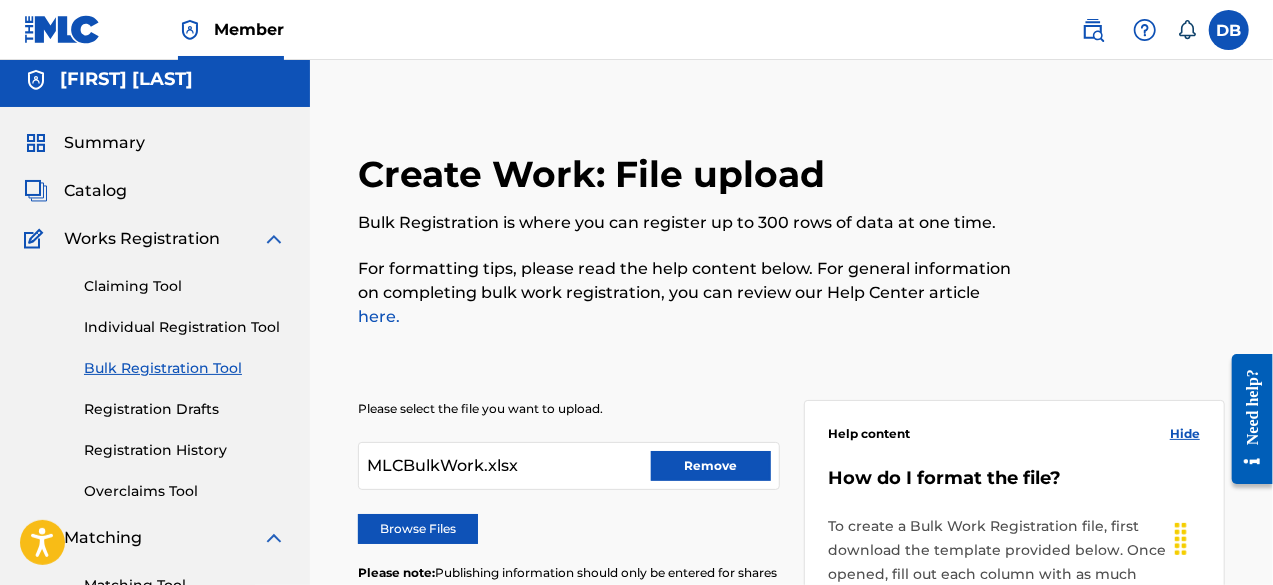 scroll, scrollTop: 0, scrollLeft: 0, axis: both 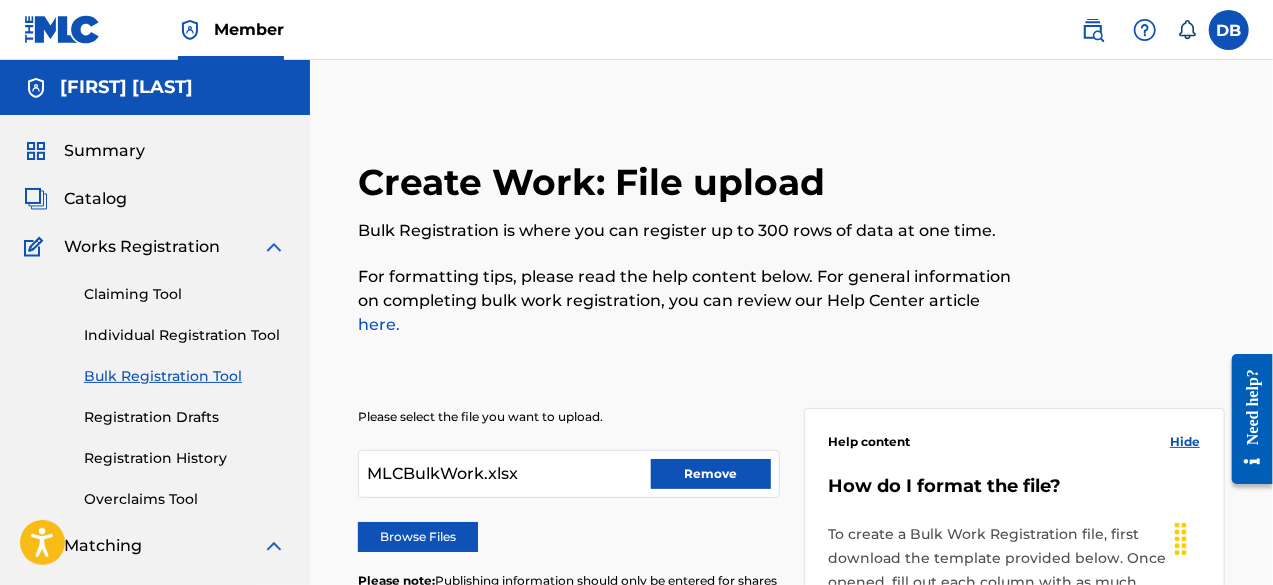 click on "Registration History" at bounding box center [185, 458] 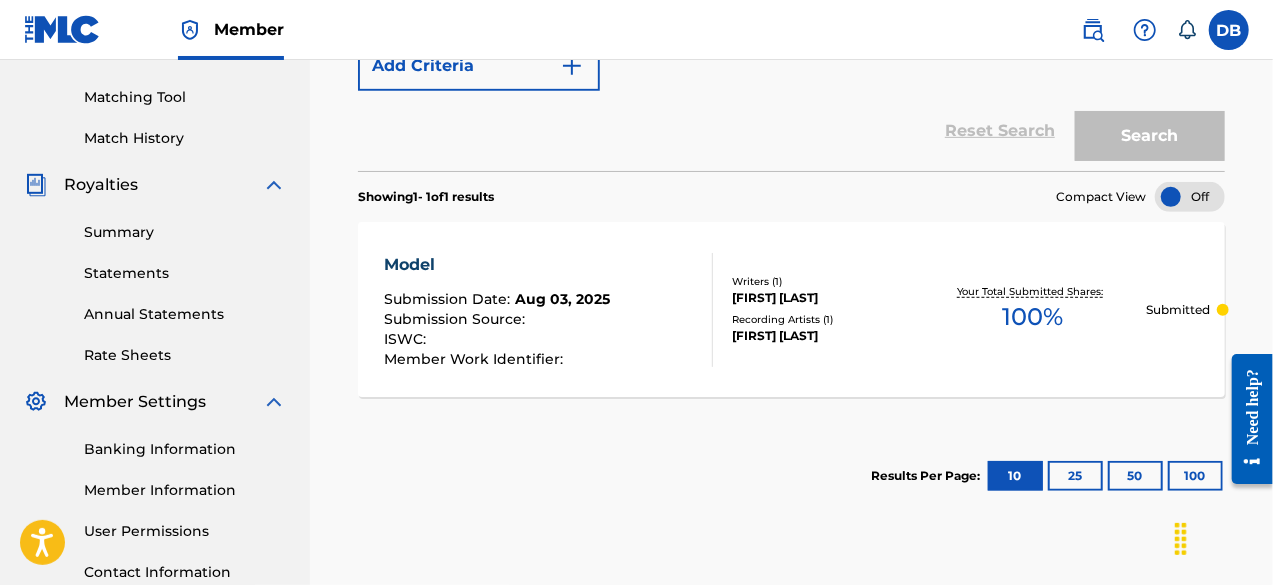 scroll, scrollTop: 498, scrollLeft: 0, axis: vertical 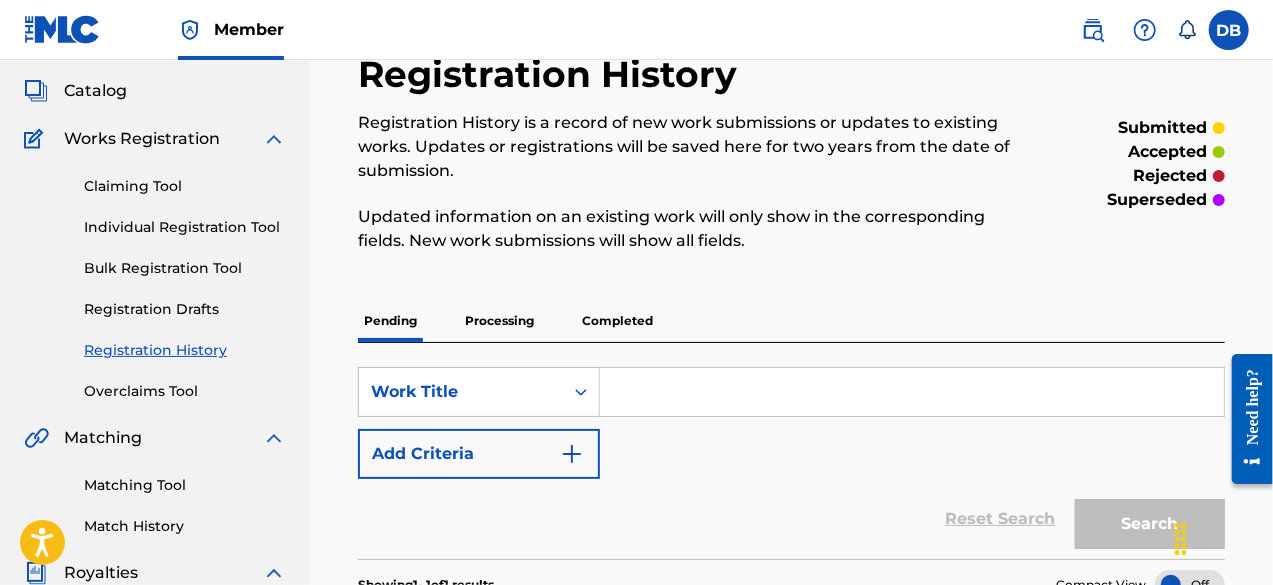 click on "Completed" at bounding box center [617, 321] 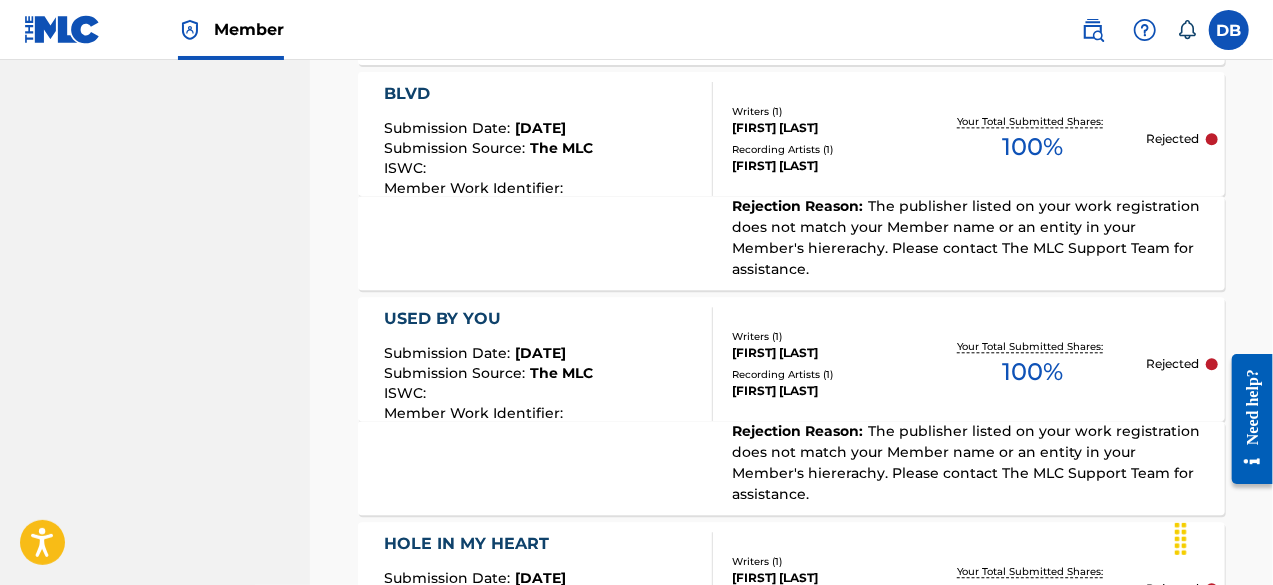 scroll, scrollTop: 2477, scrollLeft: 0, axis: vertical 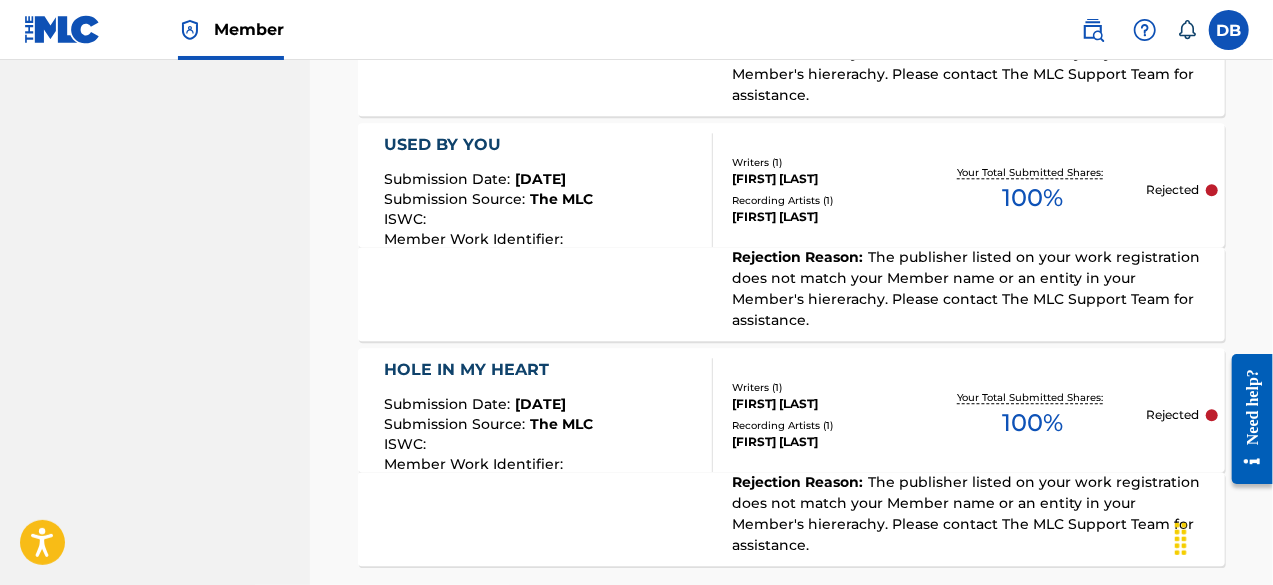 click on "25" at bounding box center (1075, 650) 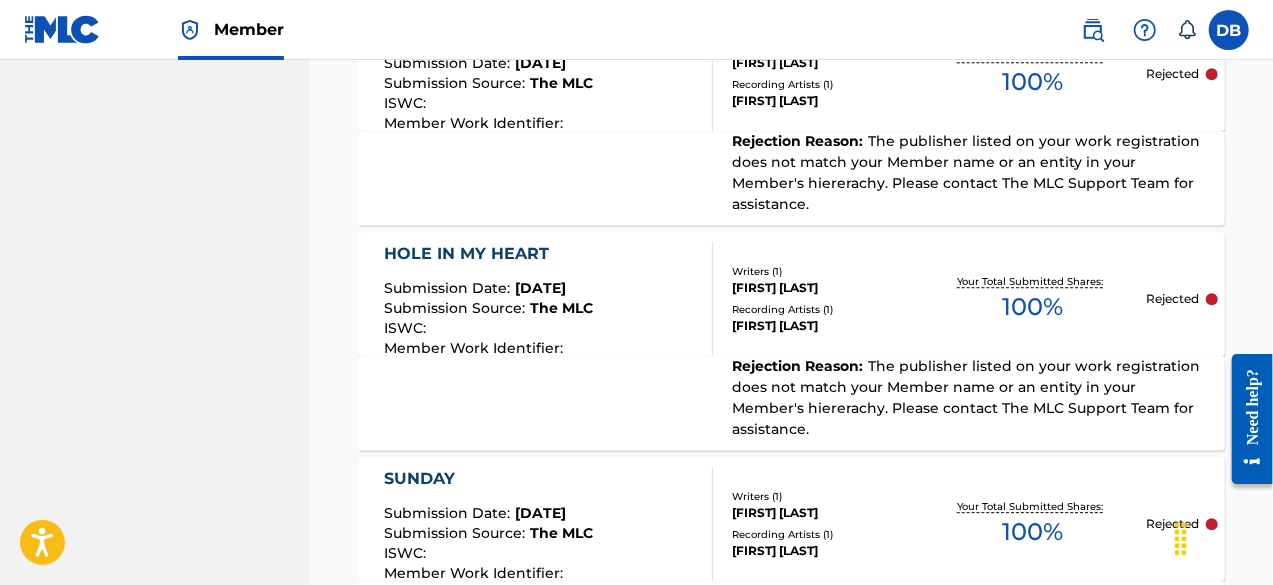 scroll, scrollTop: 2649, scrollLeft: 0, axis: vertical 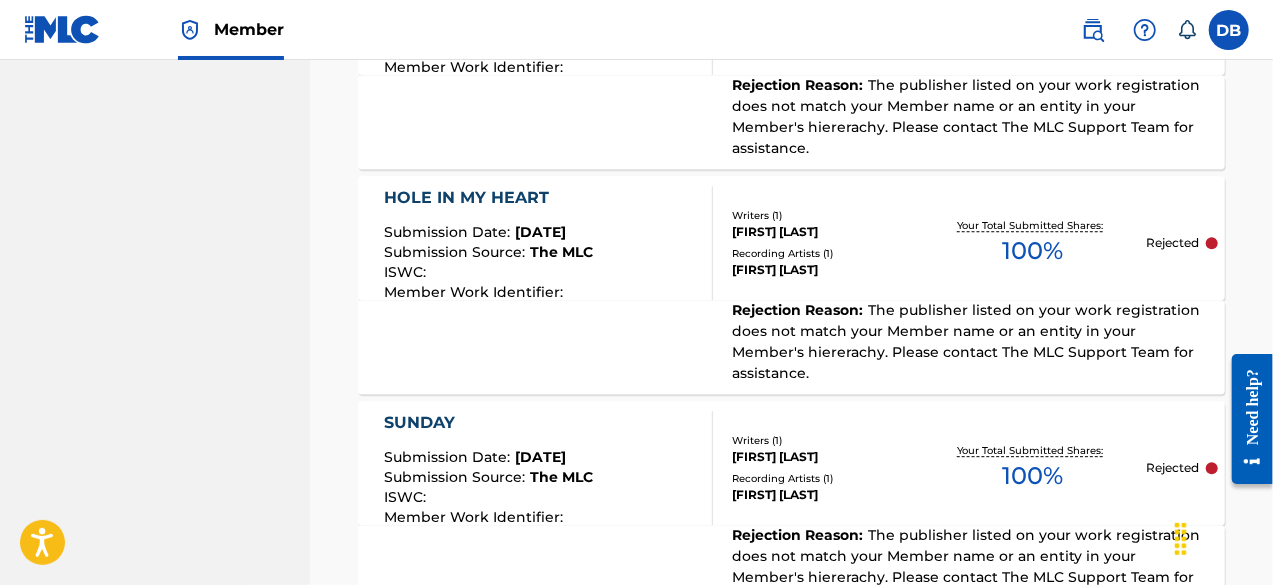 click at bounding box center [1229, 30] 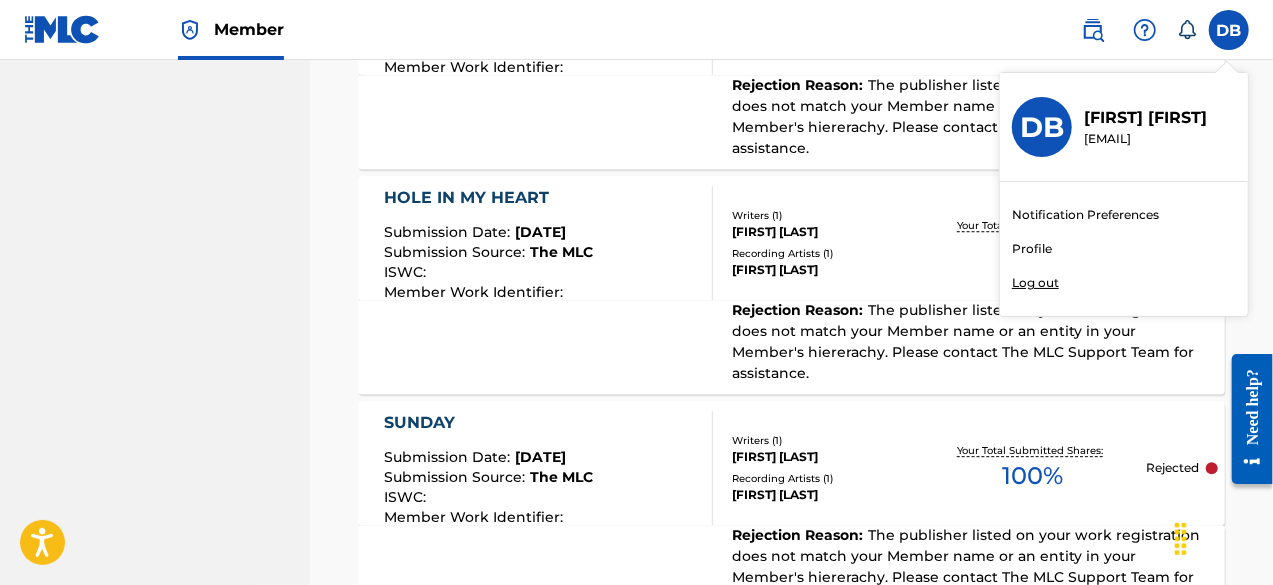 click on "Profile" at bounding box center [1032, 249] 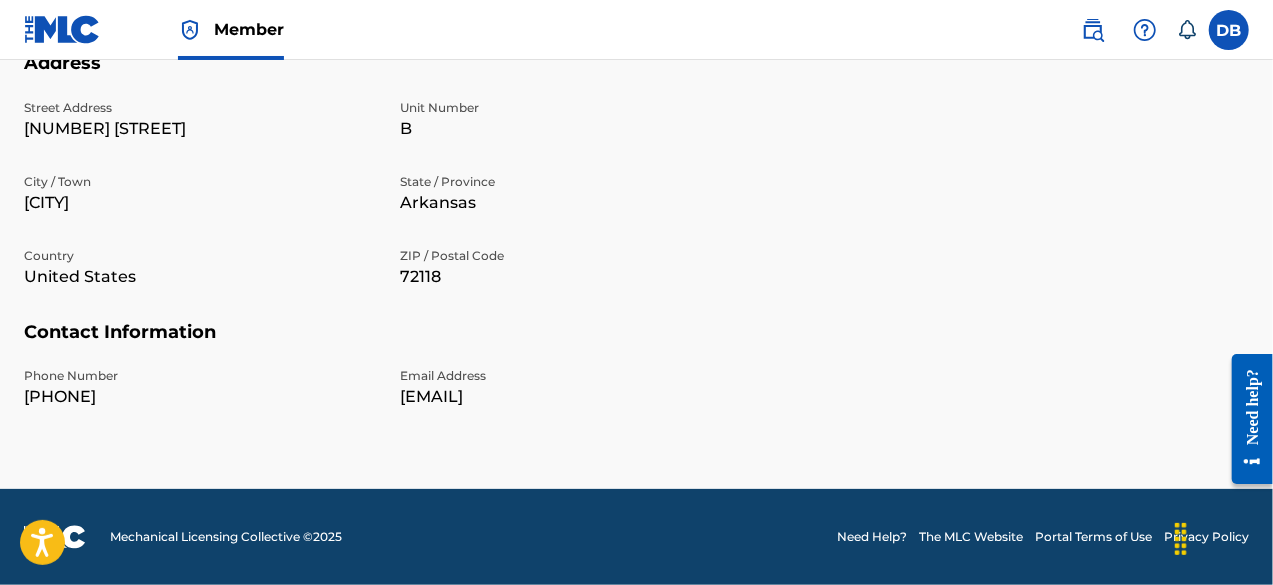 scroll, scrollTop: 0, scrollLeft: 0, axis: both 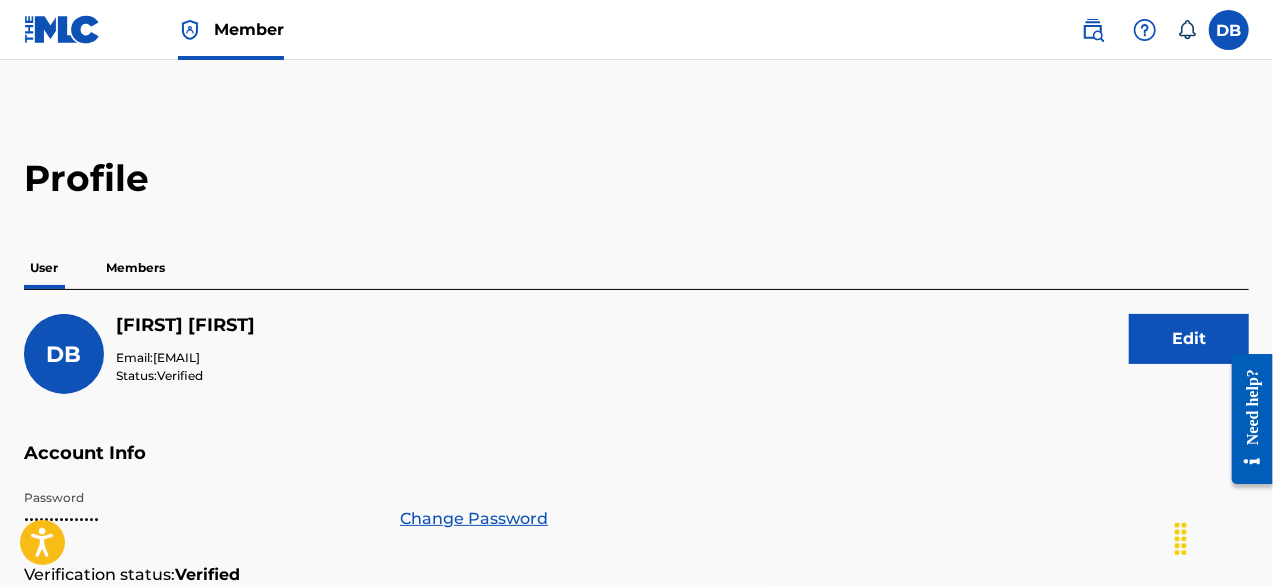 click on "Members" at bounding box center [135, 268] 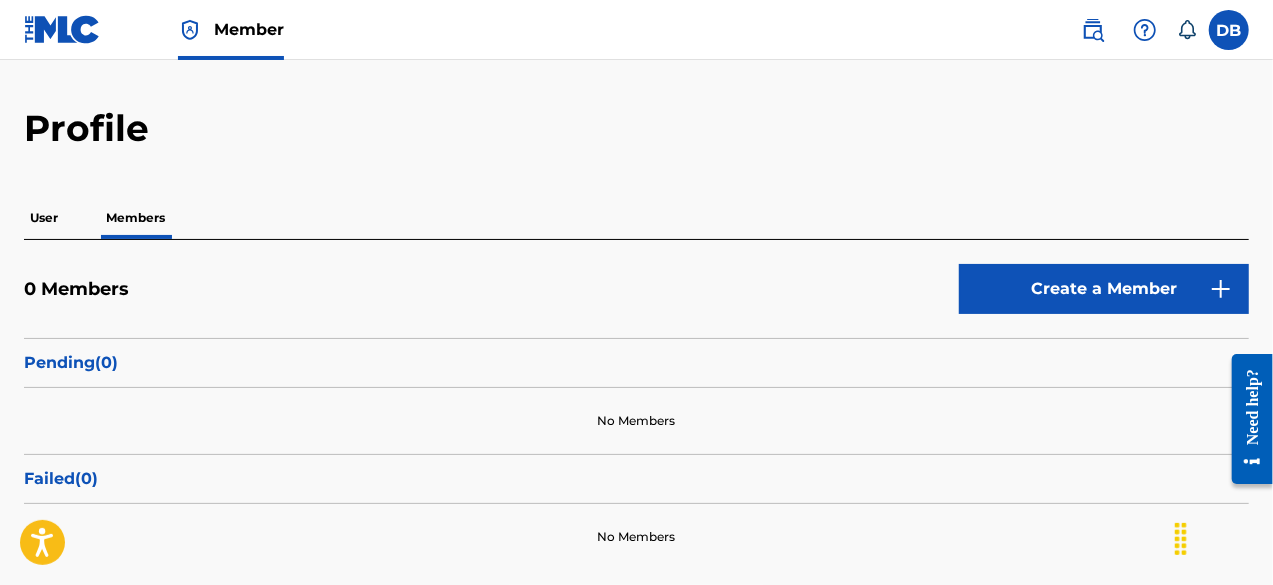 scroll, scrollTop: 0, scrollLeft: 0, axis: both 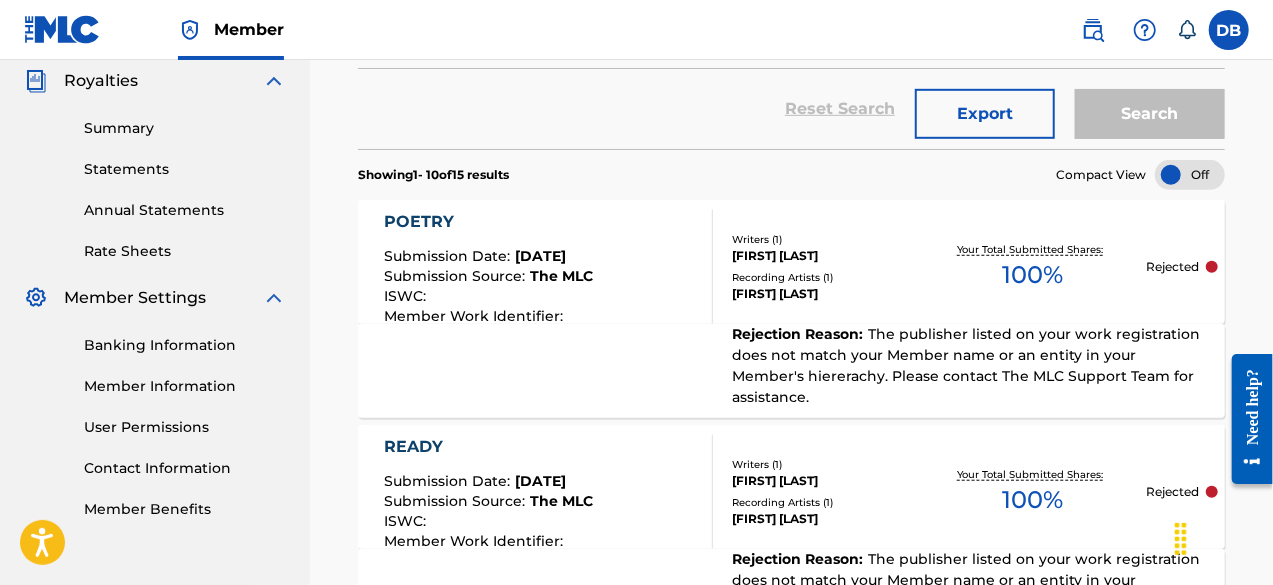 click on "Member Information" at bounding box center [185, 386] 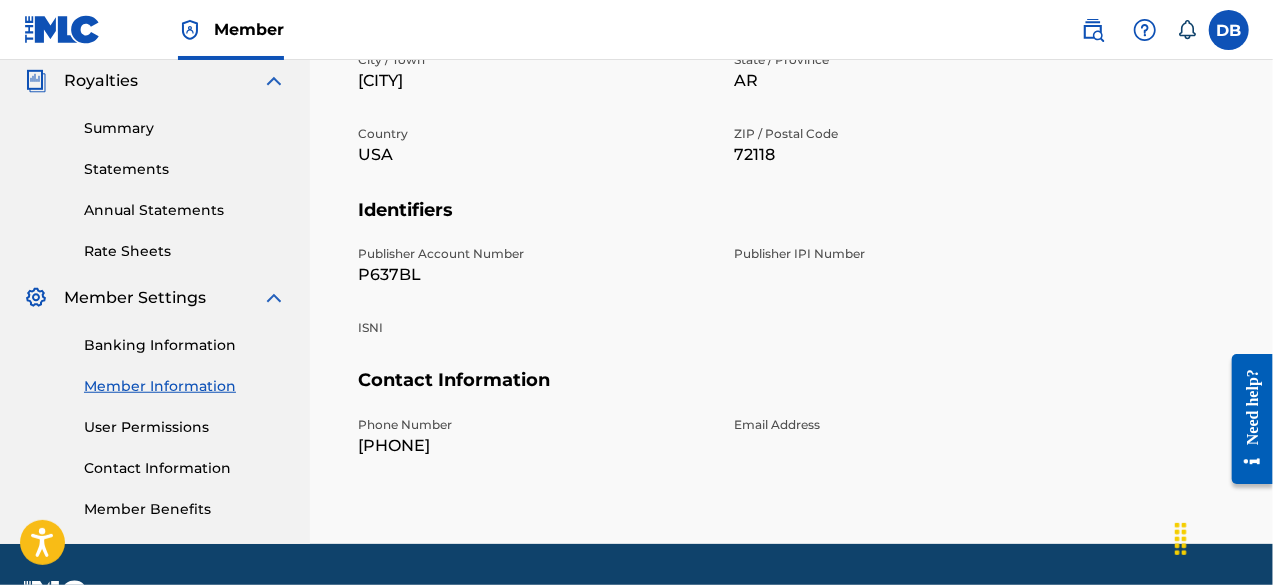 scroll, scrollTop: 0, scrollLeft: 0, axis: both 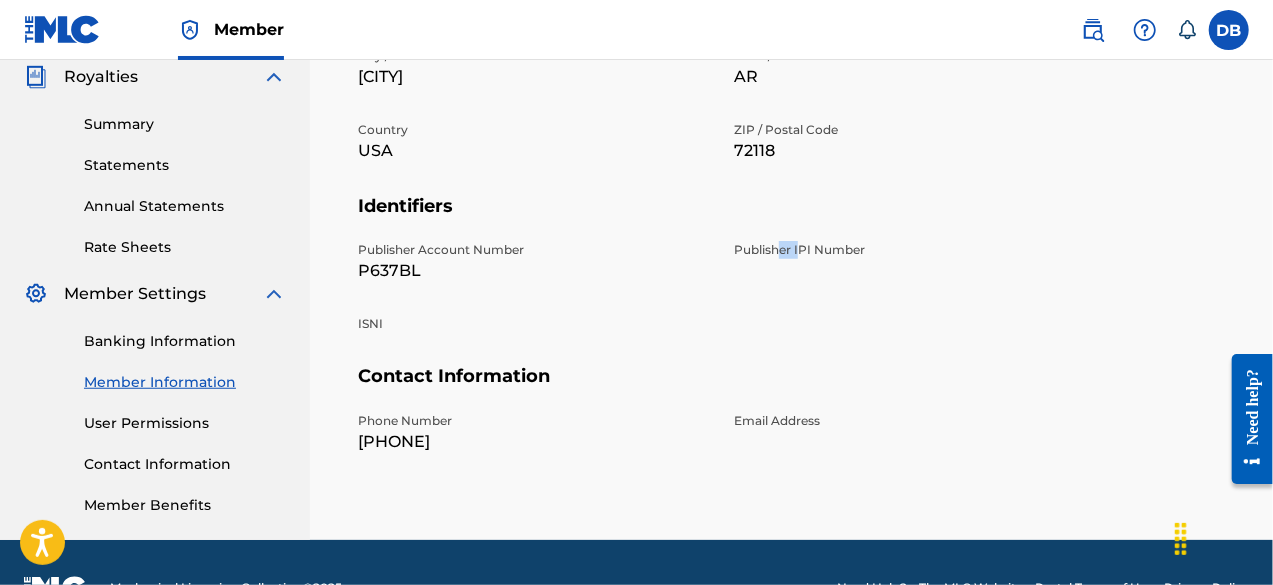 drag, startPoint x: 800, startPoint y: 262, endPoint x: 776, endPoint y: 248, distance: 27.784887 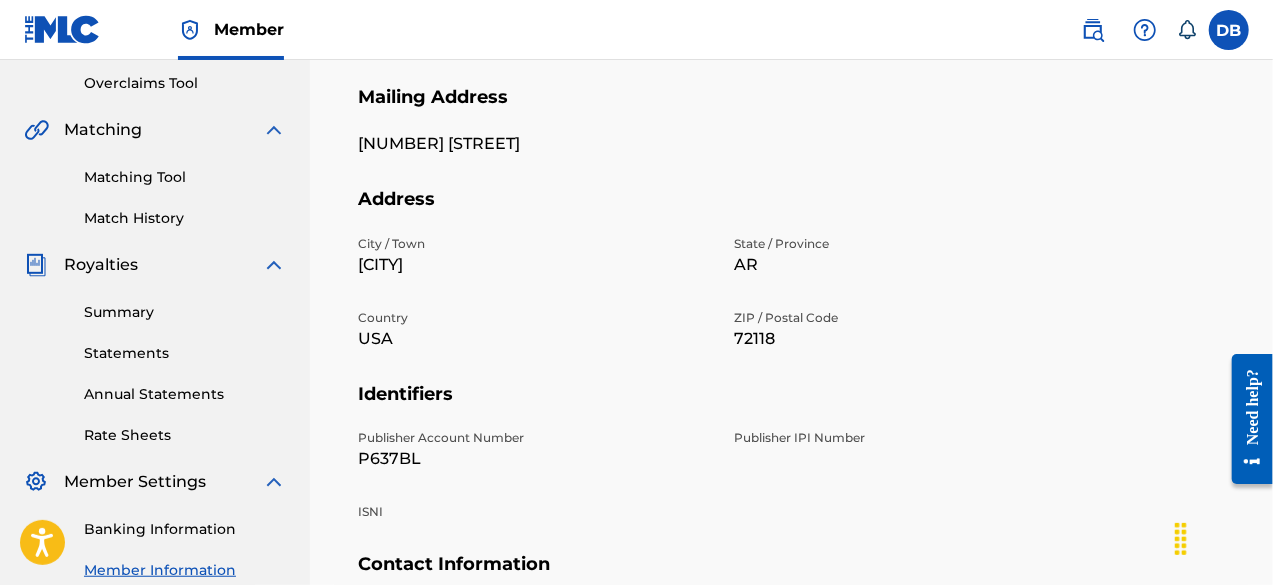scroll, scrollTop: 409, scrollLeft: 0, axis: vertical 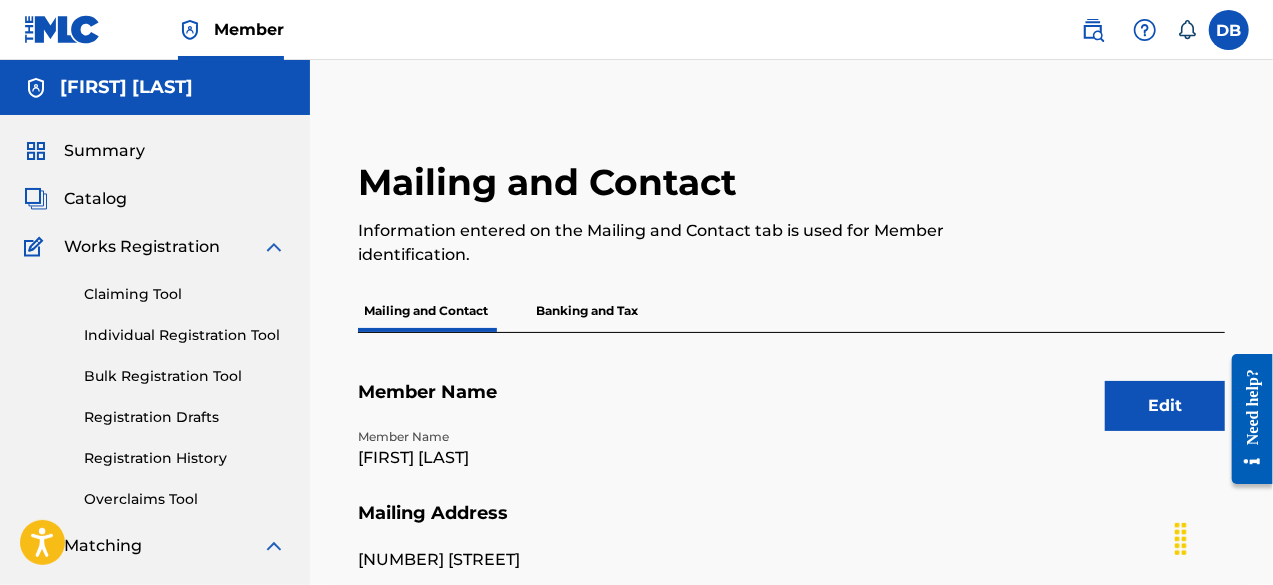 click on "Bulk Registration Tool" at bounding box center [185, 376] 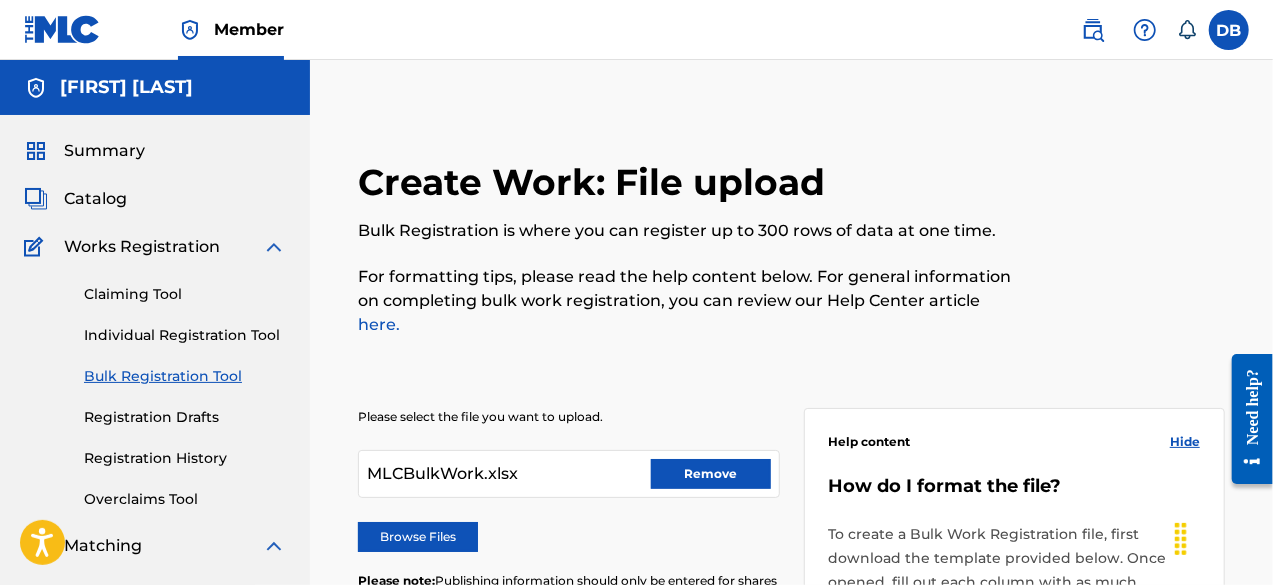 click on "Remove" at bounding box center (711, 474) 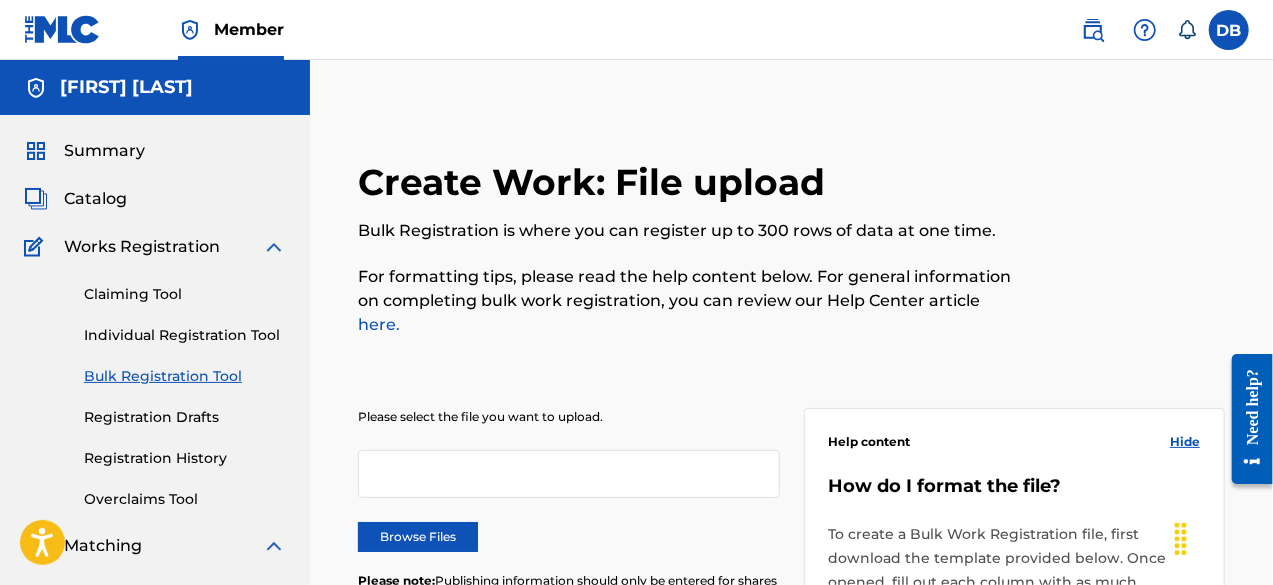click on "Browse Files" at bounding box center [418, 537] 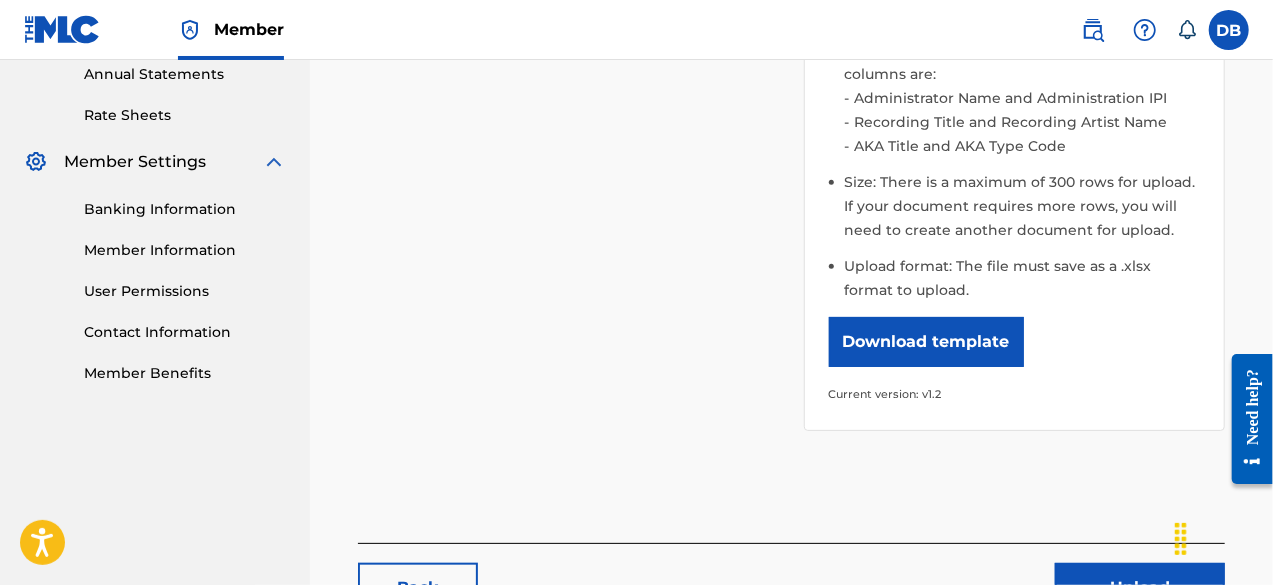 scroll, scrollTop: 761, scrollLeft: 0, axis: vertical 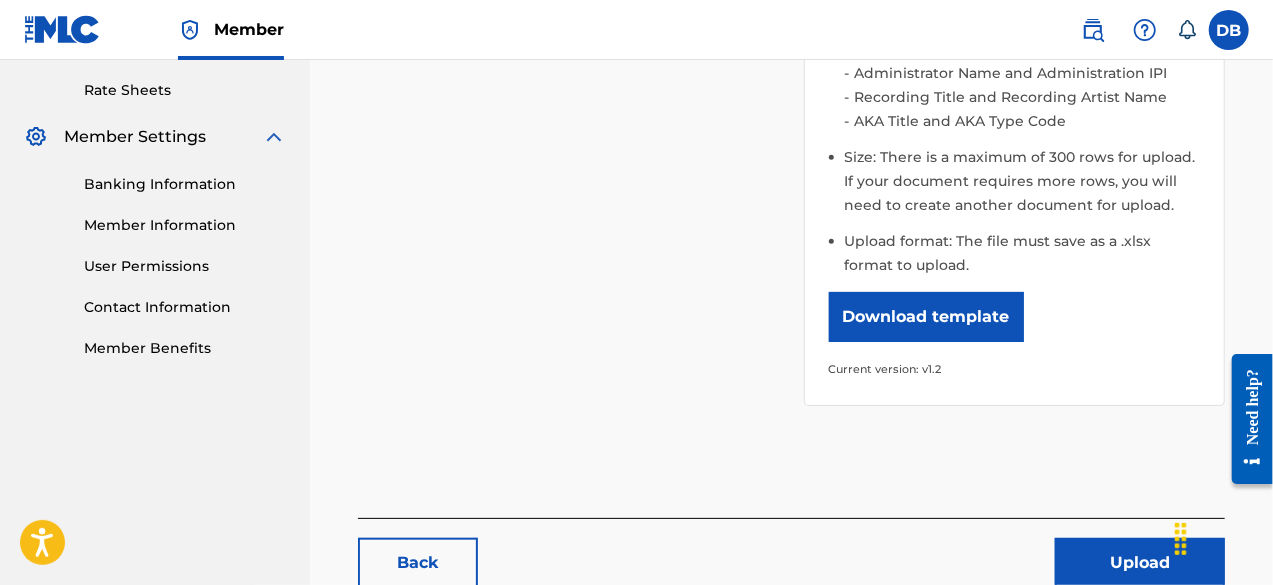 click on "Upload" at bounding box center [1140, 563] 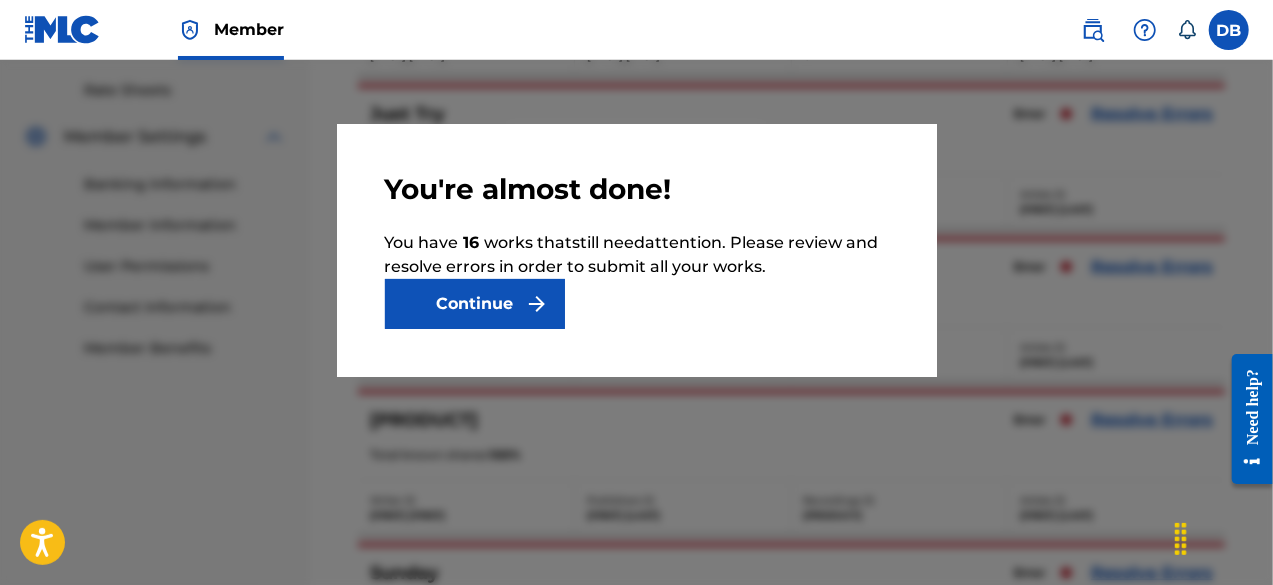 scroll, scrollTop: 0, scrollLeft: 0, axis: both 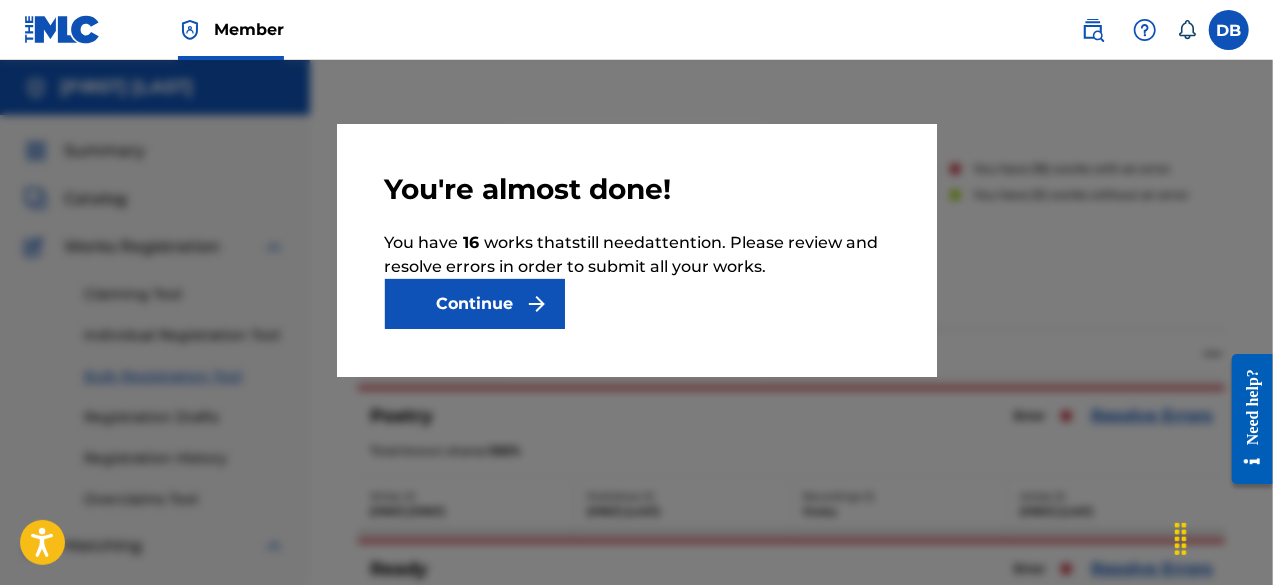 click on "Continue" at bounding box center [475, 304] 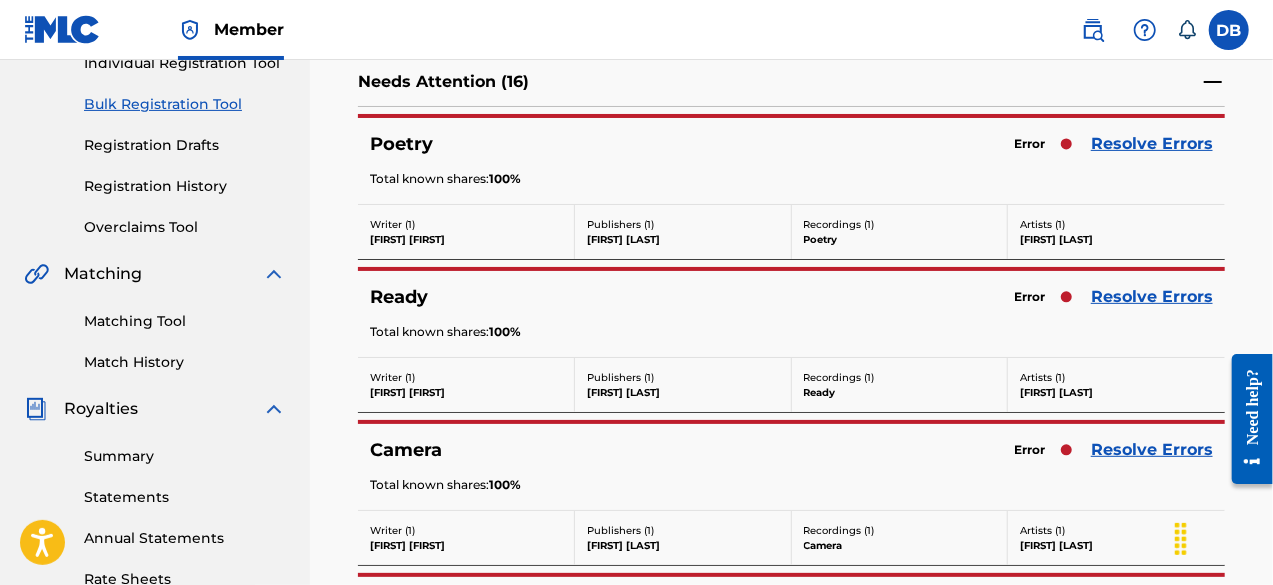 scroll, scrollTop: 276, scrollLeft: 0, axis: vertical 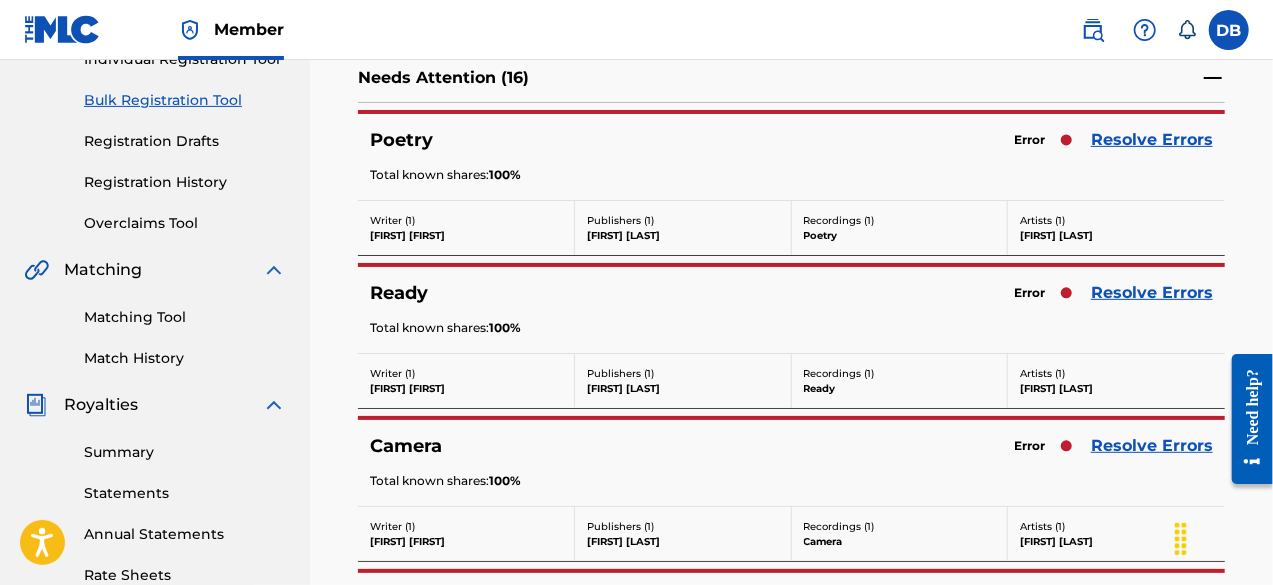 click on "Resolve Errors" at bounding box center [1152, 140] 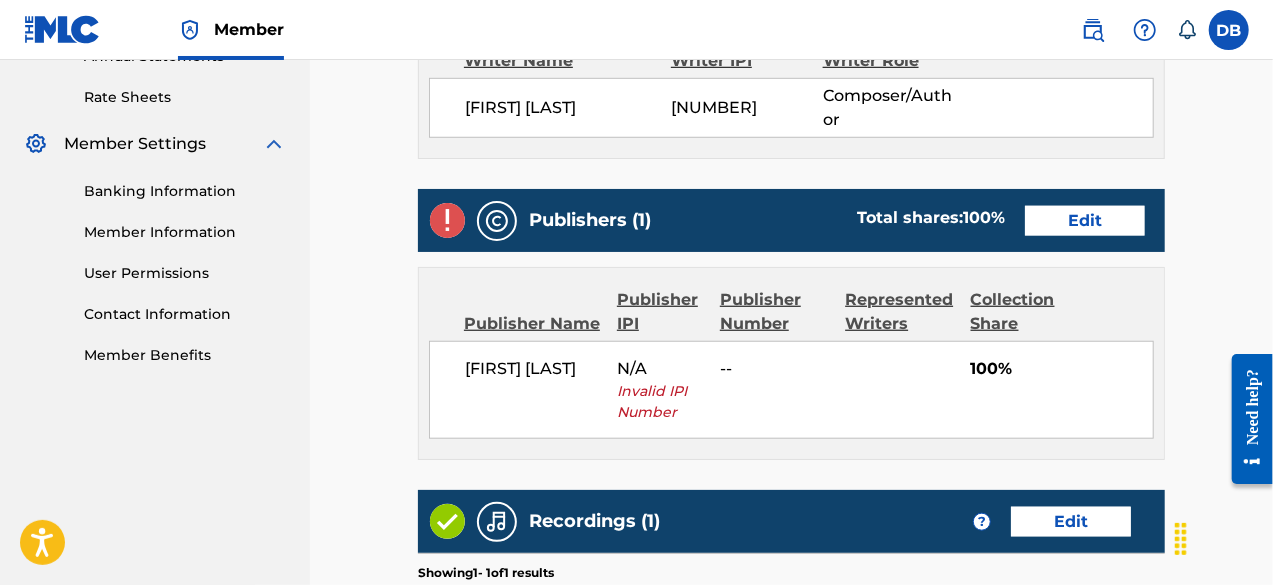 scroll, scrollTop: 767, scrollLeft: 0, axis: vertical 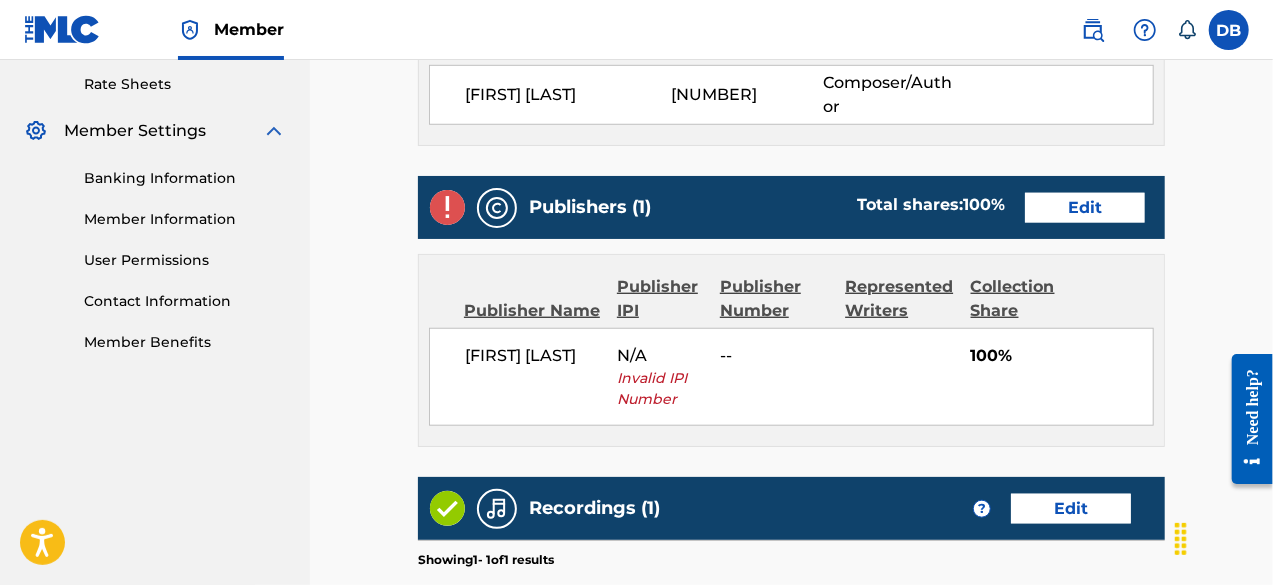 click on "Edit" at bounding box center (1085, 208) 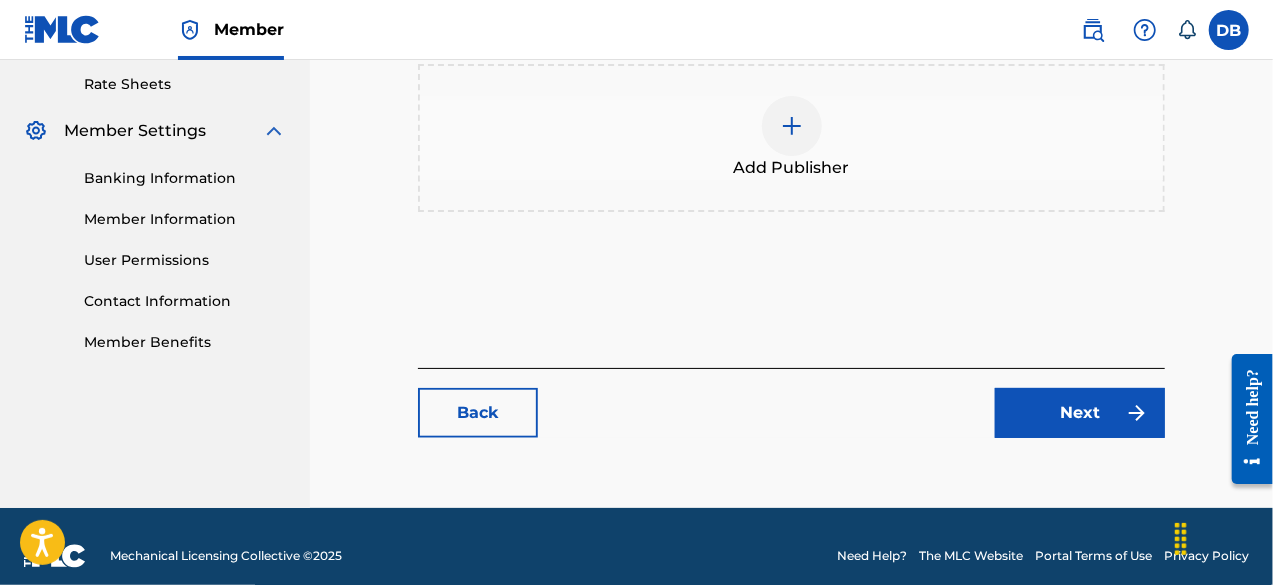 scroll, scrollTop: 0, scrollLeft: 0, axis: both 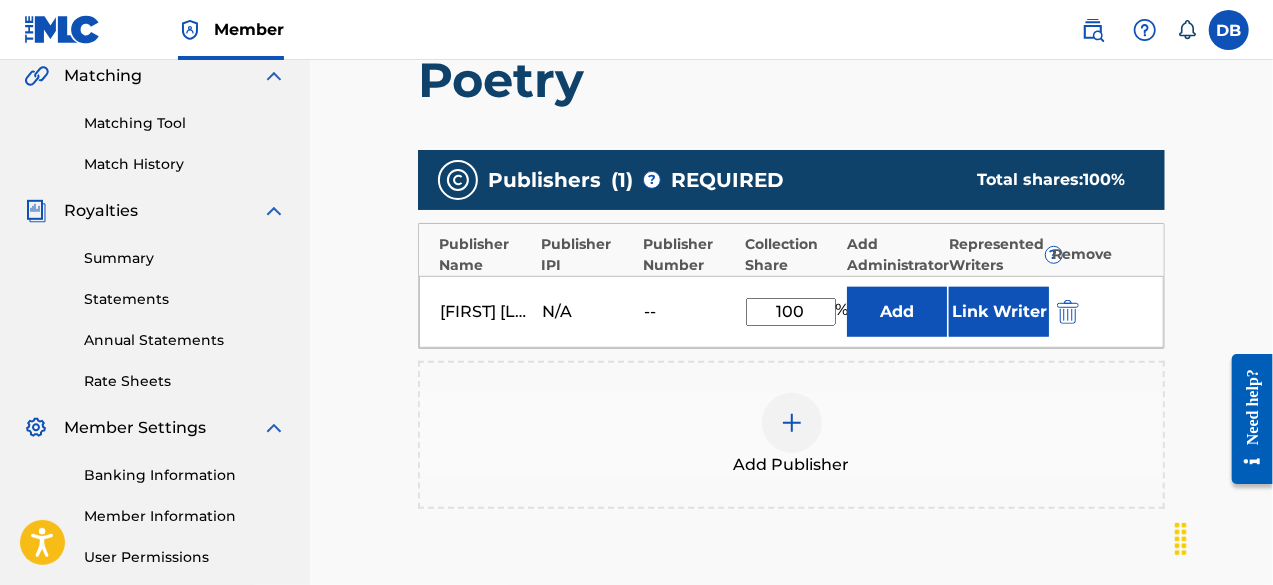 click on "[FIRST] [LAST] N/A -- 100 %" at bounding box center [791, 312] 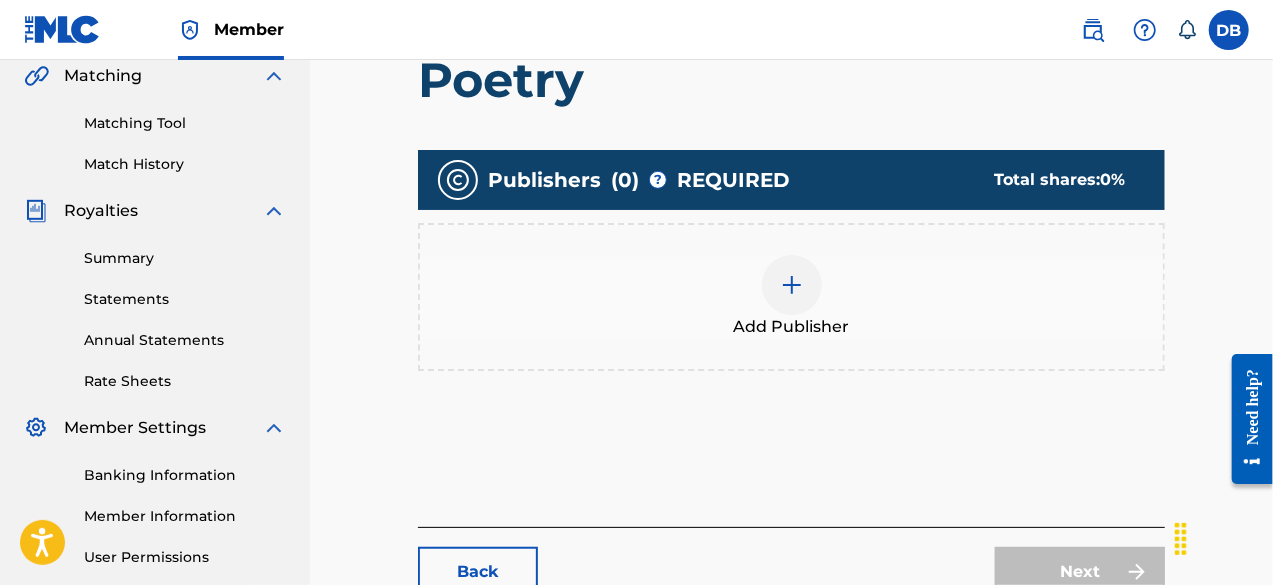 click at bounding box center (792, 285) 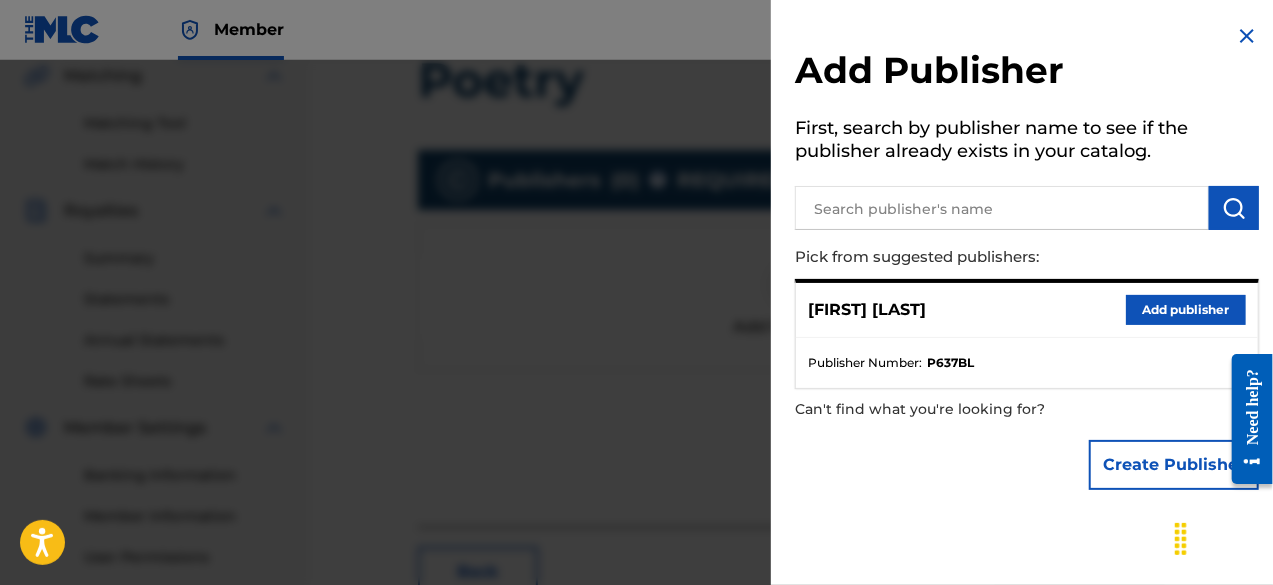 click on "Add publisher" at bounding box center [1186, 310] 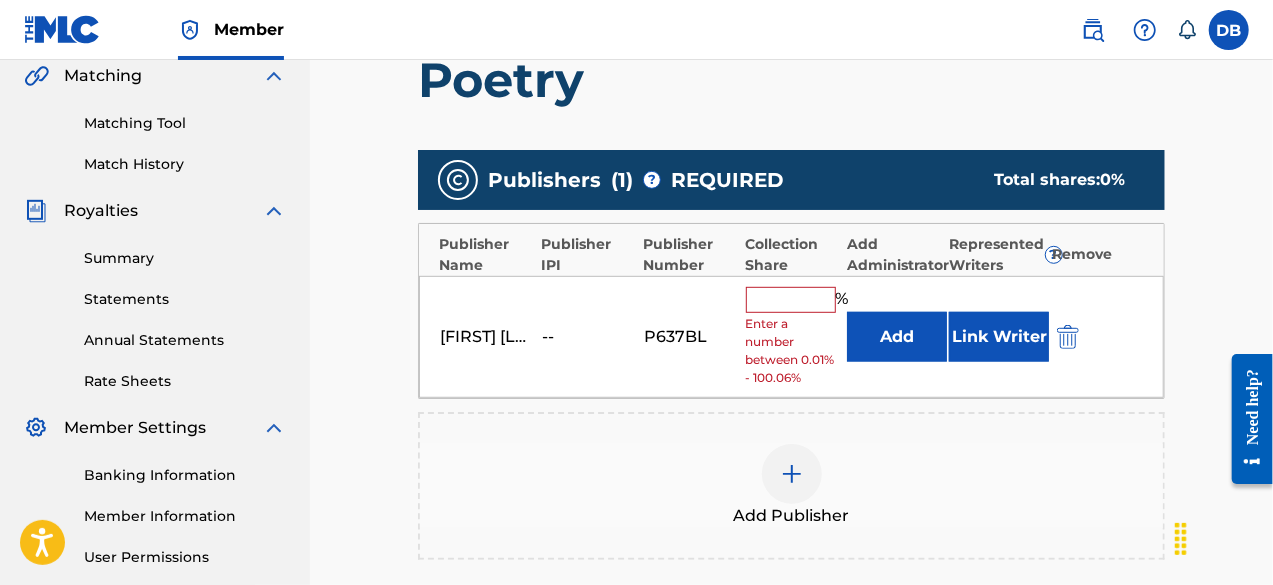click at bounding box center (791, 300) 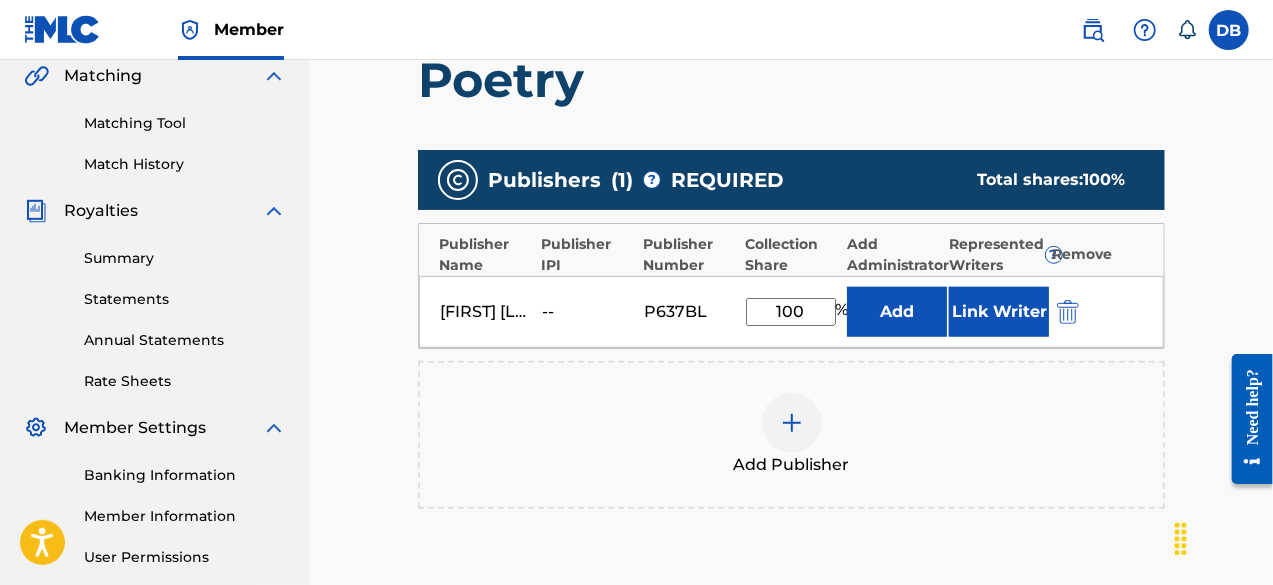 type on "100" 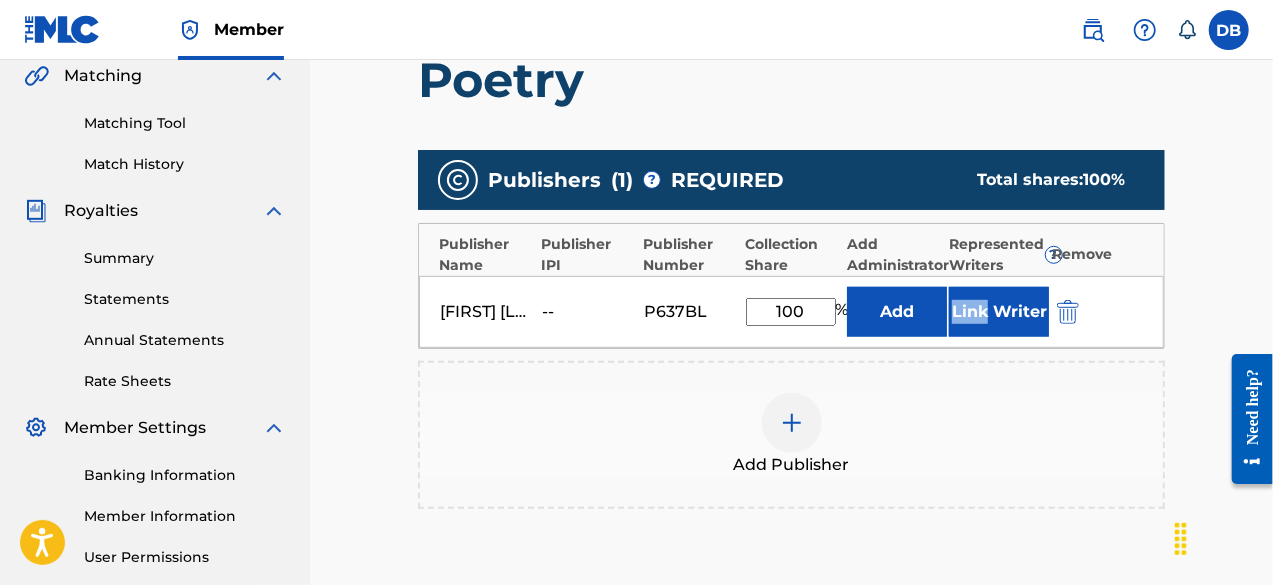 drag, startPoint x: 948, startPoint y: 309, endPoint x: 985, endPoint y: 327, distance: 41.14608 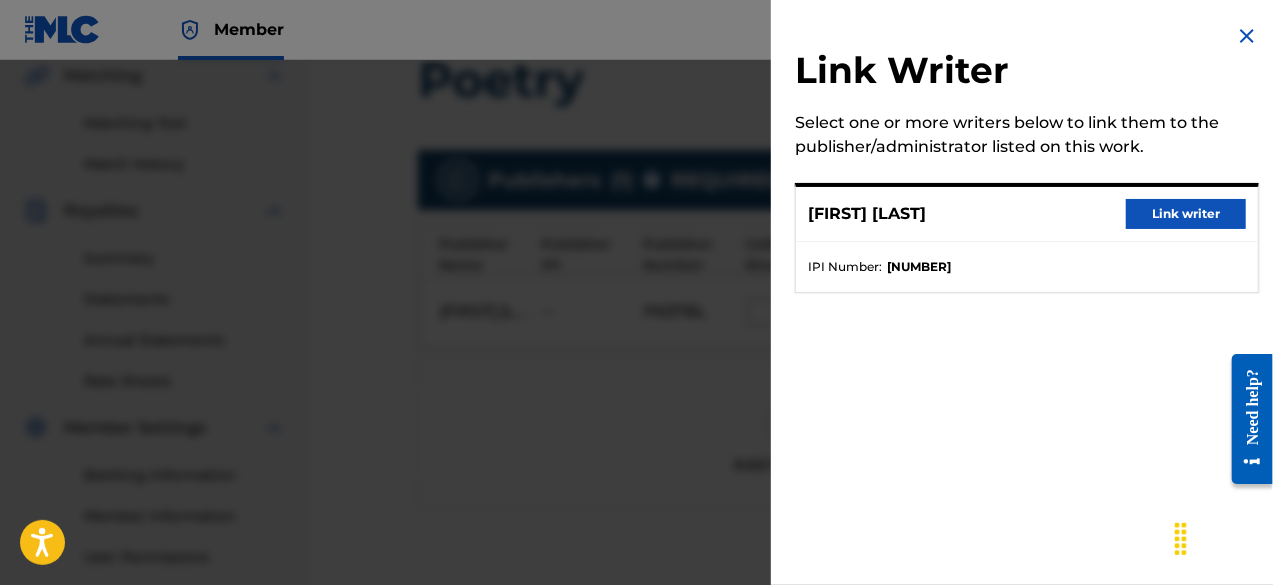 click on "Link writer" at bounding box center [1186, 214] 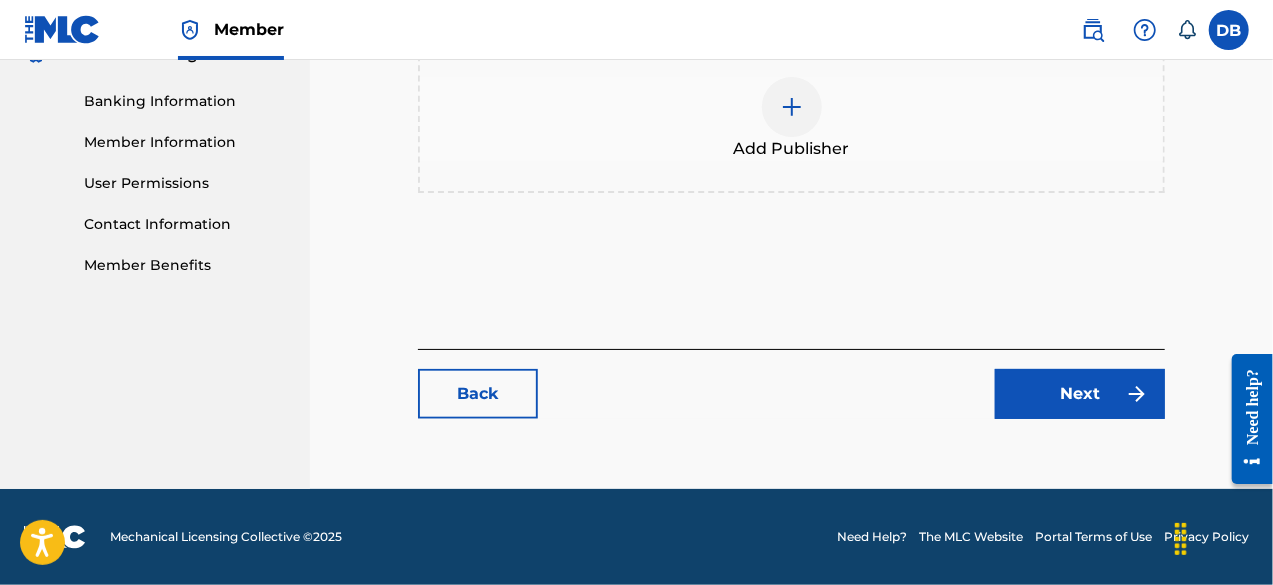 scroll, scrollTop: 863, scrollLeft: 0, axis: vertical 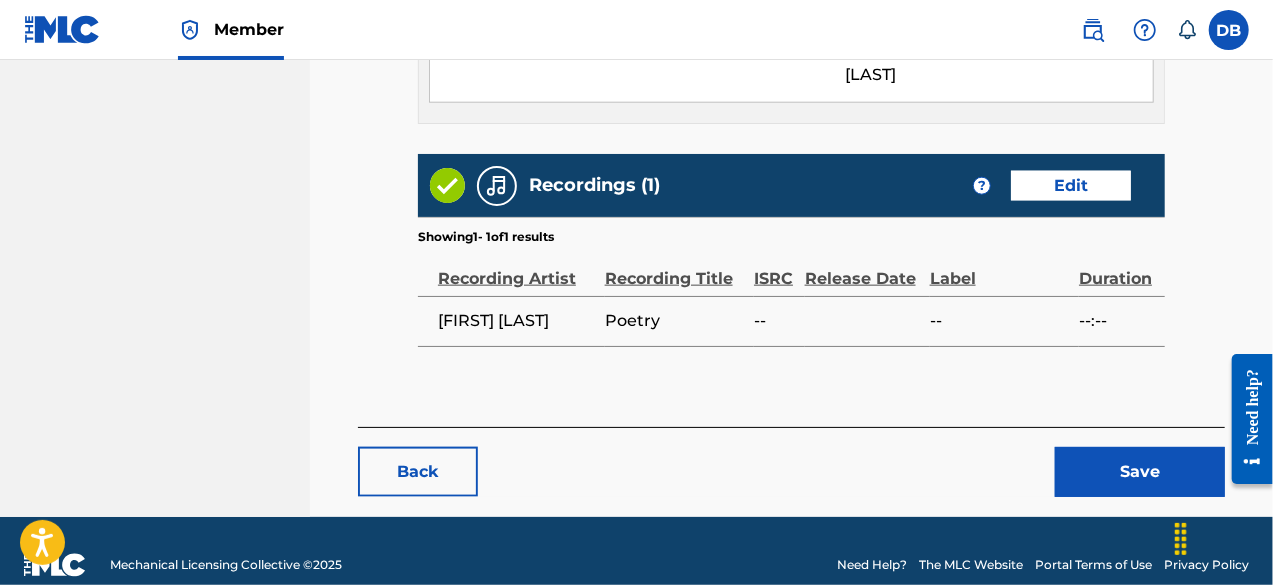 click on "Save" at bounding box center (1140, 472) 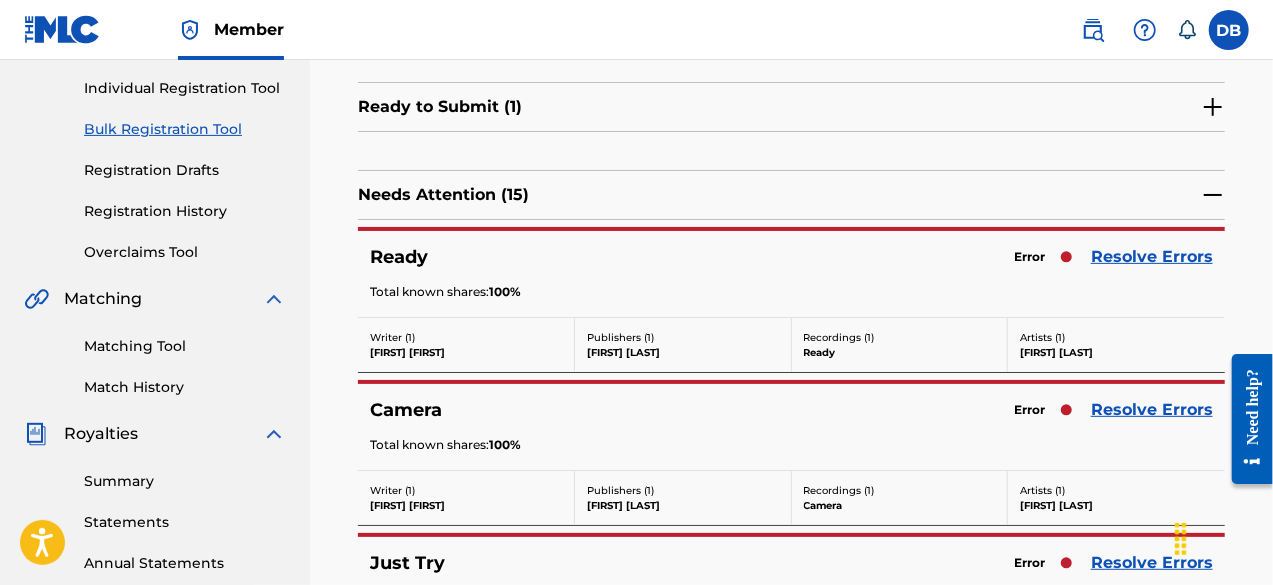 scroll, scrollTop: 254, scrollLeft: 0, axis: vertical 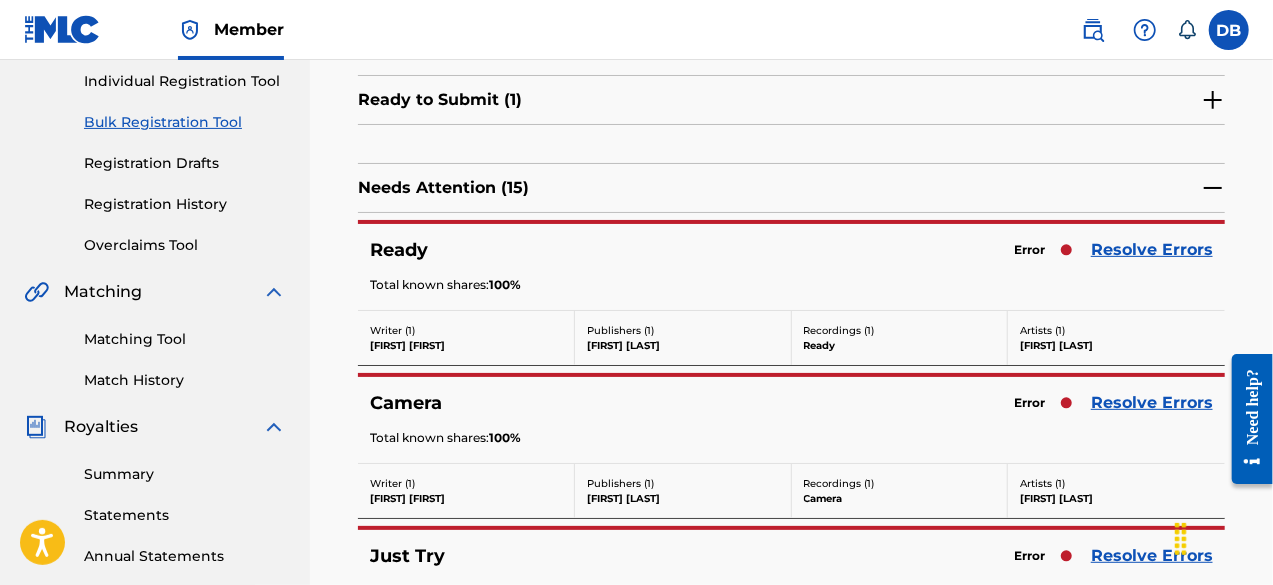 click on "Resolve Errors" at bounding box center (1152, 250) 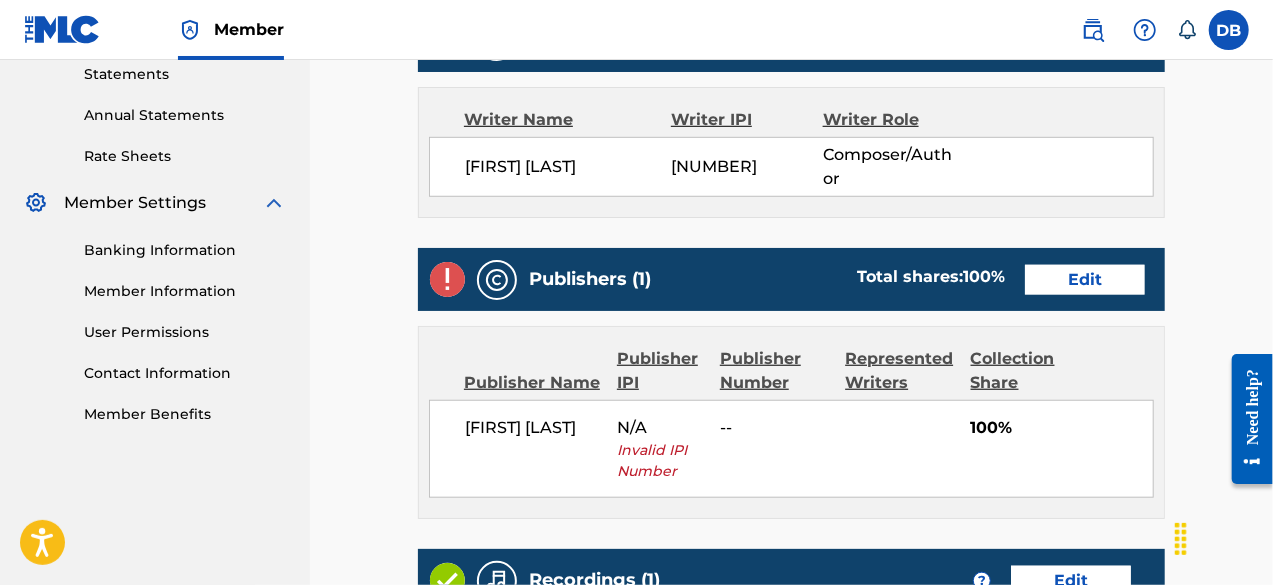 scroll, scrollTop: 707, scrollLeft: 0, axis: vertical 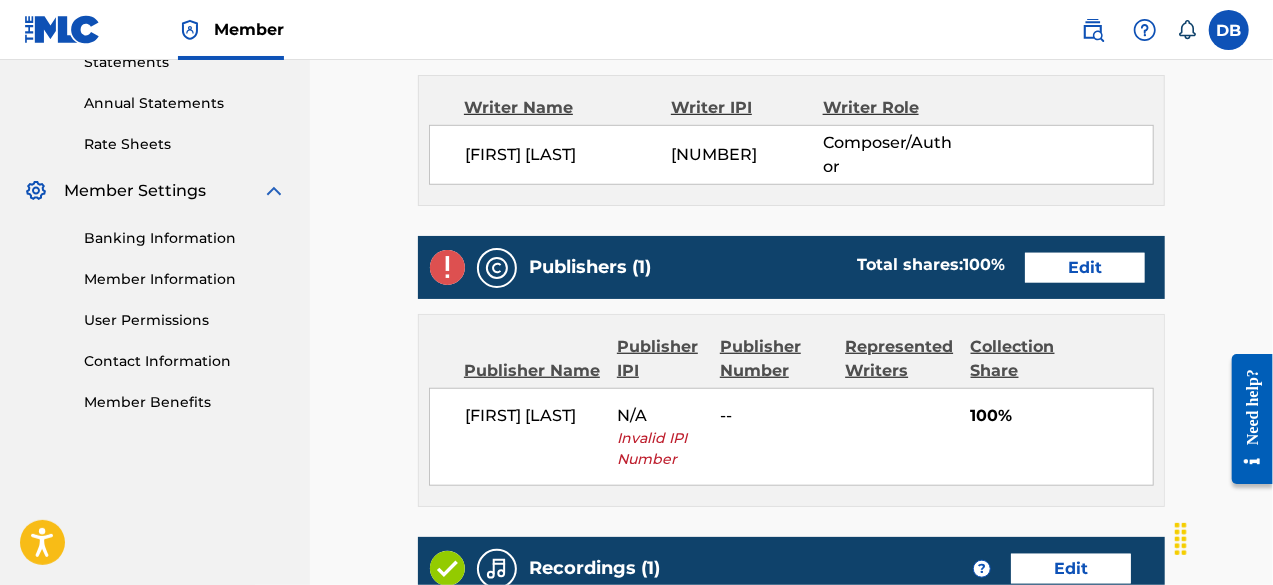 click on "Edit" at bounding box center [1085, 268] 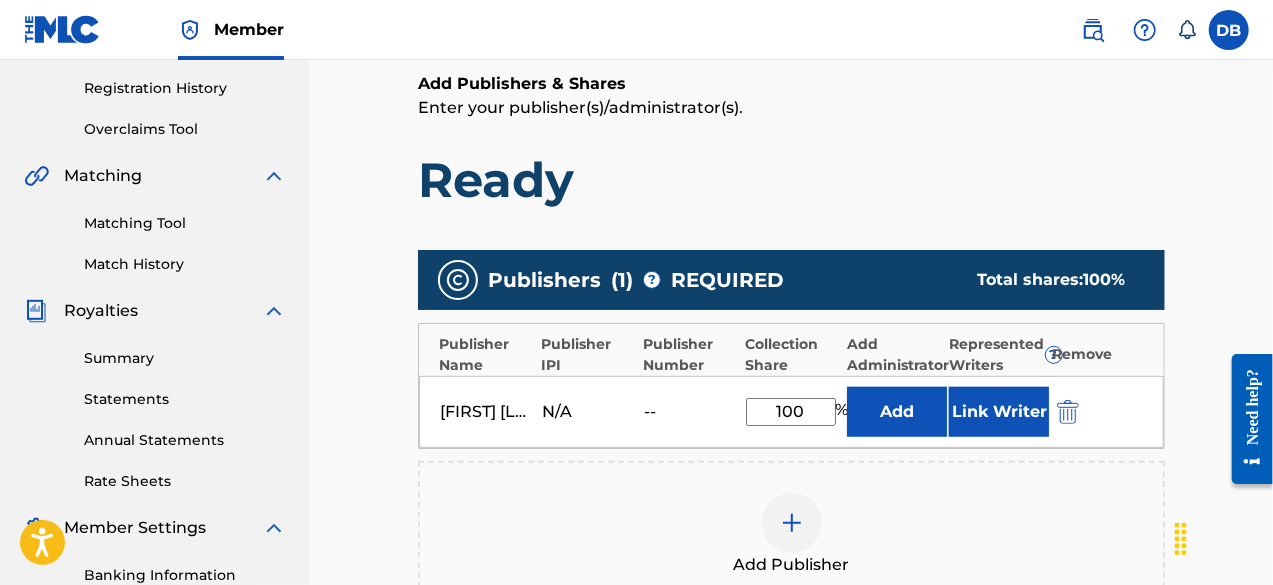 scroll, scrollTop: 400, scrollLeft: 0, axis: vertical 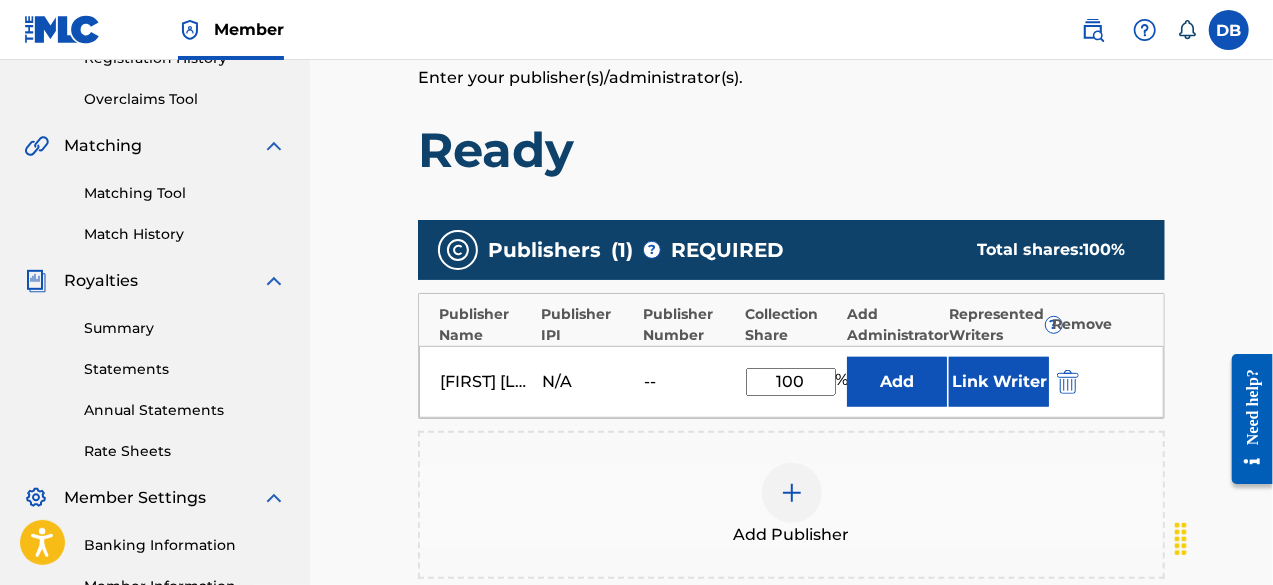 click at bounding box center (1068, 382) 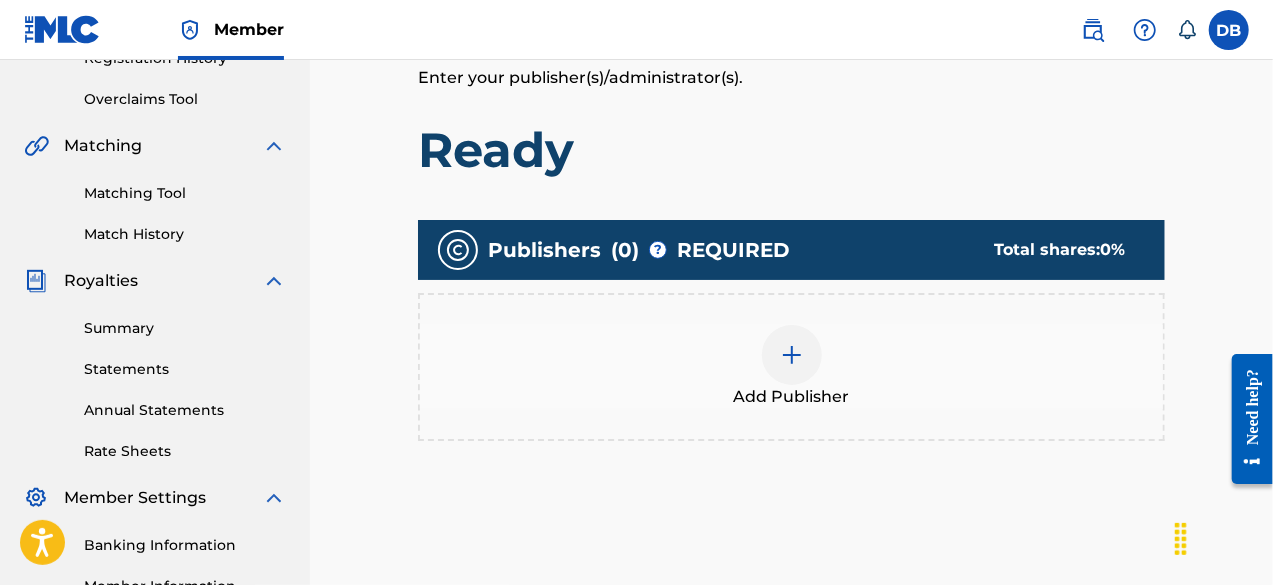 click at bounding box center [792, 355] 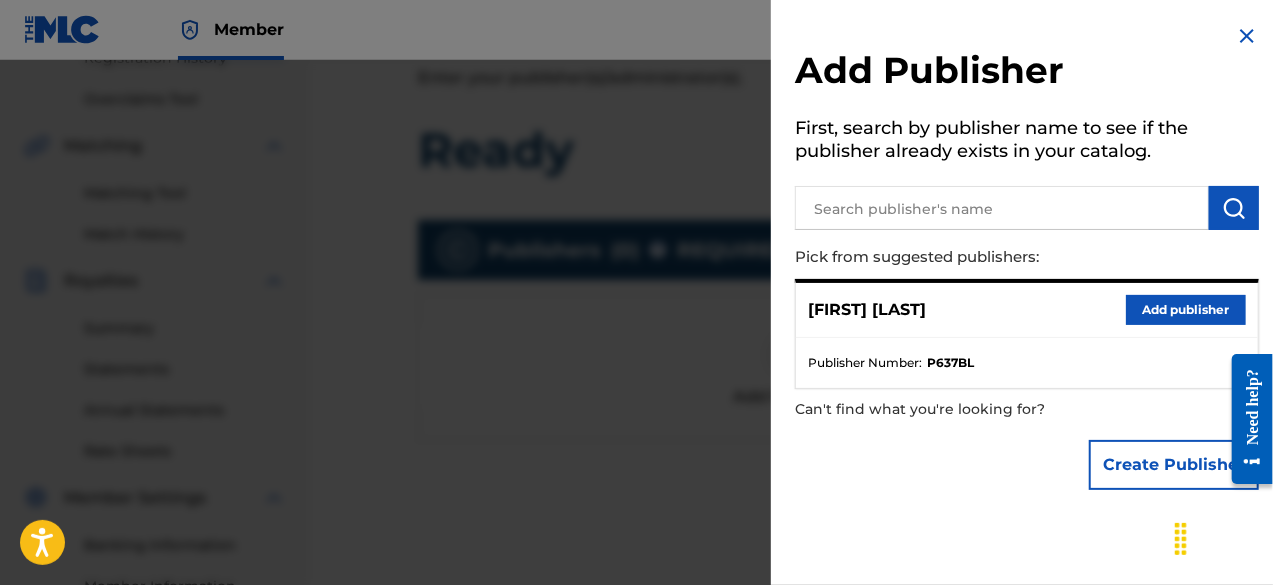 click on "Add publisher" at bounding box center [1186, 310] 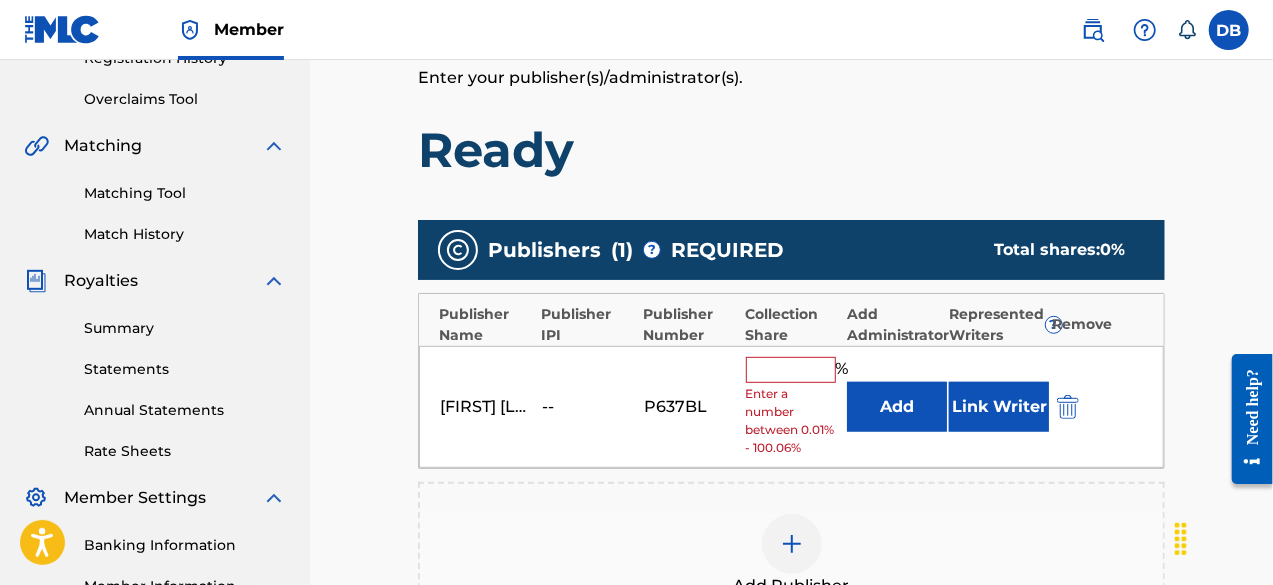 click on "Link Writer" at bounding box center [999, 407] 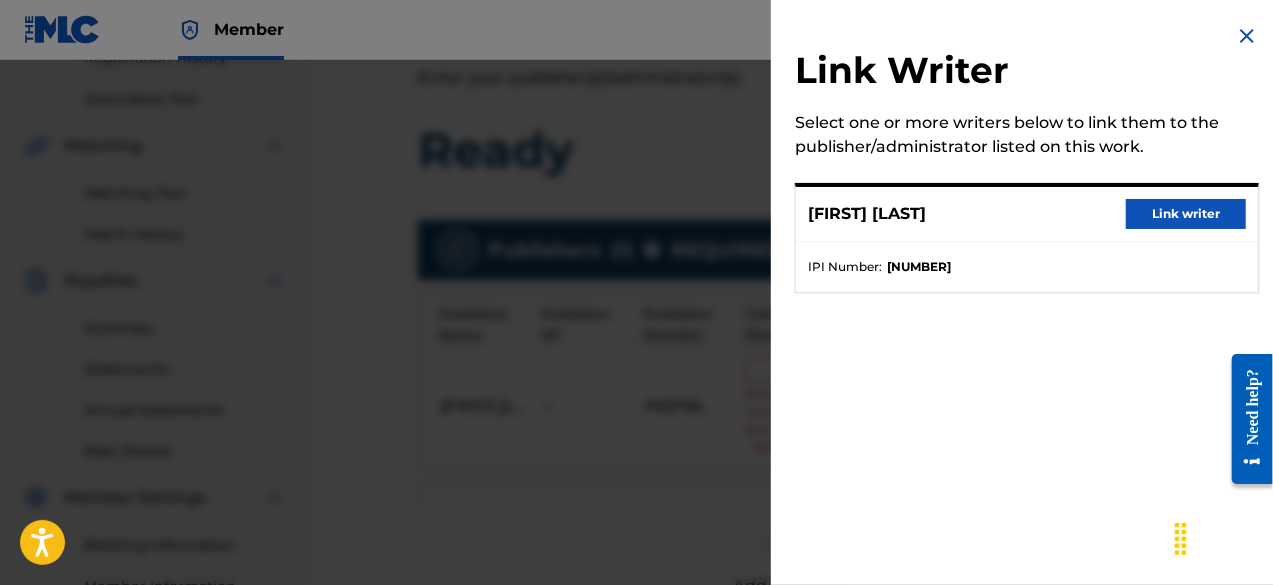 click on "Link writer" at bounding box center [1186, 214] 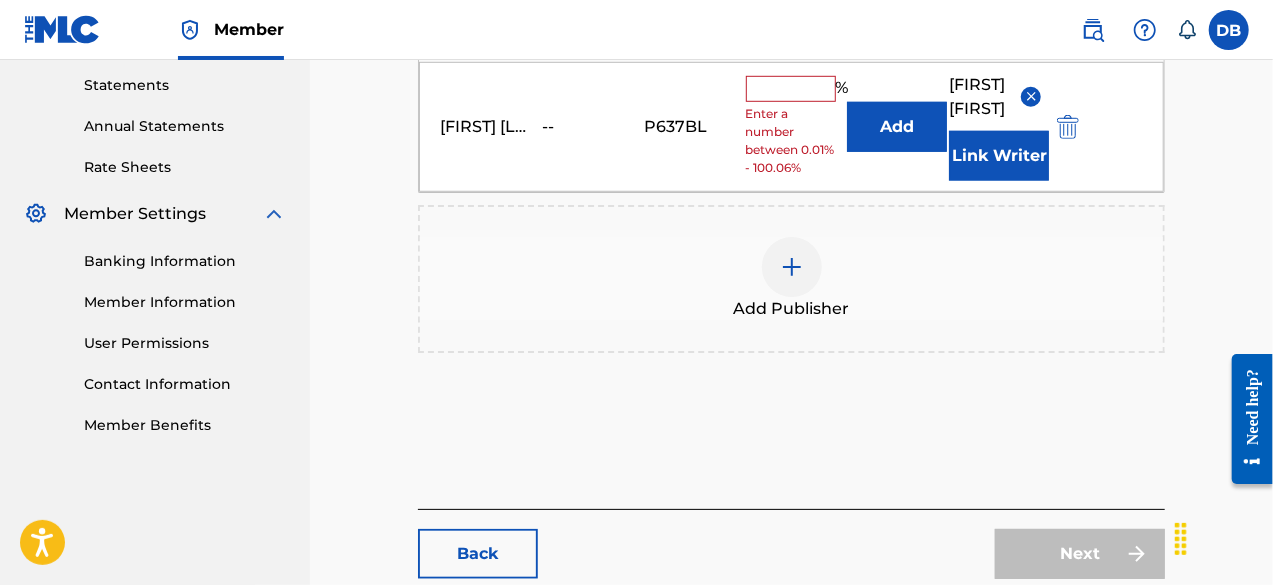 scroll, scrollTop: 626, scrollLeft: 0, axis: vertical 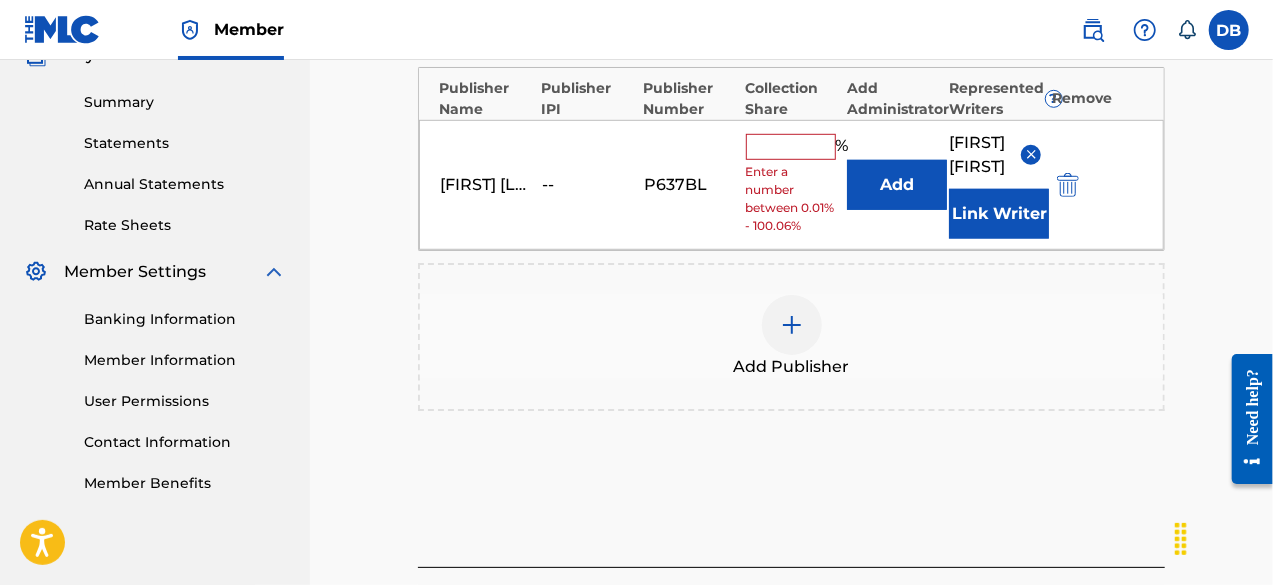 click at bounding box center (791, 147) 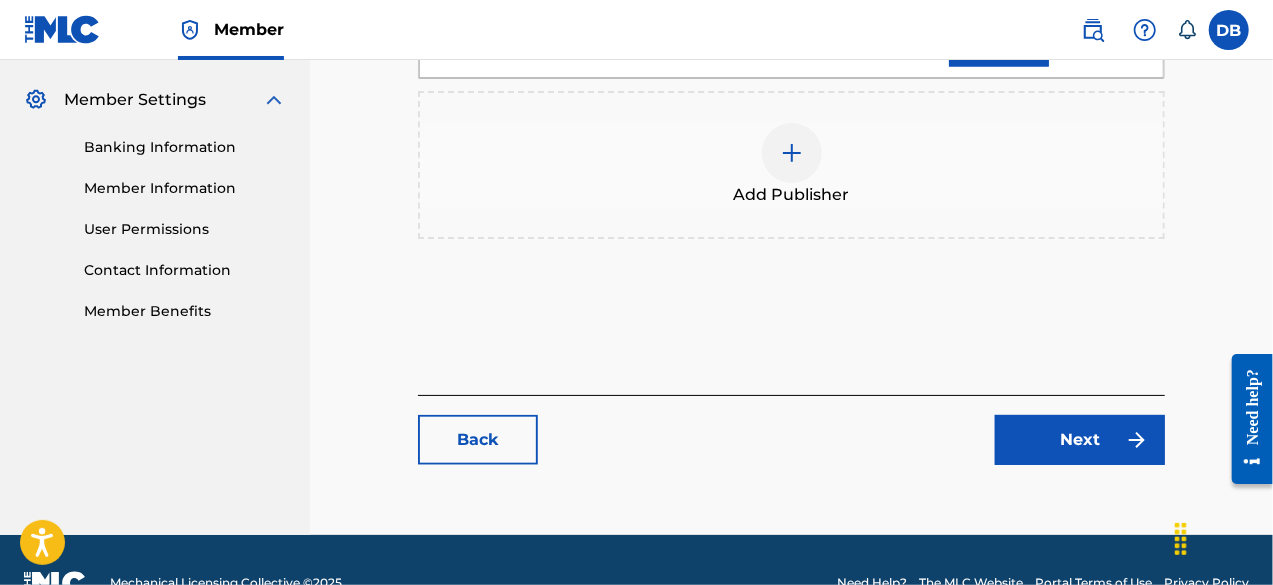 scroll, scrollTop: 845, scrollLeft: 0, axis: vertical 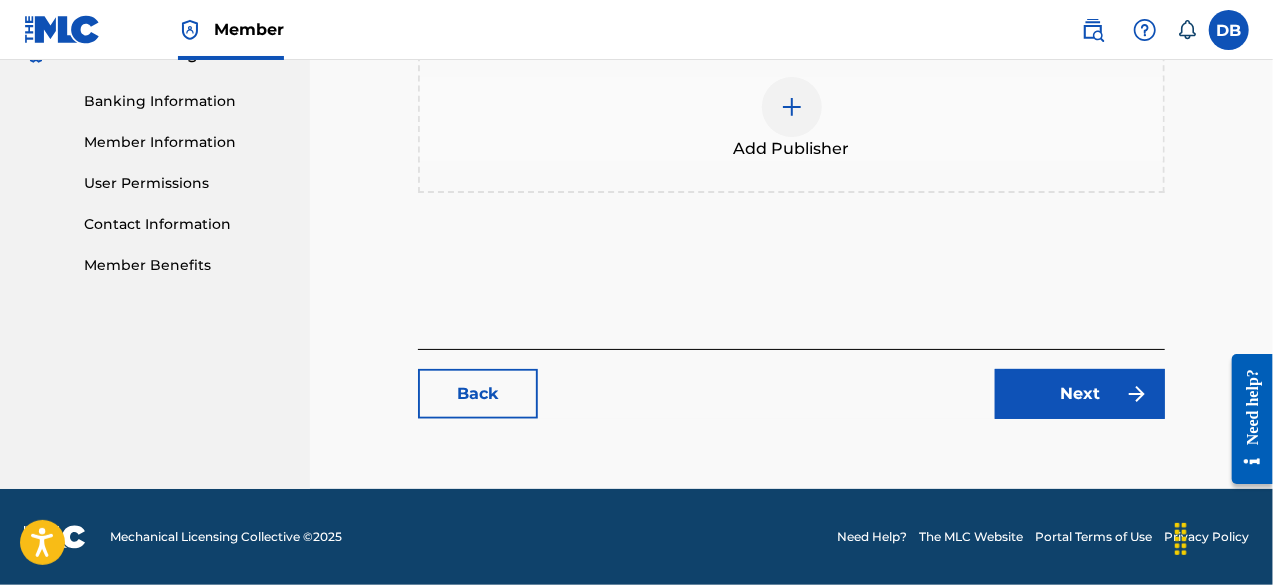 type on "100" 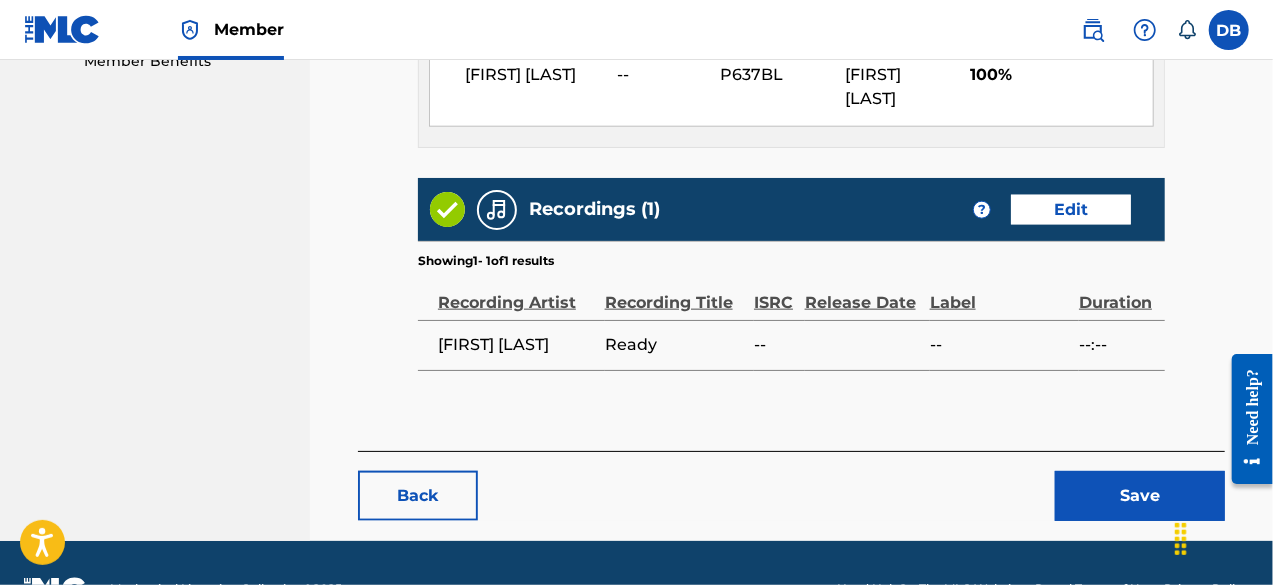 scroll, scrollTop: 1074, scrollLeft: 0, axis: vertical 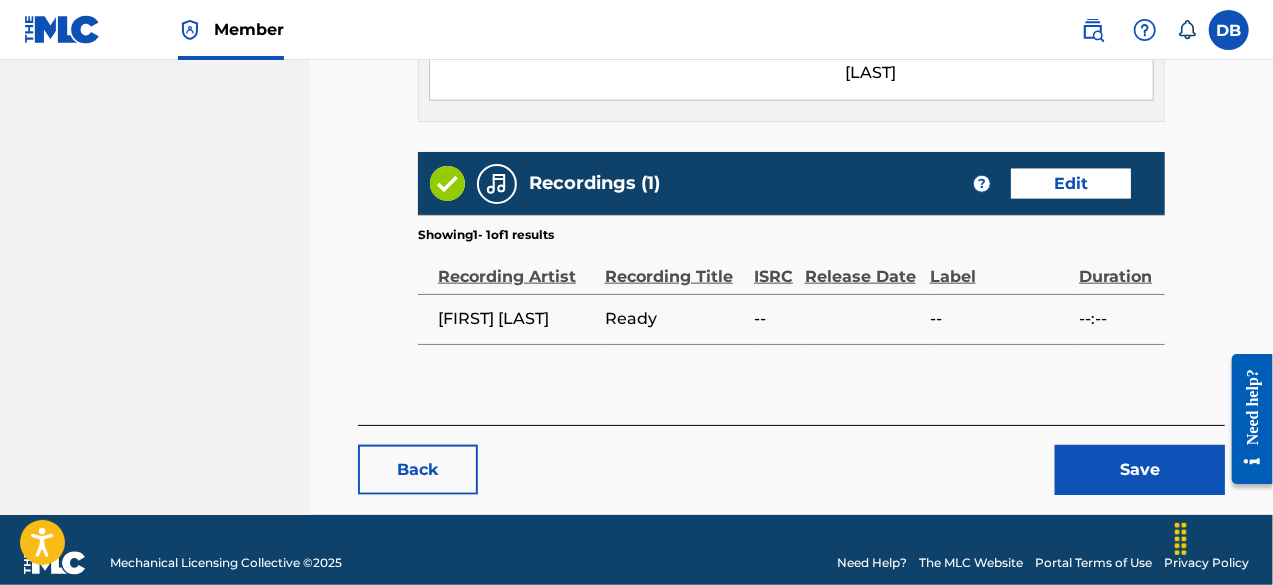 click on "Save" at bounding box center (1140, 470) 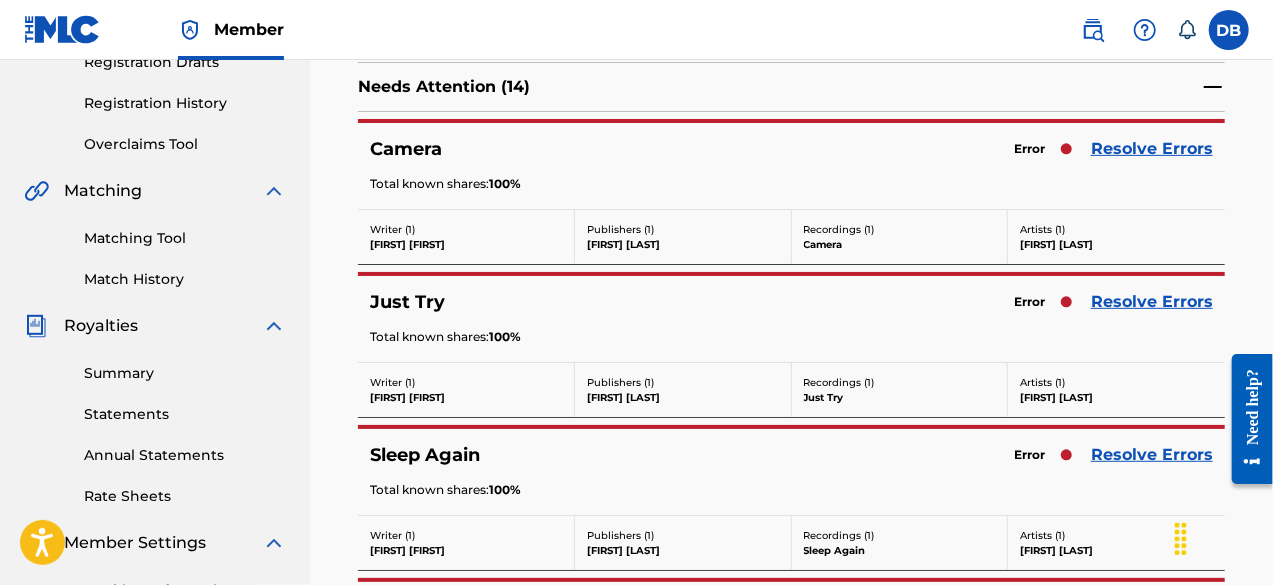 scroll, scrollTop: 317, scrollLeft: 0, axis: vertical 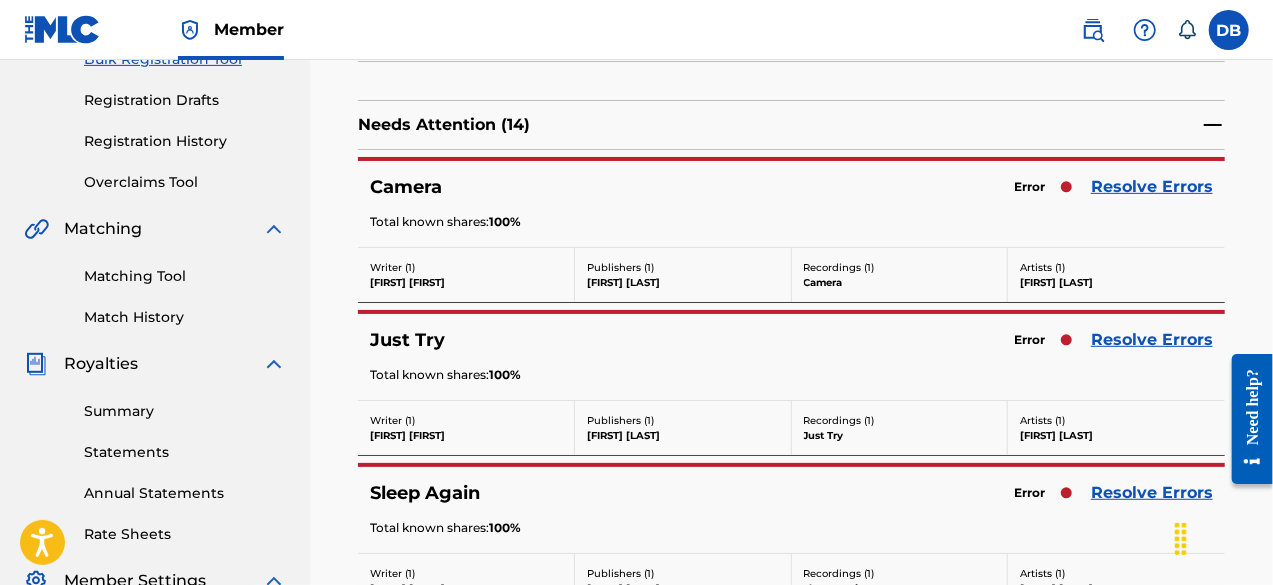 click on "Resolve Errors" at bounding box center [1152, 187] 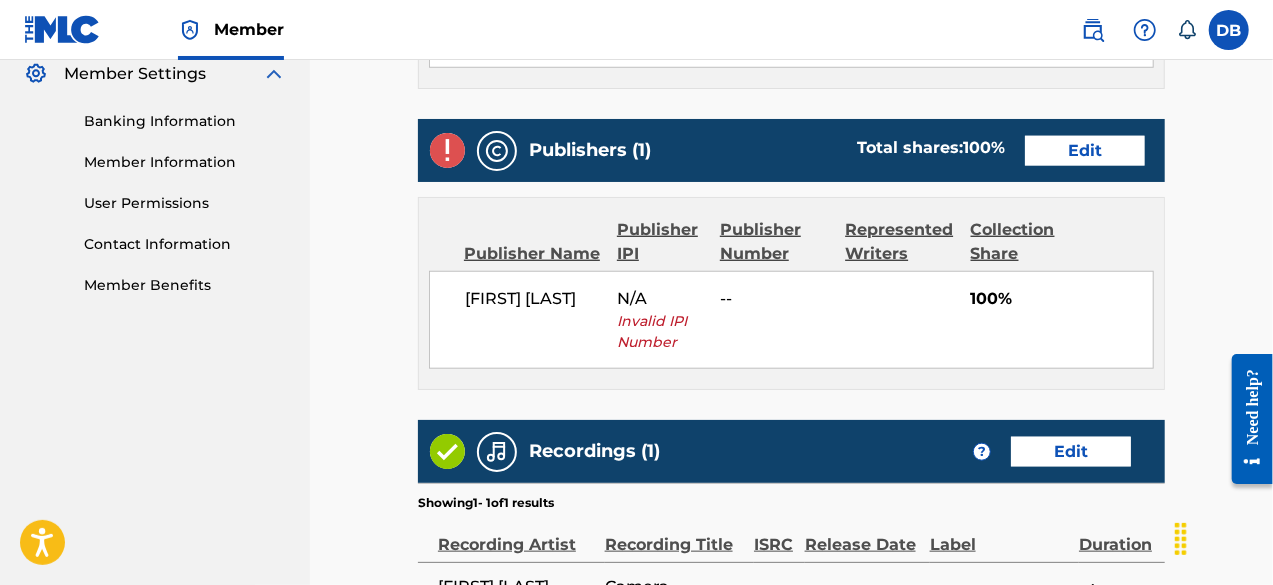 scroll, scrollTop: 858, scrollLeft: 0, axis: vertical 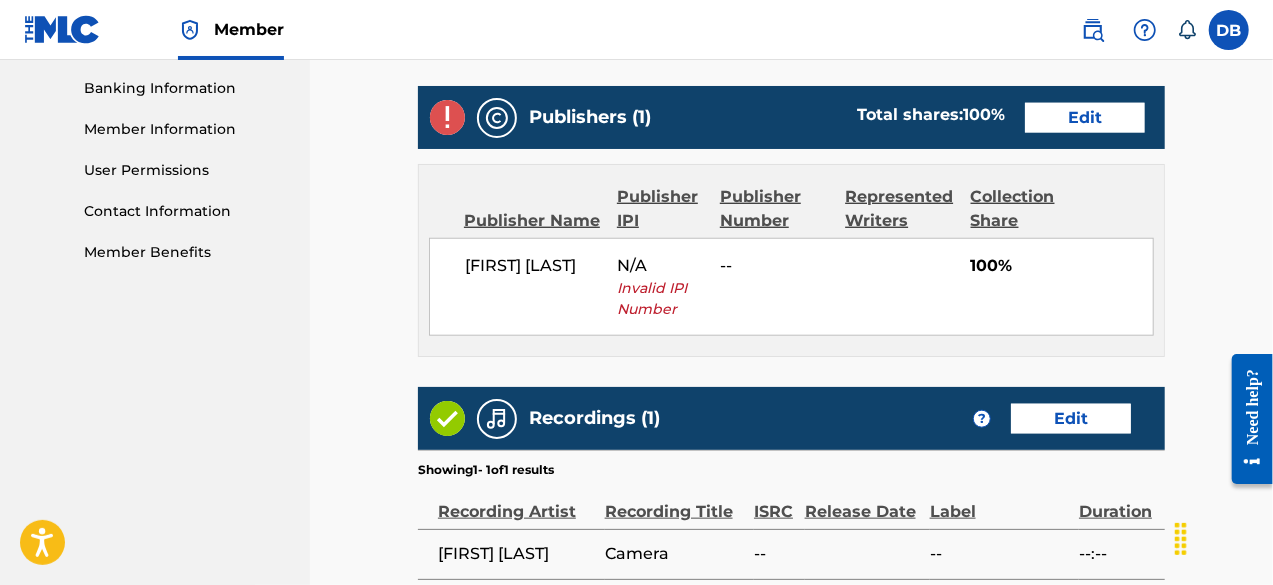 drag, startPoint x: 1279, startPoint y: 82, endPoint x: 45, endPoint y: 42, distance: 1234.6481 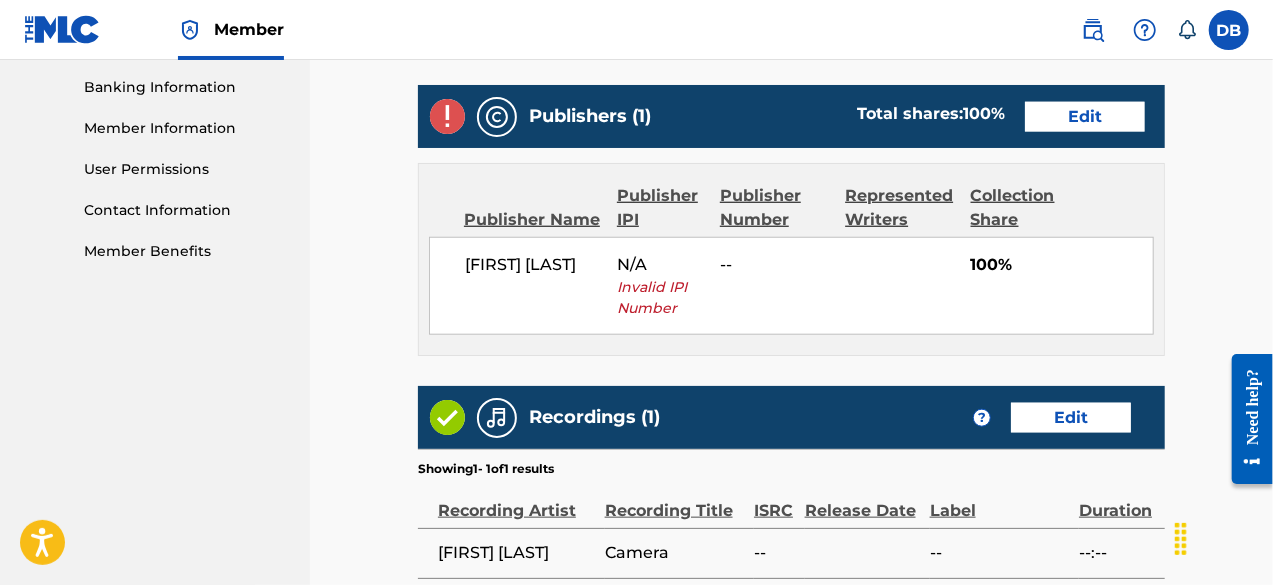 click on "Edit" at bounding box center (1085, 117) 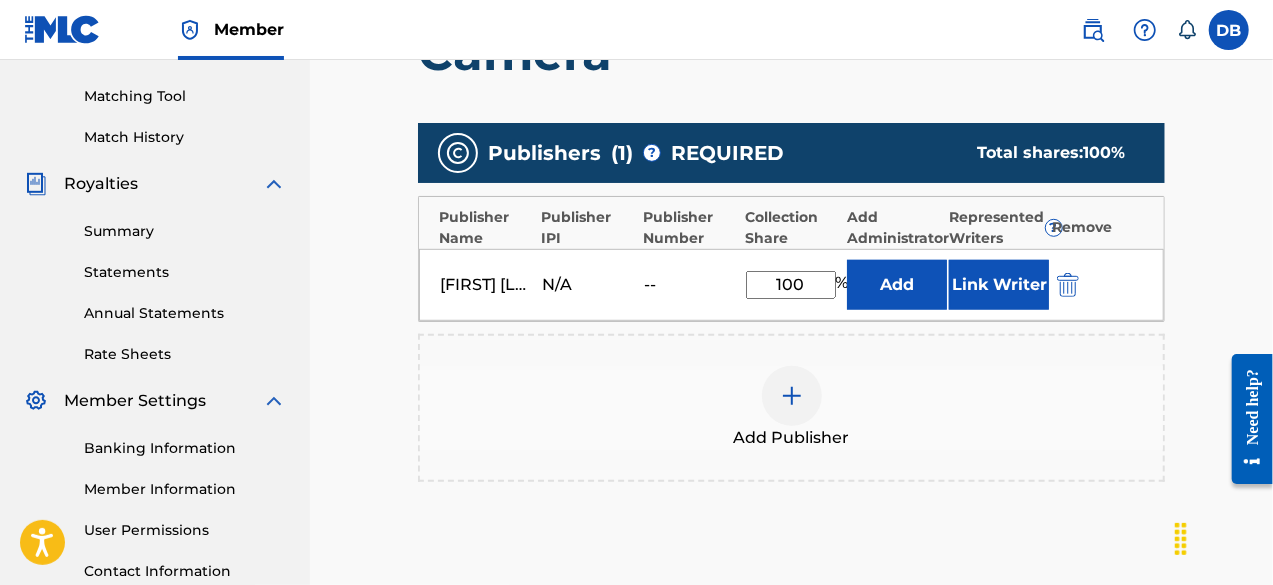 scroll, scrollTop: 502, scrollLeft: 0, axis: vertical 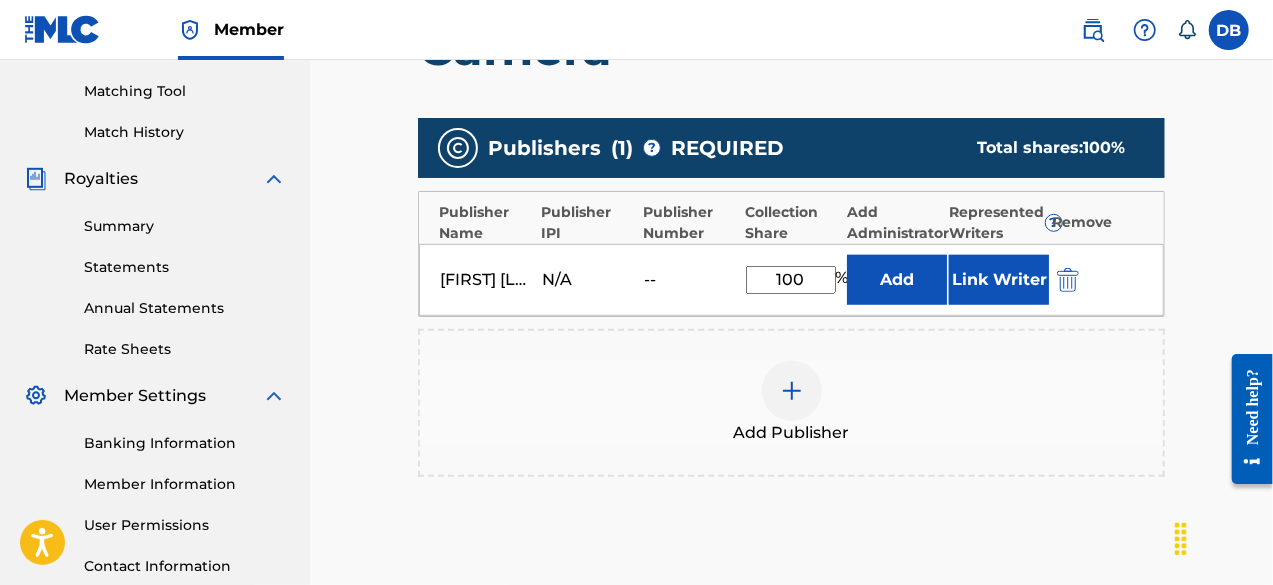 click at bounding box center (1068, 280) 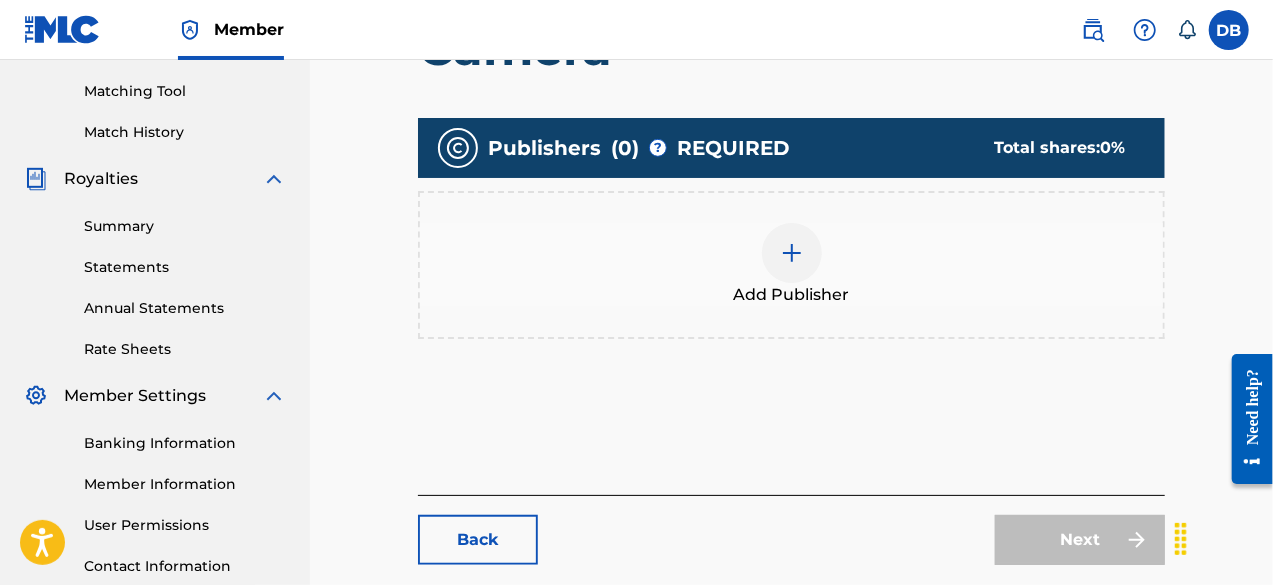 click at bounding box center (792, 253) 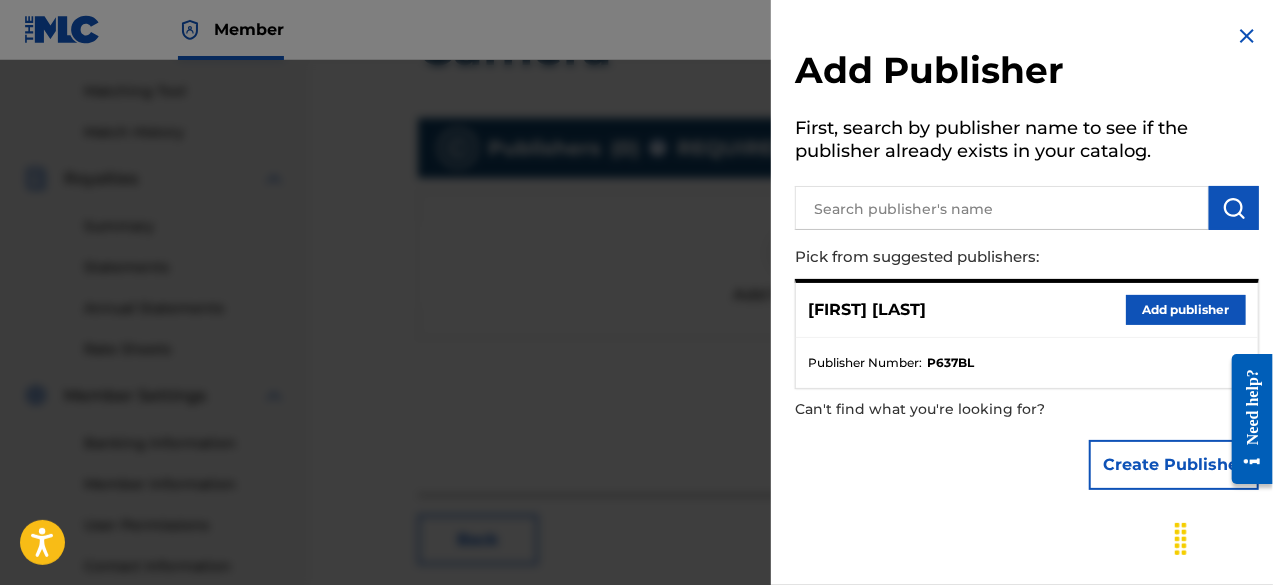 click on "Add publisher" at bounding box center [1186, 310] 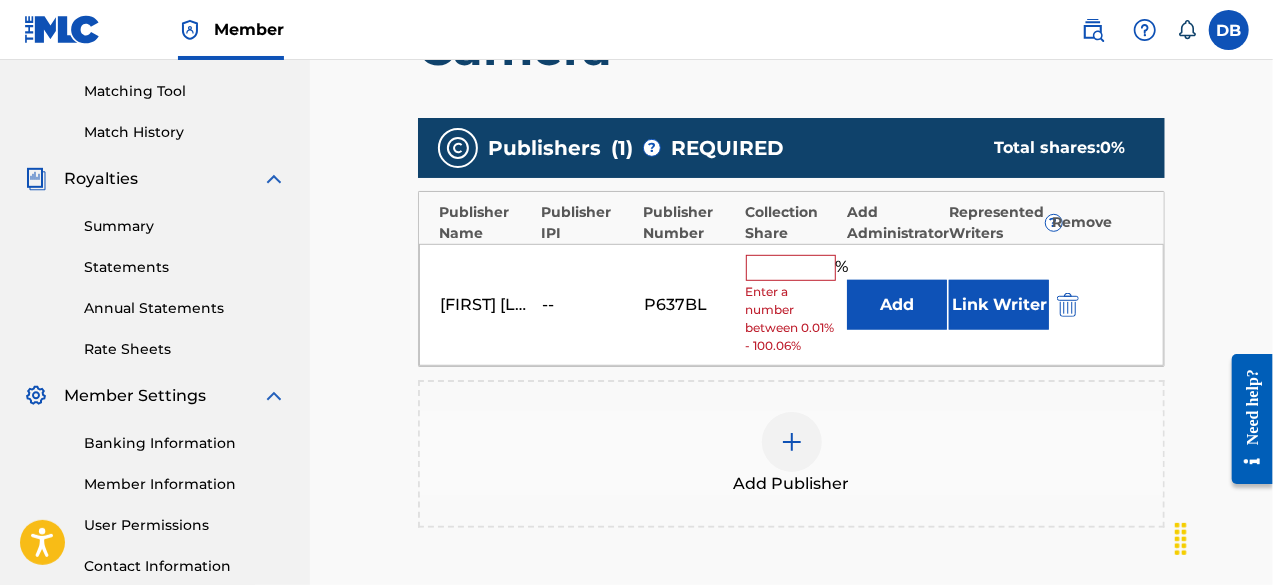 click at bounding box center [791, 268] 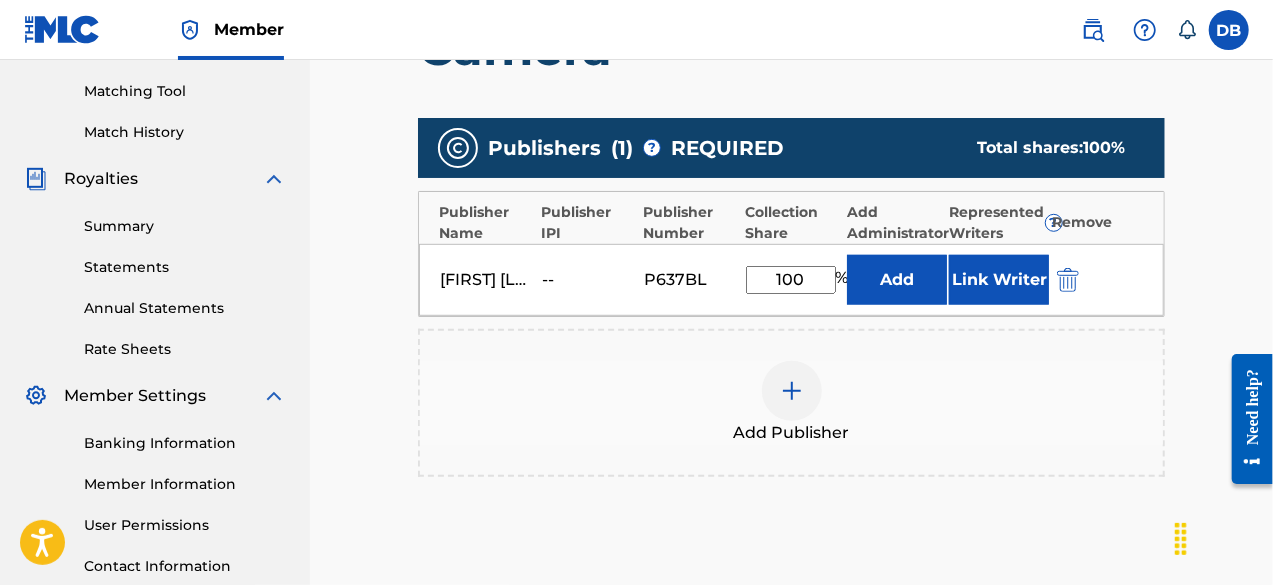 type on "100" 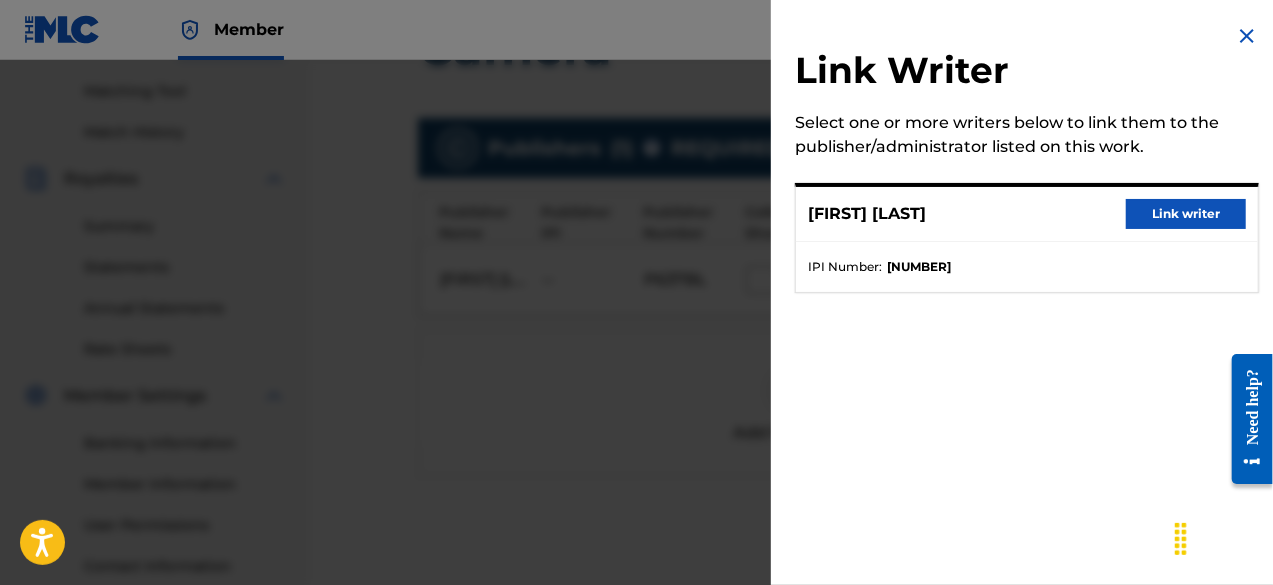 click on "[FIRST] [LAST]" at bounding box center [1027, 214] 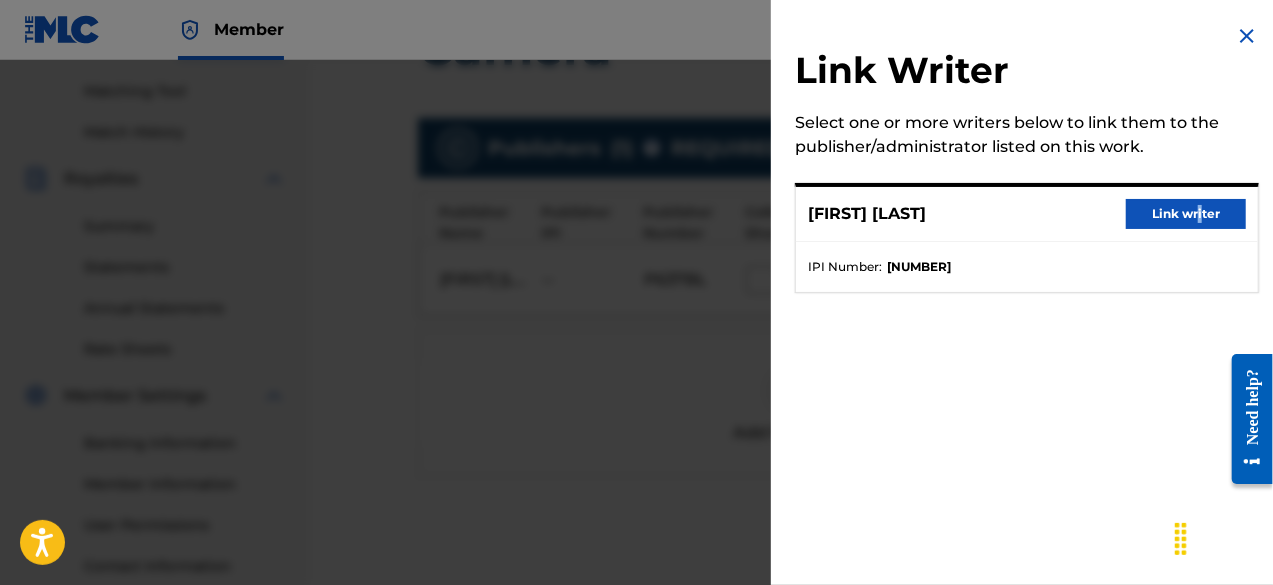 click on "Link writer" at bounding box center [1186, 214] 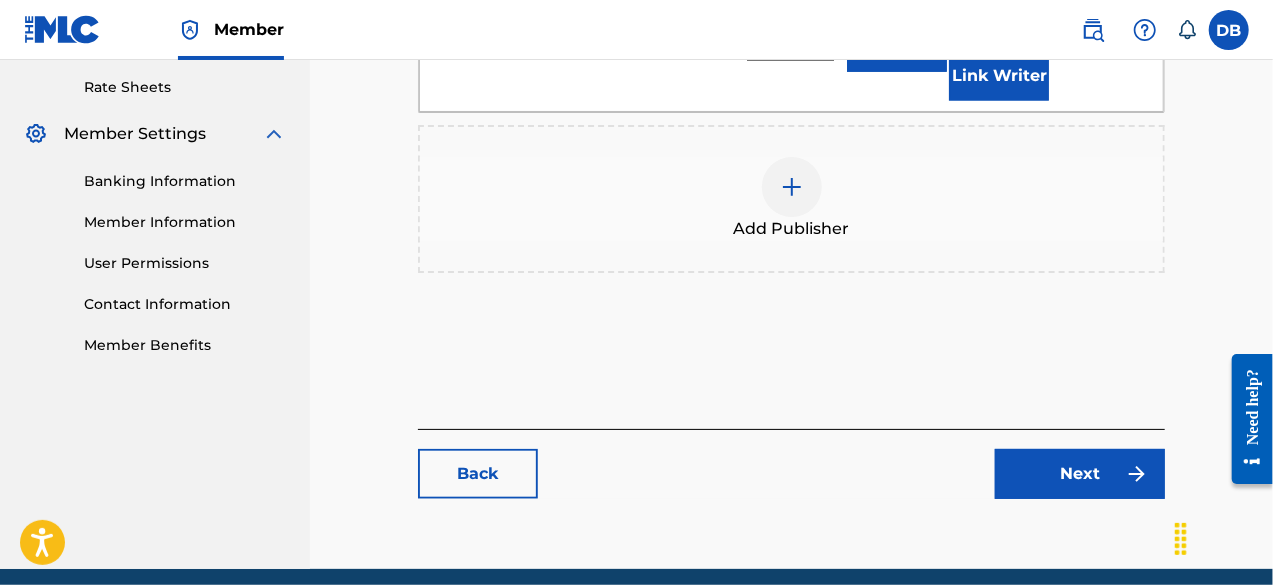 scroll, scrollTop: 767, scrollLeft: 0, axis: vertical 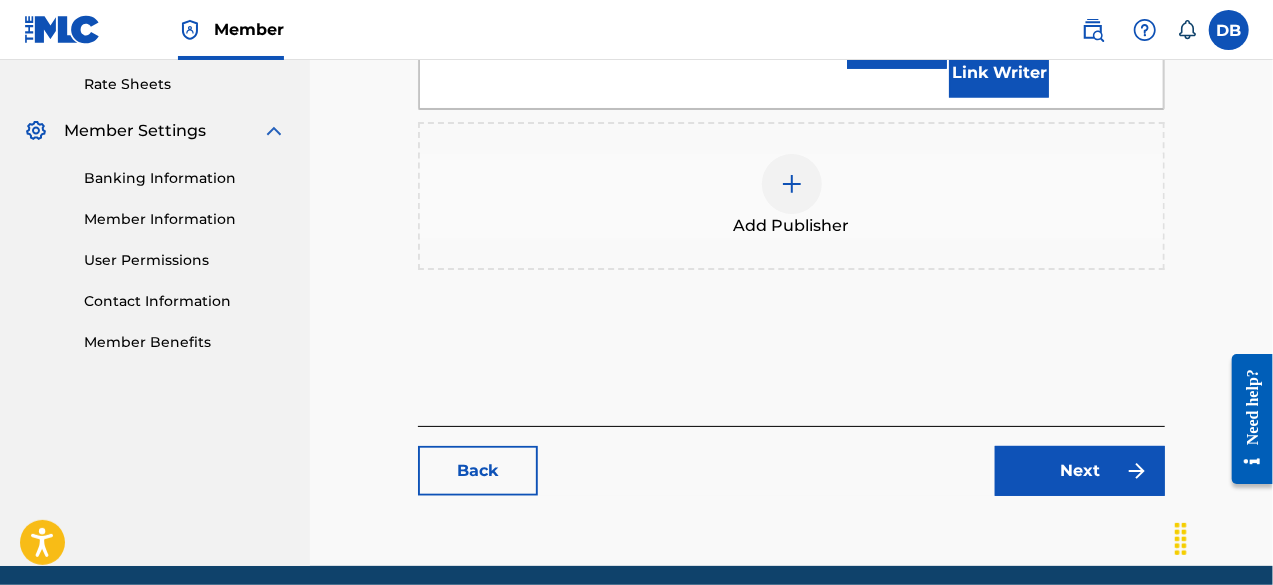click on "Next" at bounding box center [1080, 471] 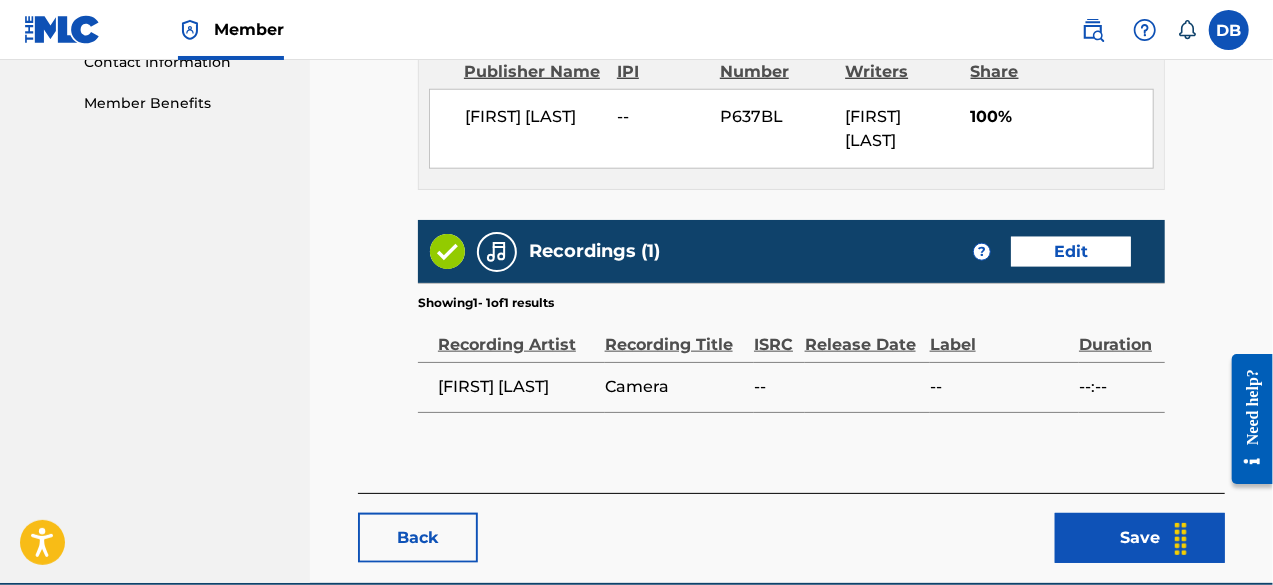 scroll, scrollTop: 1074, scrollLeft: 0, axis: vertical 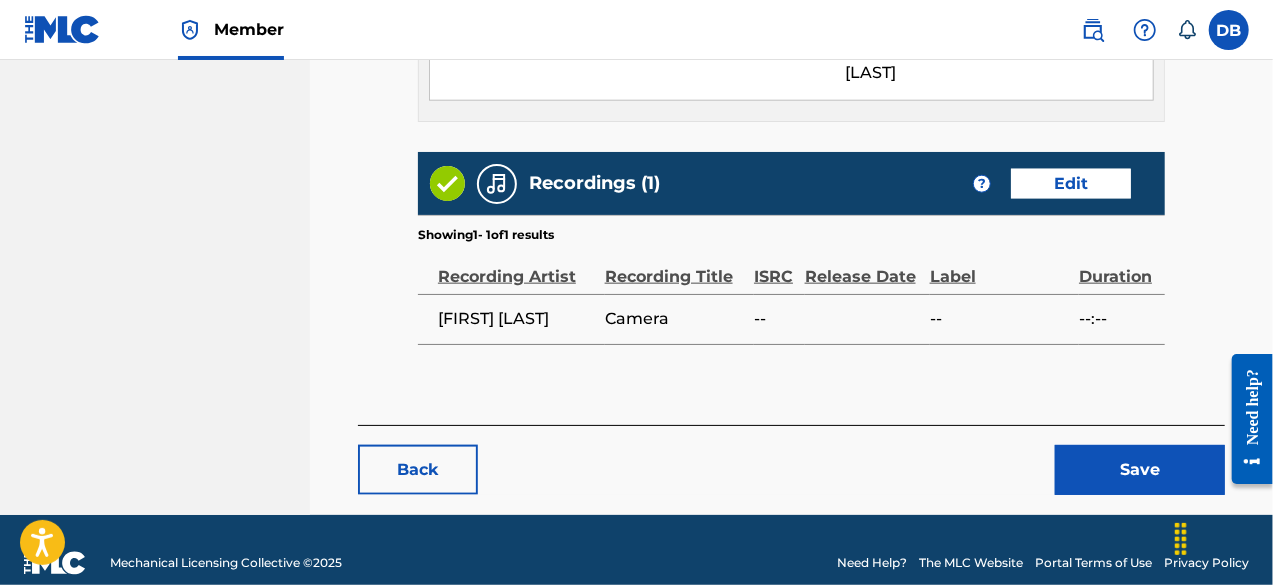 click on "Save" at bounding box center [1140, 470] 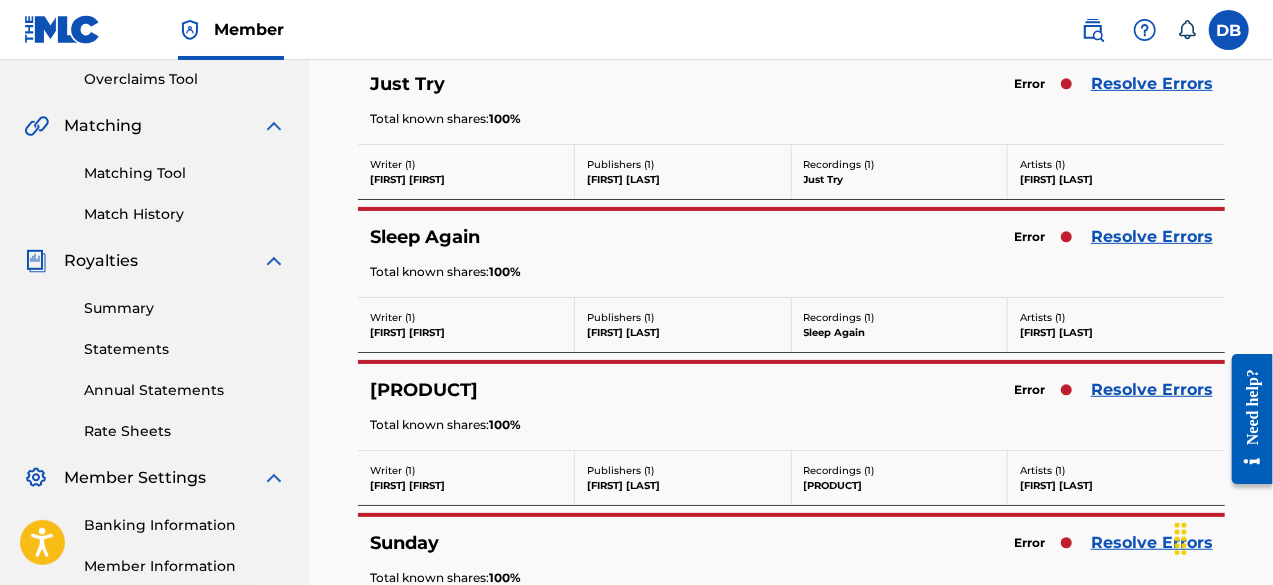 scroll, scrollTop: 392, scrollLeft: 0, axis: vertical 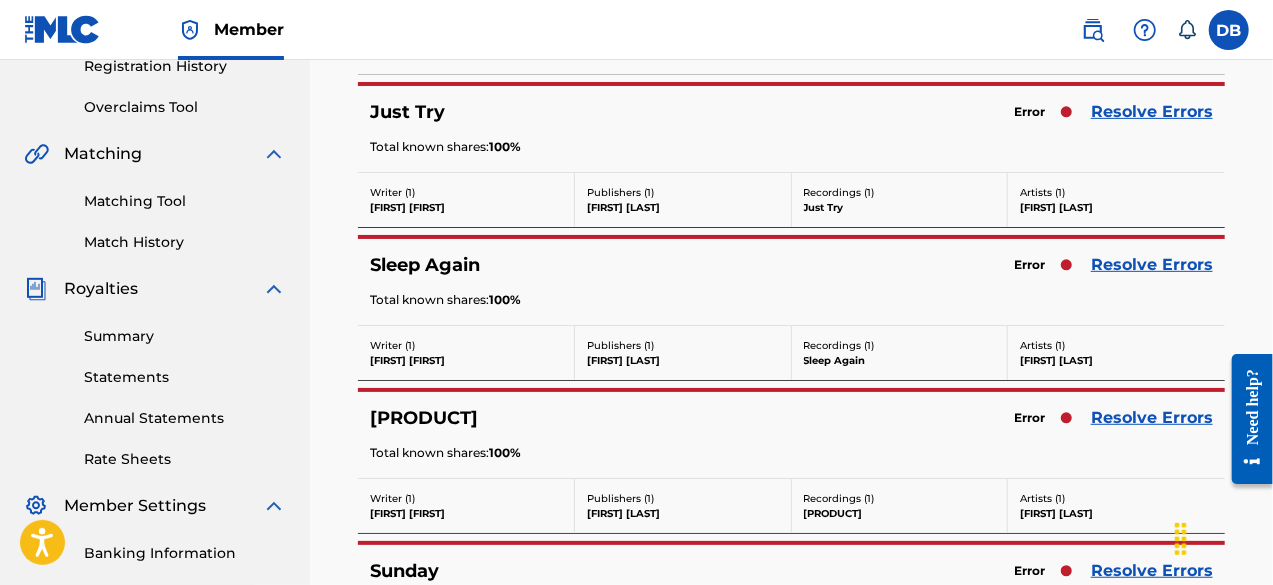 click on "Resolve Errors" at bounding box center [1152, 112] 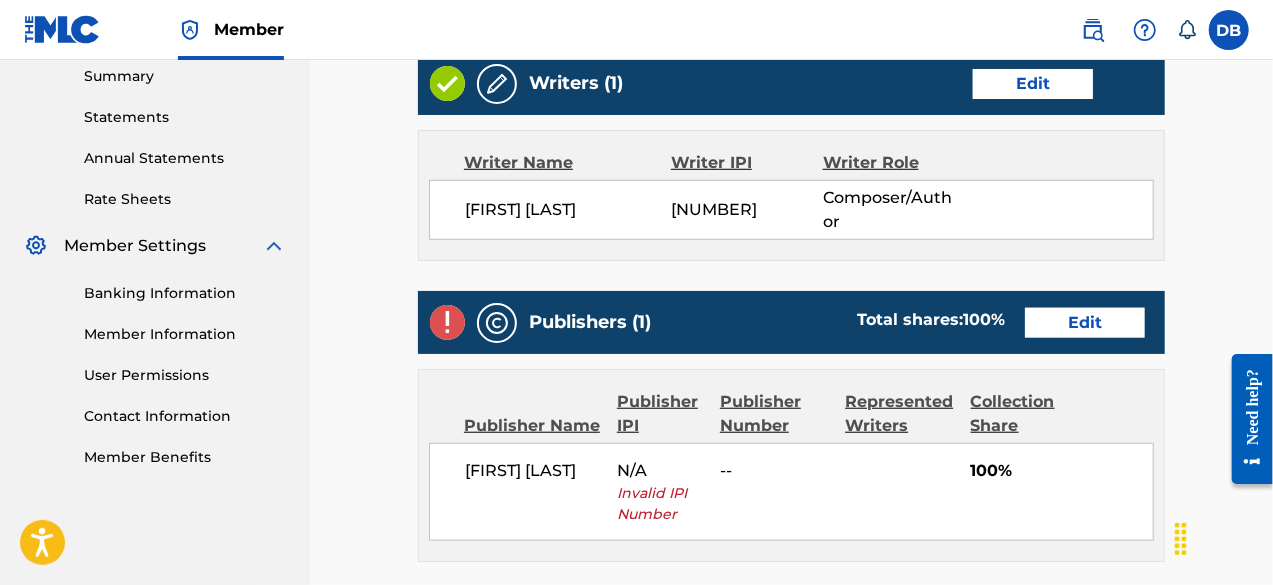 scroll, scrollTop: 722, scrollLeft: 0, axis: vertical 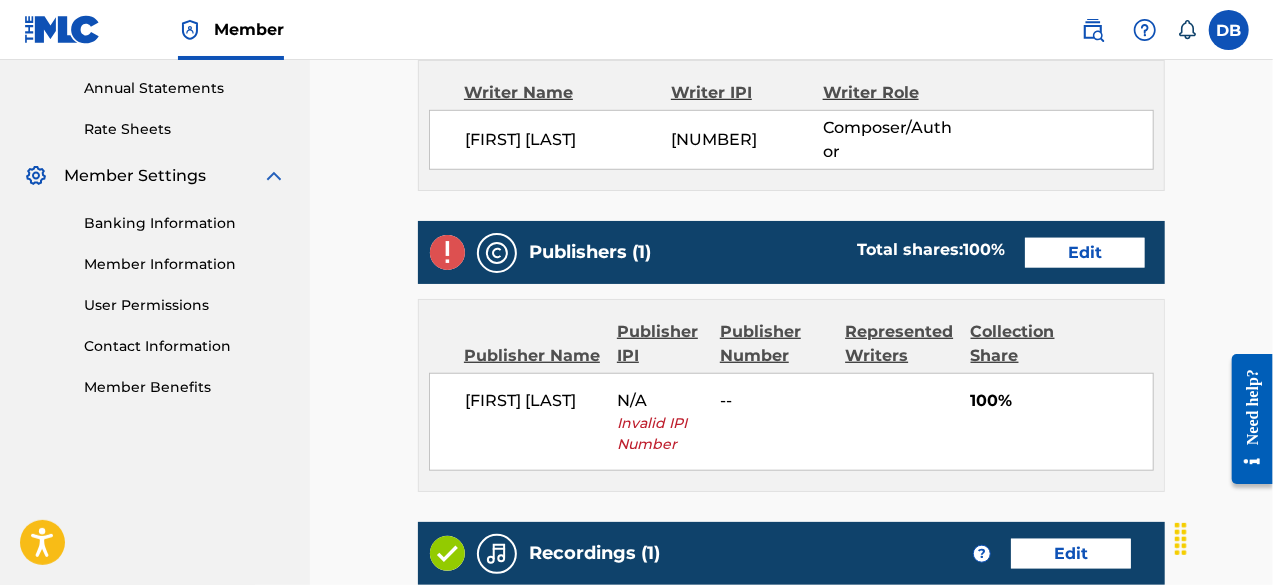 click on "Edit" at bounding box center (1085, 253) 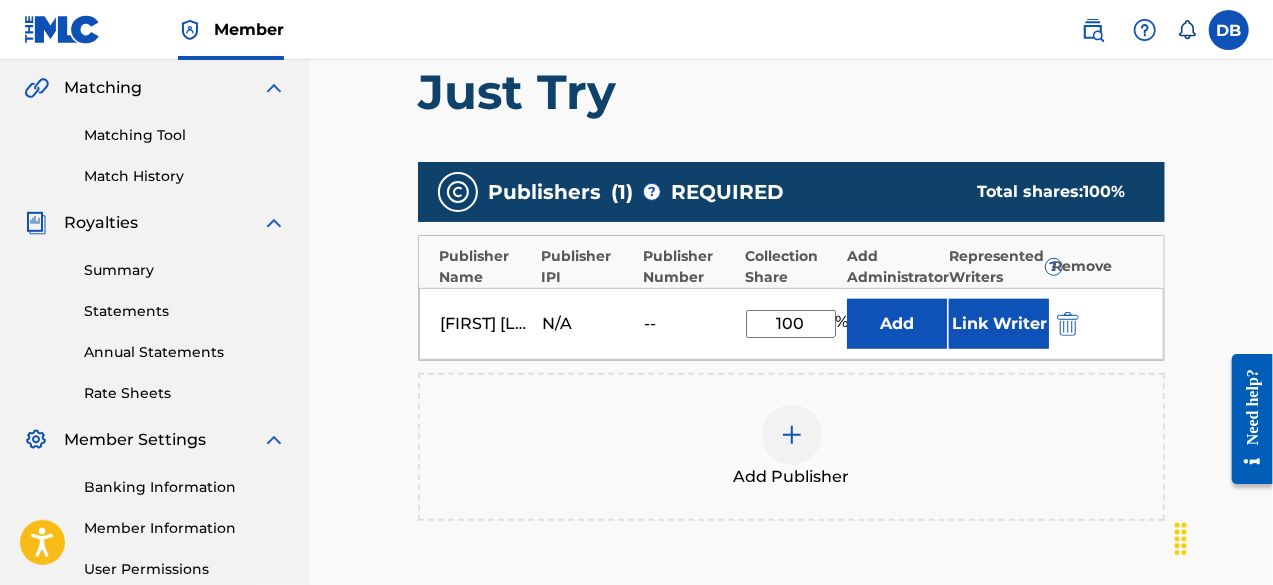 scroll, scrollTop: 472, scrollLeft: 0, axis: vertical 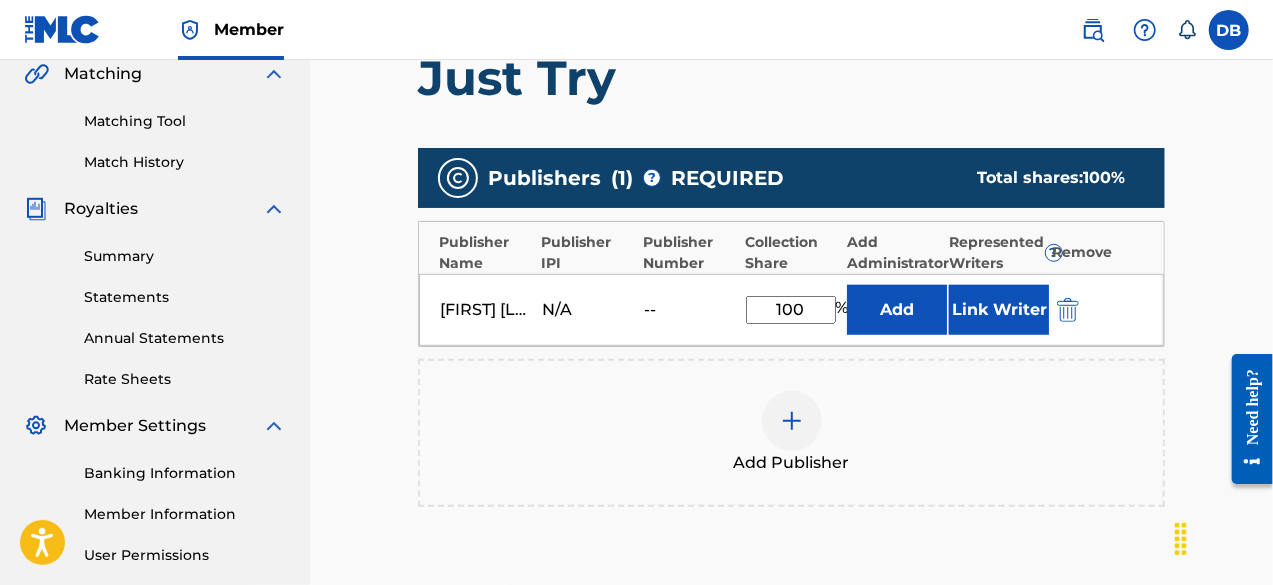 click at bounding box center (1068, 310) 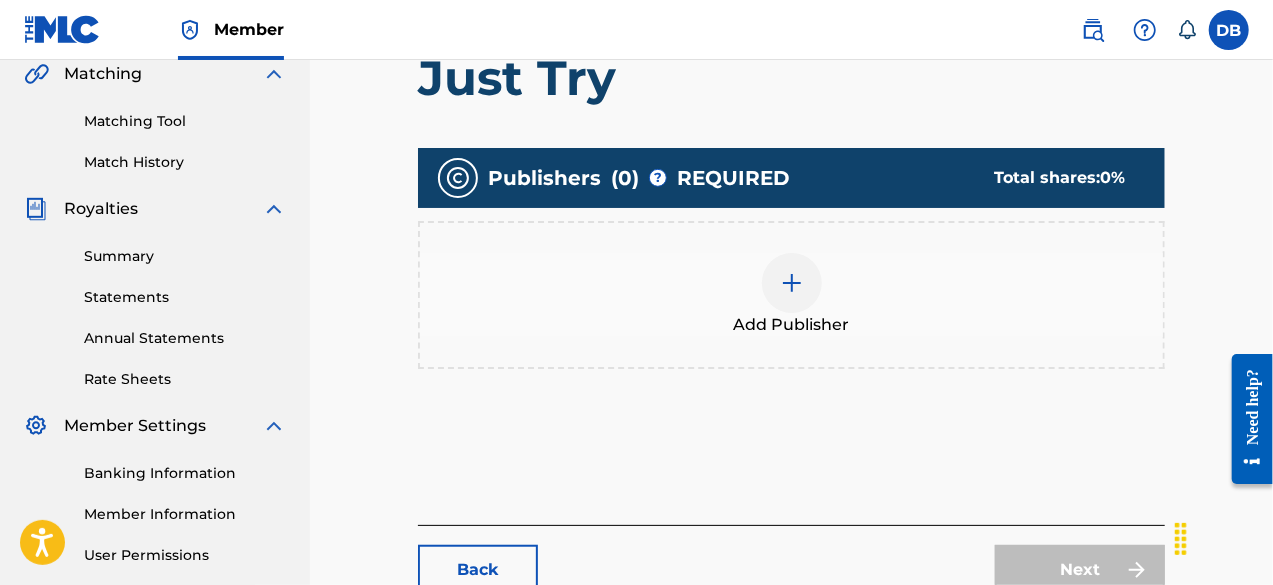 click on "Add Publisher" at bounding box center [791, 295] 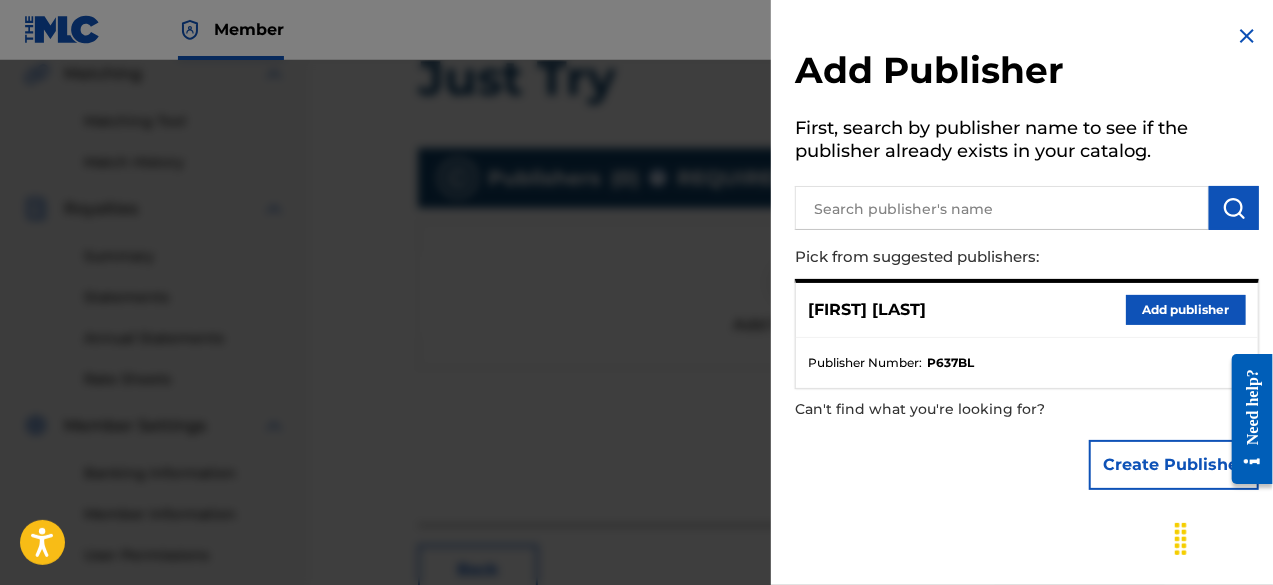 click on "Add publisher" at bounding box center [1186, 310] 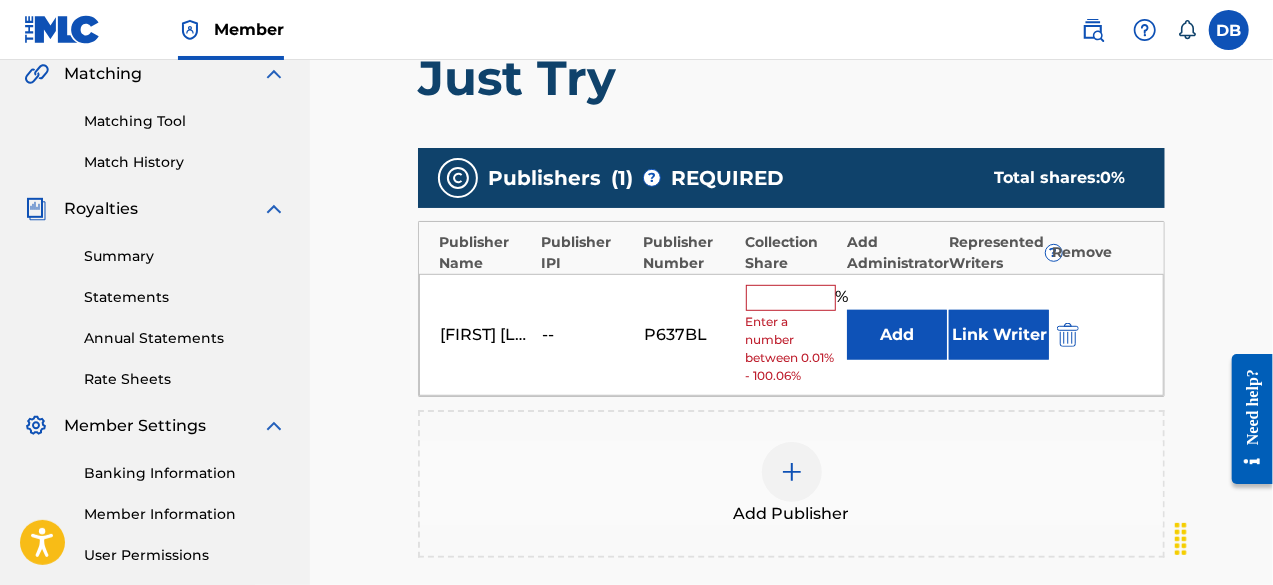 click on "[FIRST] [LAST] -- P637BL %" at bounding box center [791, 335] 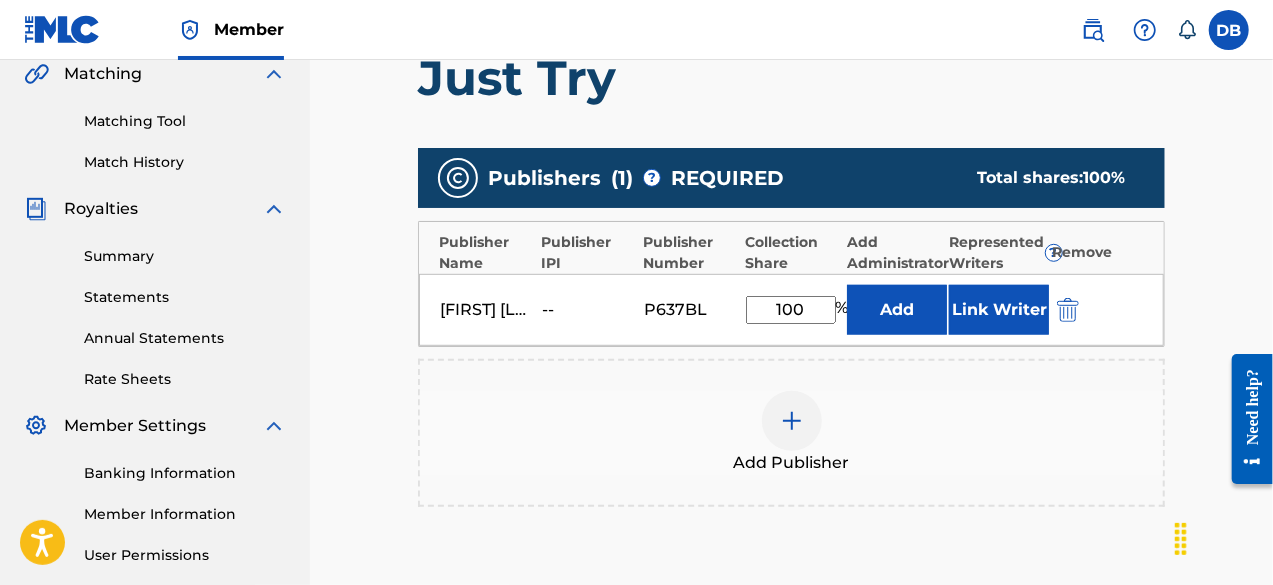 type on "100" 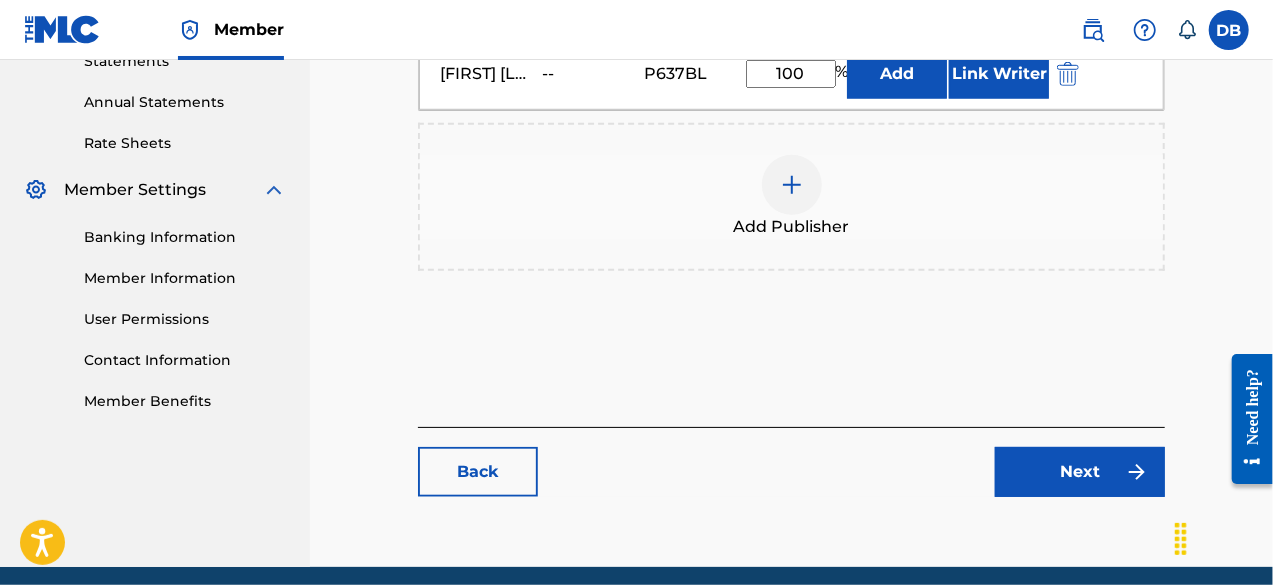scroll, scrollTop: 758, scrollLeft: 0, axis: vertical 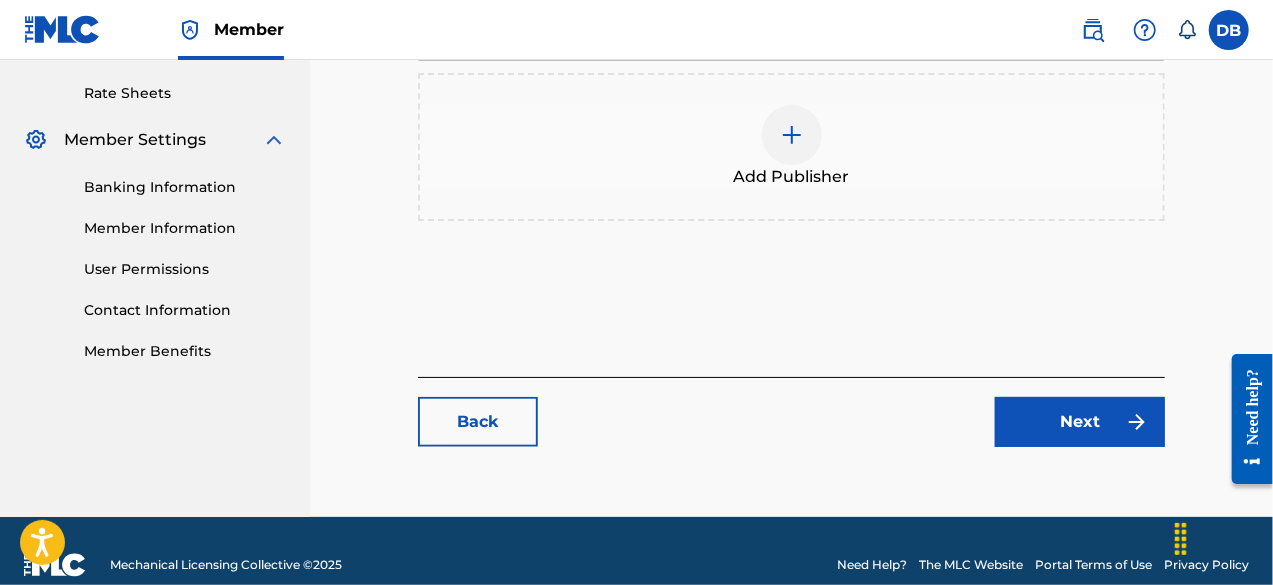 click on "Next" at bounding box center (1080, 422) 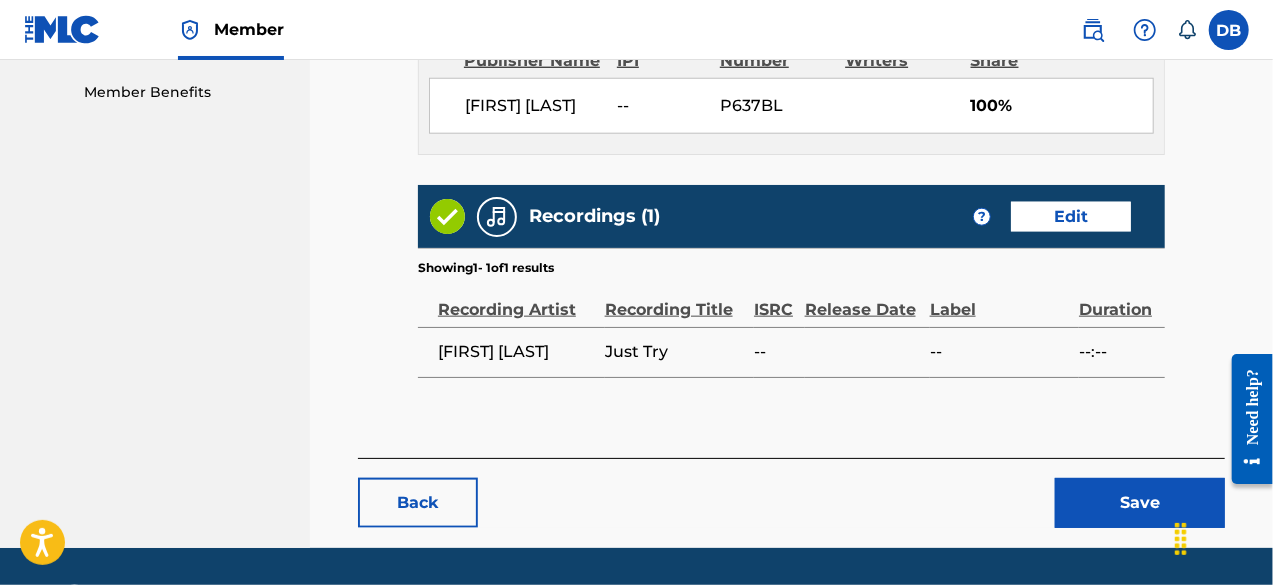 scroll, scrollTop: 1050, scrollLeft: 0, axis: vertical 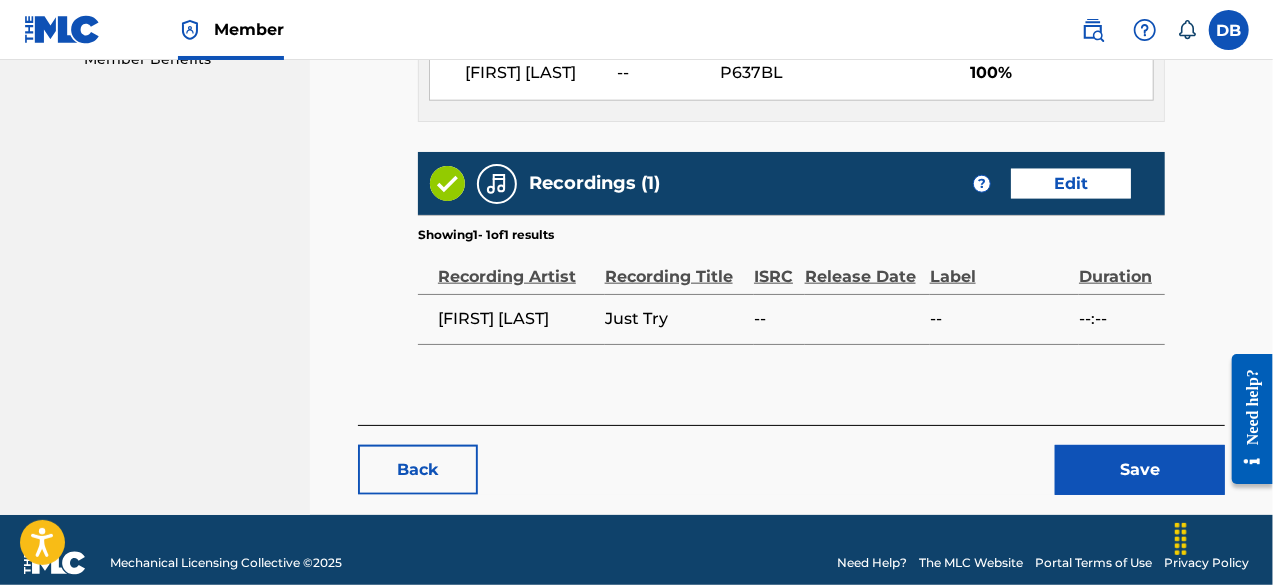 click on "Save" at bounding box center (1140, 470) 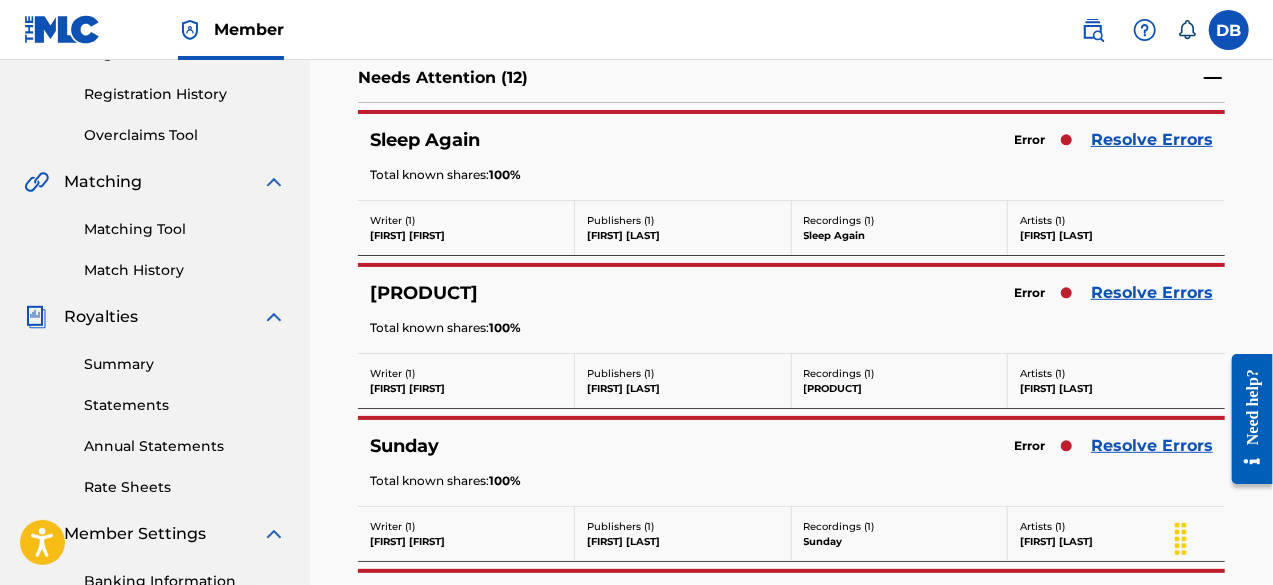 scroll, scrollTop: 322, scrollLeft: 0, axis: vertical 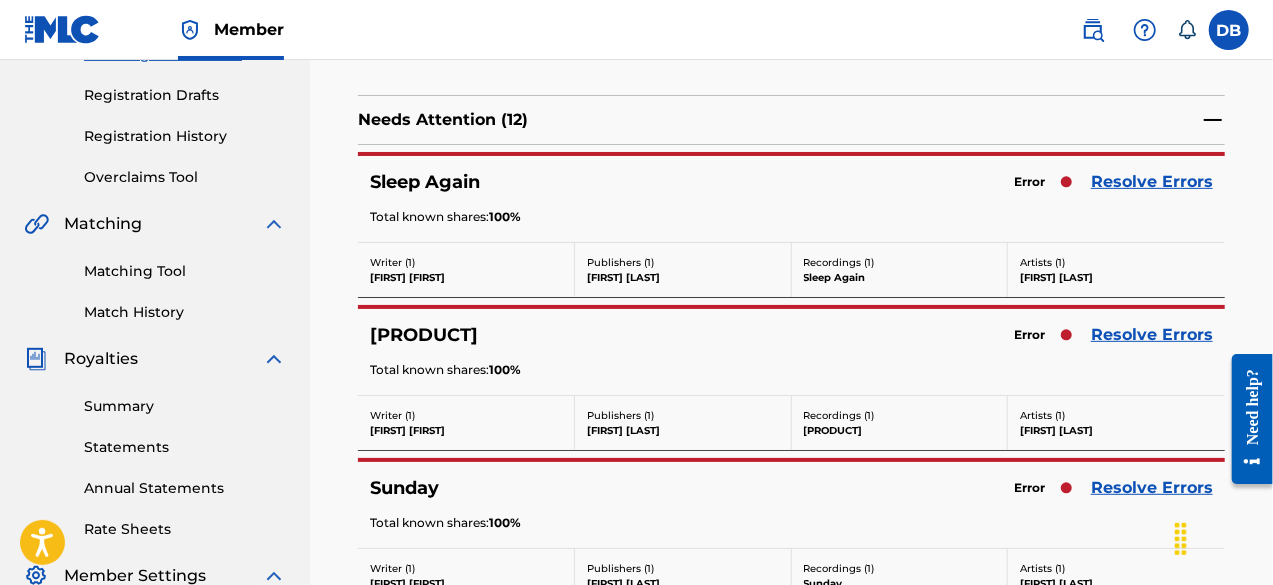 click on "Resolve Errors" at bounding box center (1152, 182) 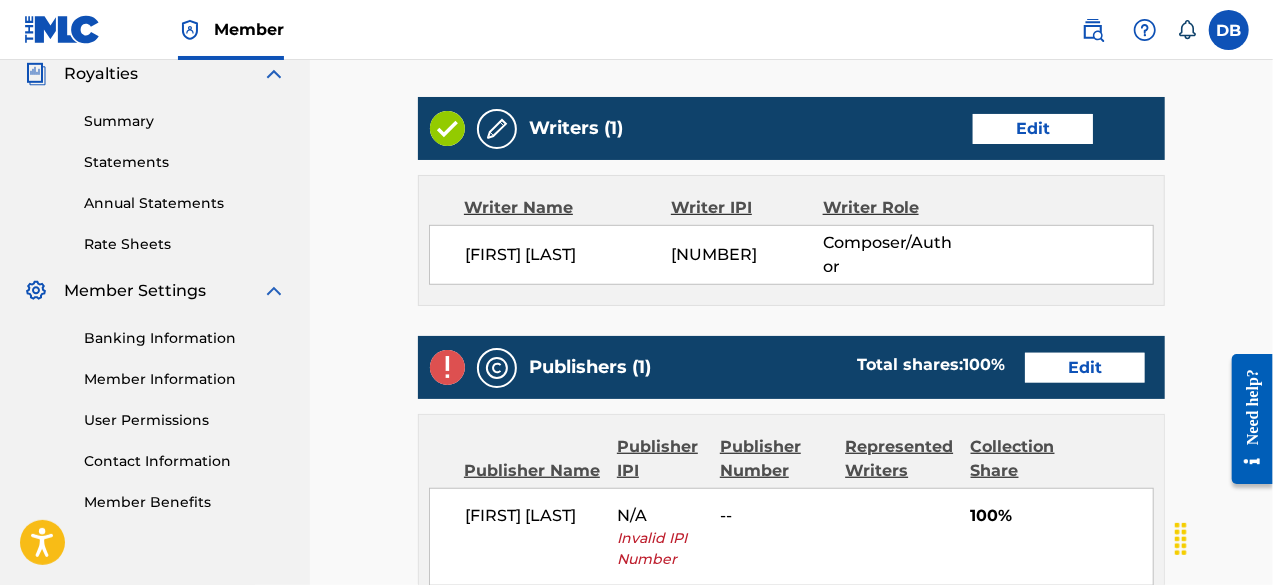 scroll, scrollTop: 703, scrollLeft: 0, axis: vertical 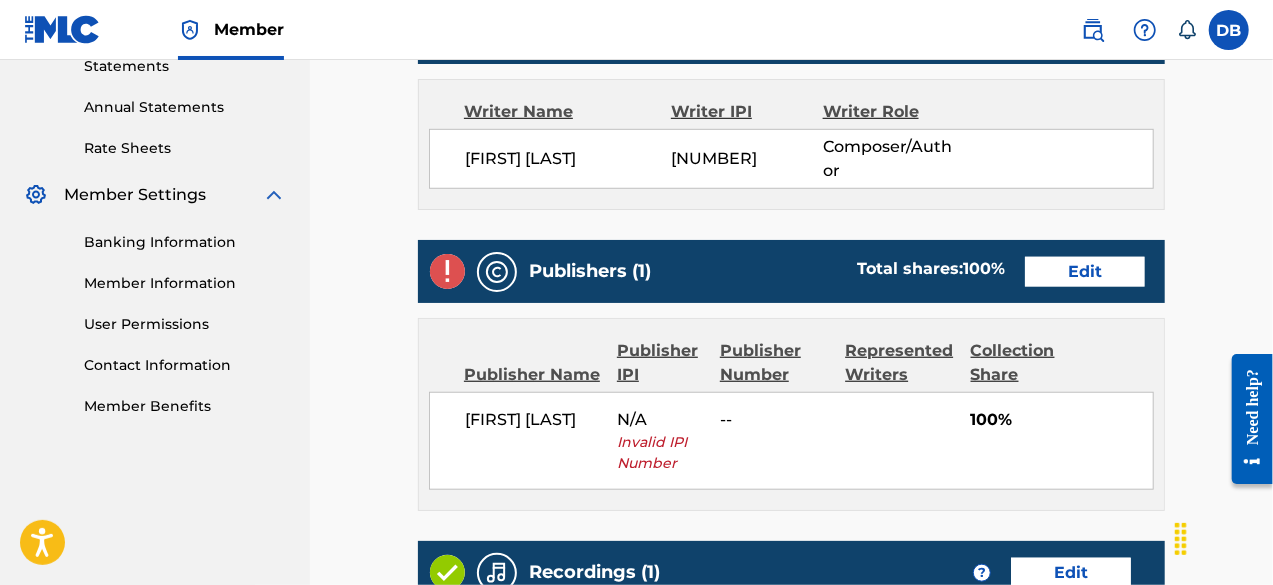 click on "Edit" at bounding box center [1085, 272] 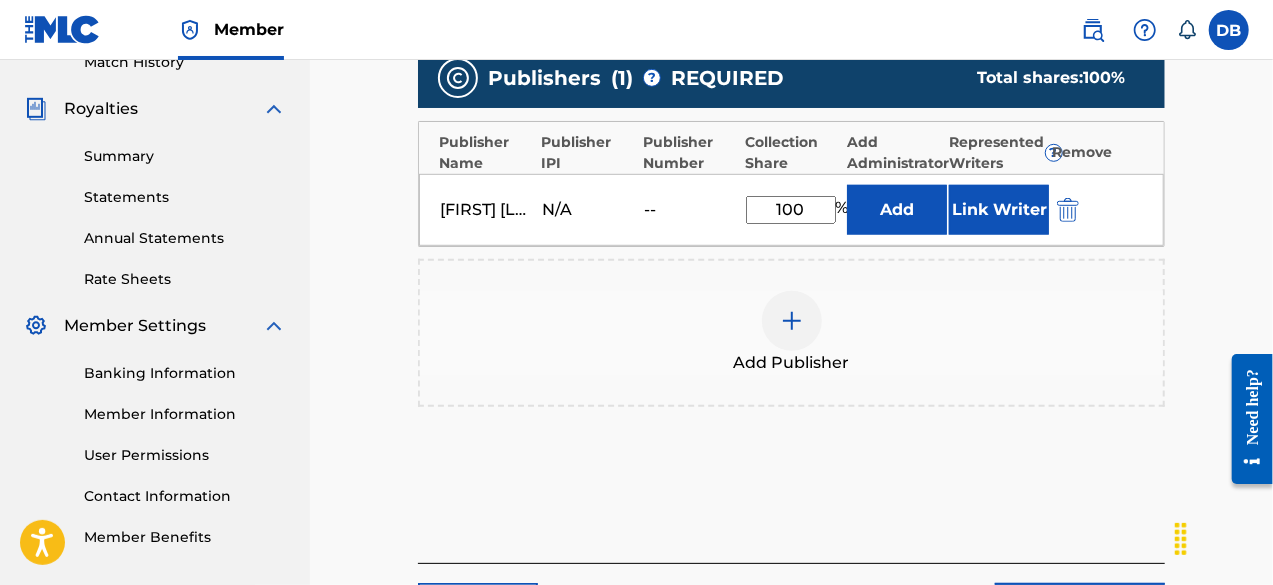 scroll, scrollTop: 590, scrollLeft: 0, axis: vertical 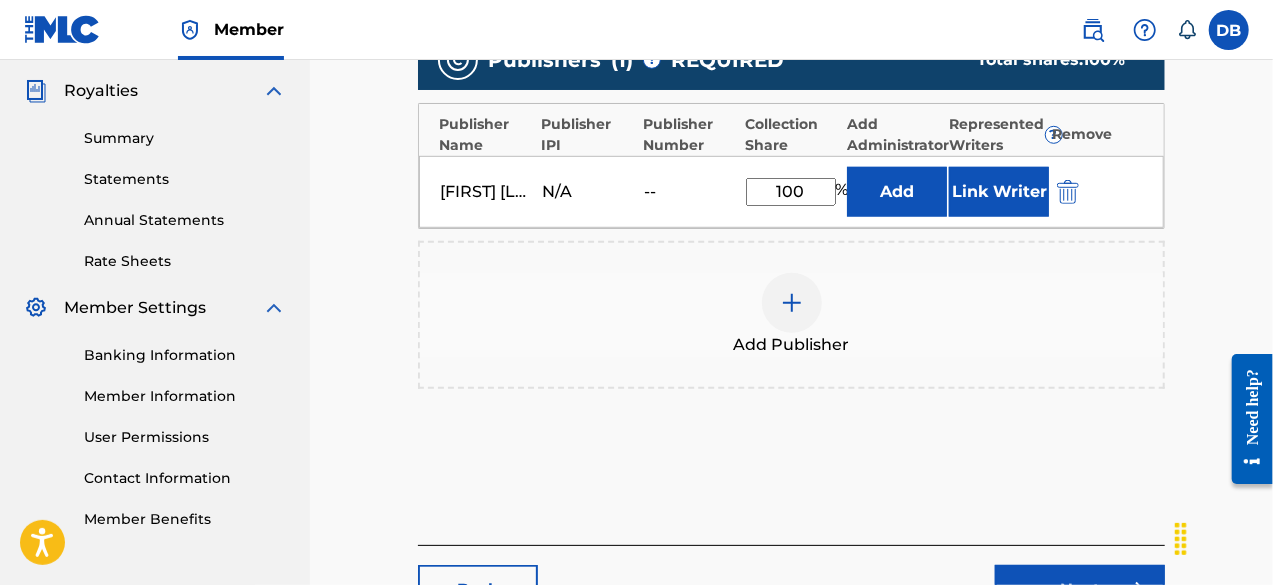 click at bounding box center (1068, 192) 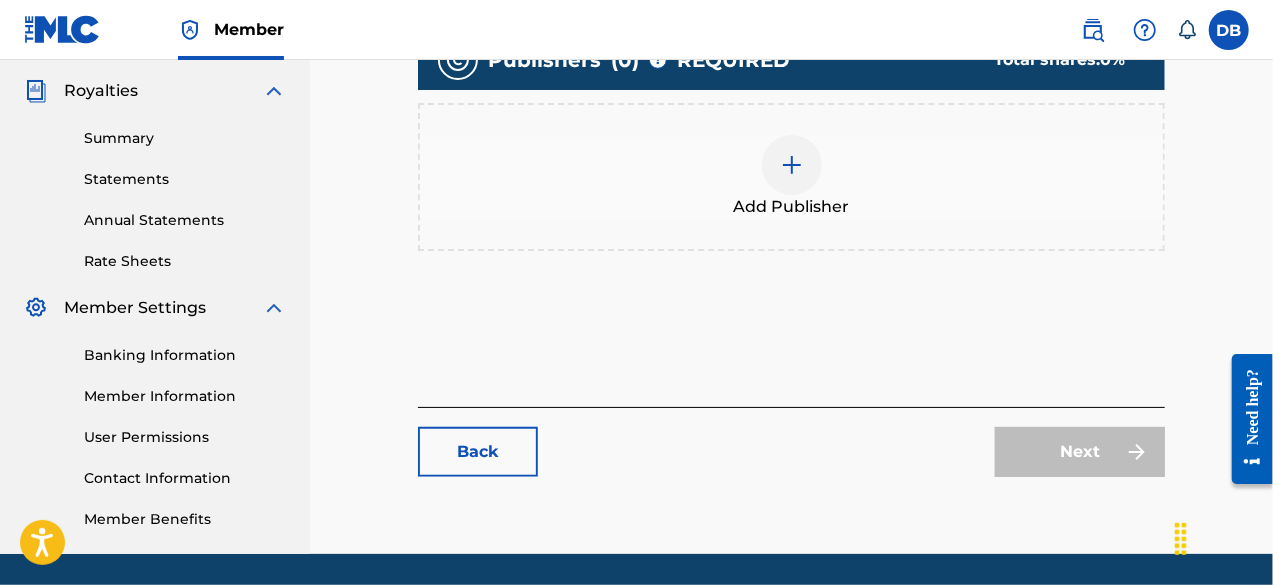 click at bounding box center (792, 165) 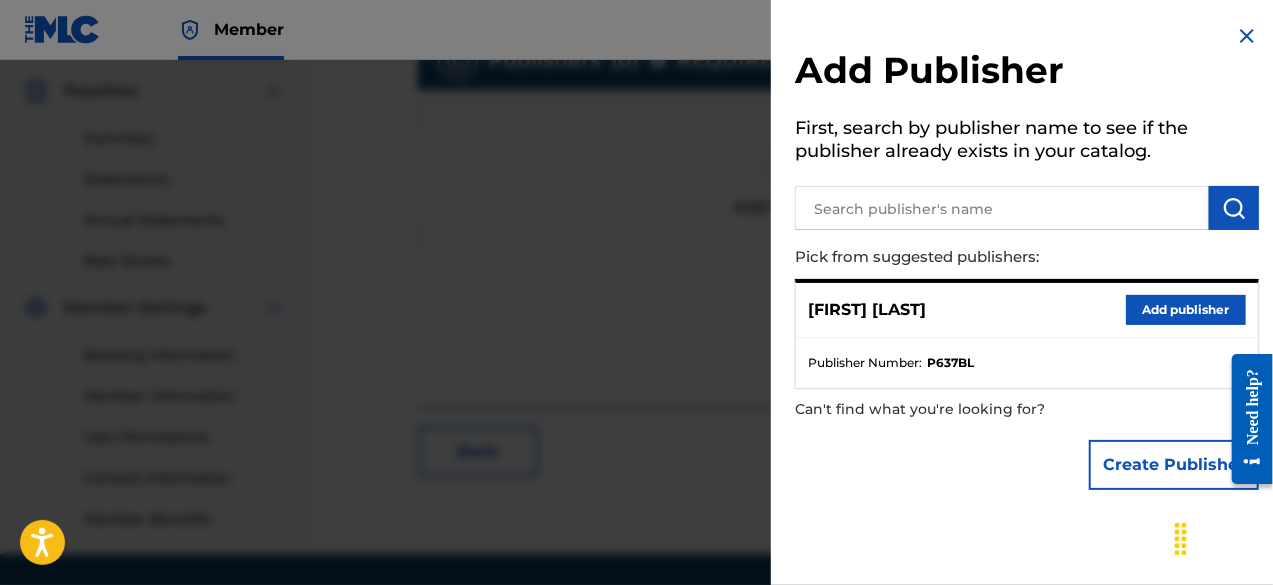 click on "Add publisher" at bounding box center [1186, 310] 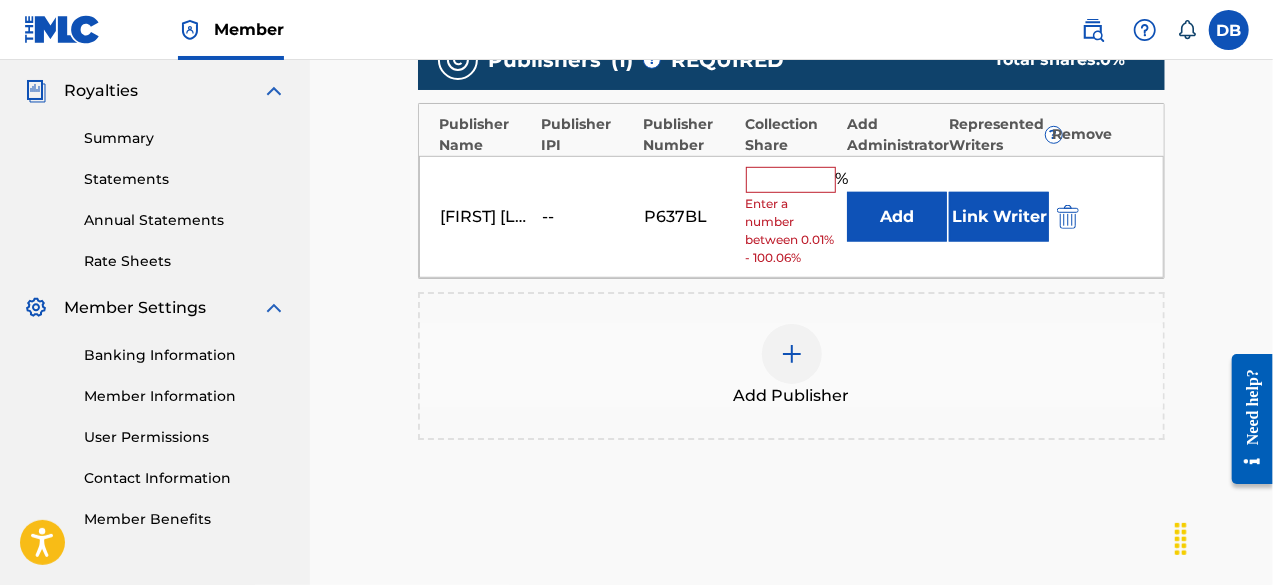 click at bounding box center (791, 180) 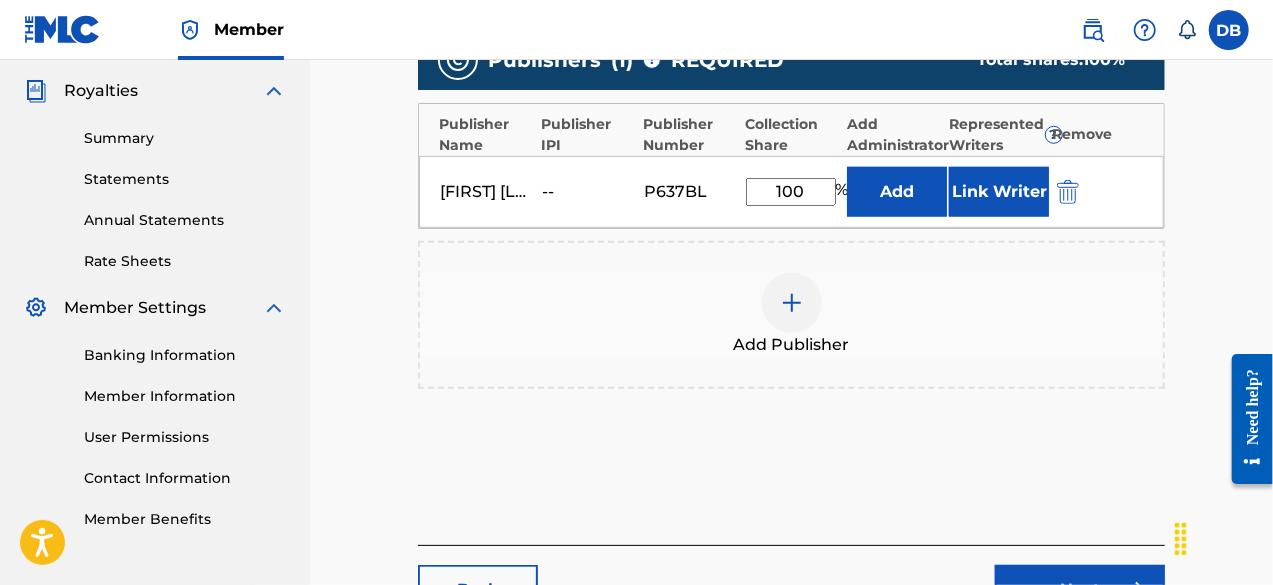 type on "100" 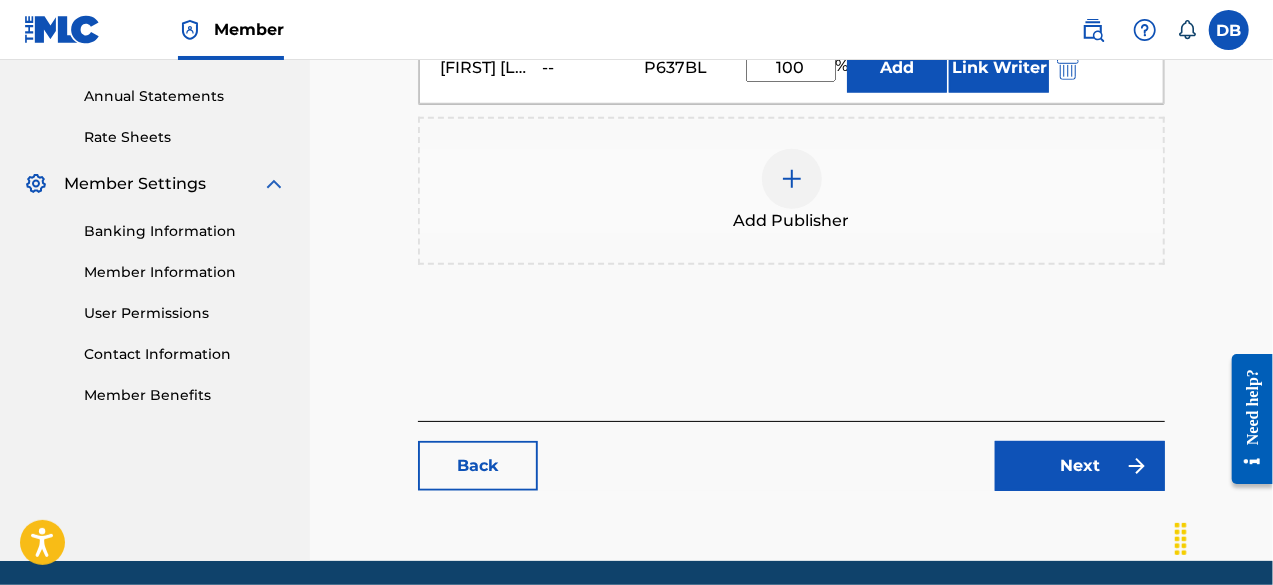 scroll, scrollTop: 716, scrollLeft: 0, axis: vertical 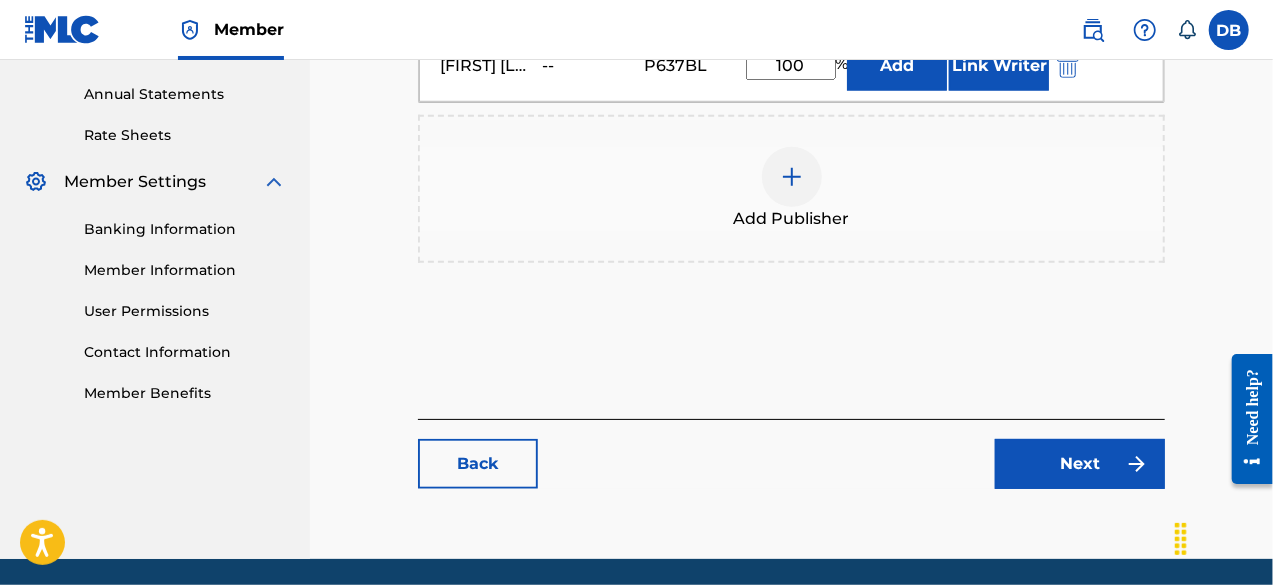 click on "Next" at bounding box center [1080, 464] 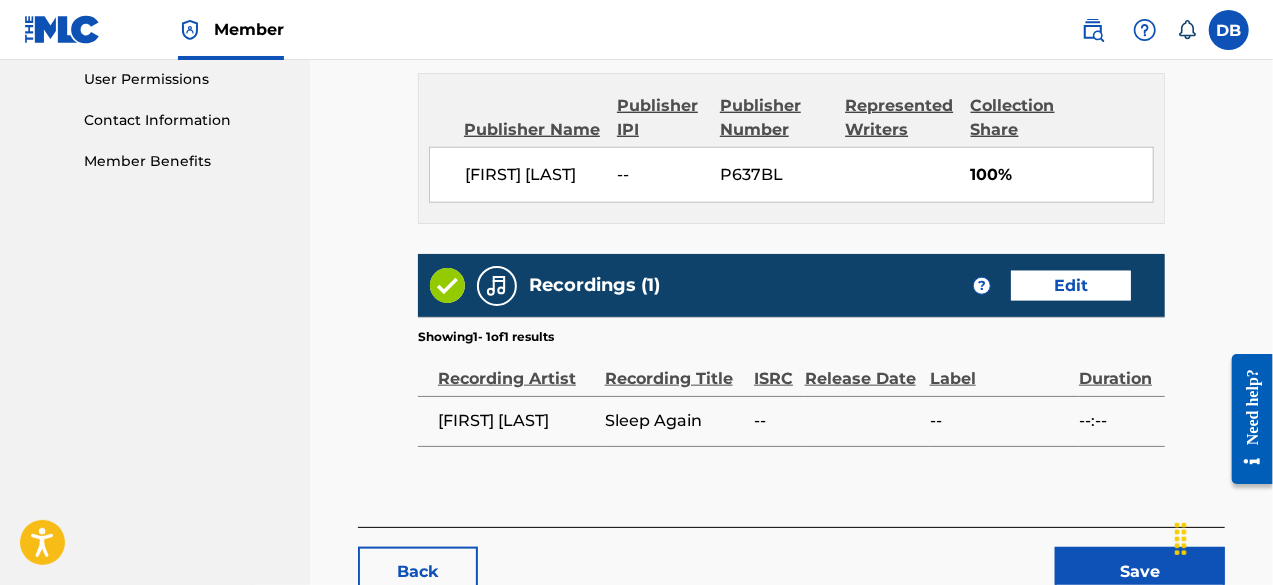 scroll, scrollTop: 1017, scrollLeft: 0, axis: vertical 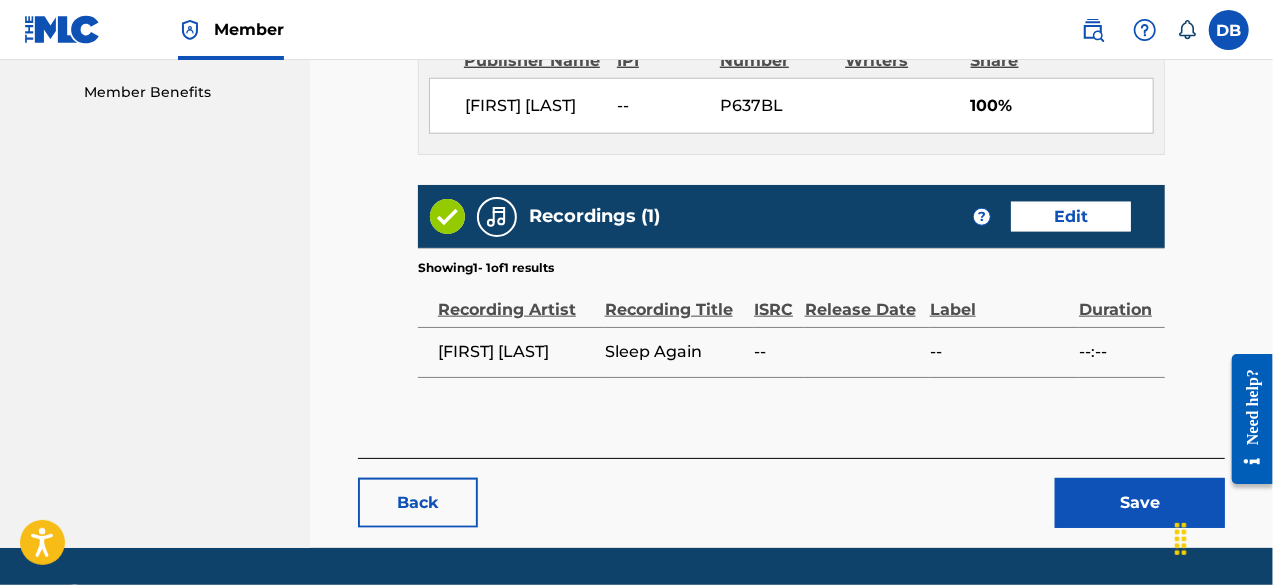 click on "Save" at bounding box center (1140, 503) 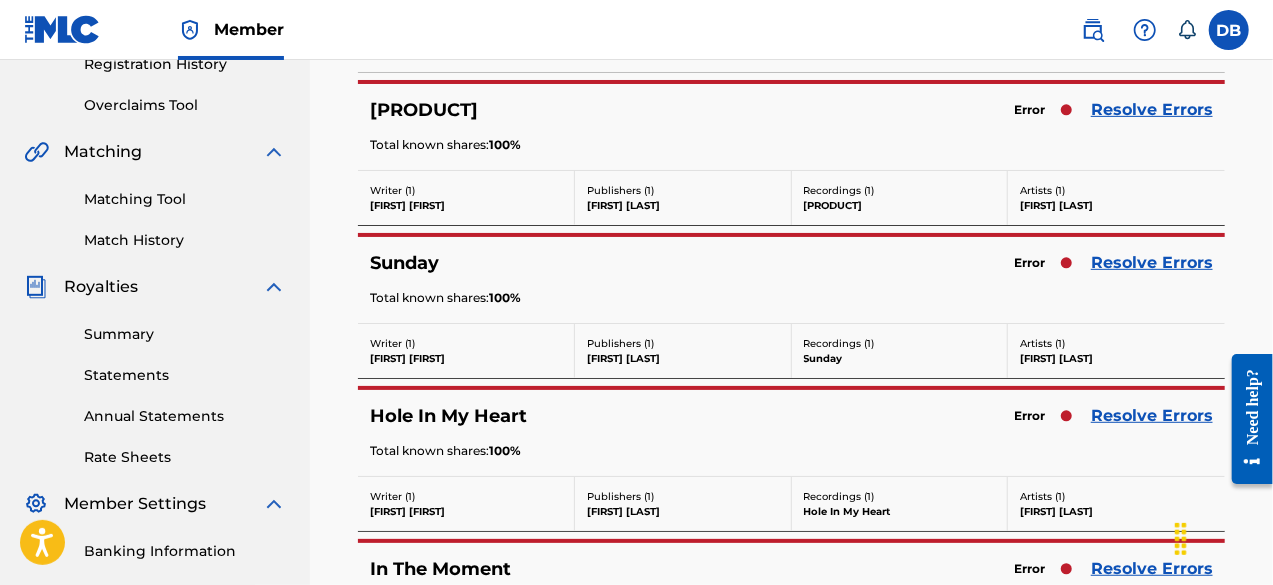 scroll, scrollTop: 434, scrollLeft: 0, axis: vertical 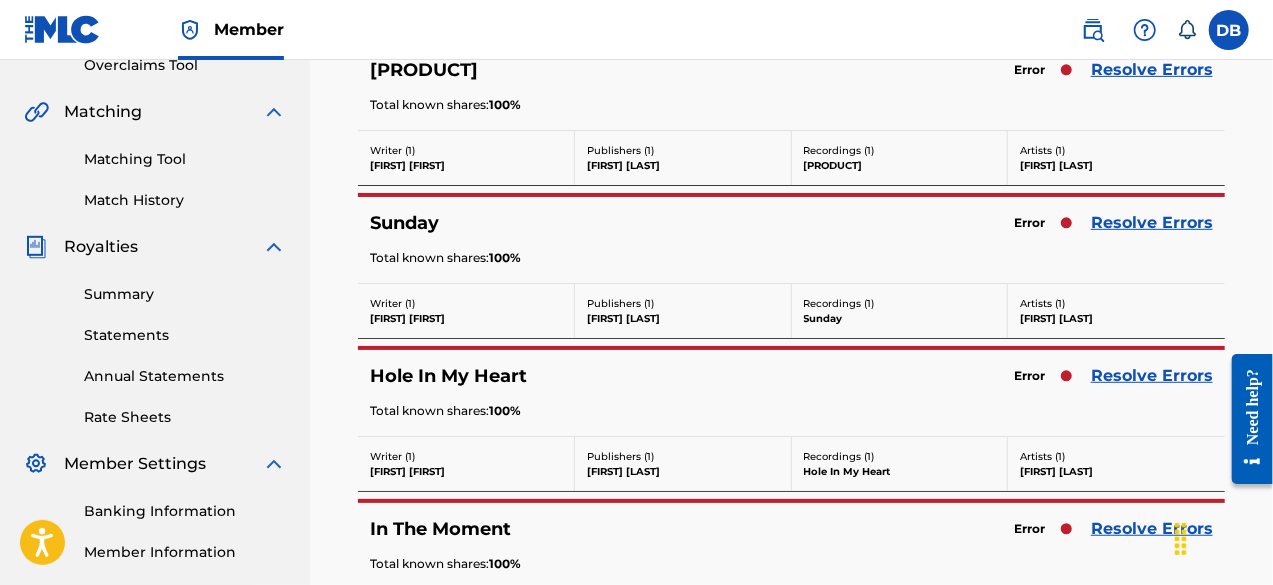 click on "Resolve Errors" at bounding box center (1152, 70) 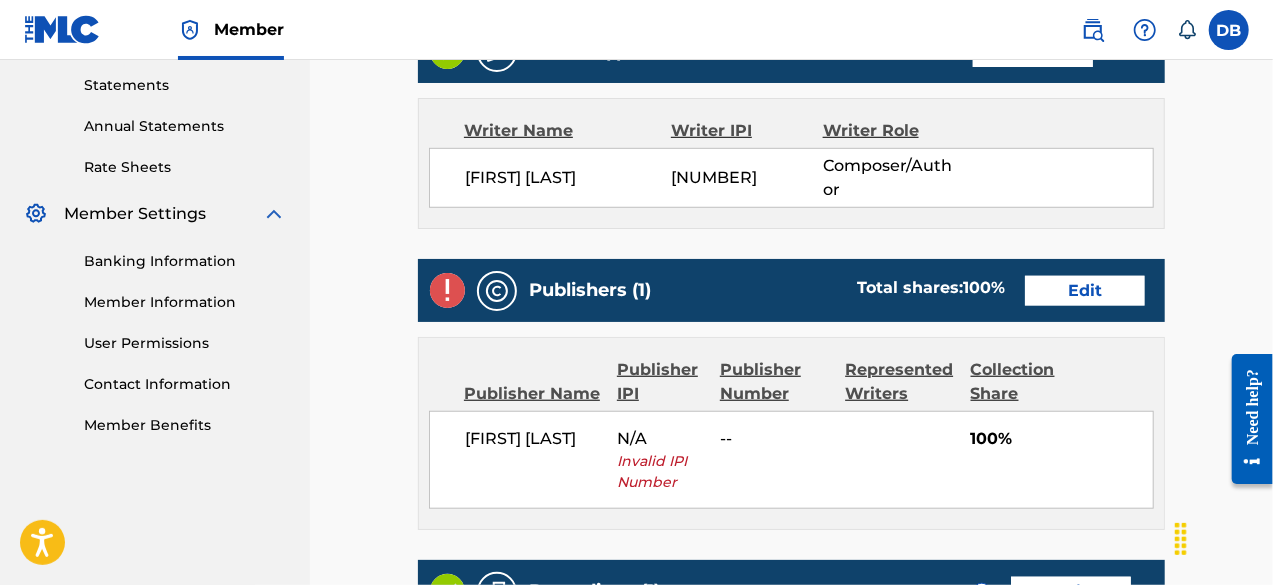 scroll, scrollTop: 693, scrollLeft: 0, axis: vertical 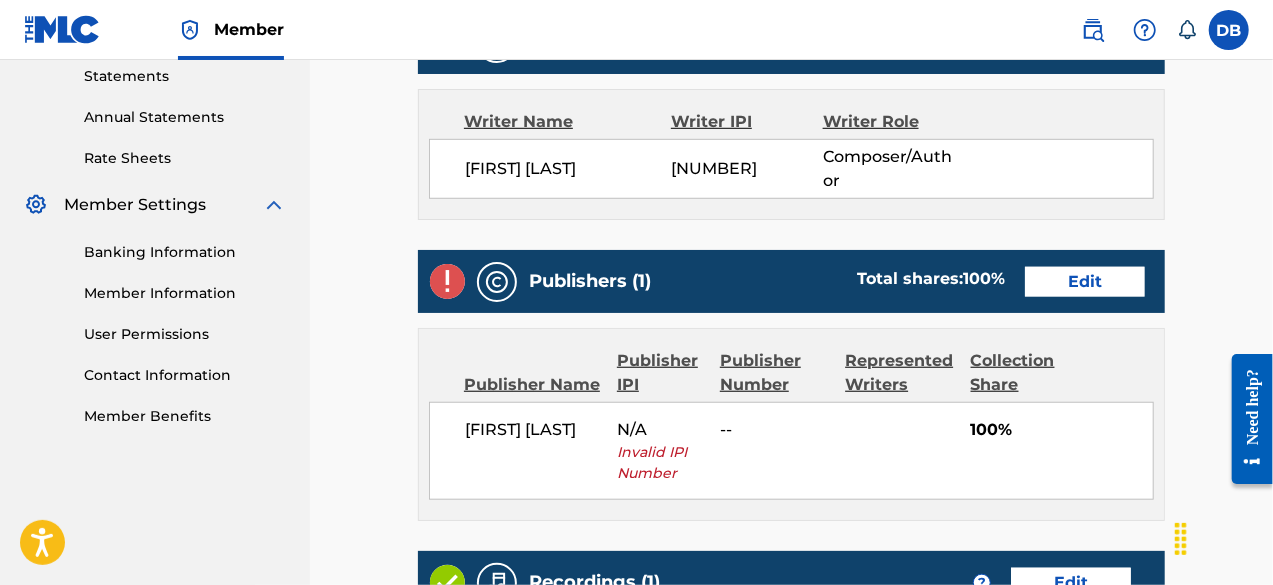 click on "Edit" at bounding box center (1085, 282) 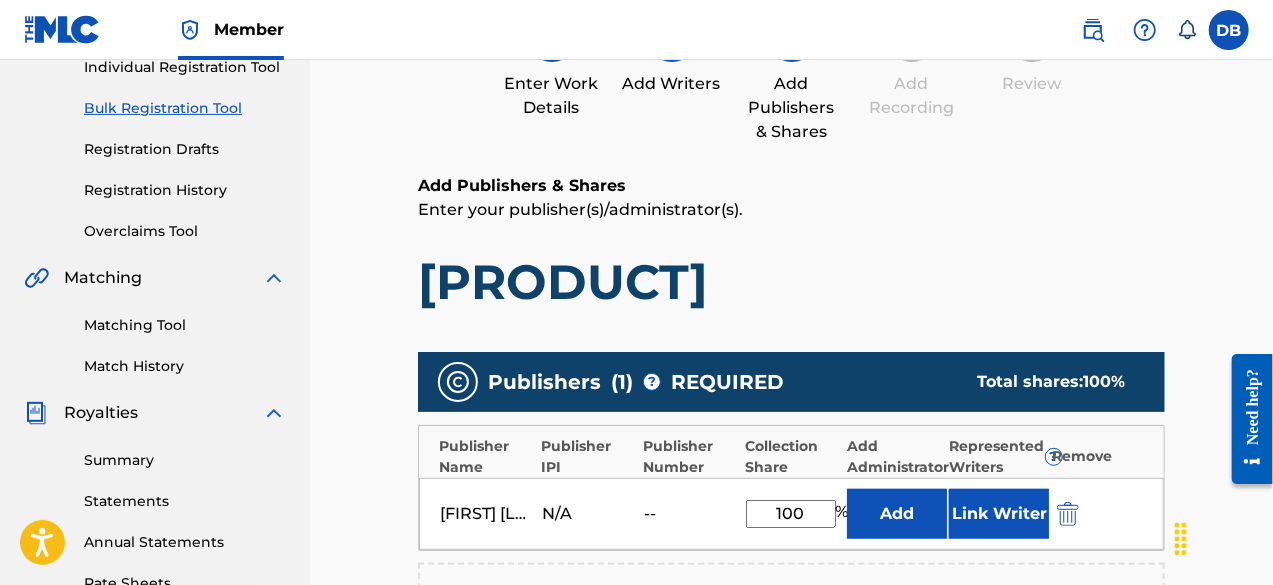 scroll, scrollTop: 406, scrollLeft: 0, axis: vertical 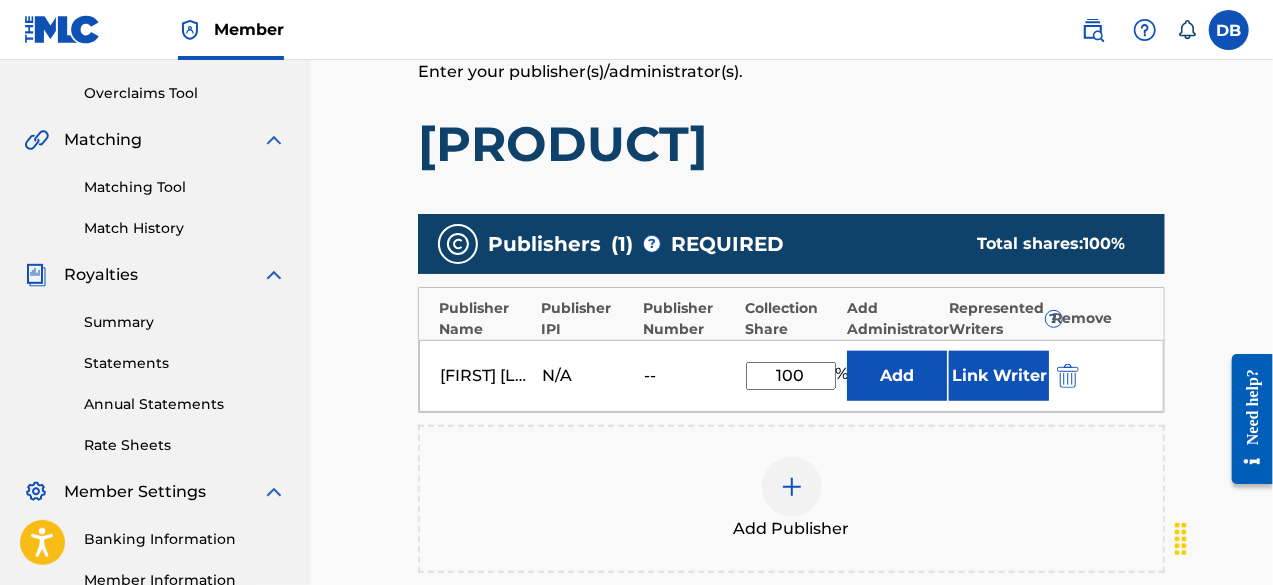 click at bounding box center (1068, 376) 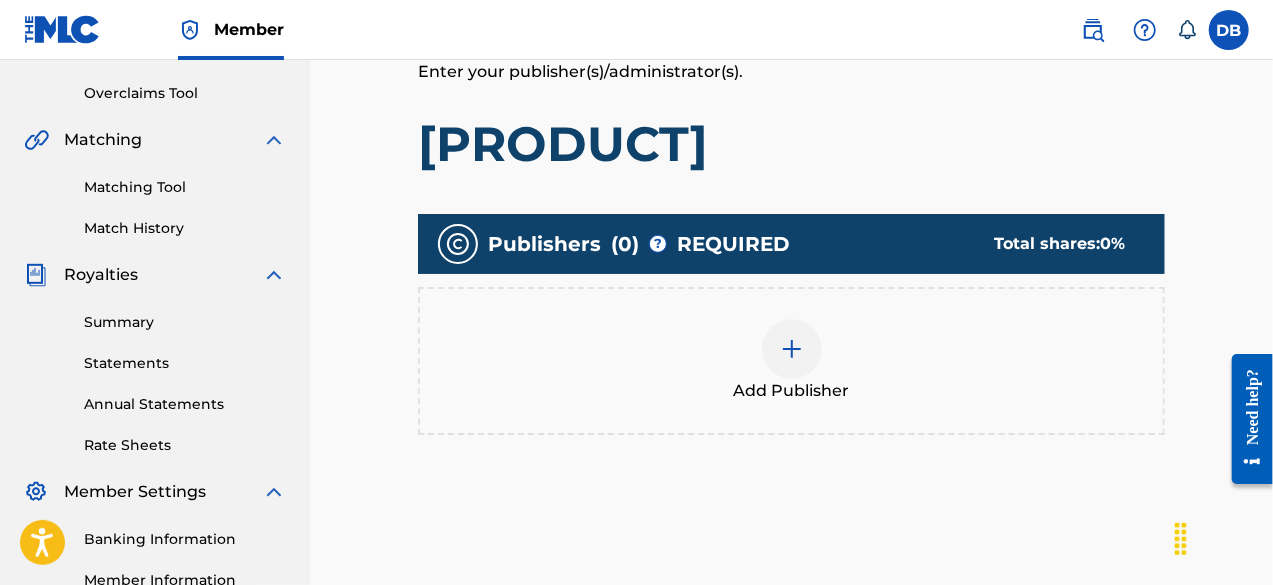 click on "Add Publisher" at bounding box center (791, 361) 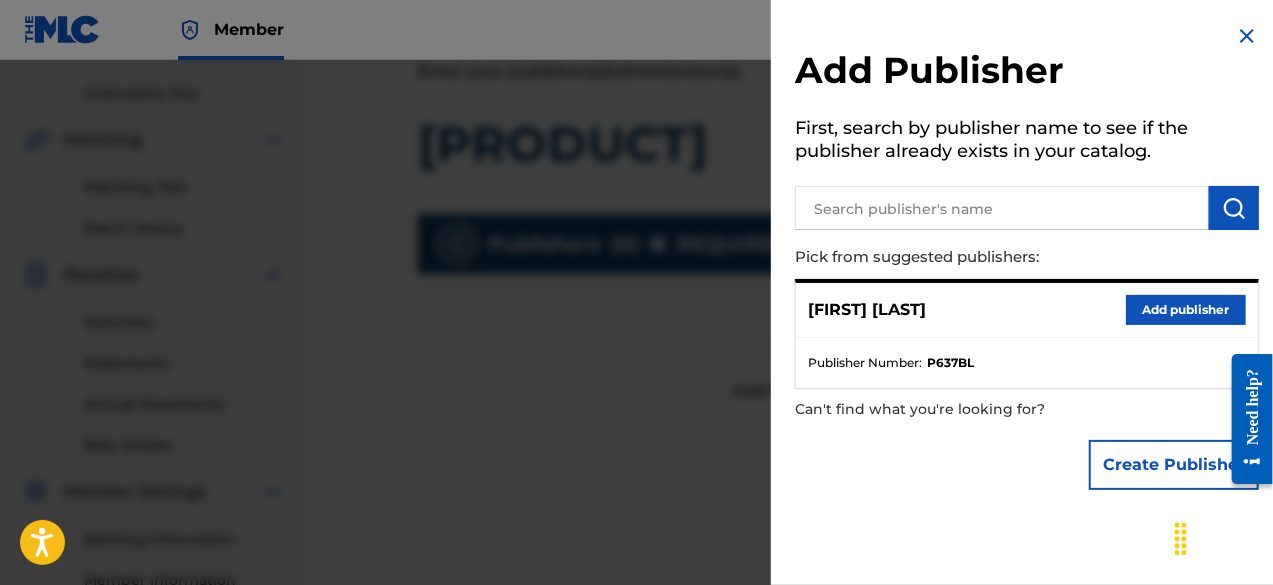 click on "Add publisher" at bounding box center (1186, 310) 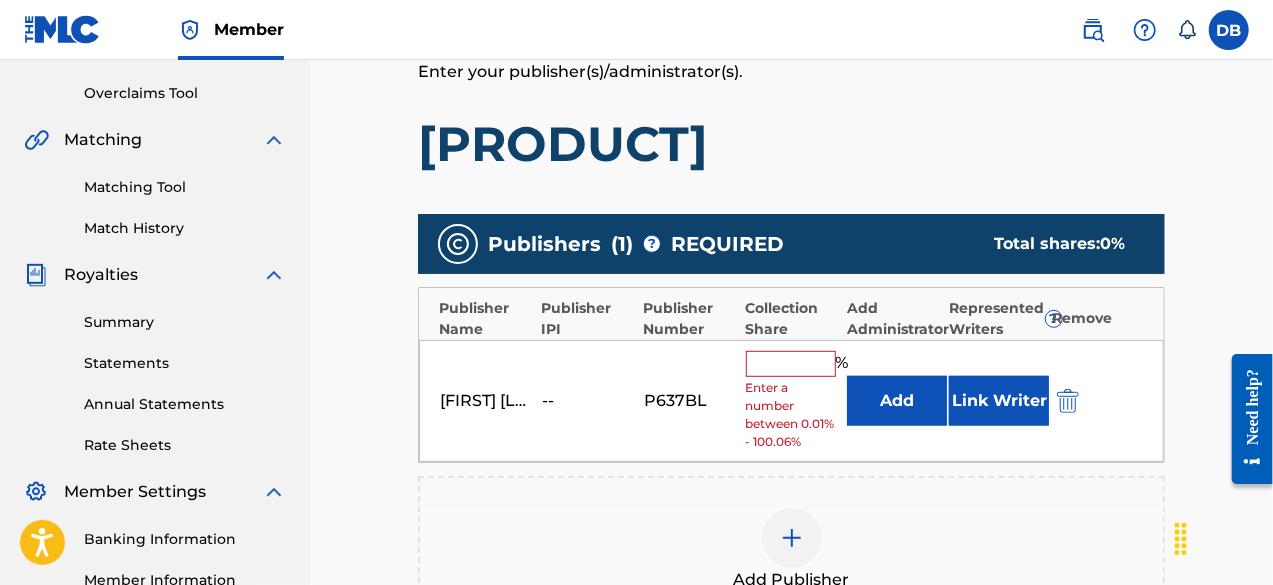 scroll, scrollTop: 474, scrollLeft: 0, axis: vertical 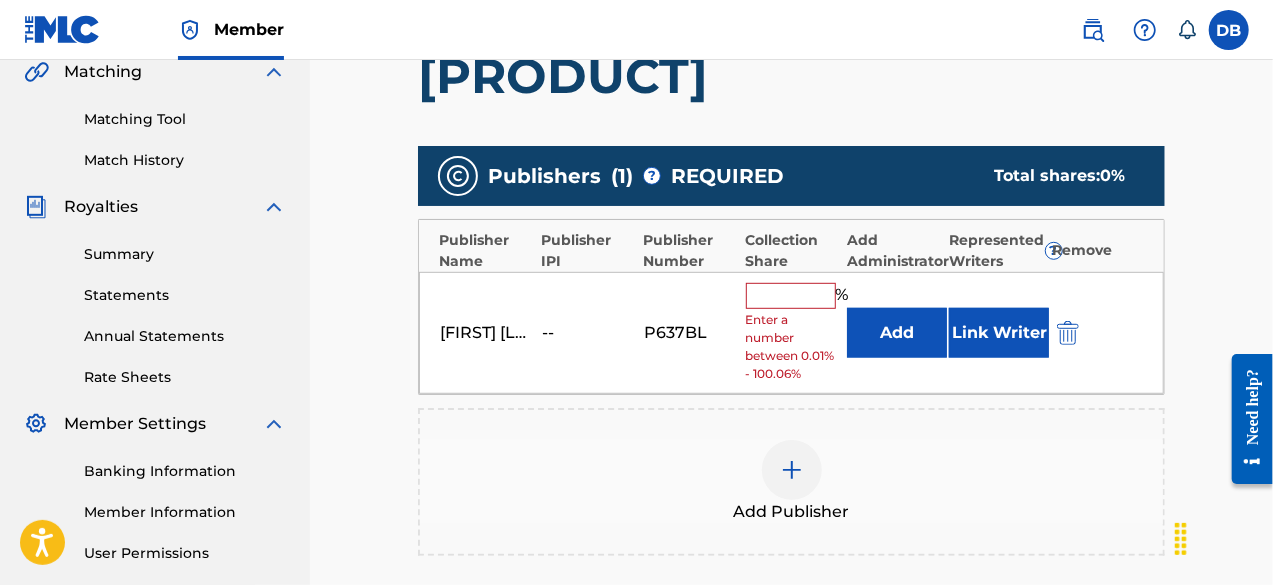 click at bounding box center (791, 296) 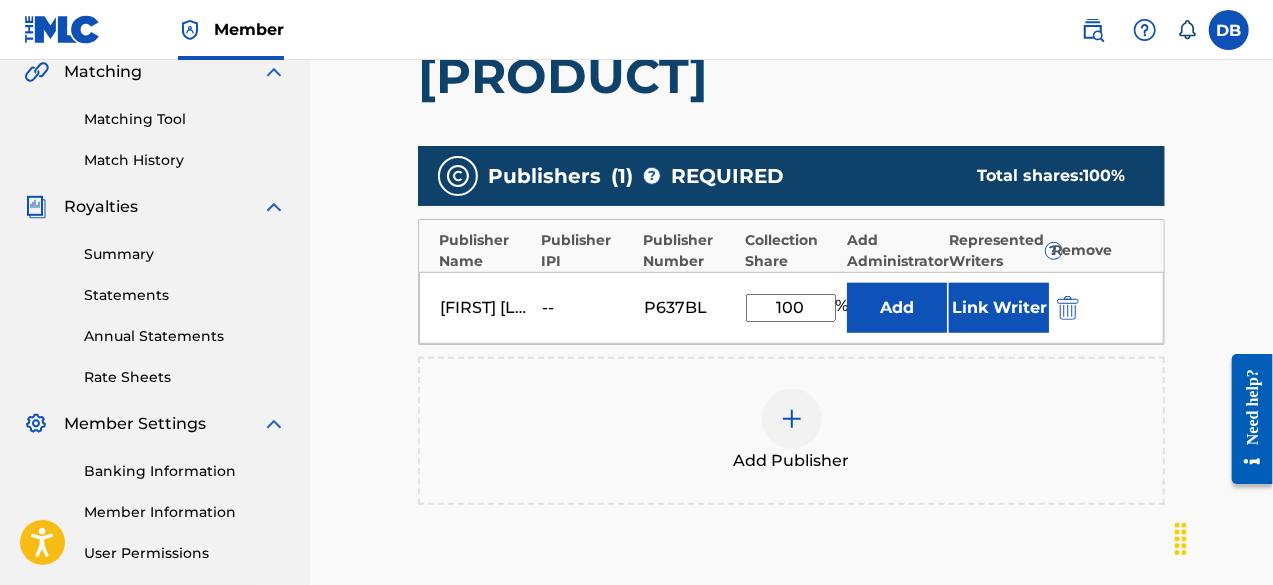 scroll, scrollTop: 463, scrollLeft: 0, axis: vertical 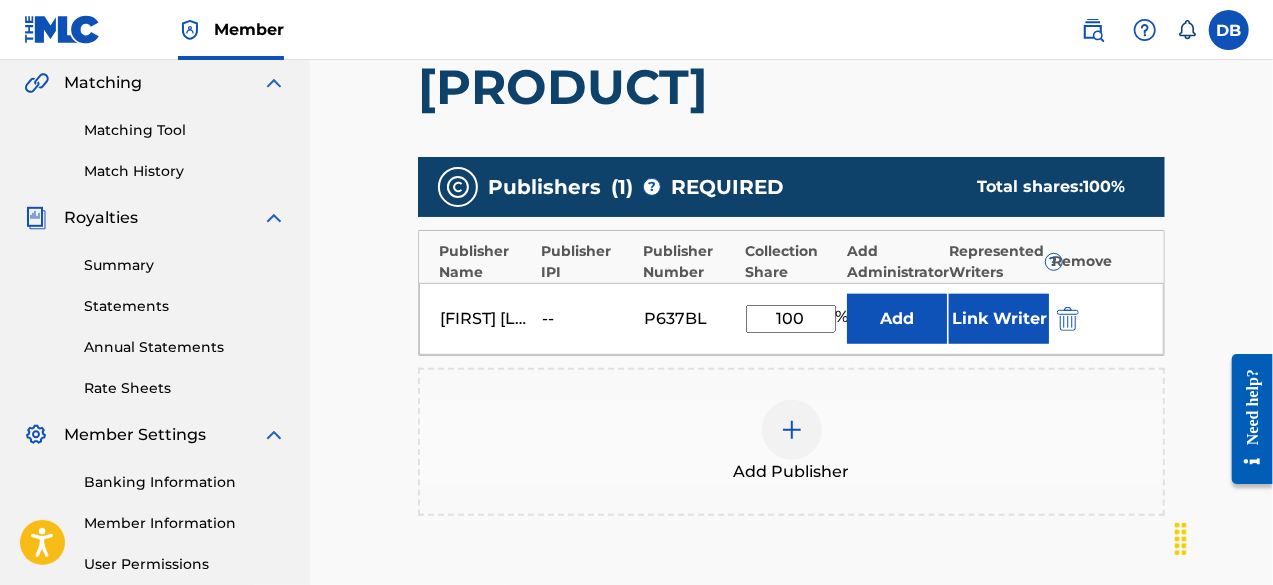 type on "100" 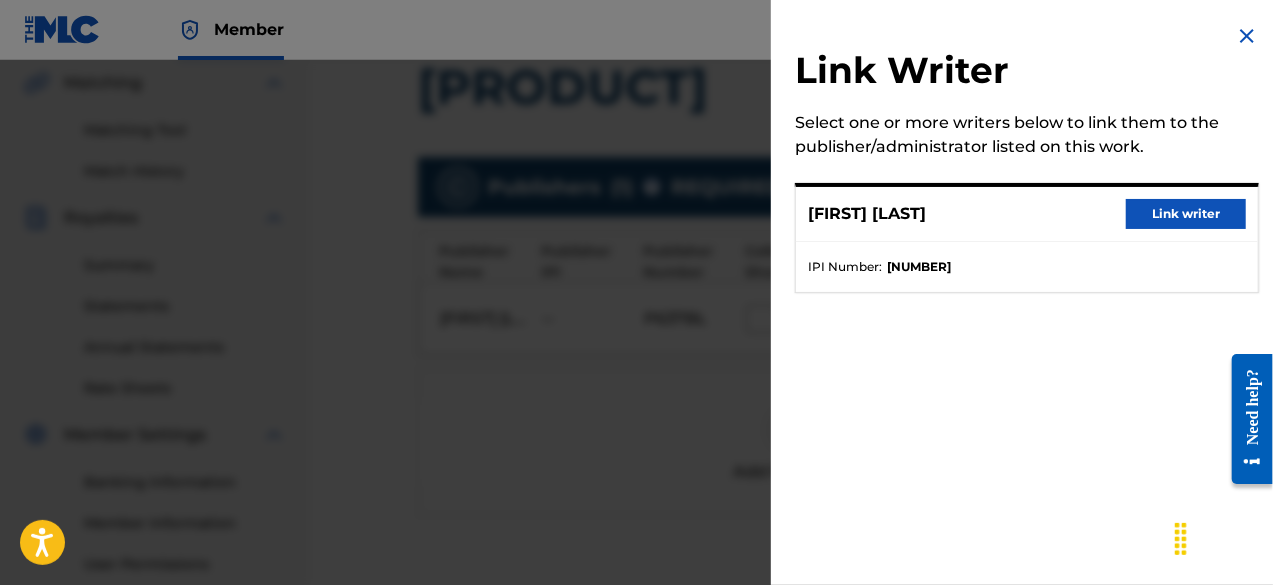 click on "Link writer" at bounding box center (1186, 214) 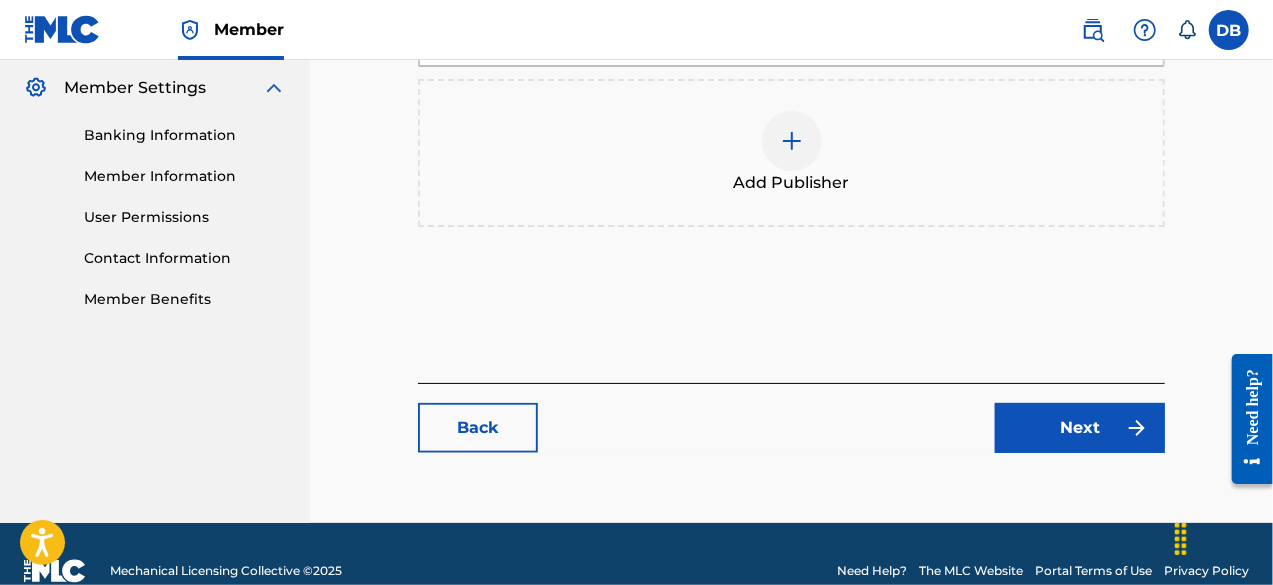 scroll, scrollTop: 866, scrollLeft: 0, axis: vertical 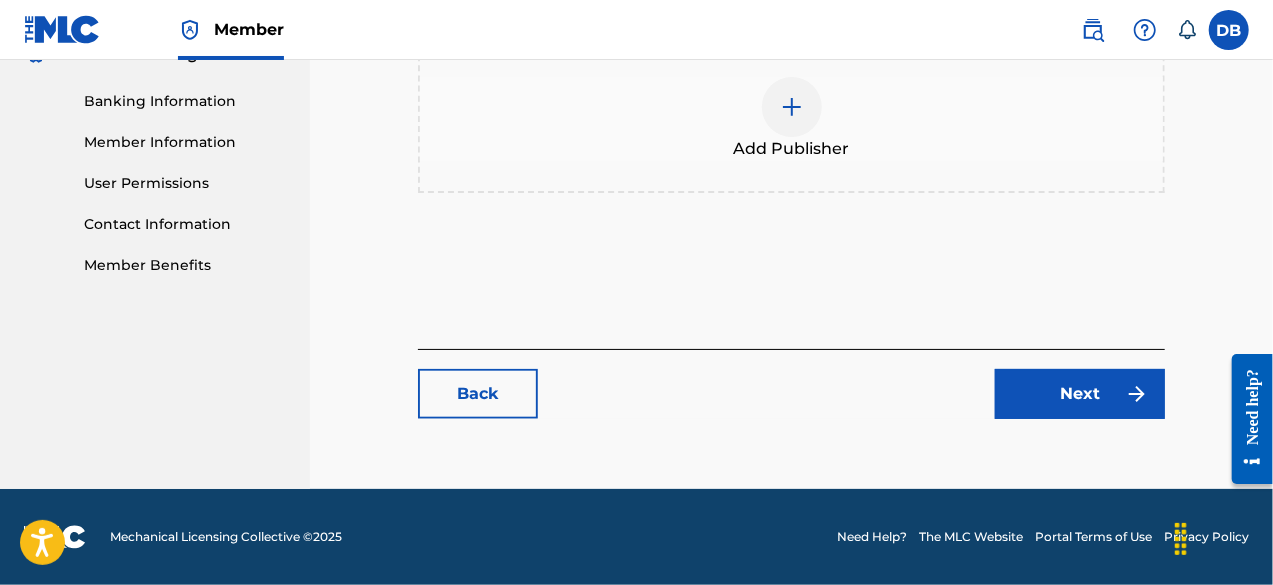 click on "Next" at bounding box center (1080, 394) 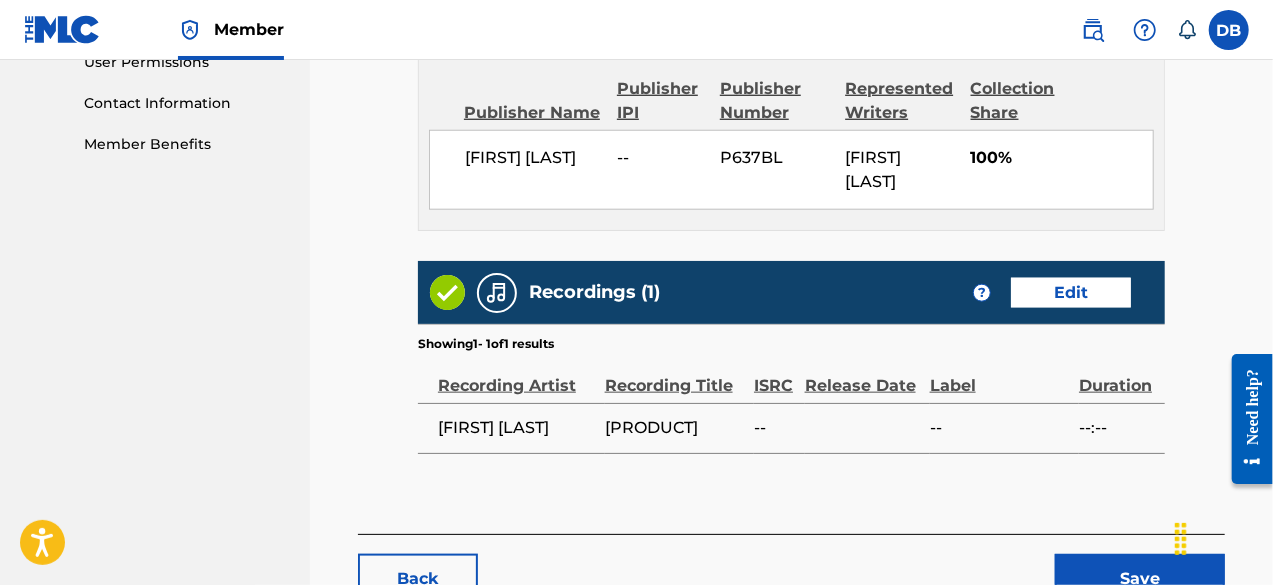 scroll, scrollTop: 982, scrollLeft: 0, axis: vertical 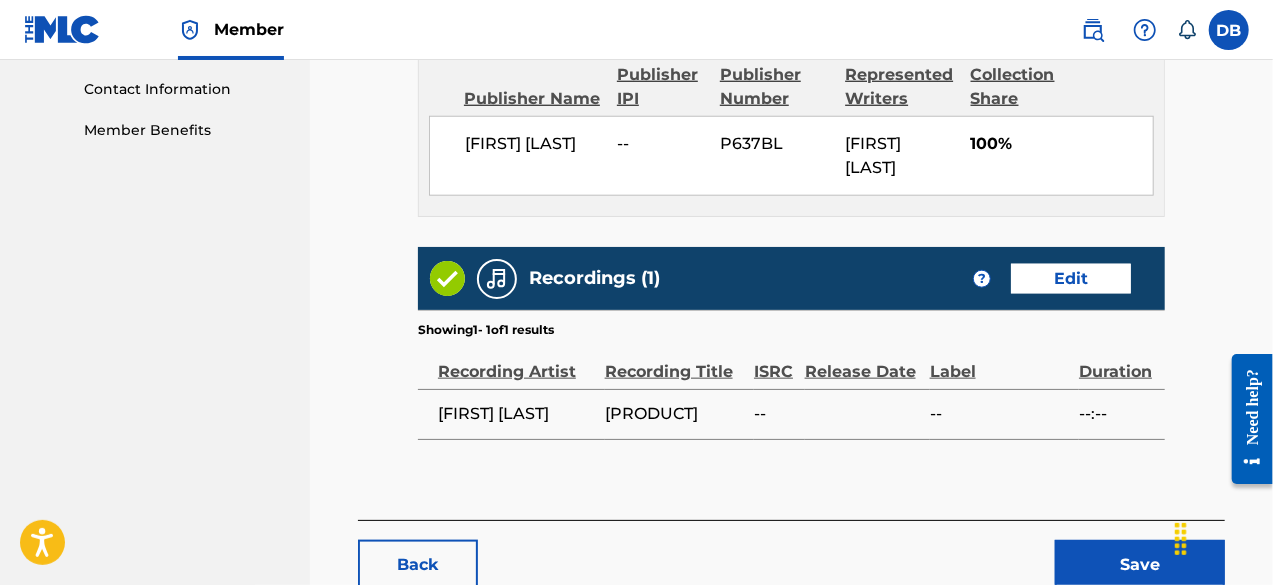 drag, startPoint x: 1279, startPoint y: 114, endPoint x: 48, endPoint y: 121, distance: 1231.0199 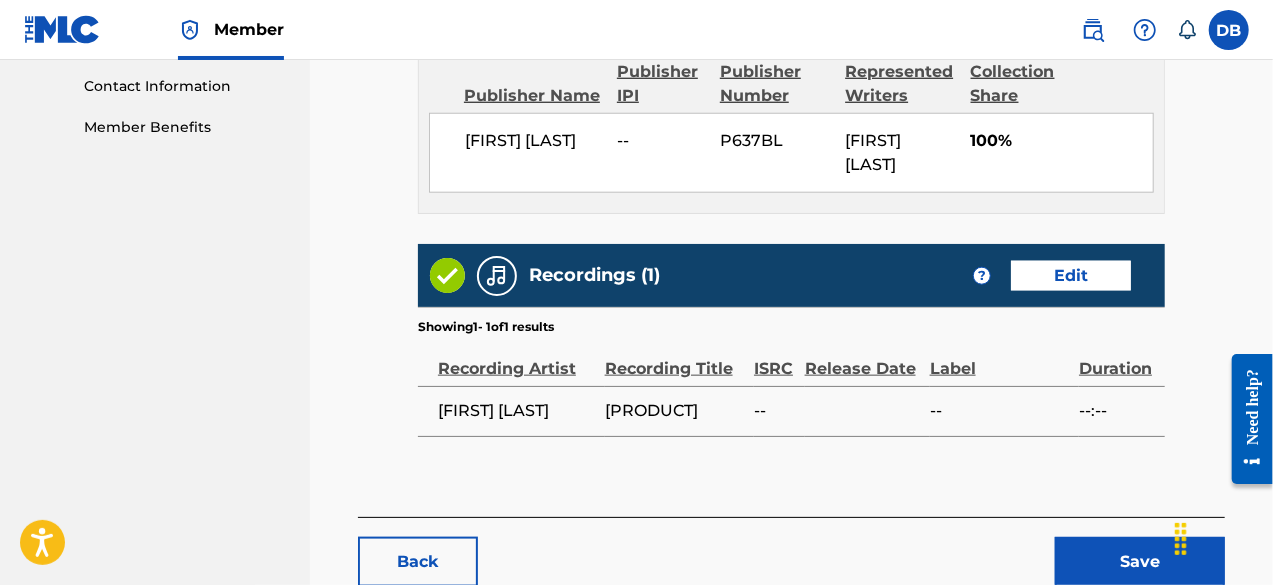 click on "Save" at bounding box center (1140, 562) 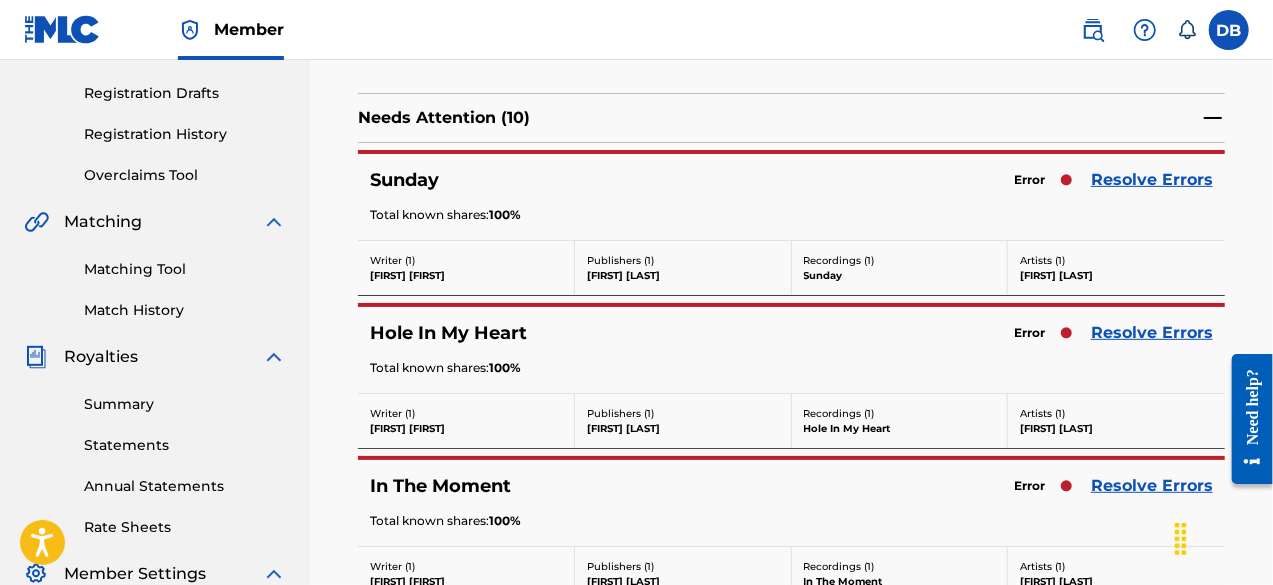 scroll, scrollTop: 349, scrollLeft: 0, axis: vertical 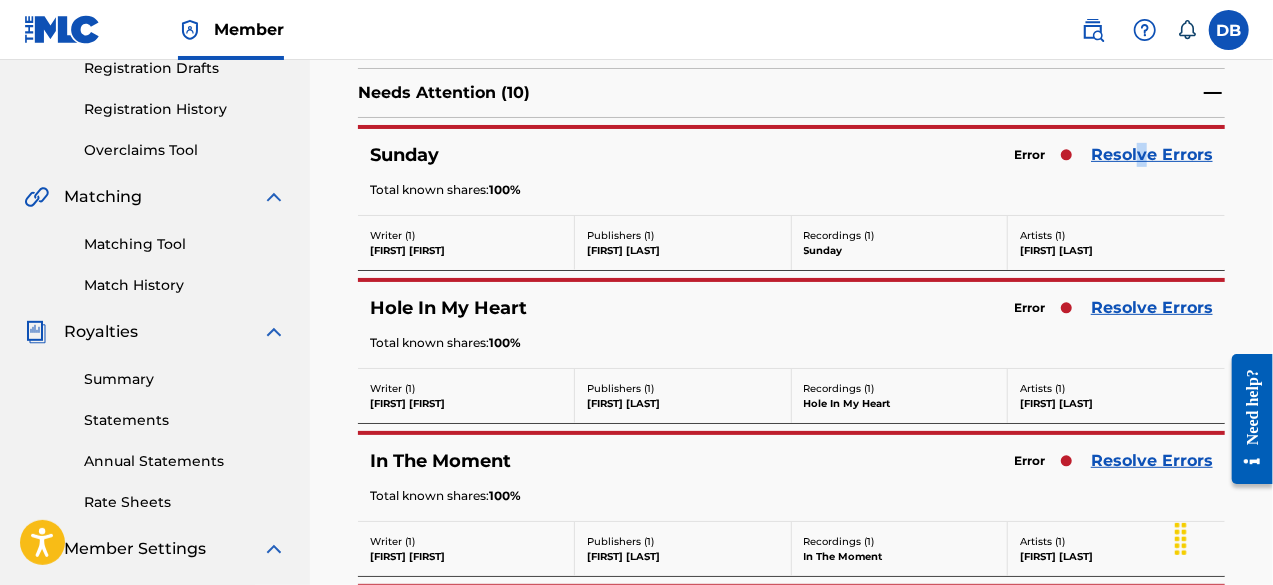 drag, startPoint x: 1146, startPoint y: 166, endPoint x: 1138, endPoint y: 159, distance: 10.630146 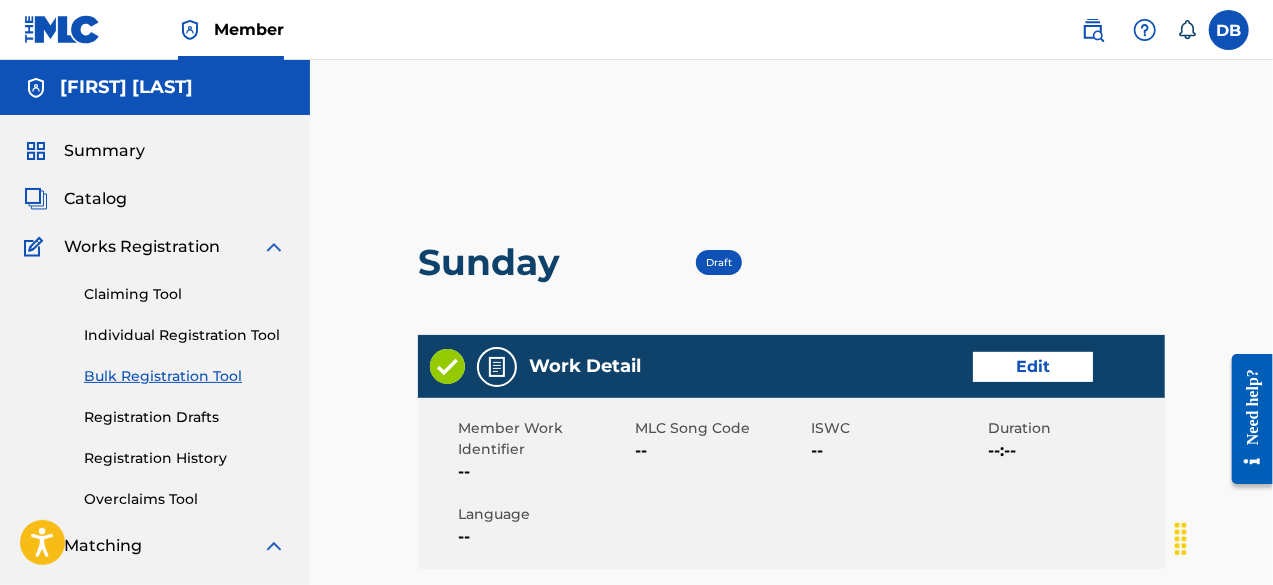 scroll, scrollTop: 655, scrollLeft: 0, axis: vertical 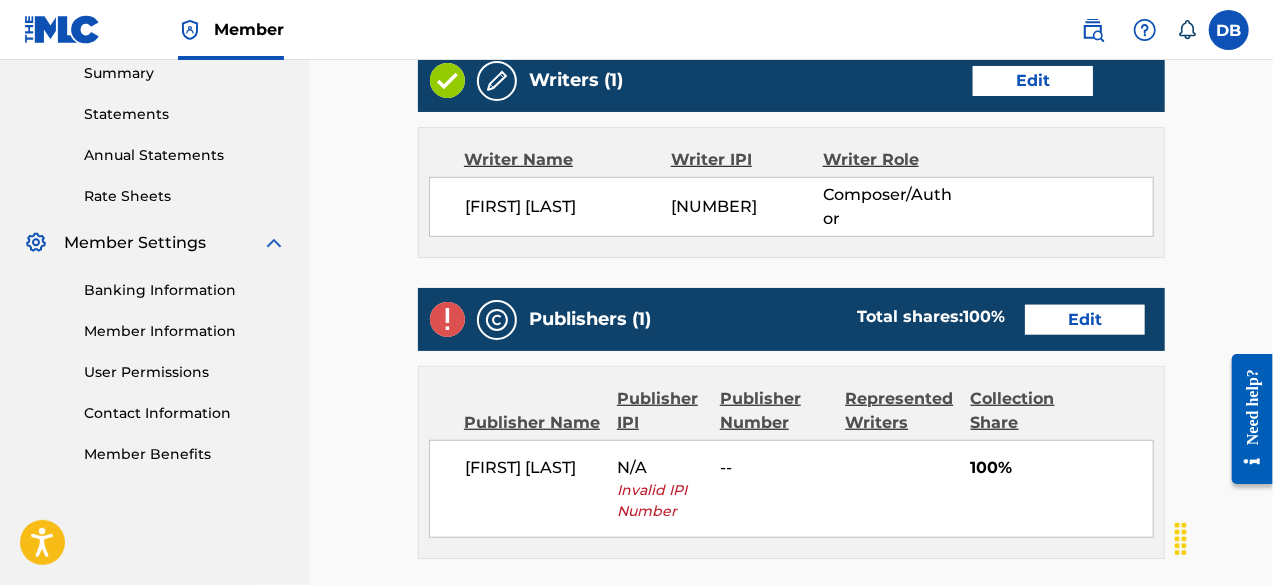 click on "Edit" at bounding box center (1085, 320) 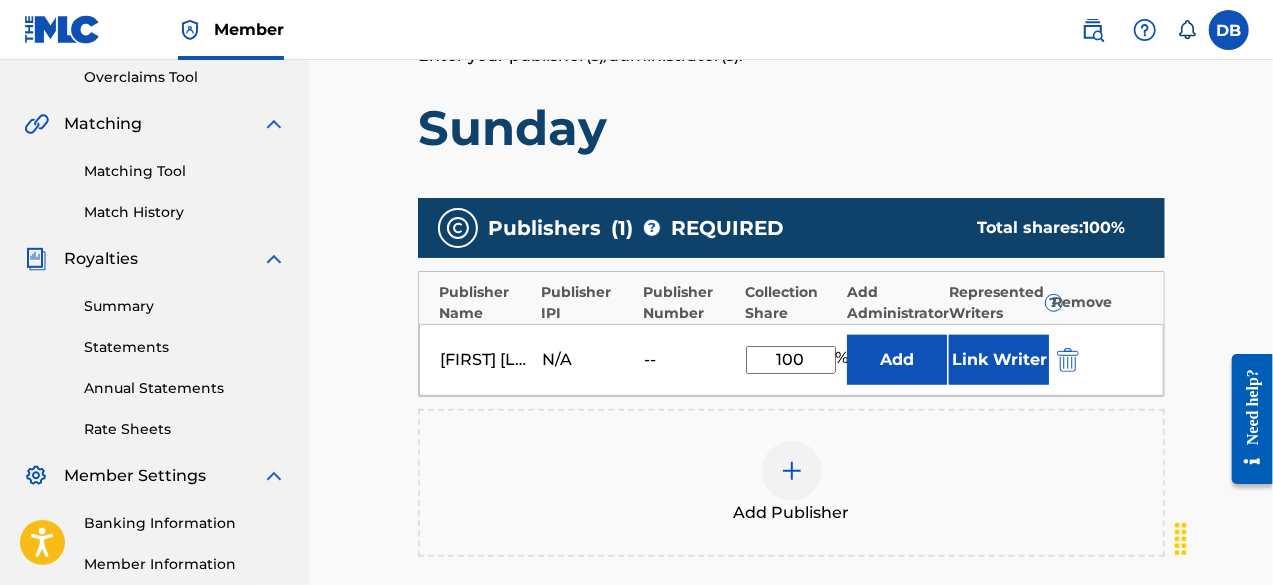 scroll, scrollTop: 466, scrollLeft: 0, axis: vertical 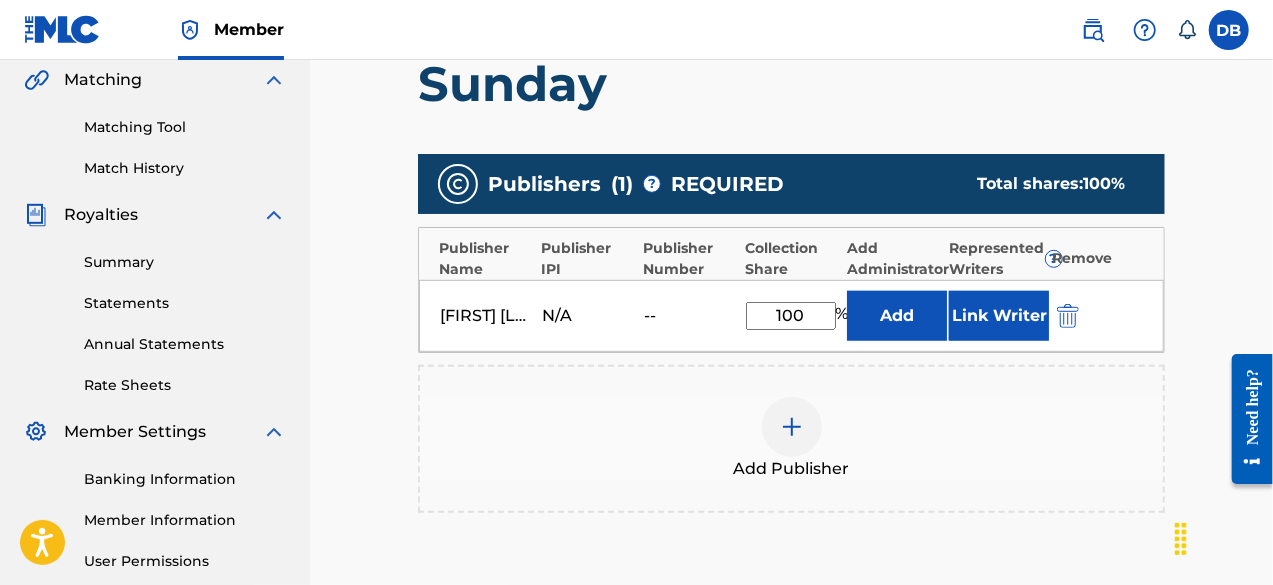 click at bounding box center [1068, 316] 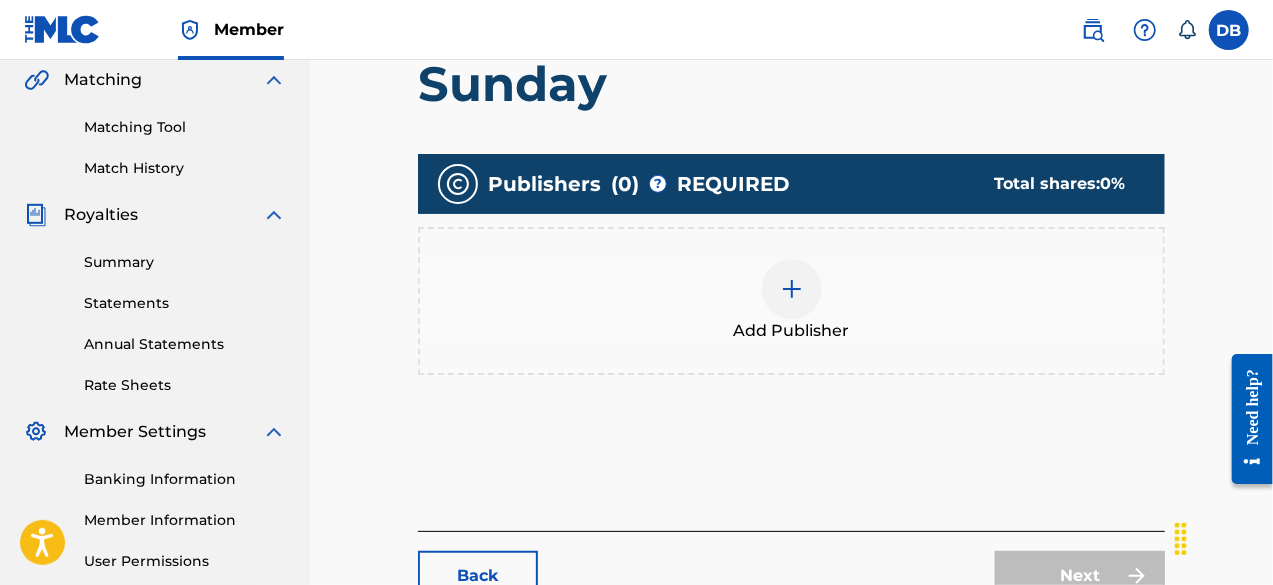 click at bounding box center (792, 289) 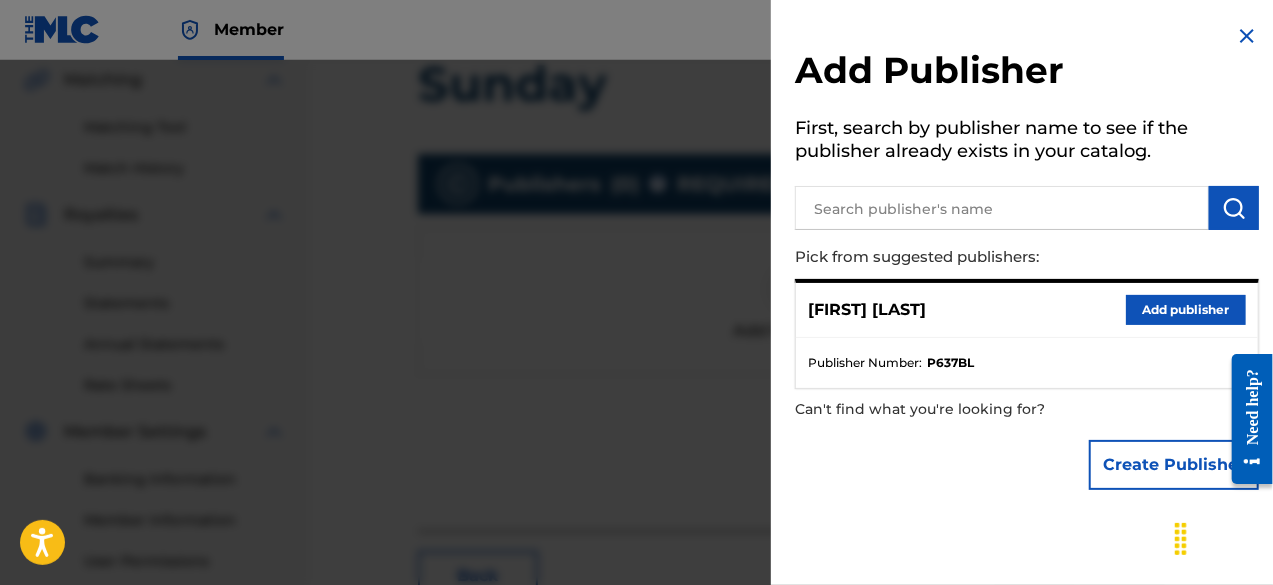 click on "Add publisher" at bounding box center (1186, 310) 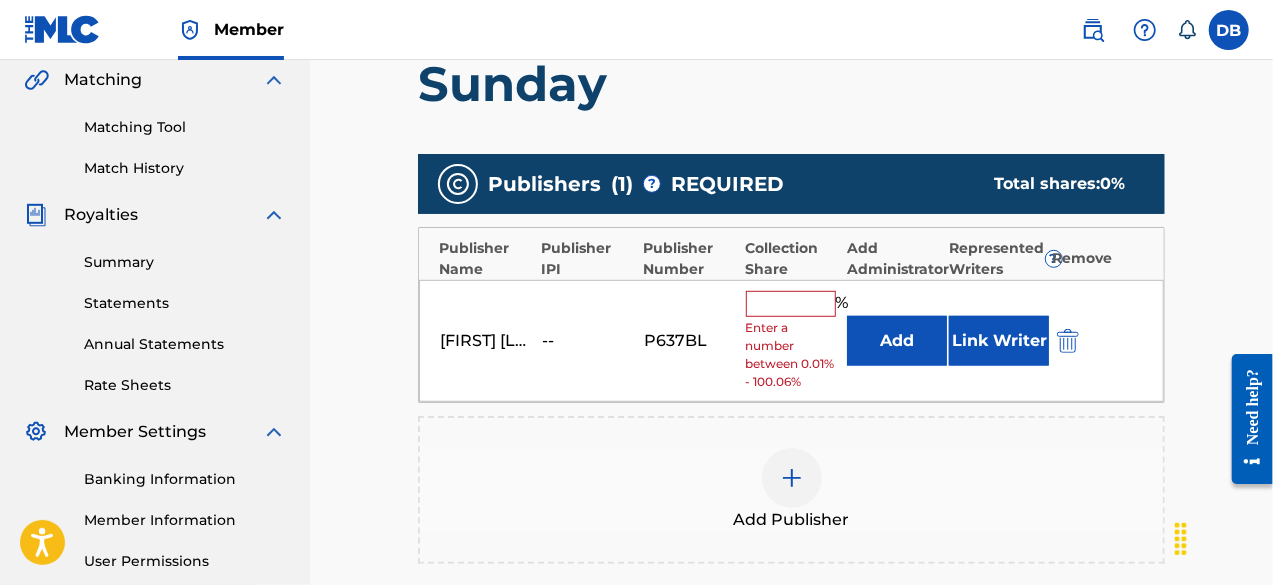 click at bounding box center [791, 304] 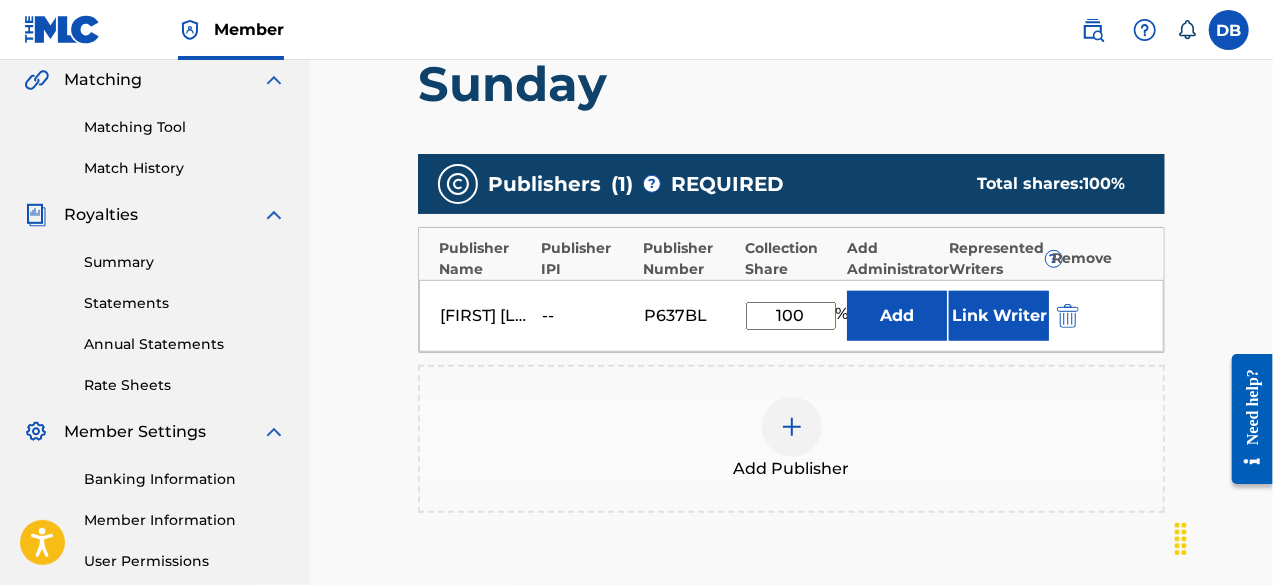type on "100" 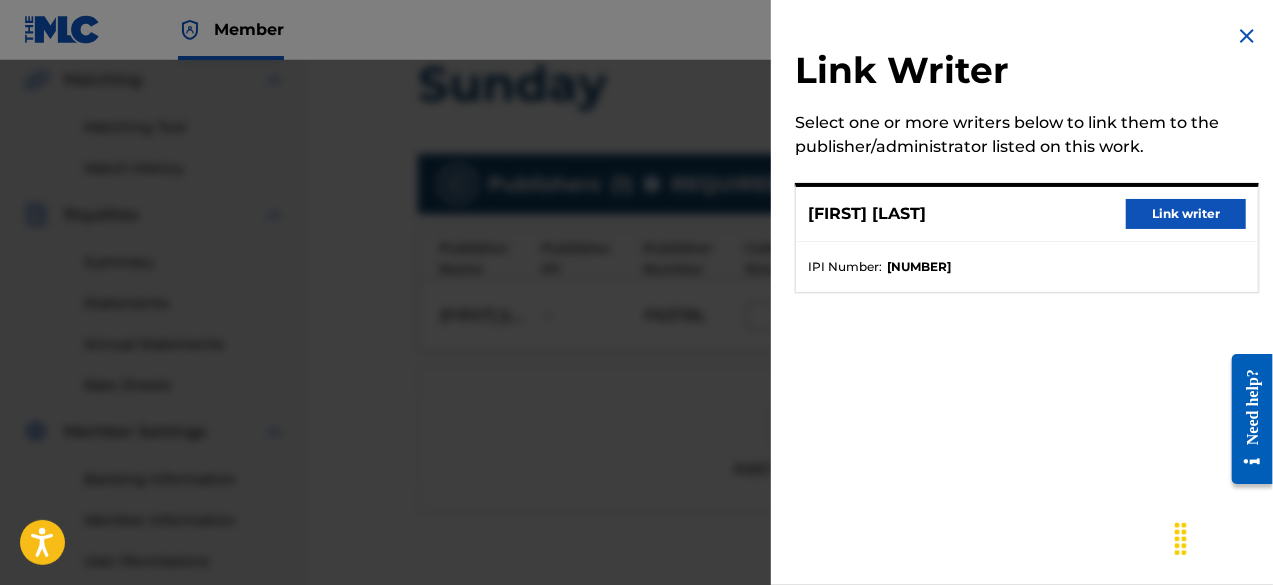 click on "Link writer" at bounding box center [1186, 214] 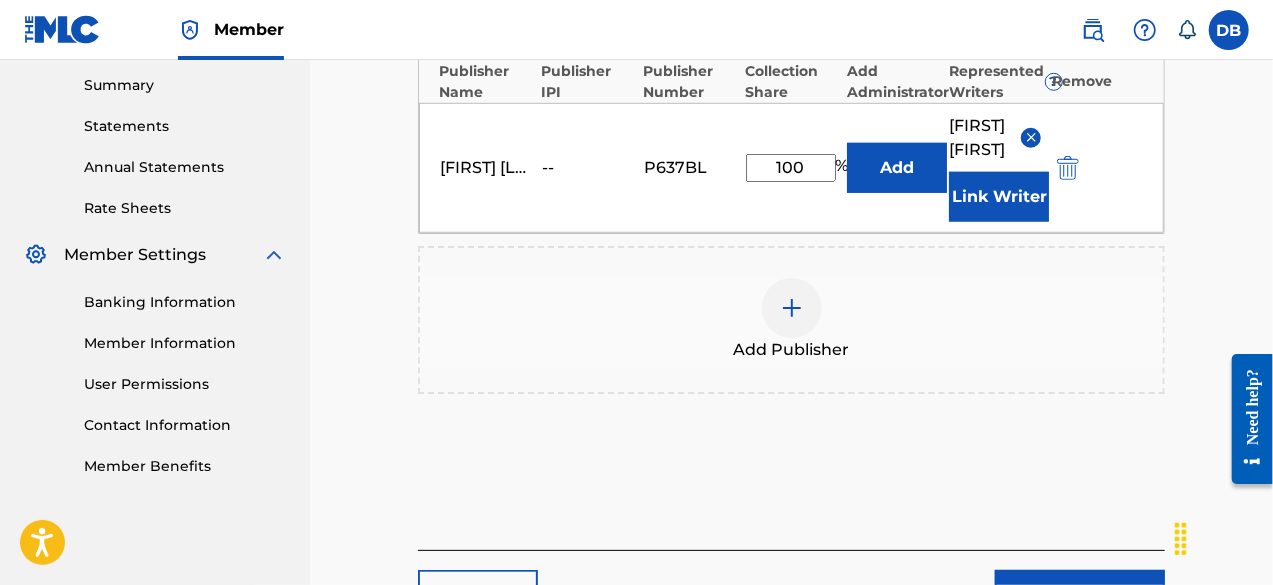 scroll, scrollTop: 668, scrollLeft: 0, axis: vertical 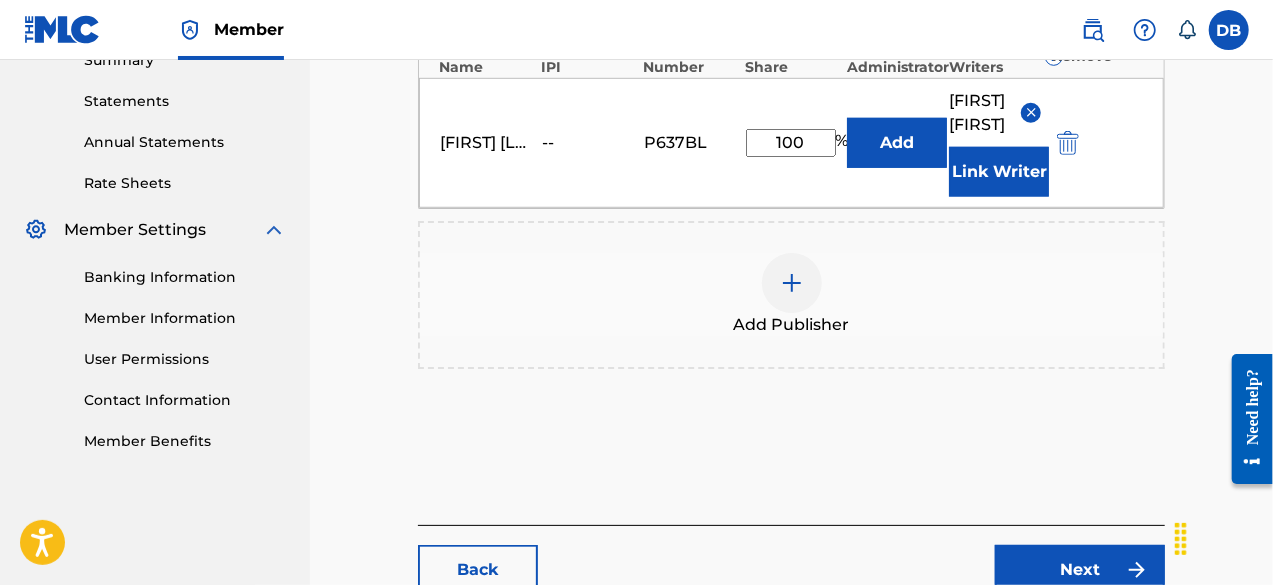 click on "Next" at bounding box center [1080, 570] 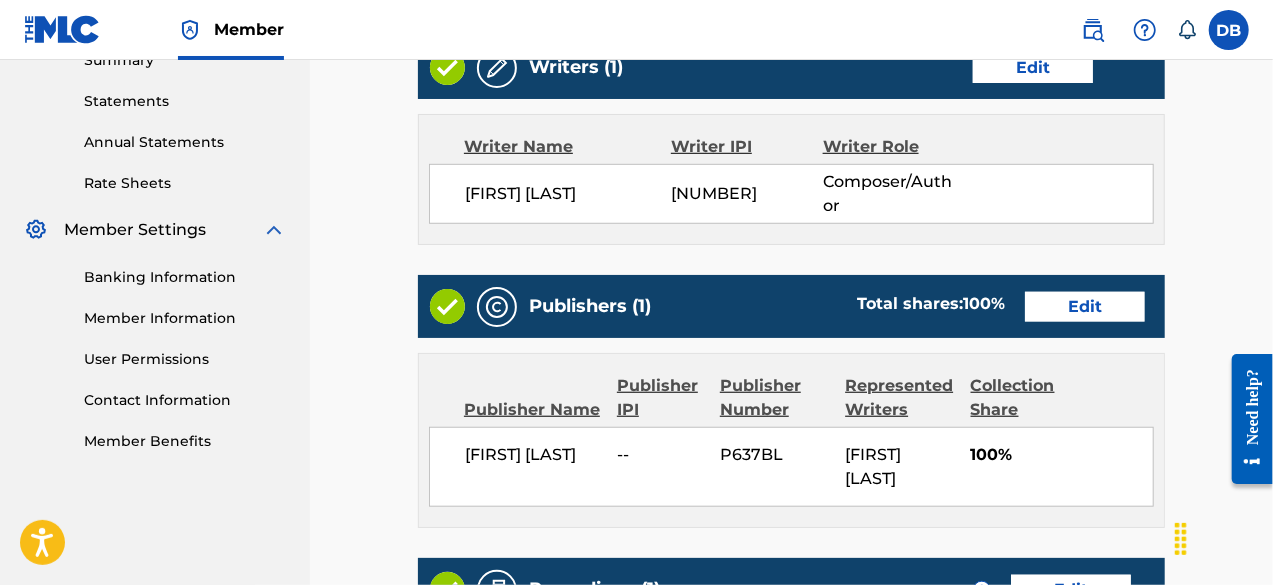 scroll, scrollTop: 0, scrollLeft: 0, axis: both 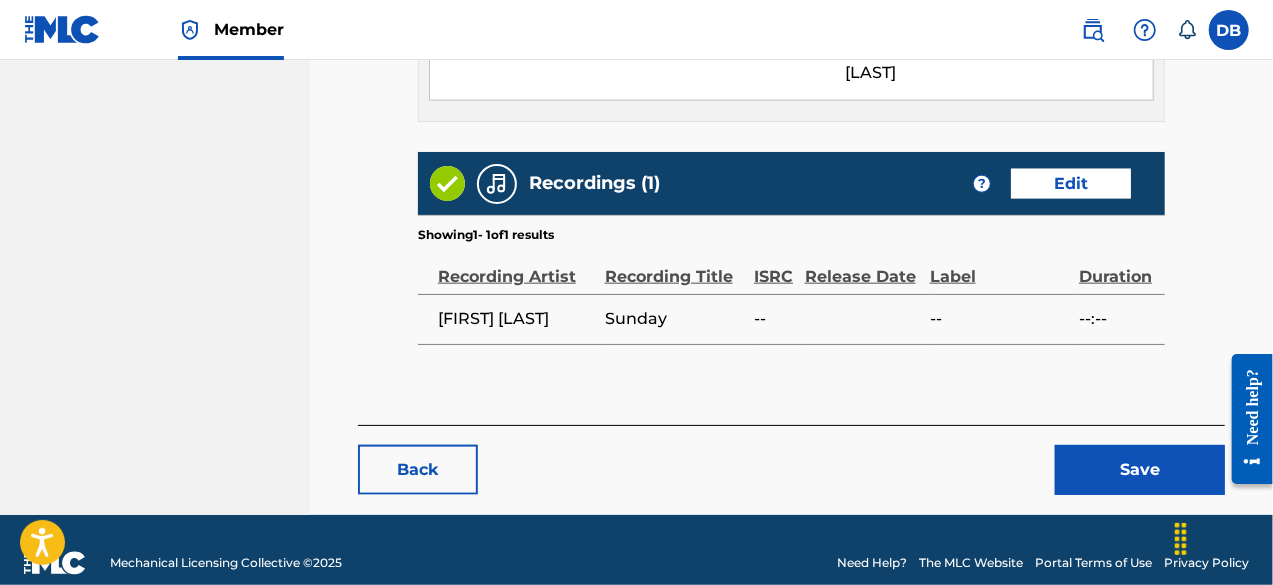click on "Save" at bounding box center (1140, 470) 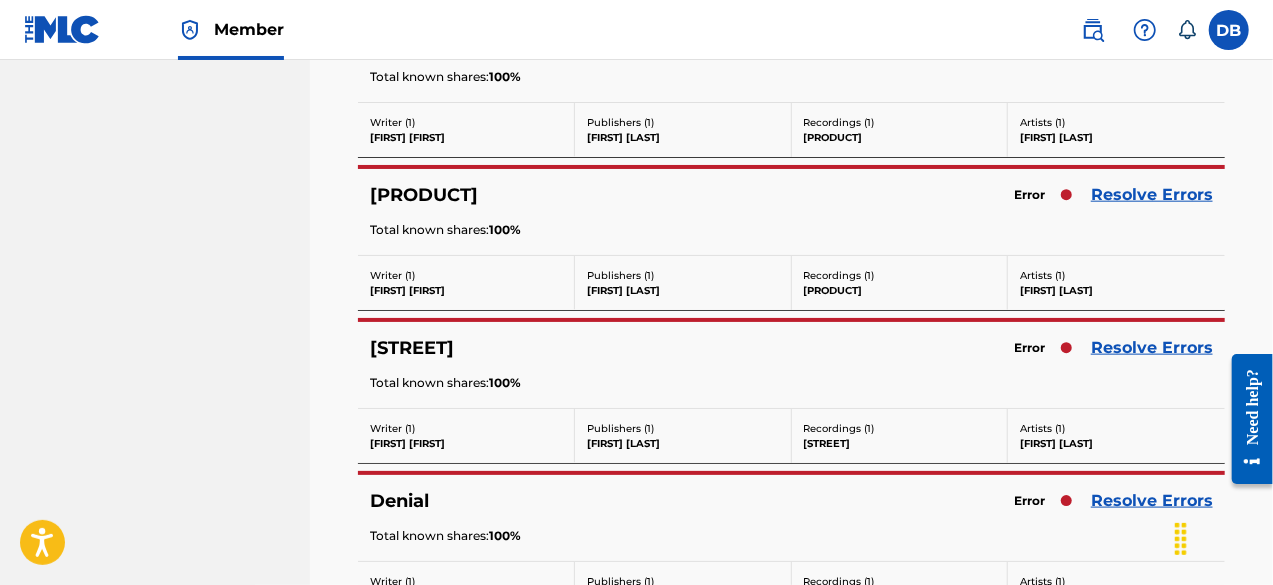 scroll, scrollTop: 0, scrollLeft: 0, axis: both 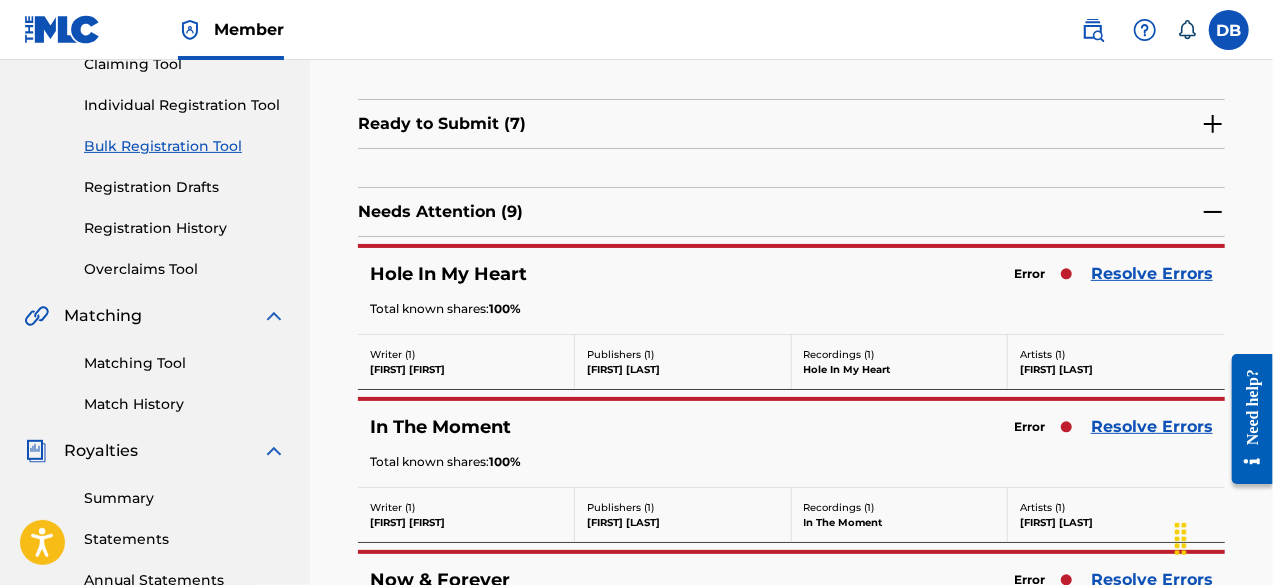 click on "Resolve Errors" at bounding box center (1152, 274) 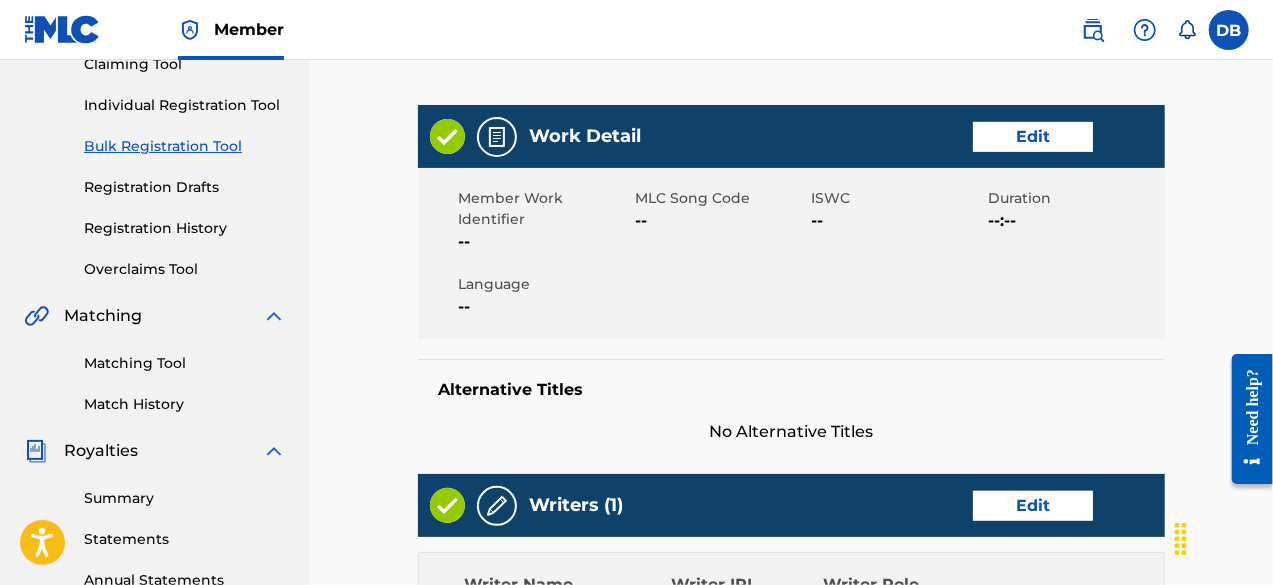 scroll, scrollTop: 0, scrollLeft: 0, axis: both 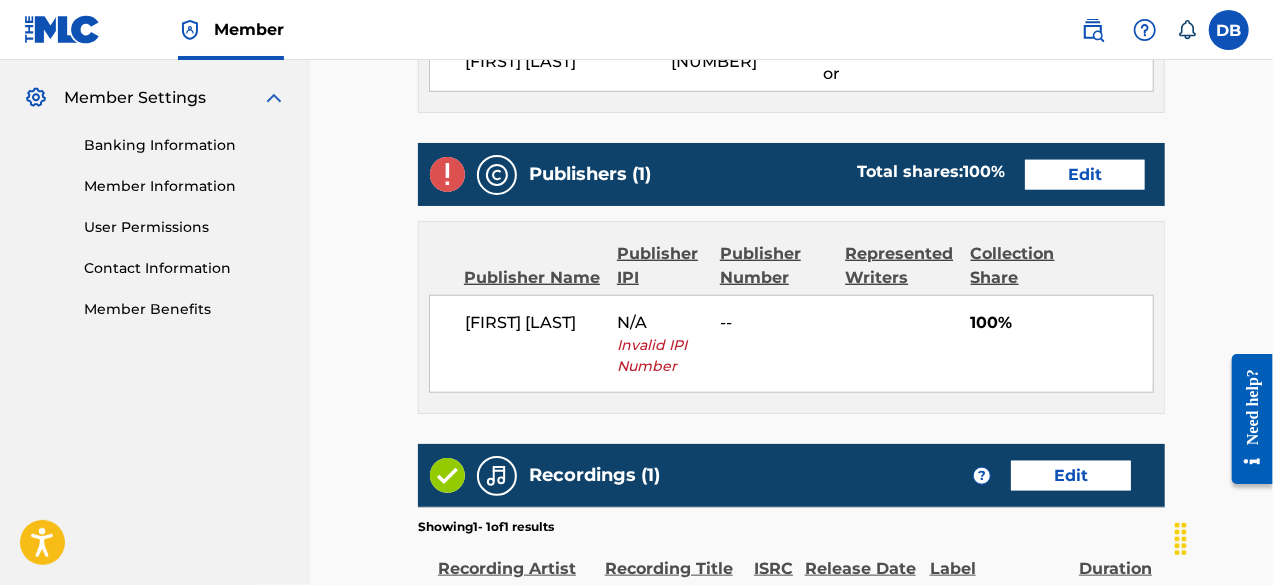click on "Edit" at bounding box center [1085, 175] 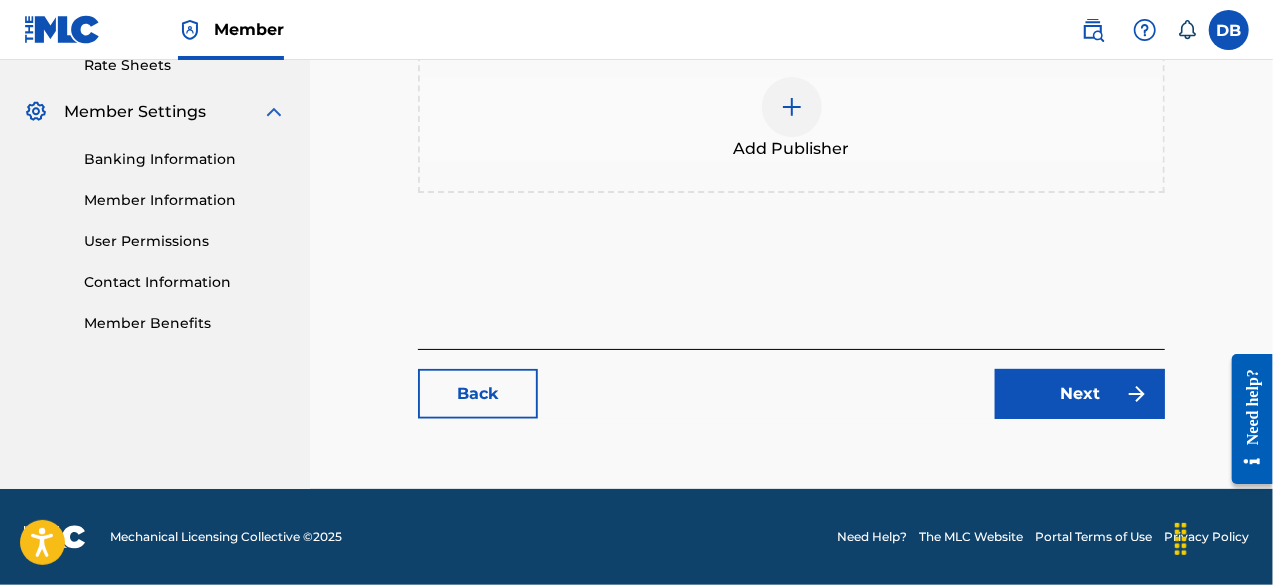 scroll, scrollTop: 0, scrollLeft: 0, axis: both 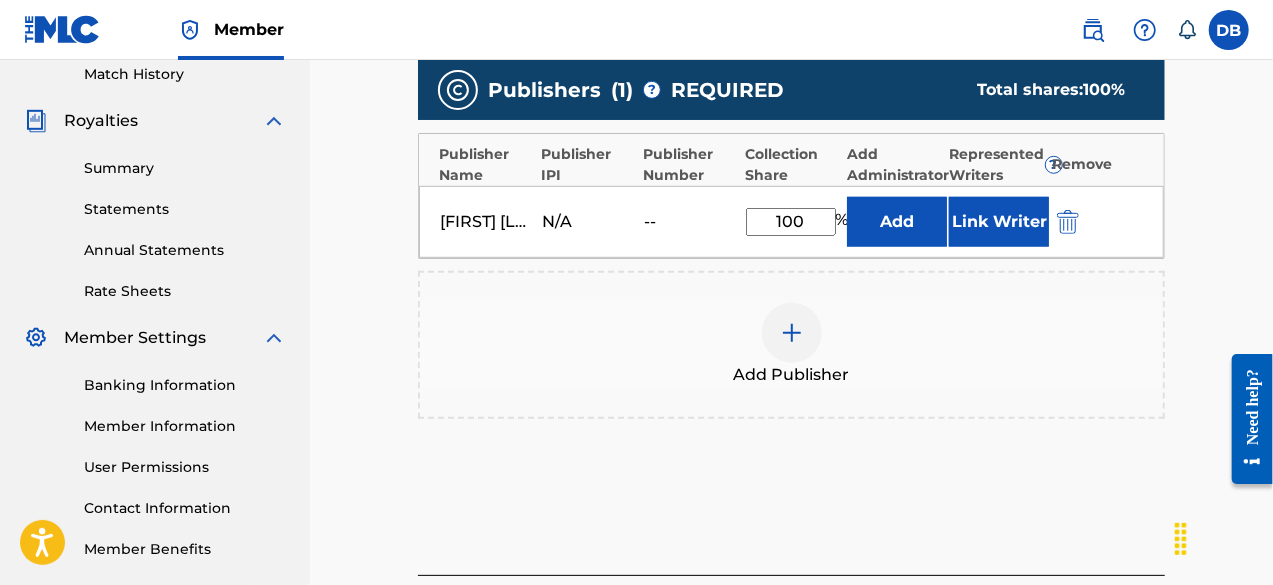 click at bounding box center [1068, 222] 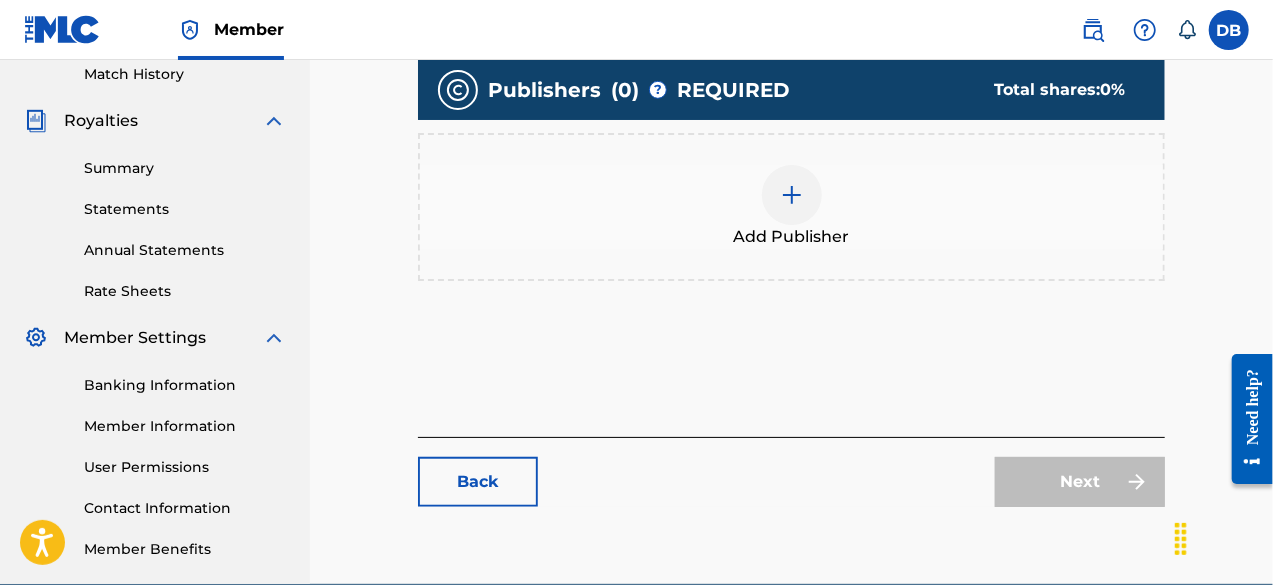click on "Add Publisher" at bounding box center (791, 207) 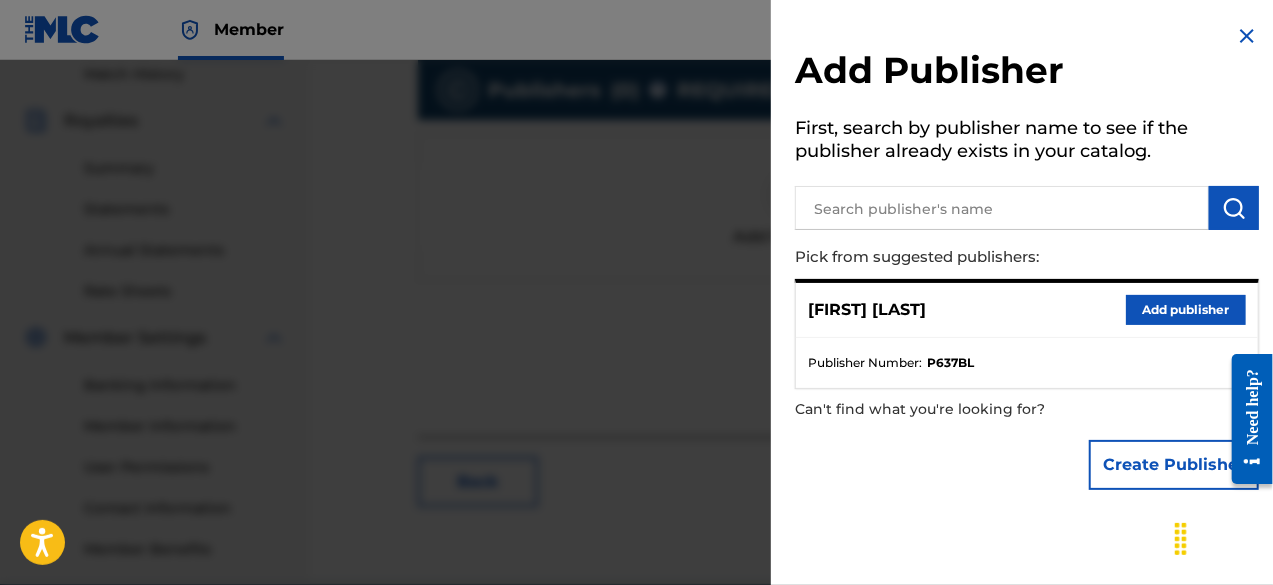 click on "Add publisher" at bounding box center [1186, 310] 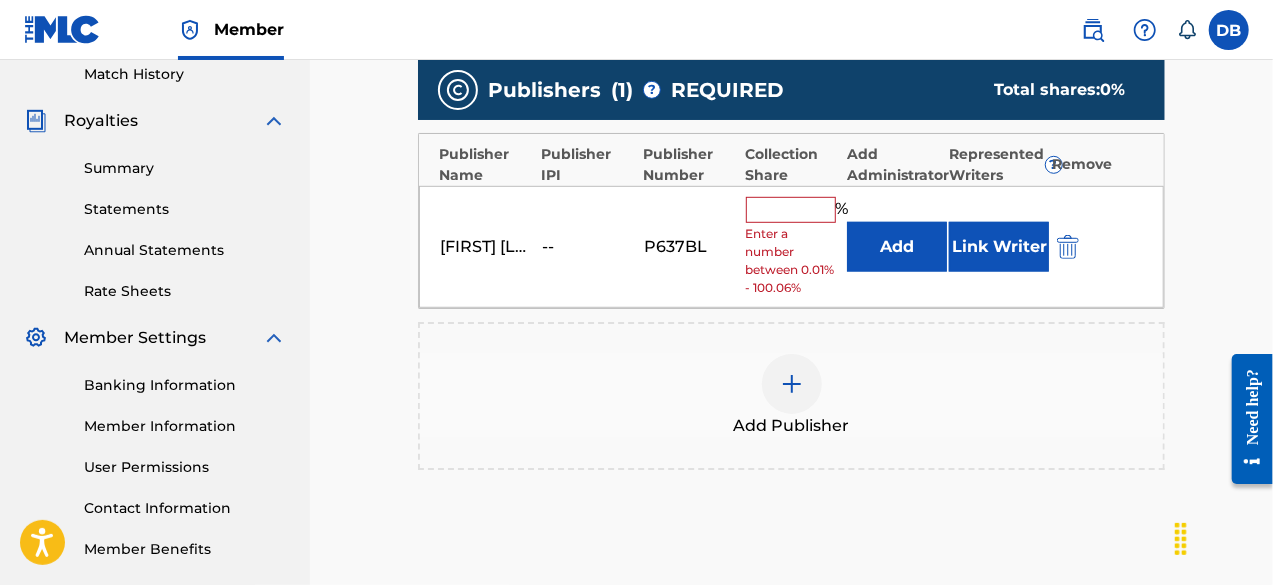 click at bounding box center [791, 210] 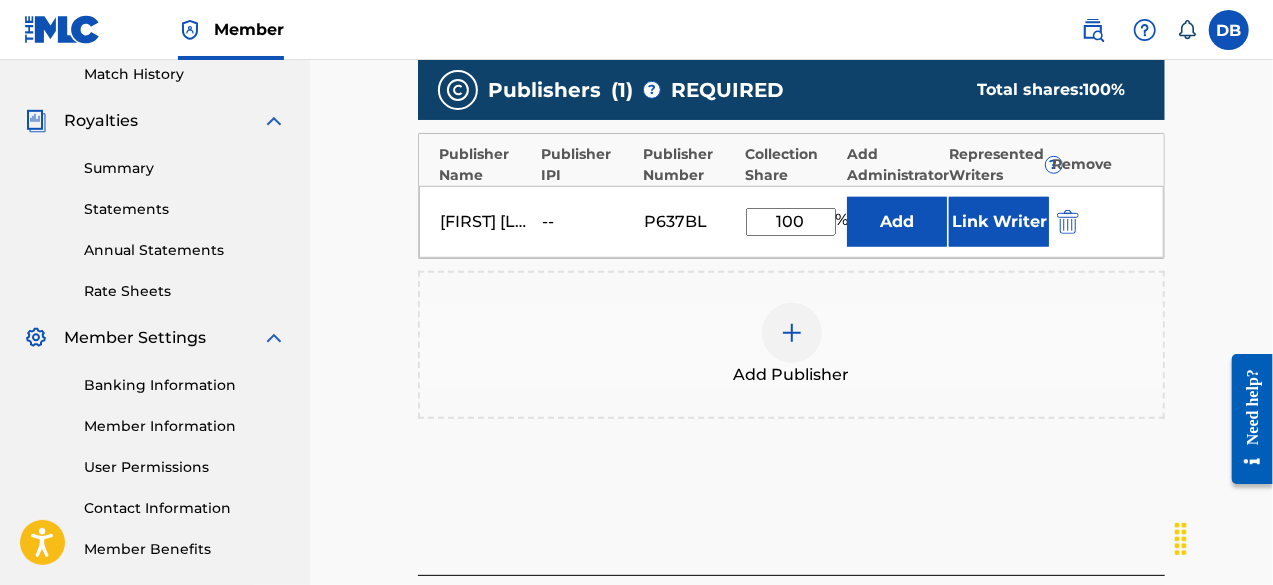 type on "100" 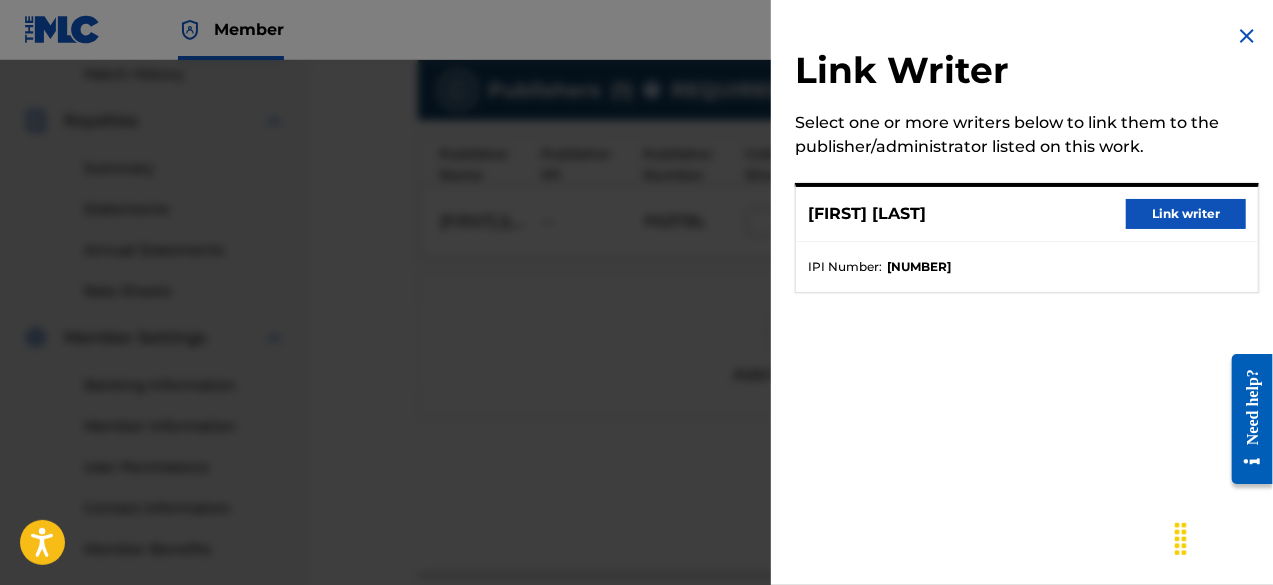 click on "Link writer" at bounding box center (1186, 214) 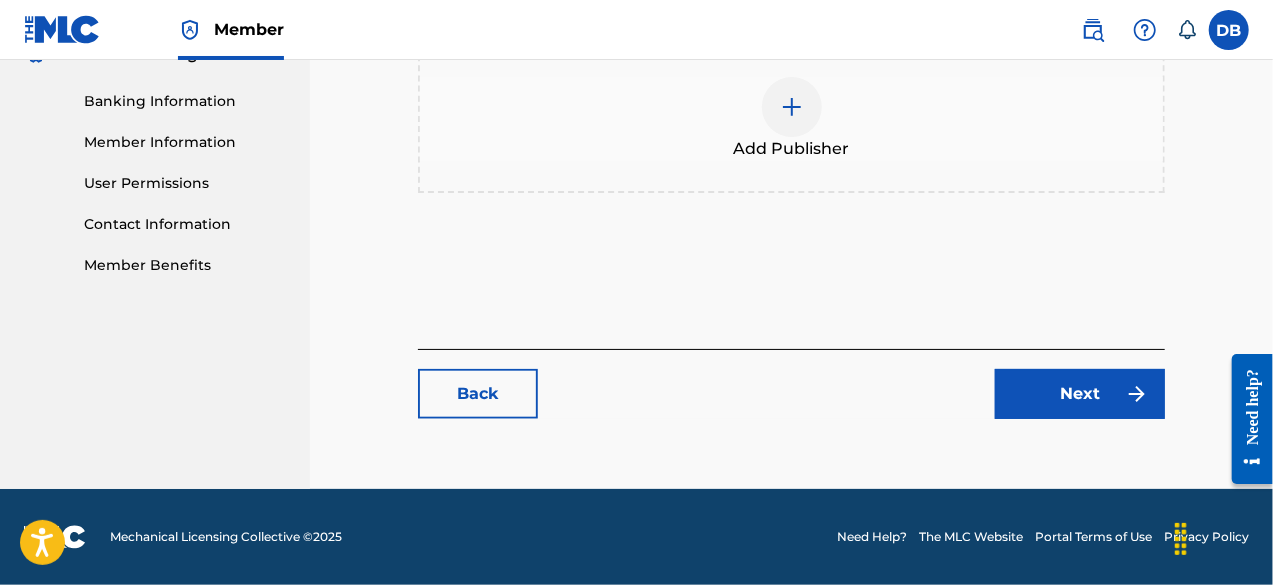 scroll, scrollTop: 866, scrollLeft: 0, axis: vertical 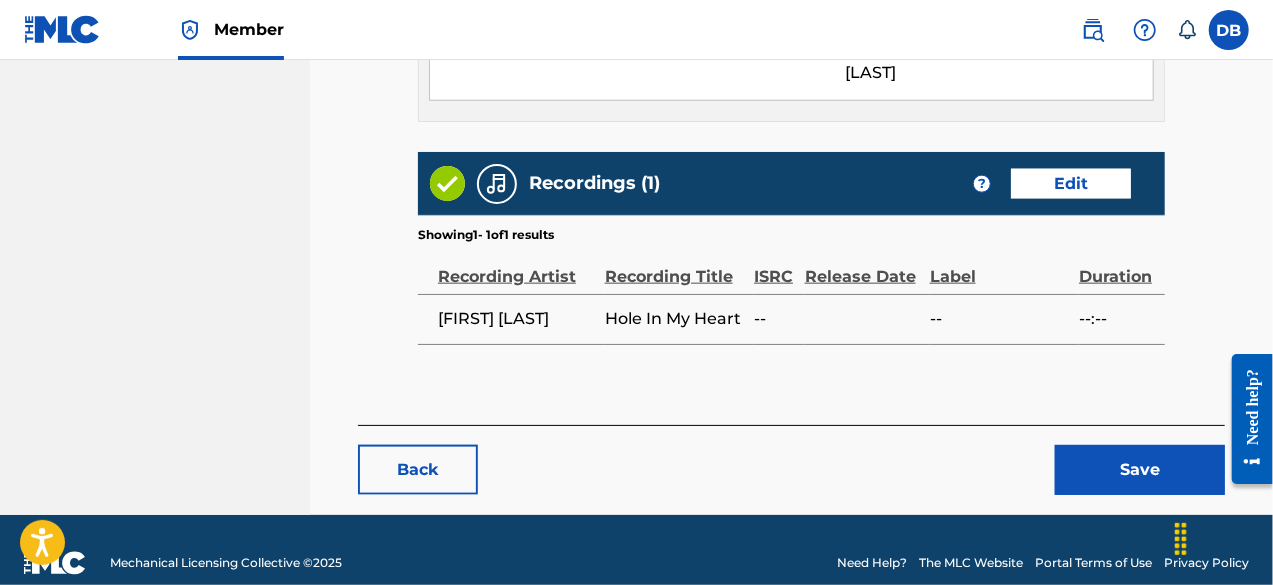 click on "Save" at bounding box center [1140, 470] 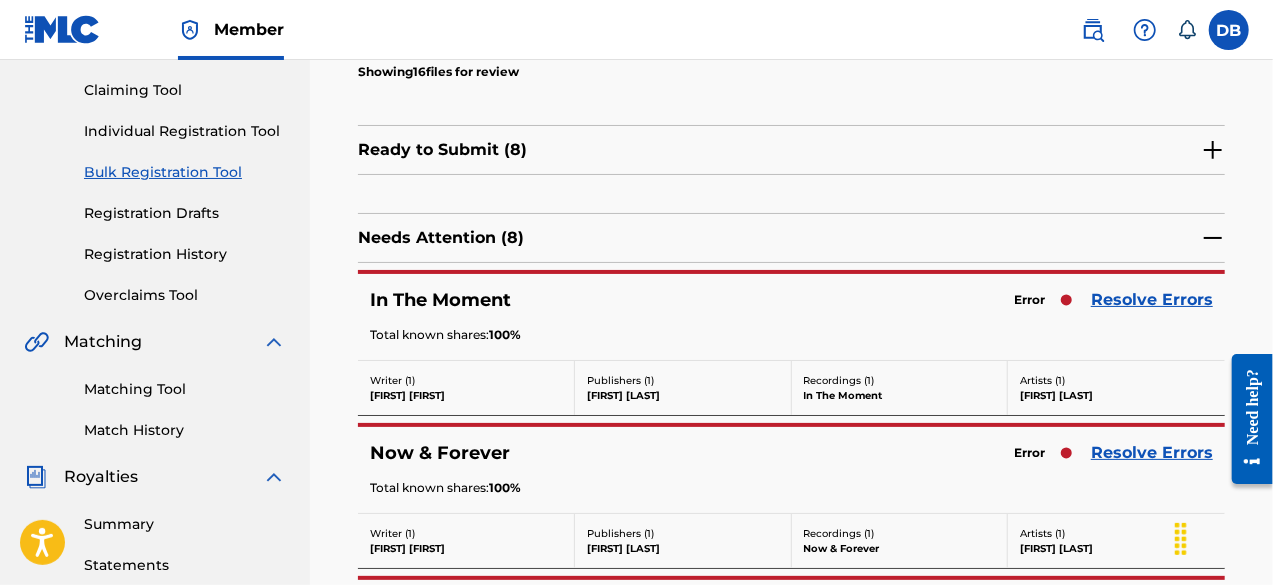 scroll, scrollTop: 251, scrollLeft: 0, axis: vertical 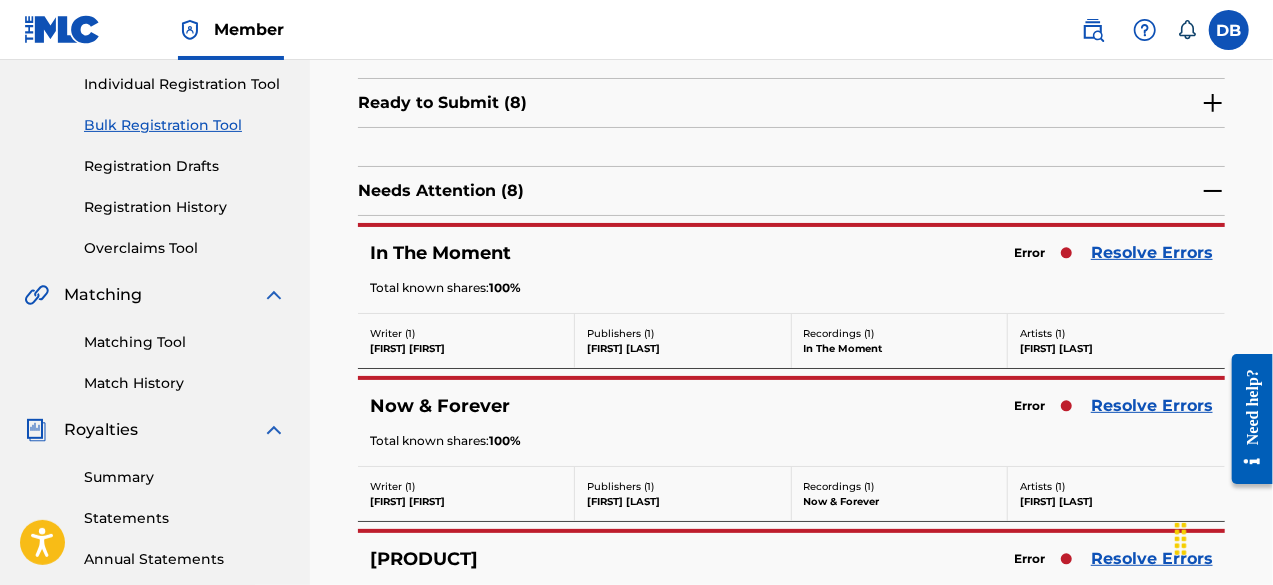 click on "Resolve Errors" at bounding box center (1152, 253) 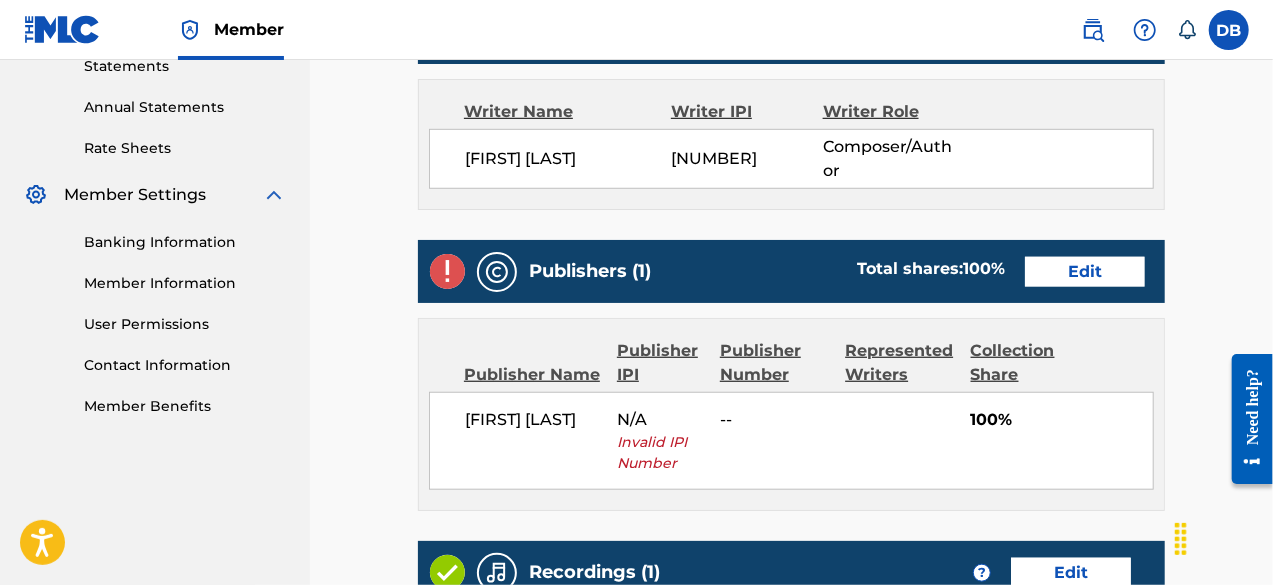 scroll, scrollTop: 733, scrollLeft: 0, axis: vertical 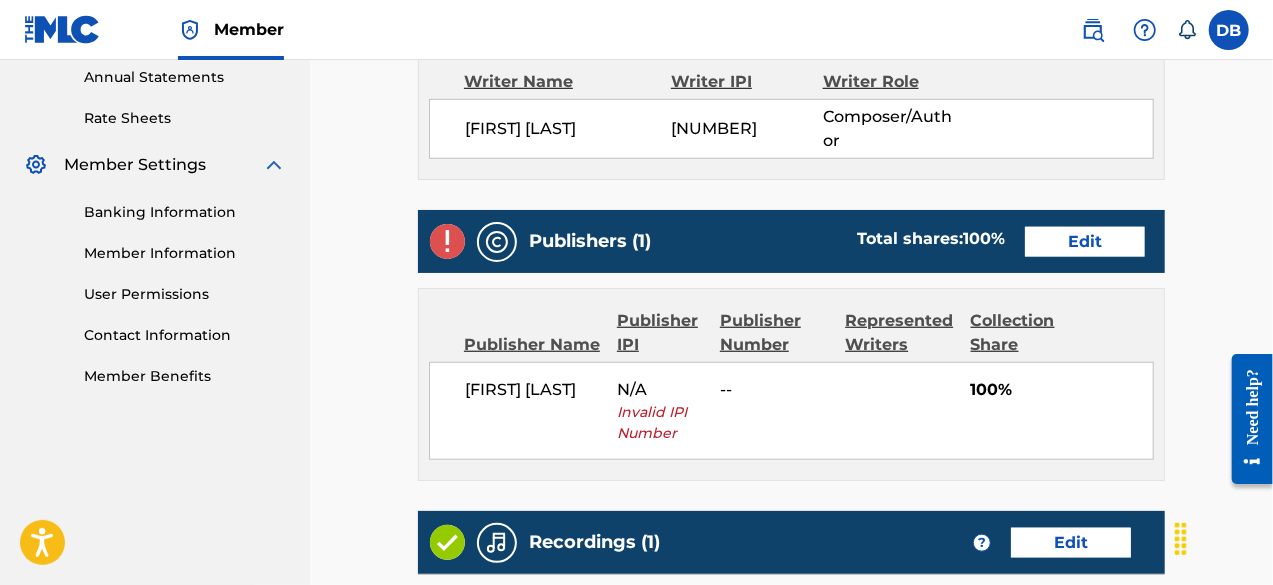 click on "Edit" at bounding box center [1085, 242] 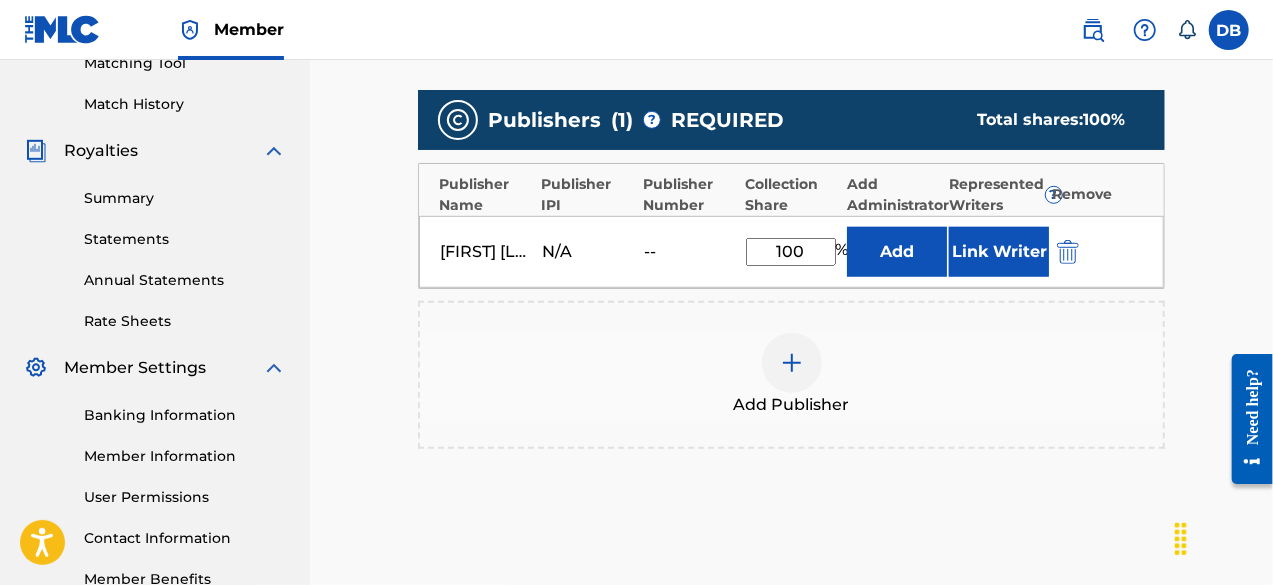 scroll, scrollTop: 533, scrollLeft: 0, axis: vertical 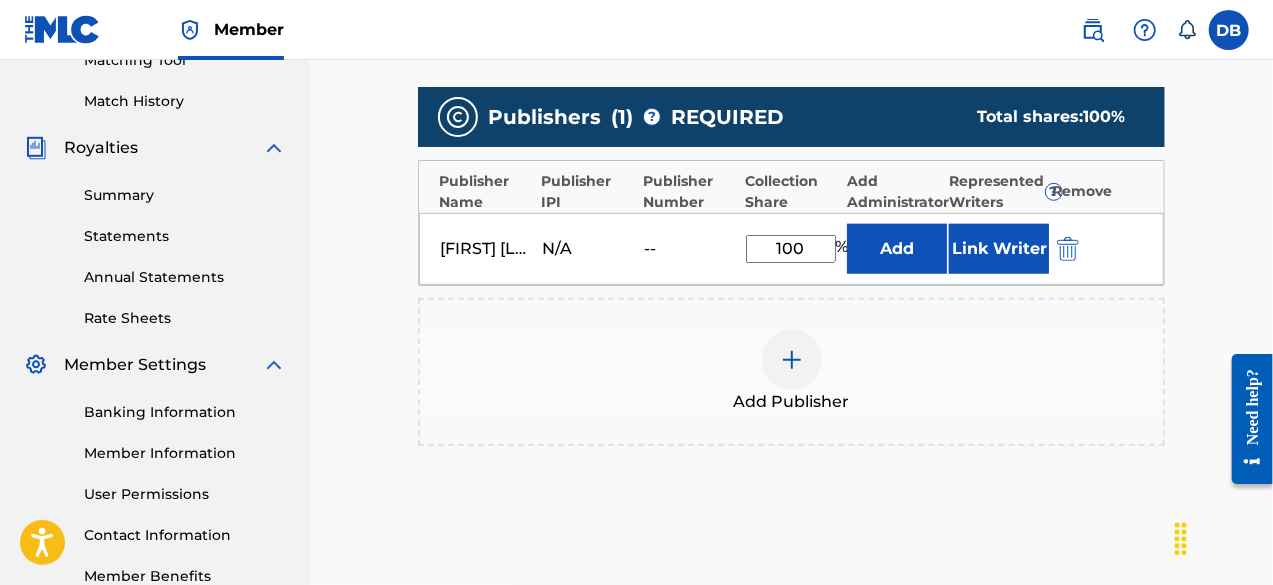 click at bounding box center (1068, 249) 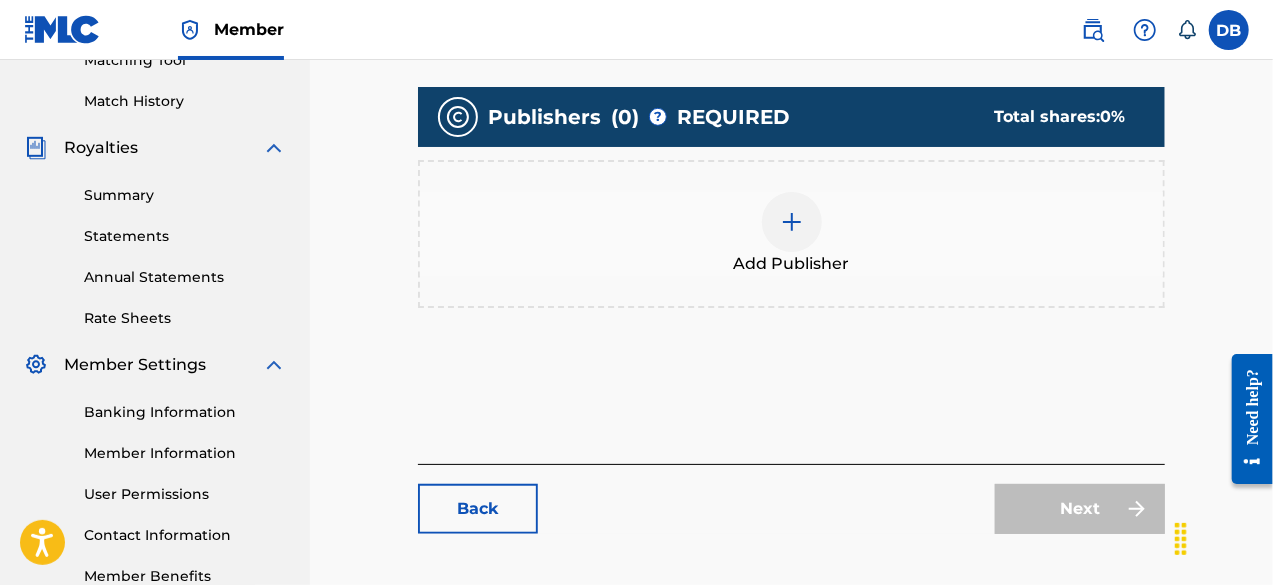click at bounding box center [792, 222] 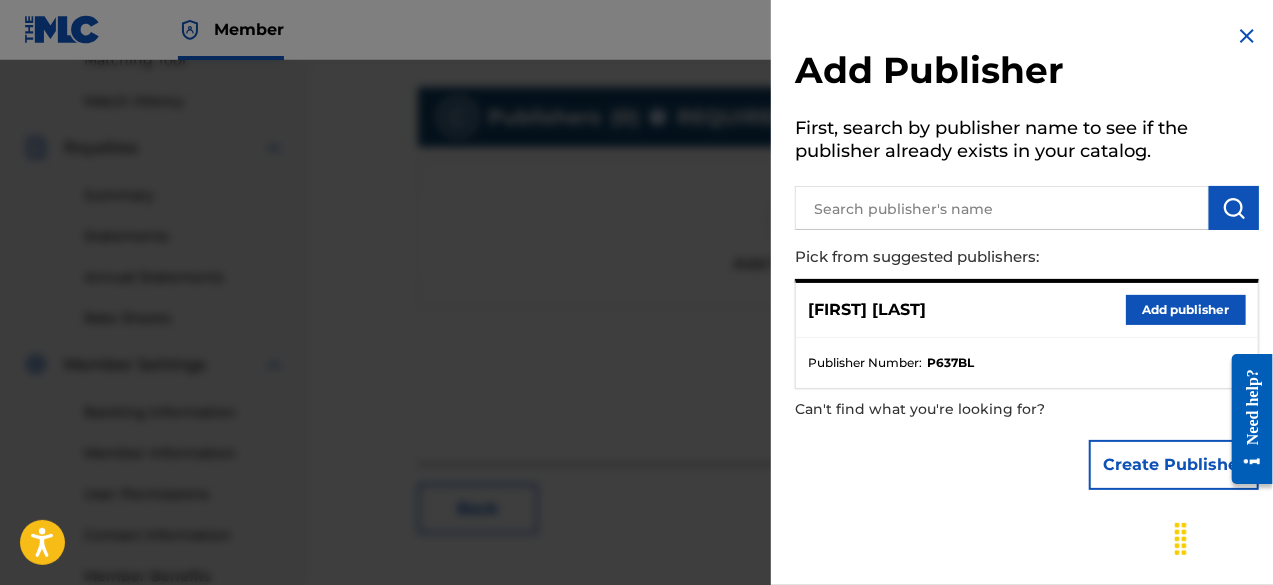 click on "Add publisher" at bounding box center [1186, 310] 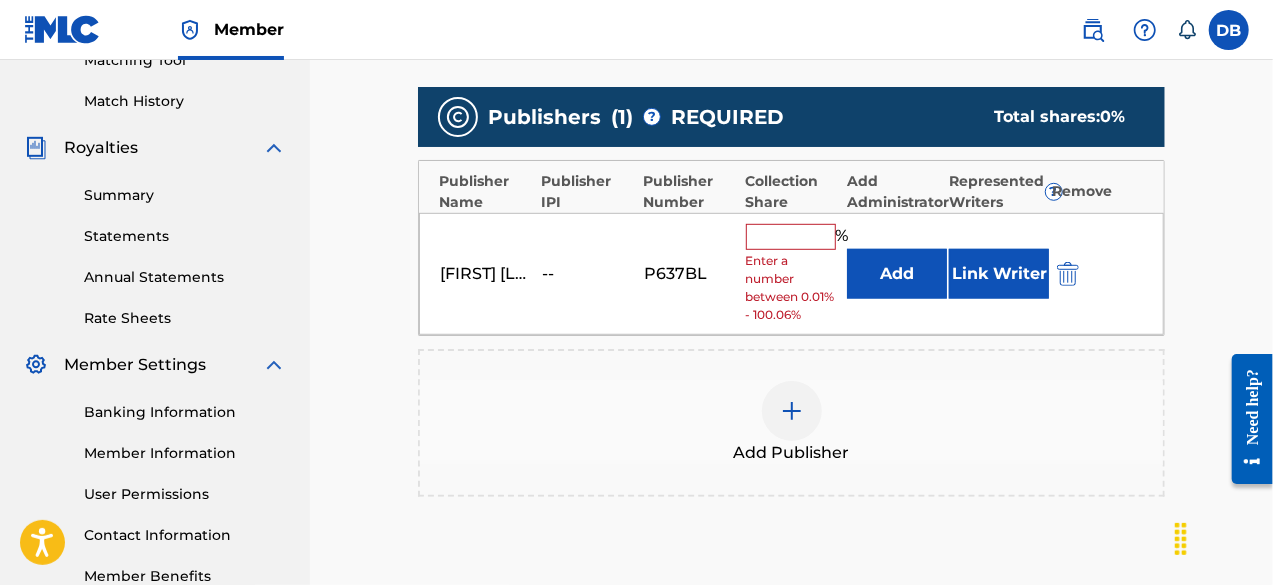 click at bounding box center [791, 237] 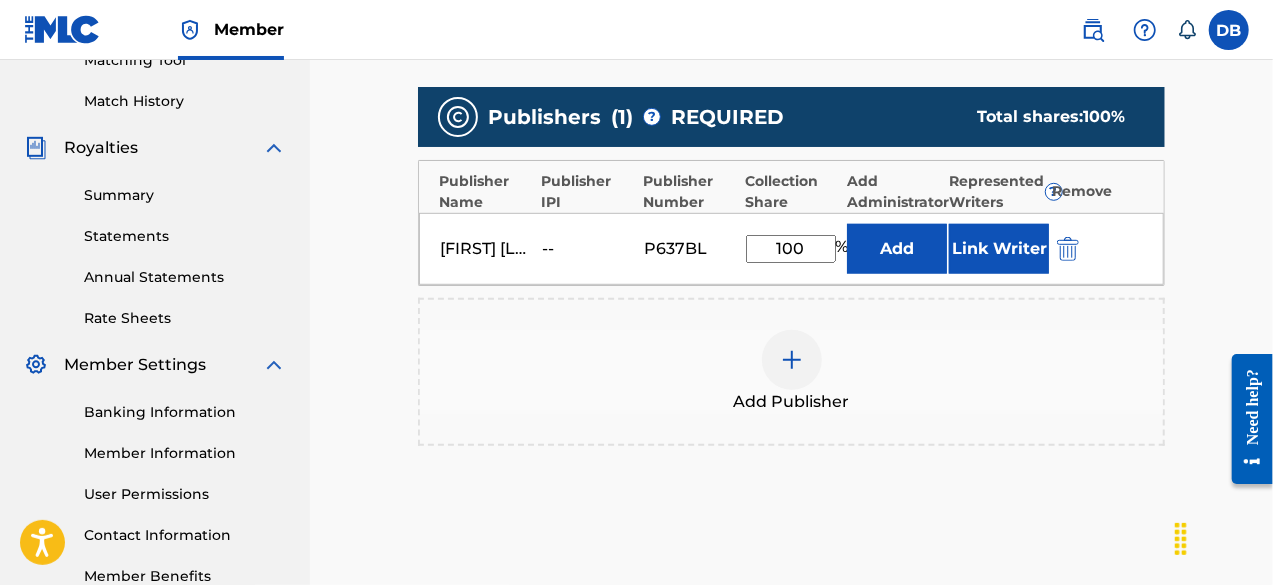type on "100" 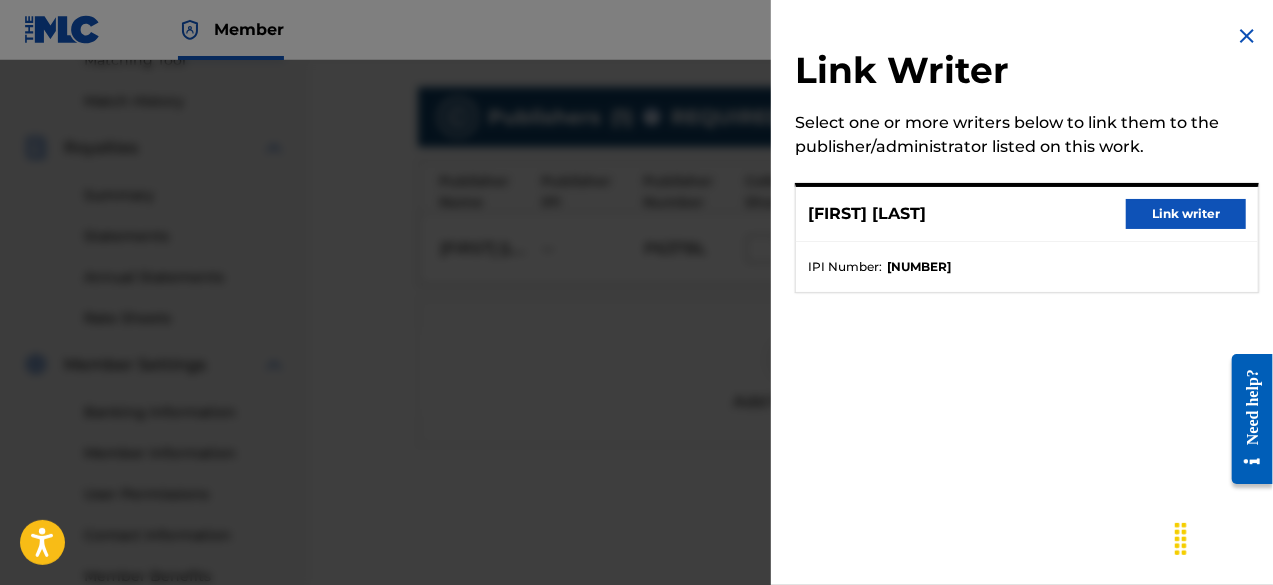 click on "Link writer" at bounding box center [1186, 214] 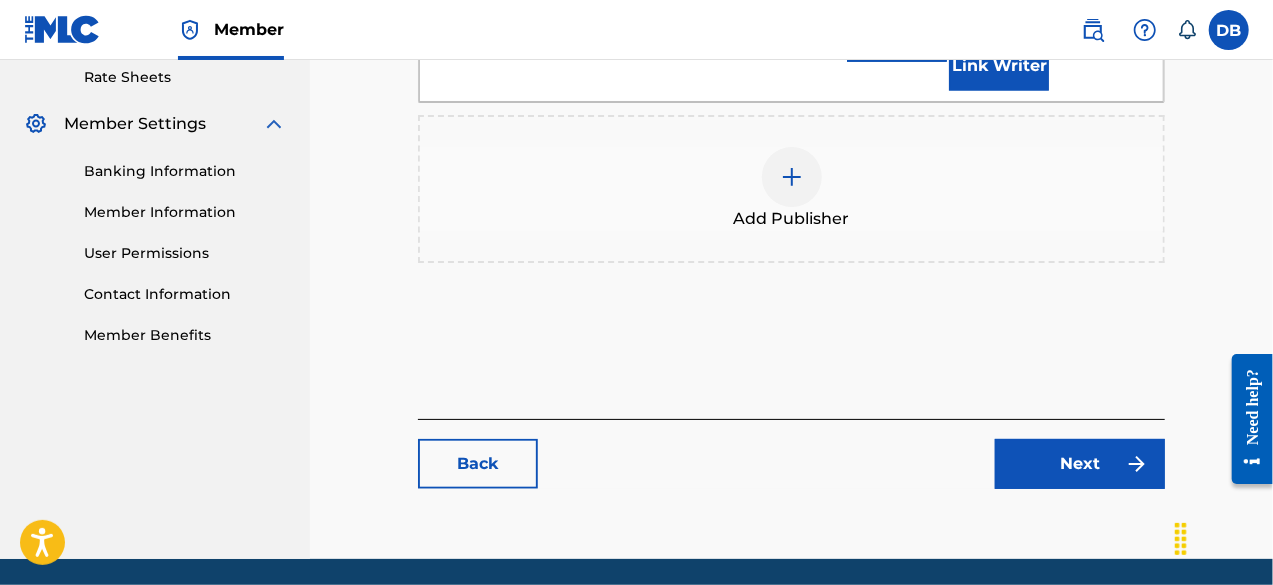 scroll, scrollTop: 866, scrollLeft: 0, axis: vertical 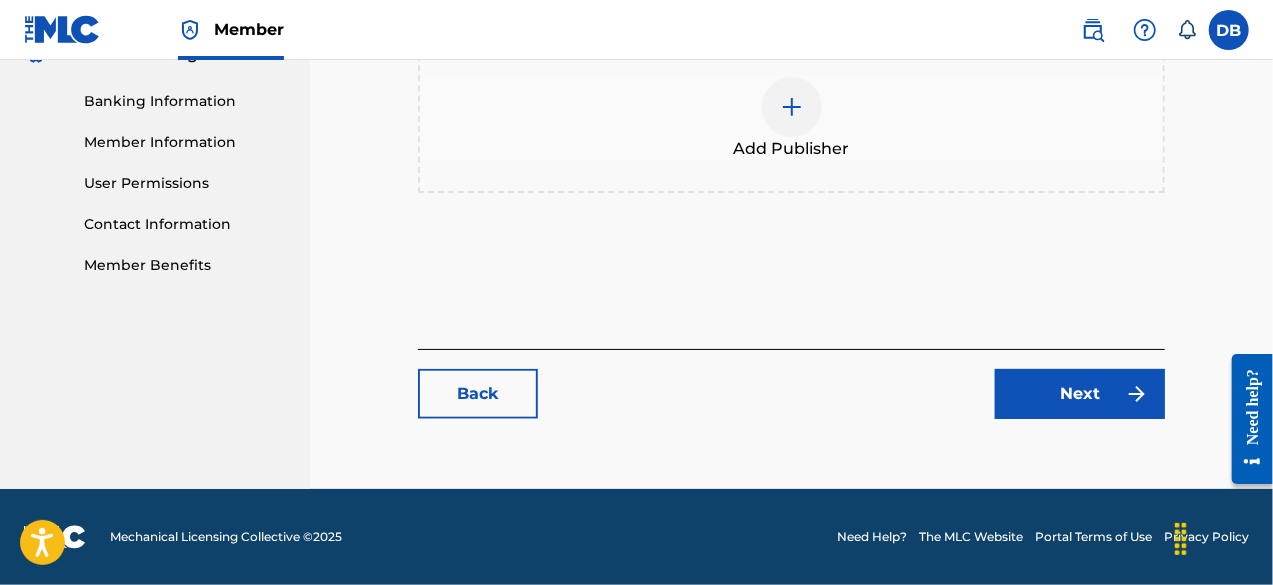 click on "Next" at bounding box center [1080, 394] 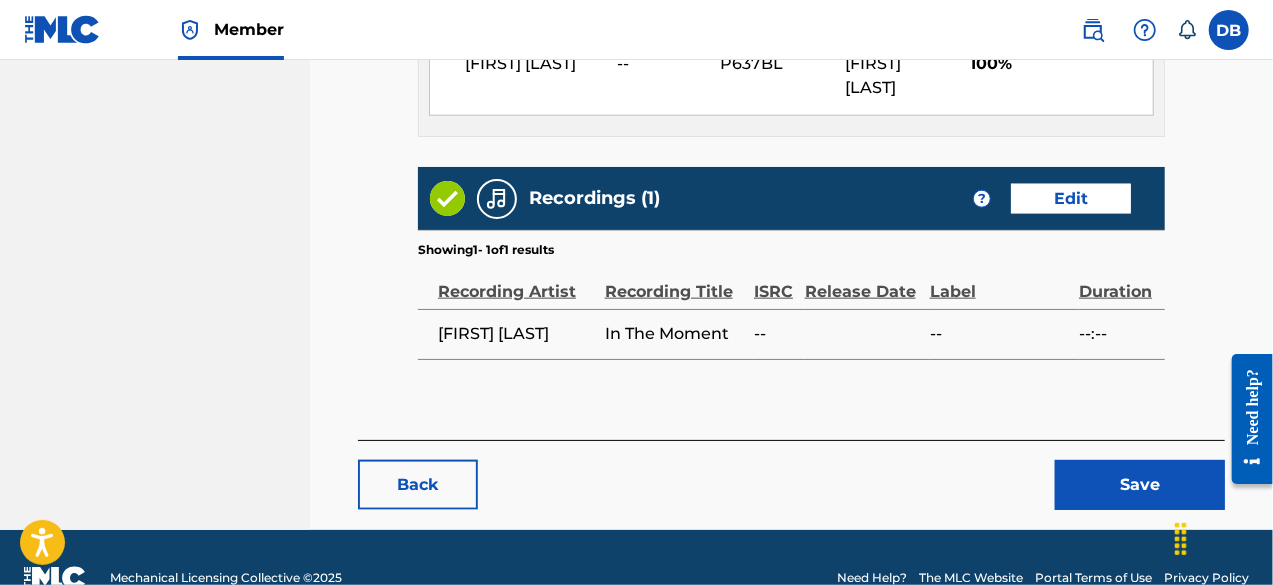 scroll, scrollTop: 1074, scrollLeft: 0, axis: vertical 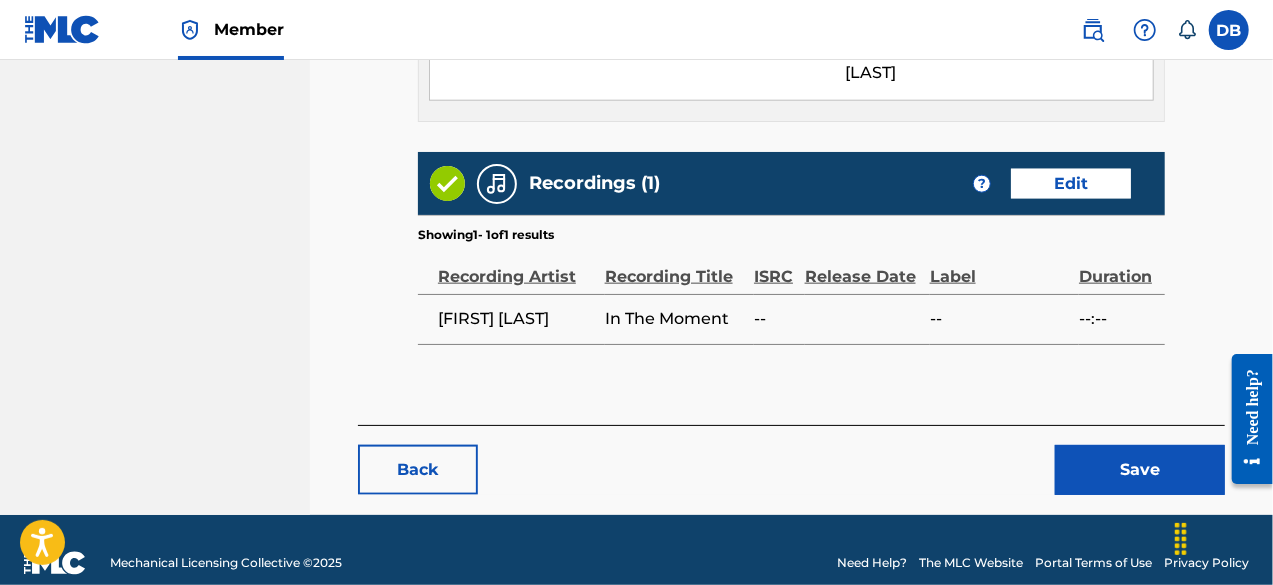 click on "Save" at bounding box center (1140, 470) 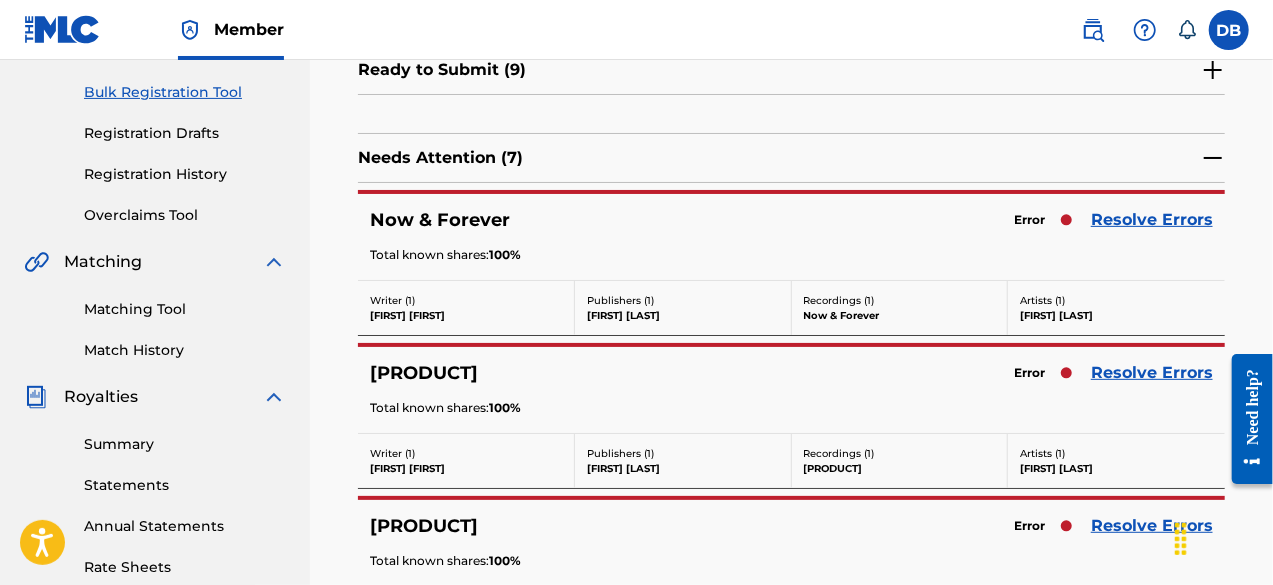 scroll, scrollTop: 290, scrollLeft: 0, axis: vertical 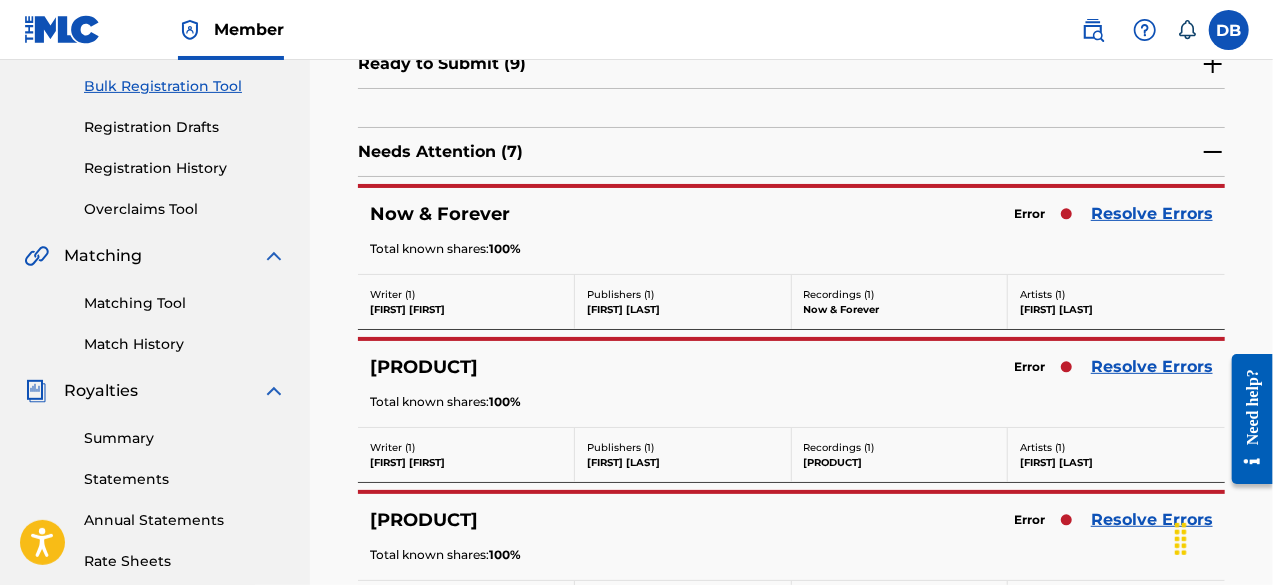 click on "Resolve Errors" at bounding box center (1152, 214) 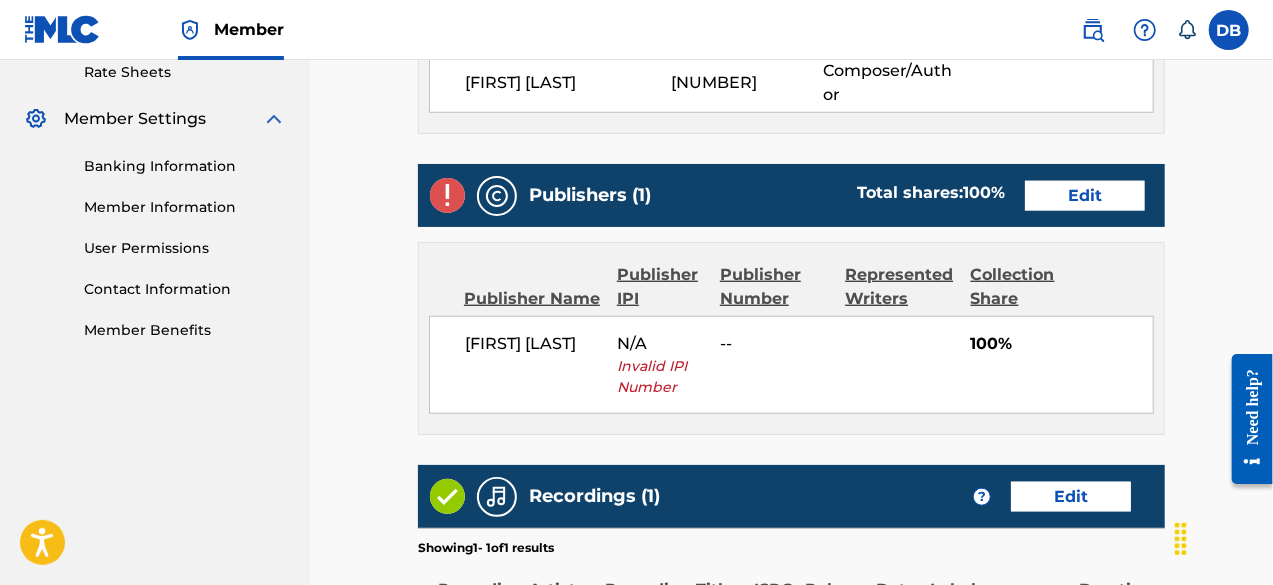 drag, startPoint x: 1279, startPoint y: 89, endPoint x: 47, endPoint y: 22, distance: 1233.8204 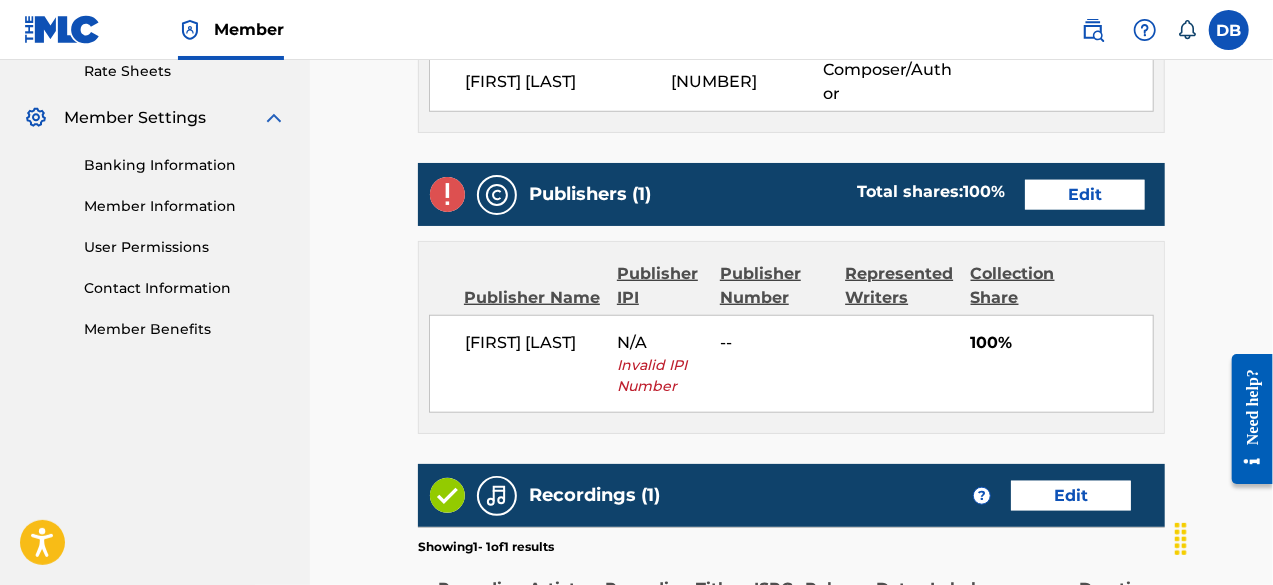 click on "Edit" at bounding box center (1085, 195) 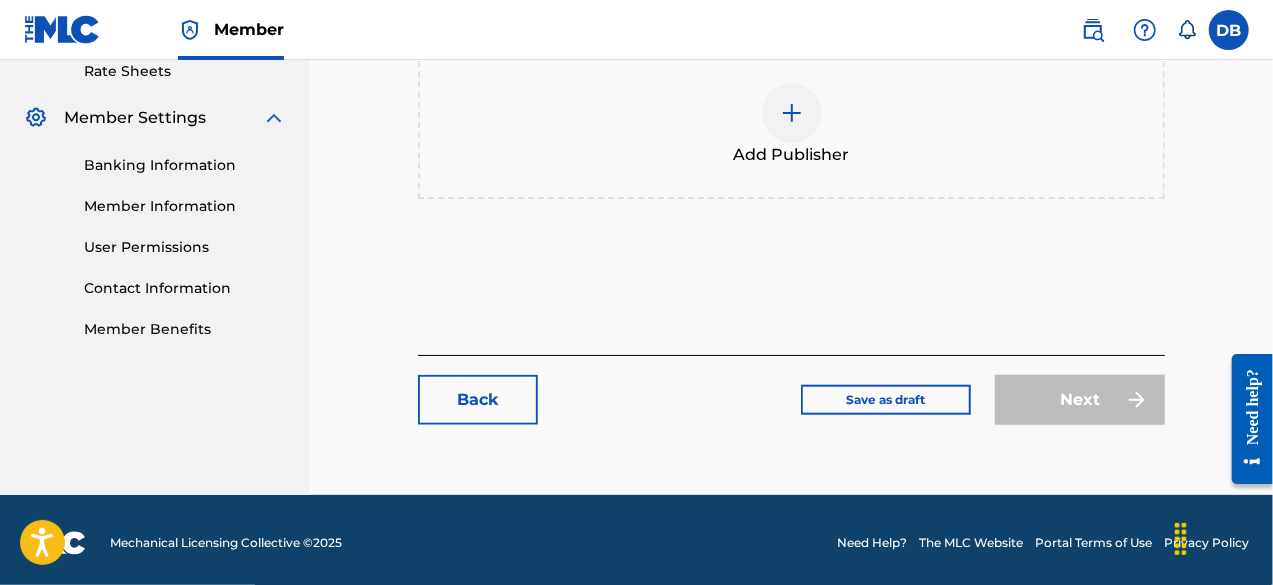 scroll, scrollTop: 0, scrollLeft: 0, axis: both 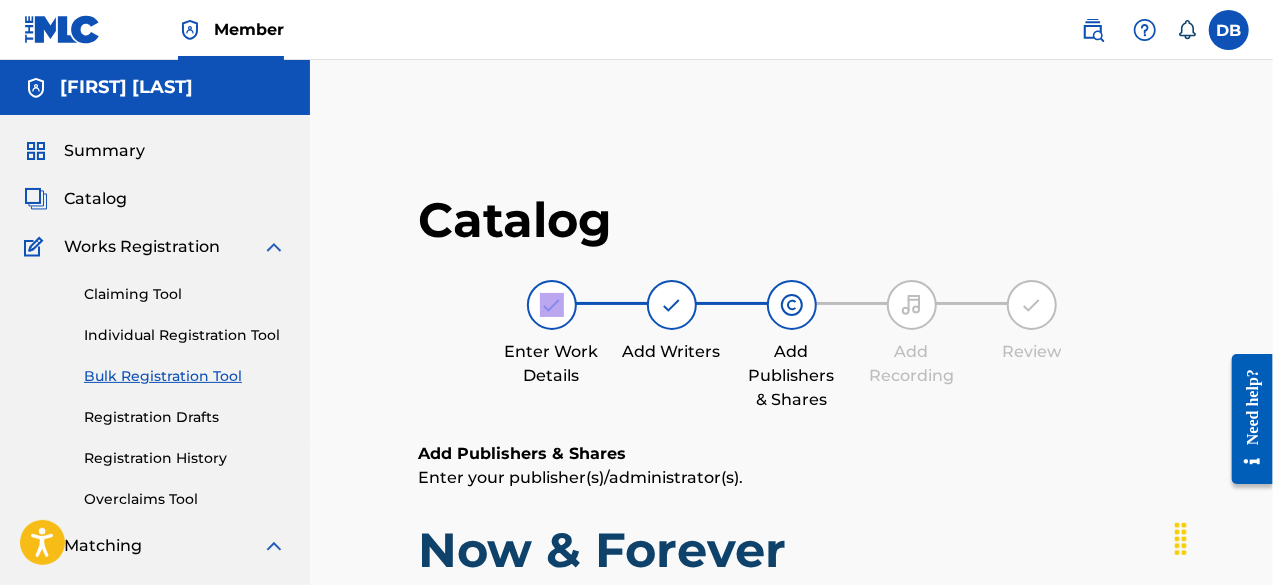 click on "[PRODUCT] [FIRST] [LAST] N/A -- 100 %" at bounding box center [791, 707] 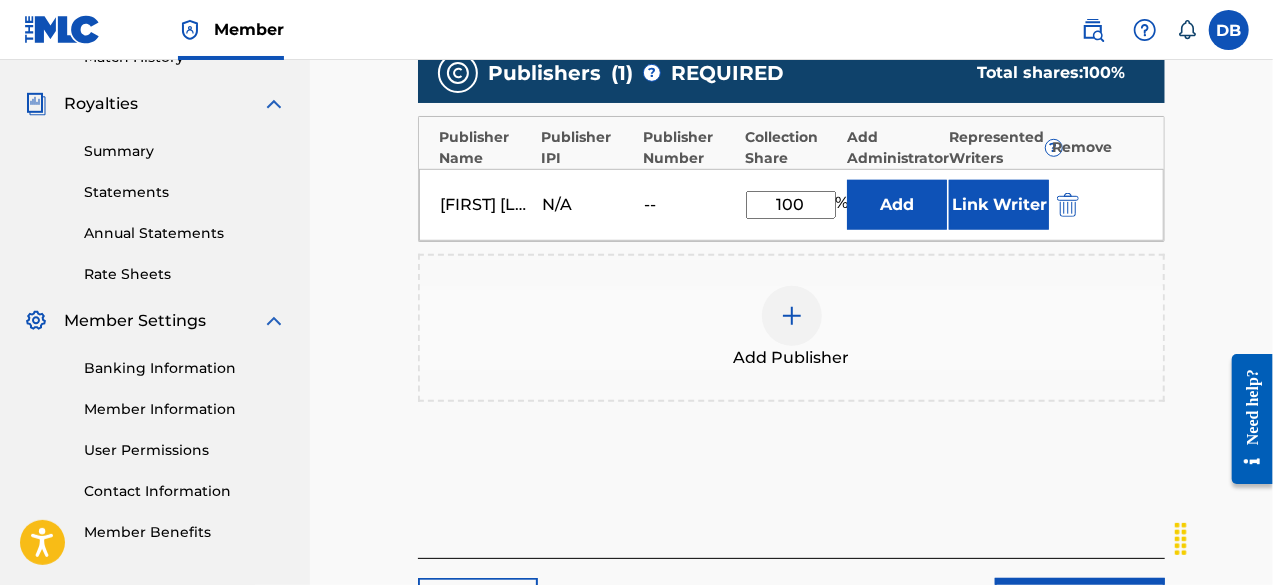 scroll, scrollTop: 584, scrollLeft: 0, axis: vertical 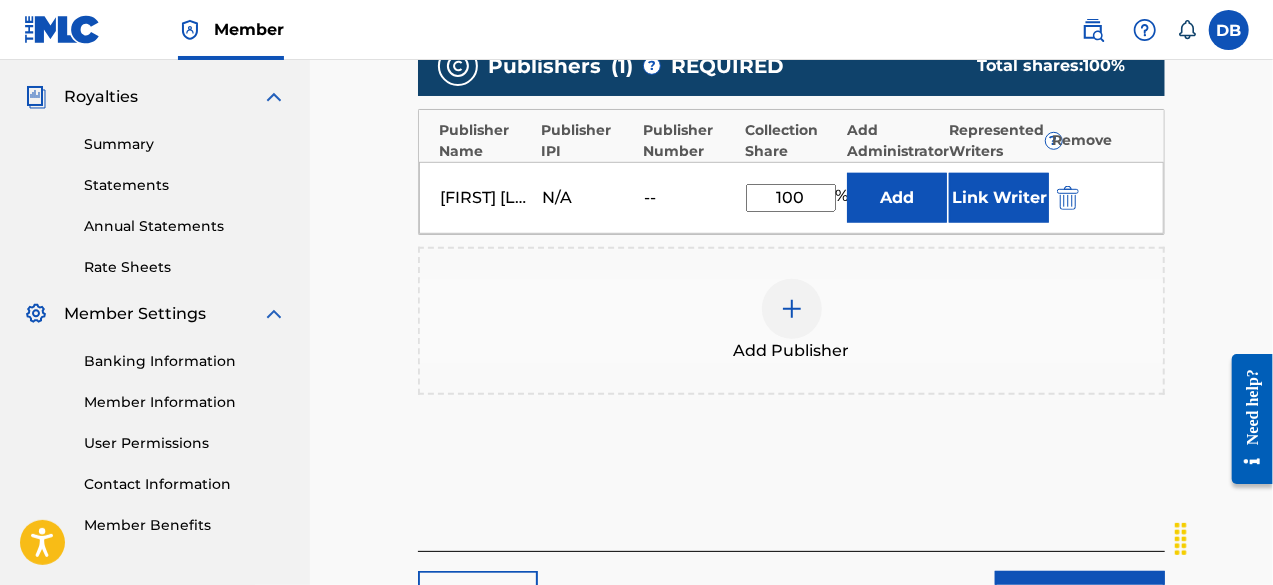click at bounding box center (1068, 198) 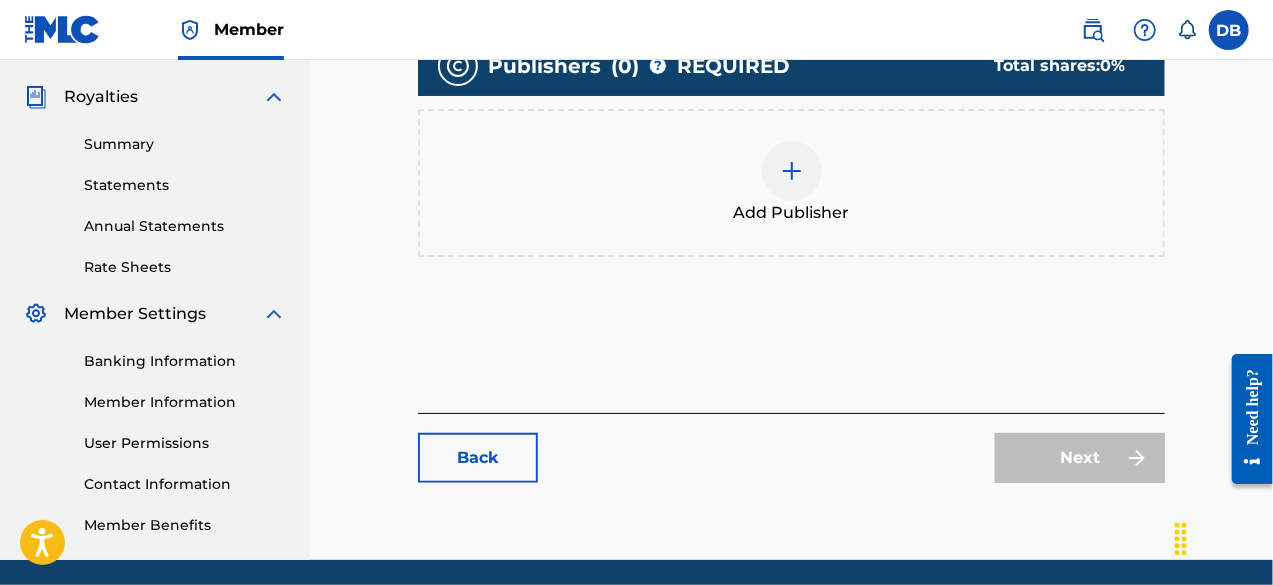 click at bounding box center [792, 171] 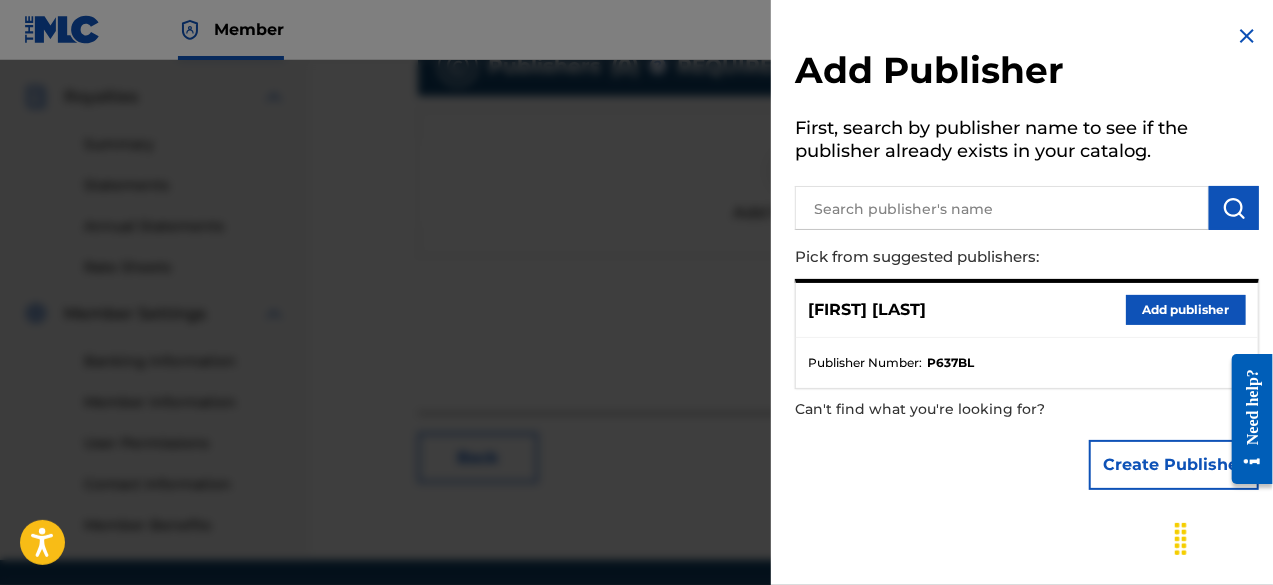click on "Add publisher" at bounding box center (1186, 310) 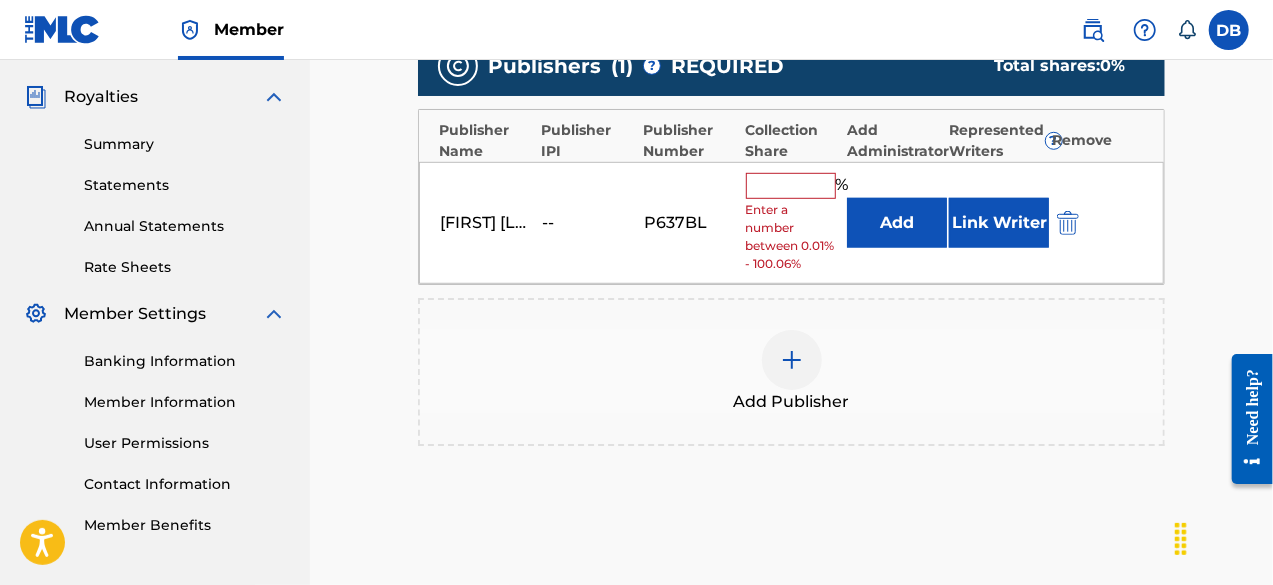 click at bounding box center [791, 186] 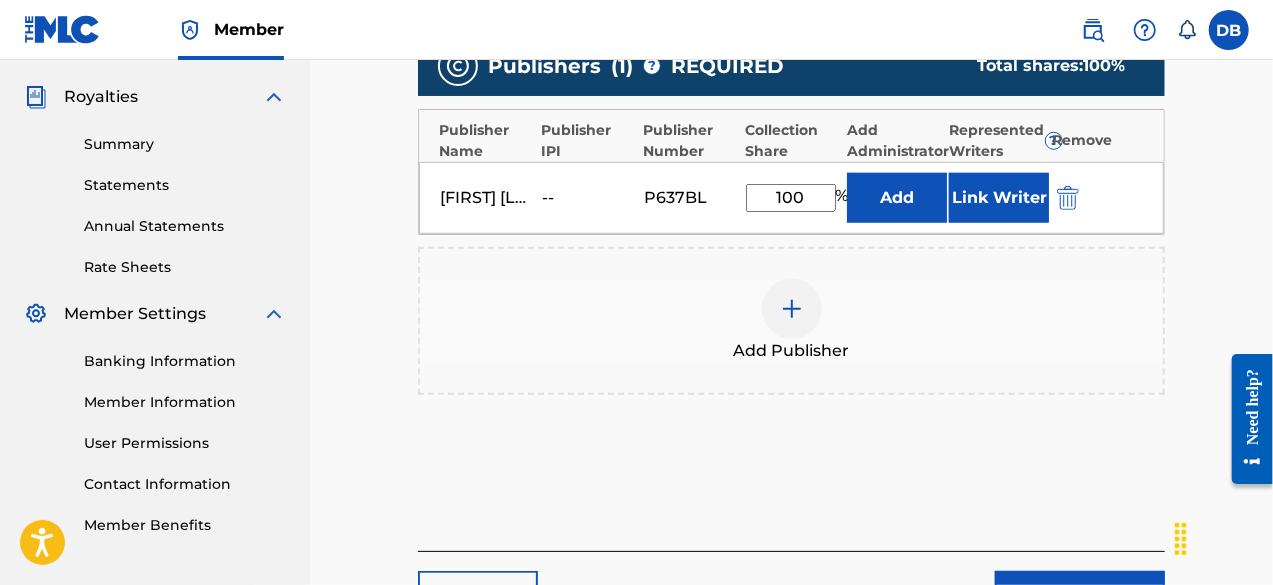 type on "100" 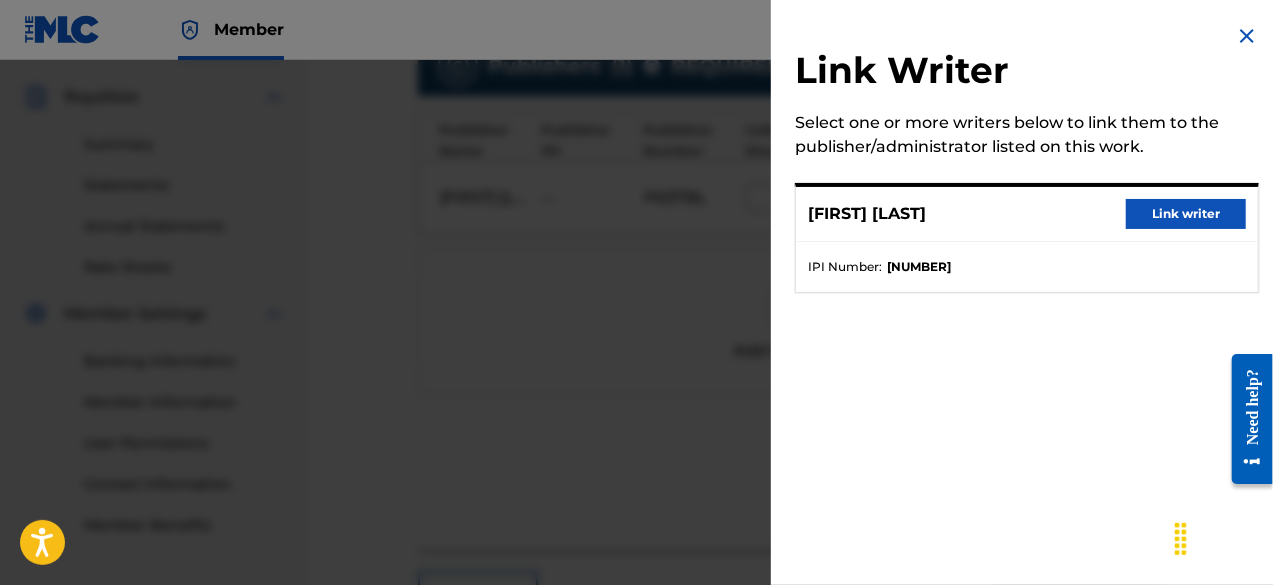 click on "Link writer" at bounding box center [1186, 214] 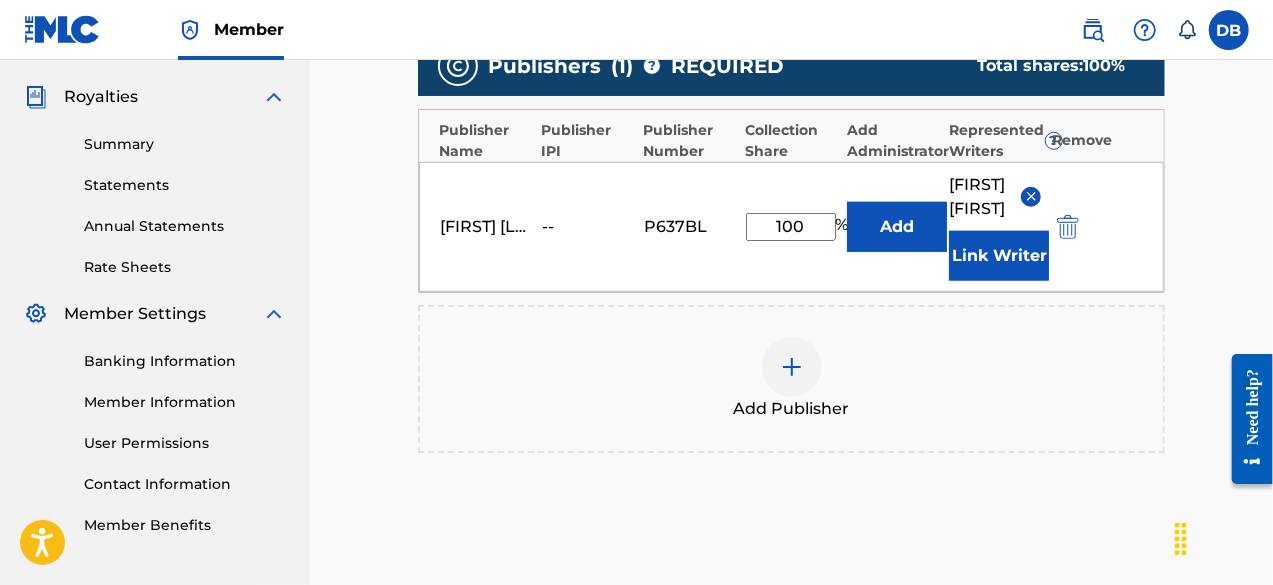 click on "[PRODUCT] [FIRST] [LAST] [FIRST]   [LAST]" at bounding box center (791, 162) 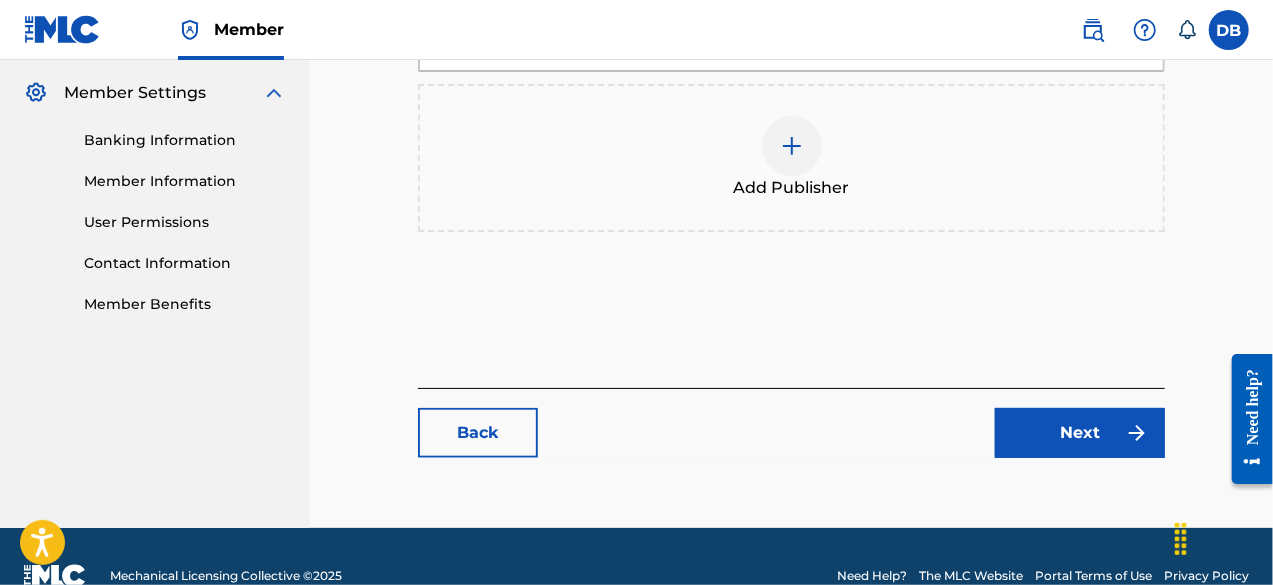 scroll, scrollTop: 810, scrollLeft: 0, axis: vertical 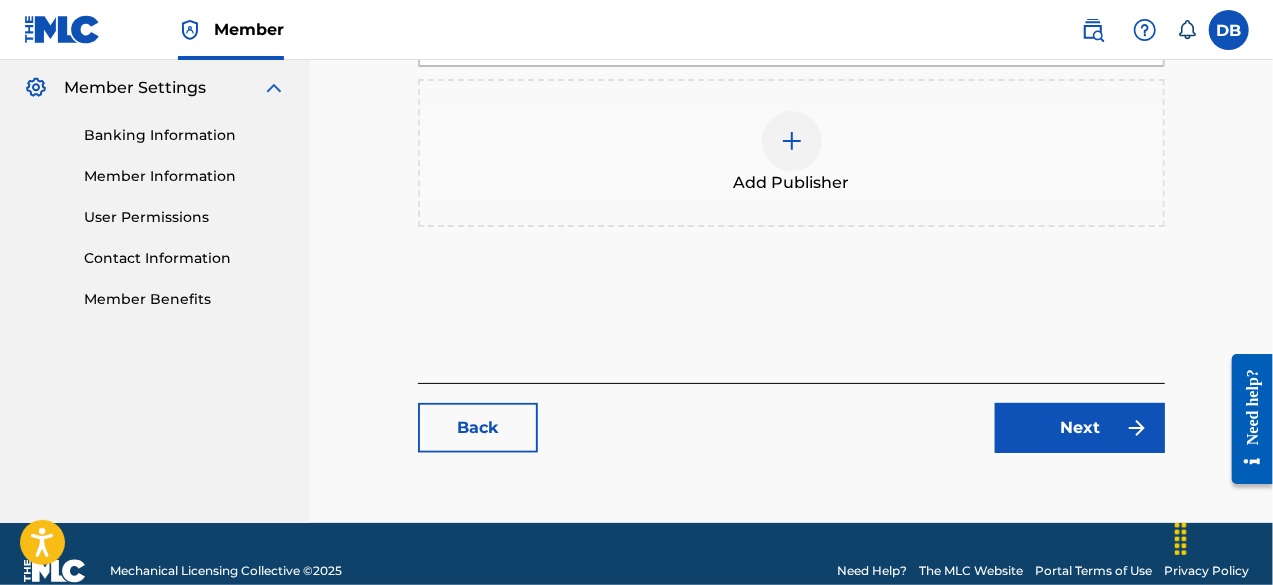 click on "Next" at bounding box center [1080, 428] 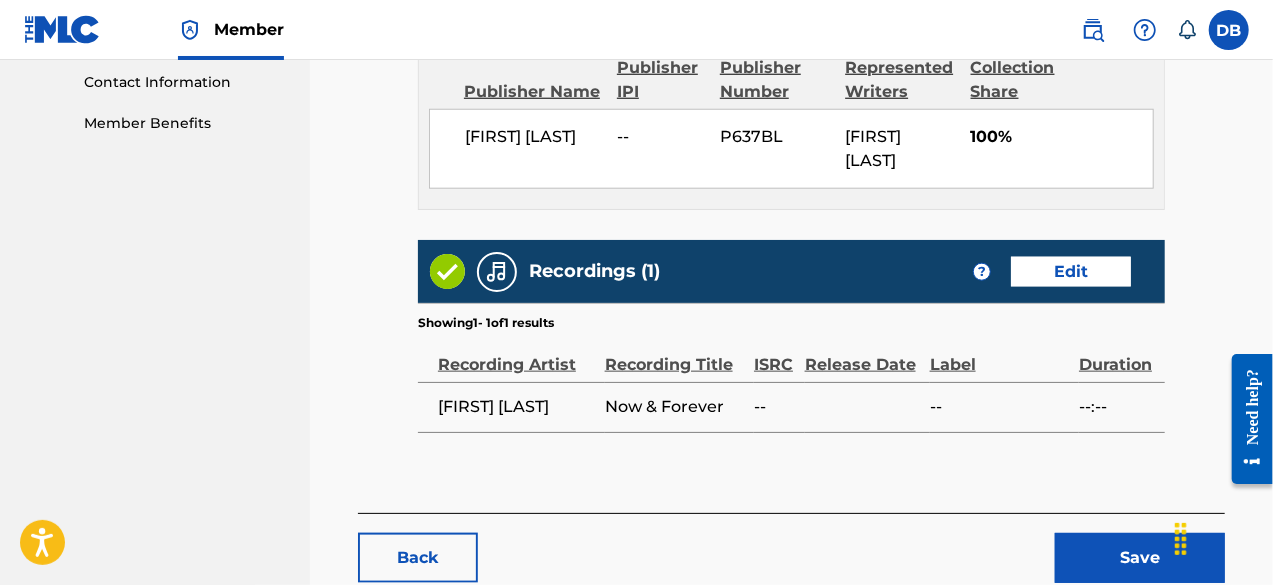 scroll, scrollTop: 1006, scrollLeft: 0, axis: vertical 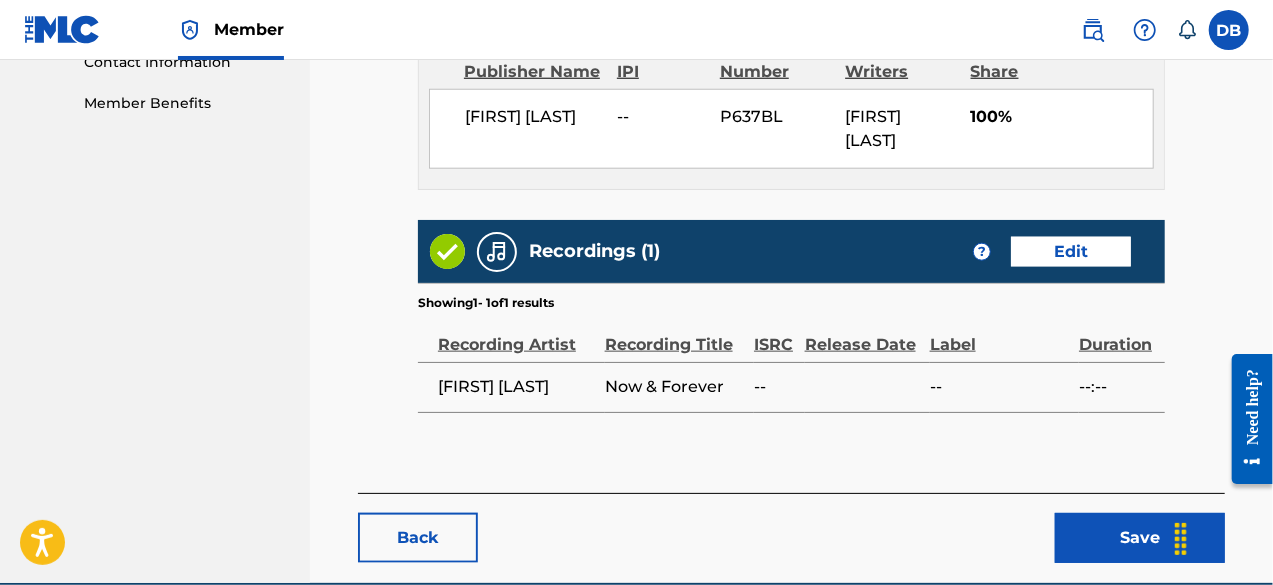 click on "Save" at bounding box center (1140, 538) 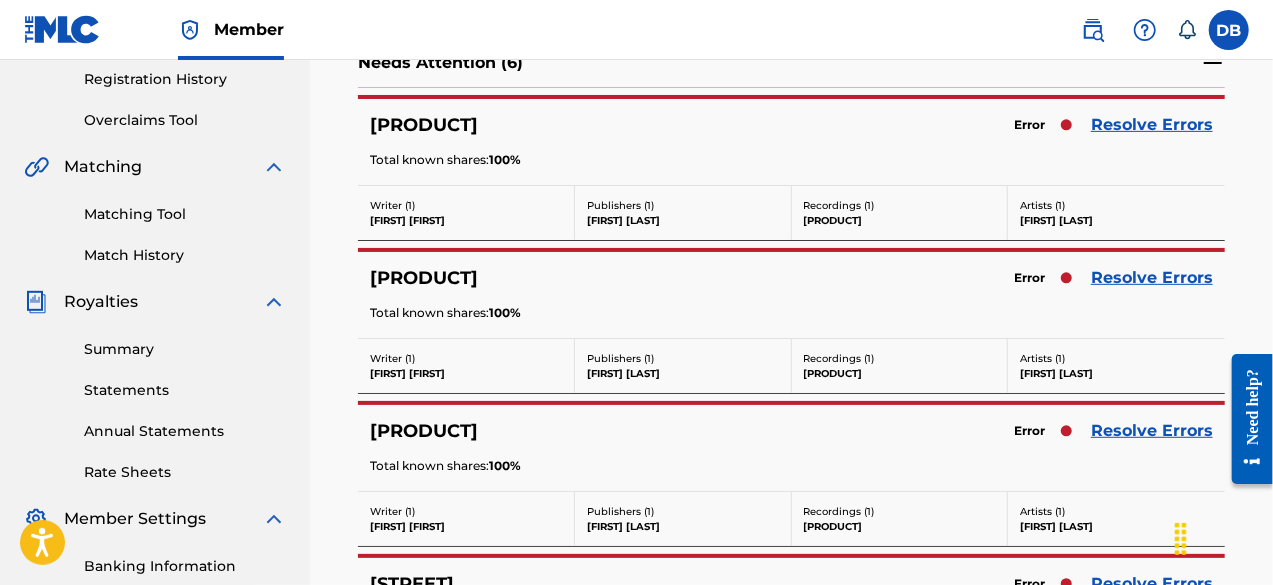 scroll, scrollTop: 382, scrollLeft: 0, axis: vertical 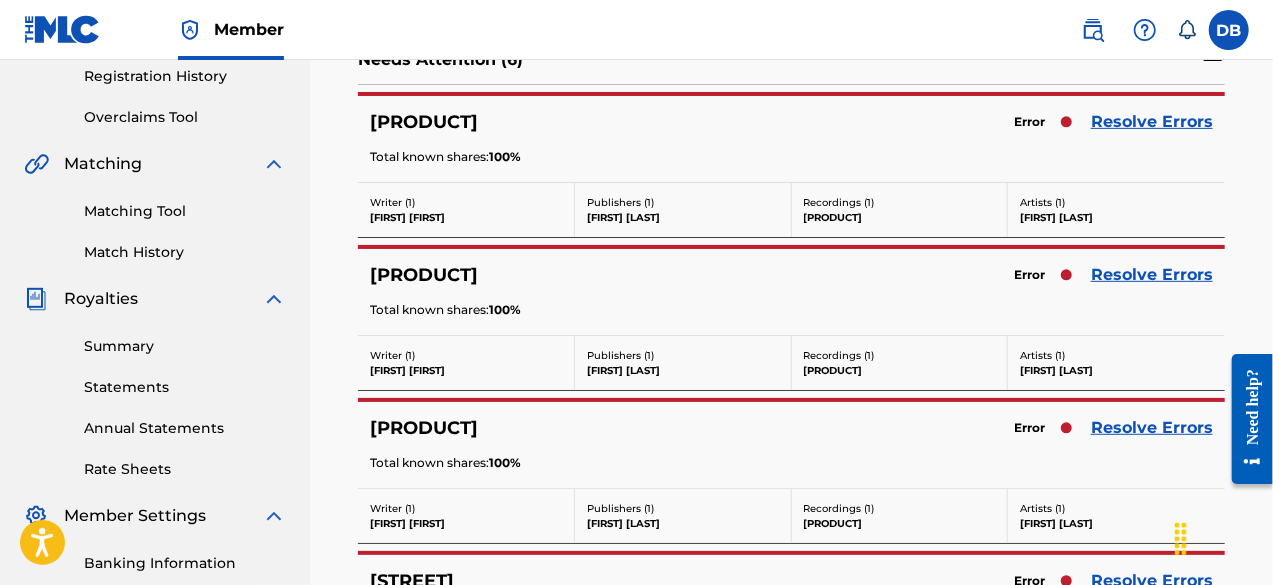click on "Resolve Errors" at bounding box center (1152, 122) 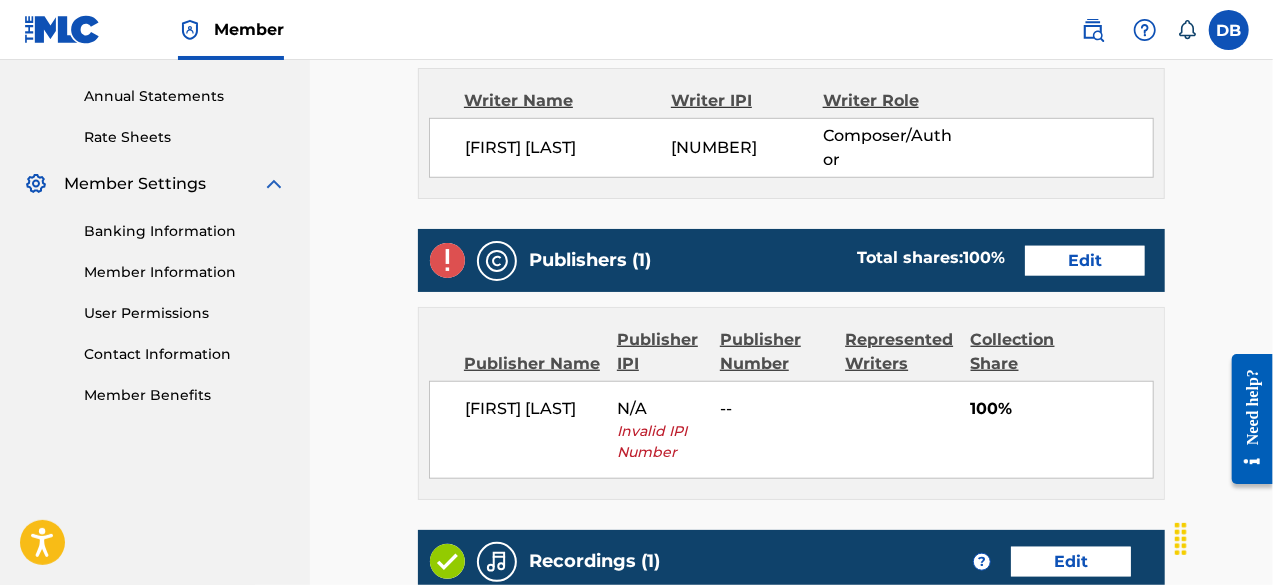 scroll, scrollTop: 745, scrollLeft: 0, axis: vertical 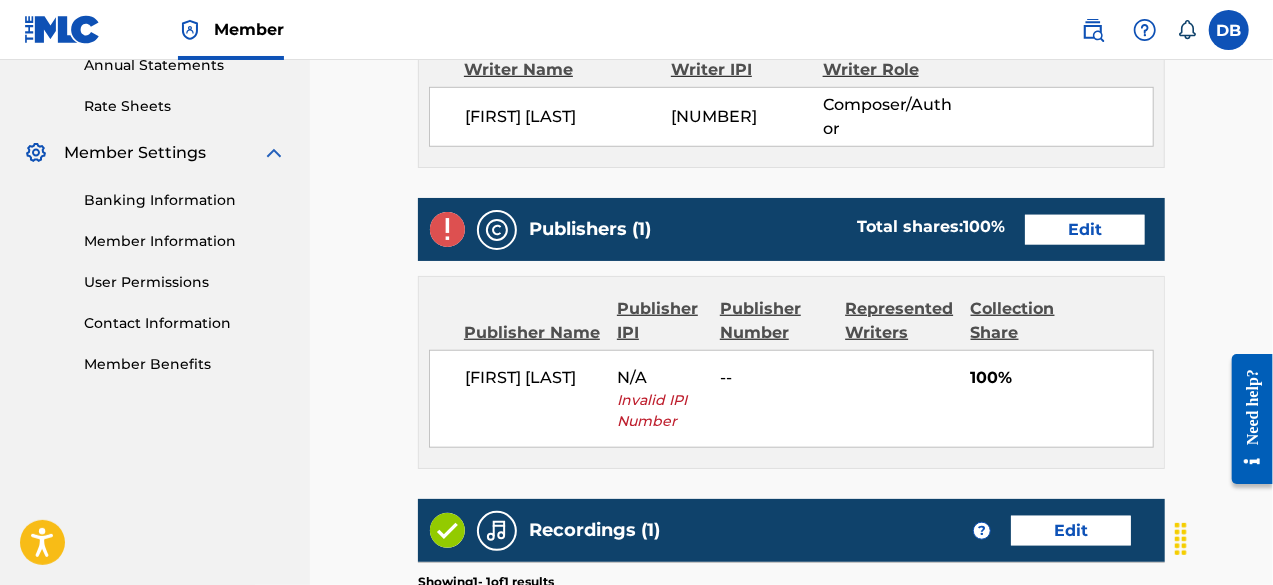 click on "Edit" at bounding box center (1085, 230) 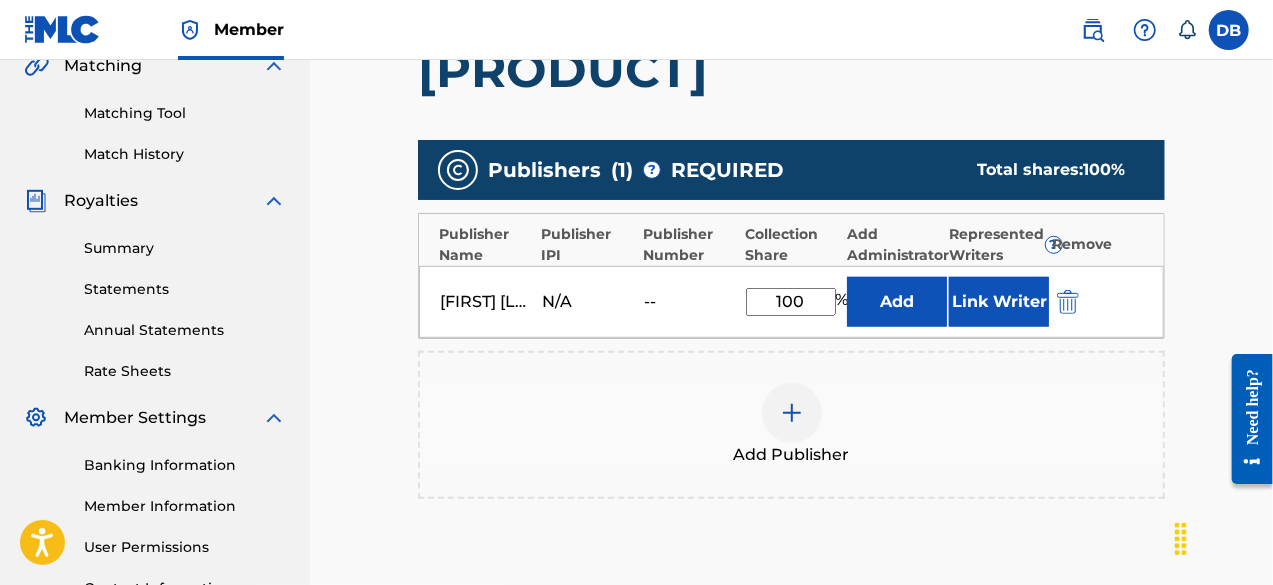 scroll, scrollTop: 528, scrollLeft: 0, axis: vertical 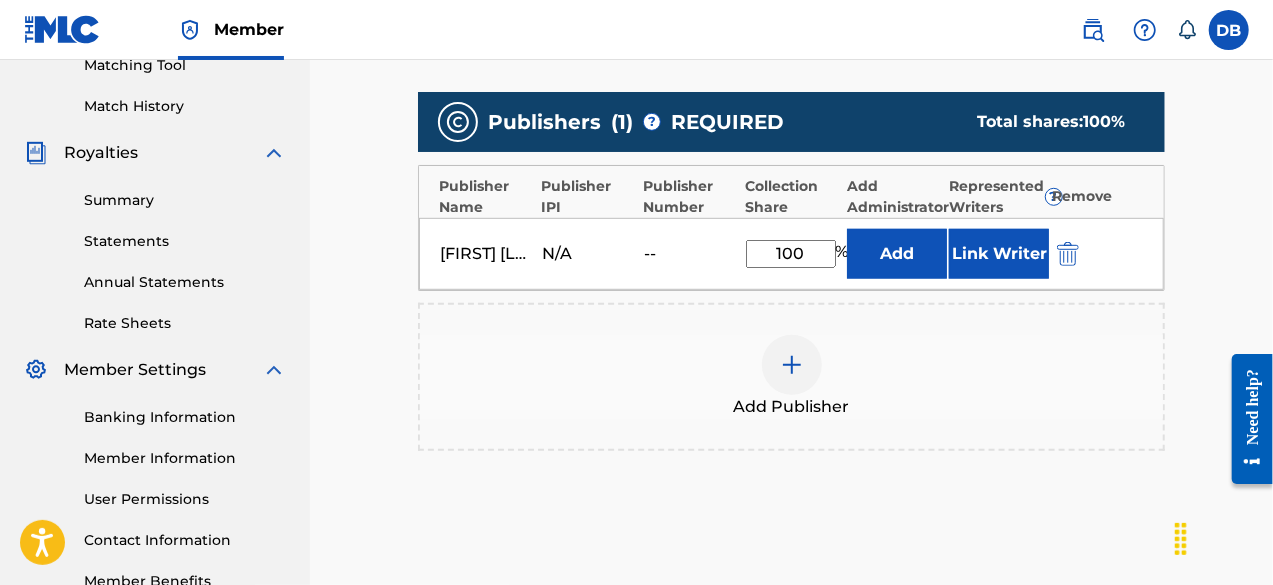 click at bounding box center [1068, 254] 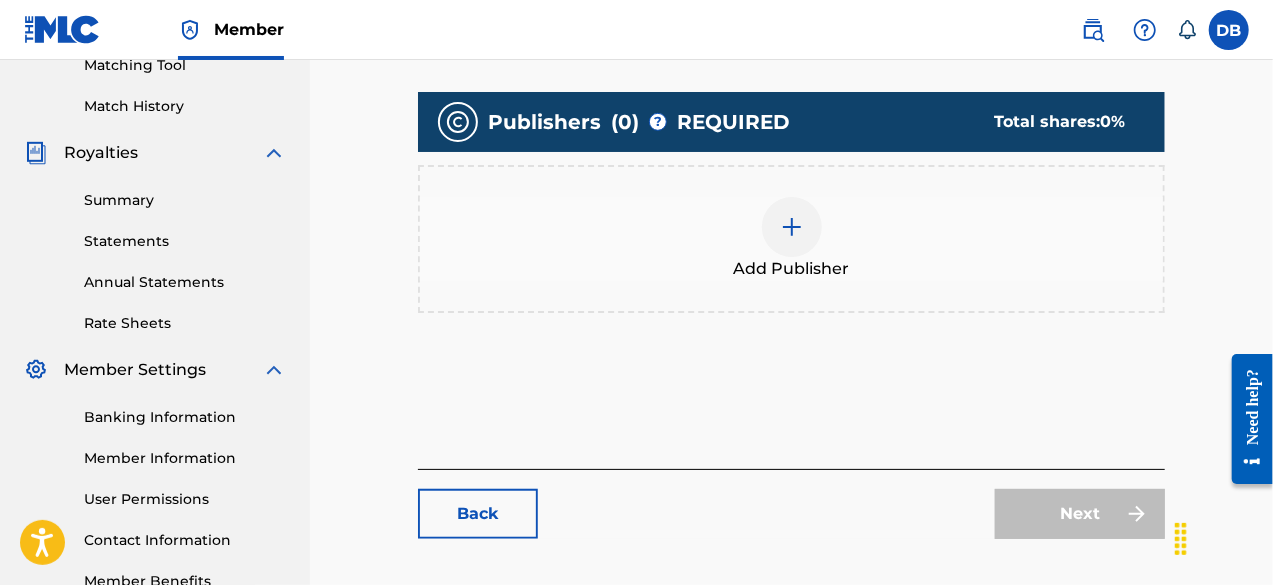 click at bounding box center (792, 227) 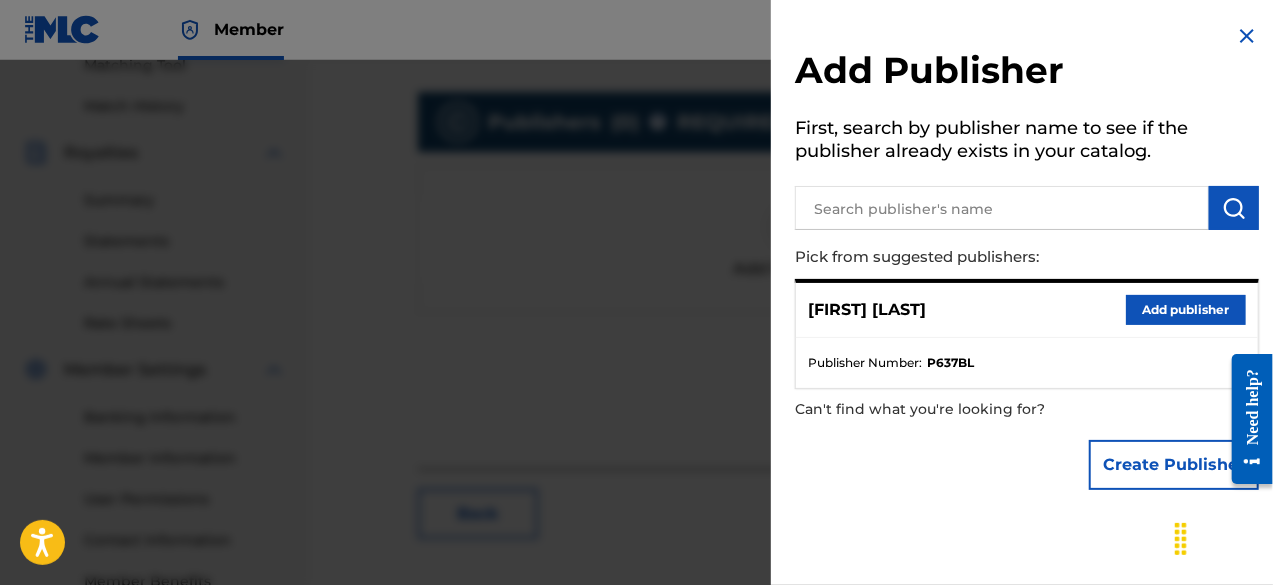 click on "Add publisher" at bounding box center [1186, 310] 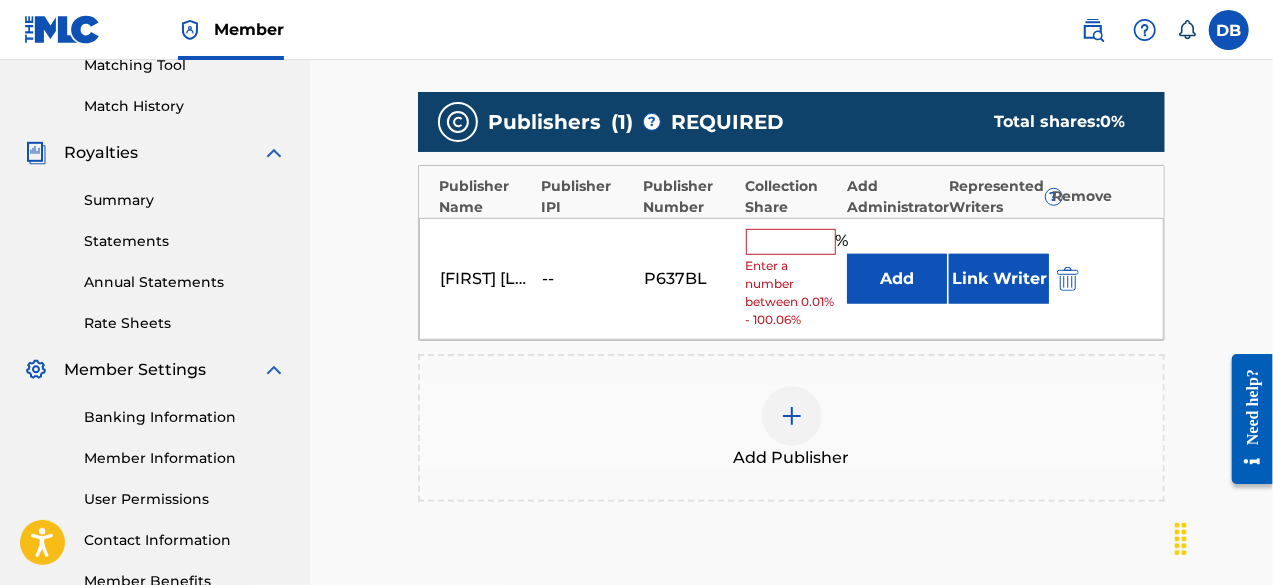 click at bounding box center [791, 242] 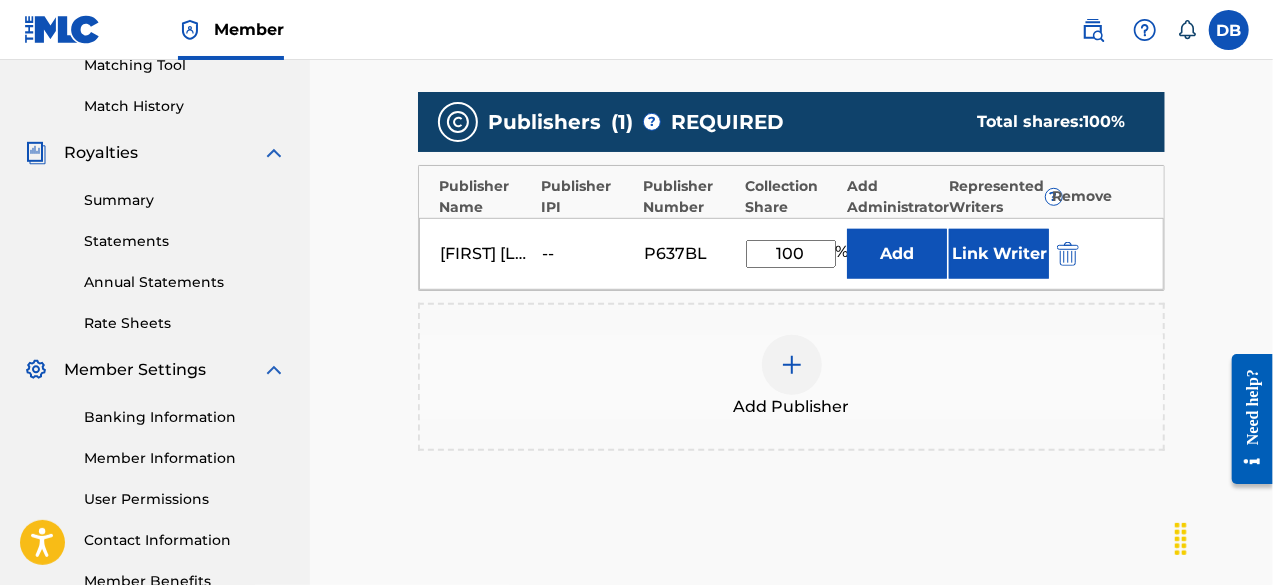 type on "100" 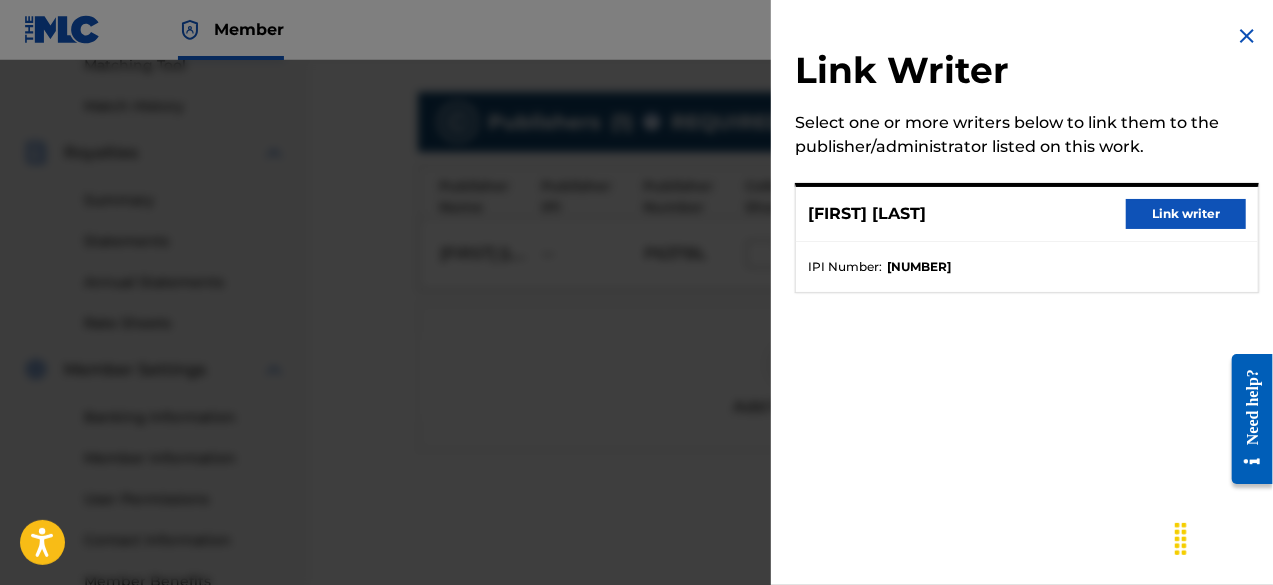 click on "Link writer" at bounding box center (1186, 214) 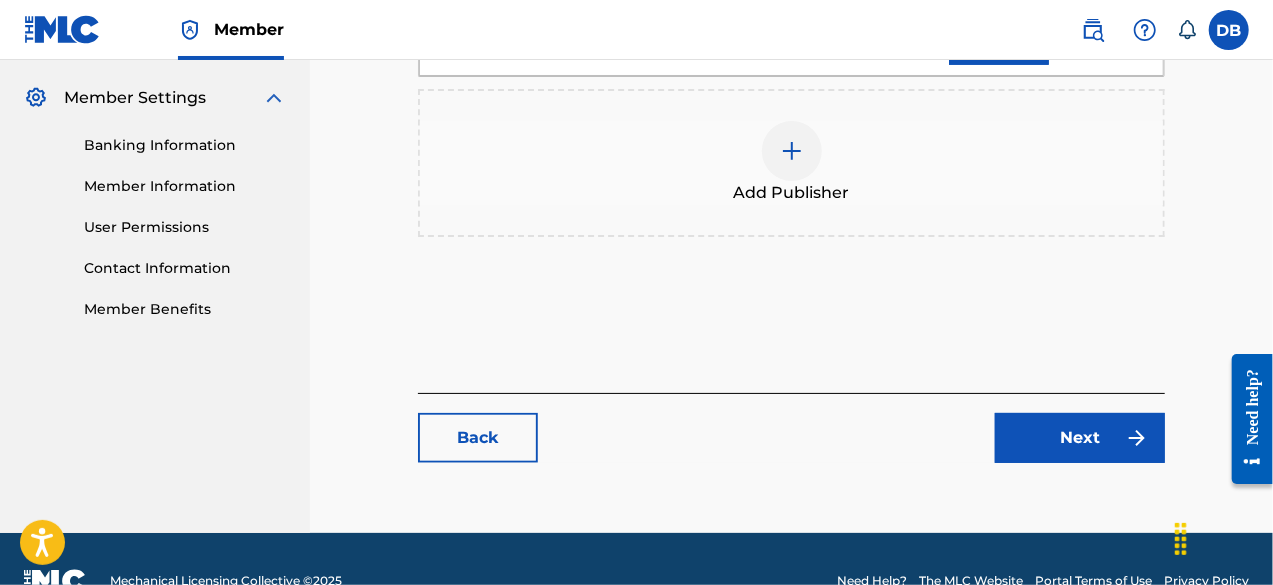 scroll, scrollTop: 813, scrollLeft: 0, axis: vertical 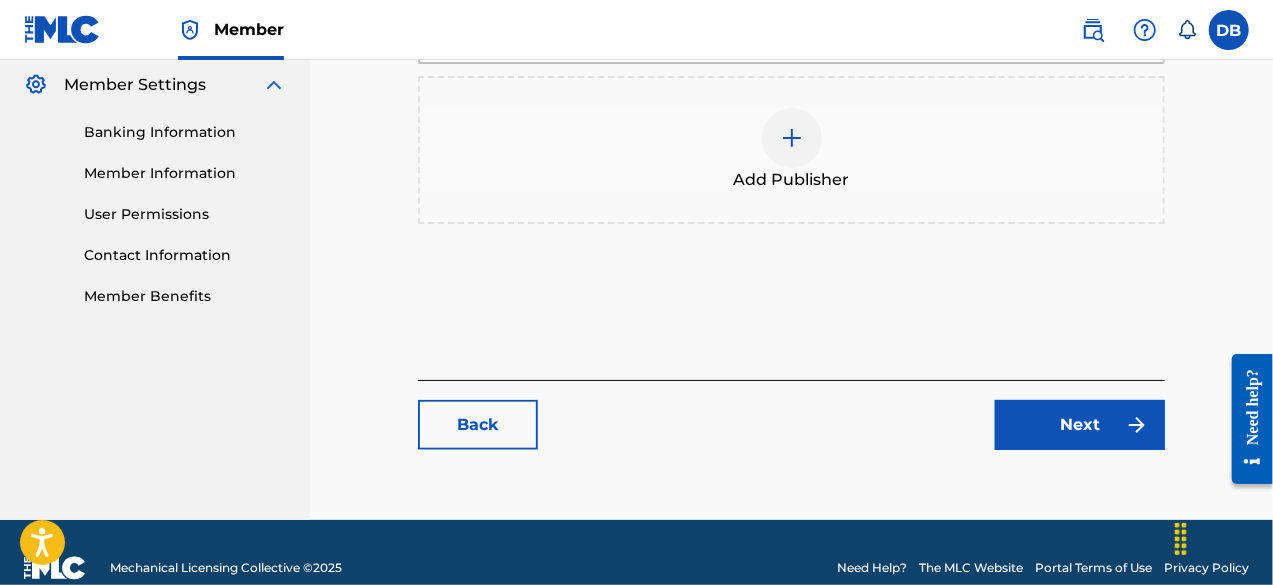 click on "Next" at bounding box center (1080, 425) 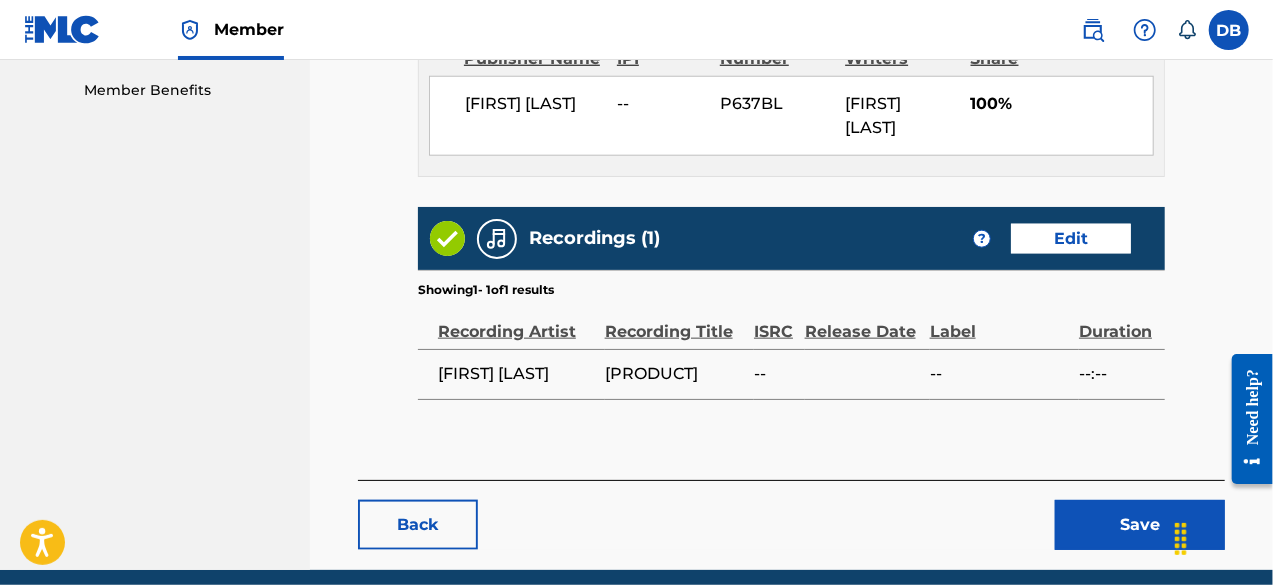 scroll, scrollTop: 1036, scrollLeft: 0, axis: vertical 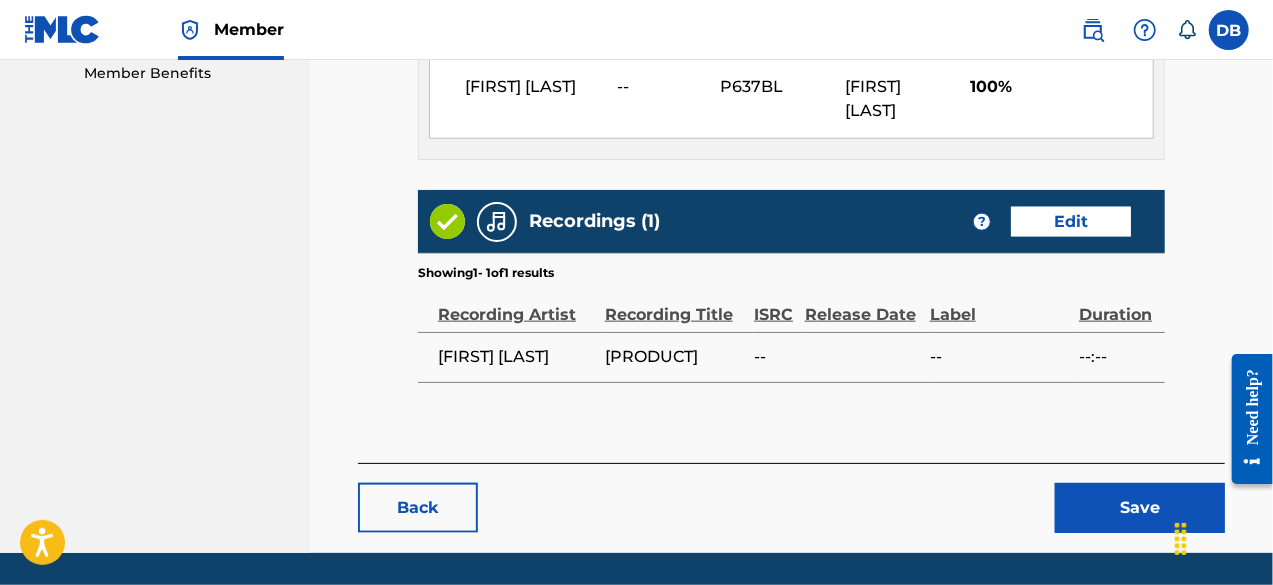 click on "Save" at bounding box center (1140, 508) 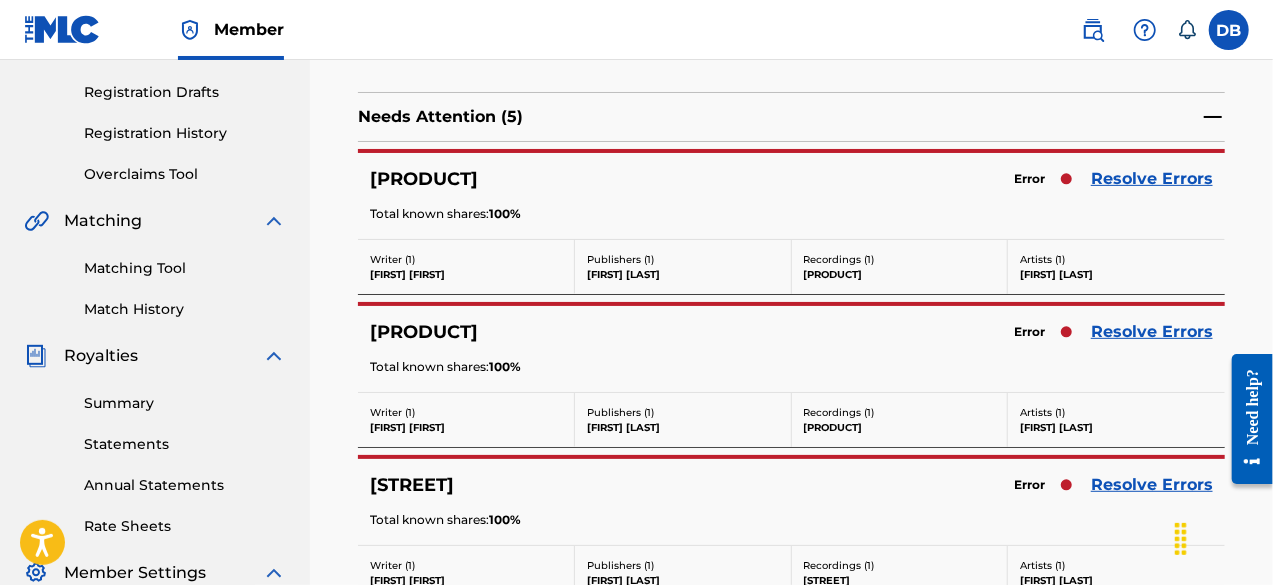 scroll, scrollTop: 341, scrollLeft: 0, axis: vertical 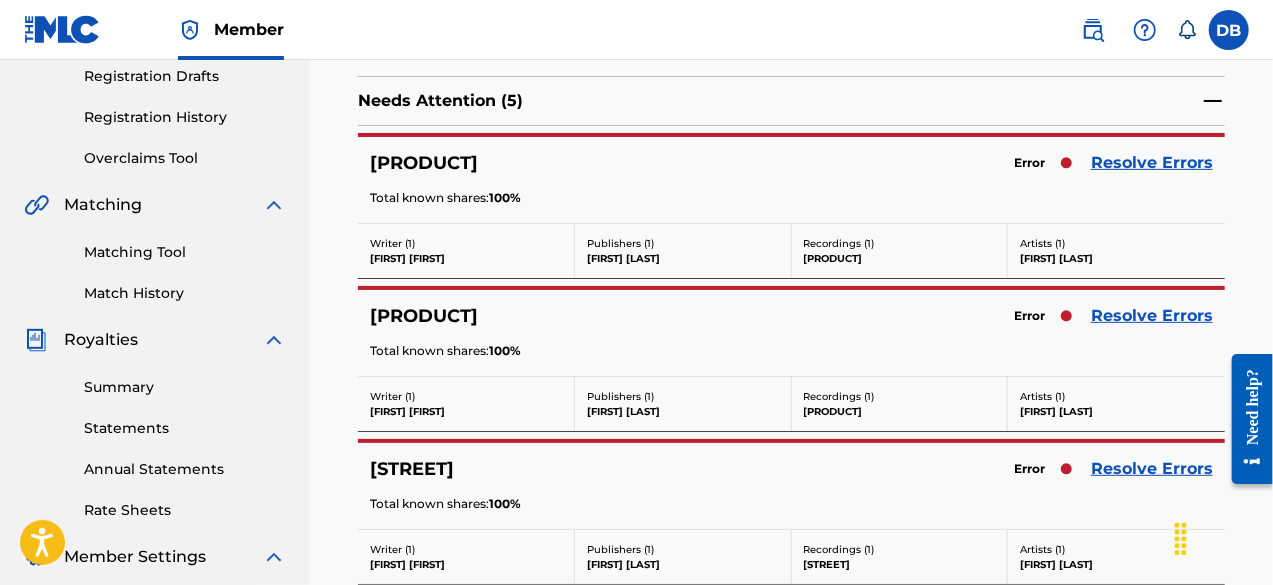 click on "Resolve Errors" at bounding box center [1152, 163] 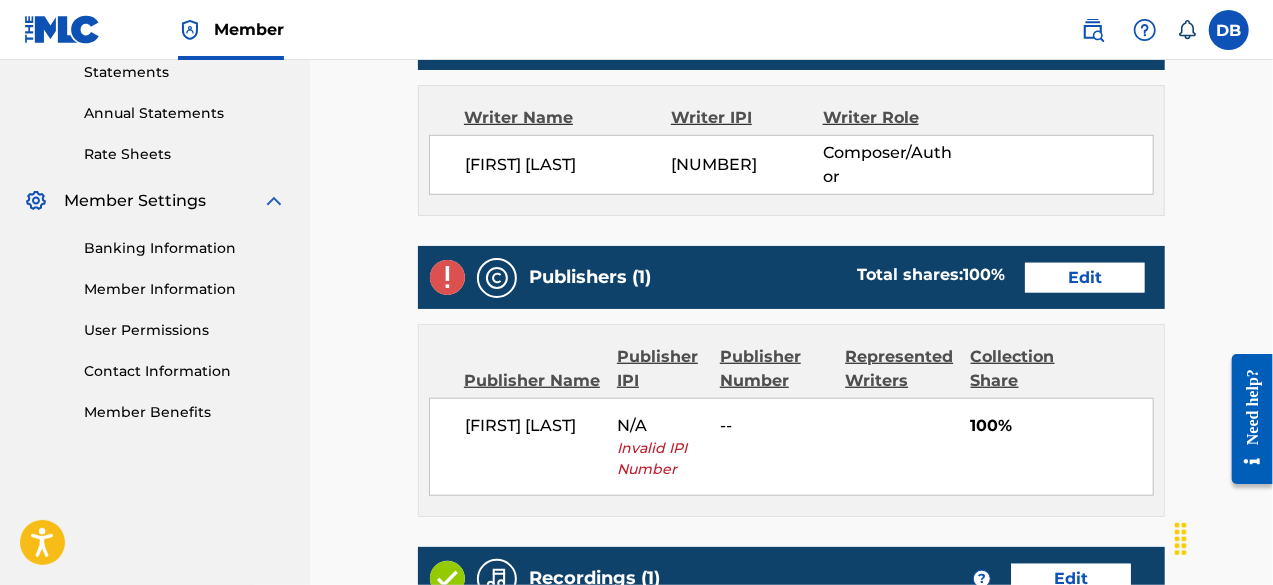 scroll, scrollTop: 754, scrollLeft: 0, axis: vertical 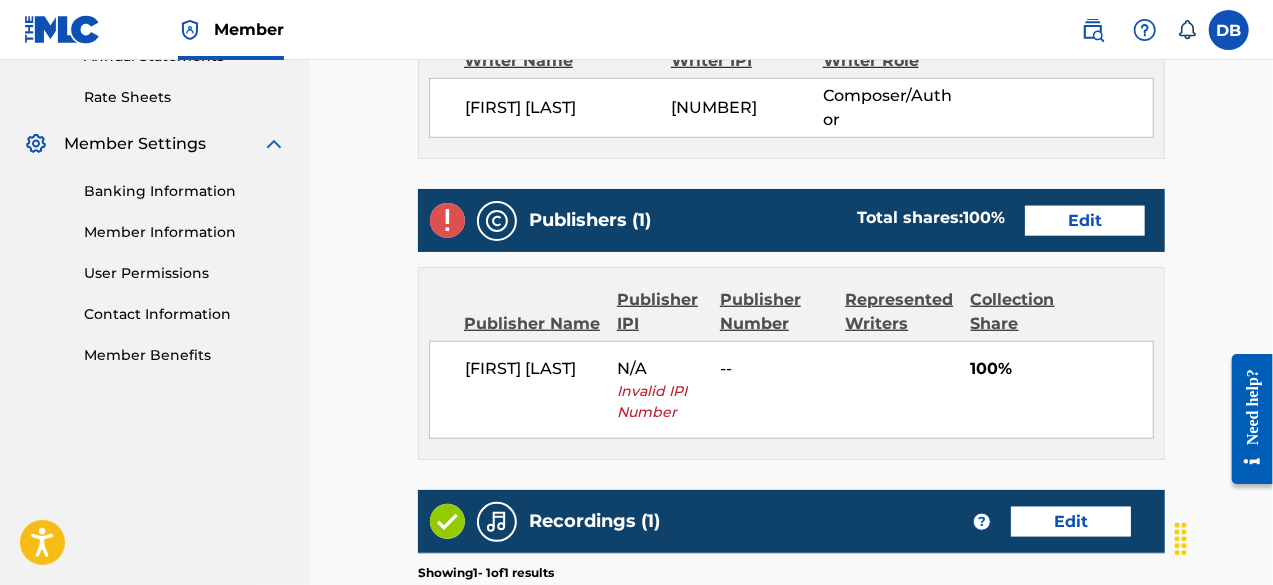 click on "Edit" at bounding box center (1085, 221) 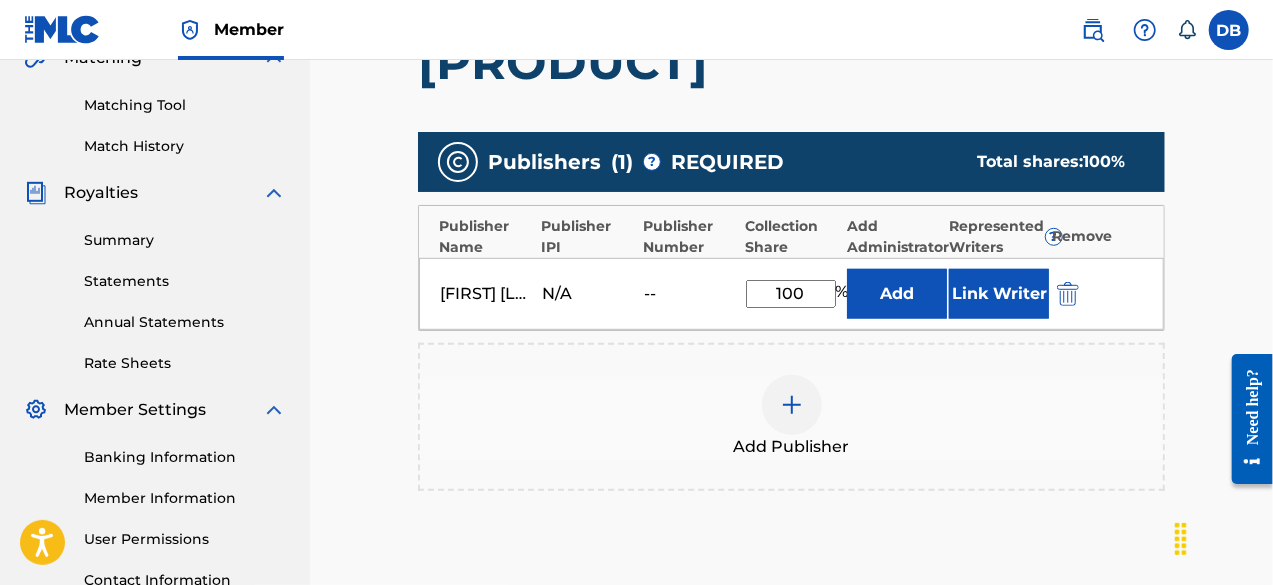 scroll, scrollTop: 534, scrollLeft: 0, axis: vertical 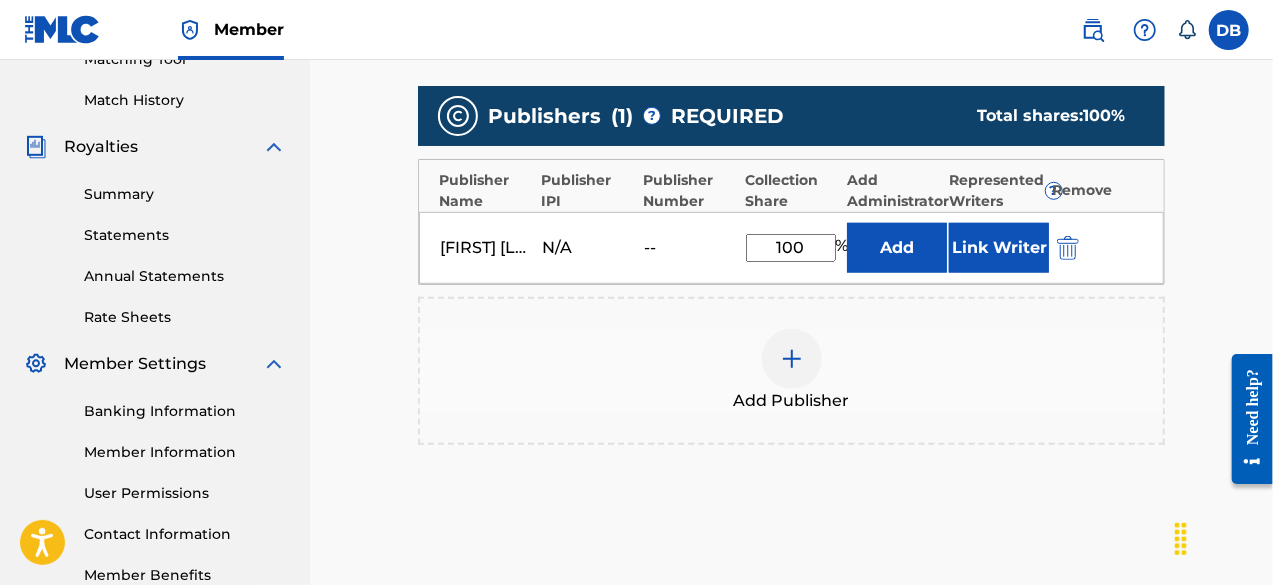 click at bounding box center (1068, 248) 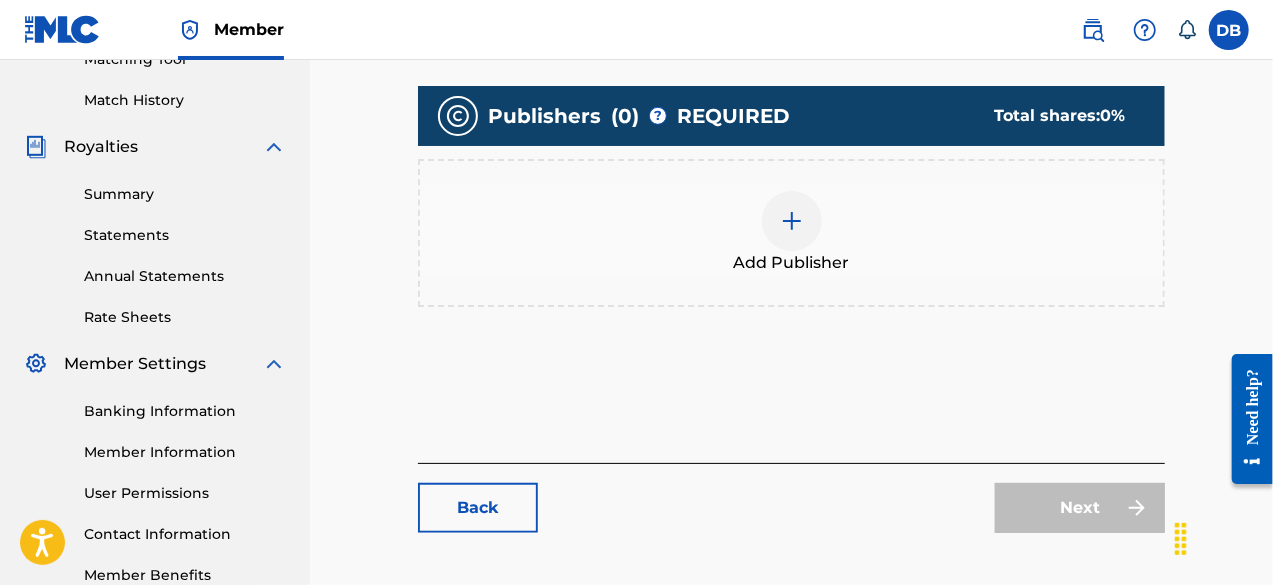 click at bounding box center (792, 221) 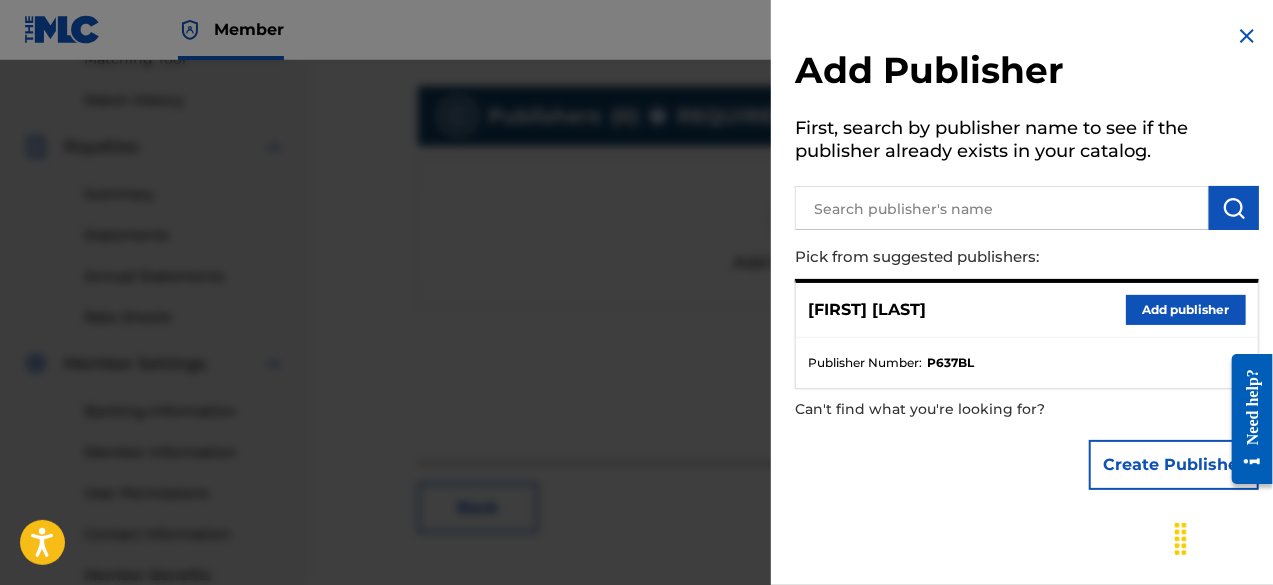 click on "Add publisher" at bounding box center (1186, 310) 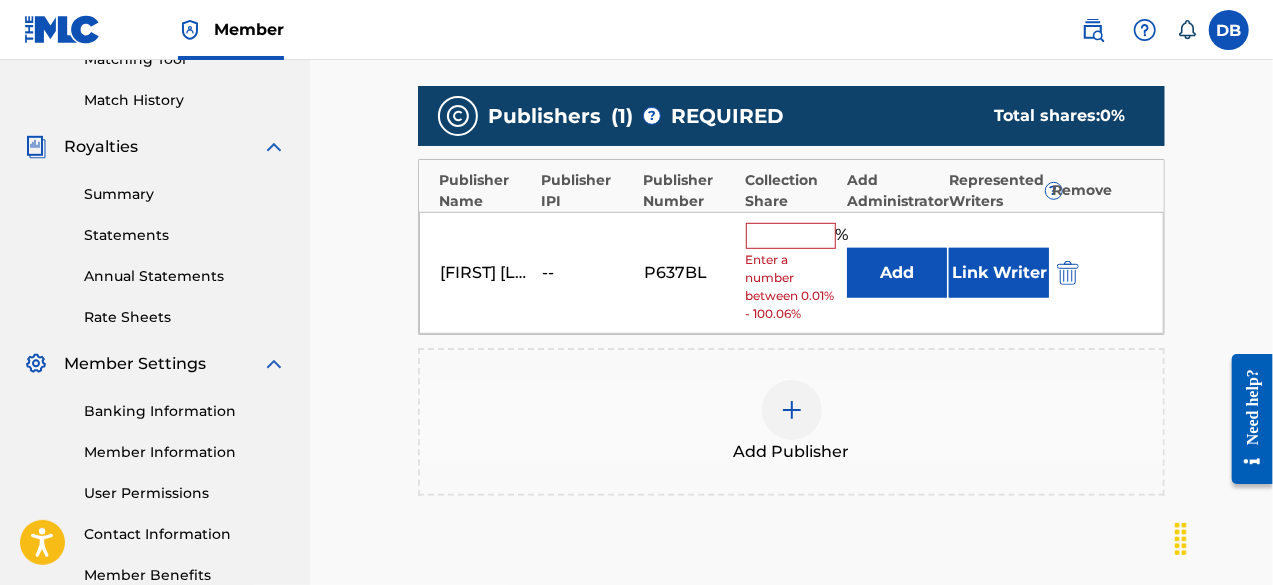 click at bounding box center [791, 236] 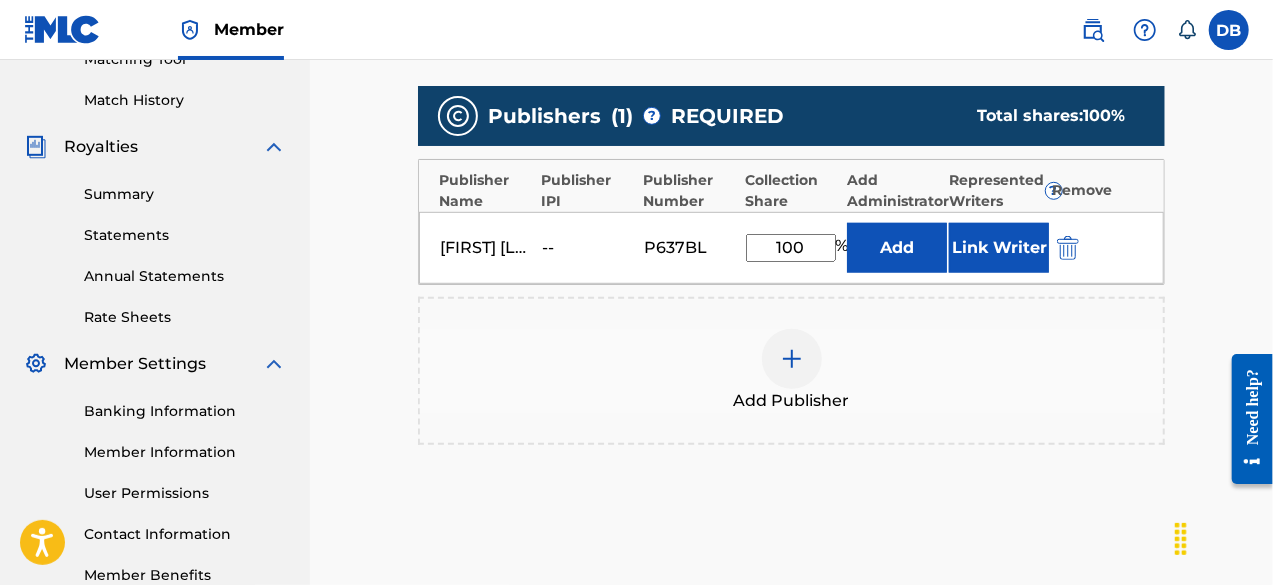 type on "100" 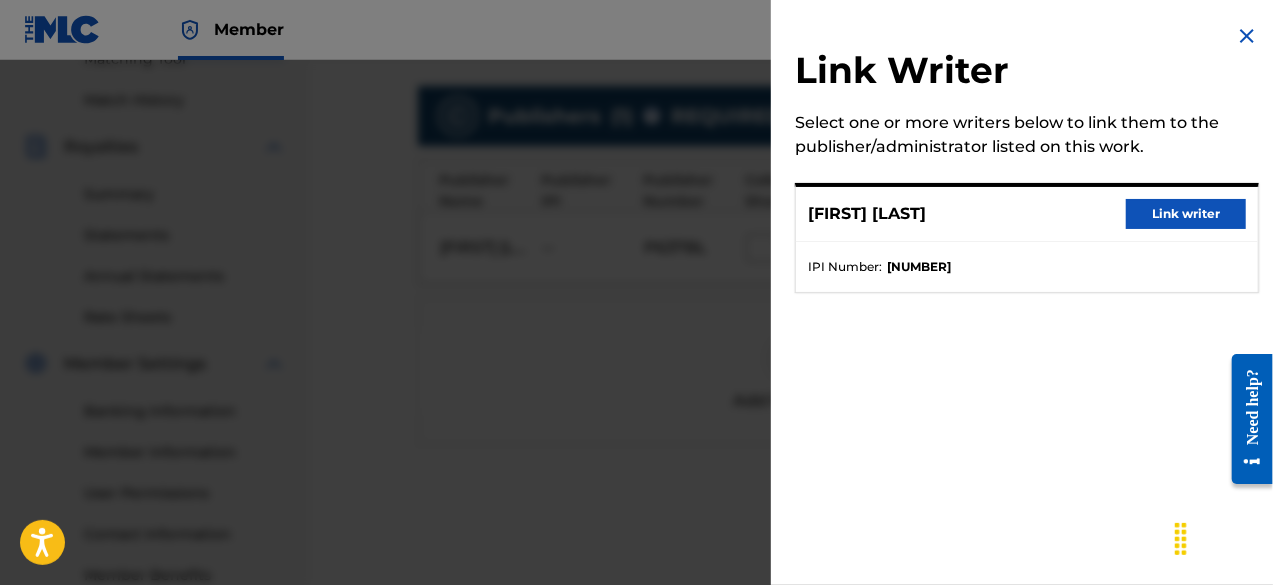 click on "Link writer" at bounding box center [1186, 214] 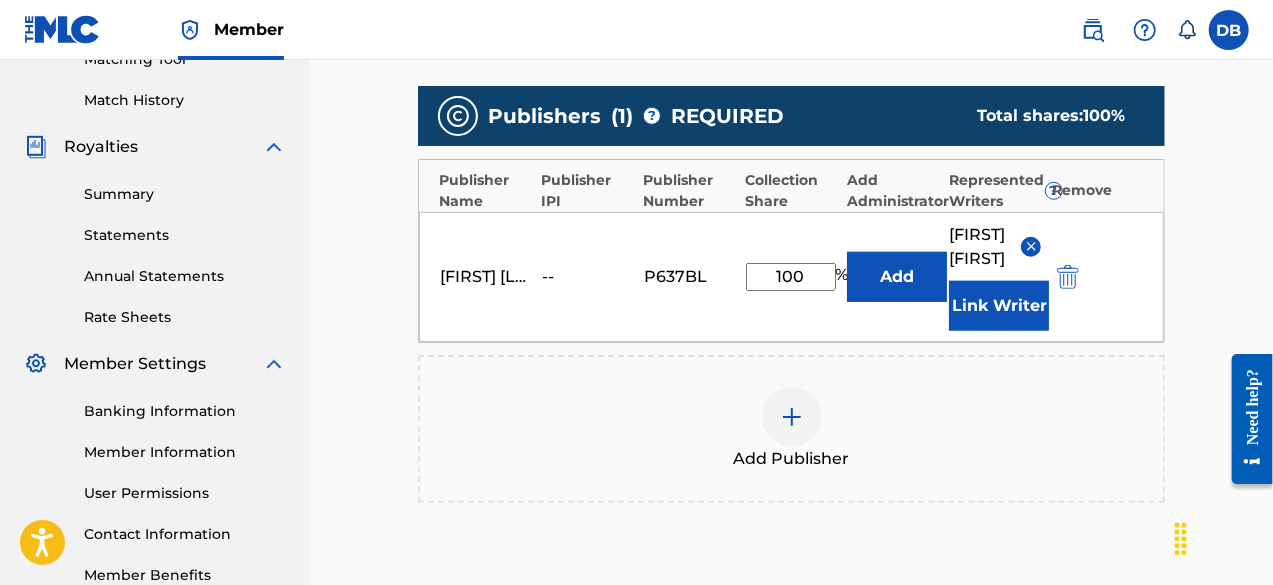 click on "[PRODUCT] [FIRST] [LAST] [FIRST]   [LAST]" at bounding box center [791, 202] 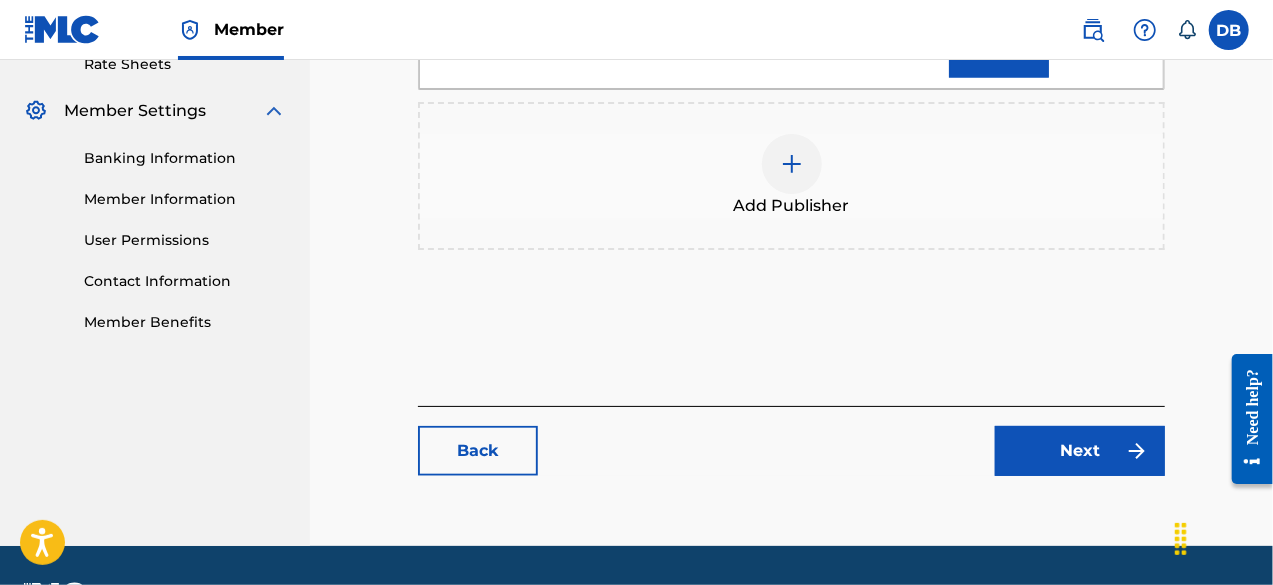 scroll, scrollTop: 797, scrollLeft: 0, axis: vertical 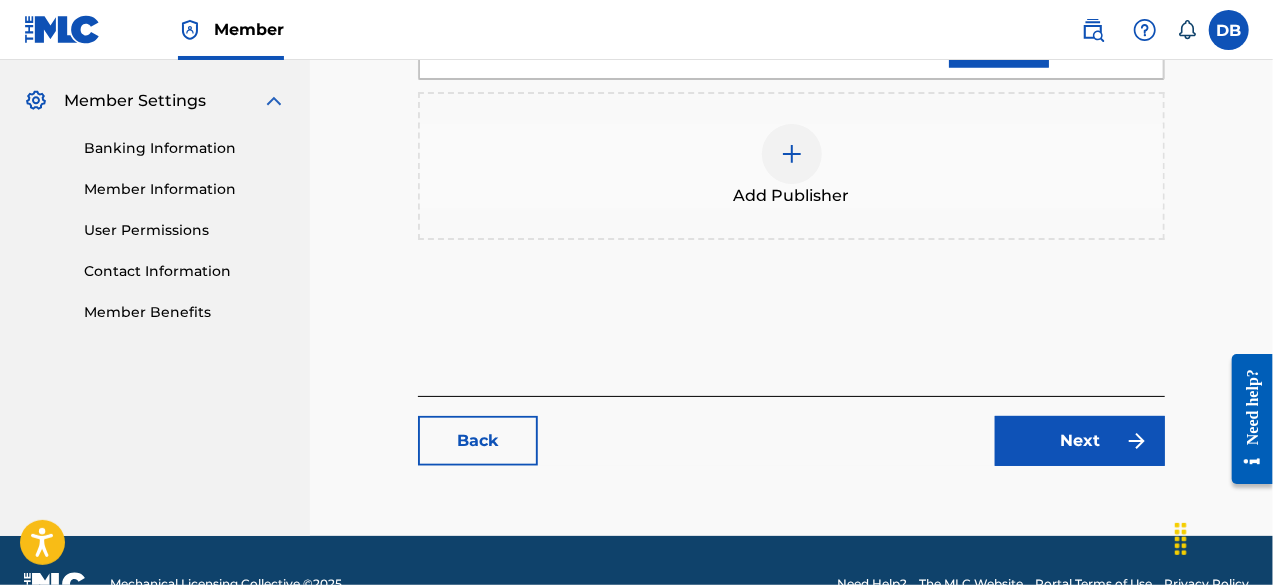 click on "Next" at bounding box center (1080, 441) 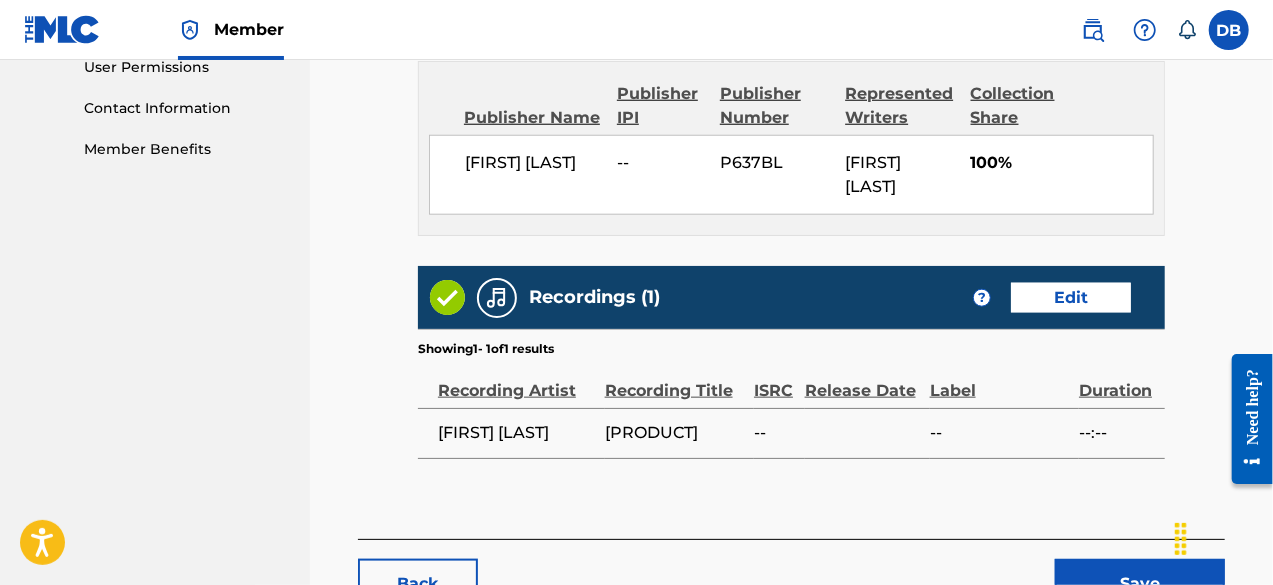 scroll, scrollTop: 980, scrollLeft: 0, axis: vertical 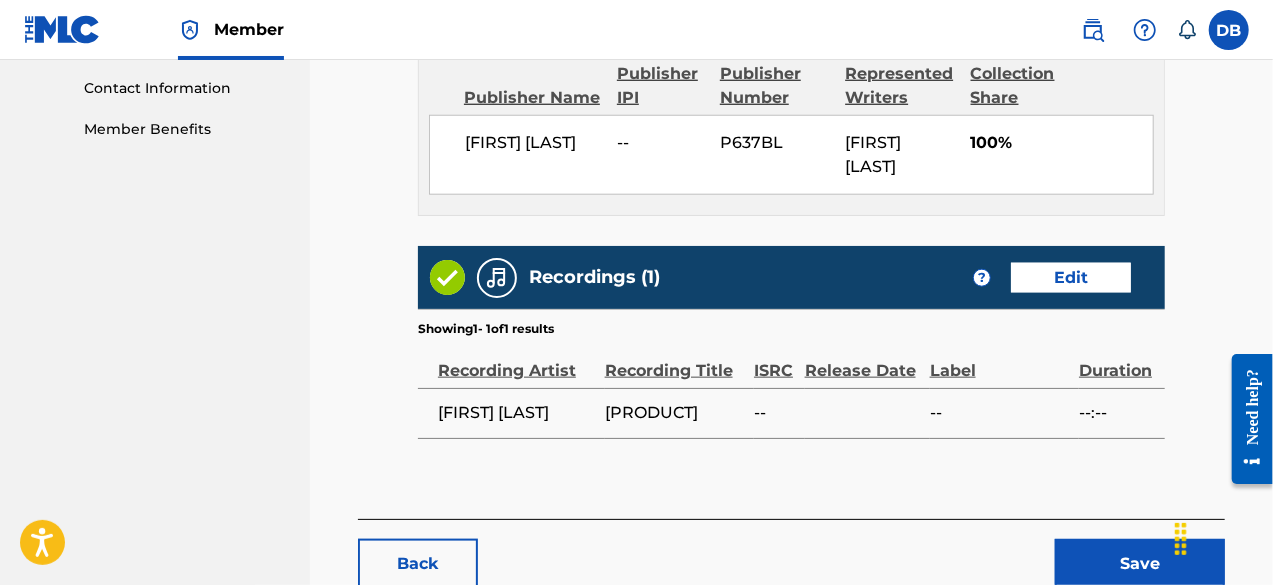 click on "Save" at bounding box center (1140, 564) 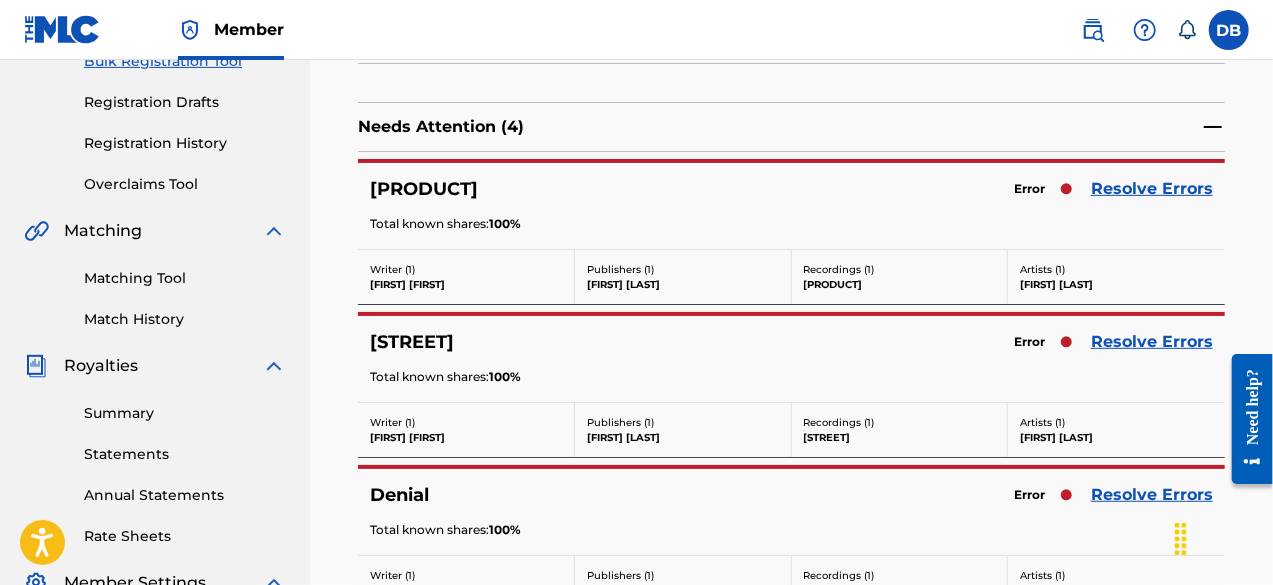 scroll, scrollTop: 326, scrollLeft: 0, axis: vertical 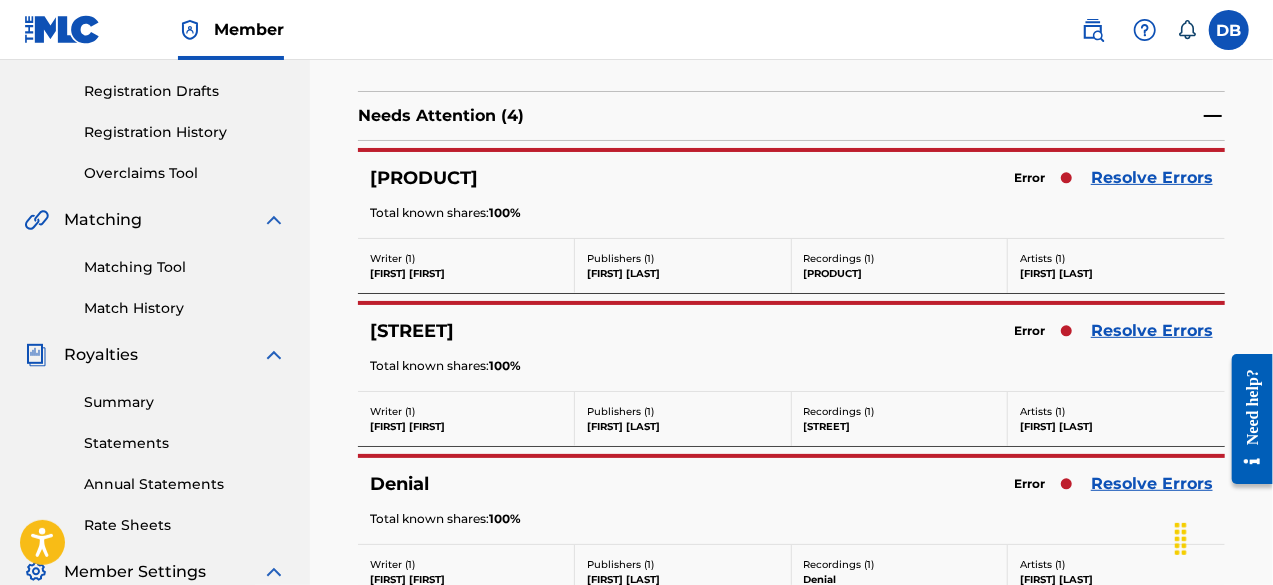 click on "Resolve Errors" at bounding box center [1152, 178] 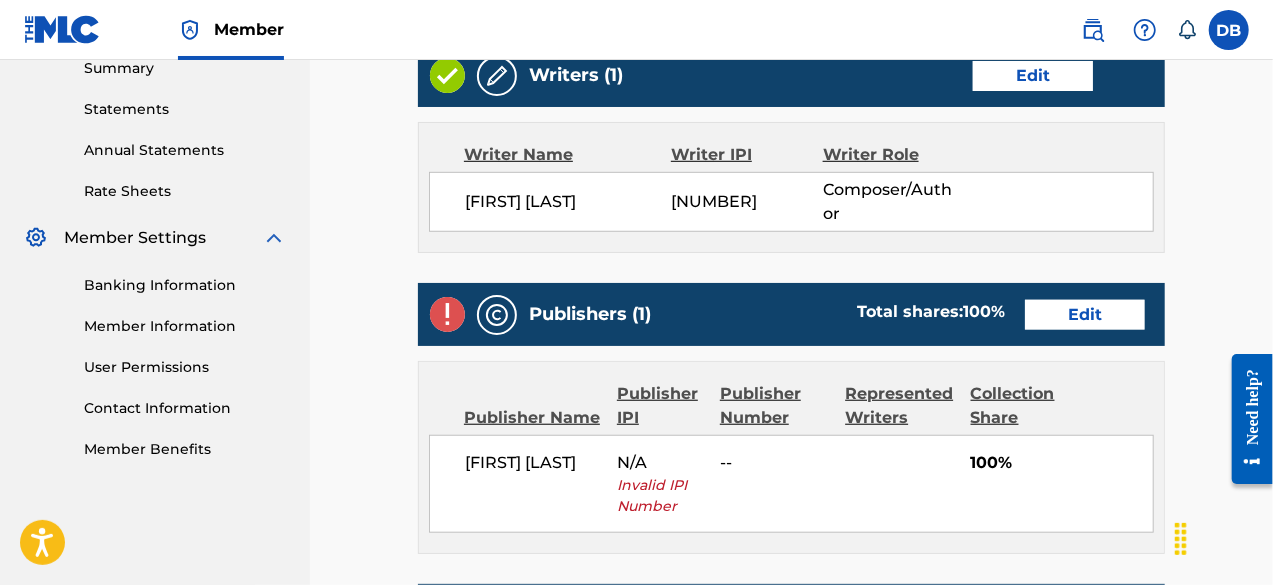 scroll, scrollTop: 662, scrollLeft: 0, axis: vertical 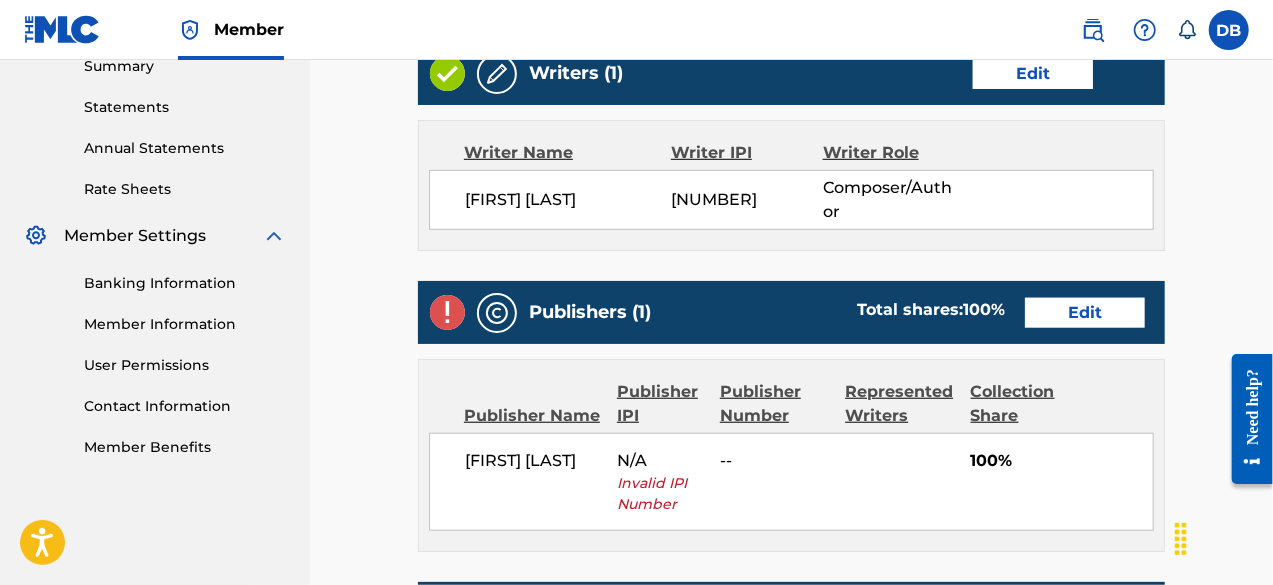 click on "Edit" at bounding box center (1085, 313) 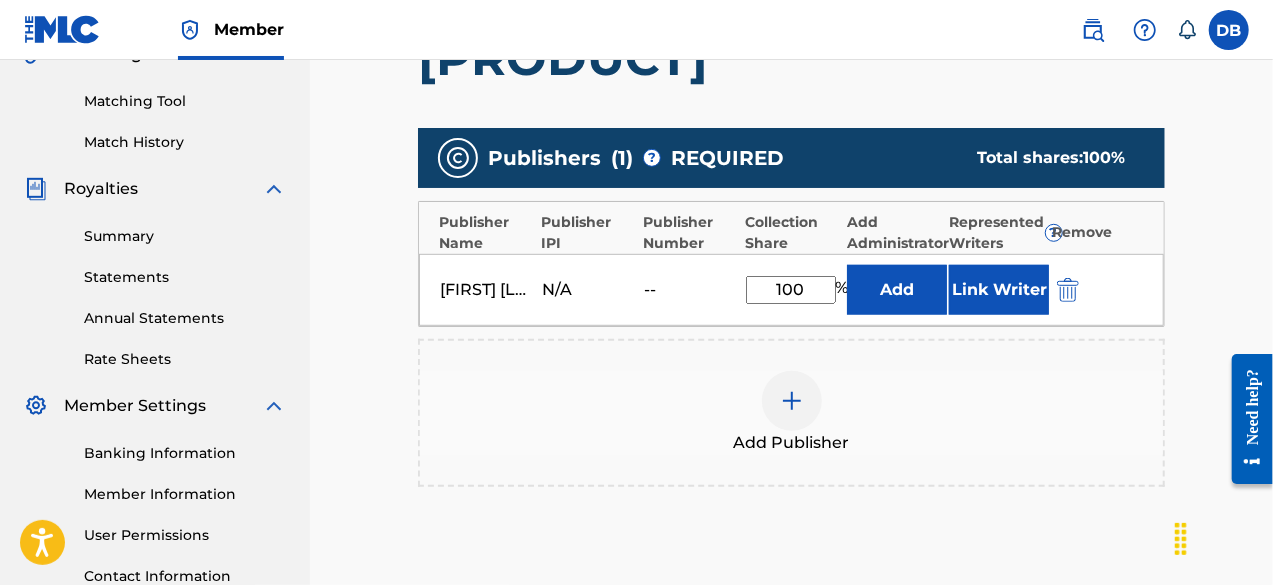 scroll, scrollTop: 505, scrollLeft: 0, axis: vertical 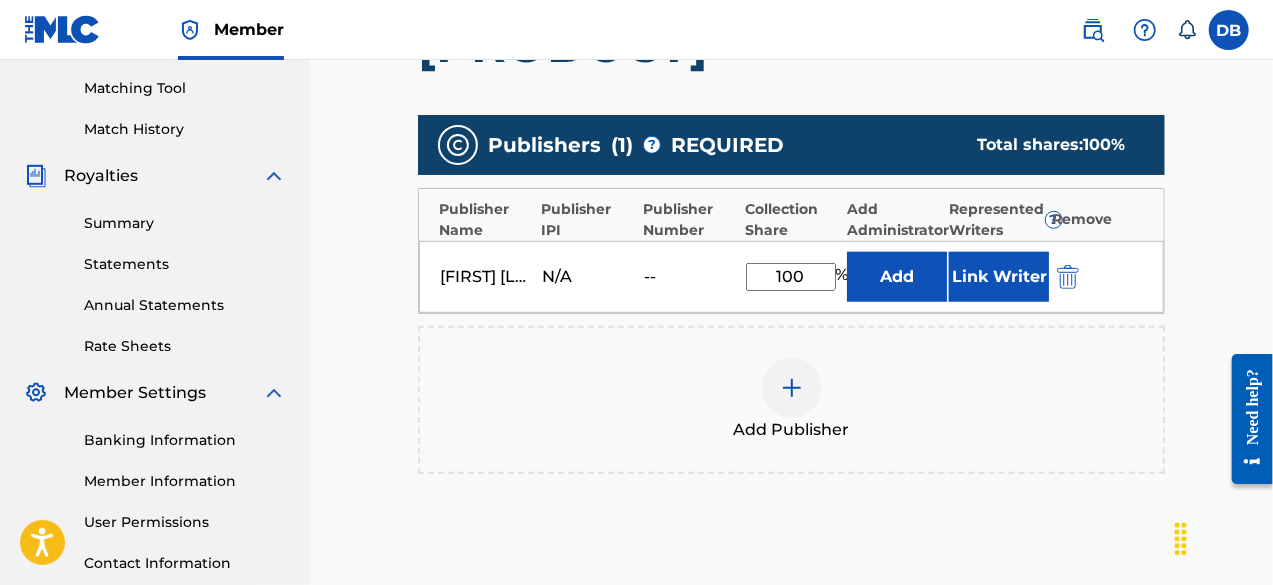 click at bounding box center [1068, 277] 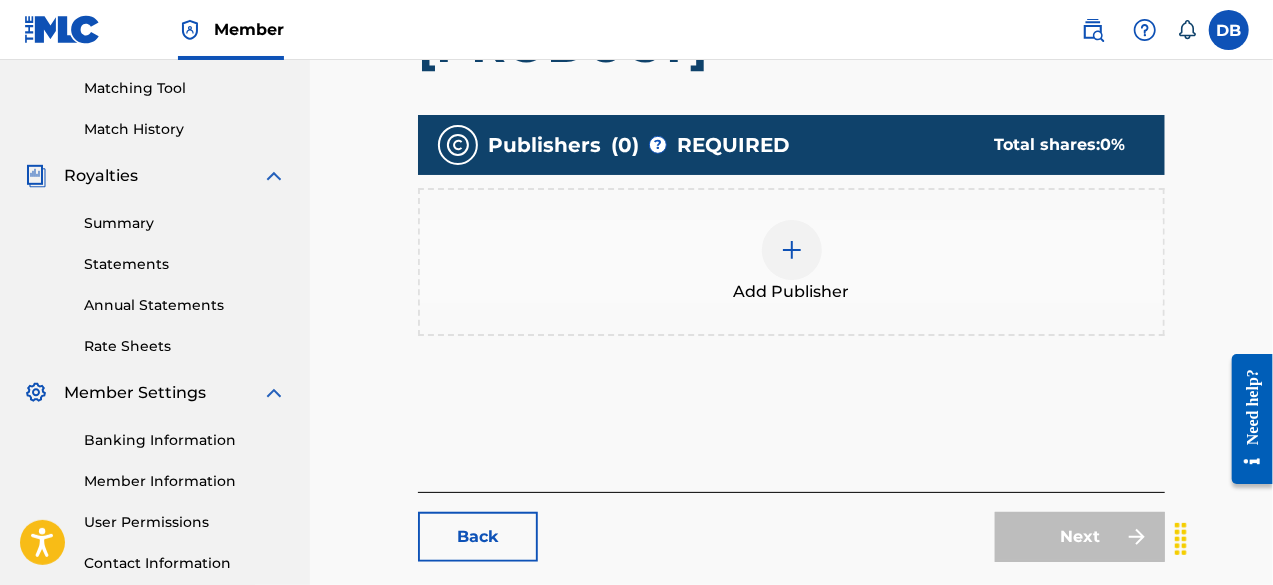 click at bounding box center (792, 250) 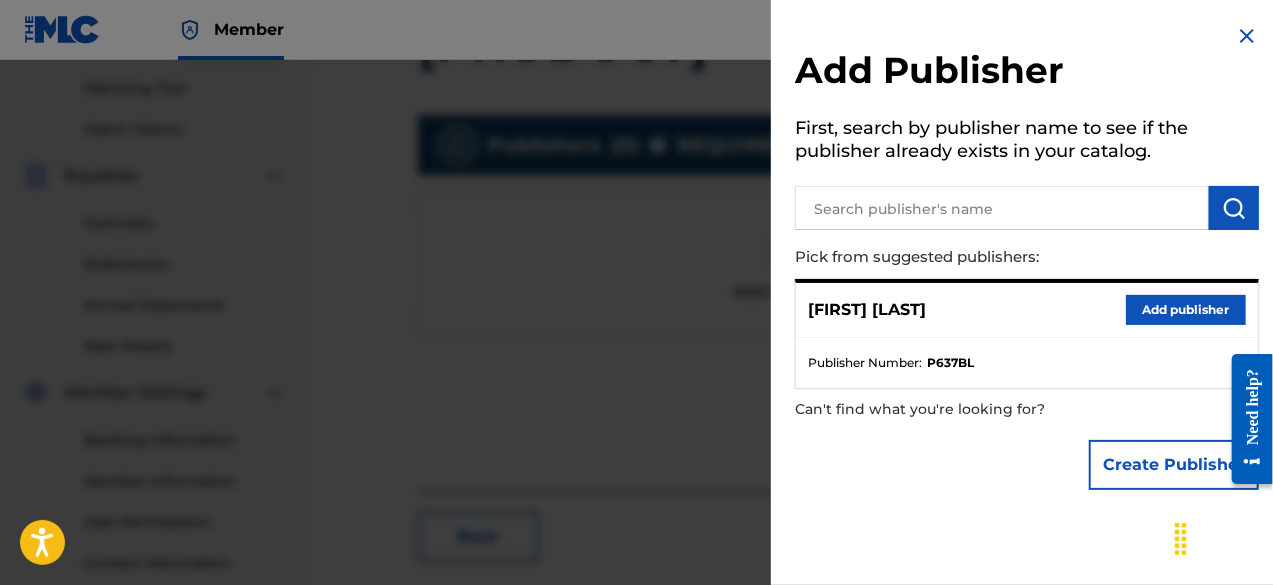 click on "Add publisher" at bounding box center [1186, 310] 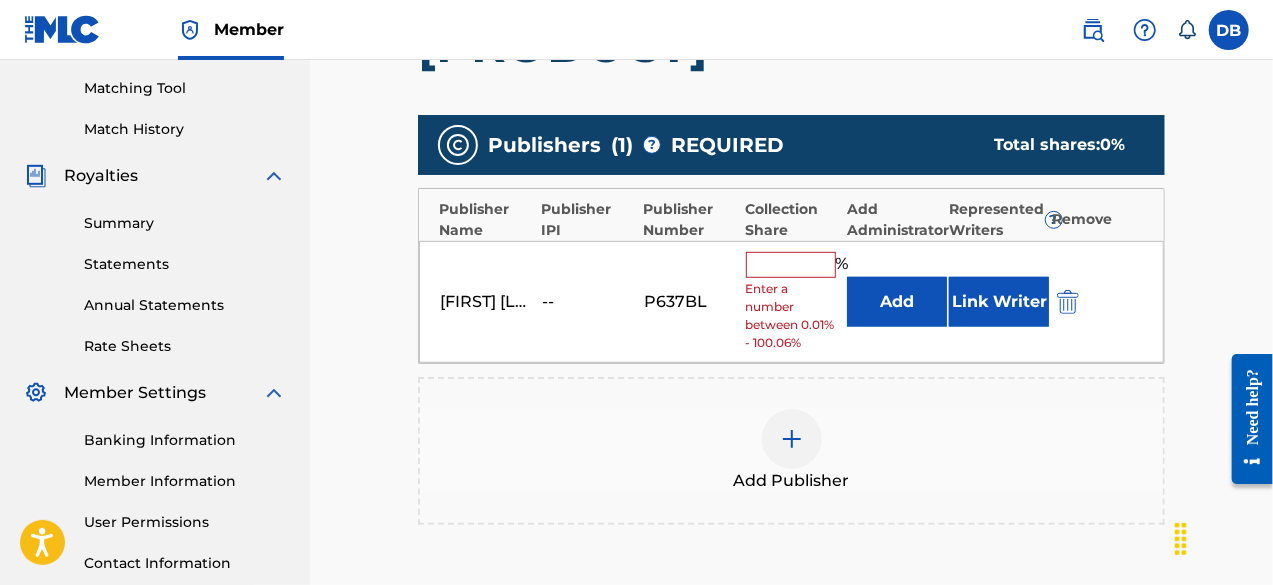 click at bounding box center (791, 265) 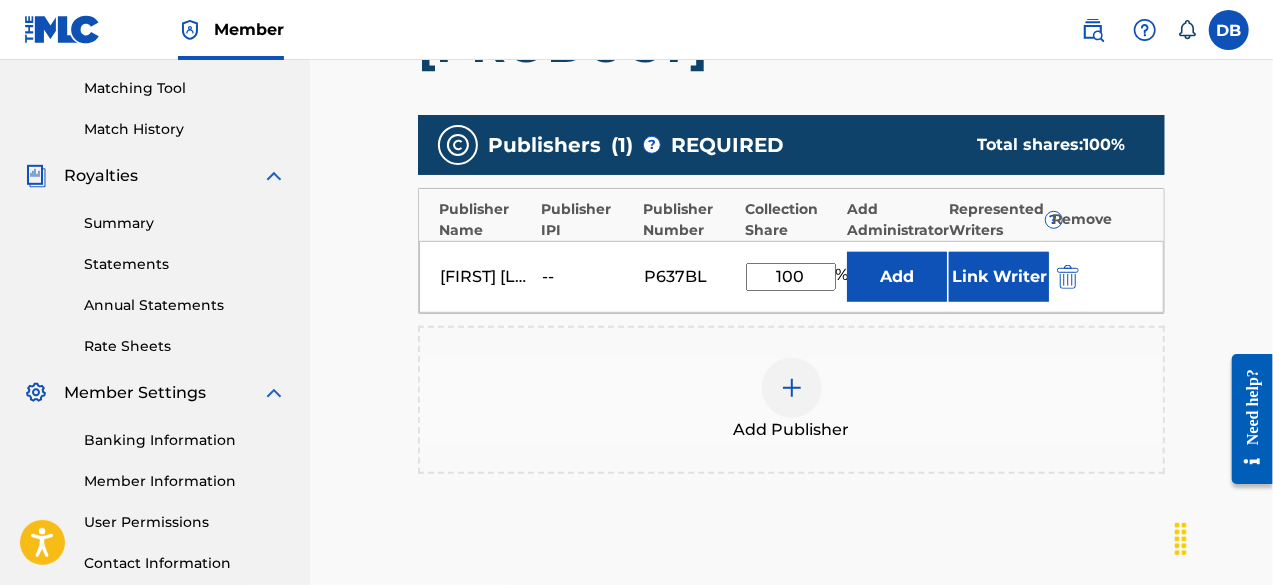 type on "100" 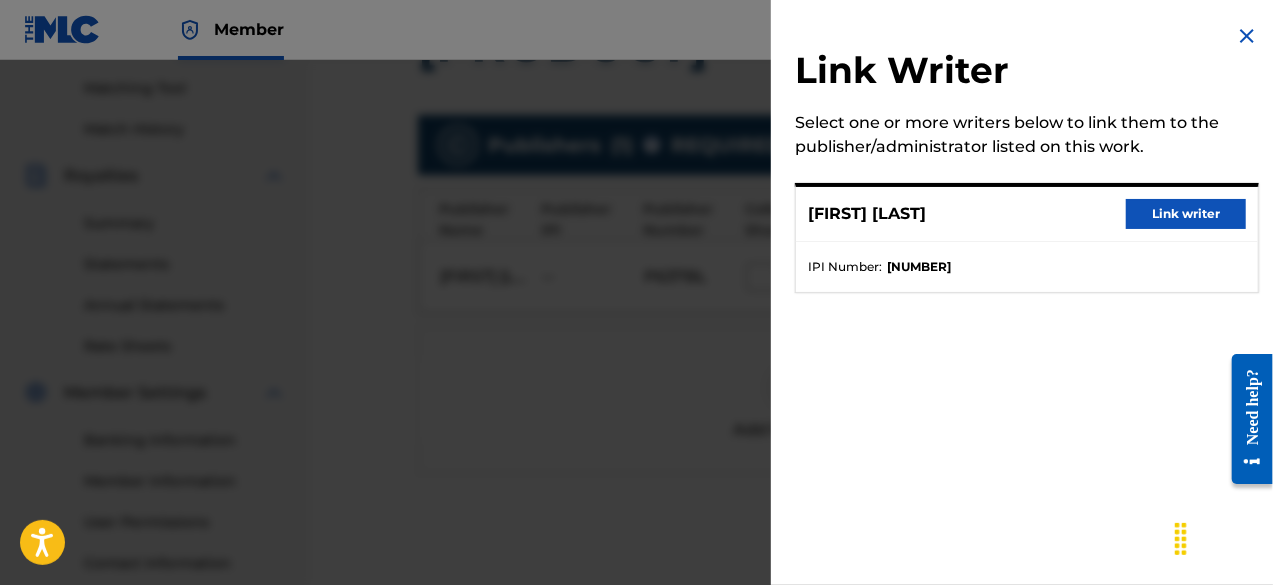 click on "Link writer" at bounding box center (1186, 214) 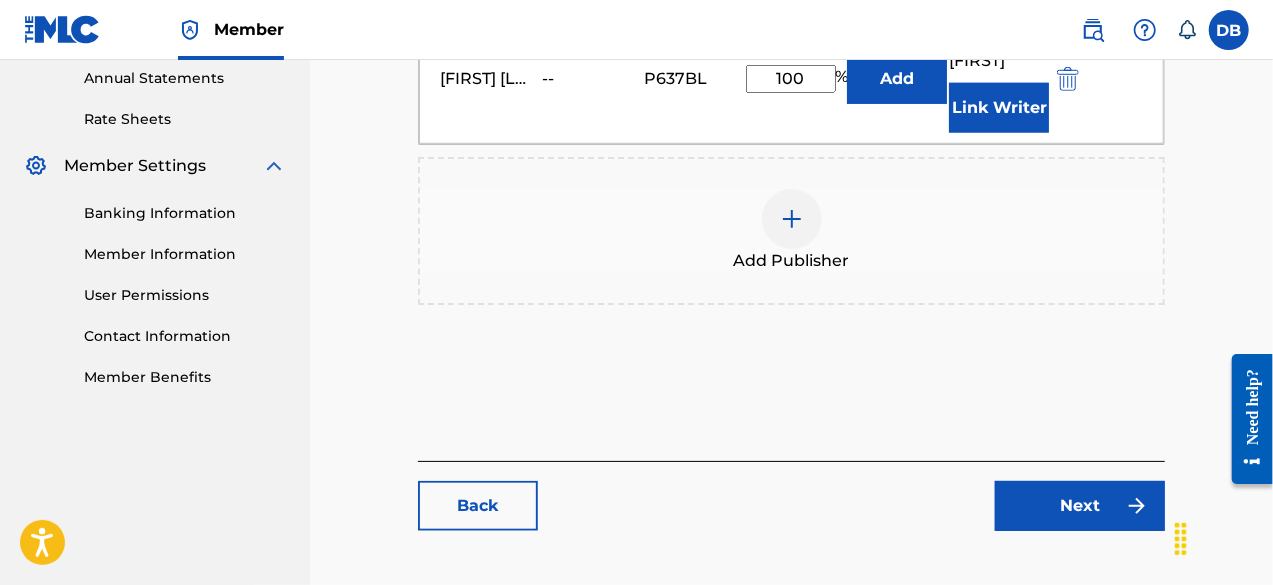 scroll, scrollTop: 812, scrollLeft: 0, axis: vertical 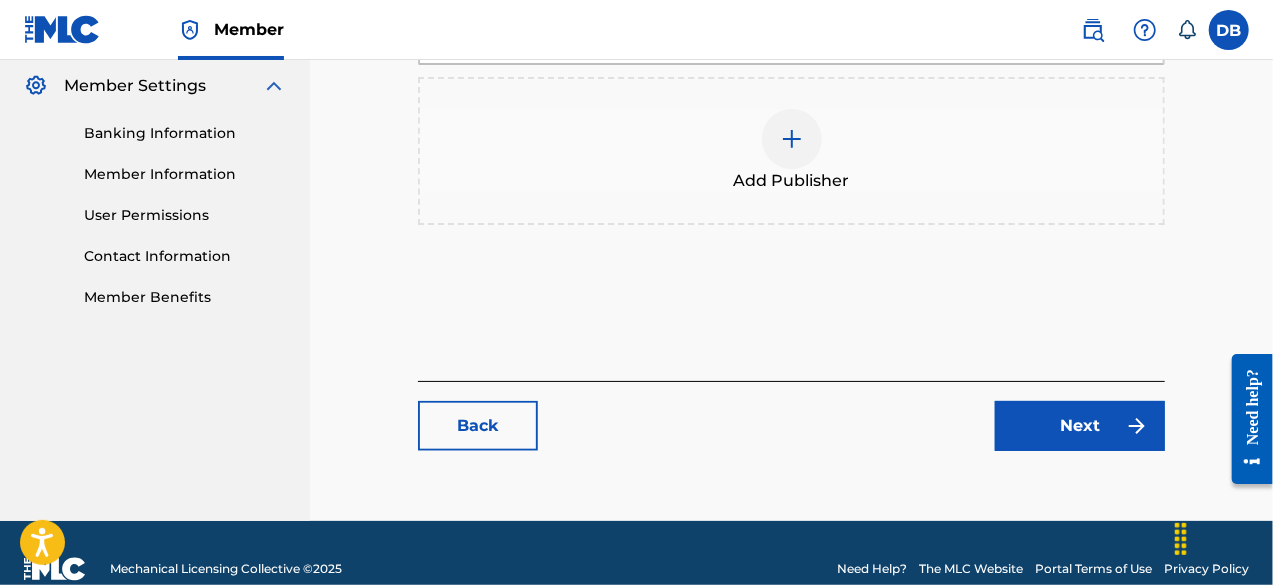 click on "Next" at bounding box center (1080, 426) 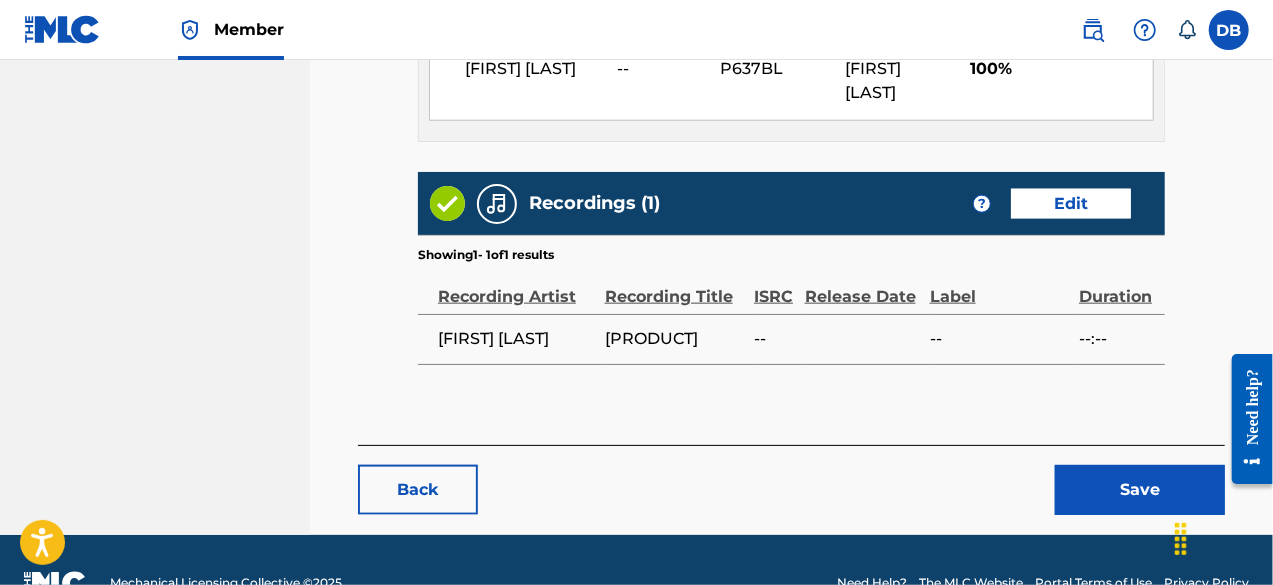 scroll, scrollTop: 1074, scrollLeft: 0, axis: vertical 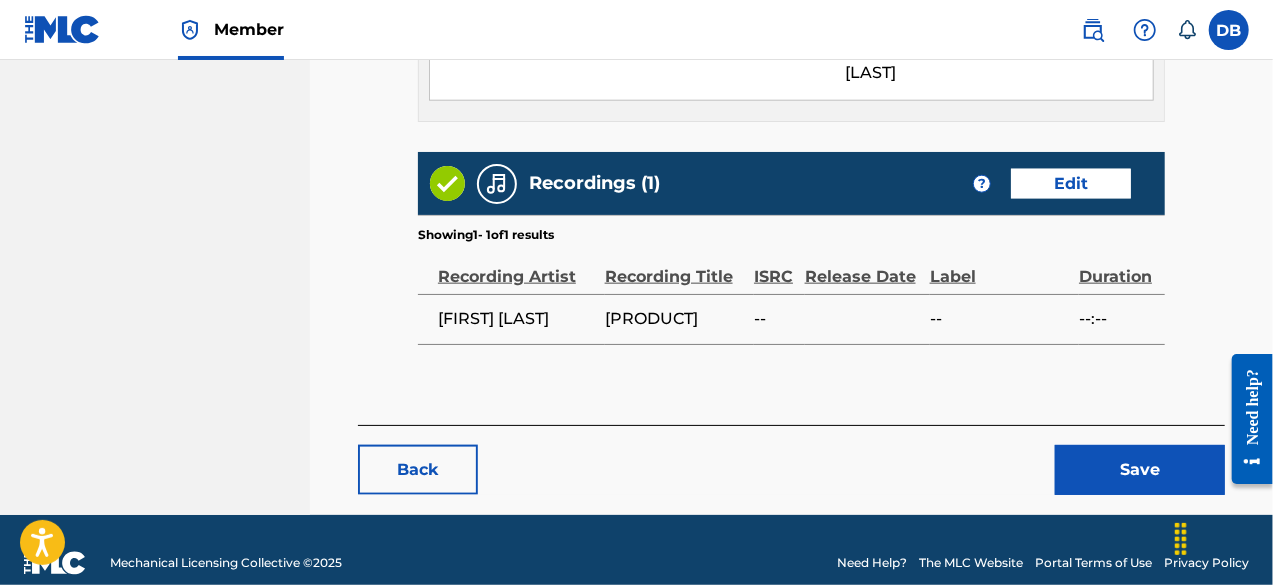 click on "Save" at bounding box center (1140, 470) 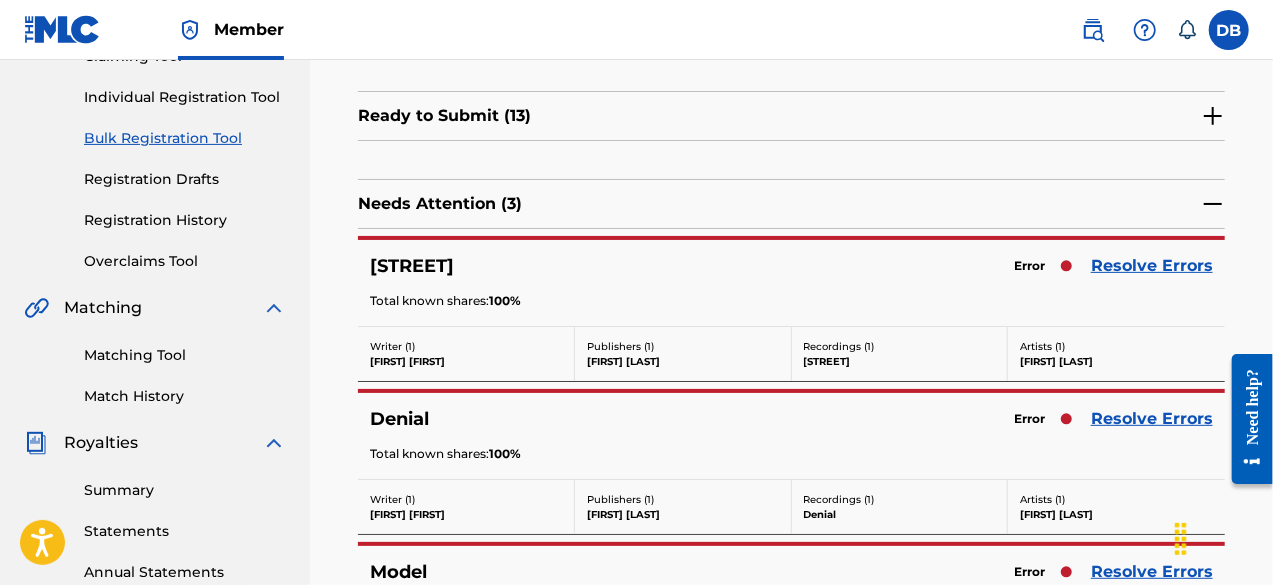scroll, scrollTop: 251, scrollLeft: 0, axis: vertical 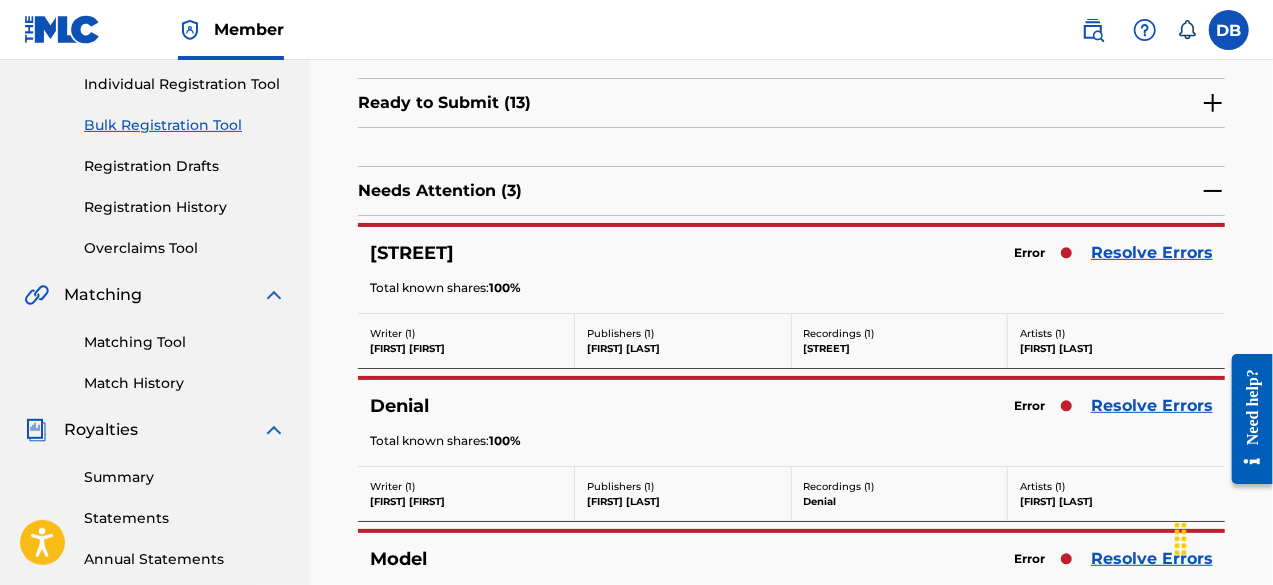 click on "Resolve Errors" at bounding box center (1152, 253) 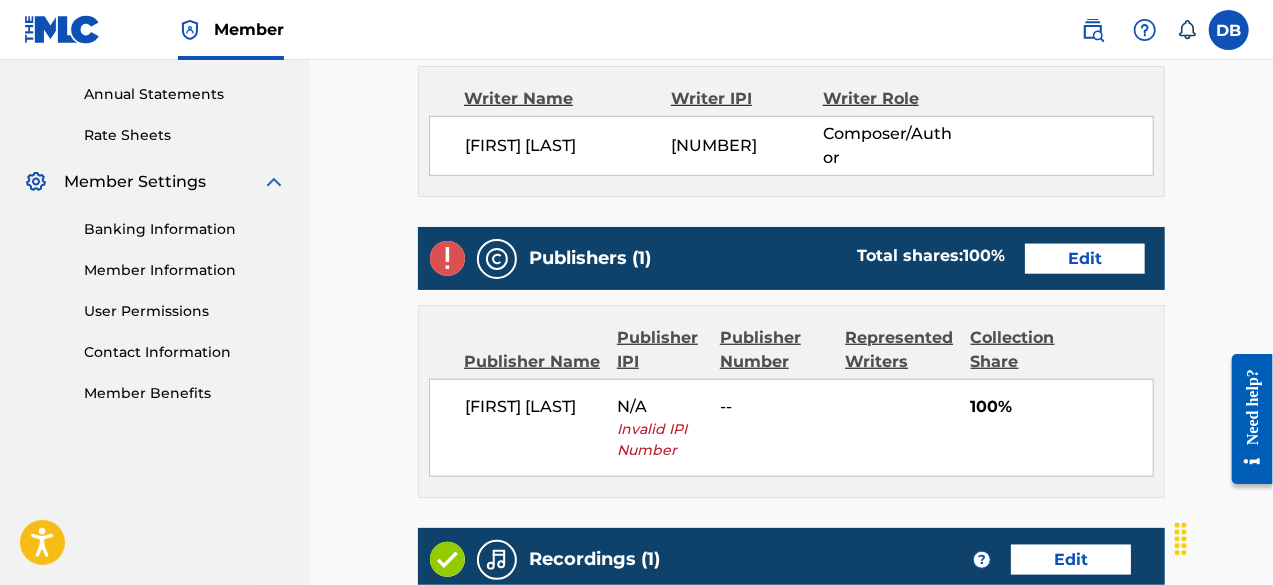 scroll, scrollTop: 725, scrollLeft: 0, axis: vertical 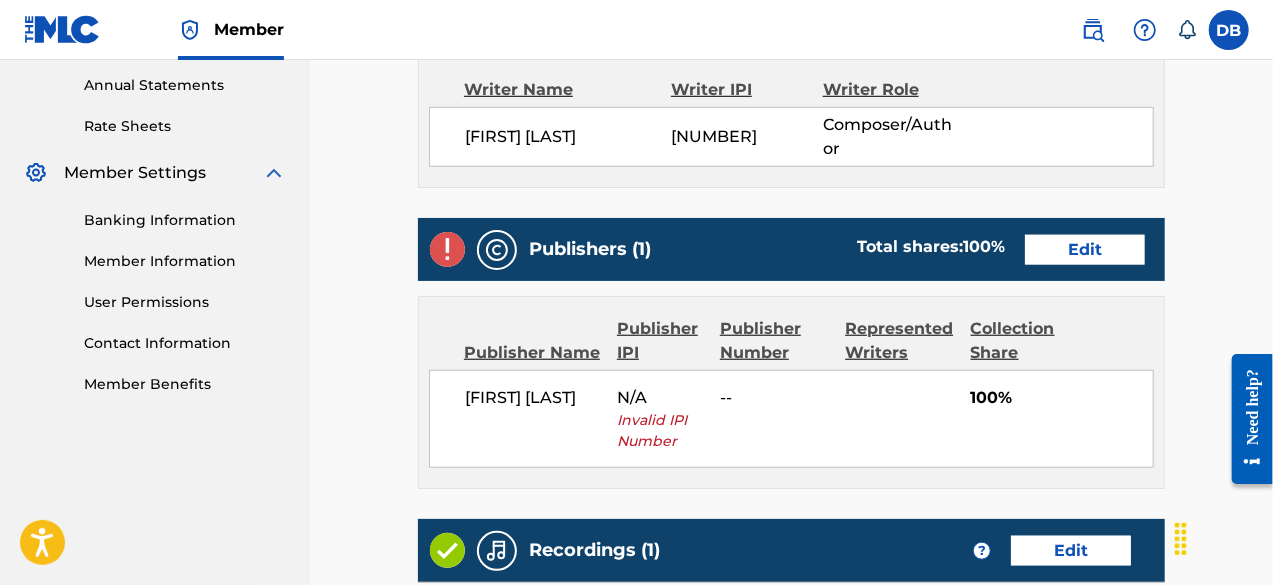 click on "Edit" at bounding box center [1085, 250] 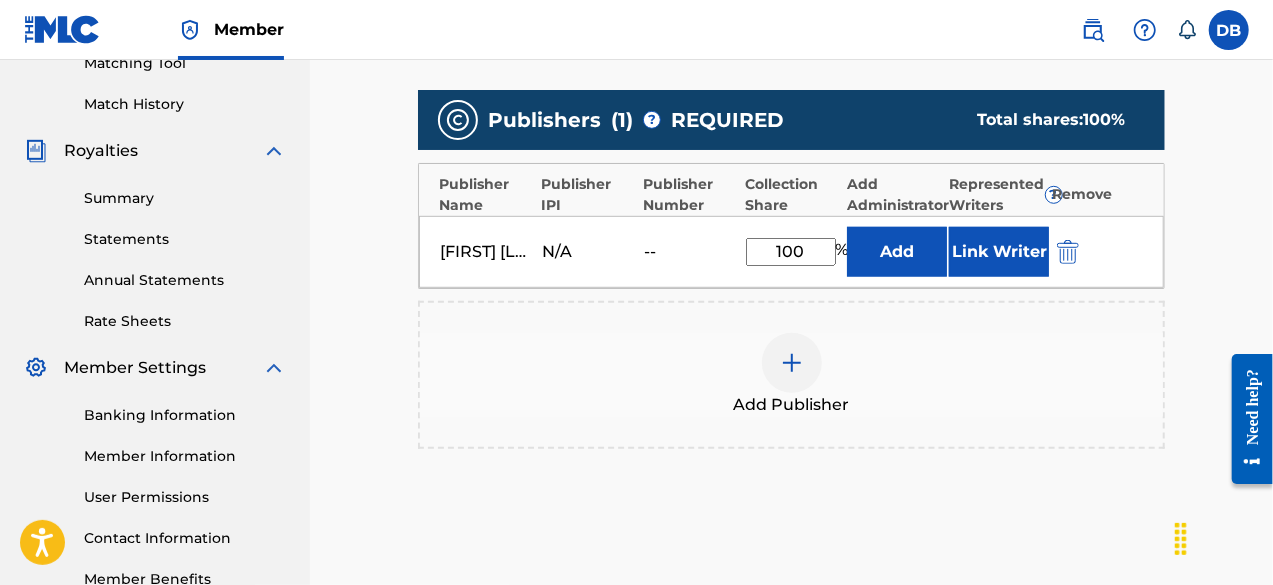 scroll, scrollTop: 542, scrollLeft: 0, axis: vertical 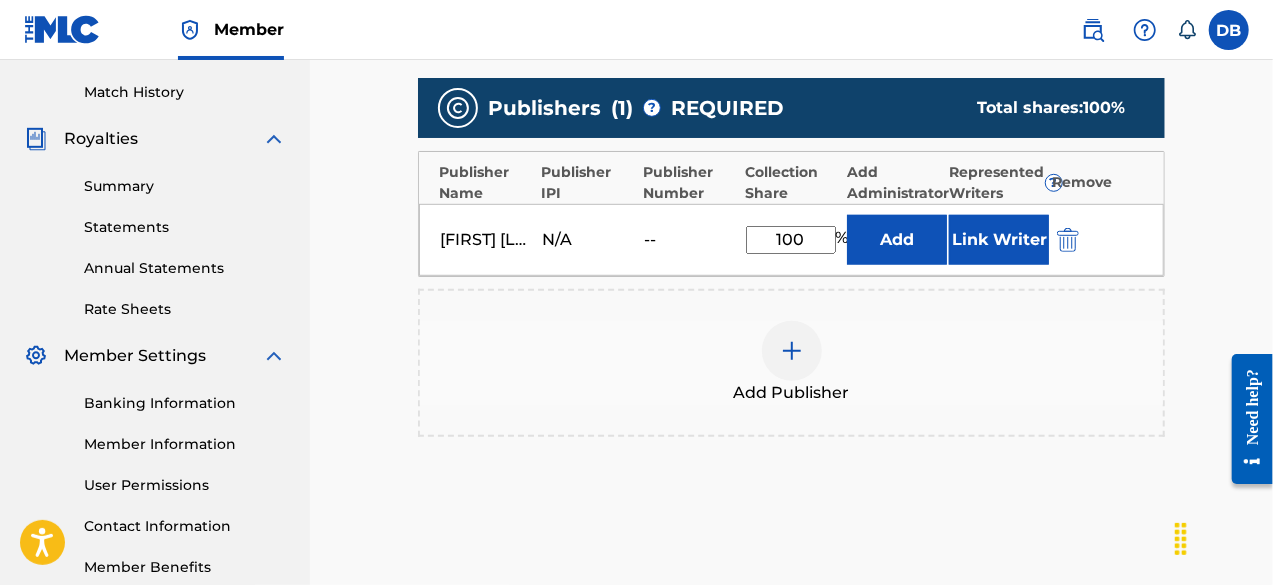click at bounding box center (1068, 240) 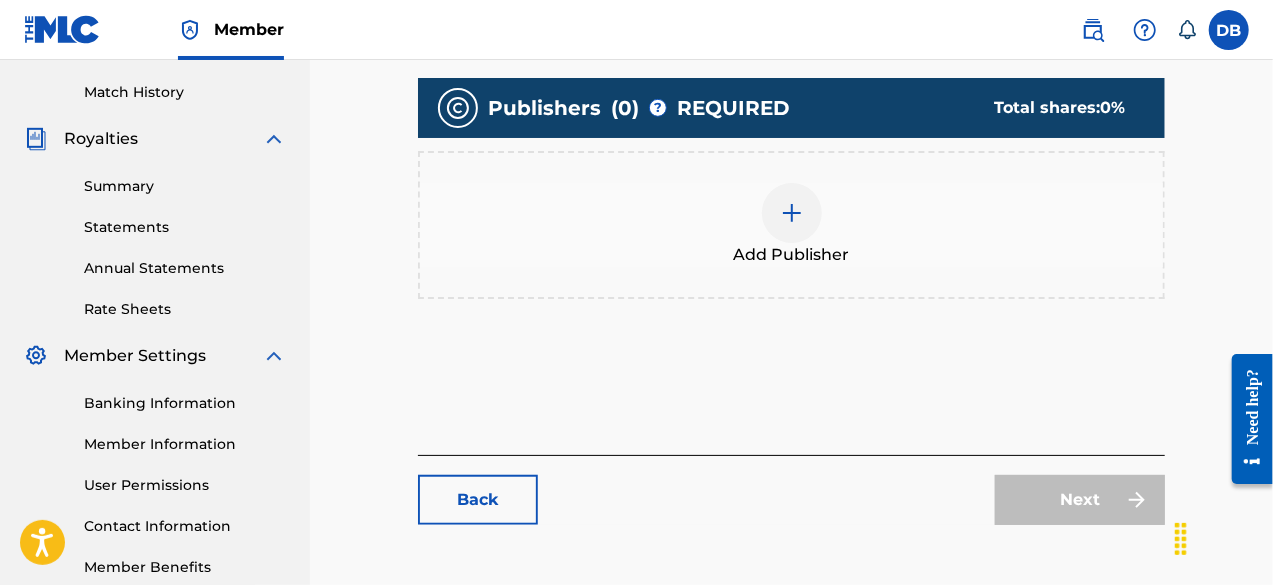 click at bounding box center [792, 213] 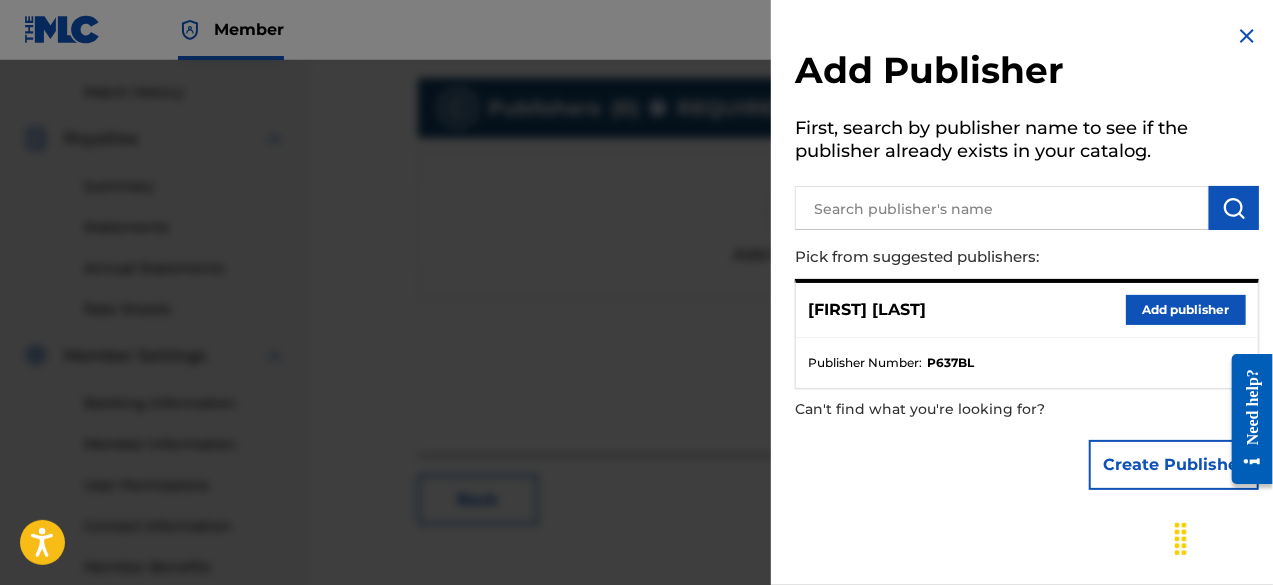 click on "Add publisher" at bounding box center [1186, 310] 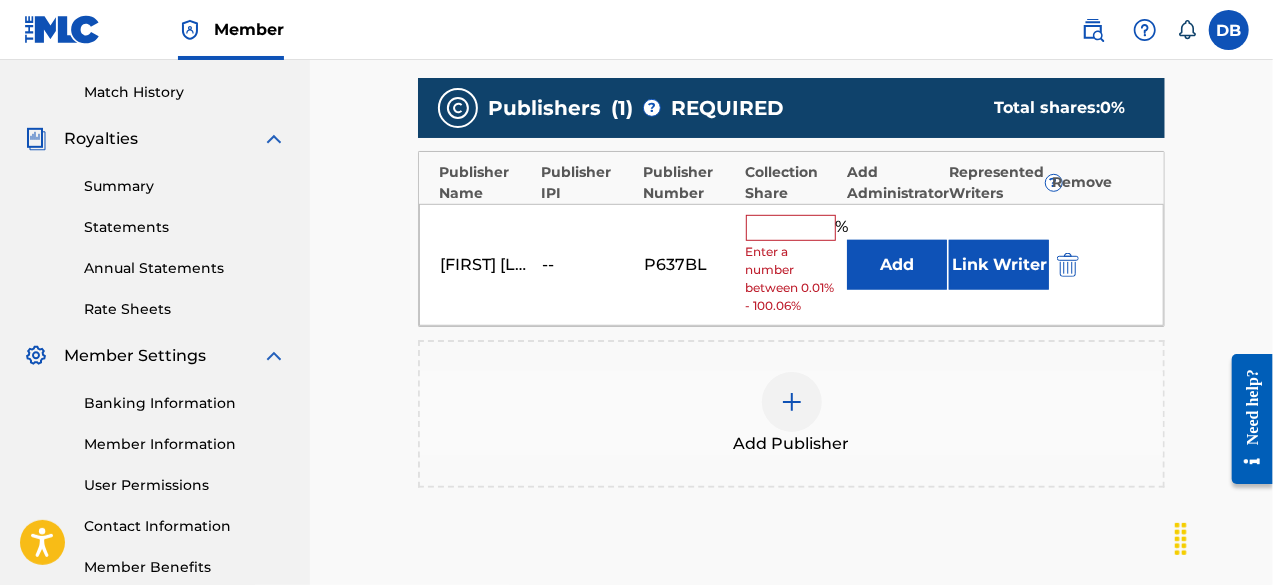 click at bounding box center [791, 228] 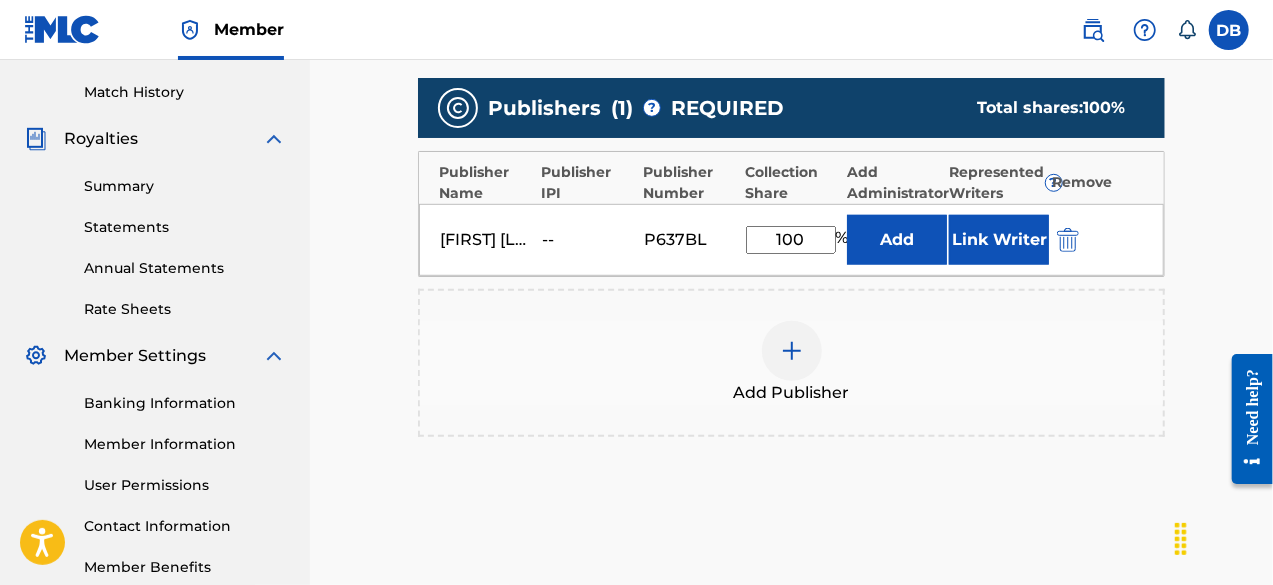 type on "100" 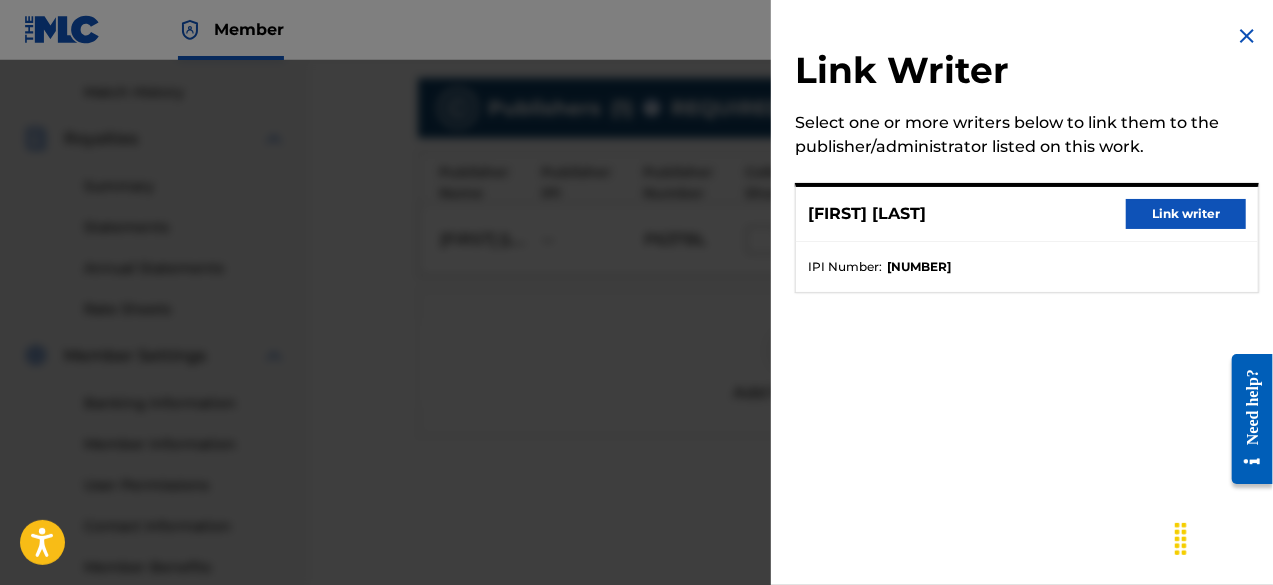 click on "Link writer" at bounding box center [1186, 214] 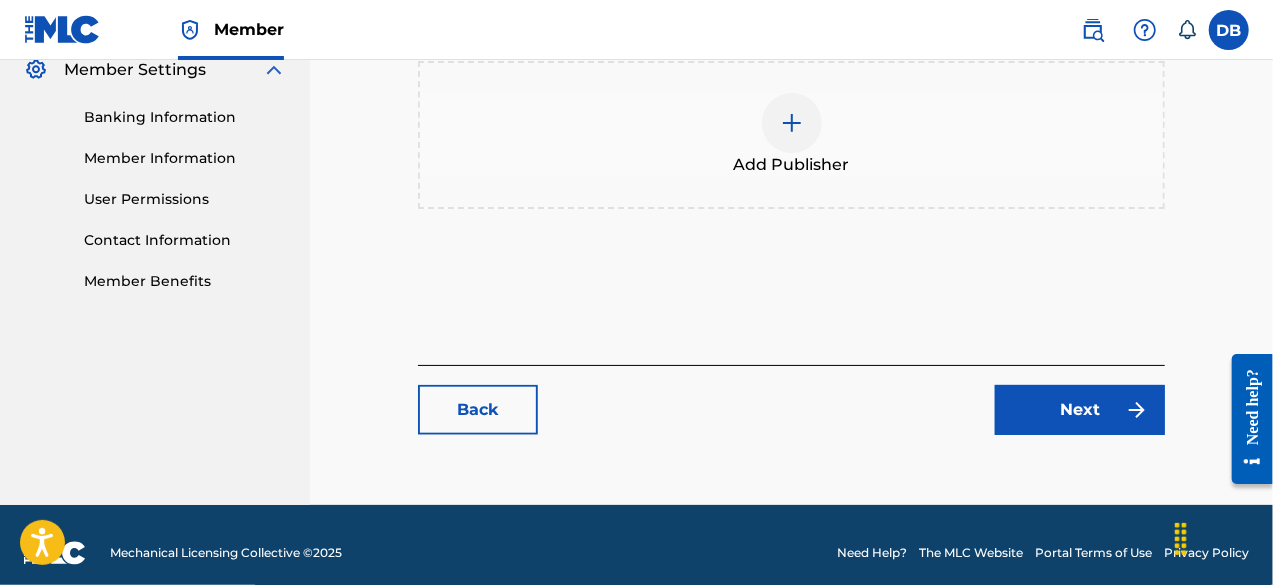 scroll, scrollTop: 848, scrollLeft: 0, axis: vertical 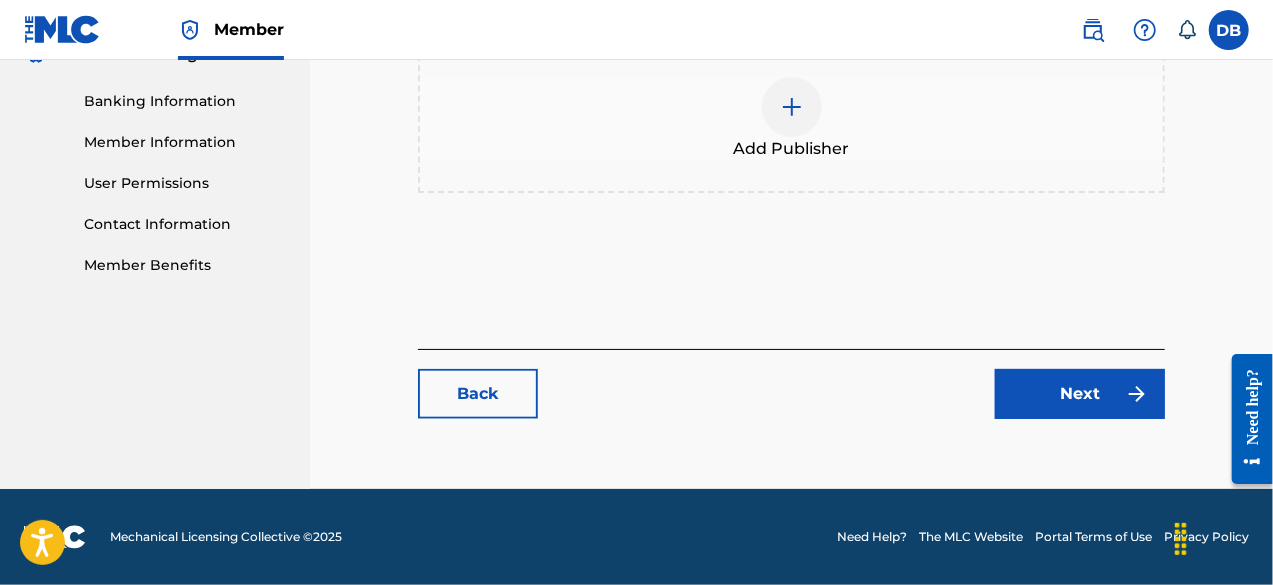 click on "Next" at bounding box center (1080, 394) 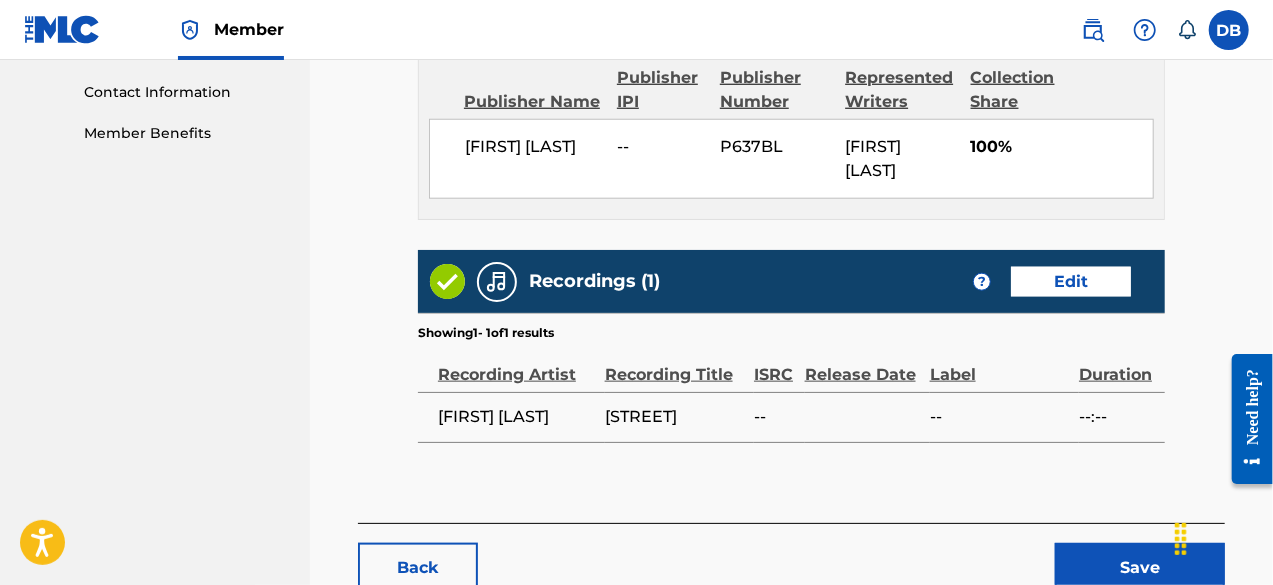 scroll, scrollTop: 1025, scrollLeft: 0, axis: vertical 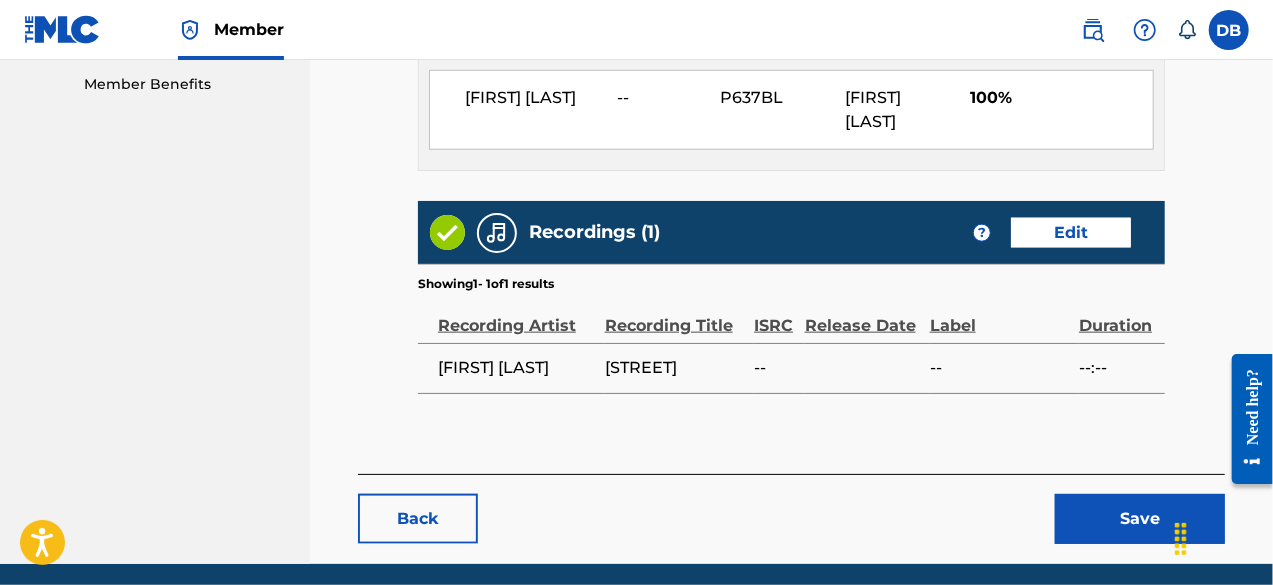 click on "Save" at bounding box center [1140, 519] 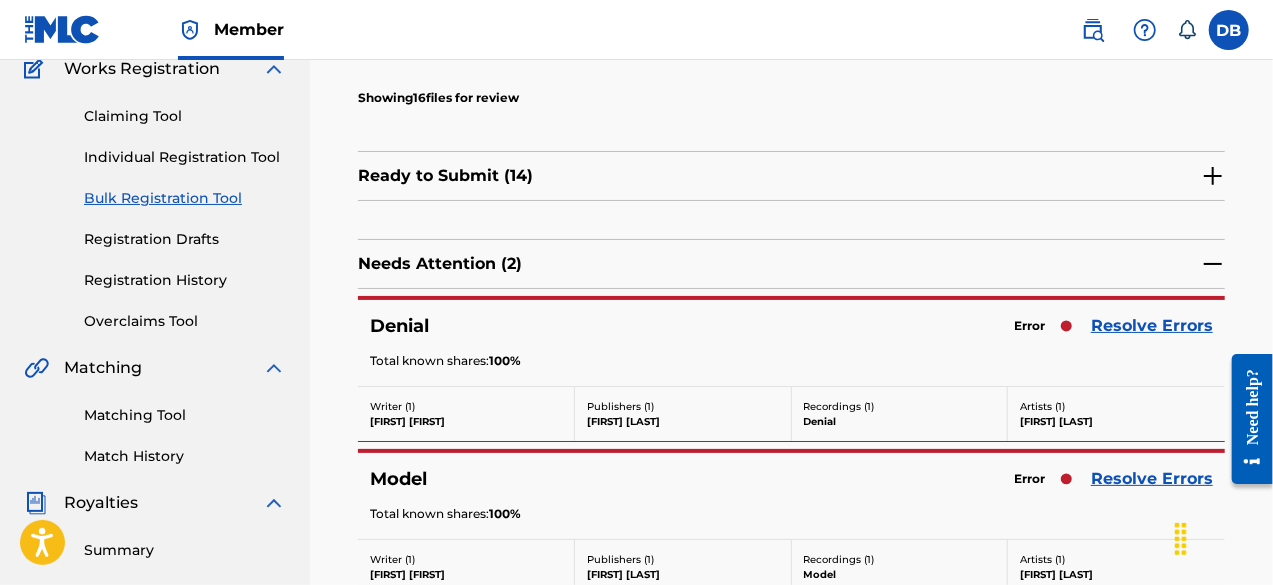 scroll, scrollTop: 244, scrollLeft: 0, axis: vertical 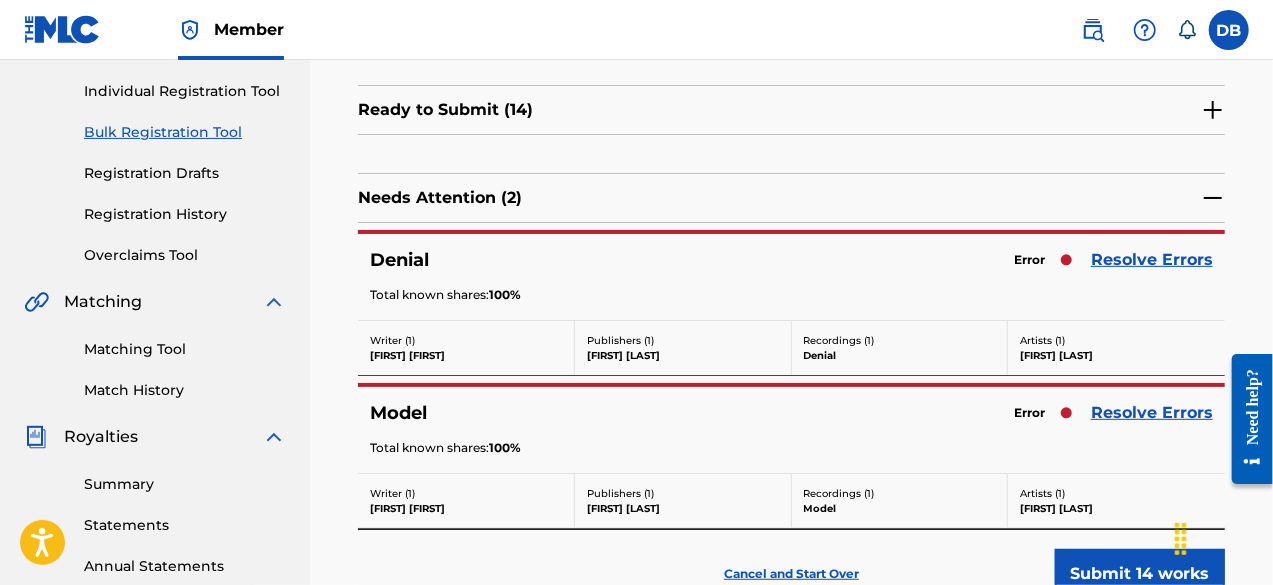 click on "Resolve Errors" at bounding box center (1152, 260) 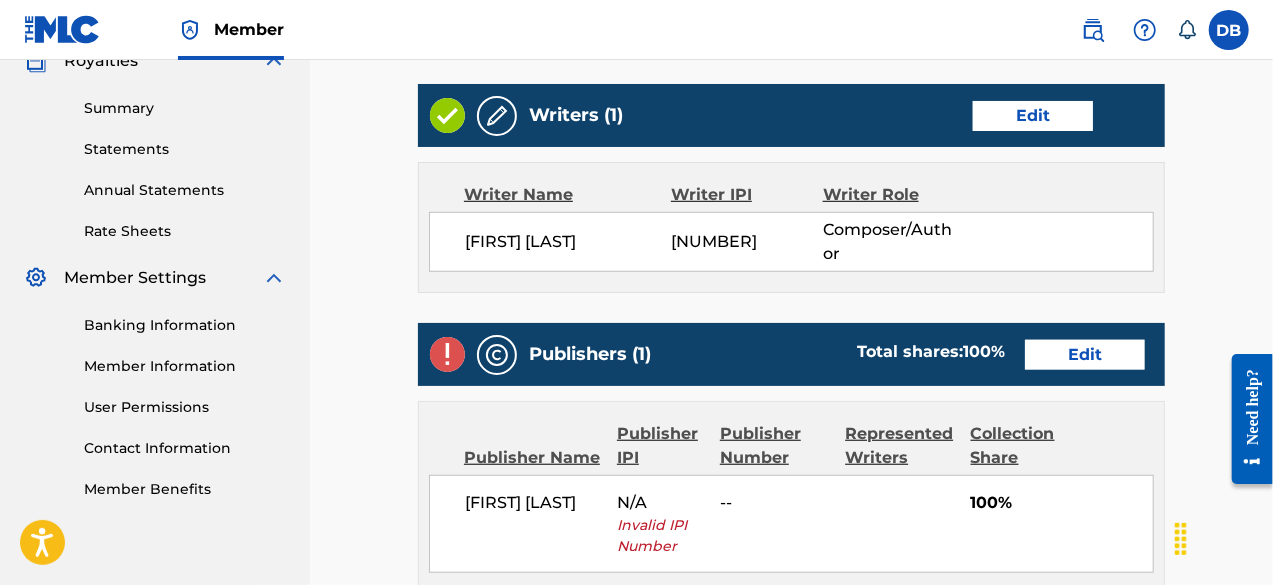 scroll, scrollTop: 670, scrollLeft: 0, axis: vertical 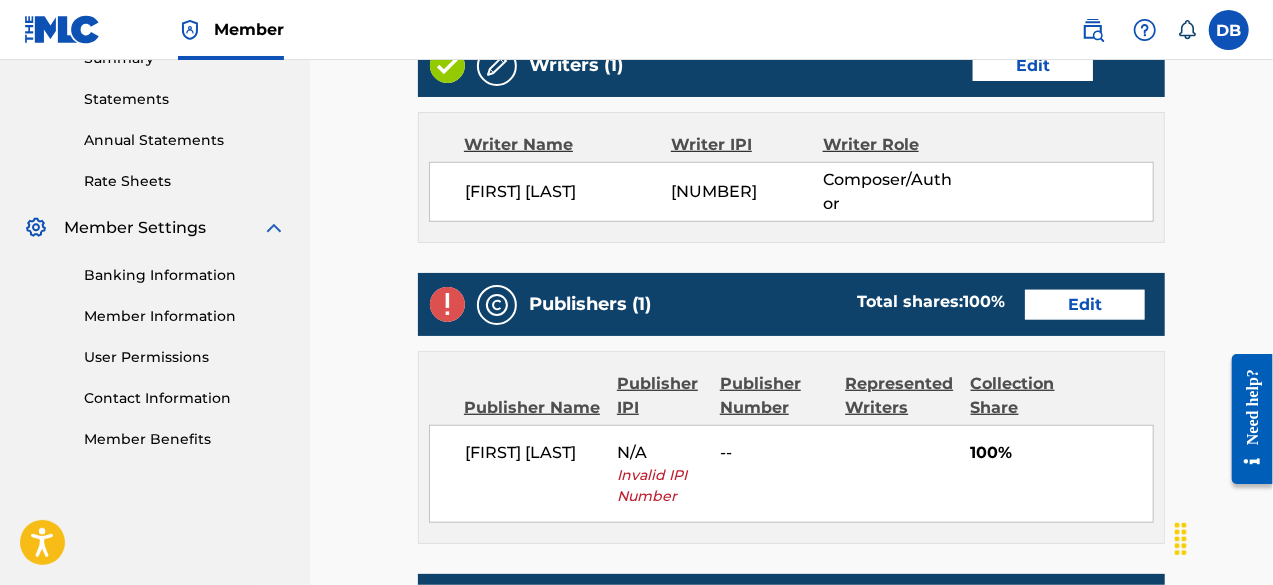 click on "Edit" at bounding box center (1085, 305) 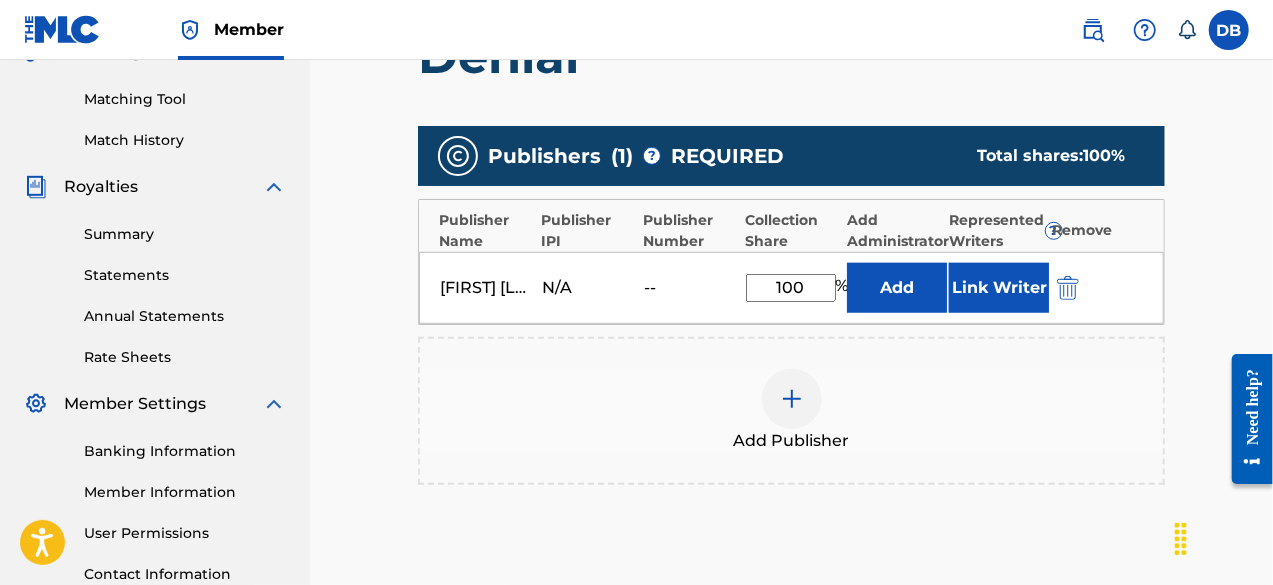 scroll, scrollTop: 512, scrollLeft: 0, axis: vertical 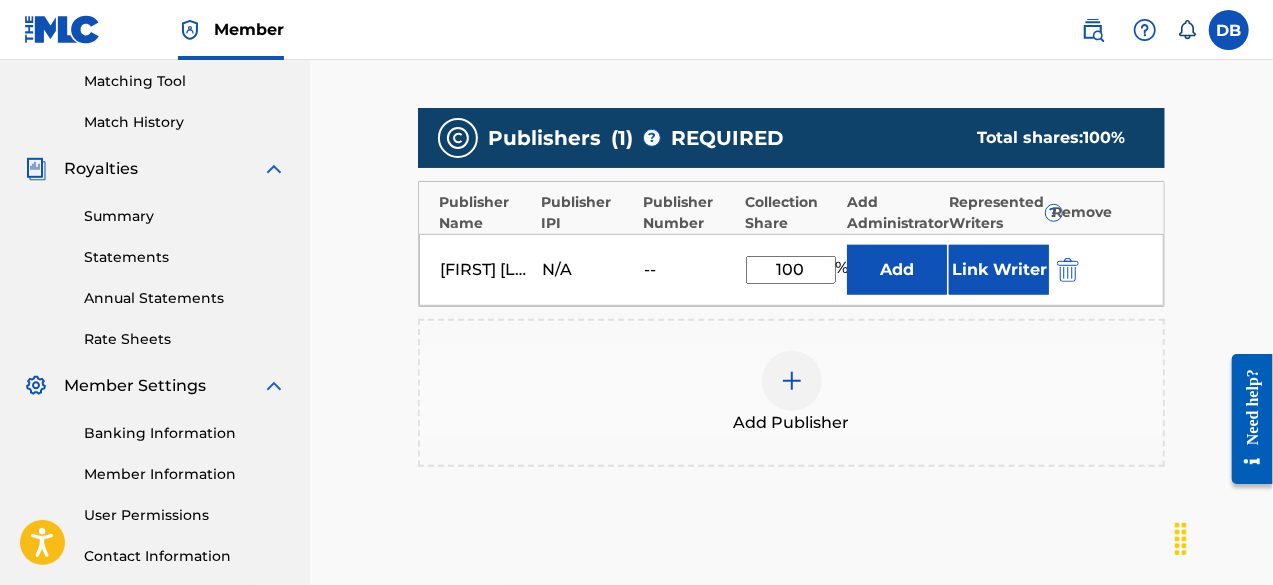 click at bounding box center (1068, 270) 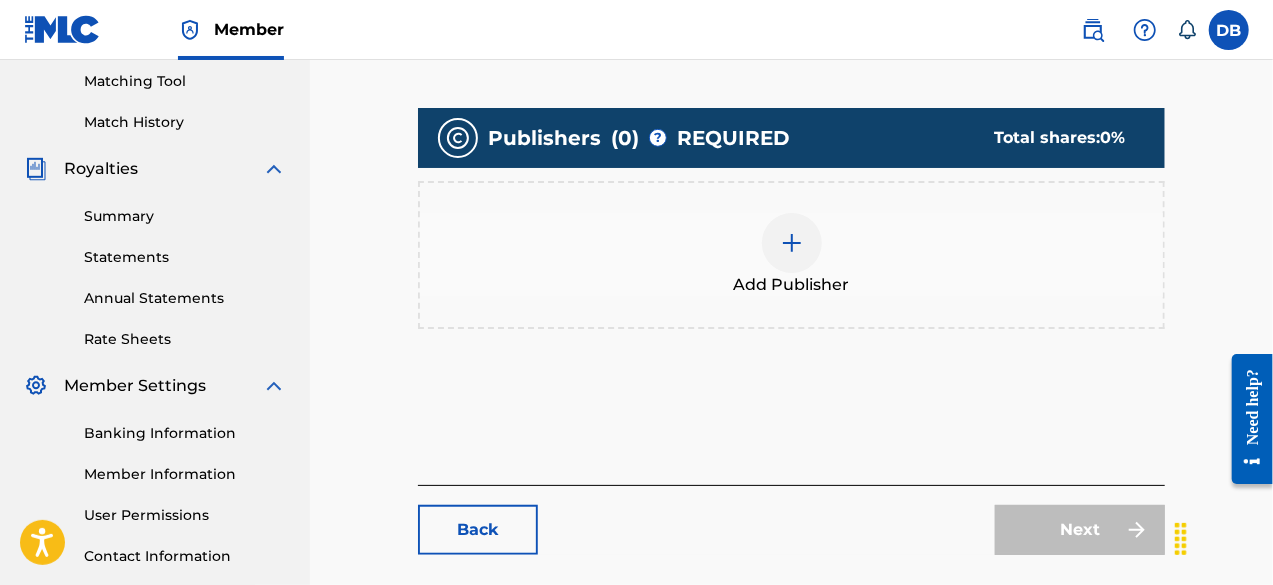 click at bounding box center [792, 243] 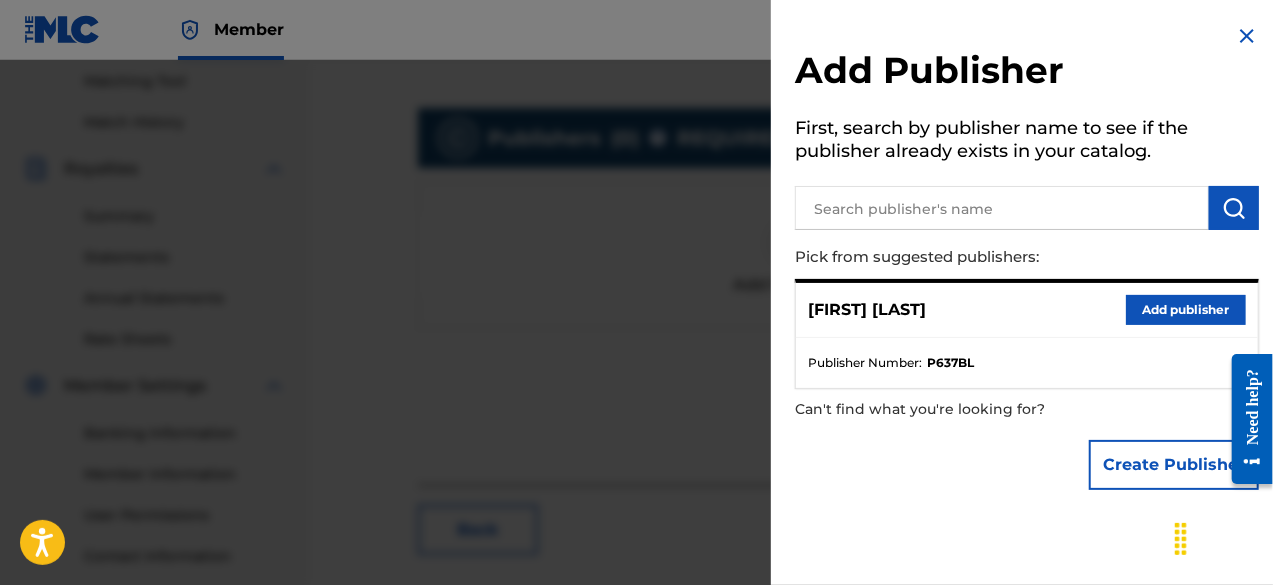 click on "Add publisher" at bounding box center (1186, 310) 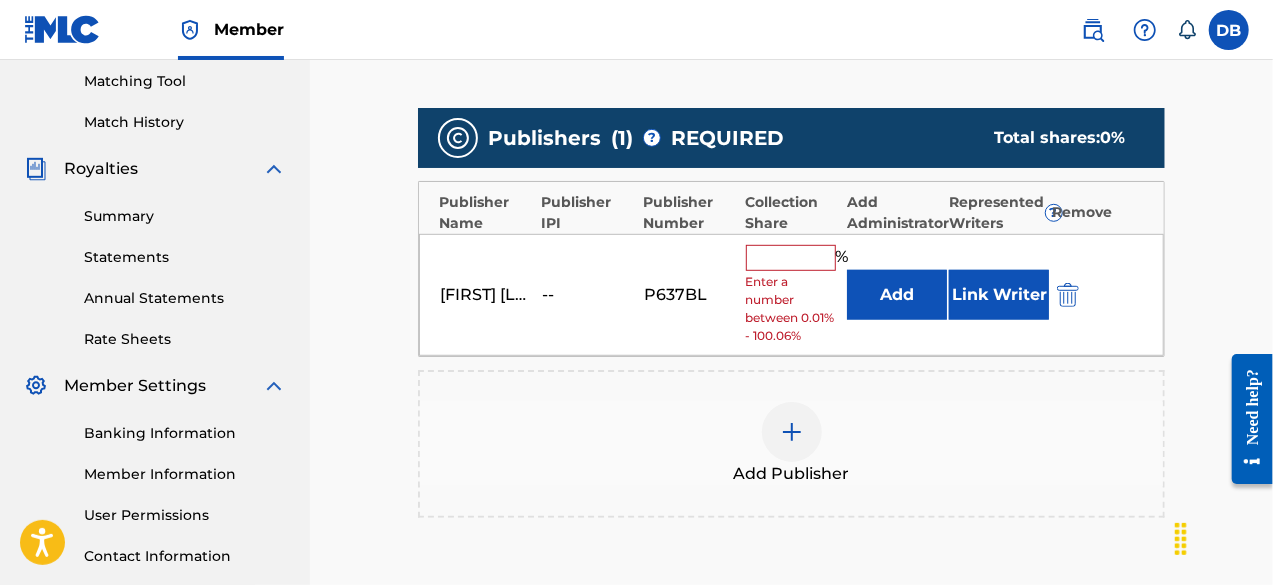 click at bounding box center [791, 258] 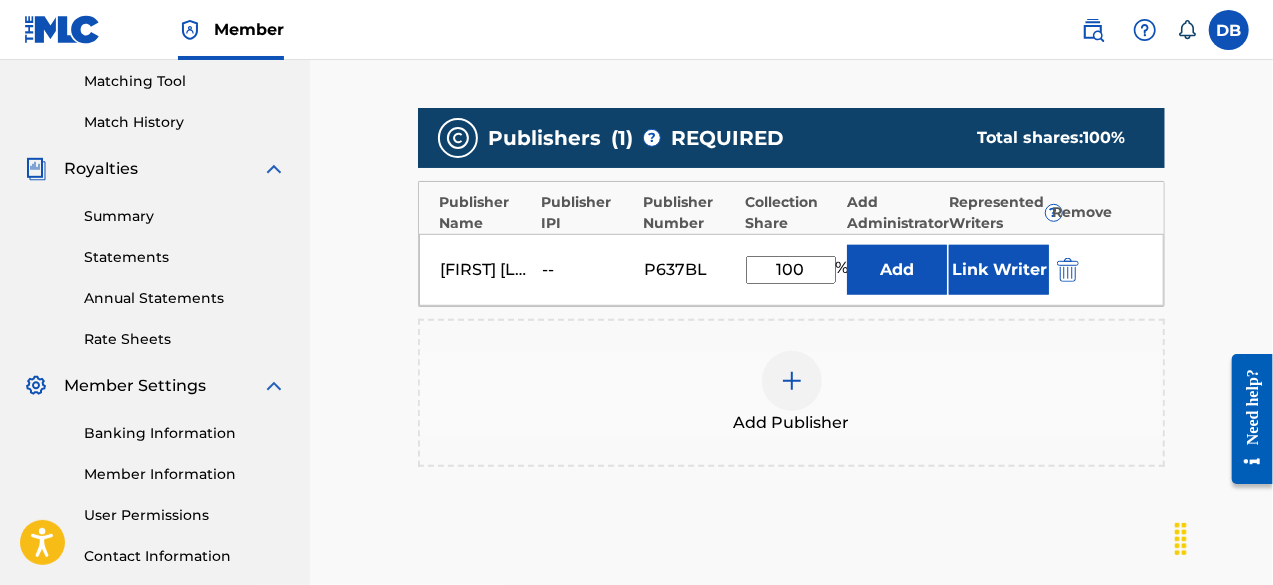 type on "100" 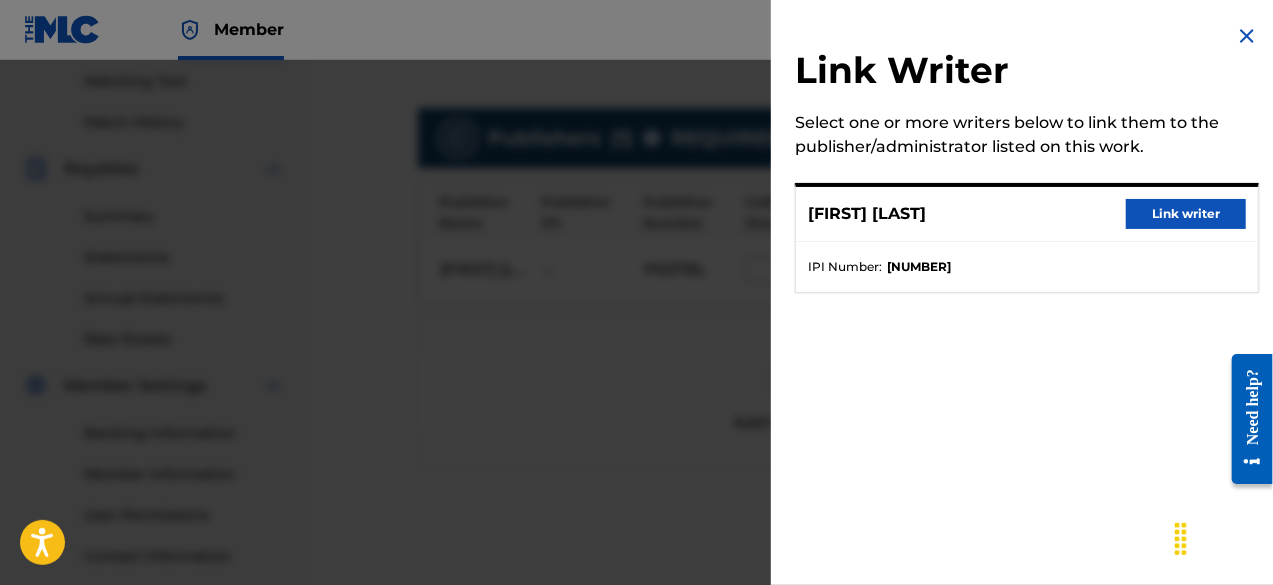 click on "Link writer" at bounding box center (1186, 214) 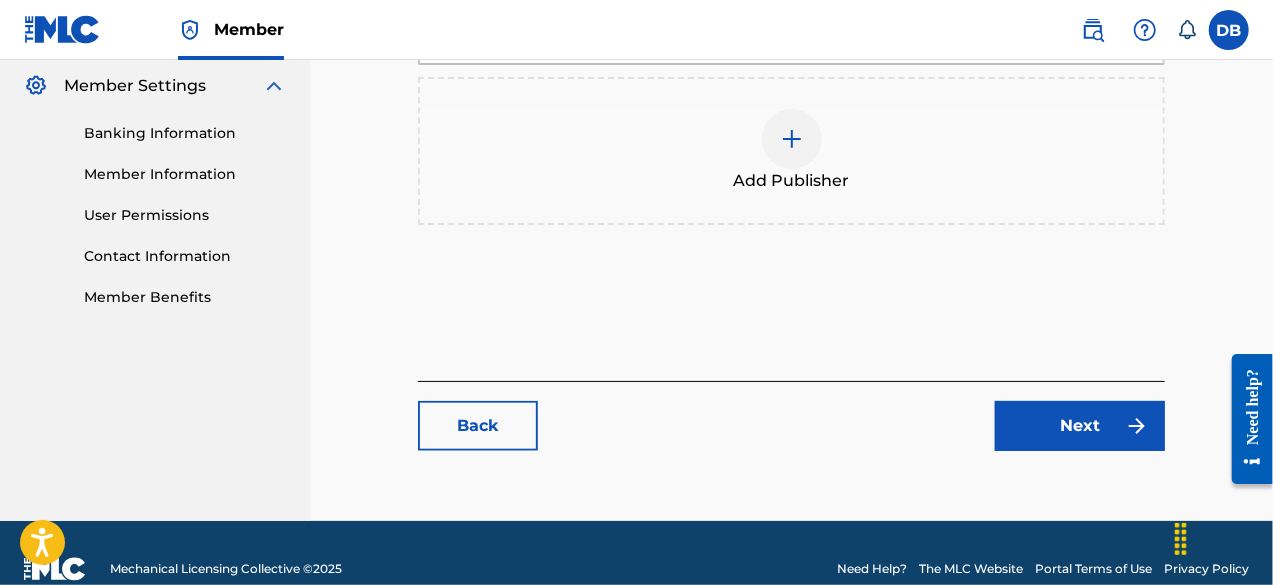 scroll, scrollTop: 843, scrollLeft: 0, axis: vertical 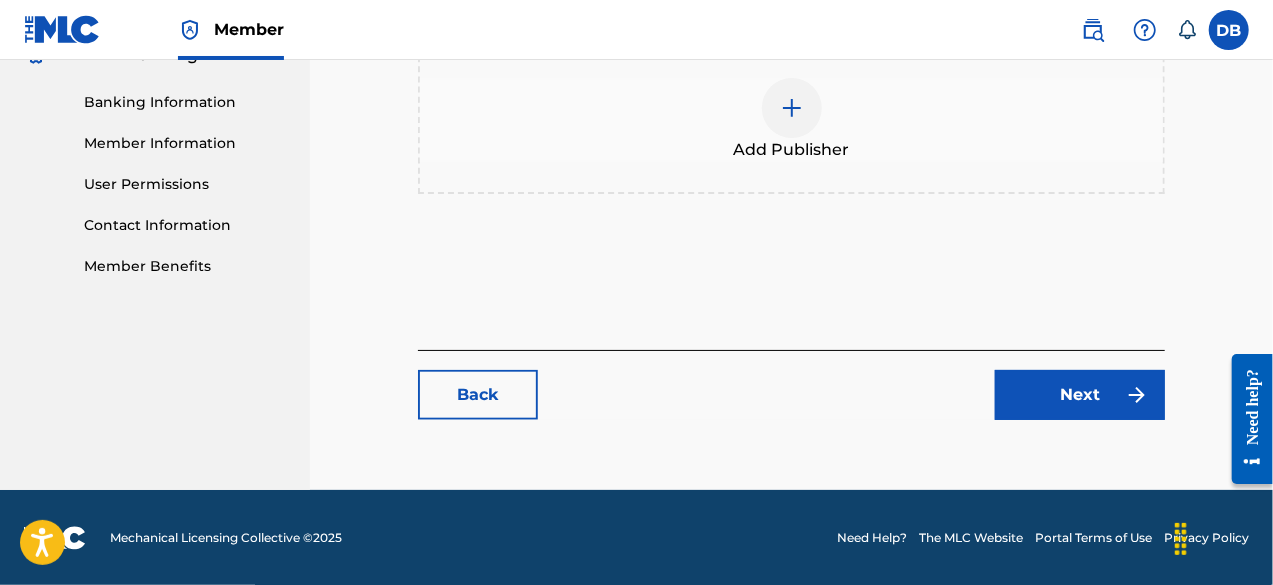 click on "Next" at bounding box center (1080, 395) 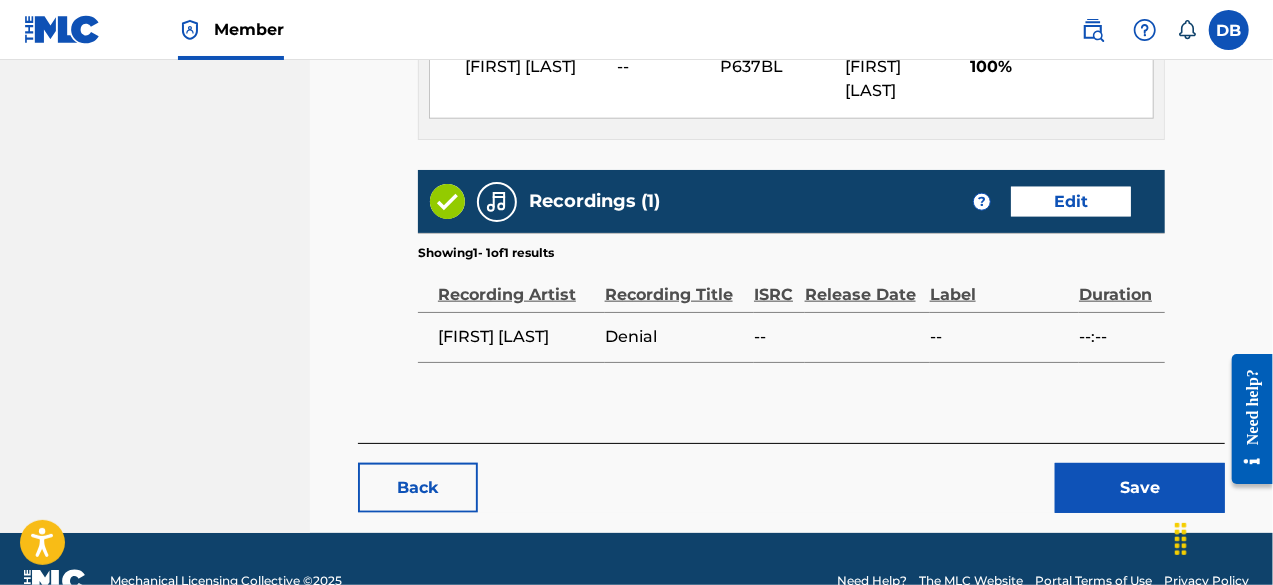 scroll, scrollTop: 1074, scrollLeft: 0, axis: vertical 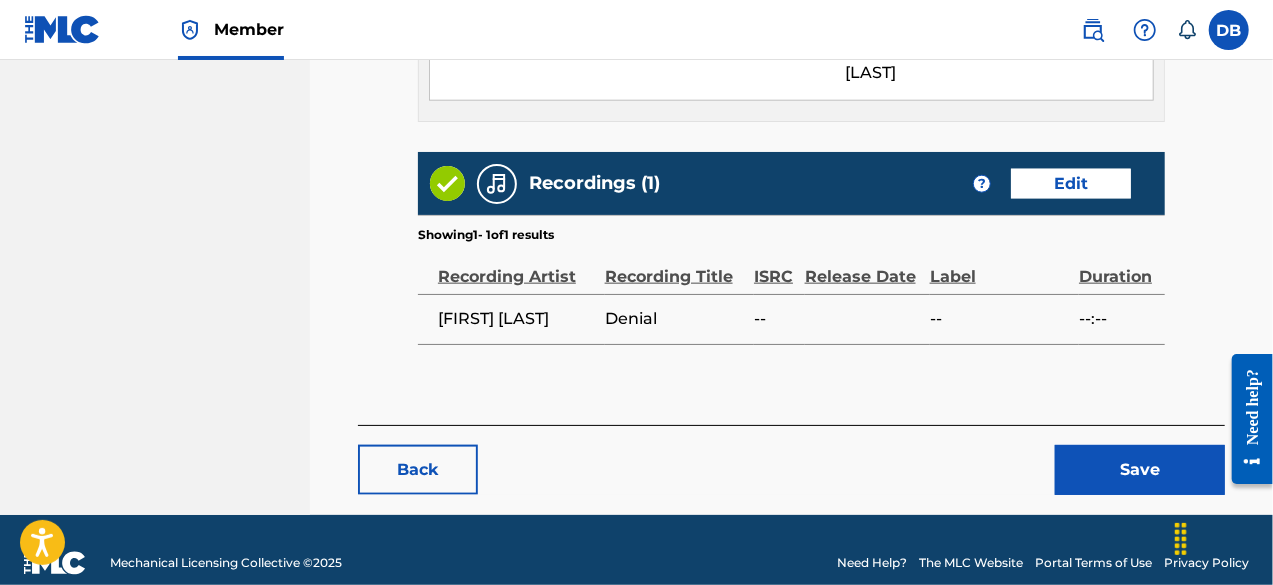 drag, startPoint x: 1277, startPoint y: 84, endPoint x: 55, endPoint y: 138, distance: 1223.1925 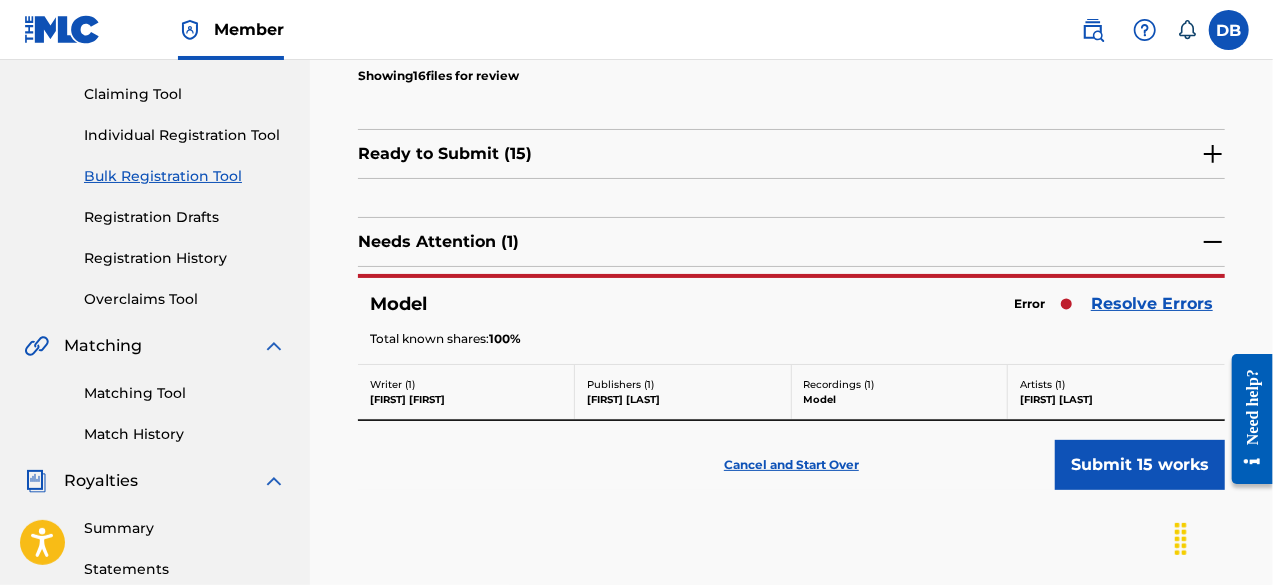 scroll, scrollTop: 256, scrollLeft: 0, axis: vertical 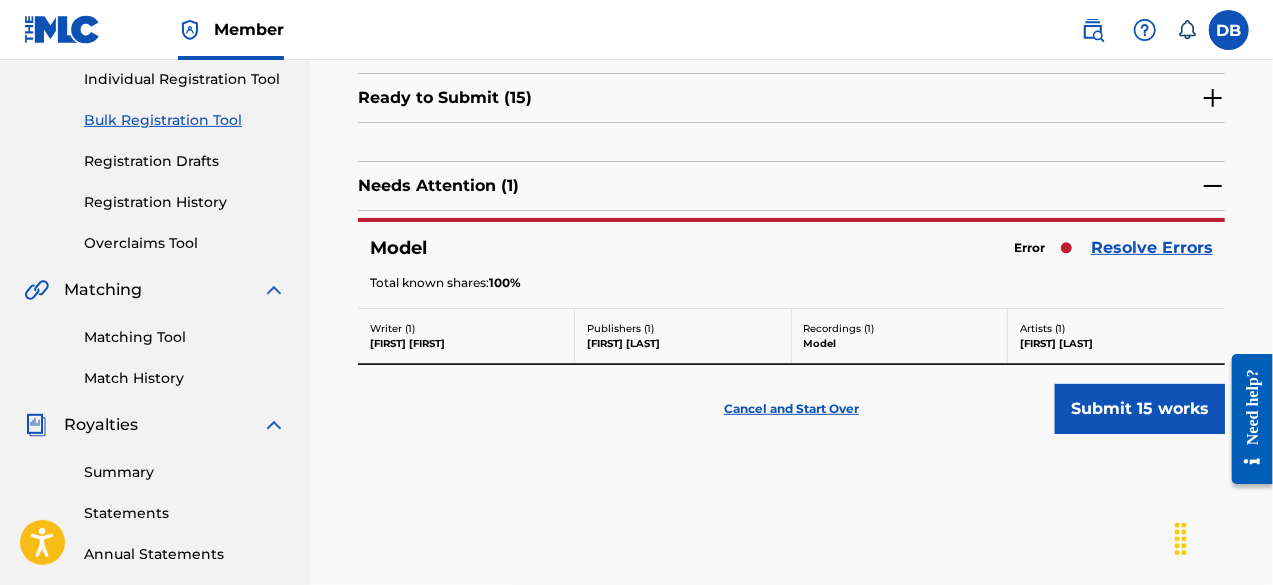 click on "Resolve Errors" at bounding box center (1152, 248) 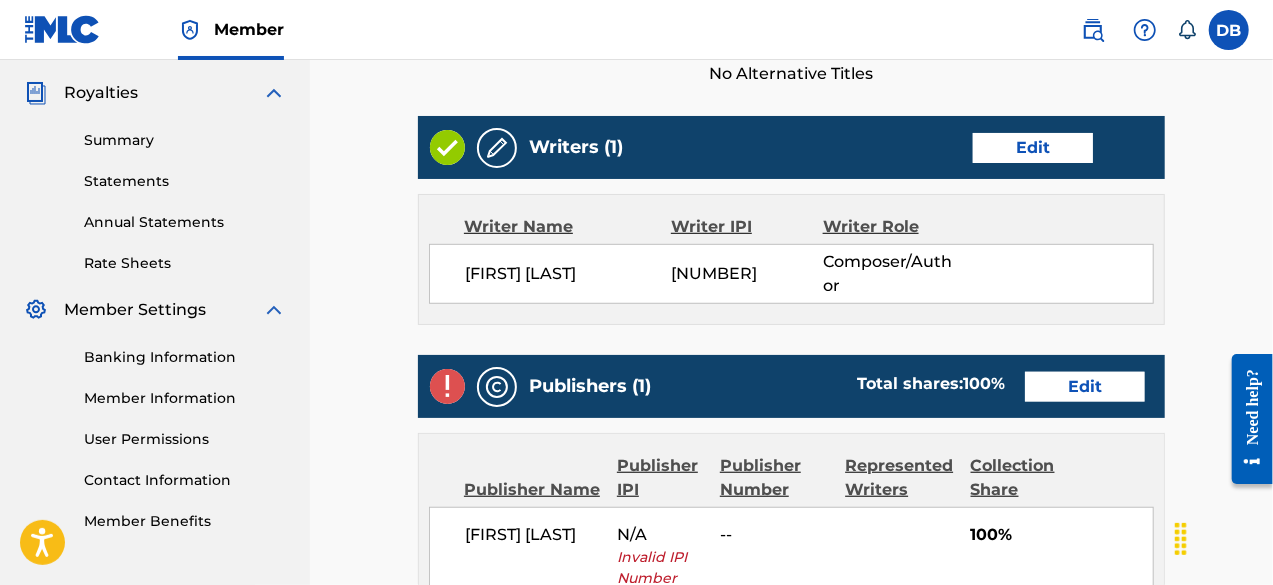 scroll, scrollTop: 672, scrollLeft: 0, axis: vertical 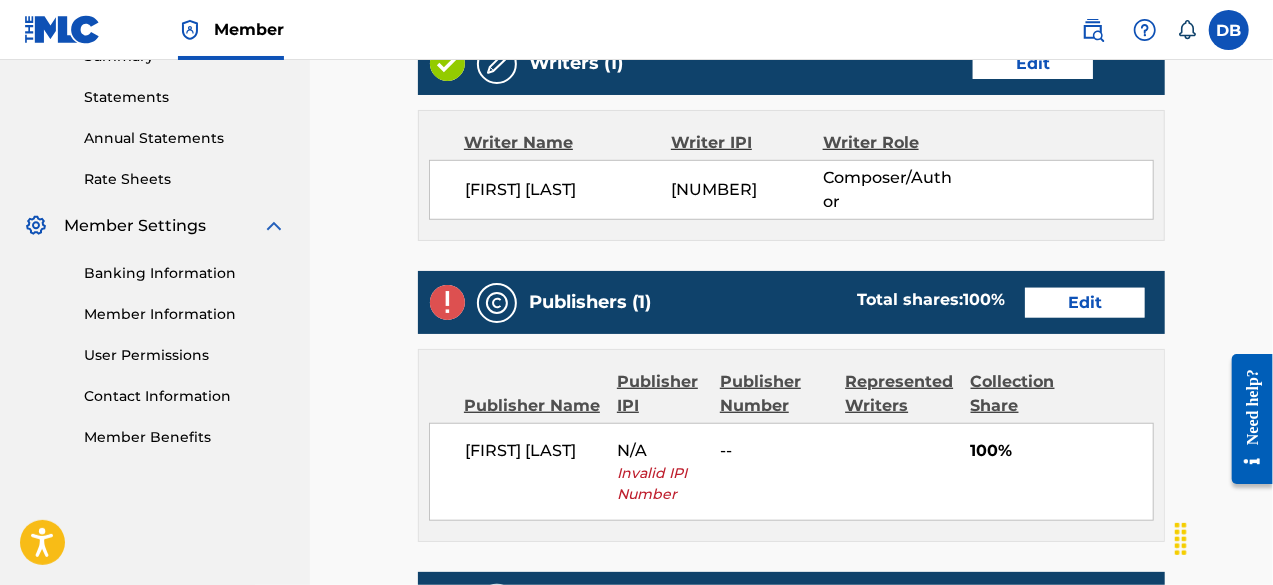 click on "Edit" at bounding box center (1085, 303) 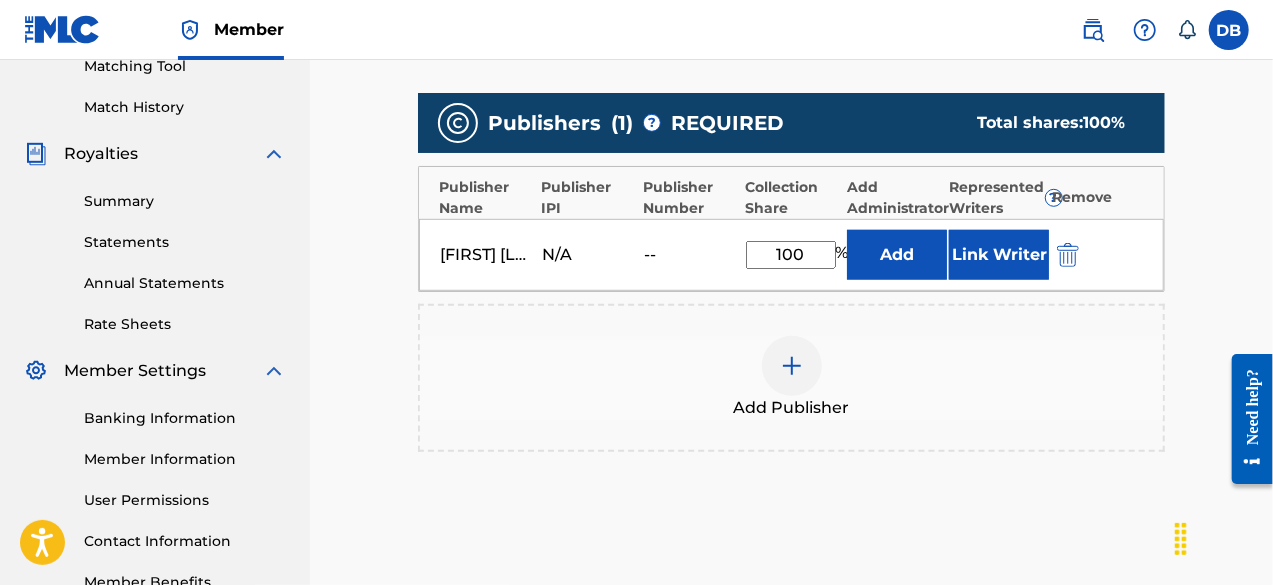 scroll, scrollTop: 538, scrollLeft: 0, axis: vertical 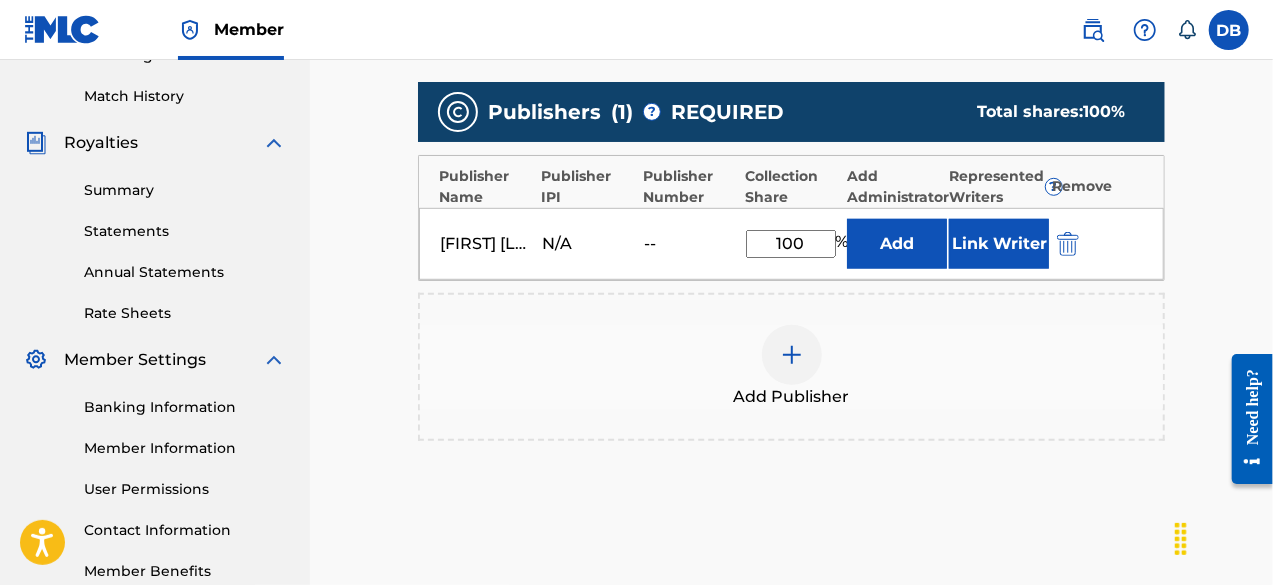 click at bounding box center [1068, 244] 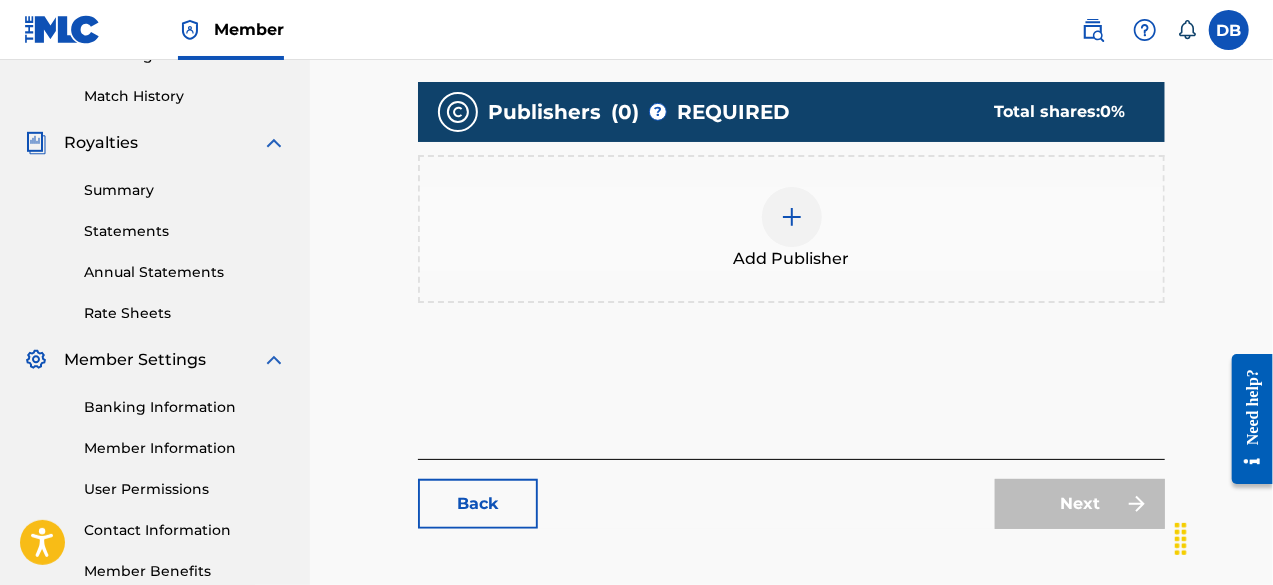 click at bounding box center [792, 217] 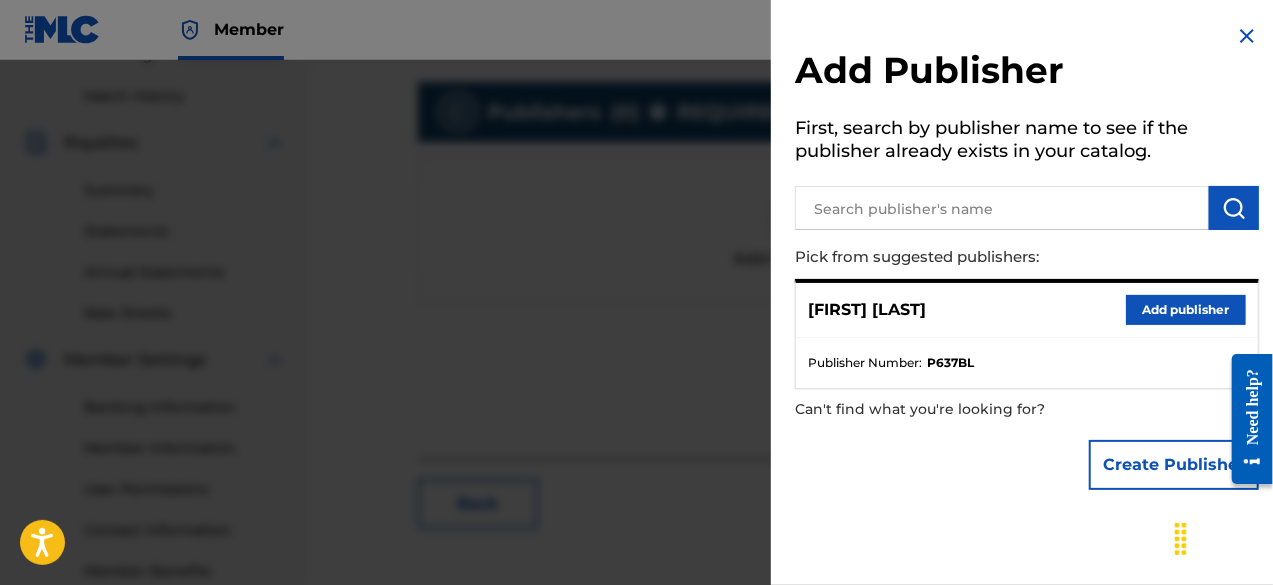 click on "Add publisher" at bounding box center [1186, 310] 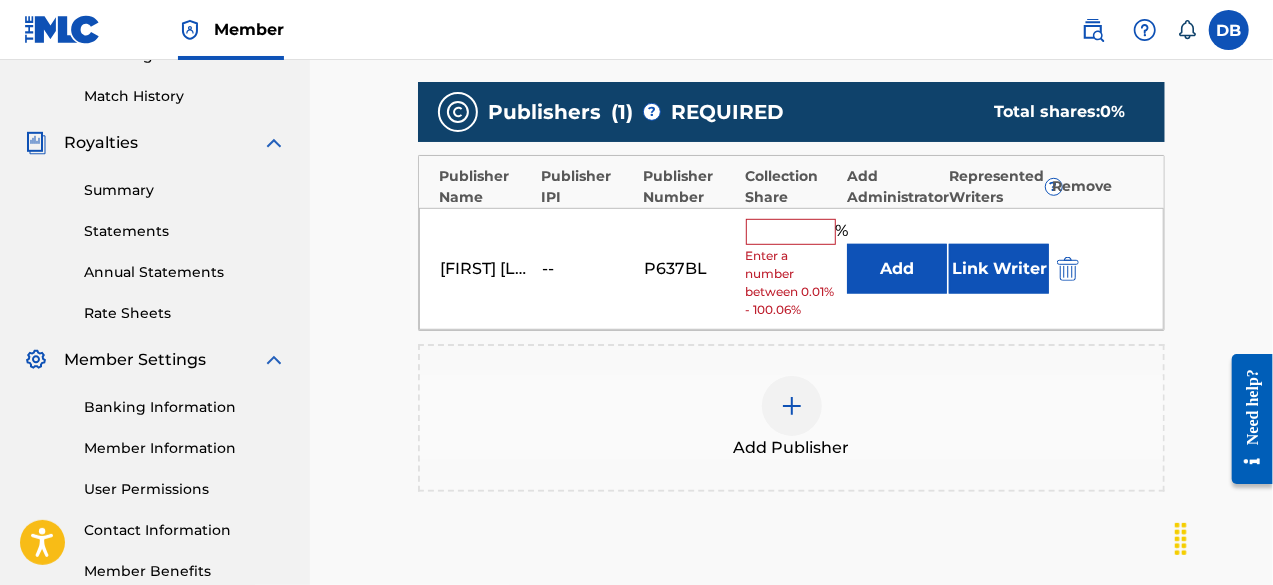 click at bounding box center (791, 232) 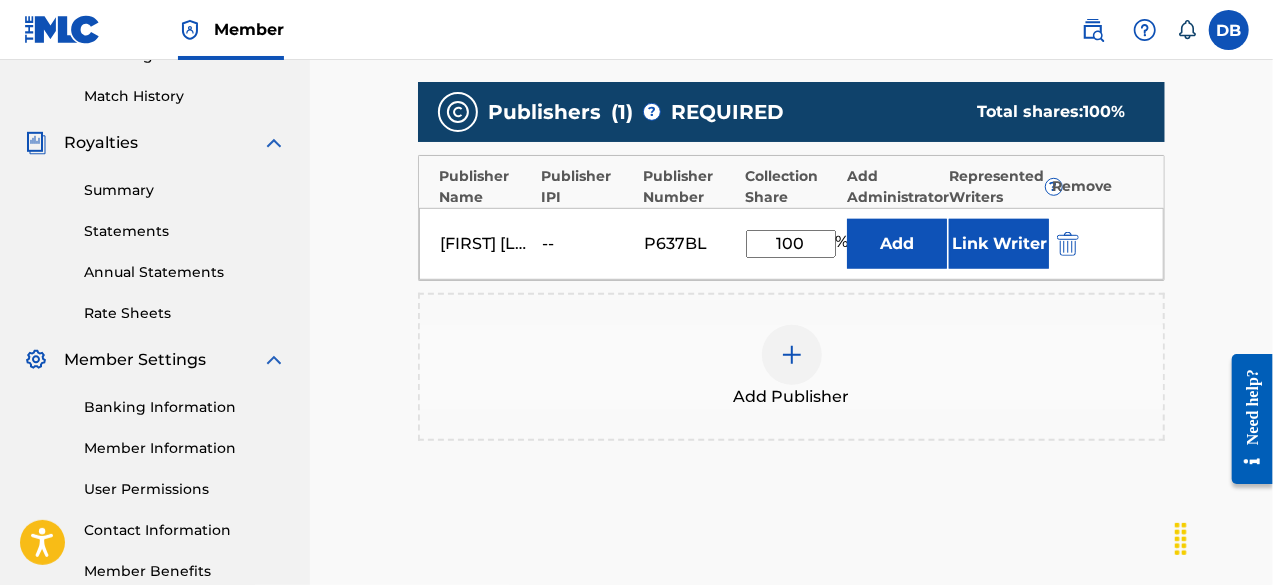 type on "100" 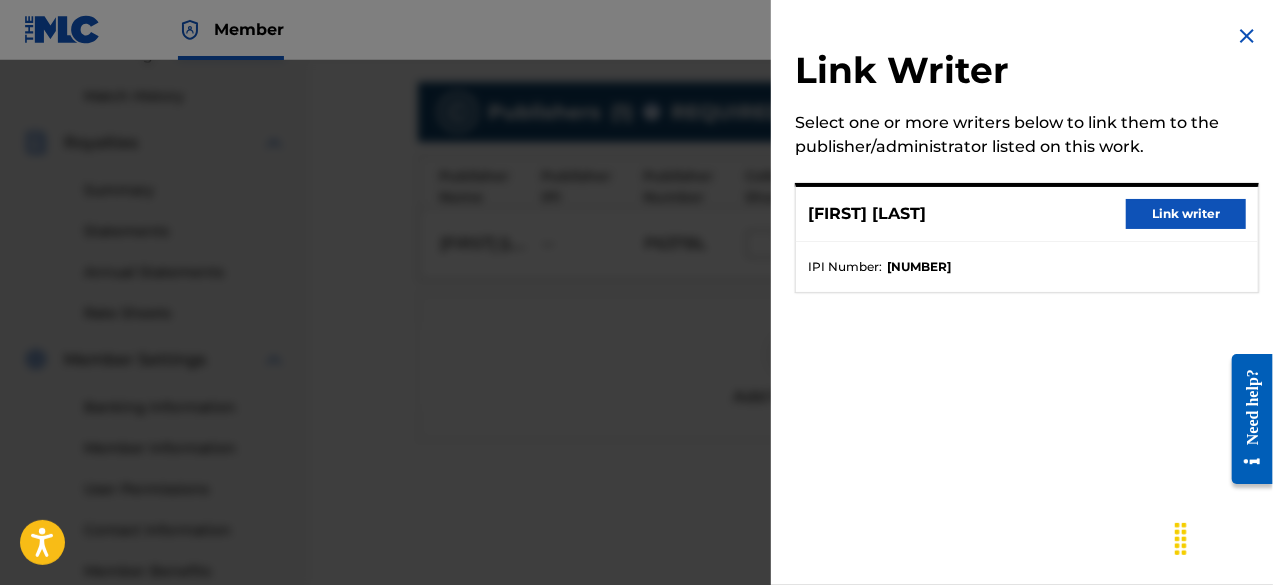 click on "Link writer" at bounding box center [1186, 214] 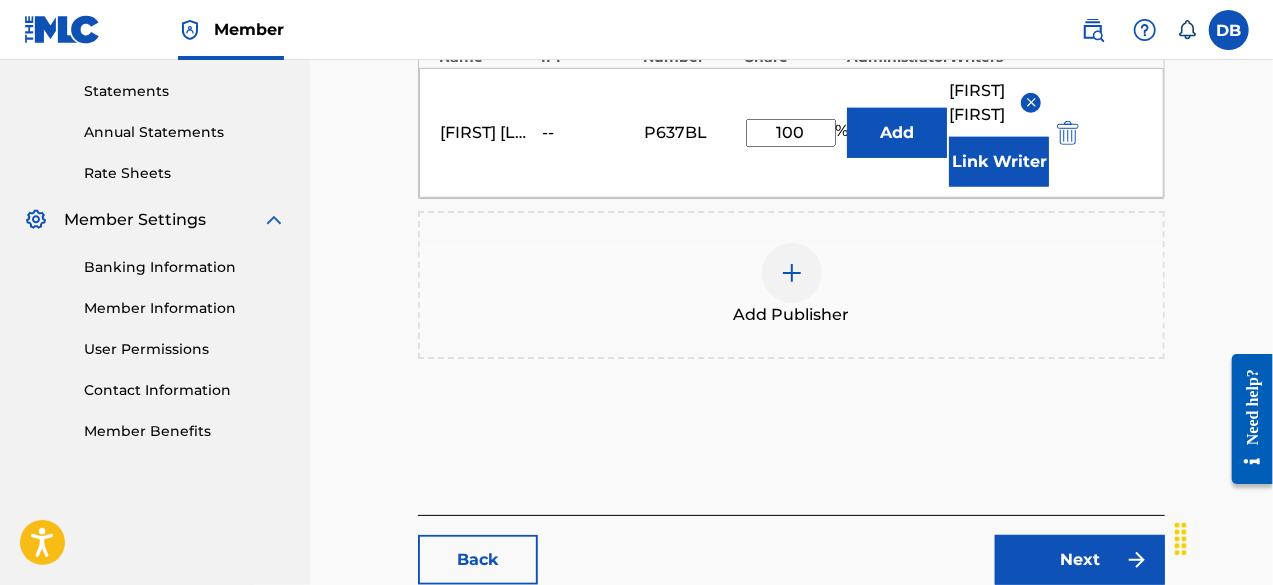 scroll, scrollTop: 683, scrollLeft: 0, axis: vertical 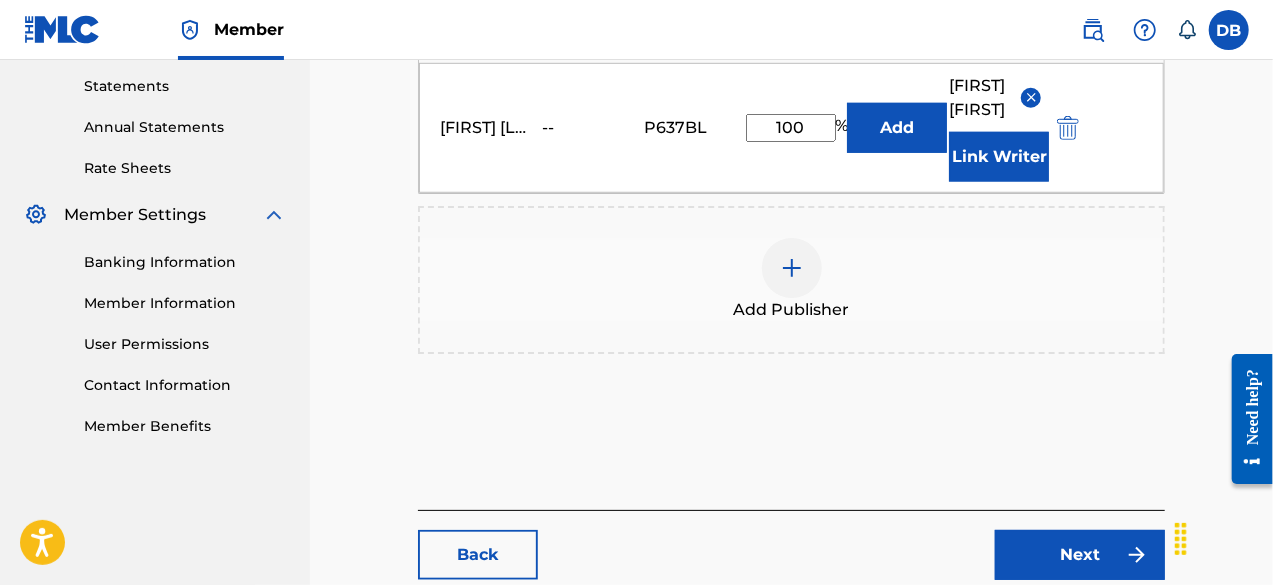click on "Next" at bounding box center (1080, 555) 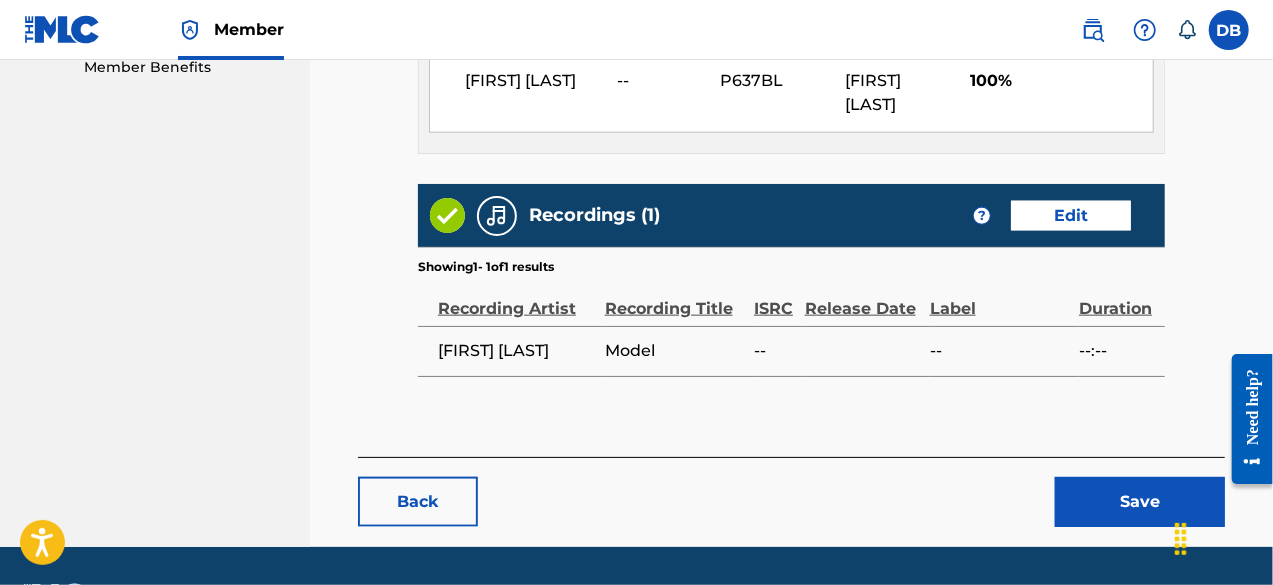 scroll, scrollTop: 1050, scrollLeft: 0, axis: vertical 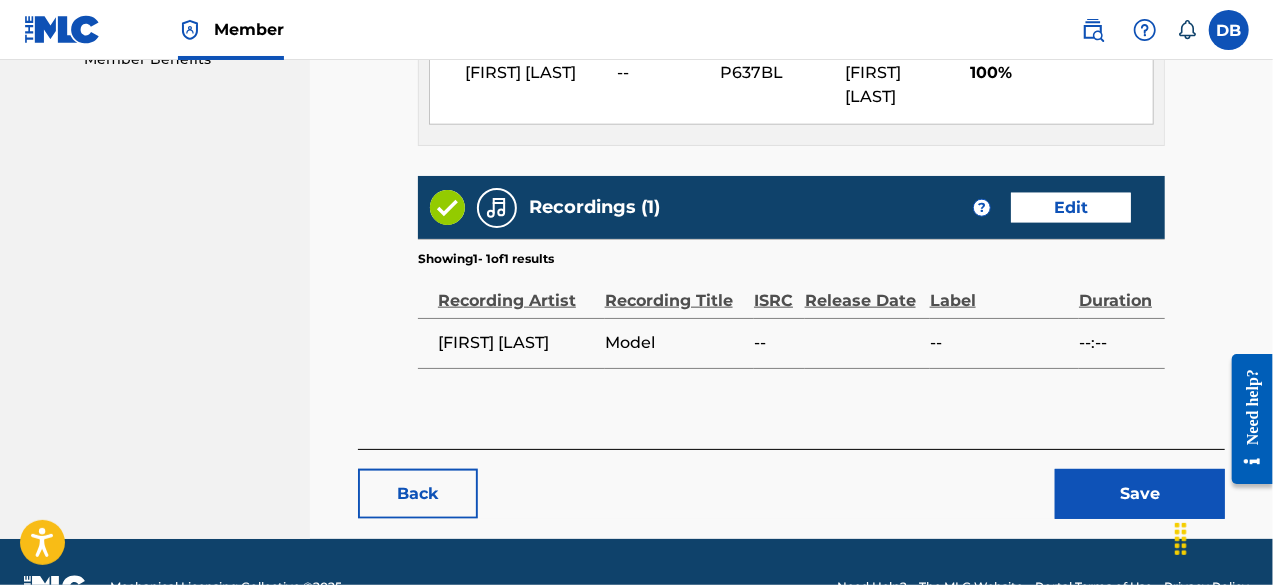 click on "Save" at bounding box center [1140, 494] 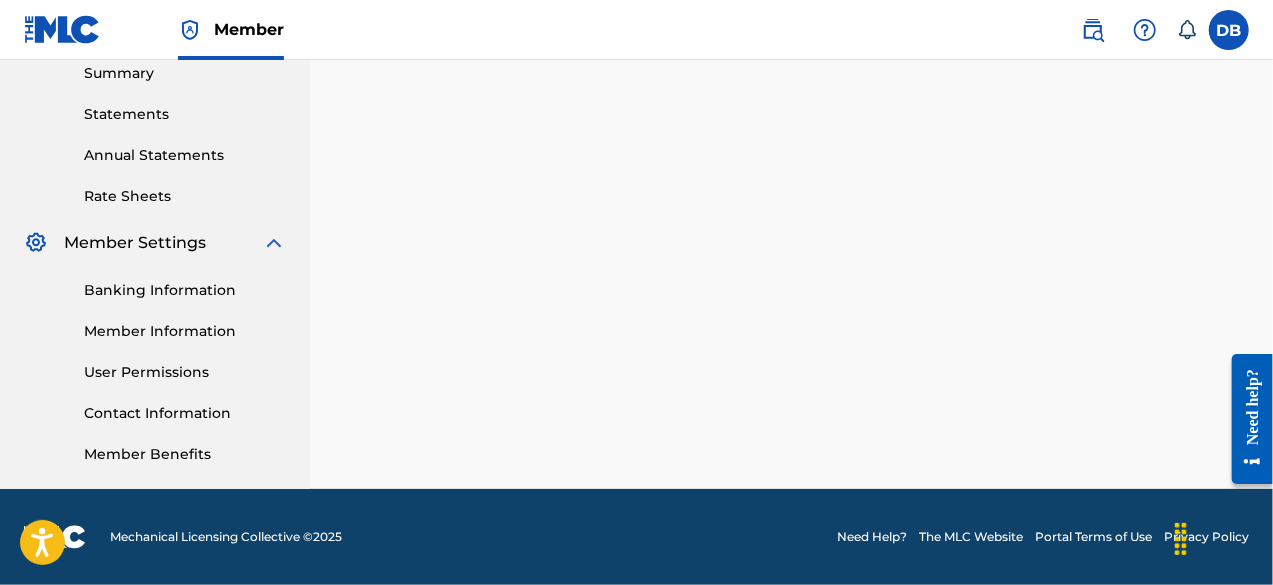 scroll, scrollTop: 0, scrollLeft: 0, axis: both 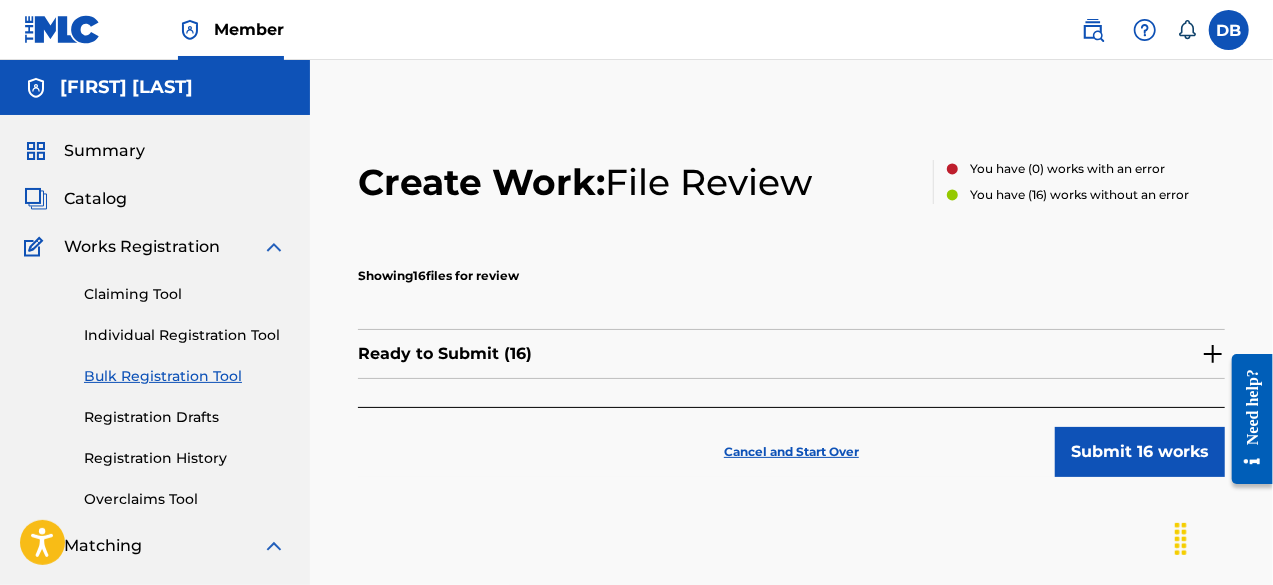 click on "Submit 16 works" at bounding box center (1140, 452) 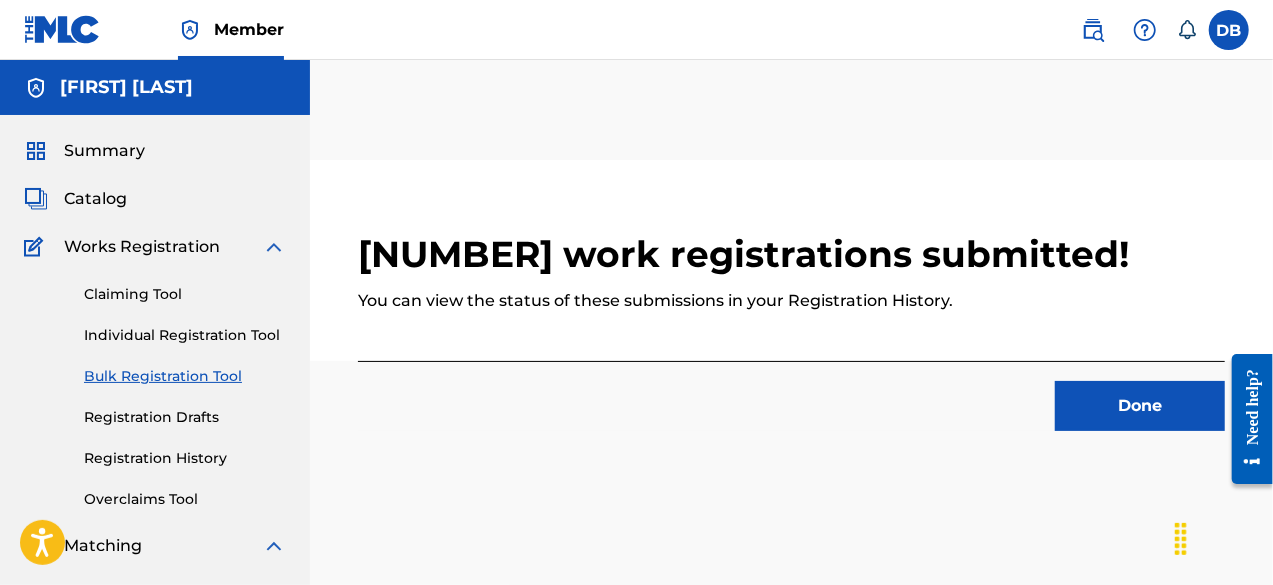 click on "Registration History" at bounding box center [185, 458] 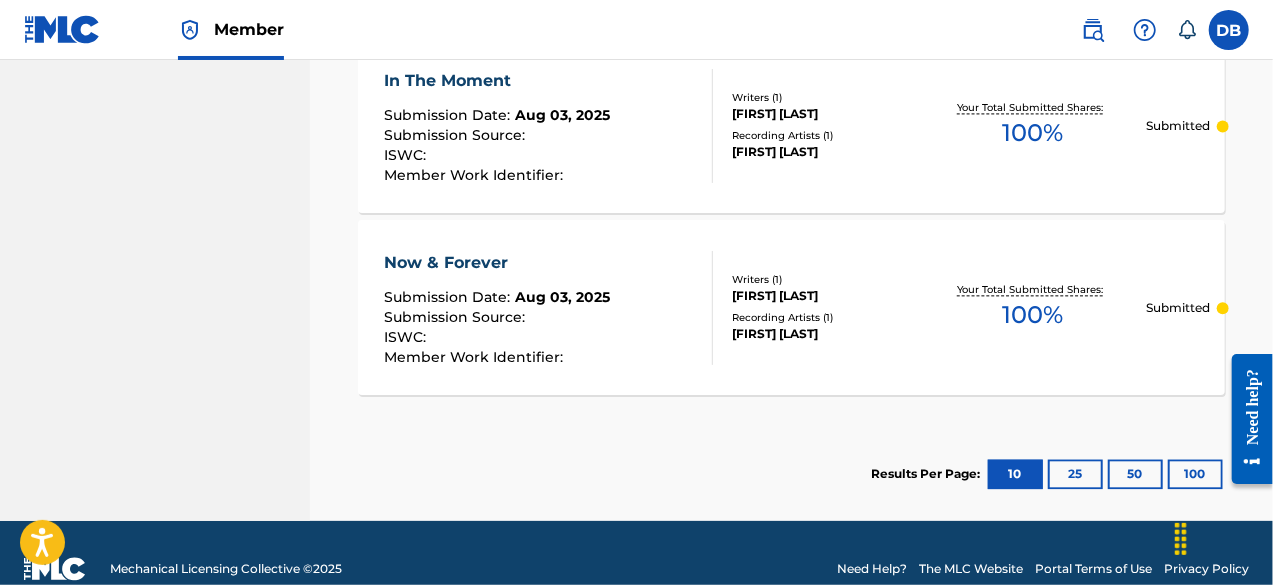 scroll, scrollTop: 2167, scrollLeft: 0, axis: vertical 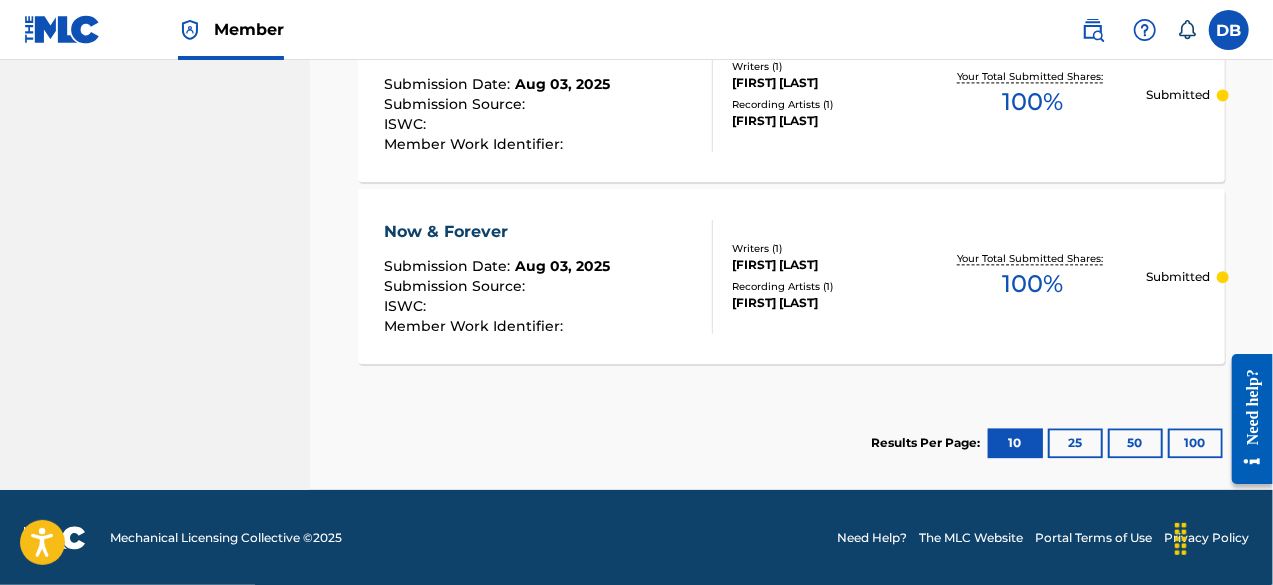 click on "25" at bounding box center [1075, 443] 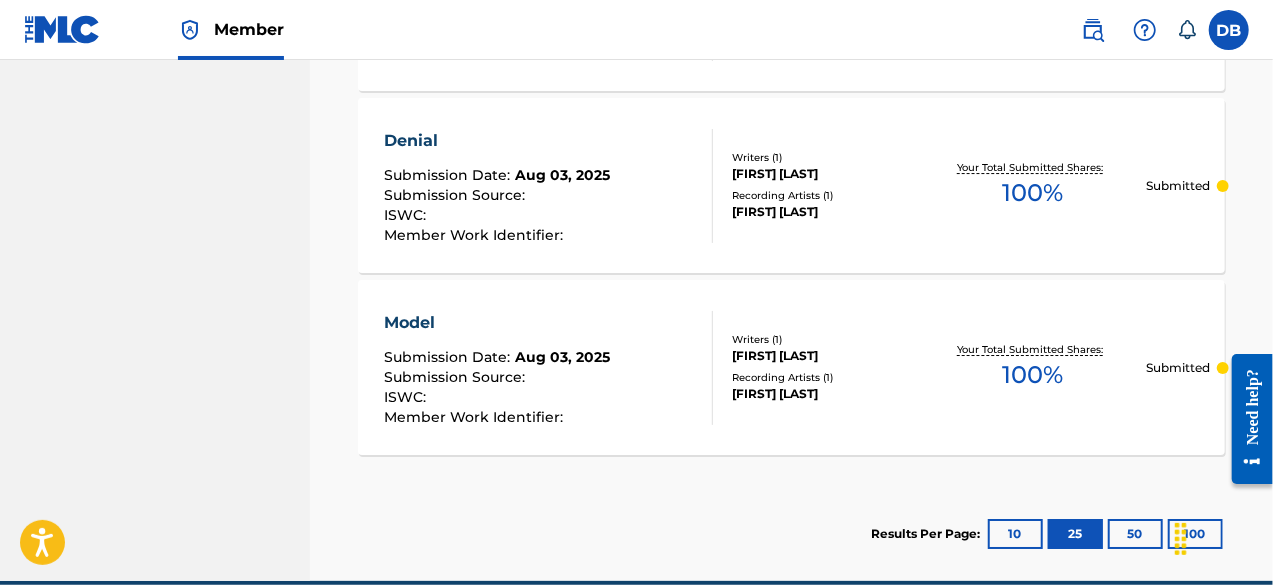 scroll, scrollTop: 3441, scrollLeft: 0, axis: vertical 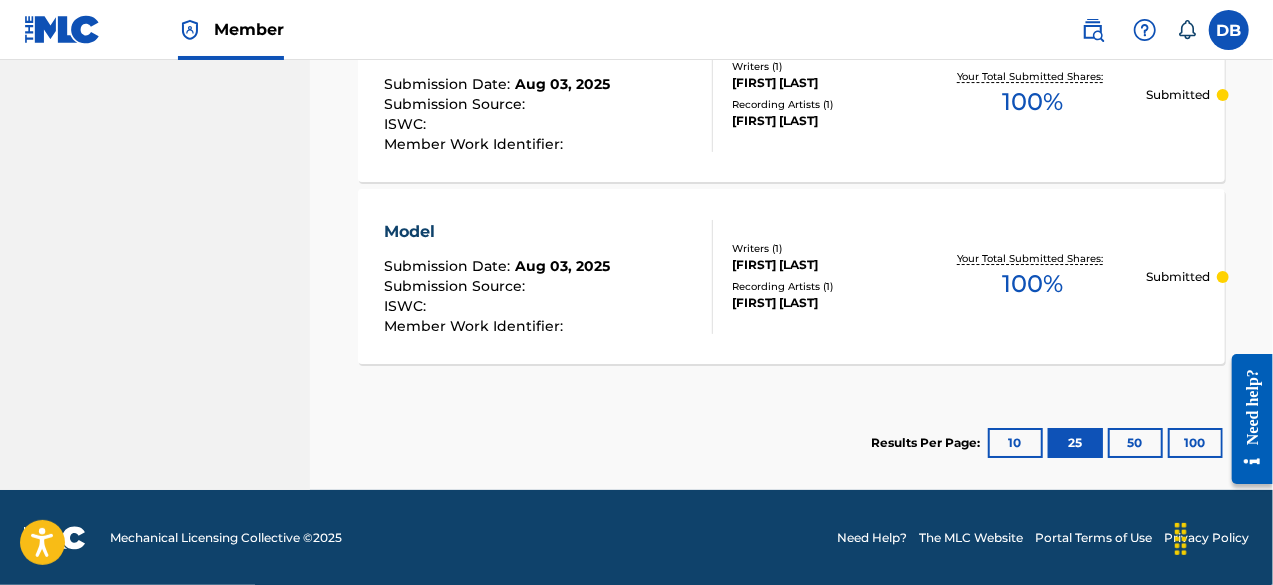 click on "[FIRST] [LAST]" at bounding box center [825, 265] 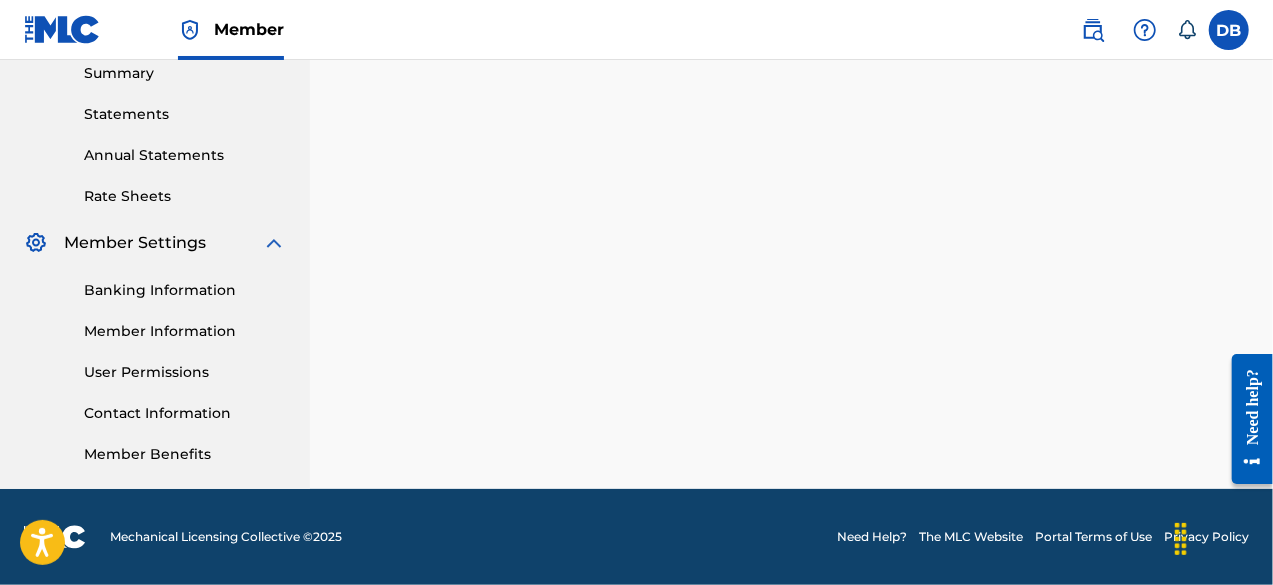 scroll, scrollTop: 0, scrollLeft: 0, axis: both 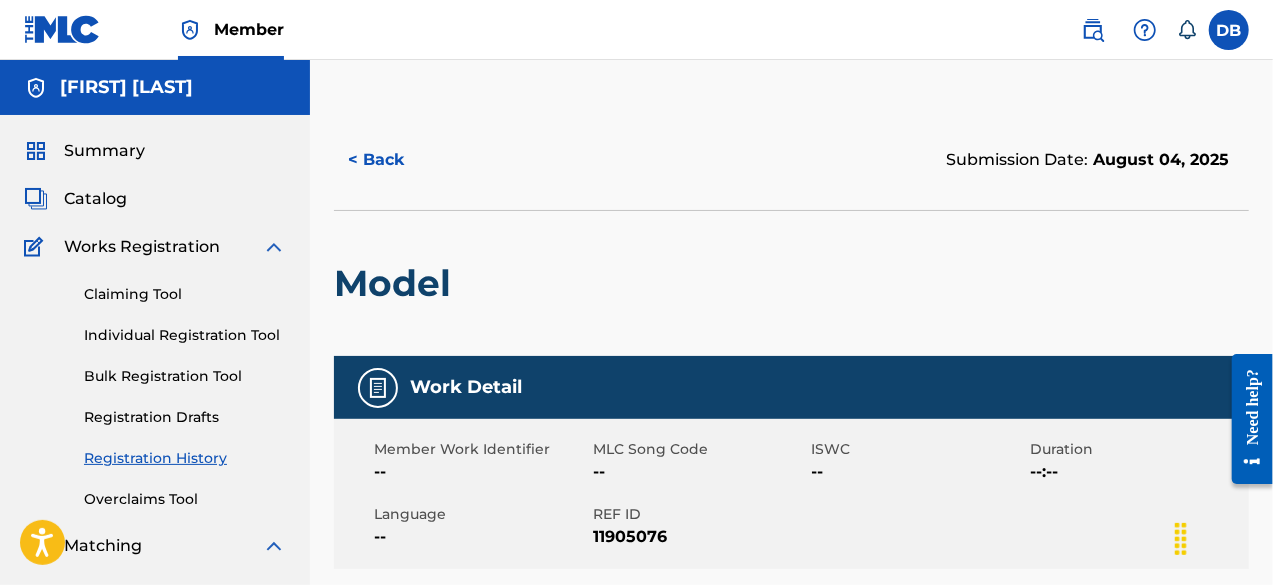 click on "Catalog" at bounding box center [75, 199] 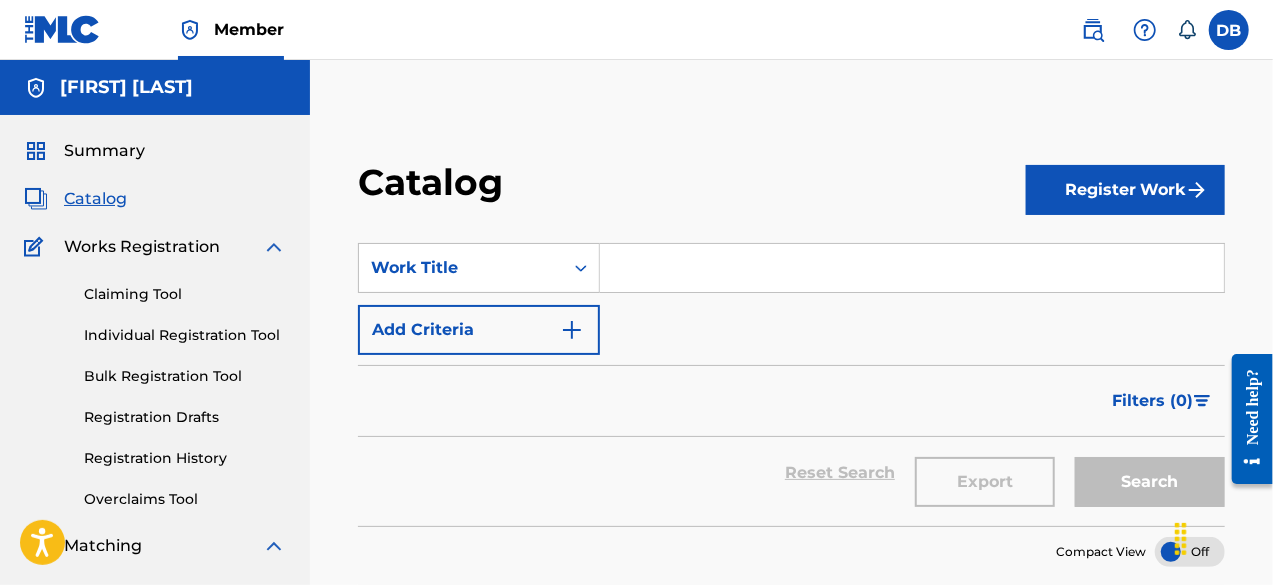 click on "Registration Drafts" at bounding box center [185, 417] 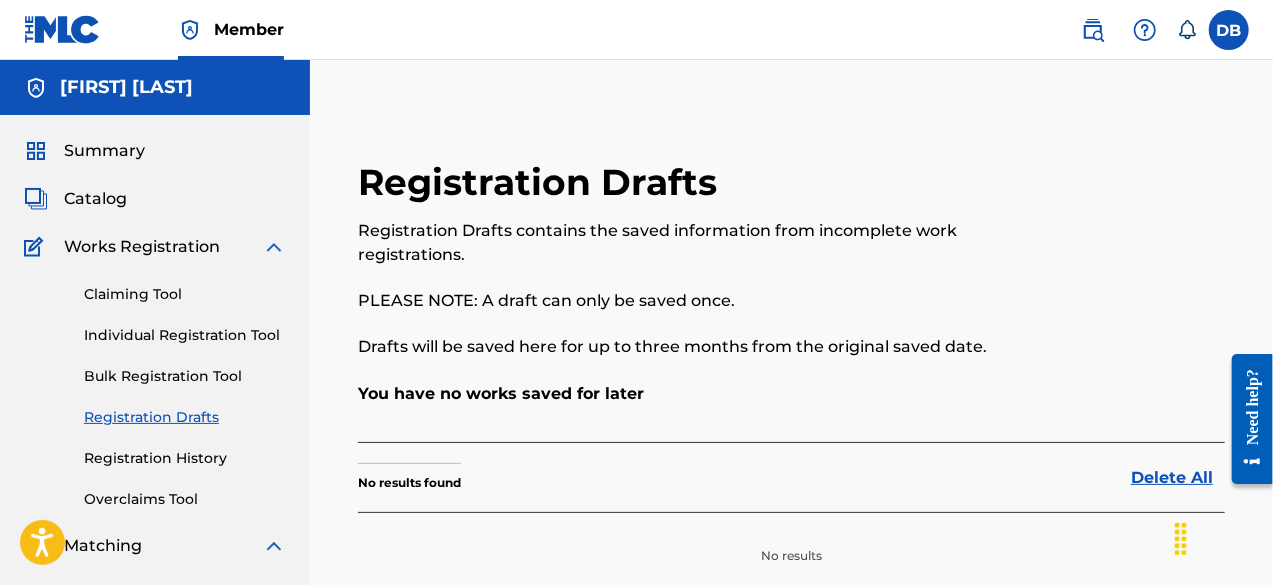 click on "Registration History" at bounding box center (185, 458) 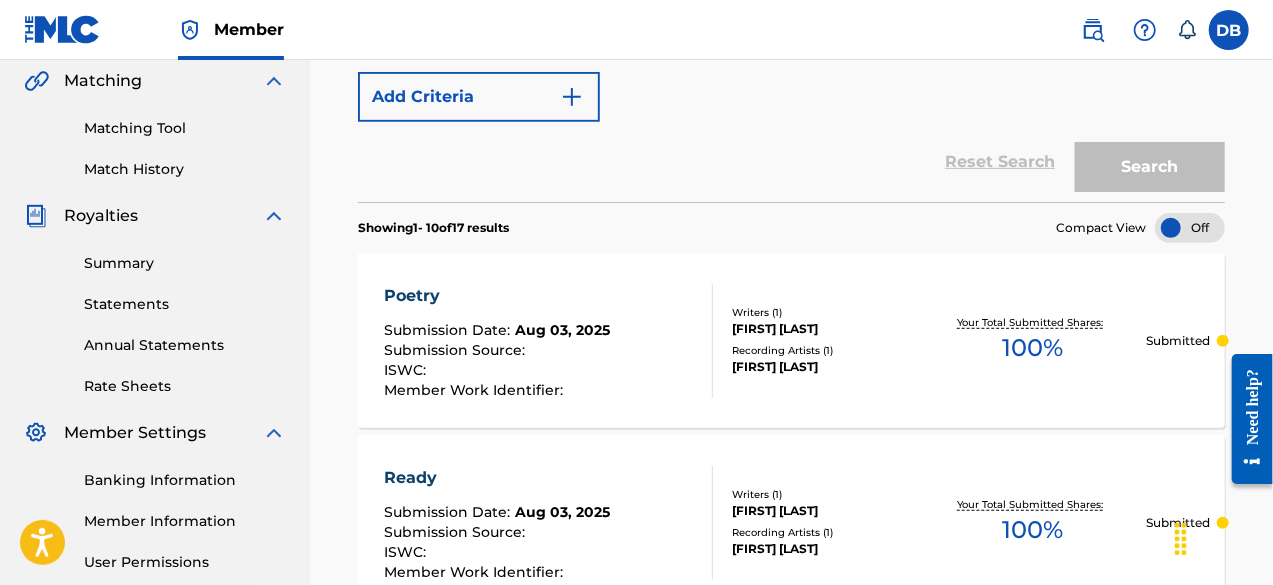 scroll, scrollTop: 440, scrollLeft: 0, axis: vertical 